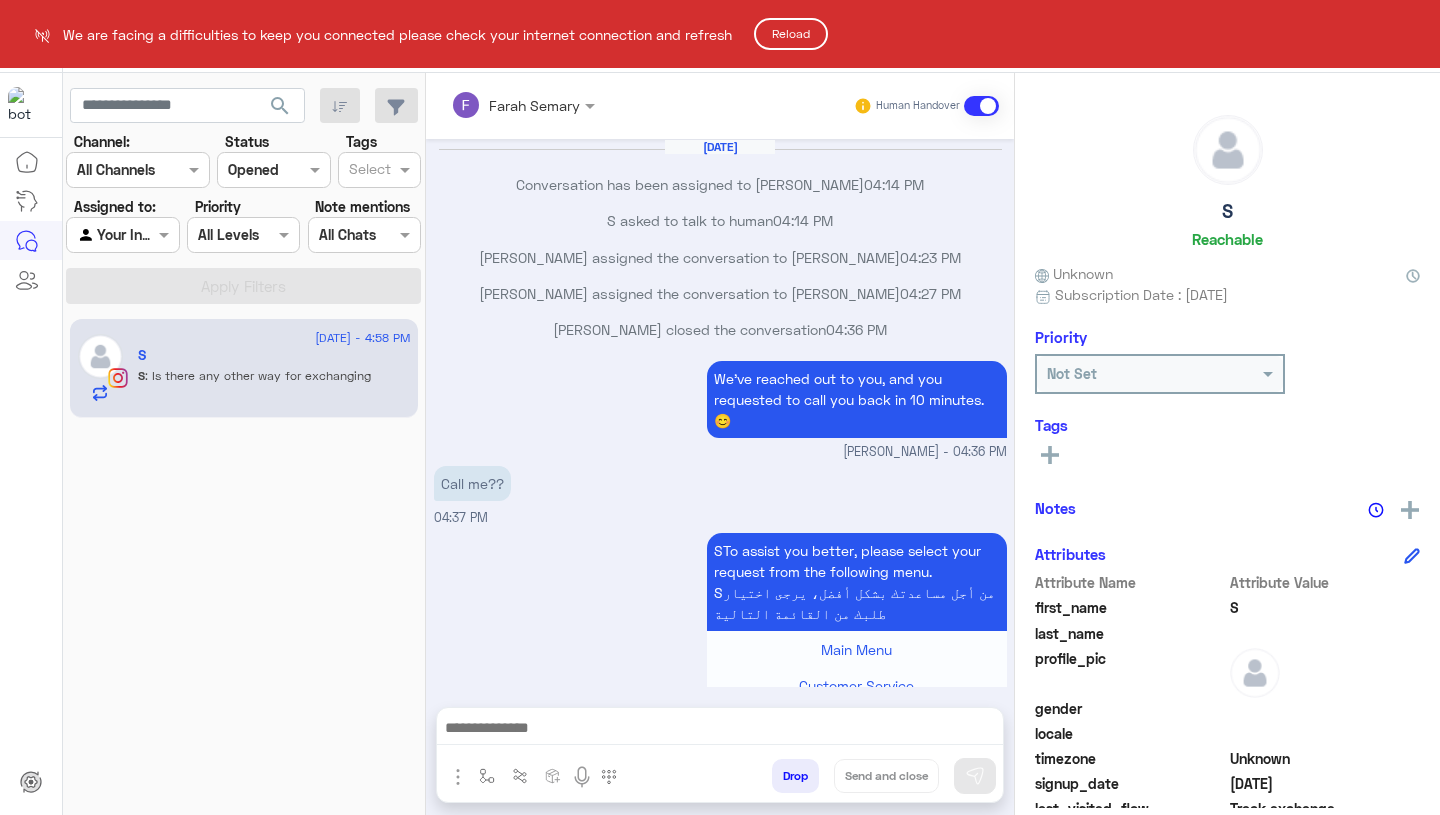 scroll, scrollTop: 0, scrollLeft: 0, axis: both 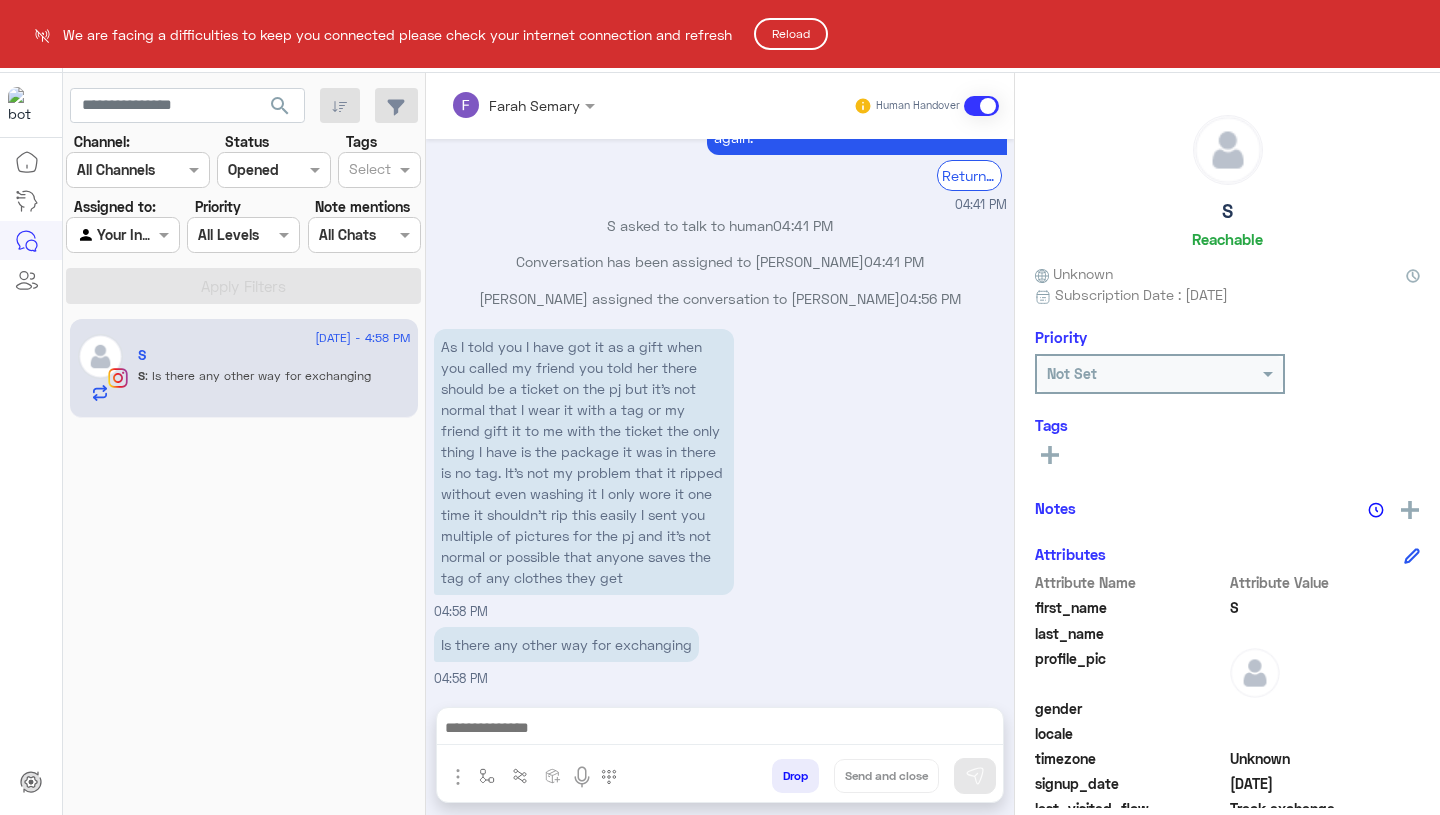 click on "Reload" 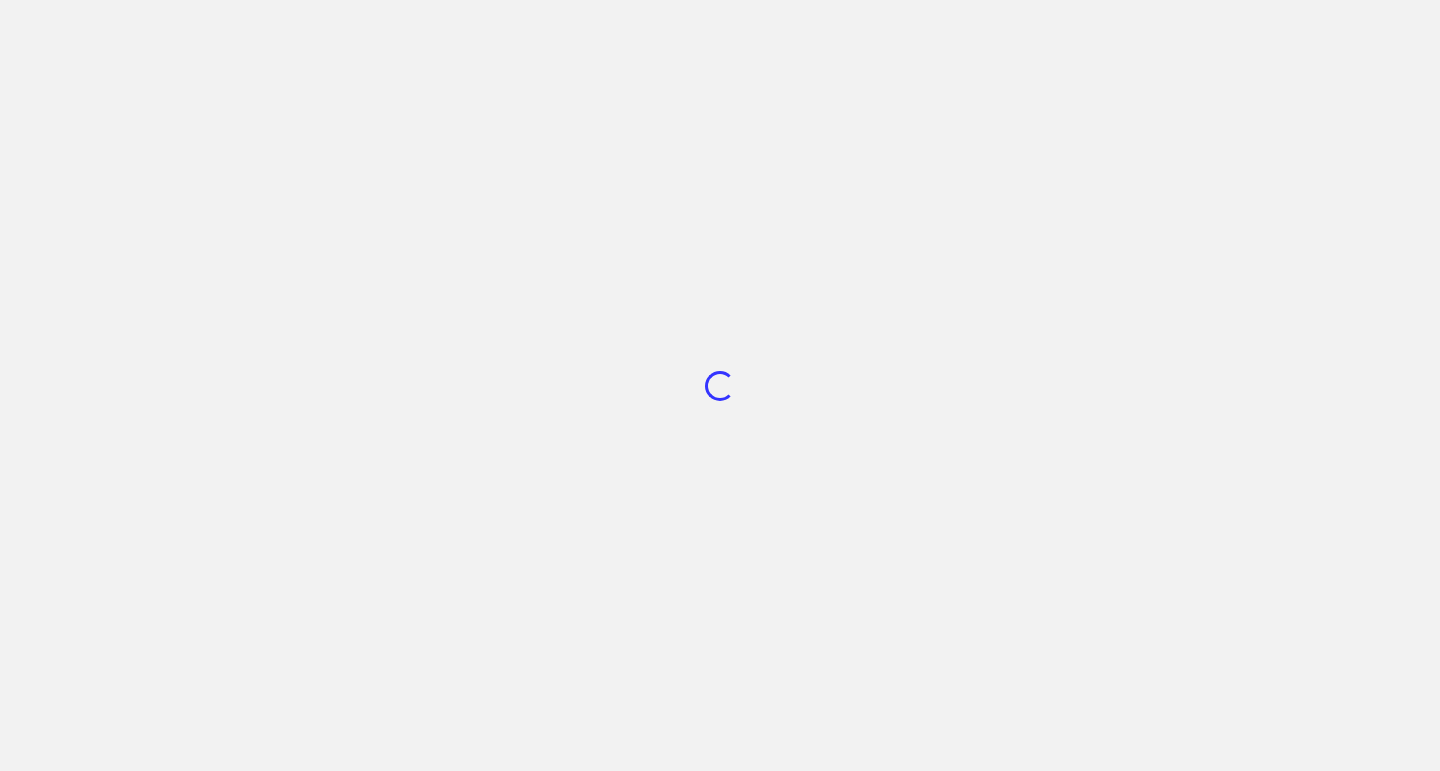scroll, scrollTop: 0, scrollLeft: 0, axis: both 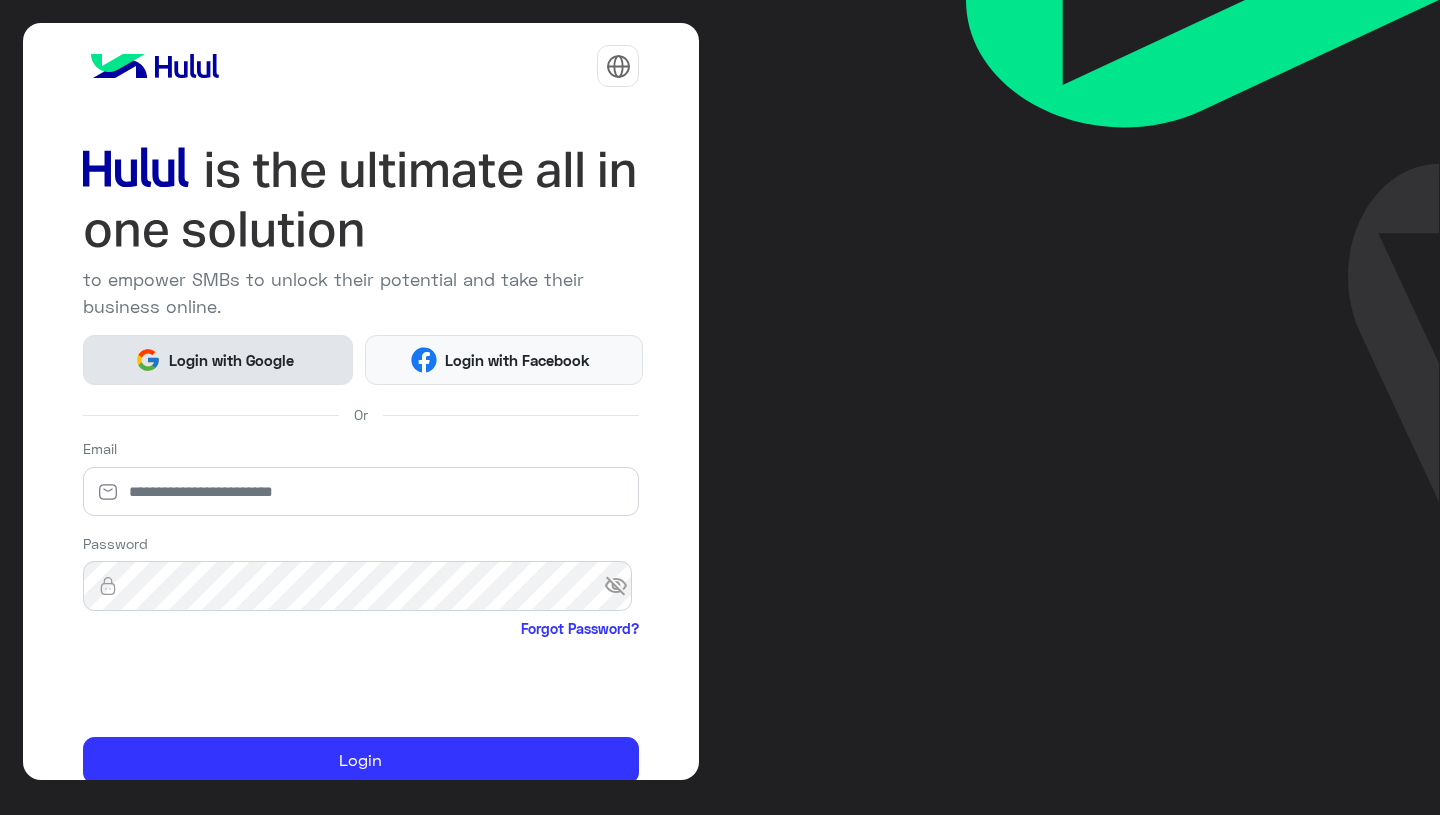 click on "Login with Google" 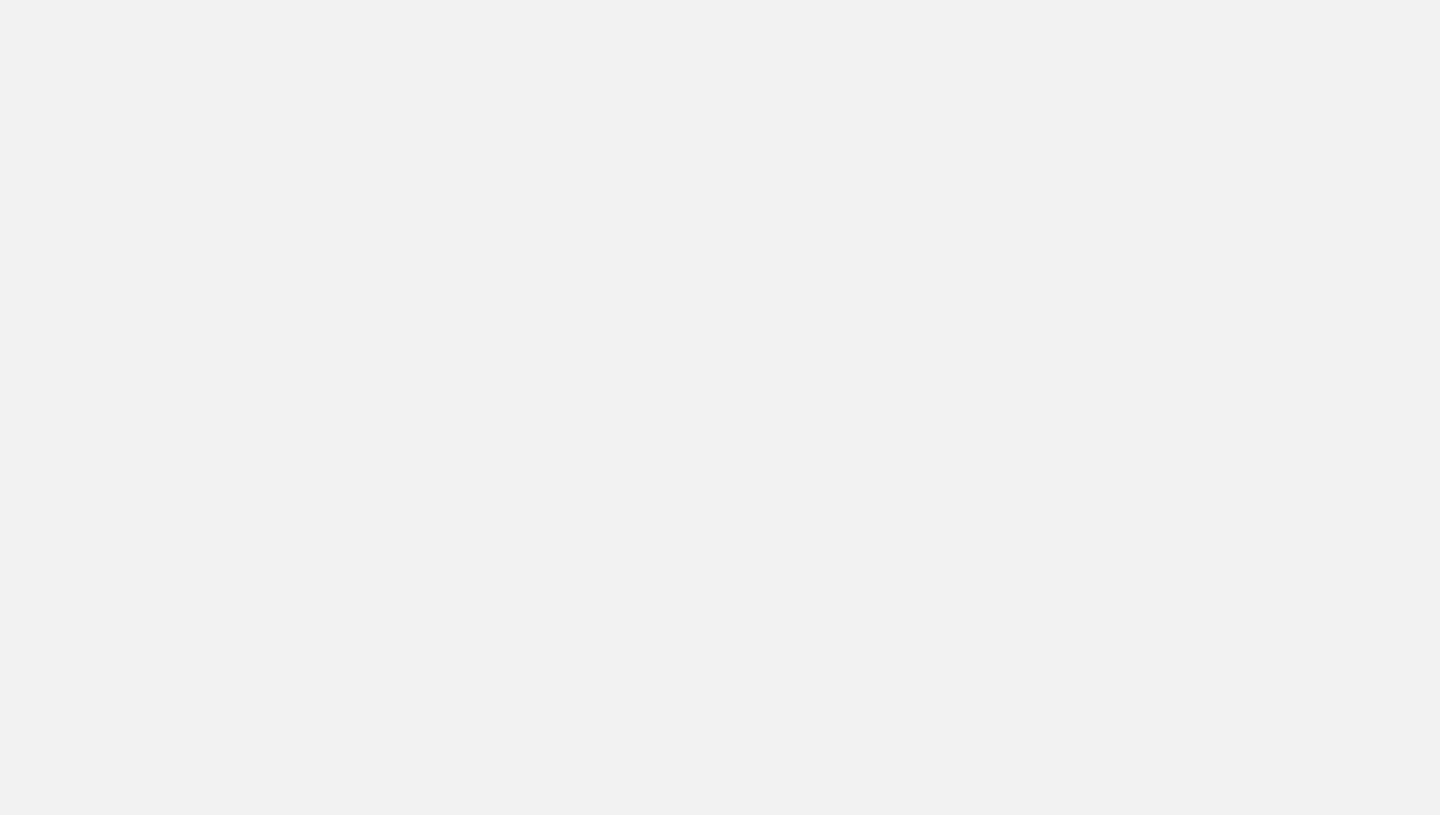scroll, scrollTop: 0, scrollLeft: 0, axis: both 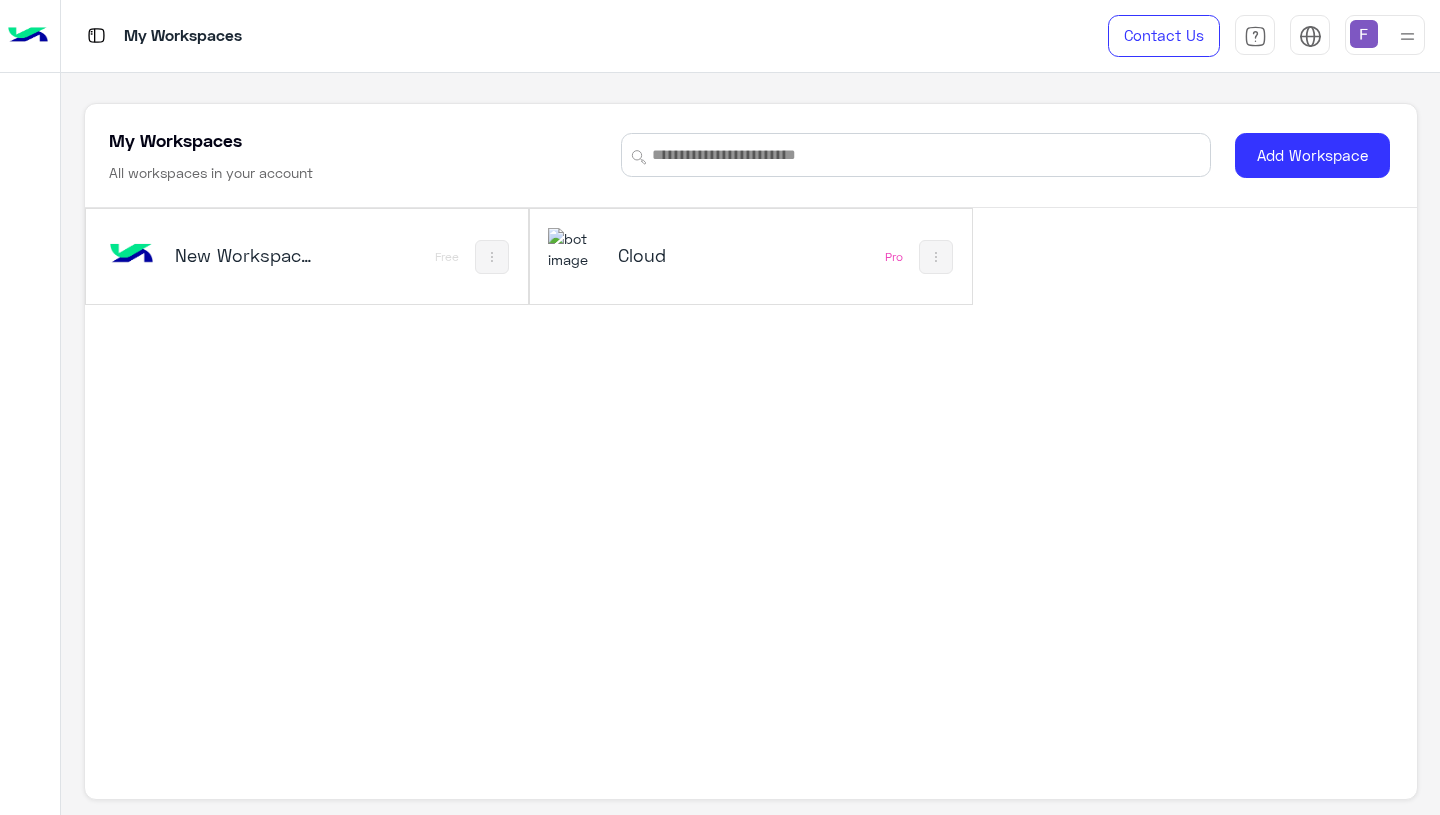 click on "Cloud" at bounding box center (691, 255) 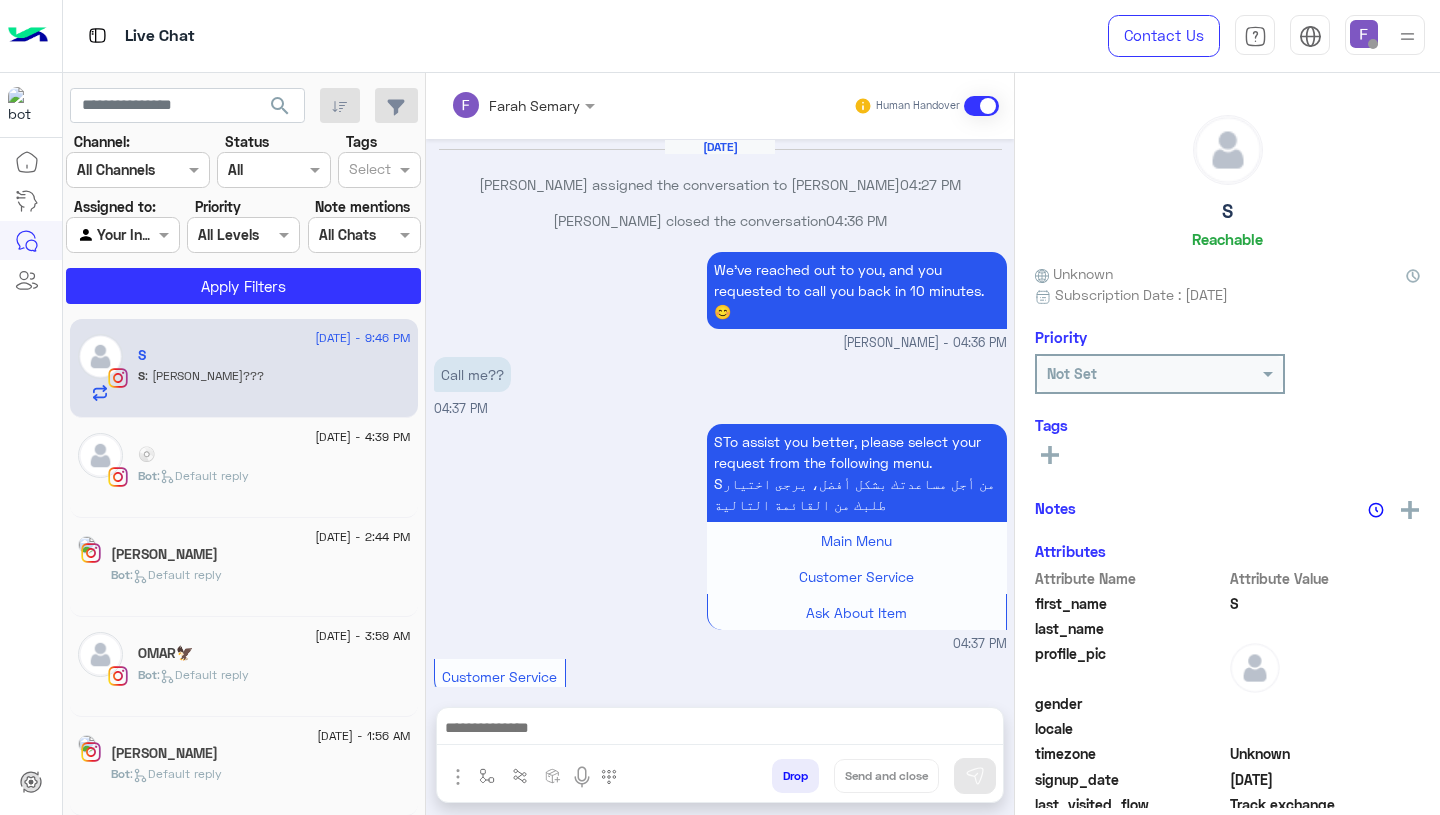 scroll, scrollTop: 1691, scrollLeft: 0, axis: vertical 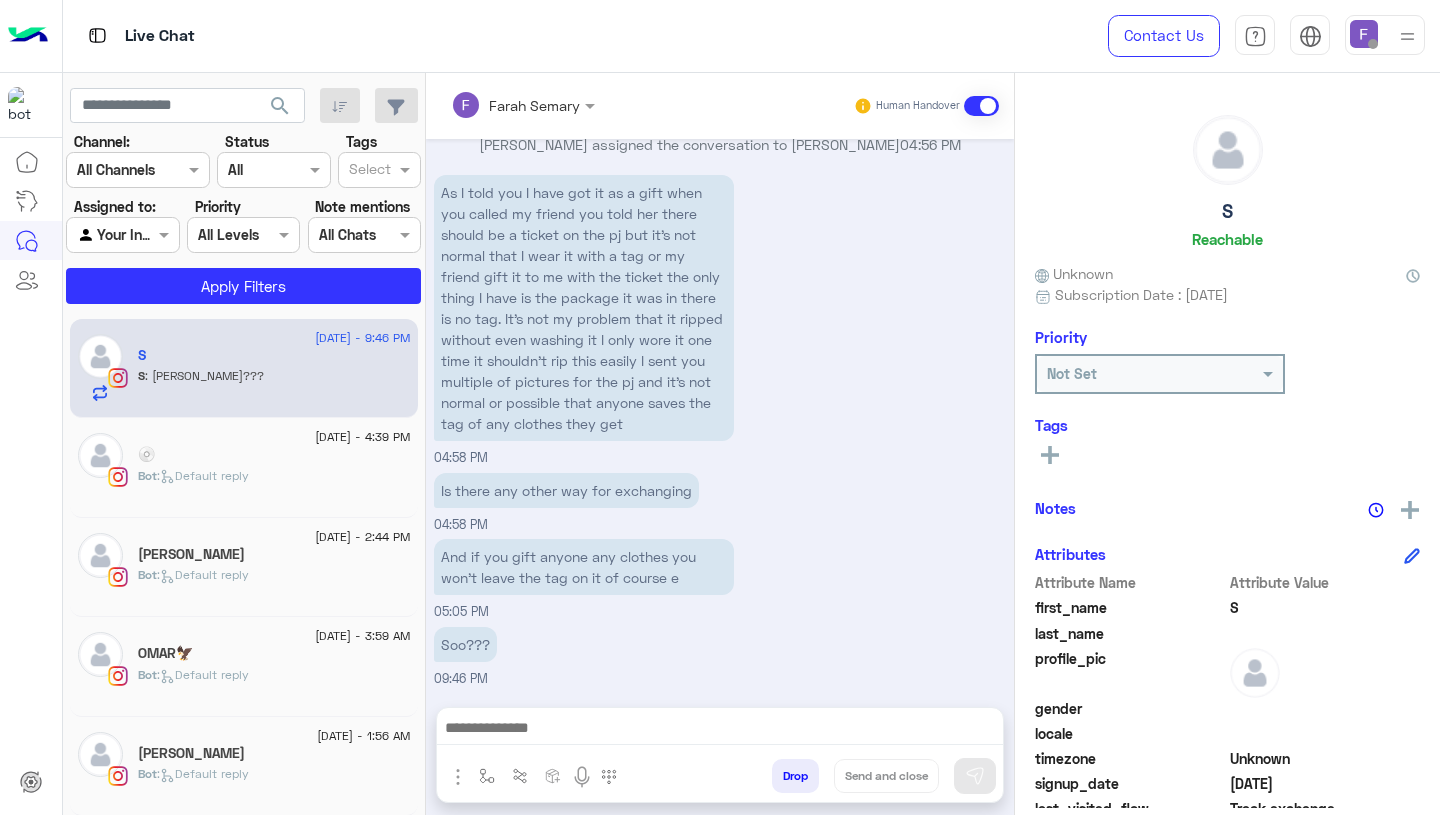 click at bounding box center [1364, 34] 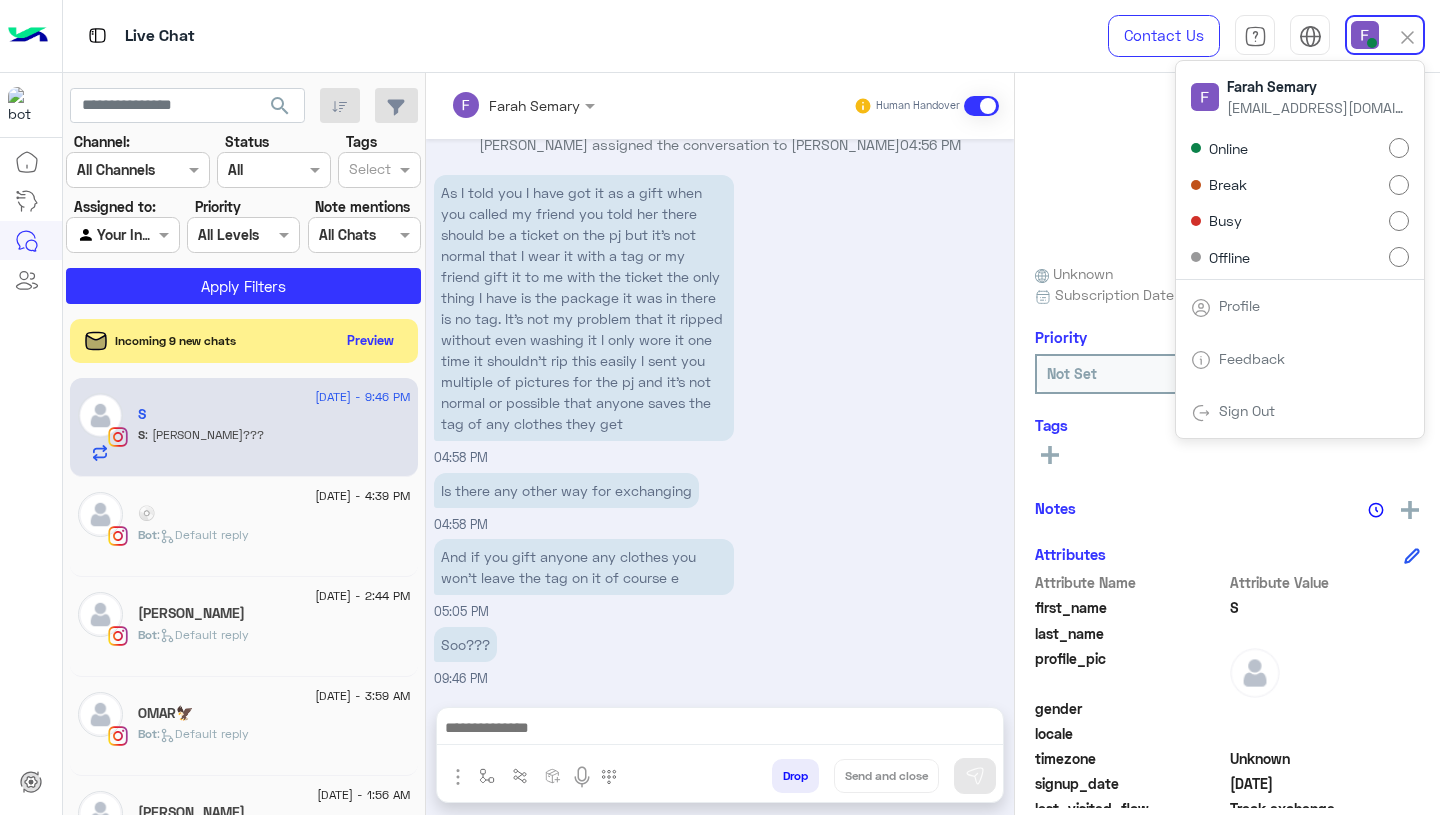 click on "As I told you I have got it as a gift when you called my friend you told her there should be a ticket on the pj but it’s not normal that I wear it with a tag or my friend gift it to me with the ticket the only thing I have is the package it was in there is no tag. It’s not my problem that it ripped without even washing it I only wore it one time it shouldn’t rip this easily I sent you multiple of pictures for the pj and it’s not normal or possible that anyone saves the tag of any clothes they get   04:58 PM" at bounding box center [720, 319] 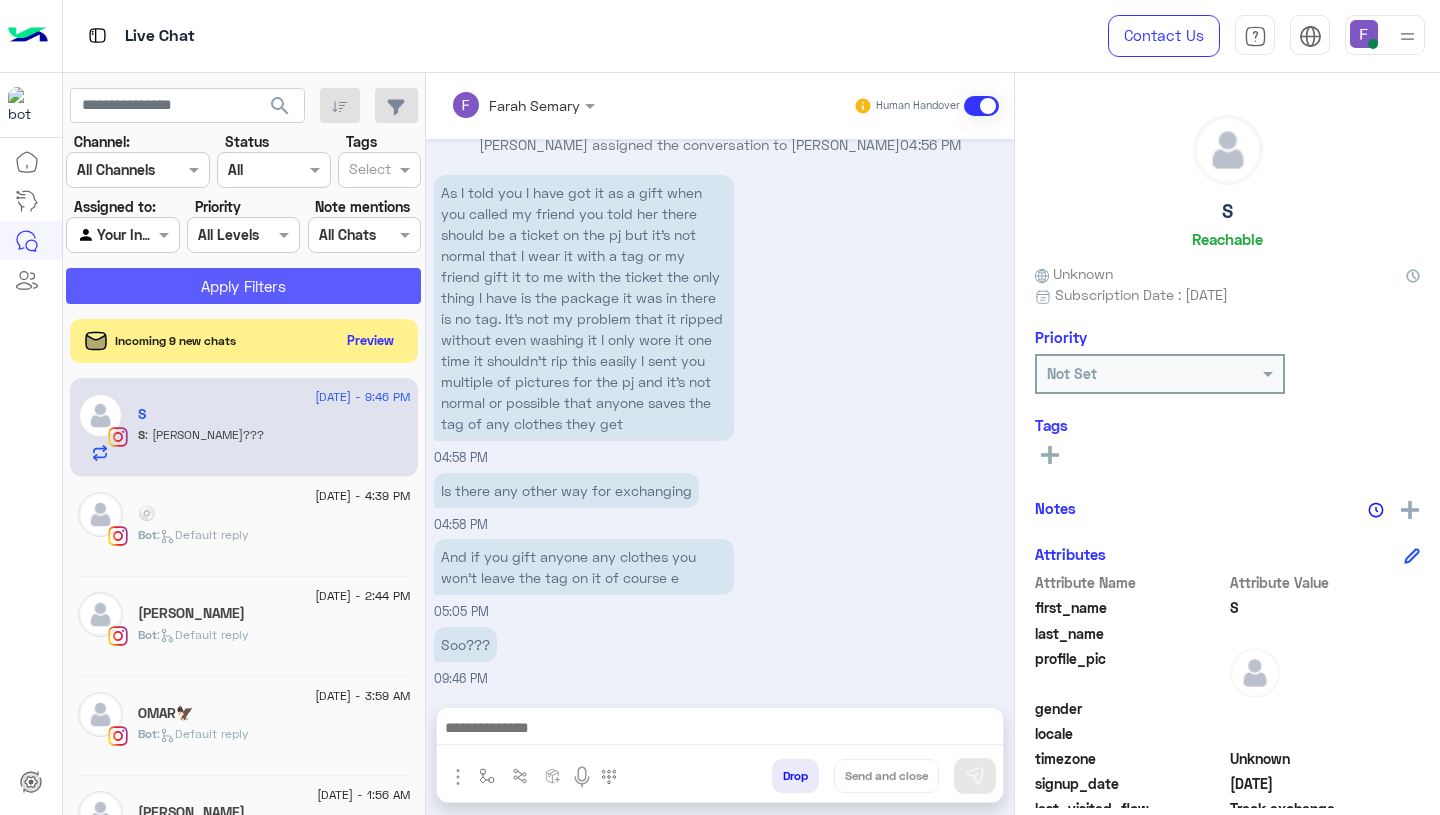 click on "Apply Filters" 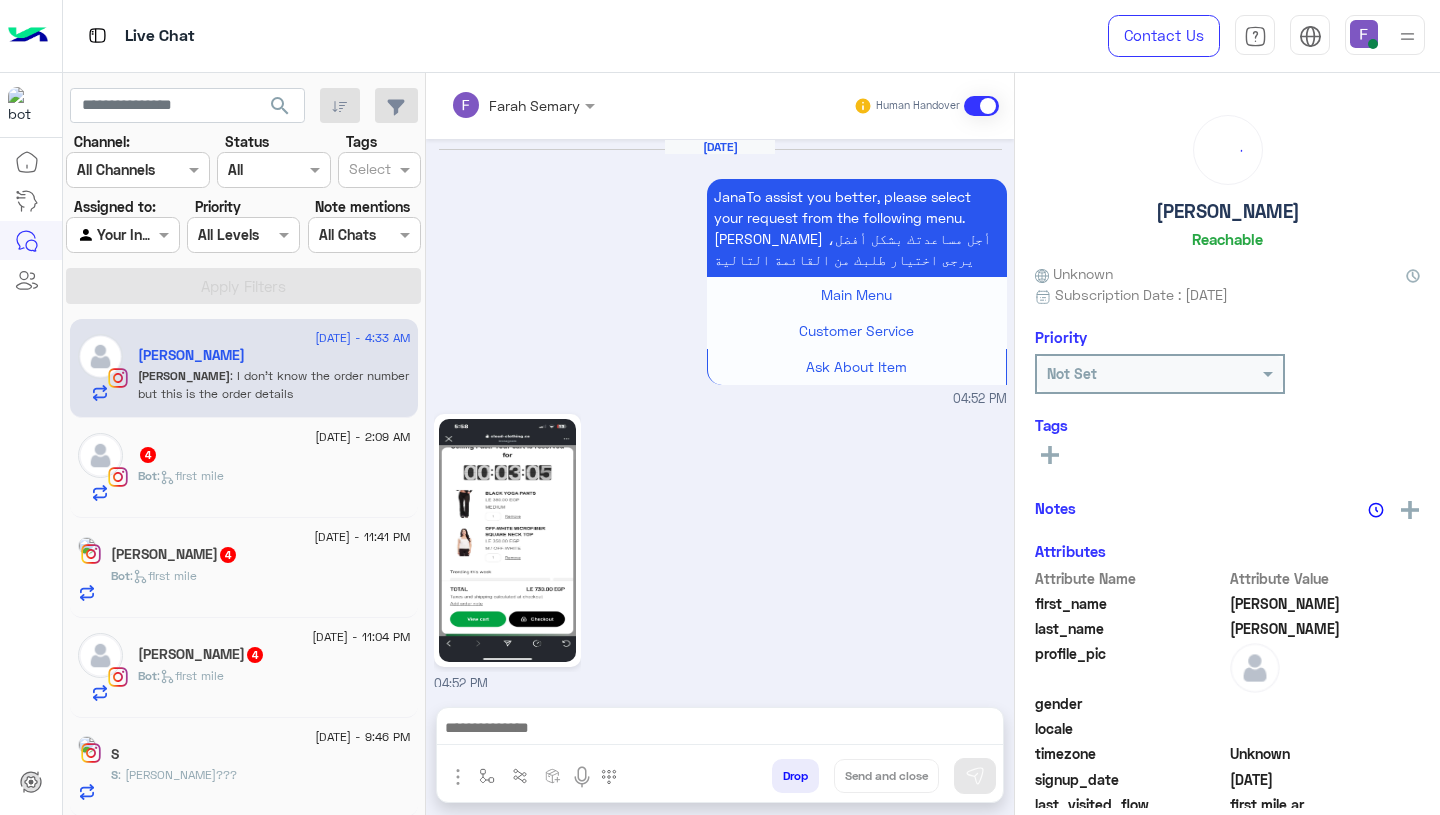 scroll, scrollTop: 2922, scrollLeft: 0, axis: vertical 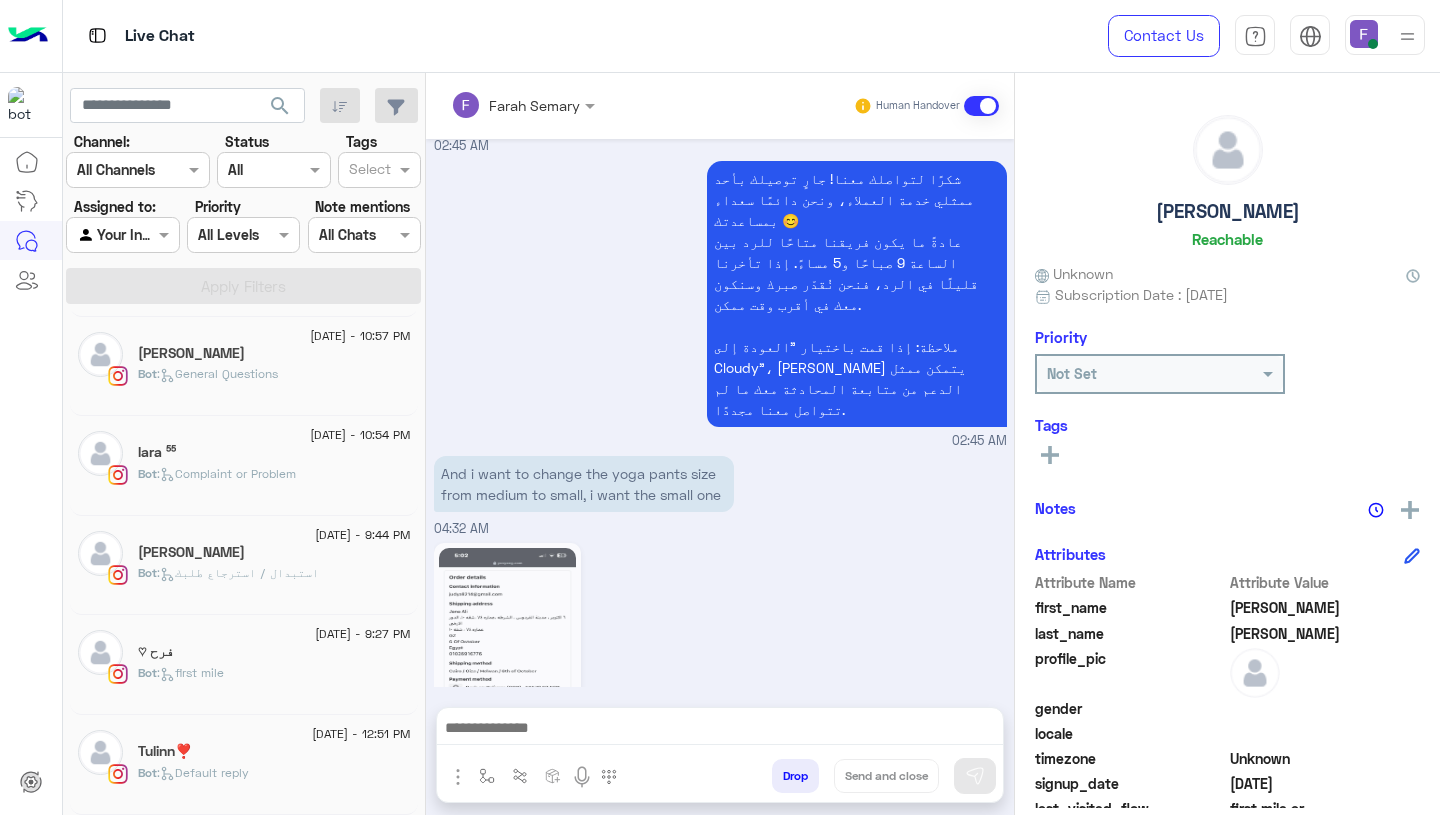 click on "Tulinn❣️" 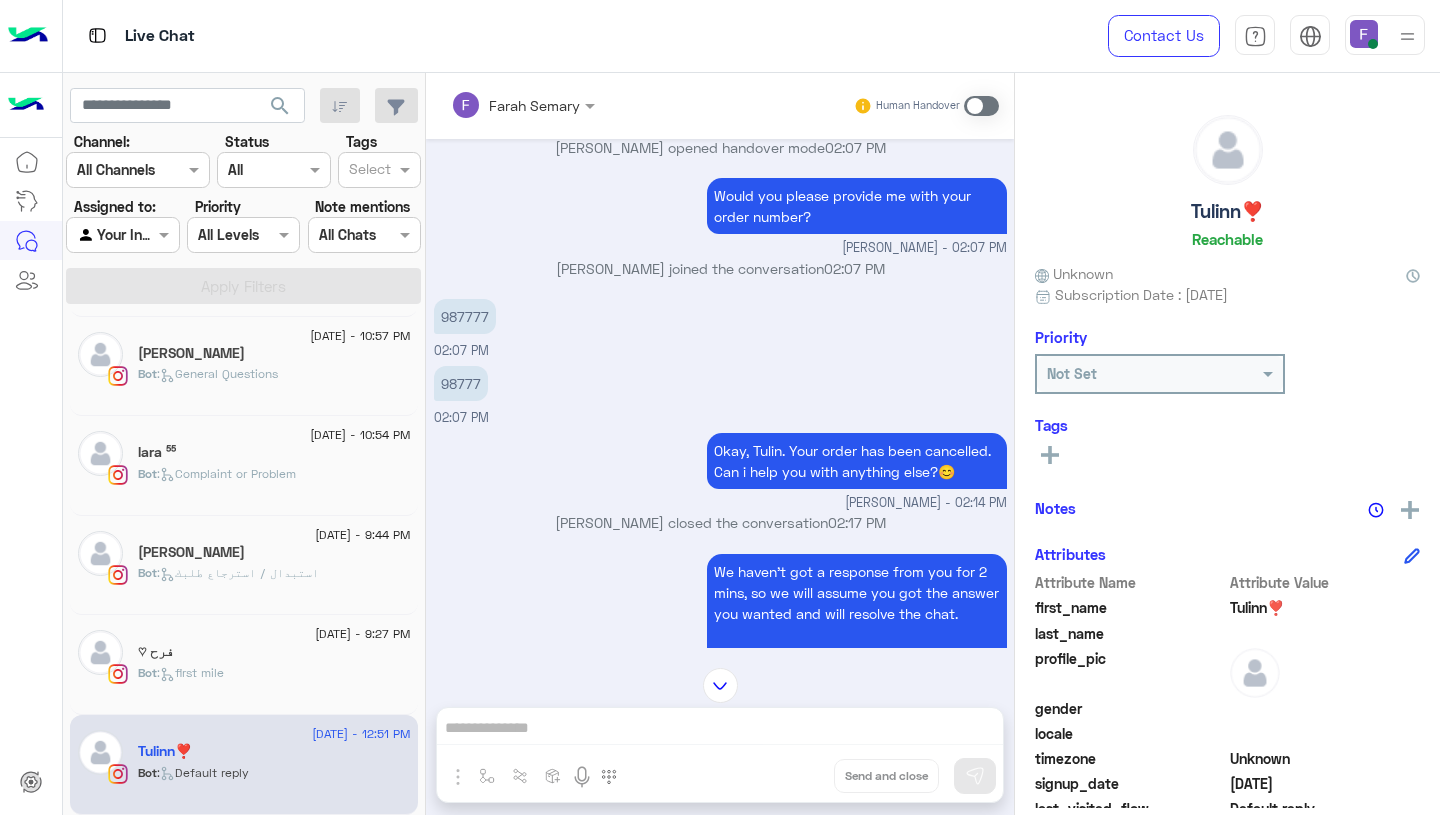 scroll, scrollTop: 1837, scrollLeft: 0, axis: vertical 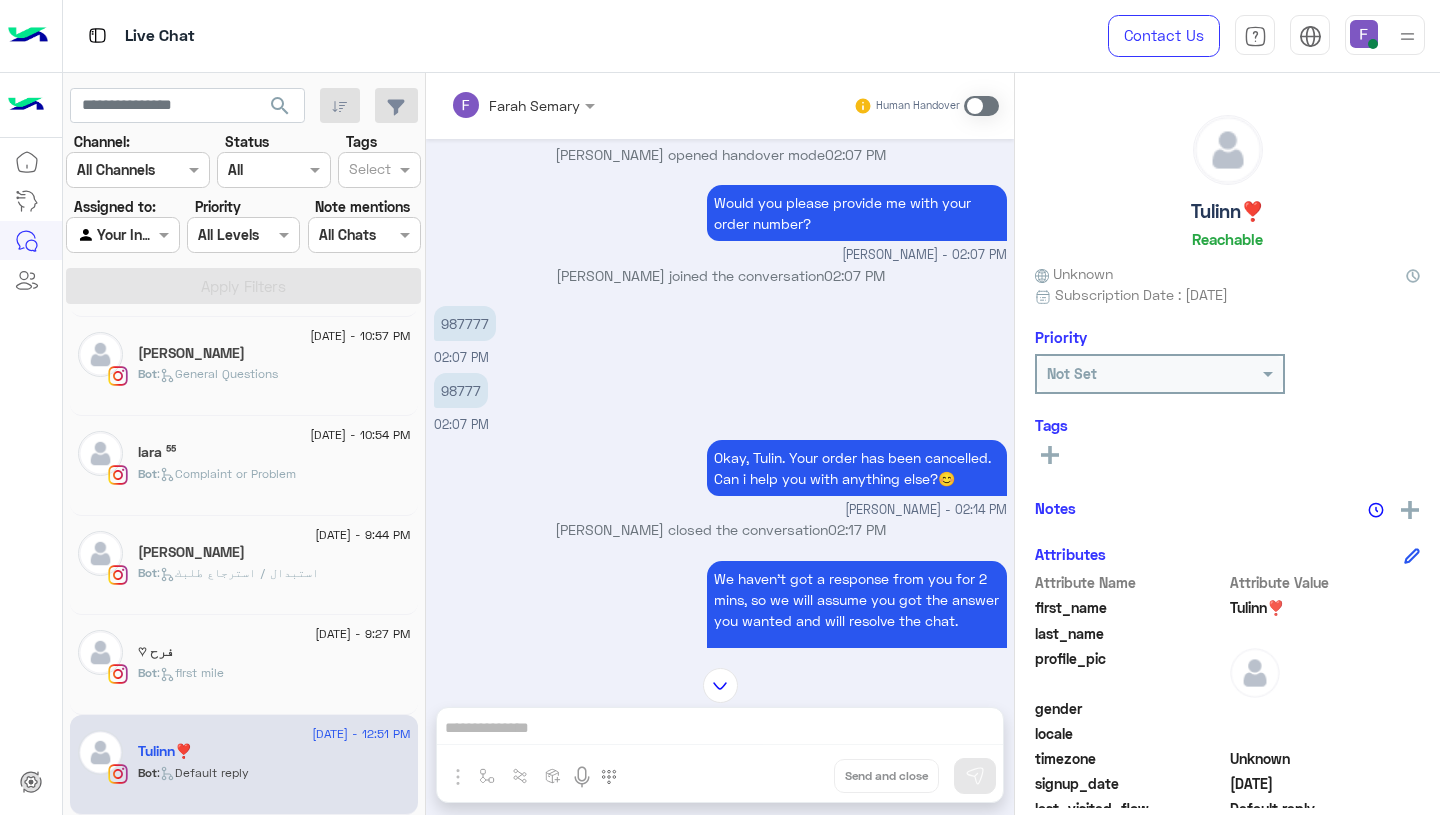 click on "98777" at bounding box center [461, 390] 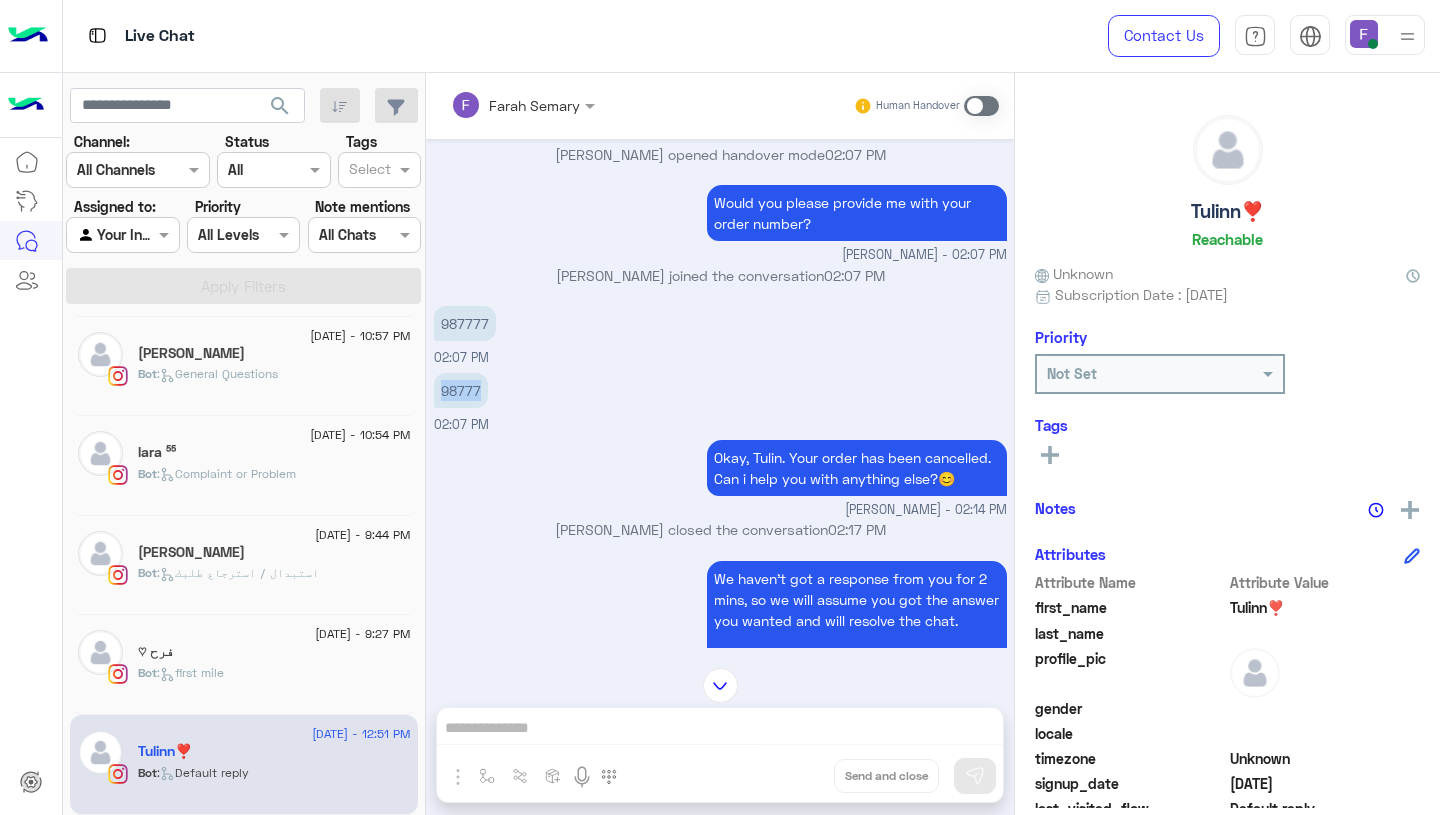 click on "98777" at bounding box center [461, 390] 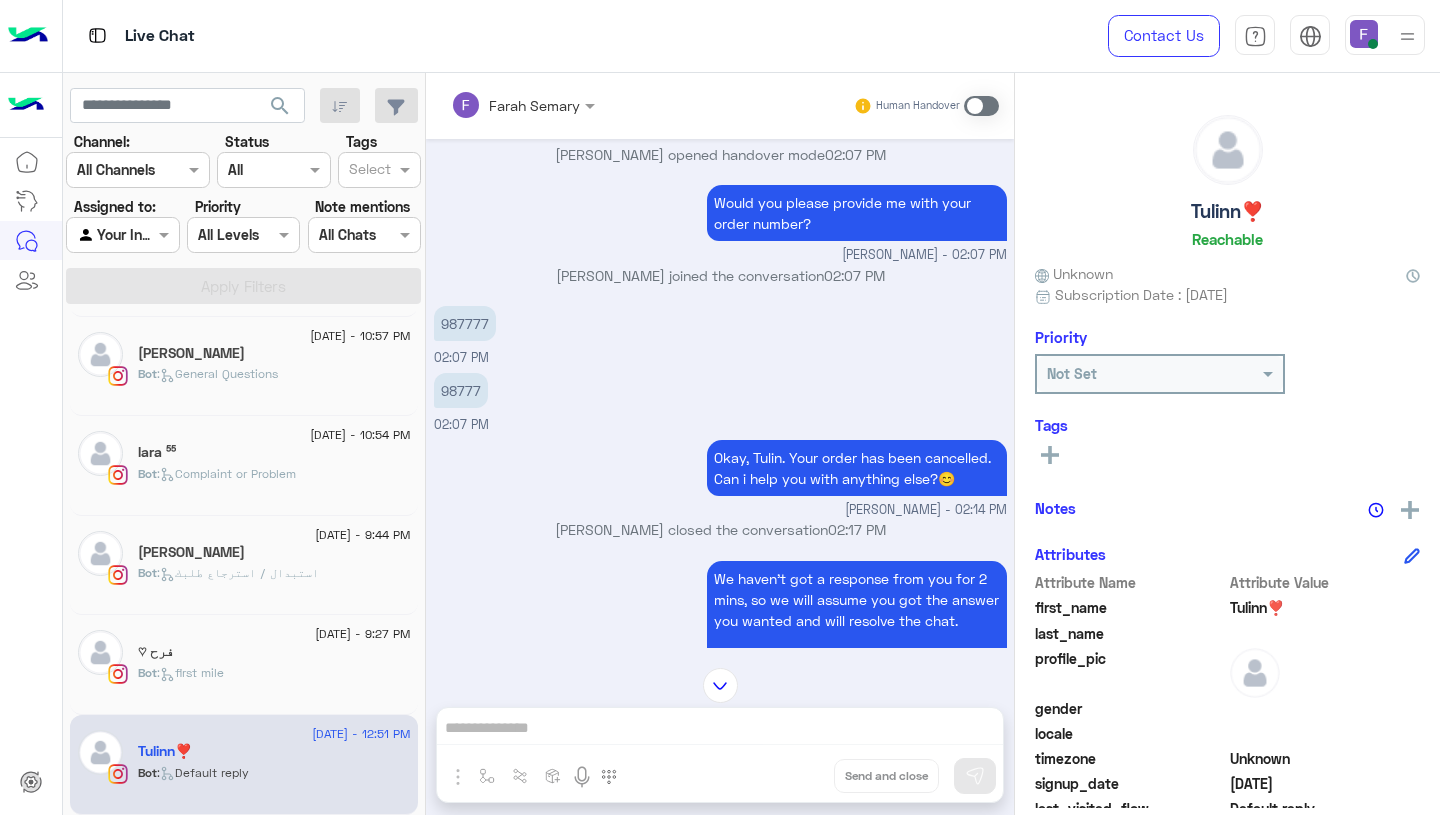 click at bounding box center [720, 685] 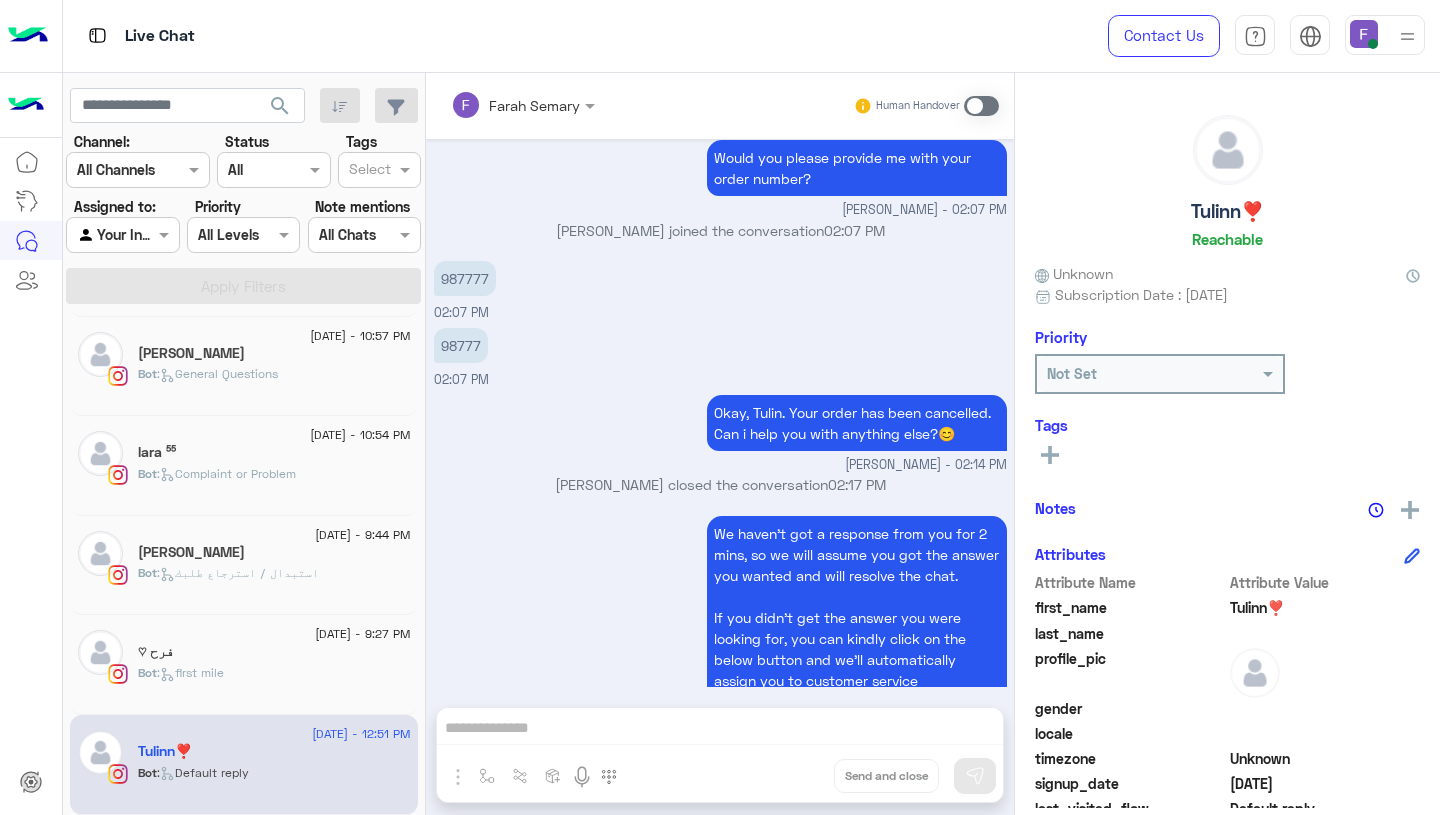 scroll, scrollTop: 6924, scrollLeft: 0, axis: vertical 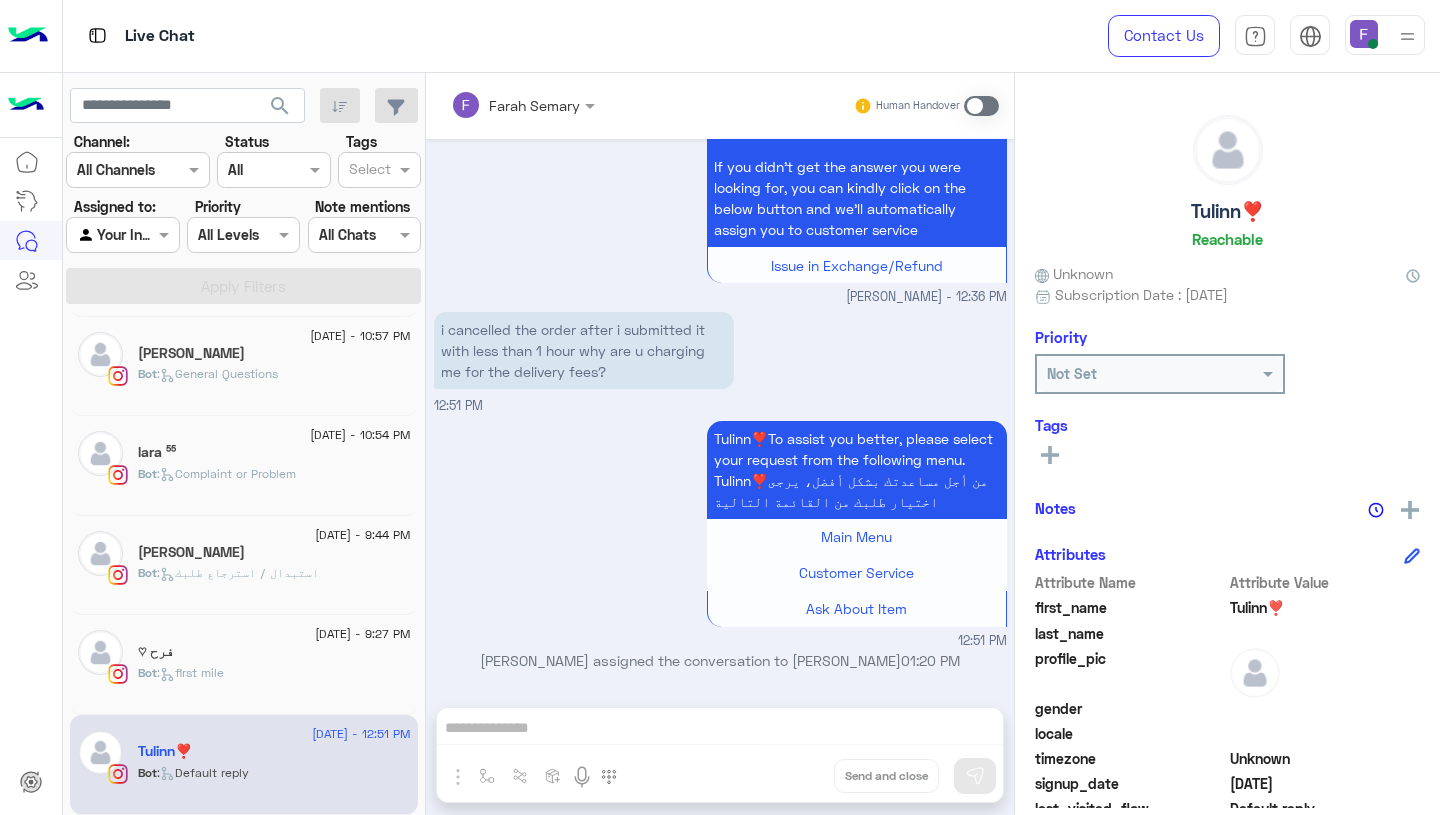 click on "i cancelled the order after i submitted it with less than 1 hour why are u charging me for the delivery fees?" at bounding box center [584, 350] 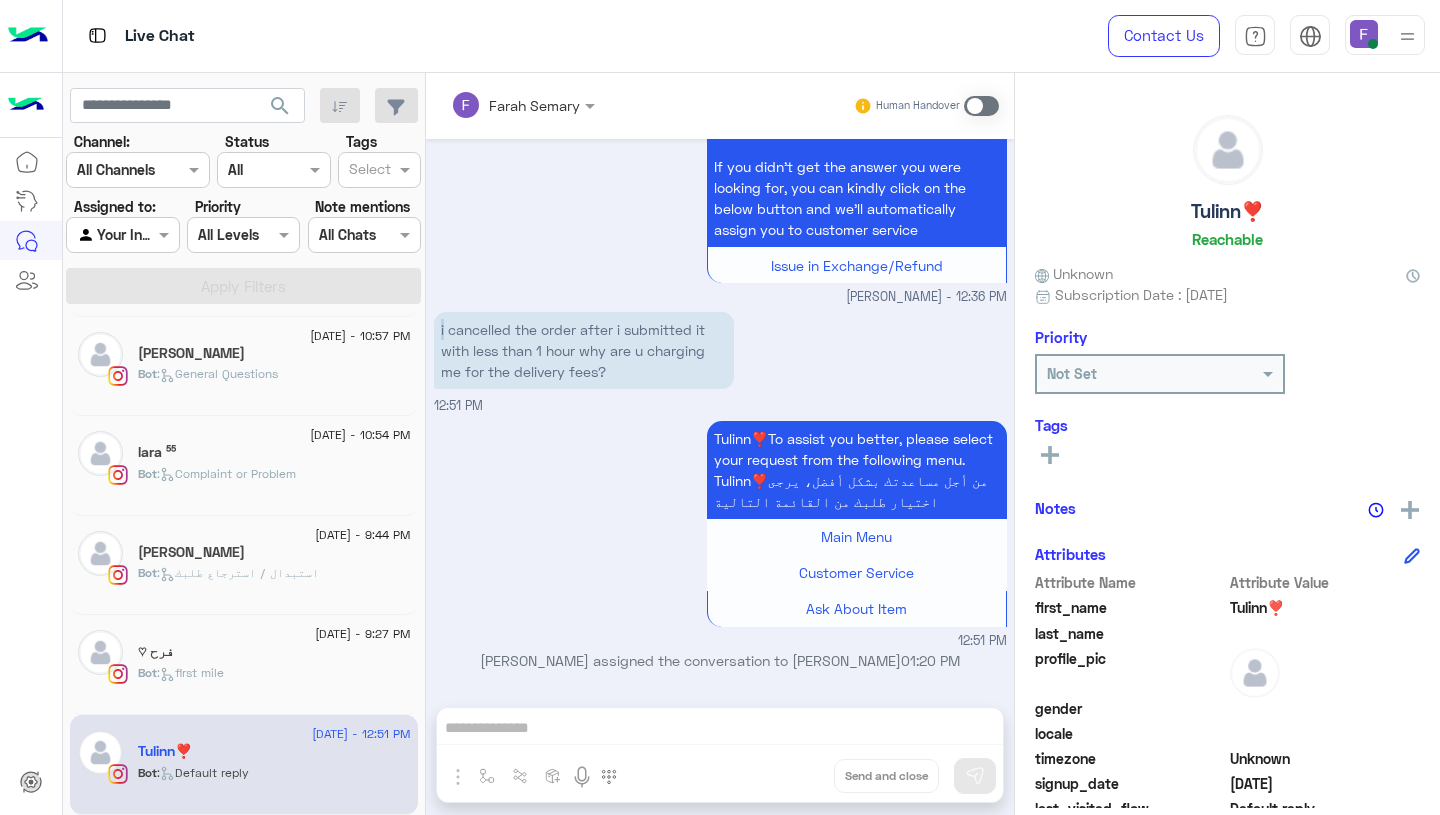 click on "i cancelled the order after i submitted it with less than 1 hour why are u charging me for the delivery fees?" at bounding box center [584, 350] 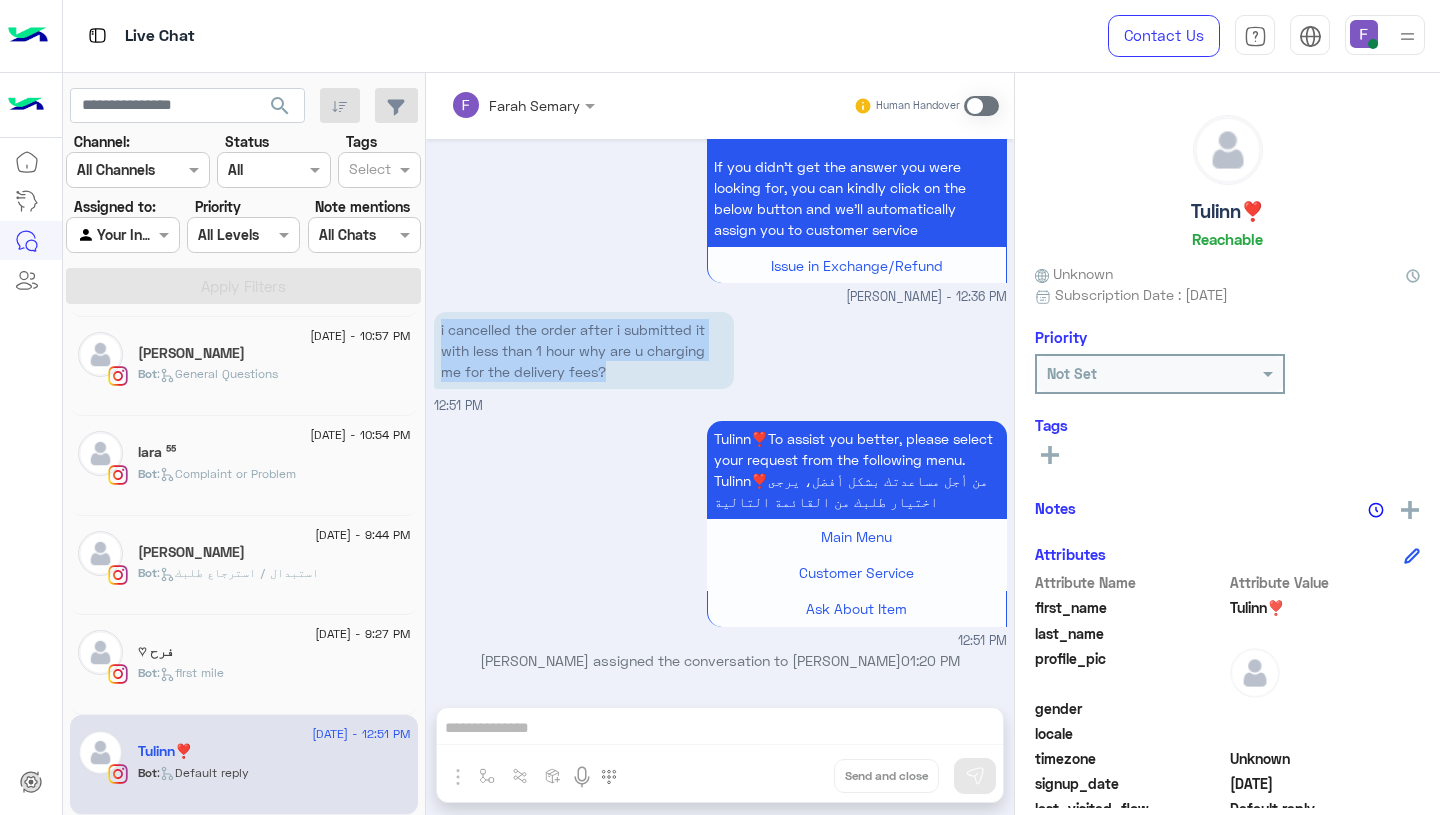 click on "i cancelled the order after i submitted it with less than 1 hour why are u charging me for the delivery fees?" at bounding box center [584, 350] 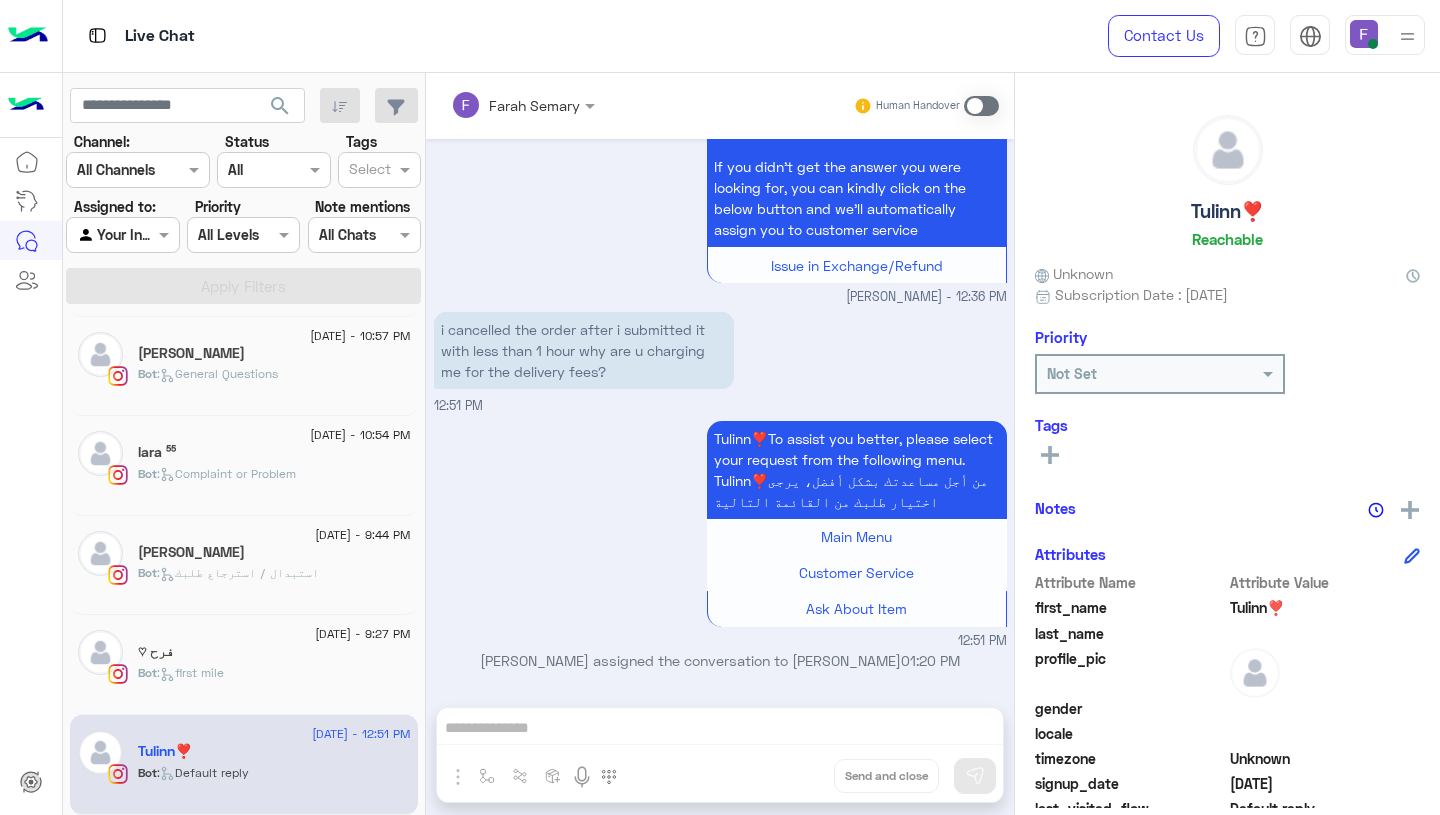 click at bounding box center [981, 106] 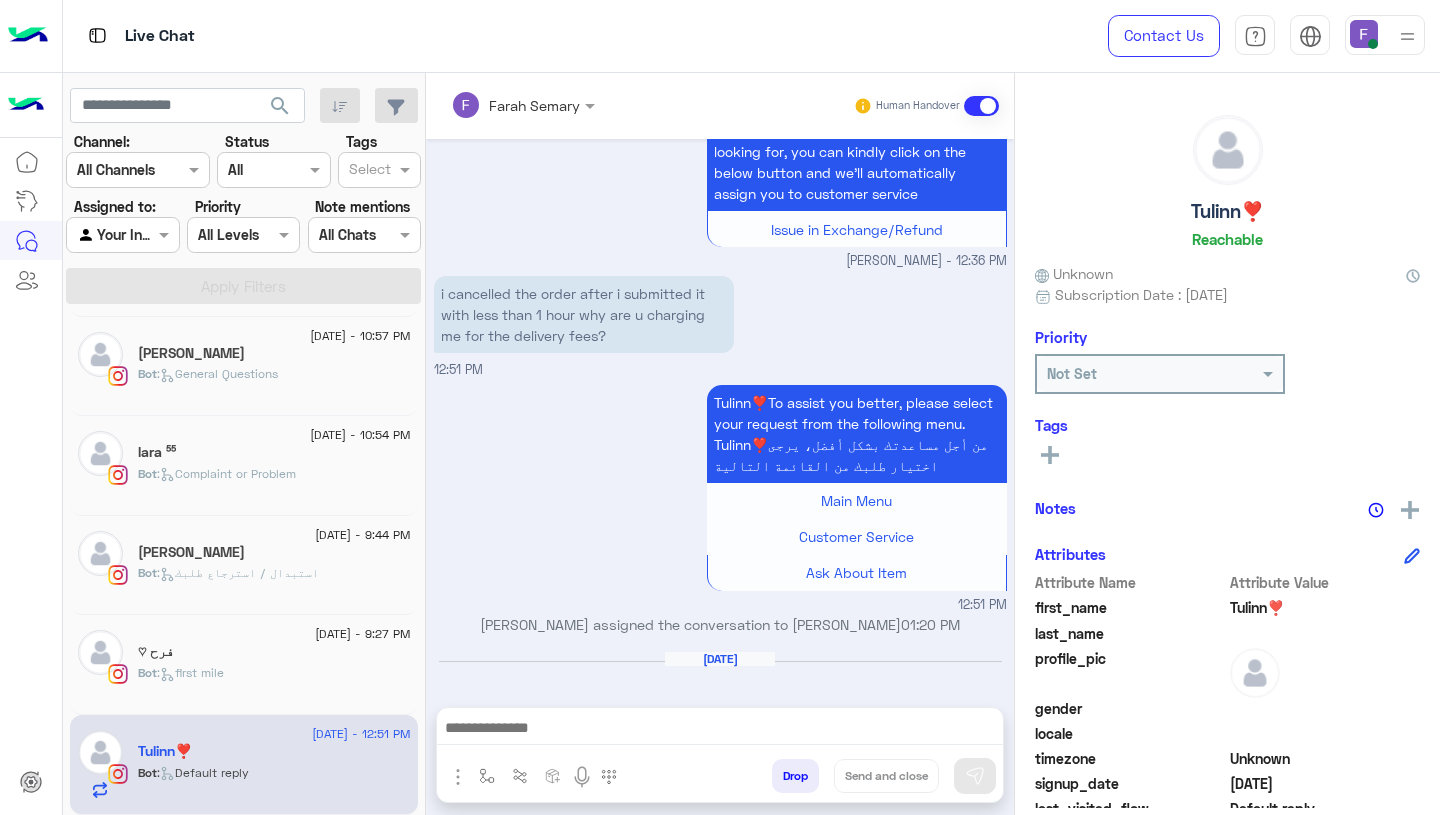 scroll, scrollTop: 6996, scrollLeft: 0, axis: vertical 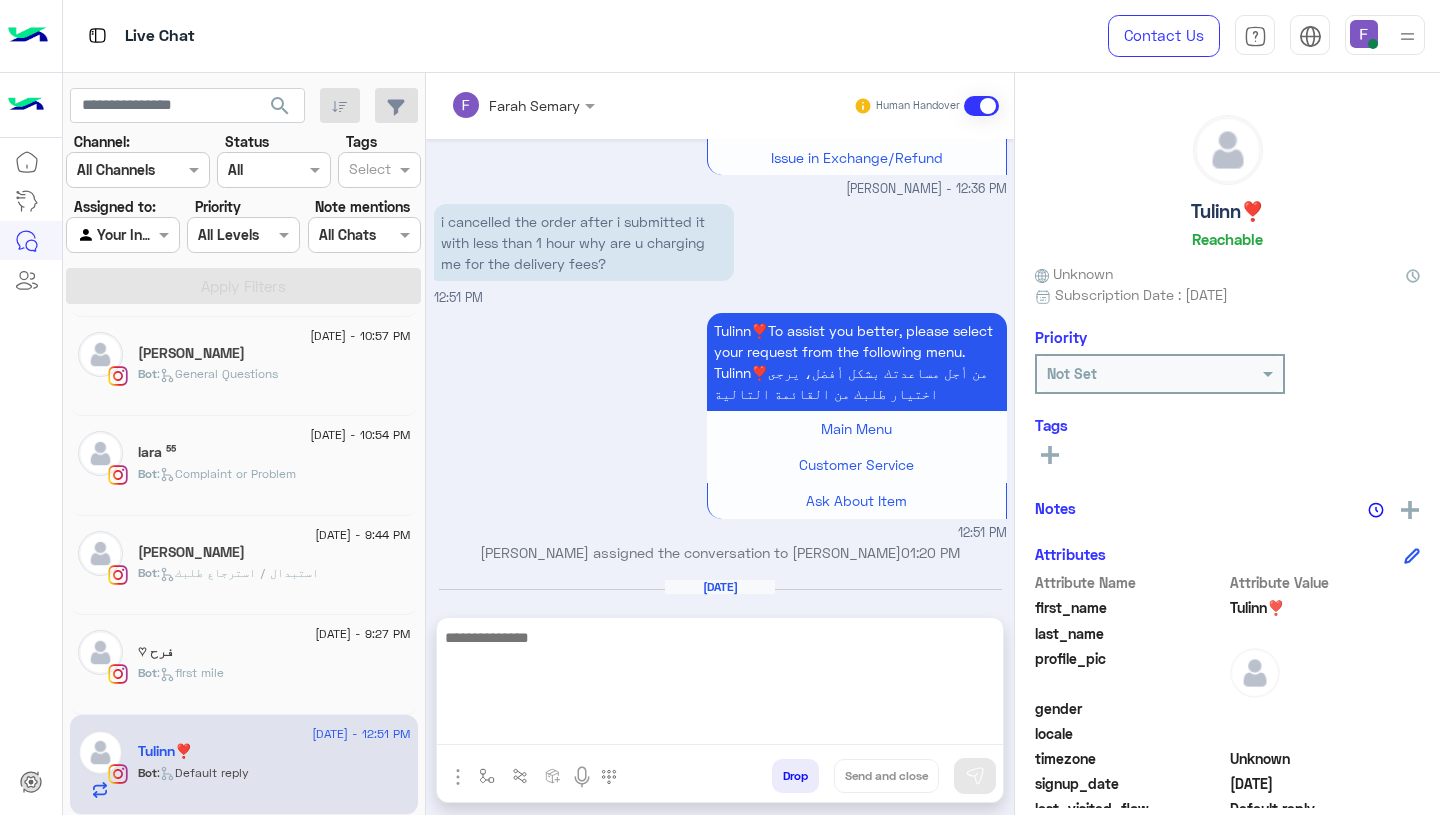 click at bounding box center (720, 685) 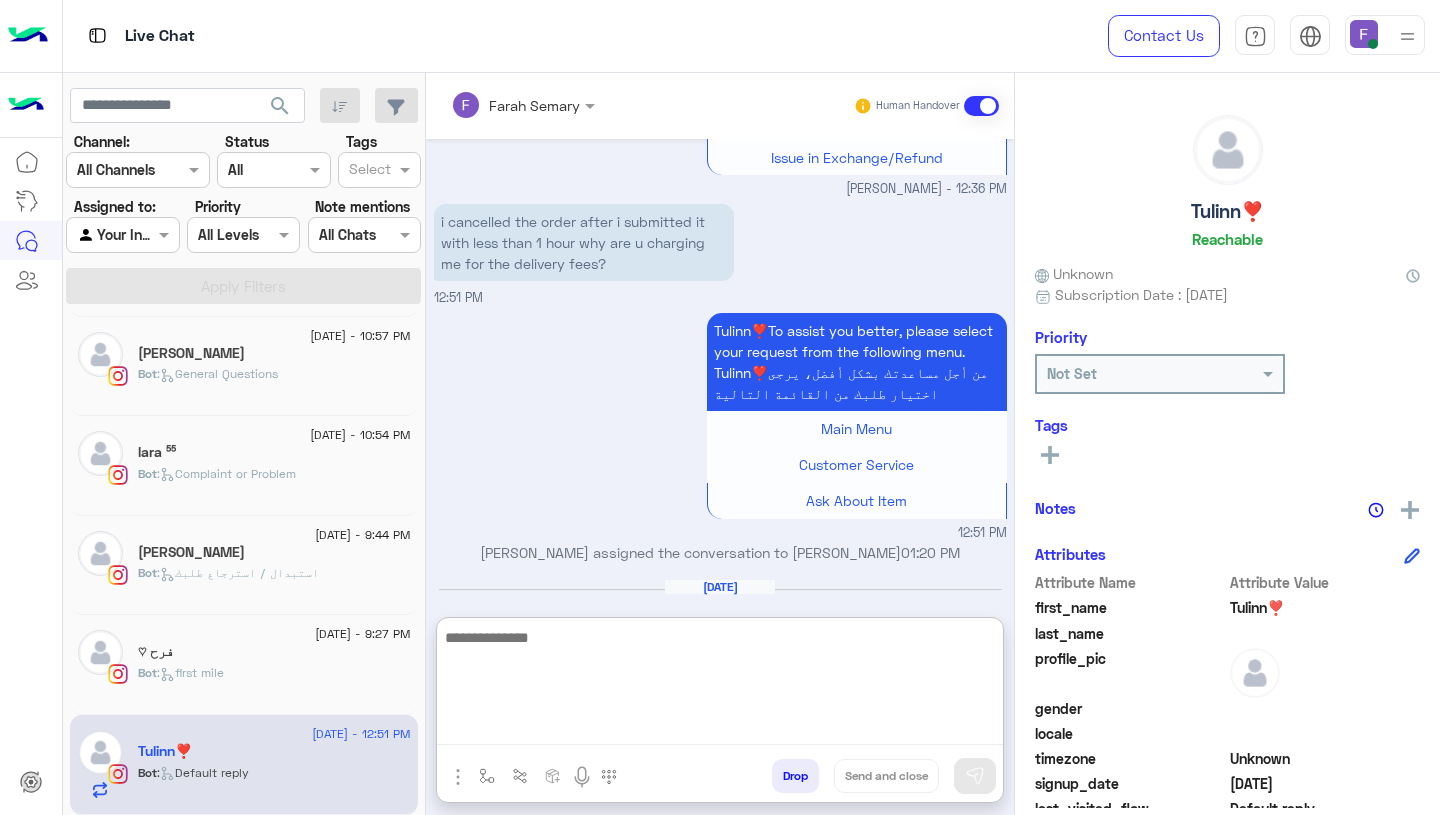 paste on "**********" 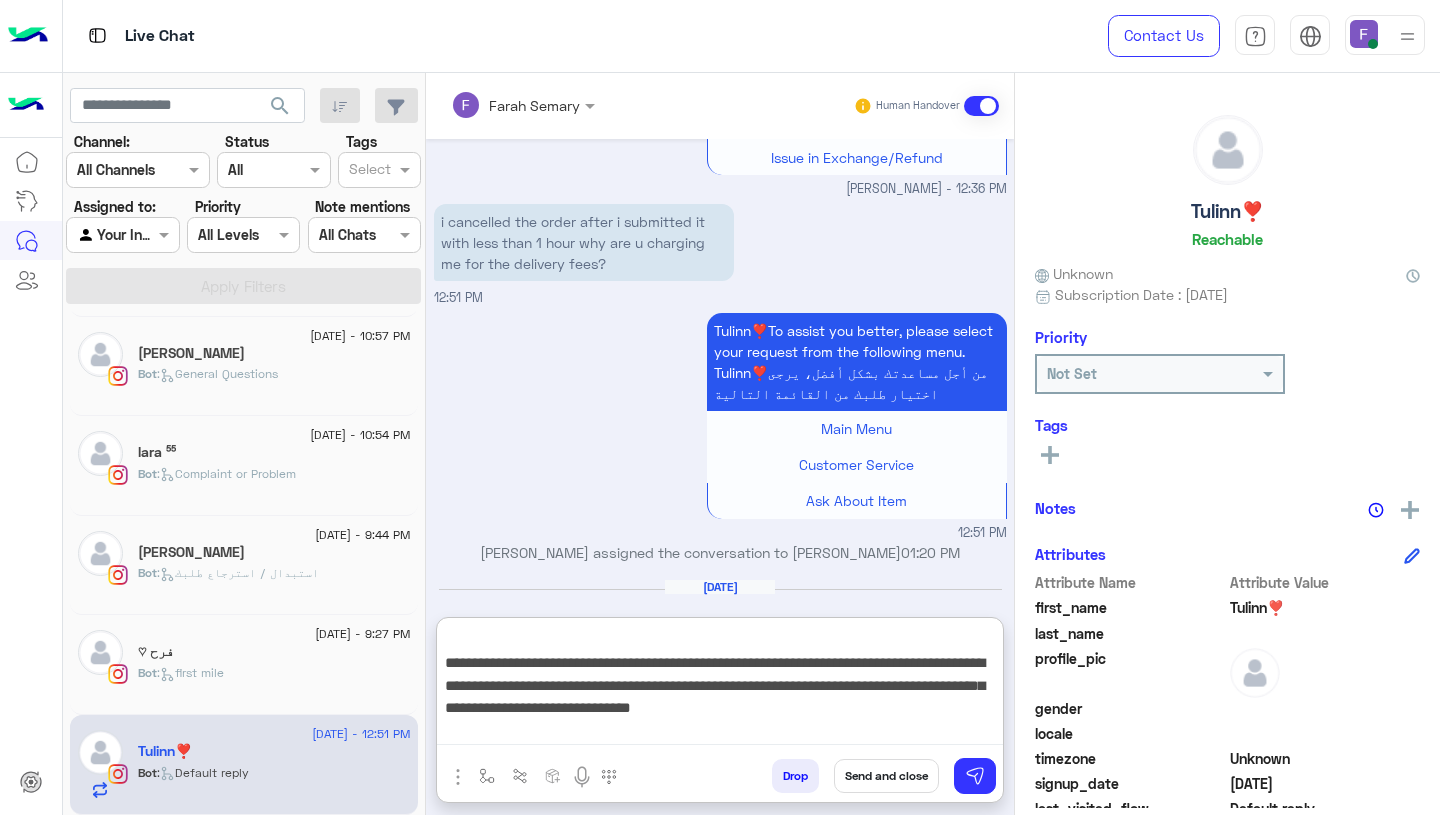 scroll, scrollTop: 24, scrollLeft: 0, axis: vertical 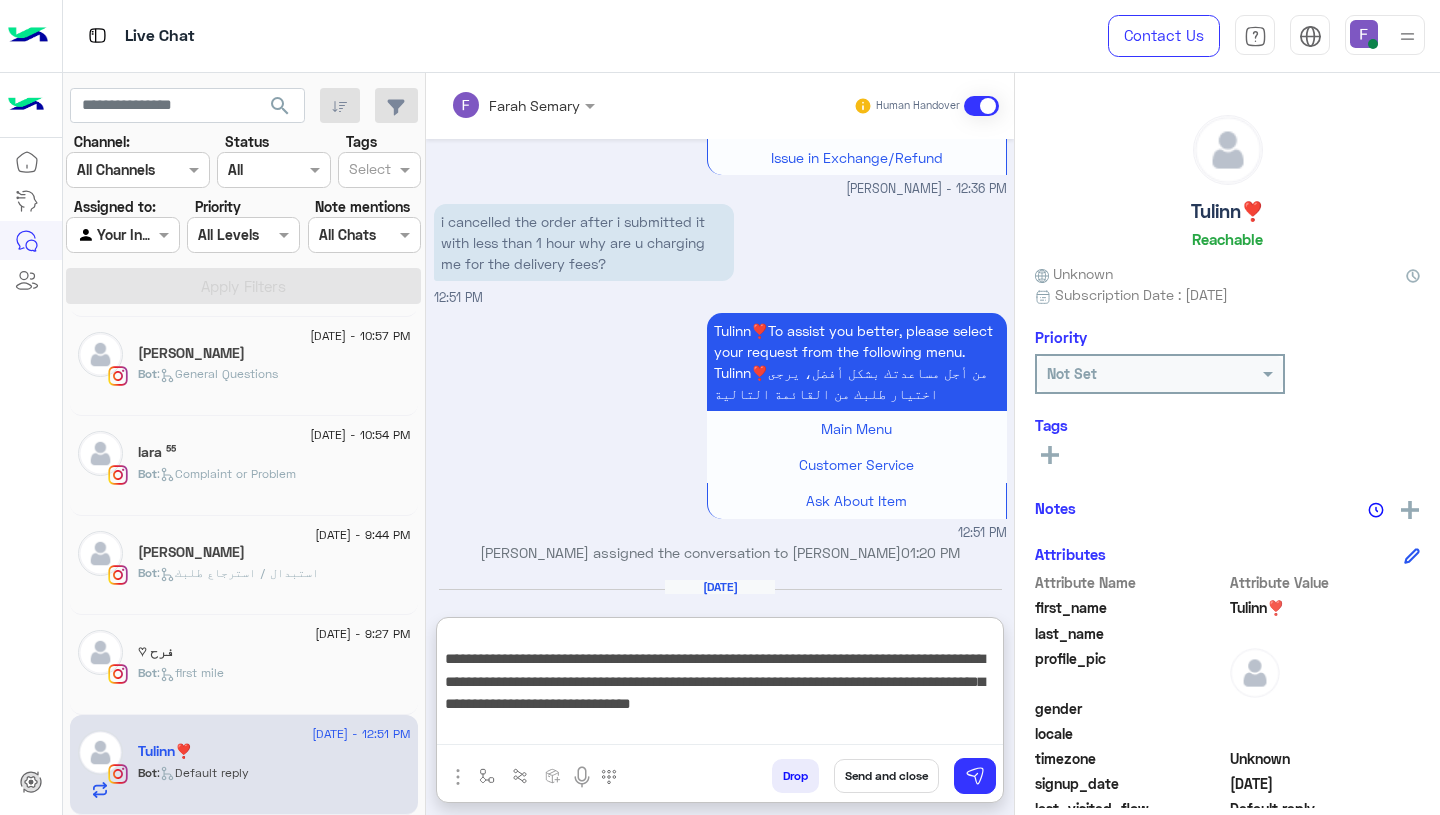 click on "**********" at bounding box center (720, 685) 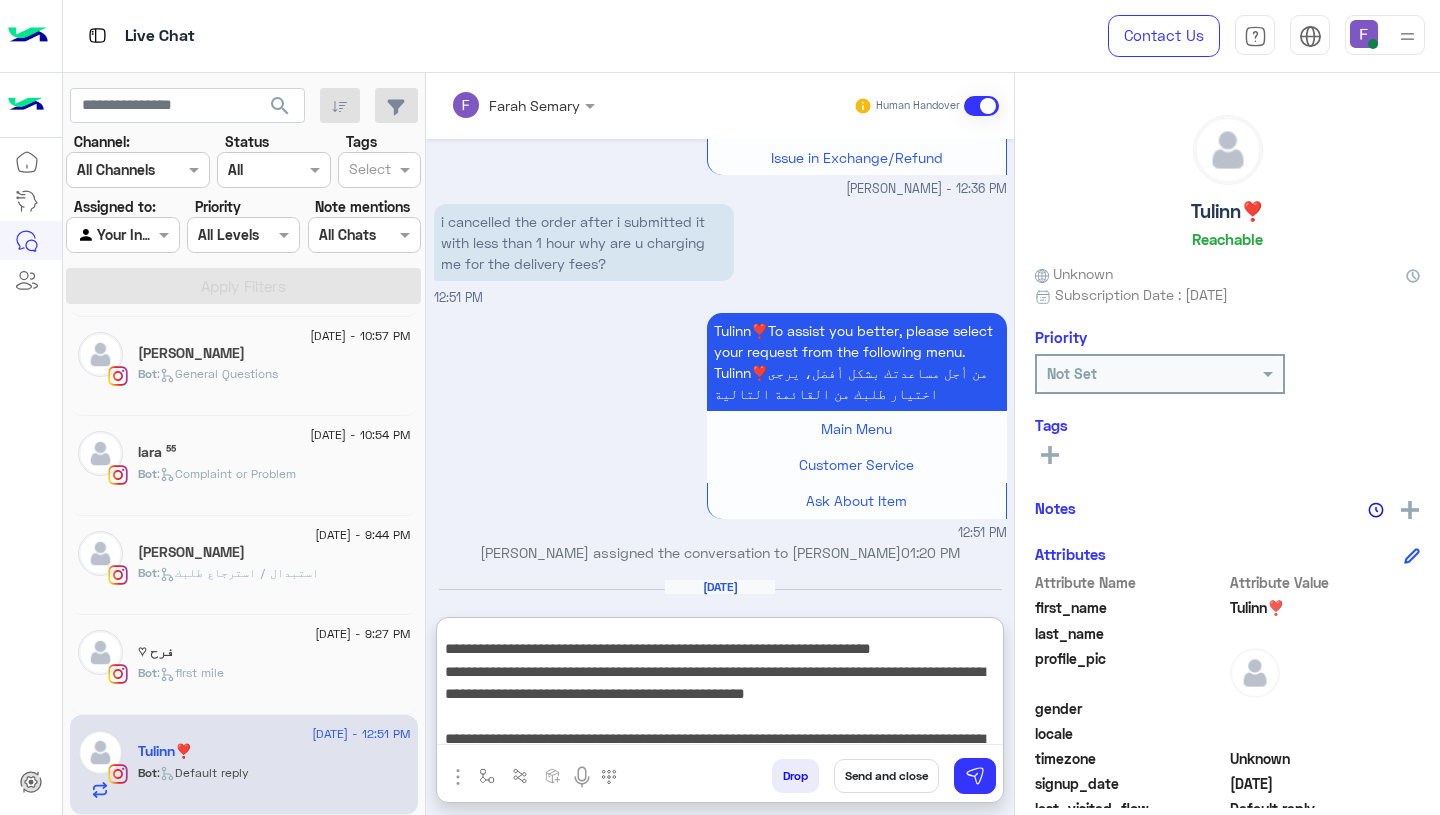 scroll, scrollTop: 0, scrollLeft: 0, axis: both 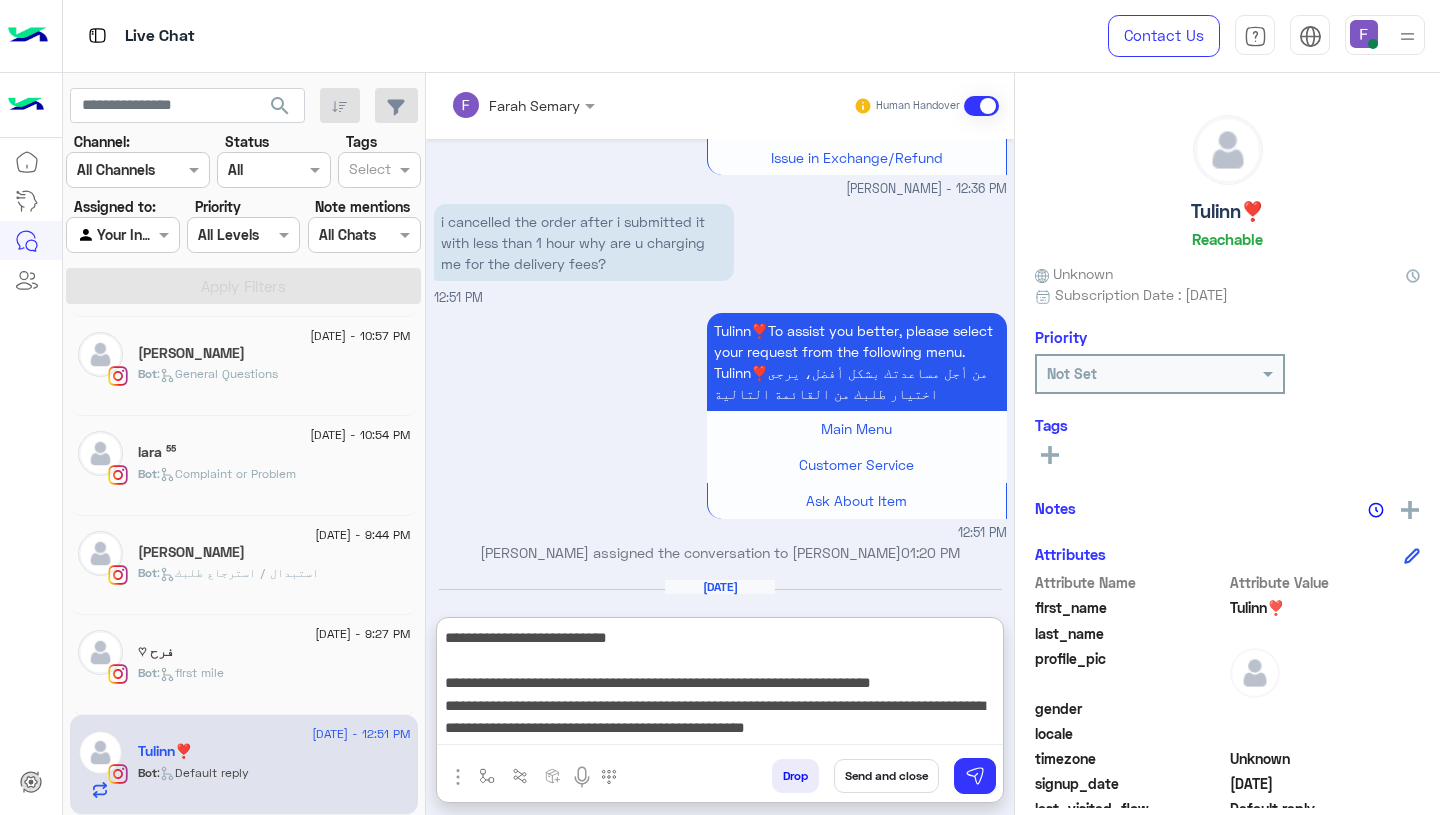 click on "**********" at bounding box center (720, 685) 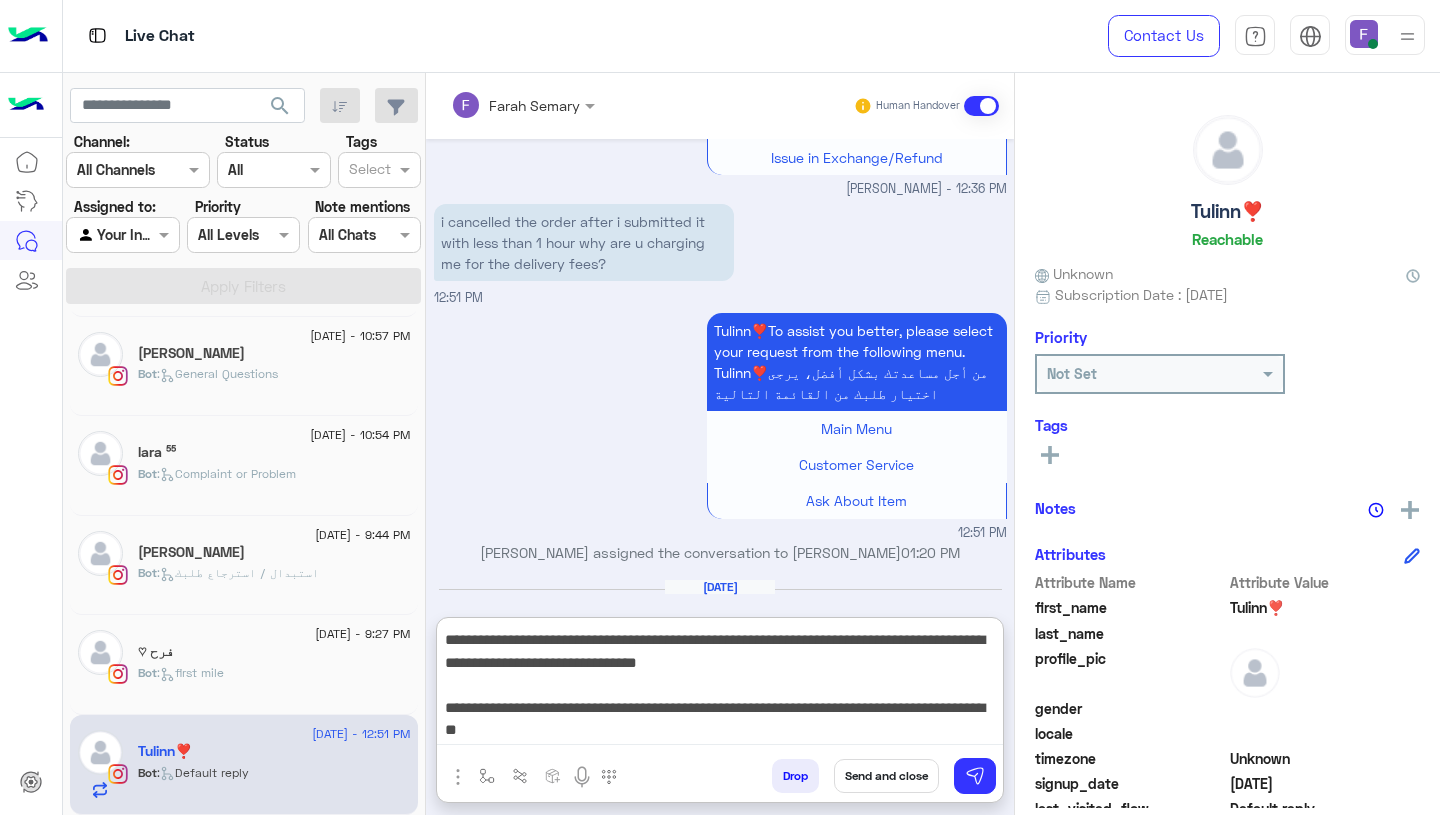 scroll, scrollTop: 245, scrollLeft: 0, axis: vertical 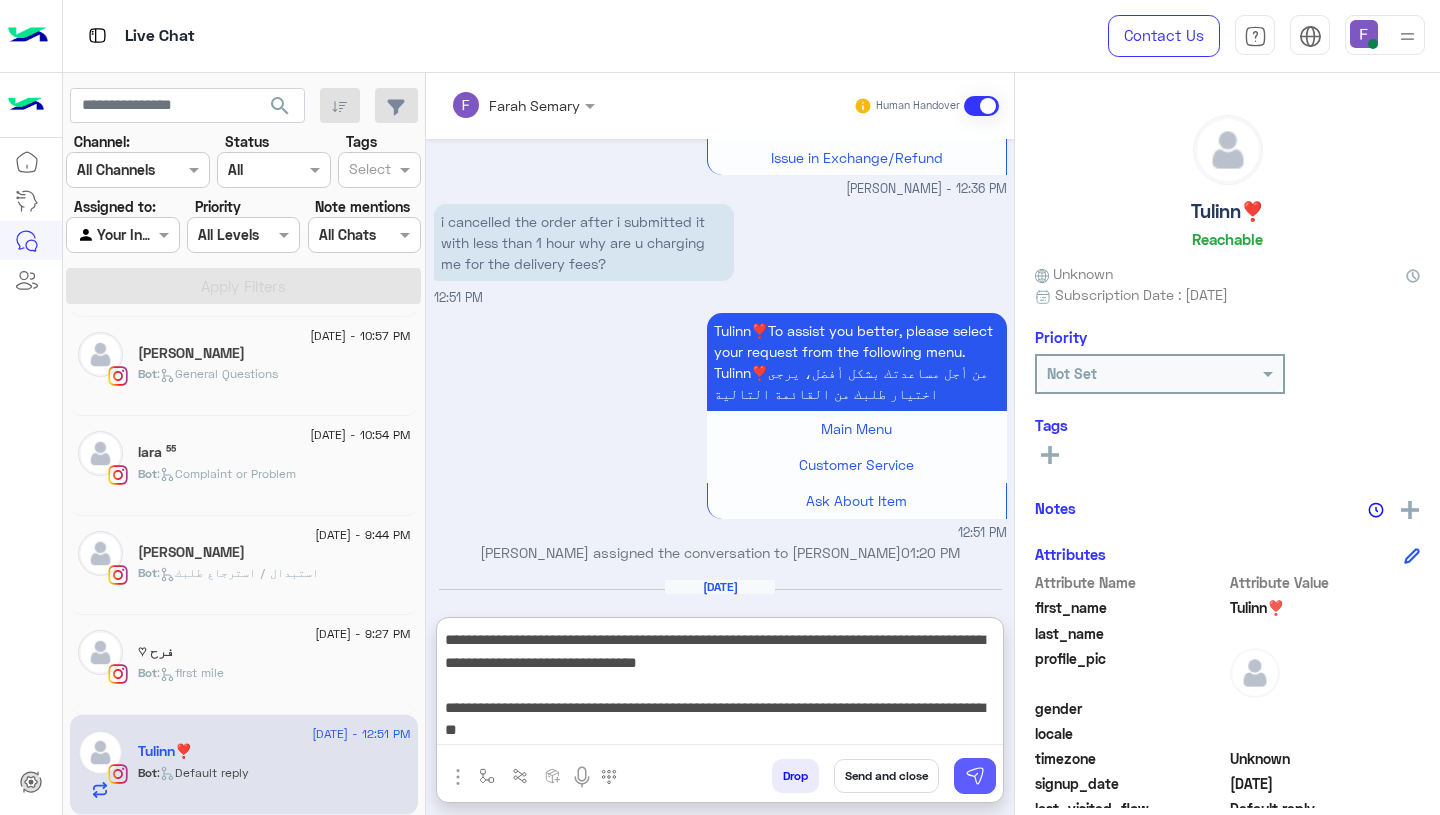 type on "**********" 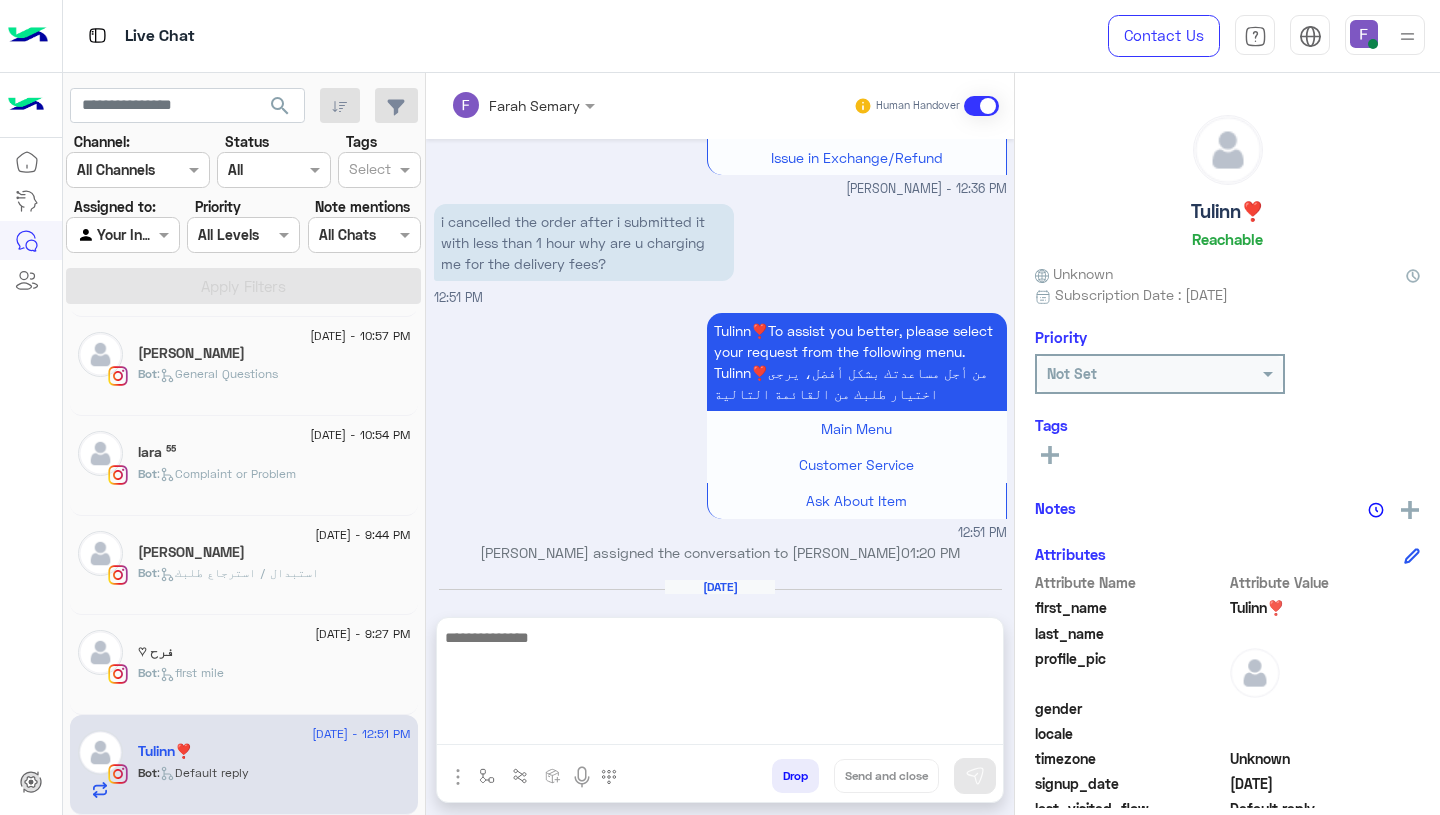 scroll, scrollTop: 0, scrollLeft: 0, axis: both 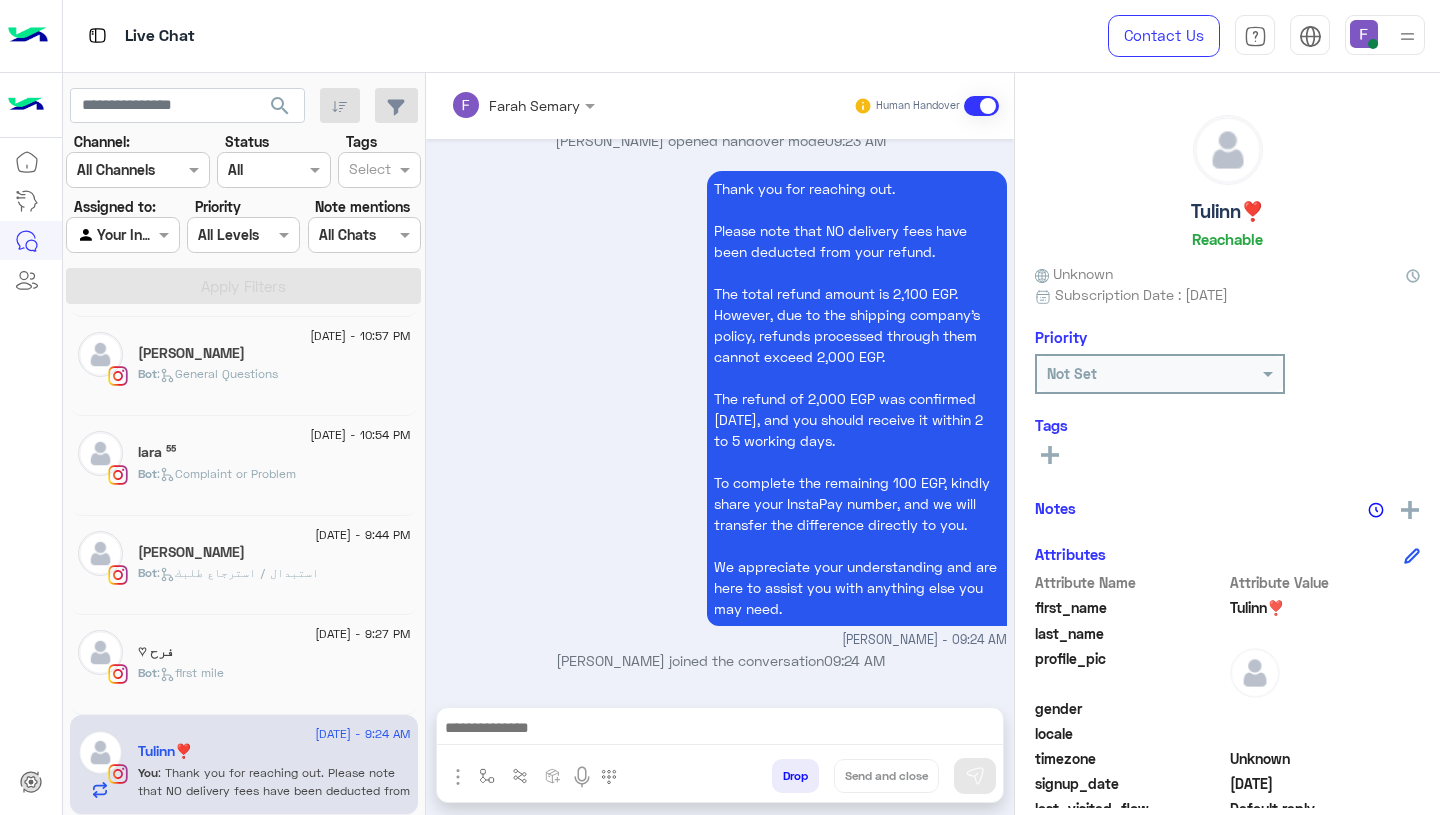 click on "Thank you for reaching out. Please note that NO delivery fees have been deducted from your refund.   The total refund amount is 2,100 EGP. However, due to the shipping company’s policy, refunds processed through them cannot exceed 2,000 EGP. The refund of 2,000 EGP was confirmed [DATE], and you should receive it within 2 to 5 working days. To complete the remaining 100 EGP, kindly share your InstaPay number, and we will transfer the difference directly to you. We appreciate your understanding and are here to assist you with anything else you may need.  [PERSON_NAME] -  09:24 AM" at bounding box center [720, 408] 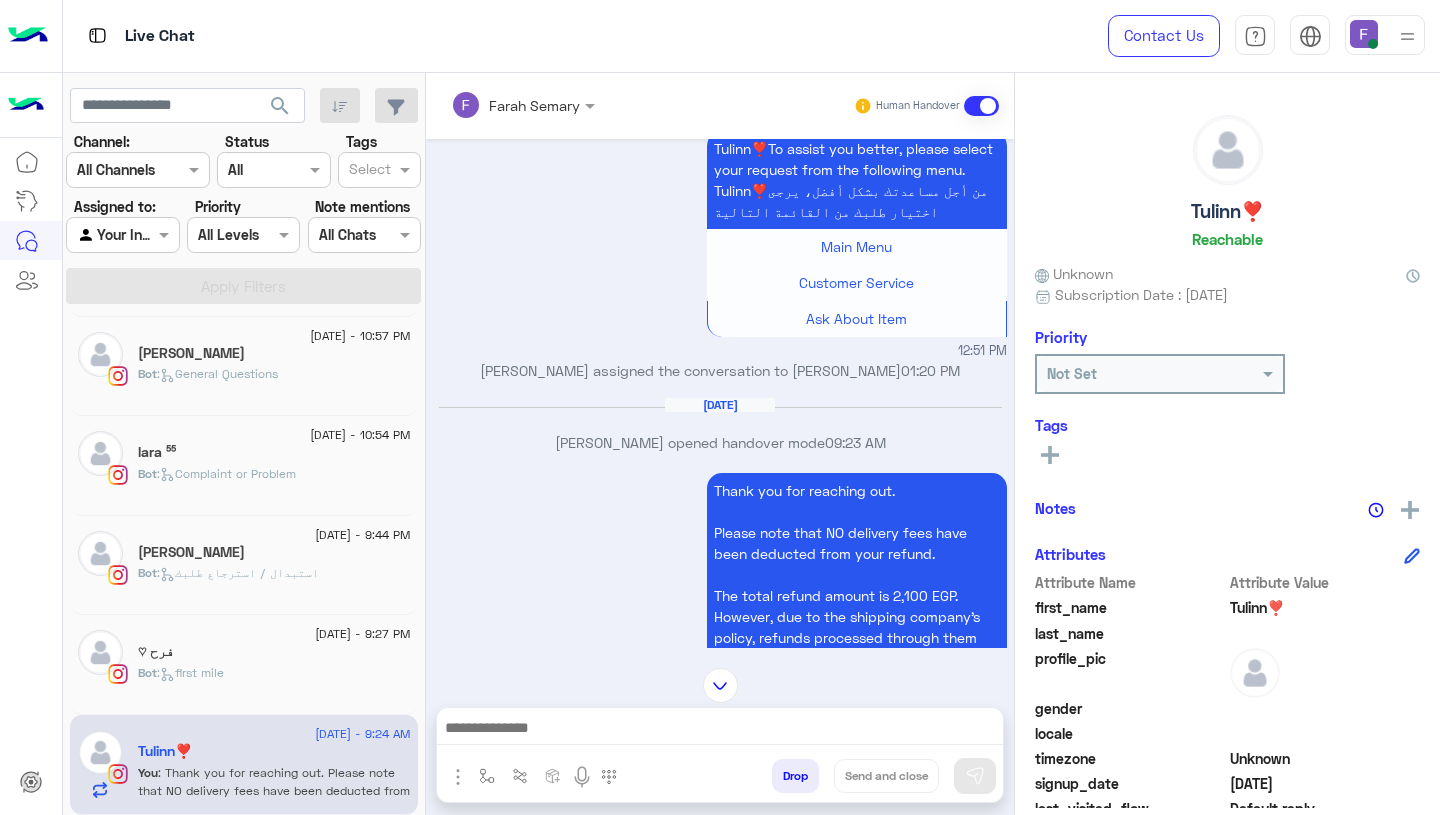 scroll, scrollTop: 7516, scrollLeft: 0, axis: vertical 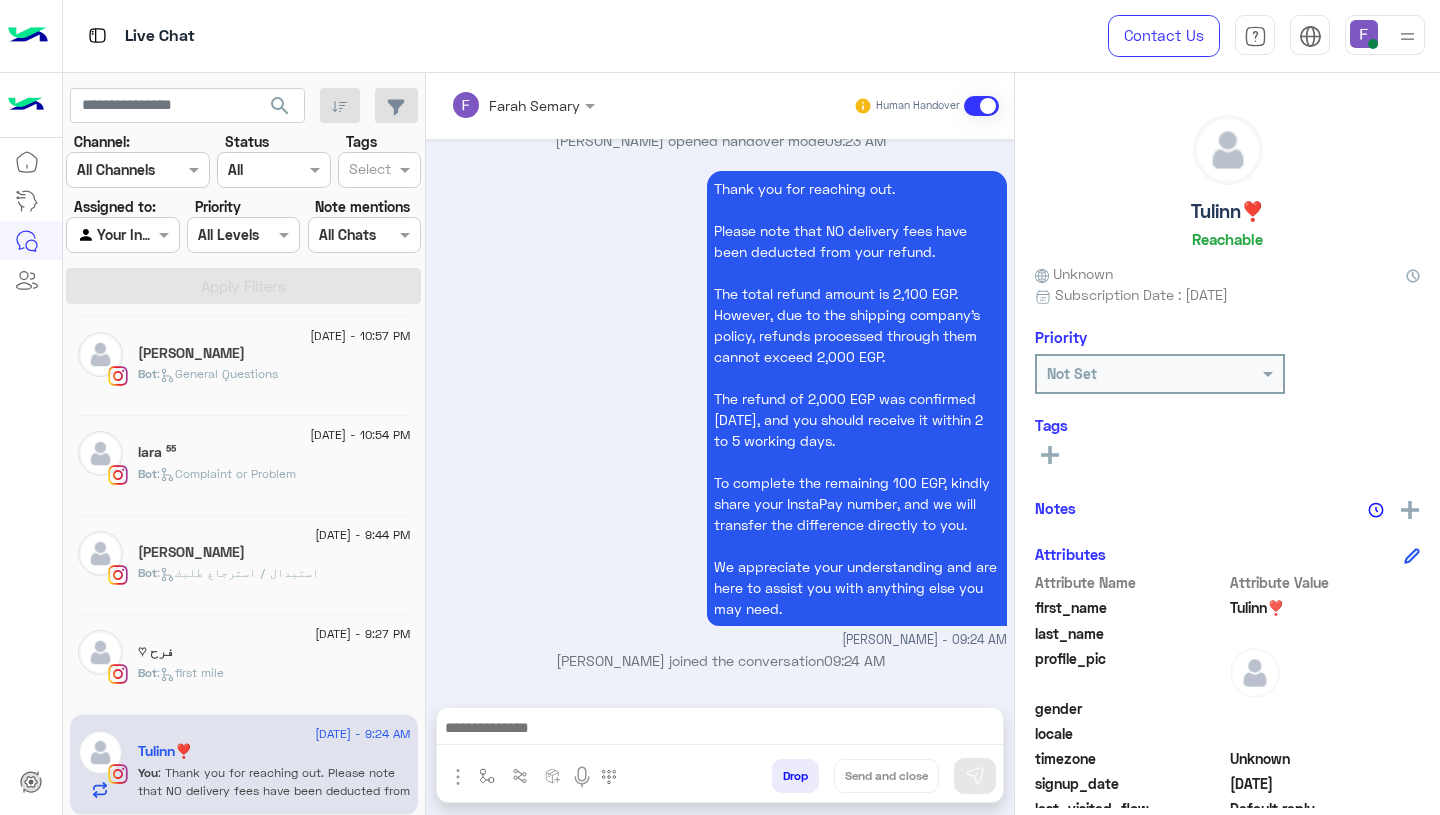 click on "Bot :   first mile" 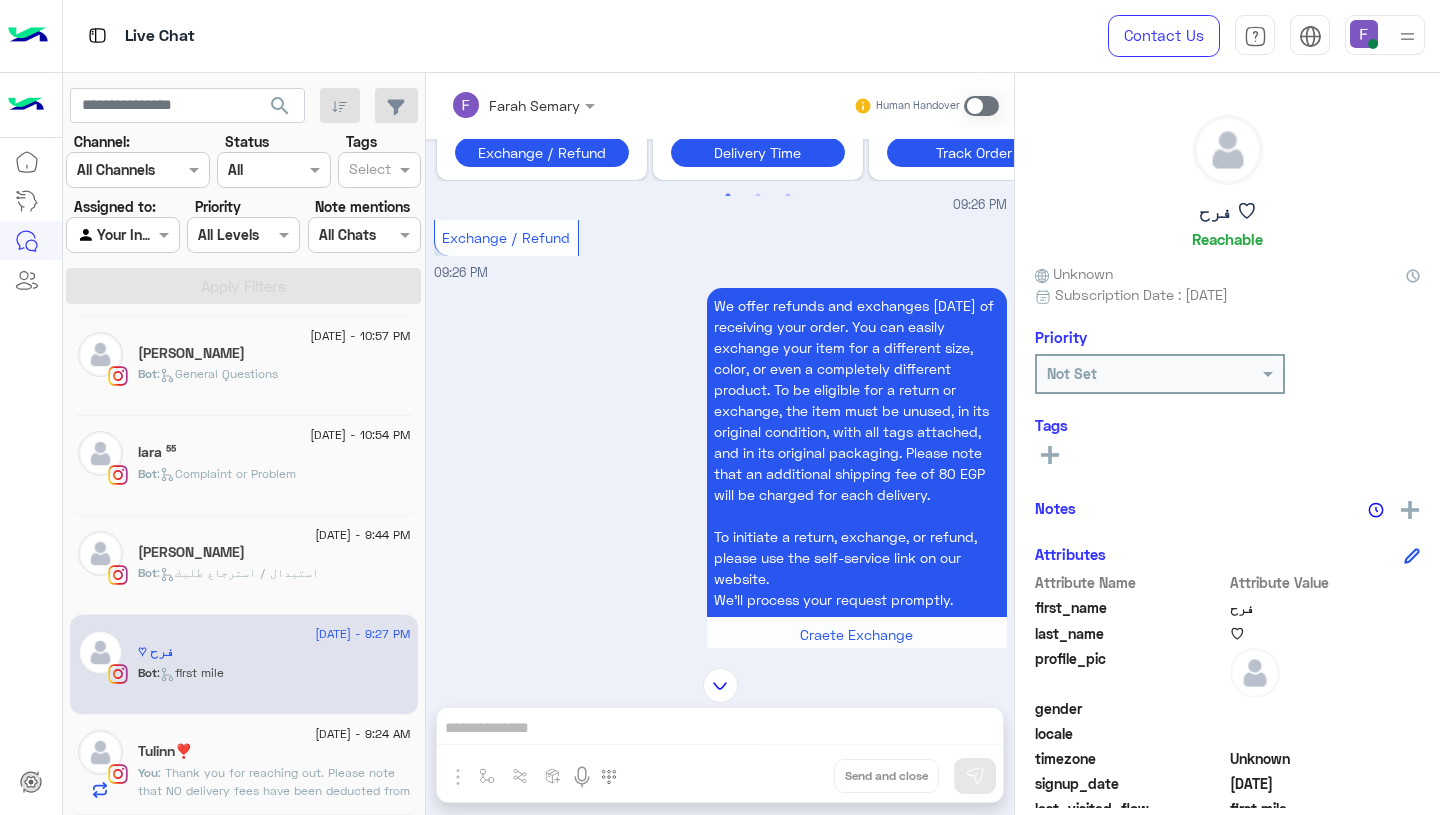 scroll, scrollTop: 1095, scrollLeft: 0, axis: vertical 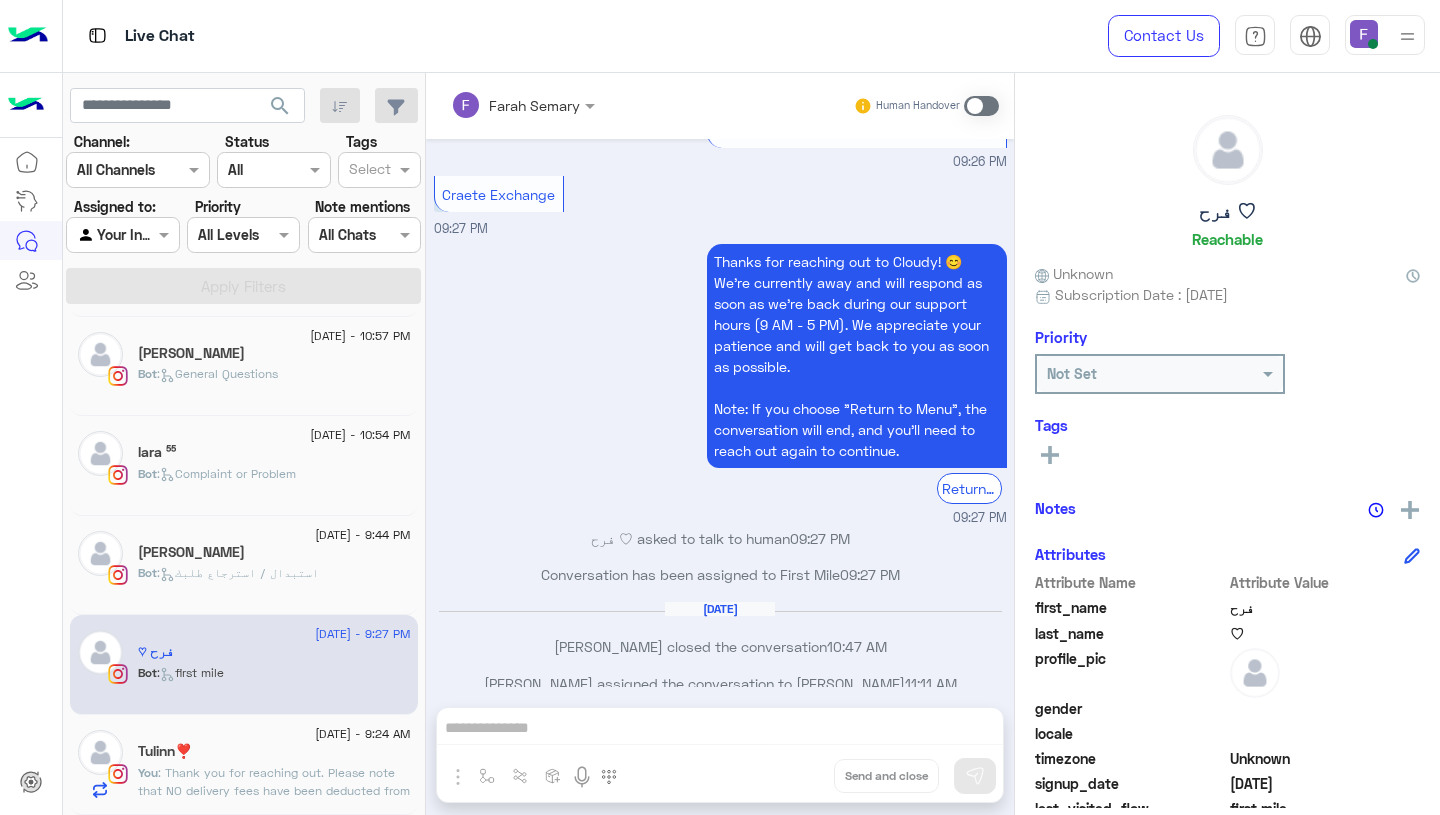 click at bounding box center (981, 106) 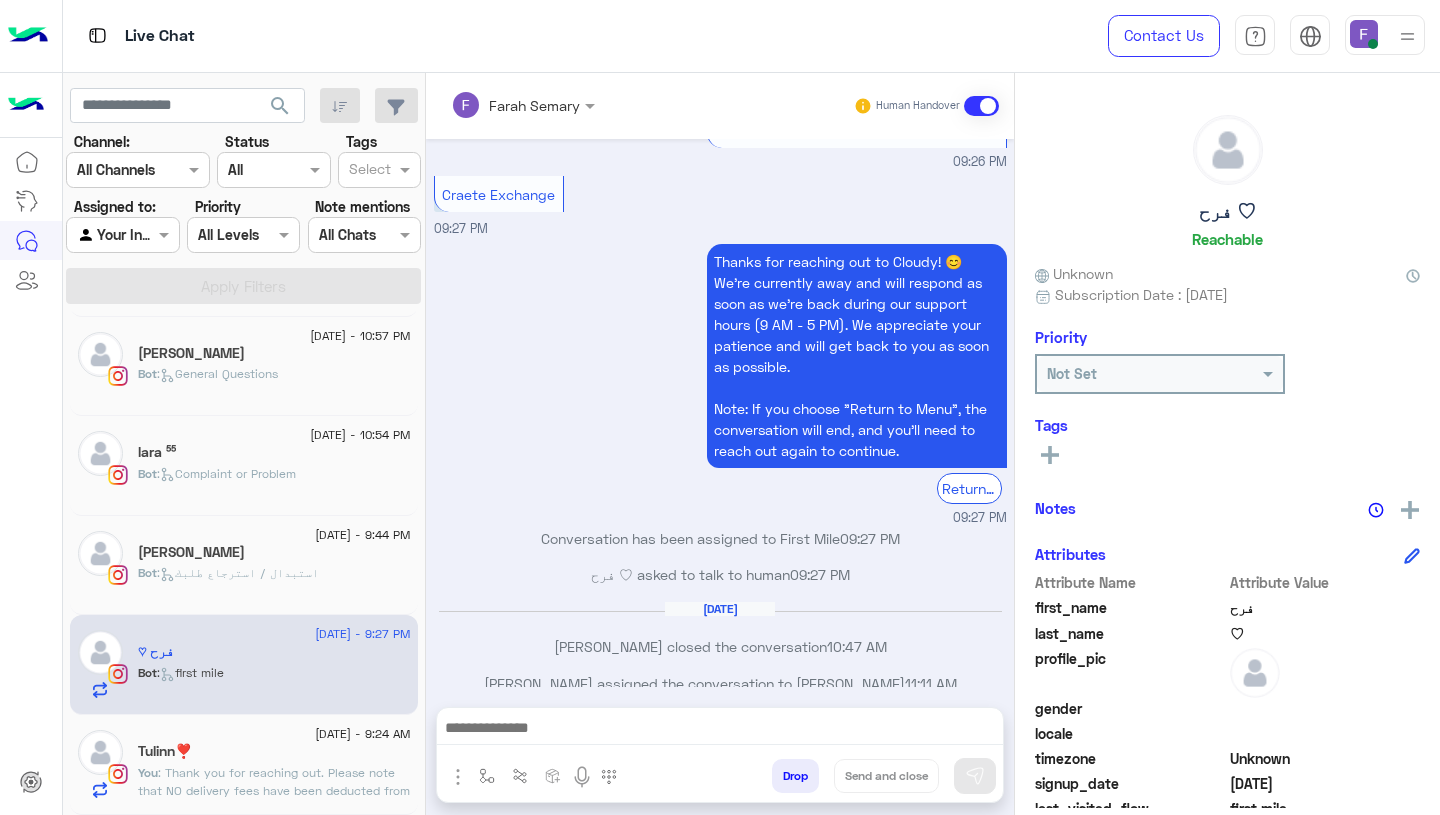 scroll, scrollTop: 1167, scrollLeft: 0, axis: vertical 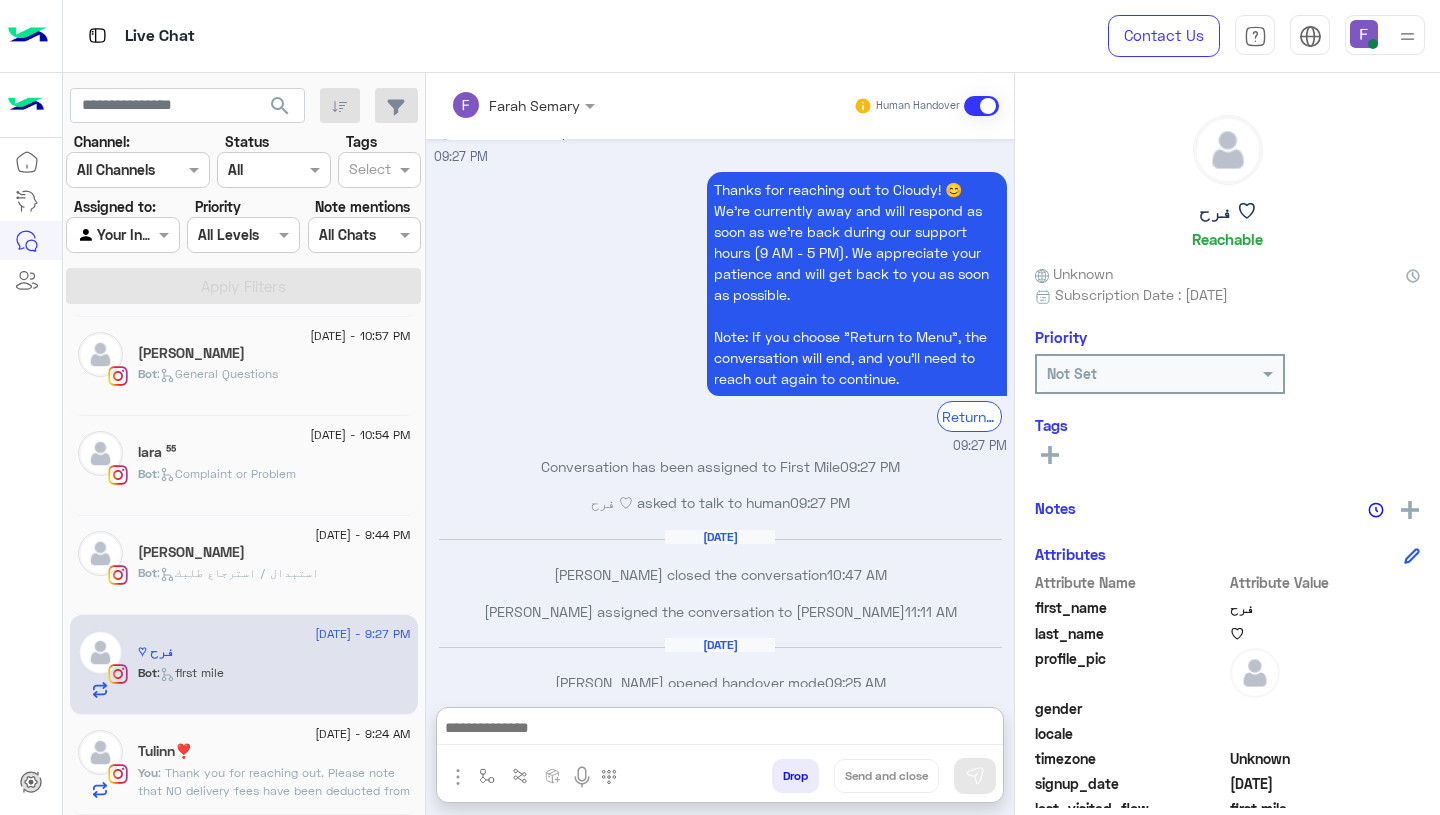 click at bounding box center [720, 730] 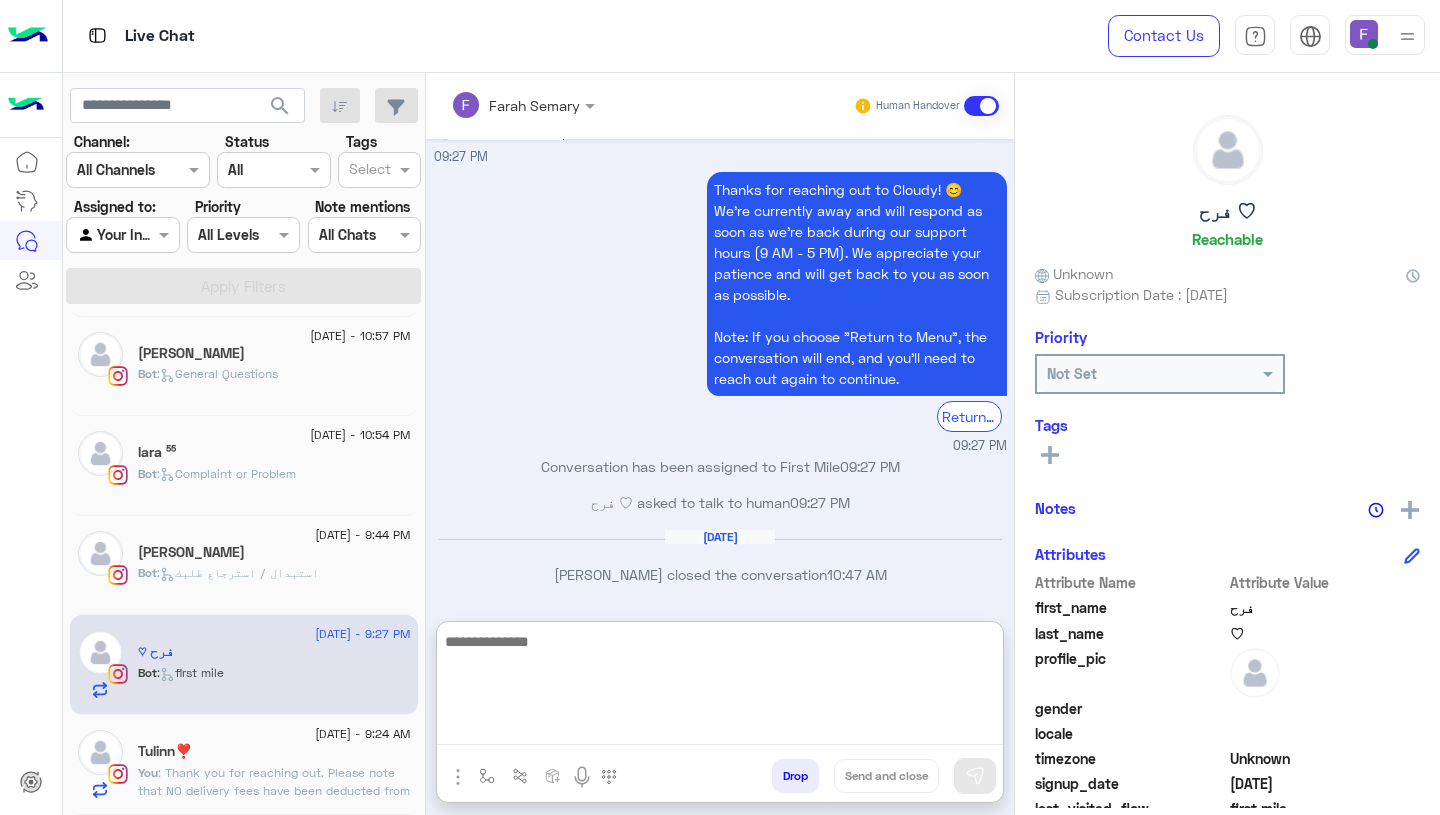 paste on "**********" 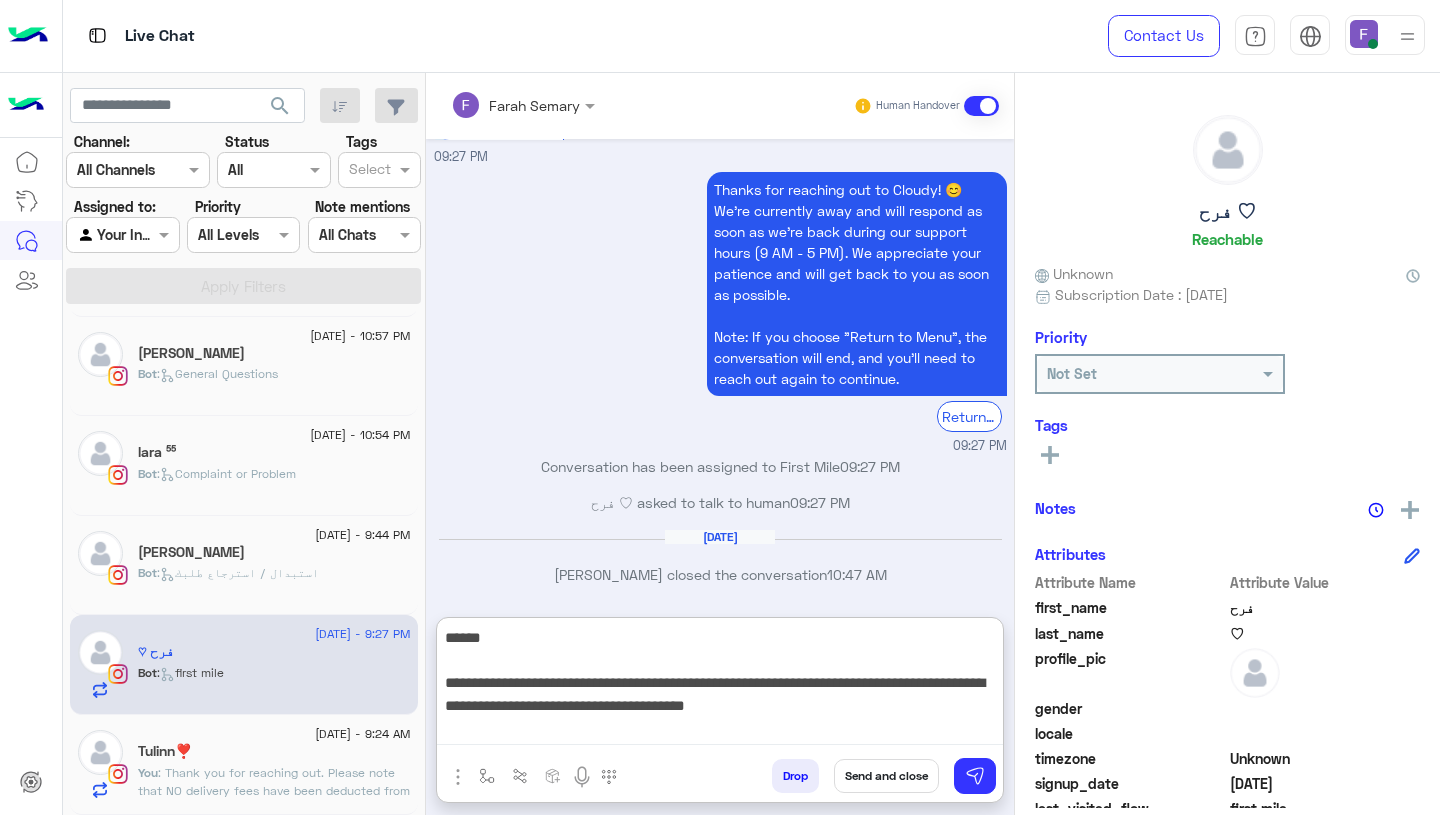 scroll, scrollTop: 308, scrollLeft: 0, axis: vertical 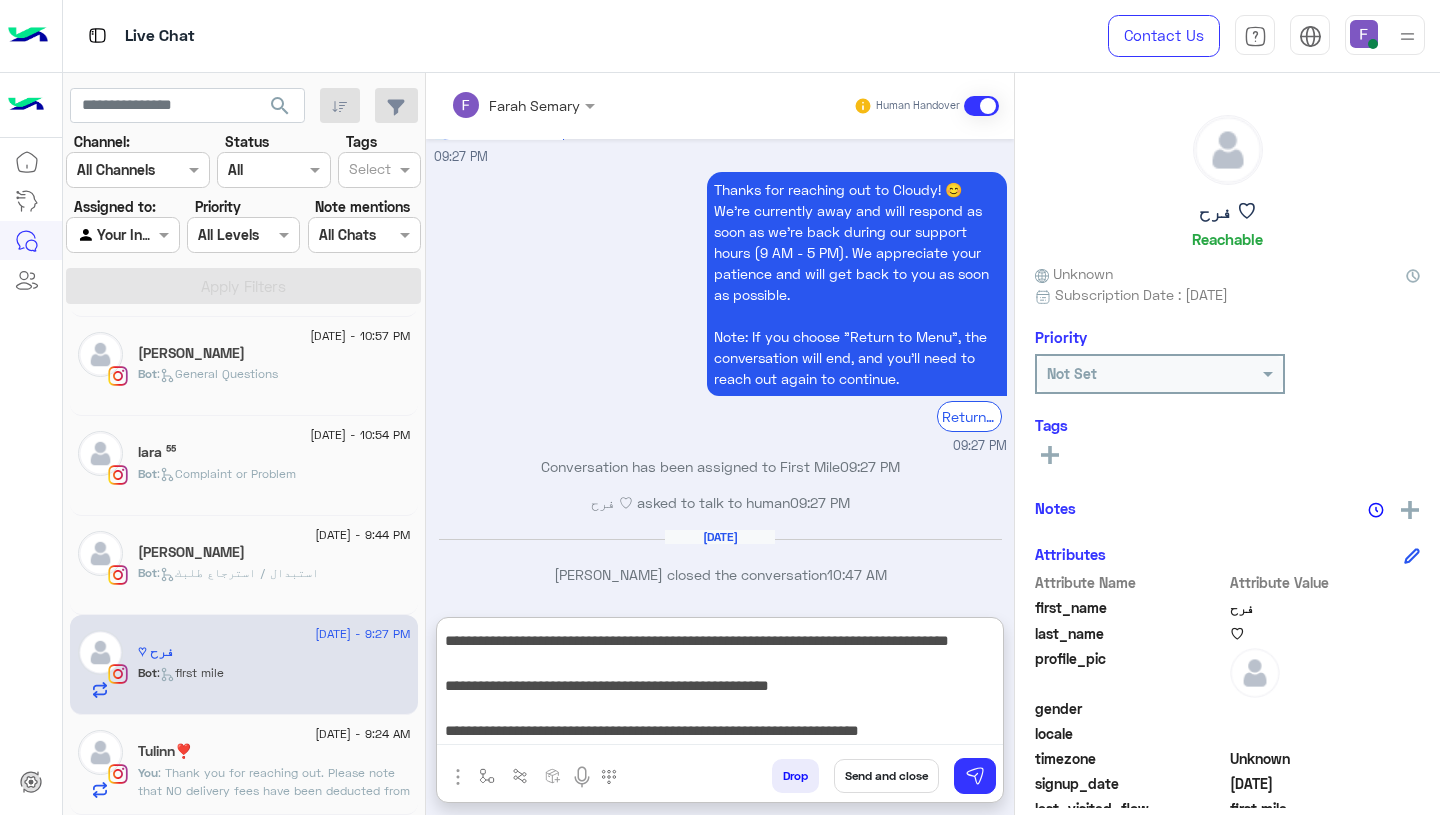 type on "**********" 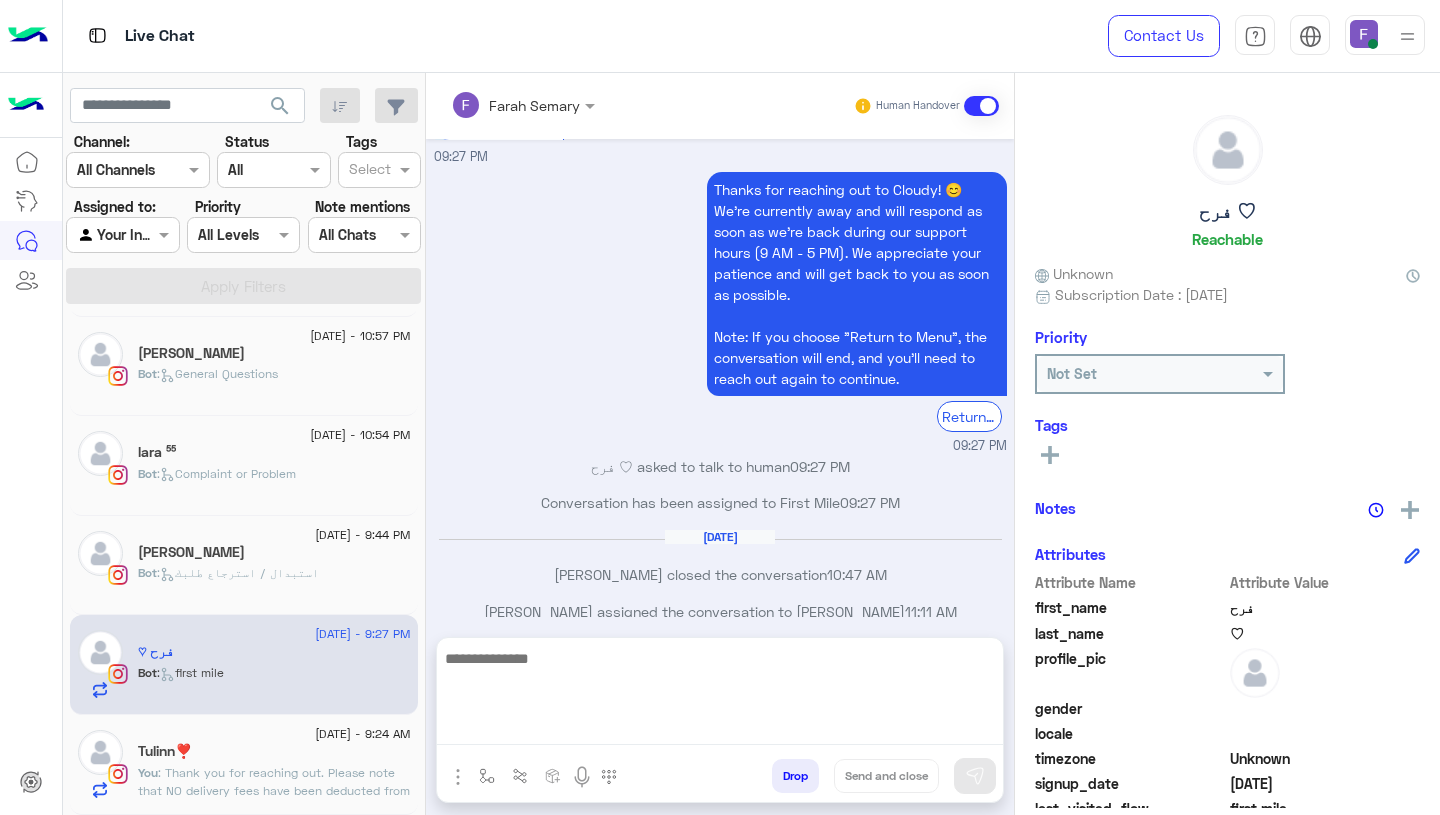 scroll, scrollTop: 0, scrollLeft: 0, axis: both 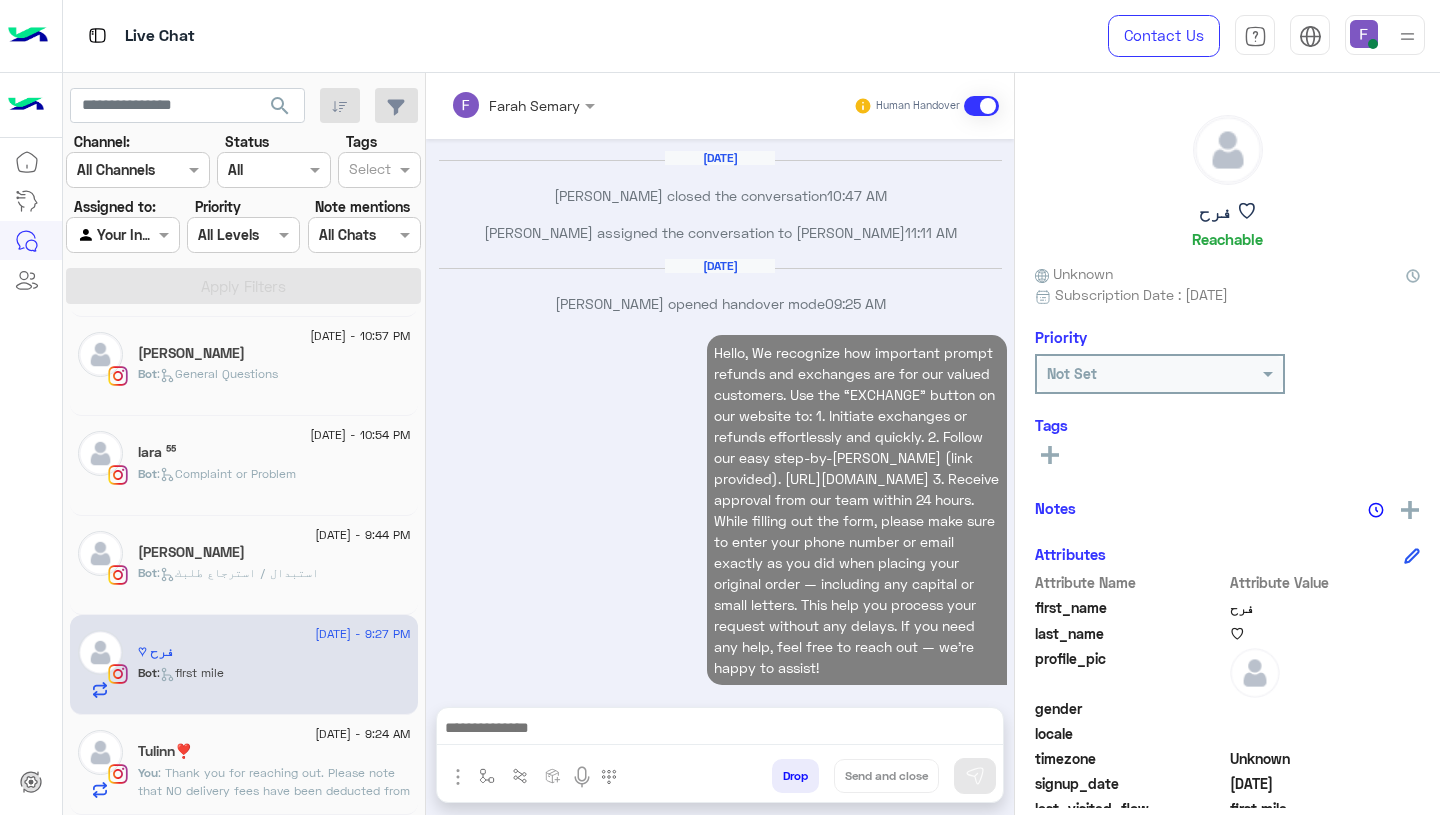click on "Bot :   استبدال / استرجاع طلبك" 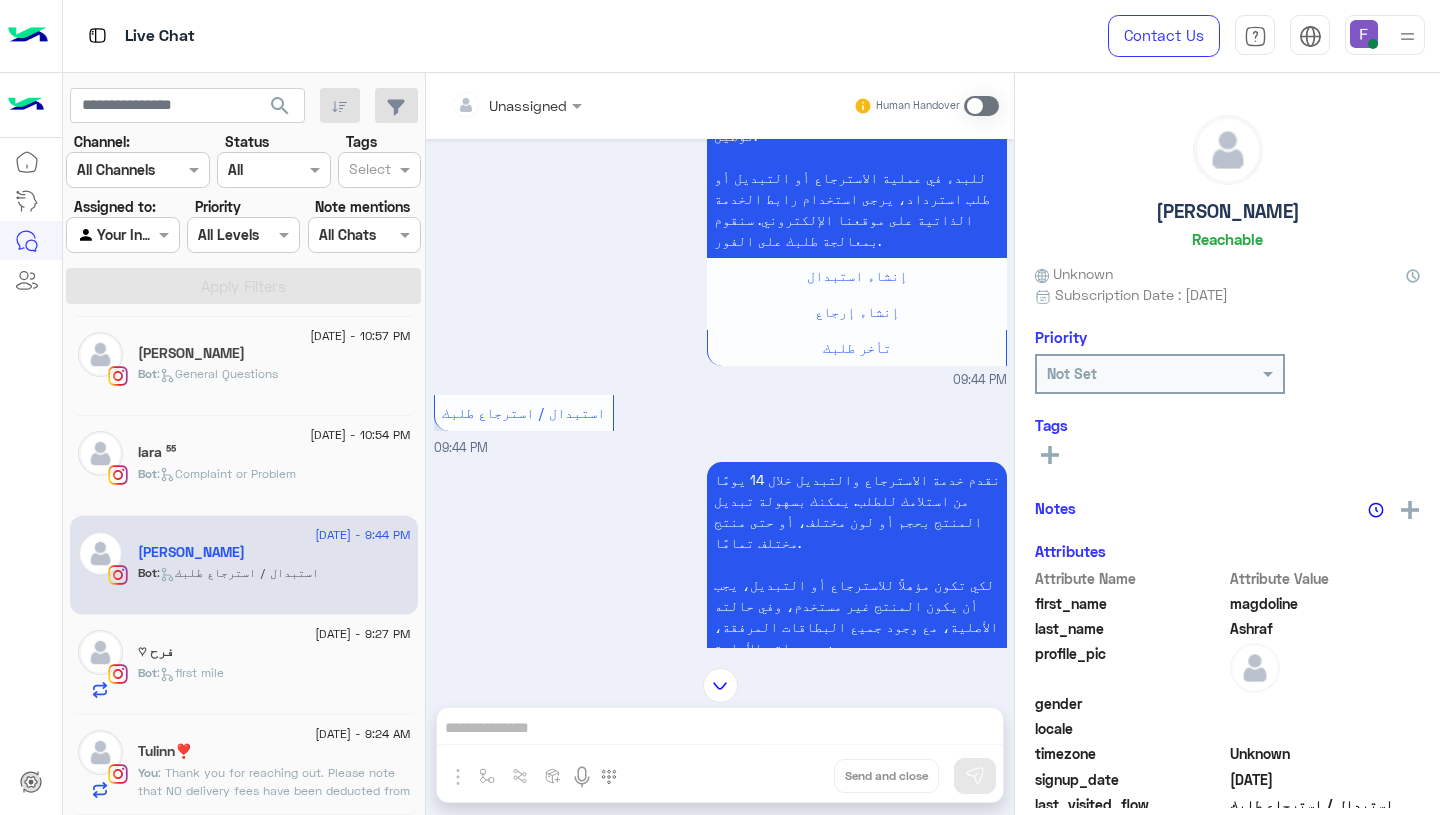 scroll, scrollTop: 2267, scrollLeft: 0, axis: vertical 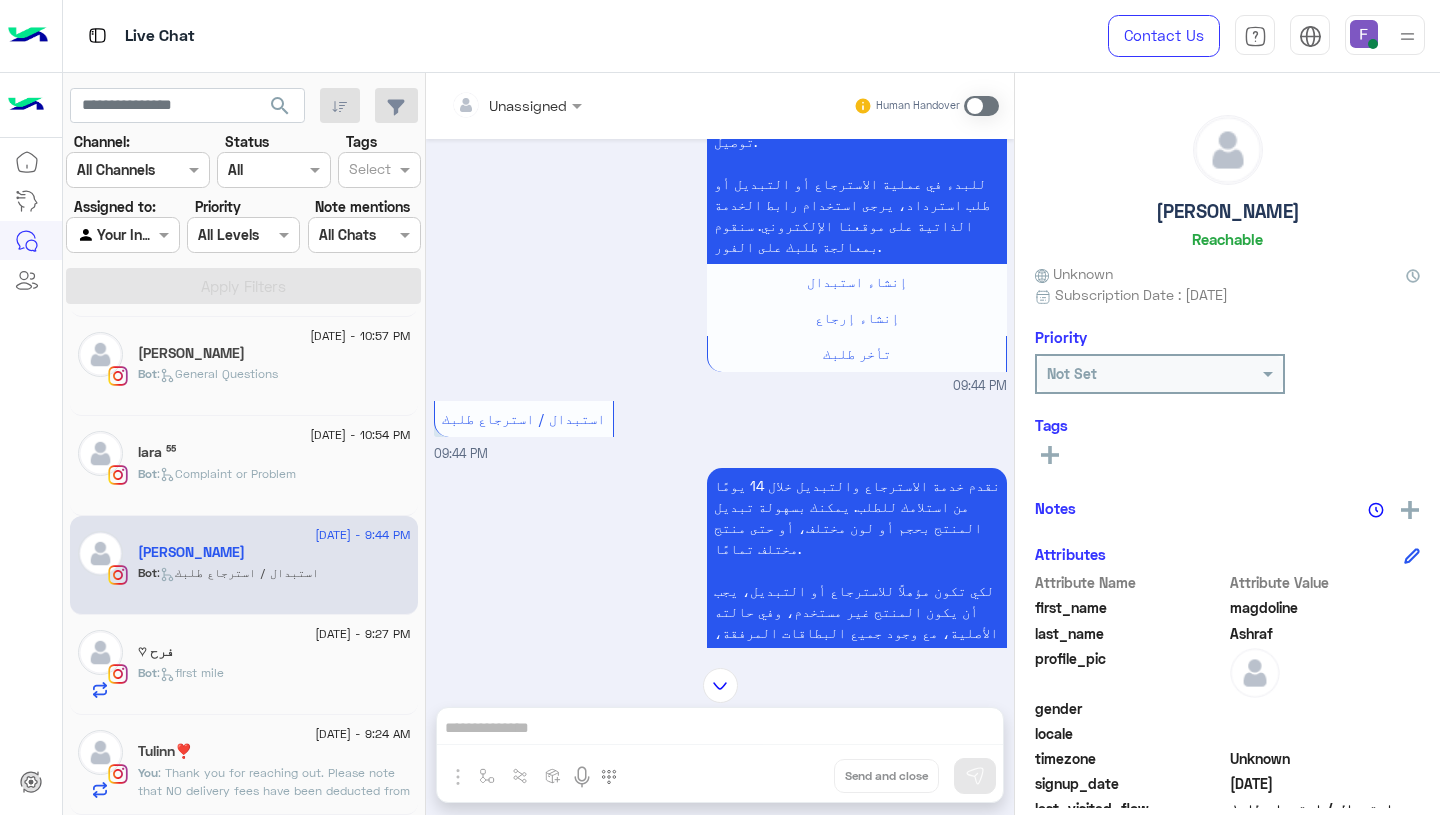 click at bounding box center (981, 106) 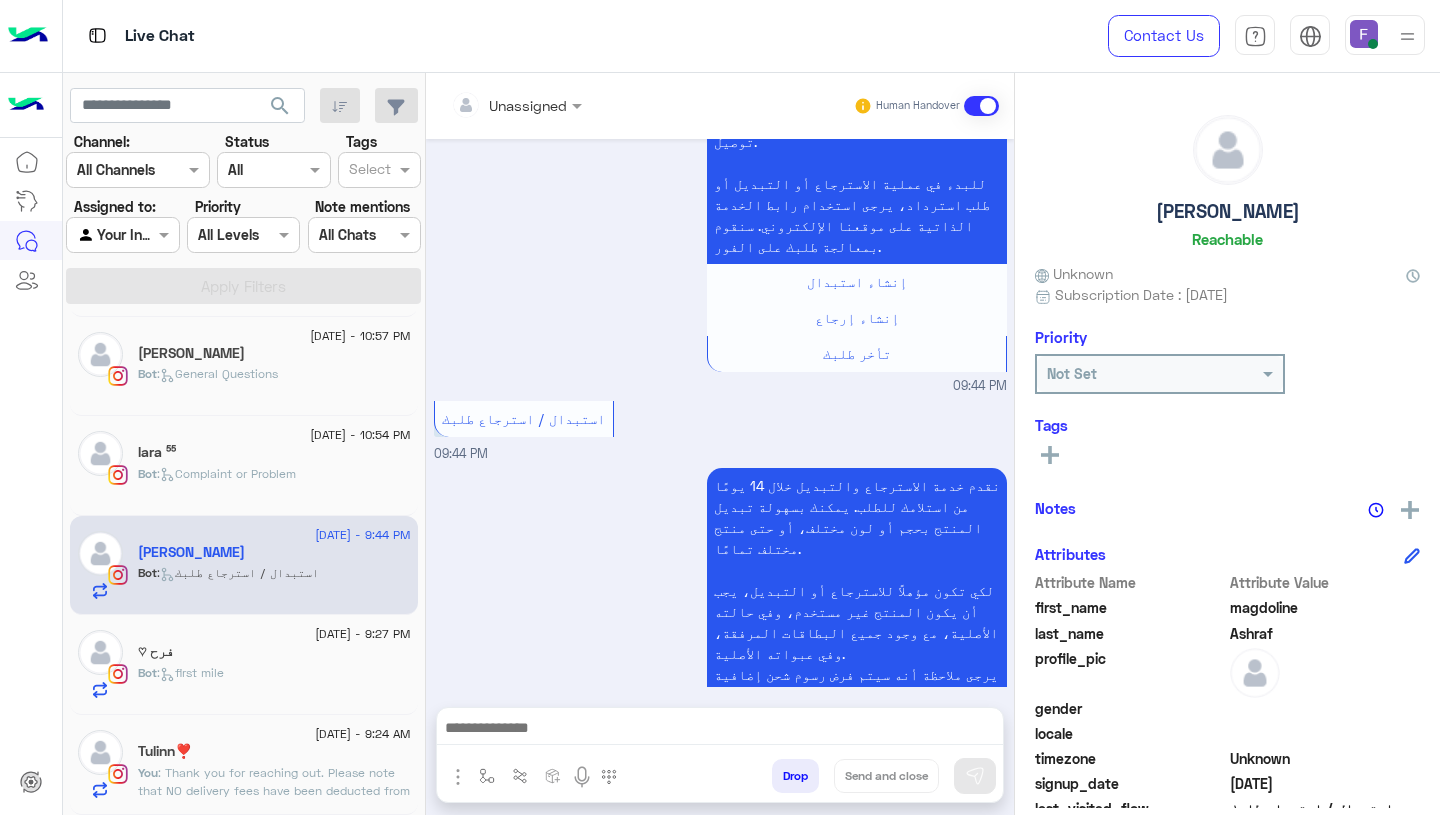 scroll, scrollTop: 2566, scrollLeft: 0, axis: vertical 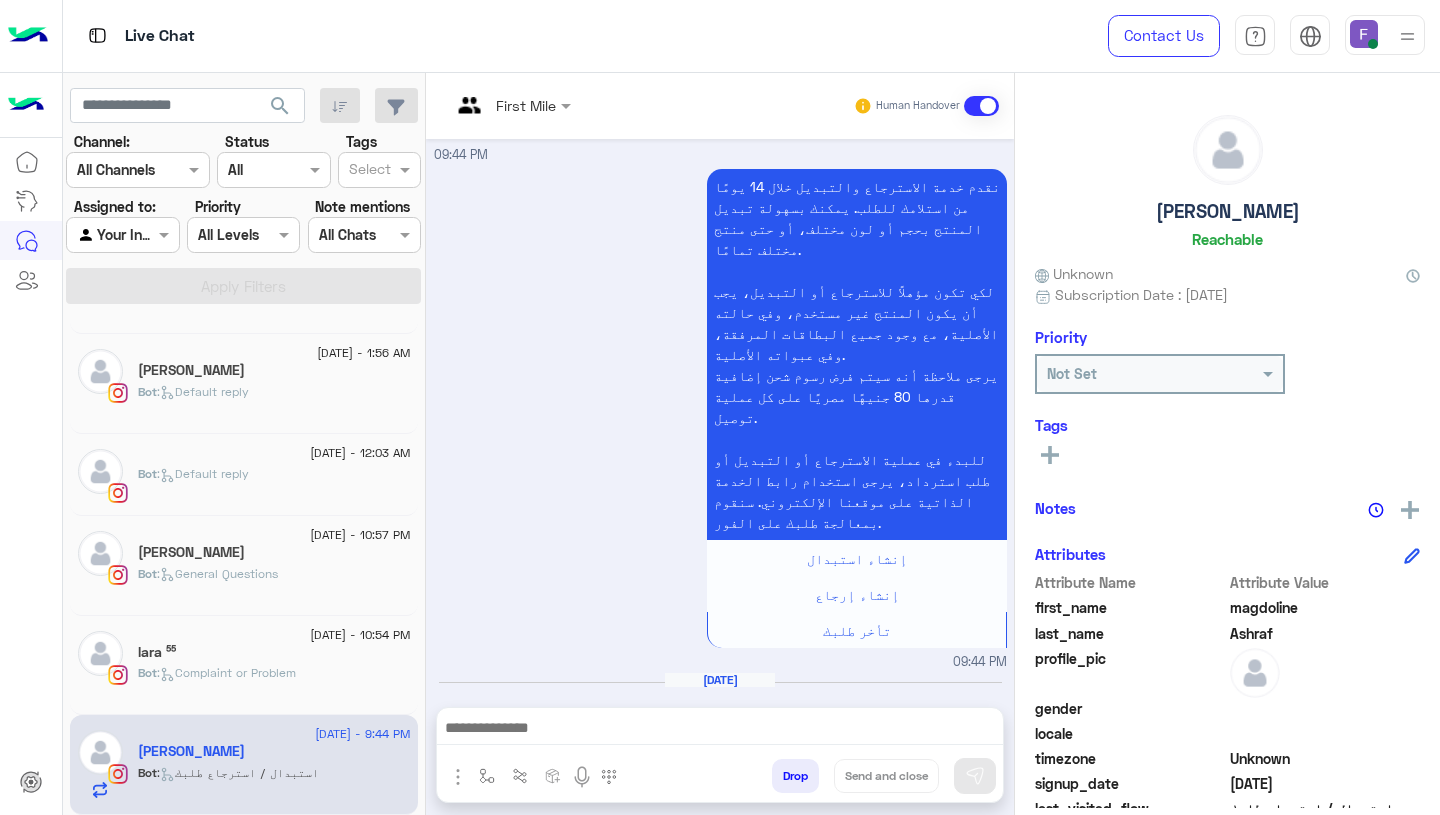 click at bounding box center [720, 733] 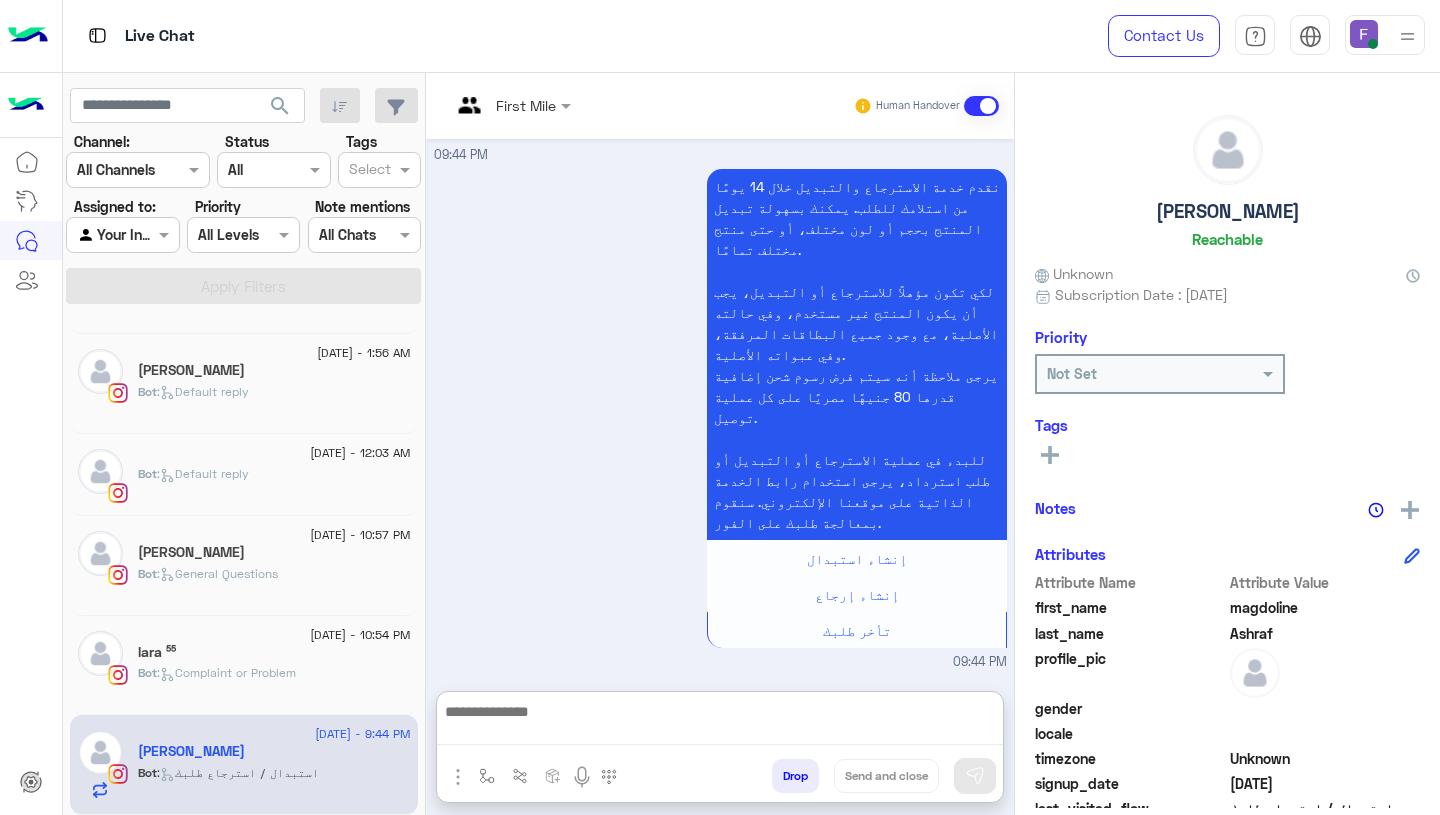 click at bounding box center (720, 722) 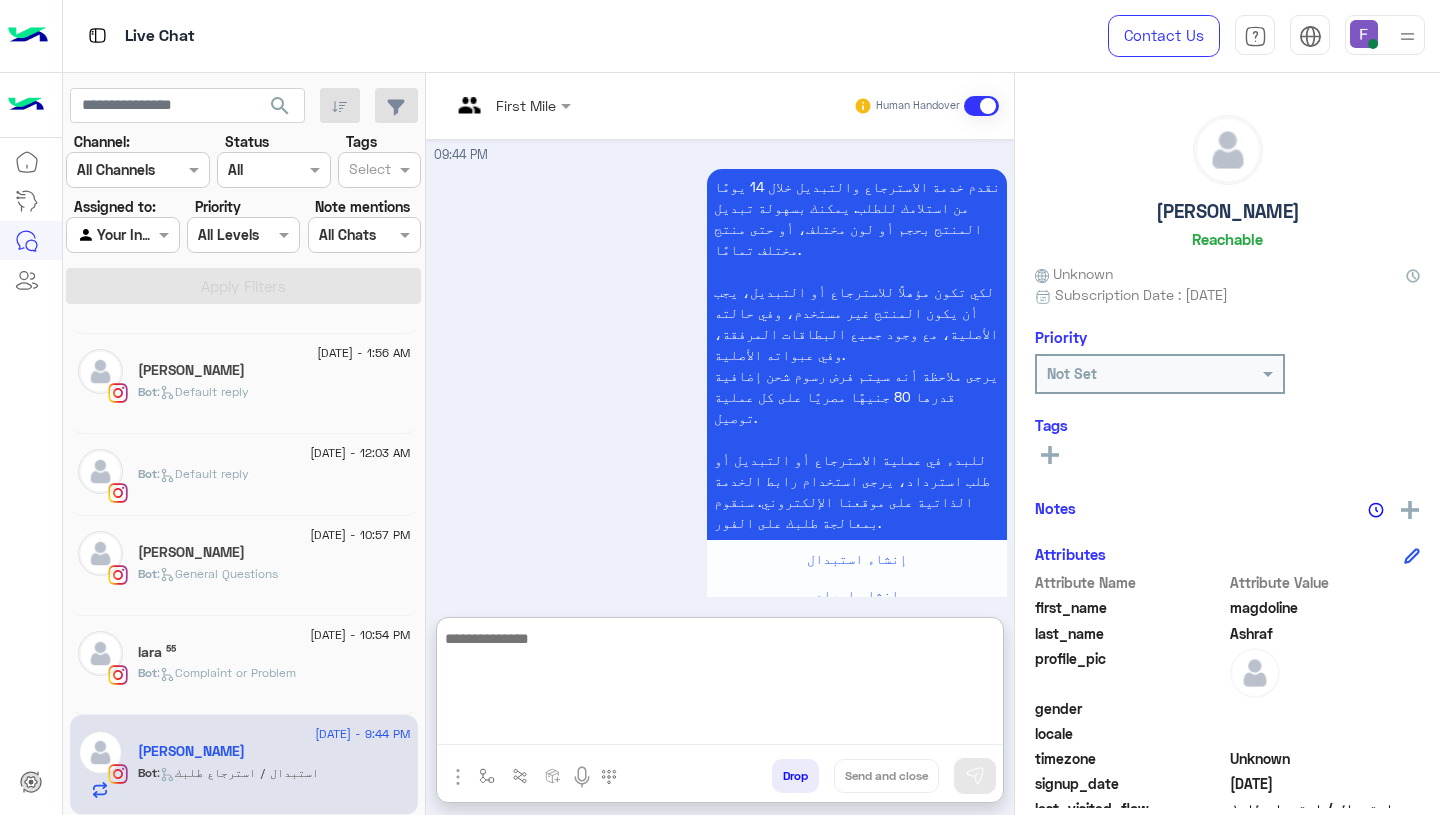 paste on "**********" 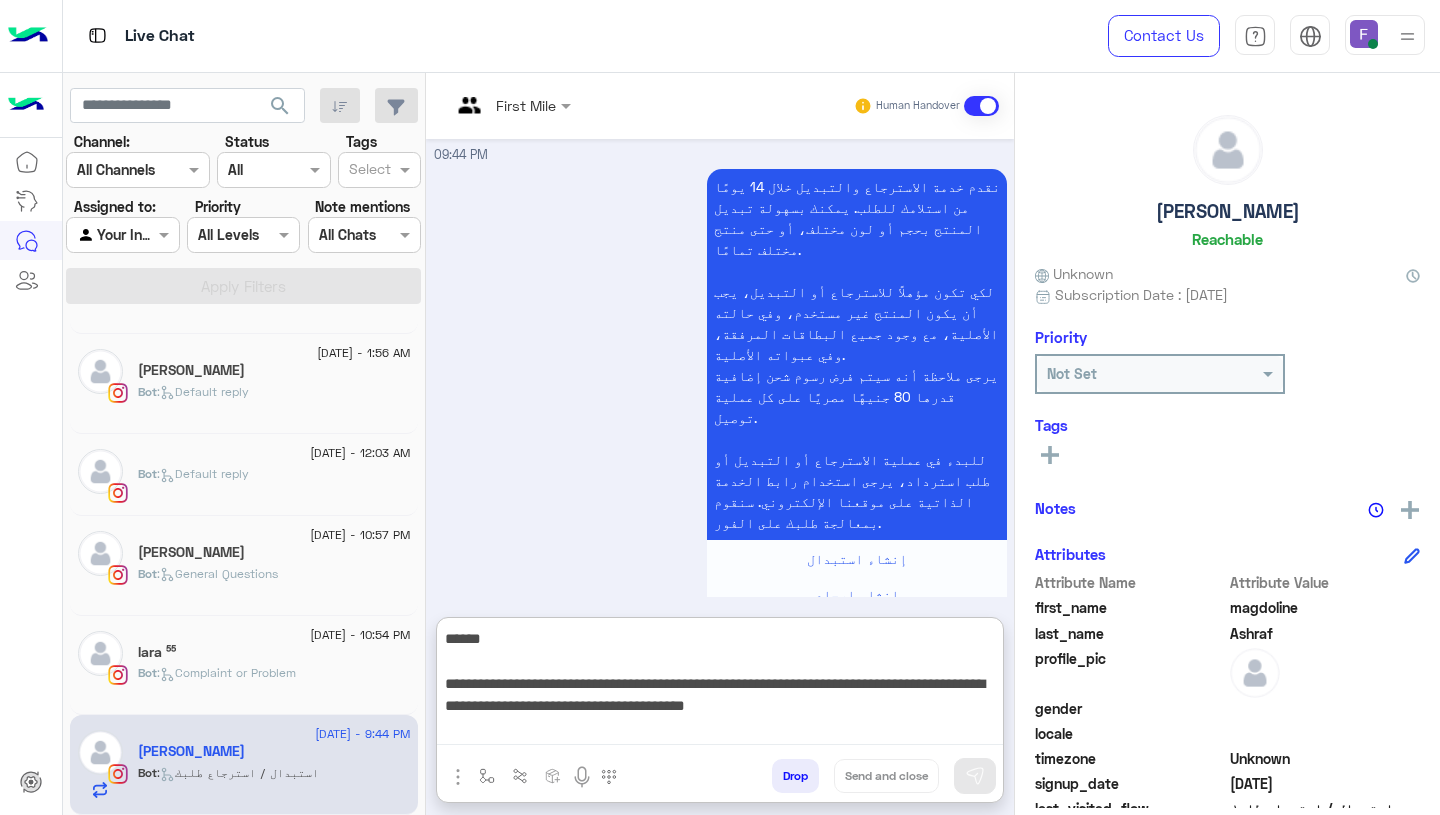 scroll, scrollTop: 308, scrollLeft: 0, axis: vertical 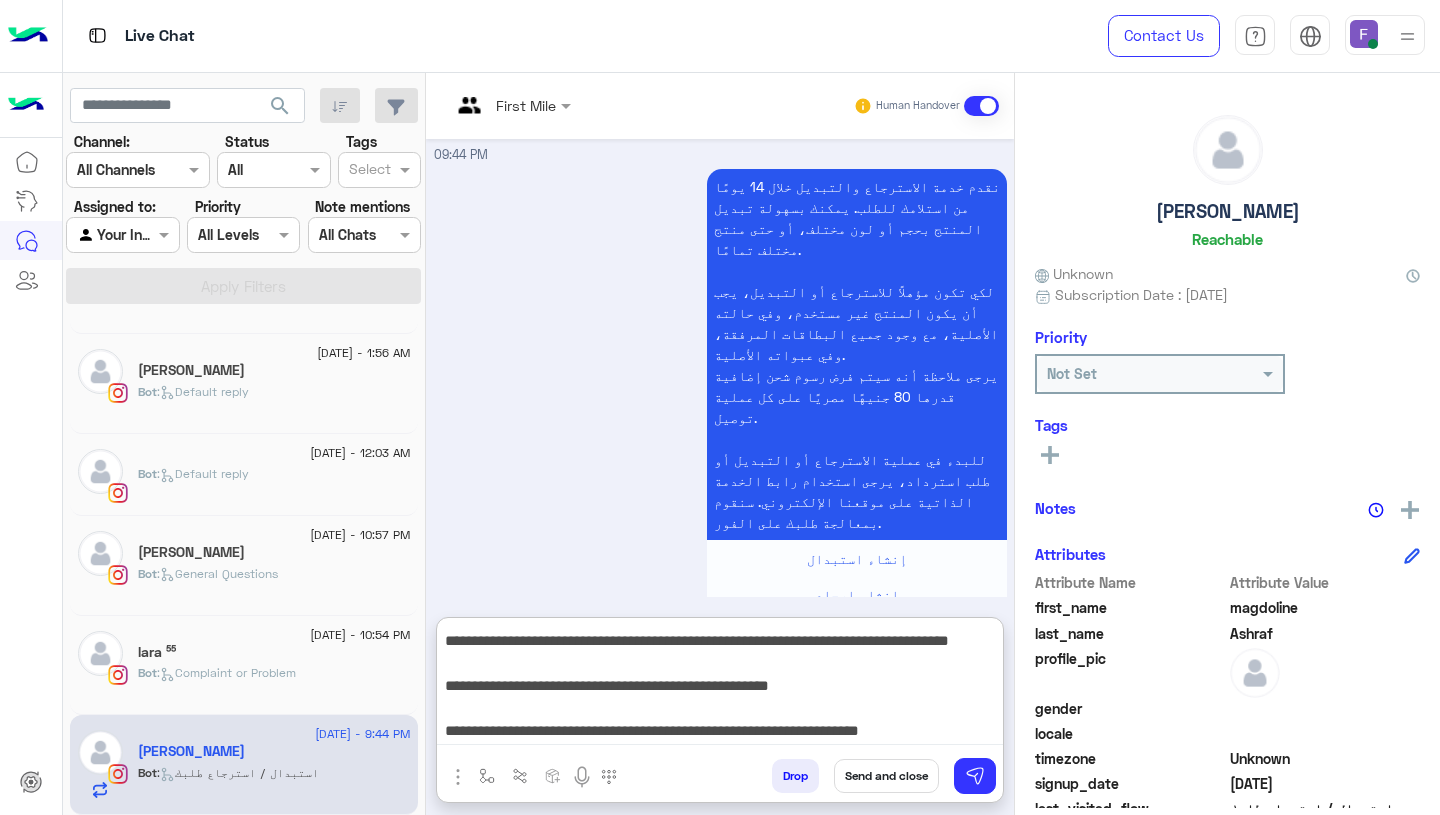 type on "**********" 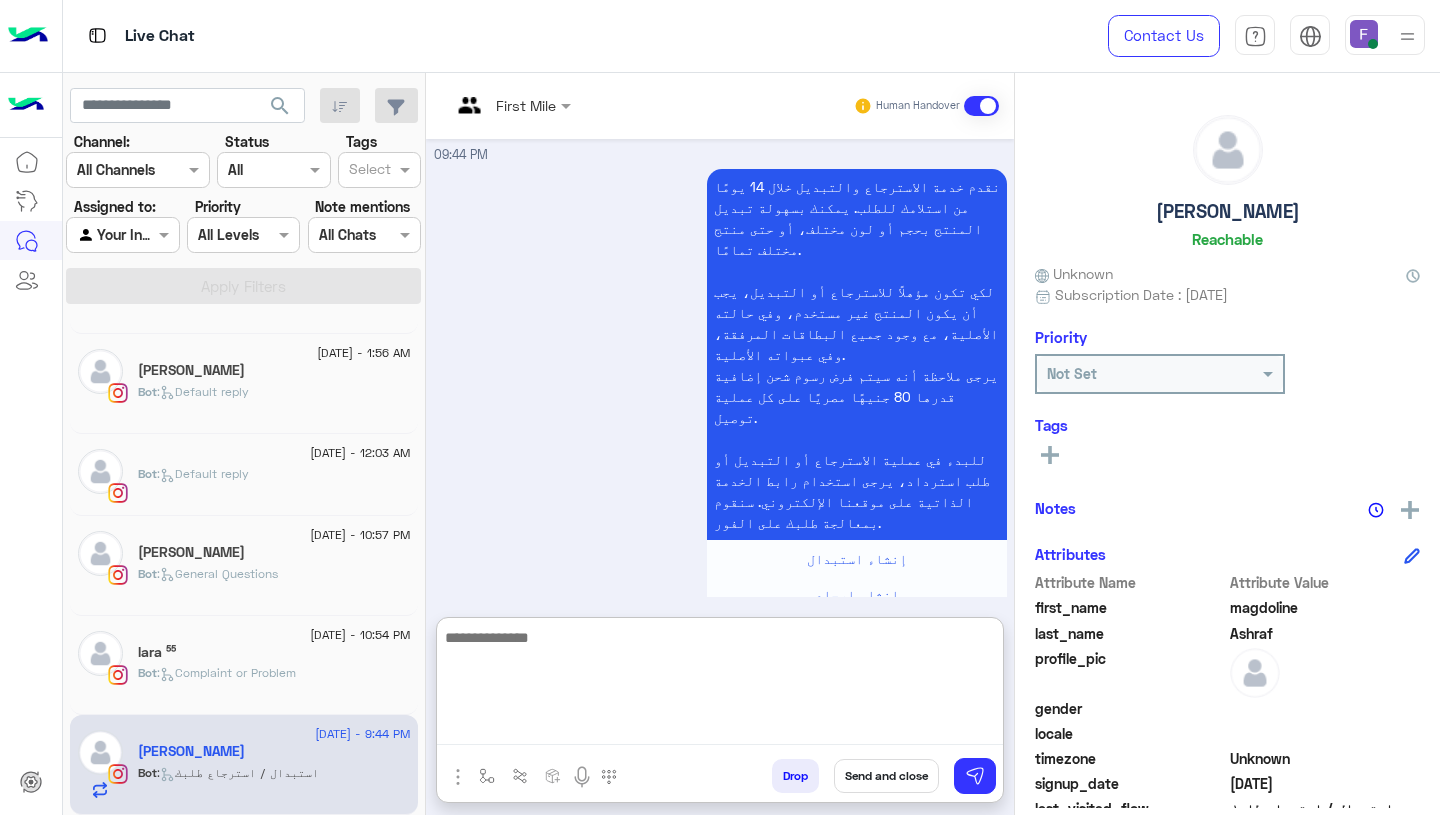 scroll, scrollTop: 0, scrollLeft: 0, axis: both 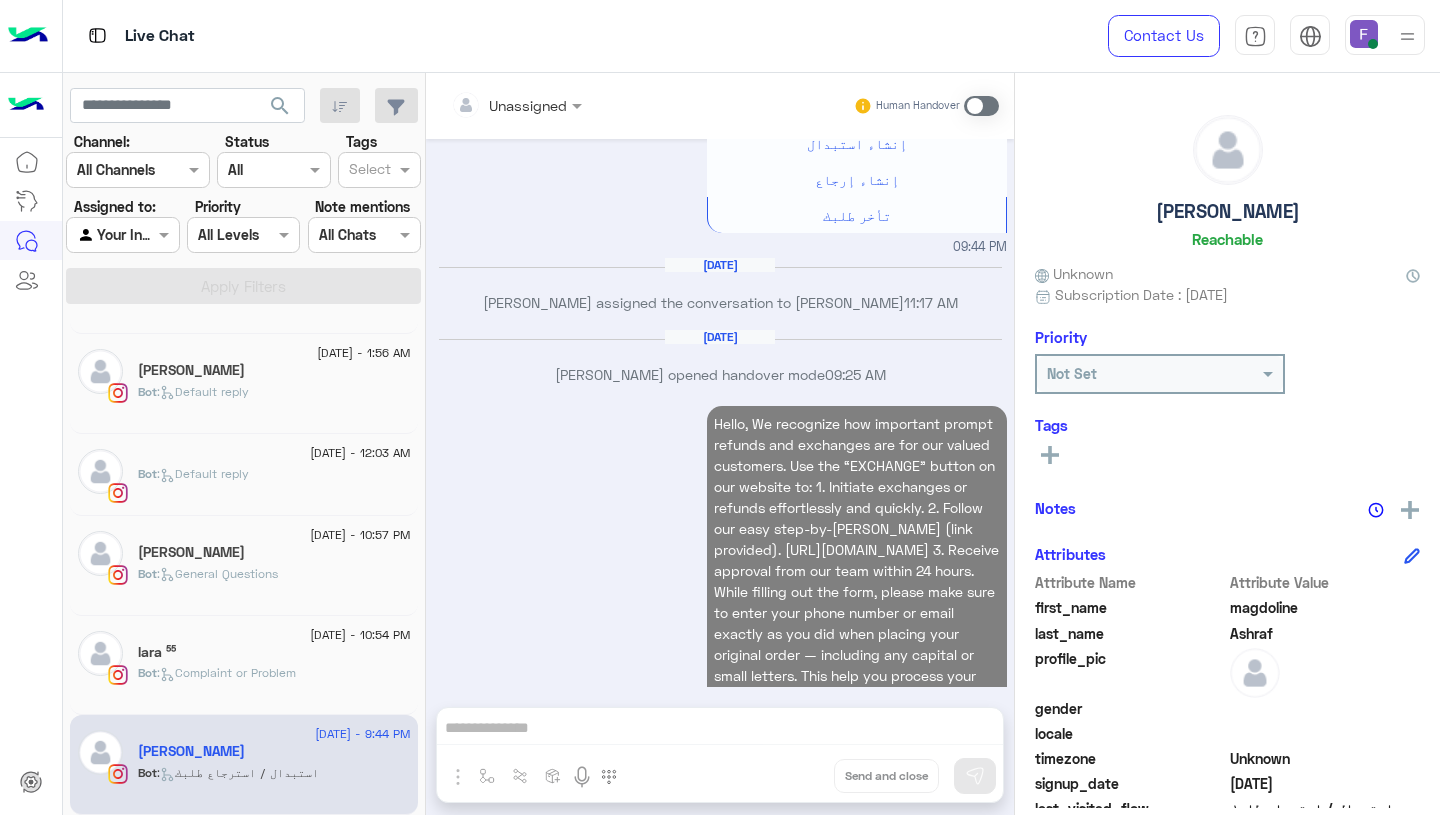 click on "[DATE] - 9:44 PM  [PERSON_NAME]  Bot :   استبدال / استرجاع طلبك" 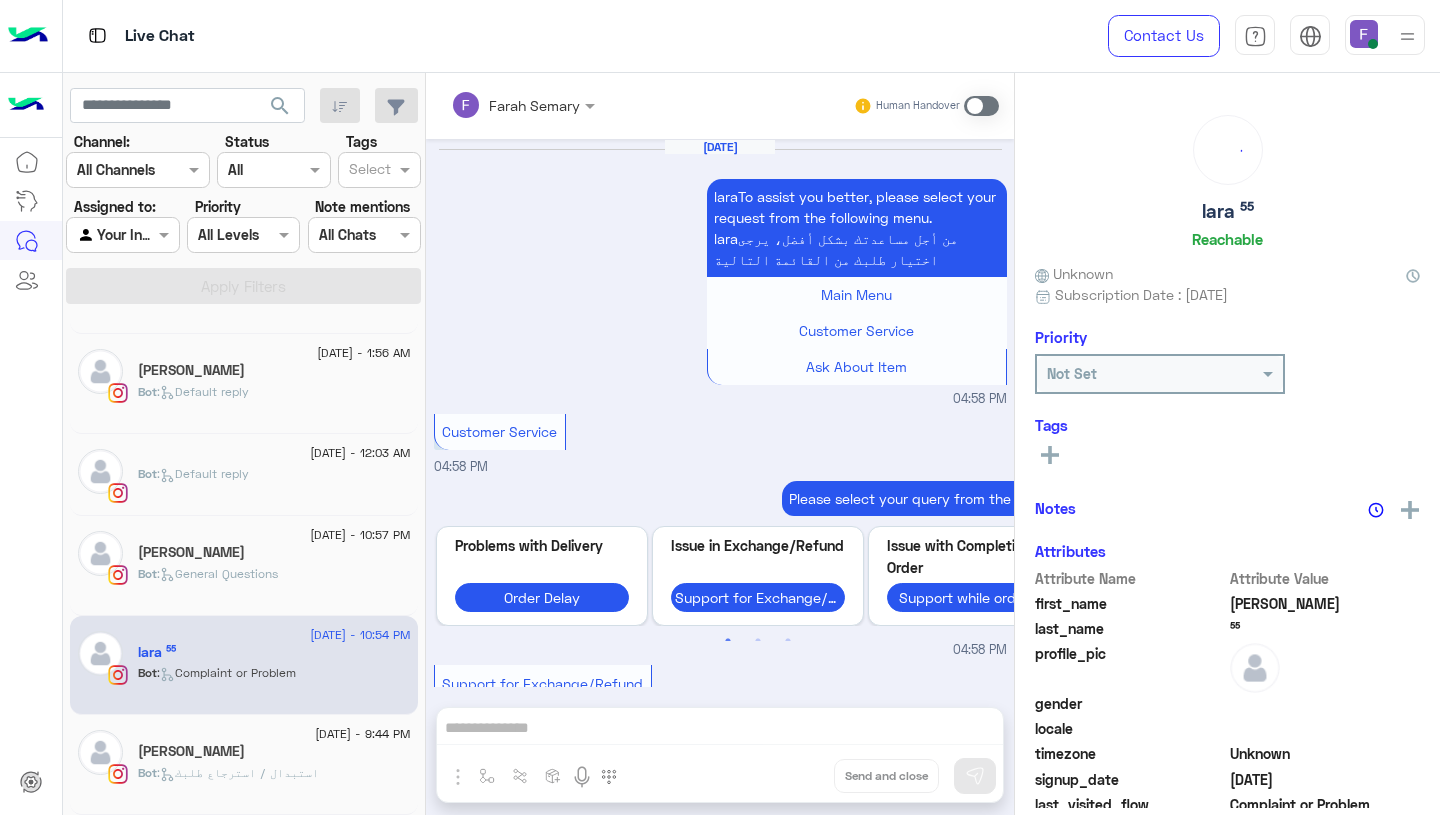 scroll, scrollTop: 2325, scrollLeft: 0, axis: vertical 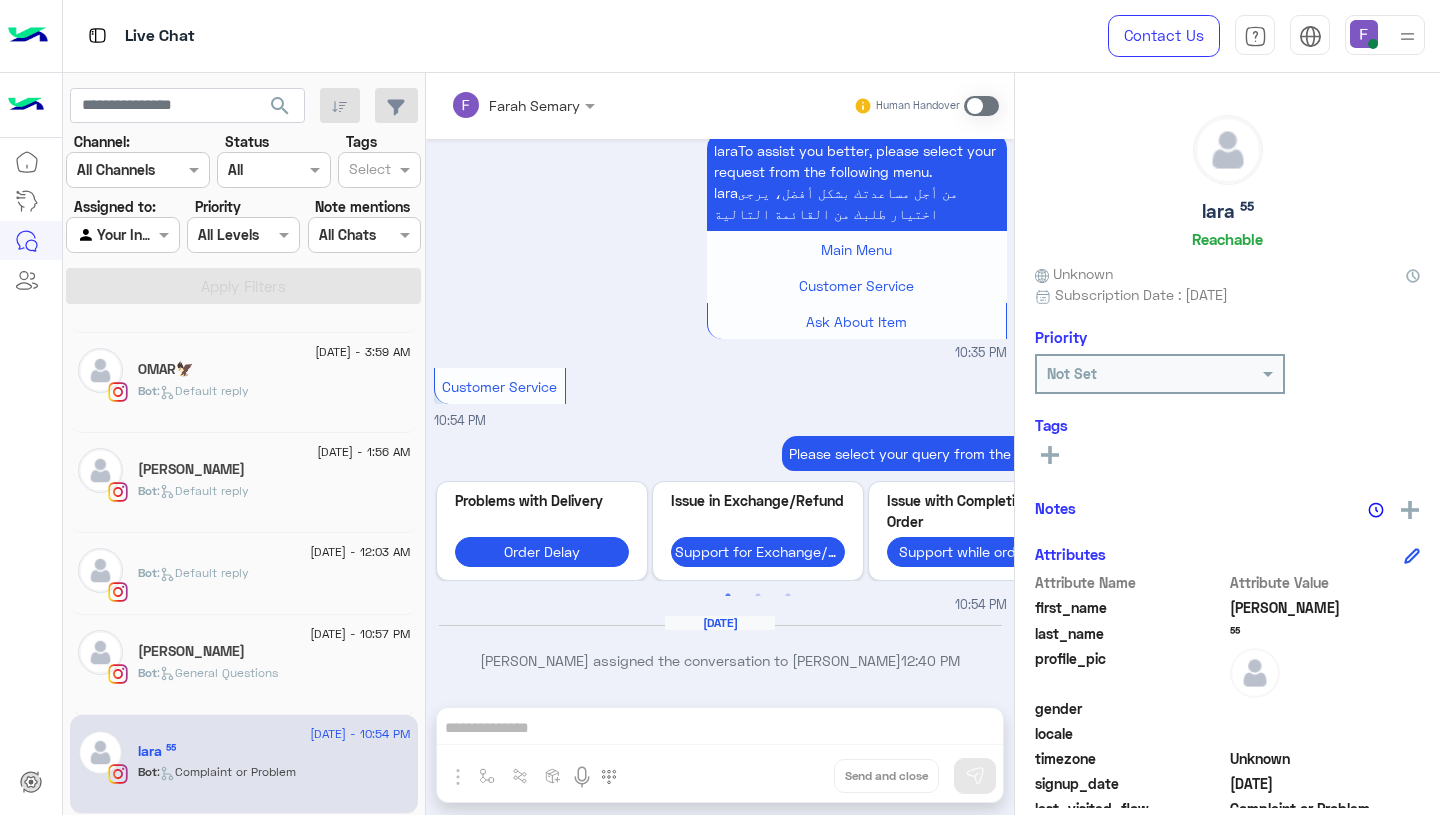 click at bounding box center [981, 106] 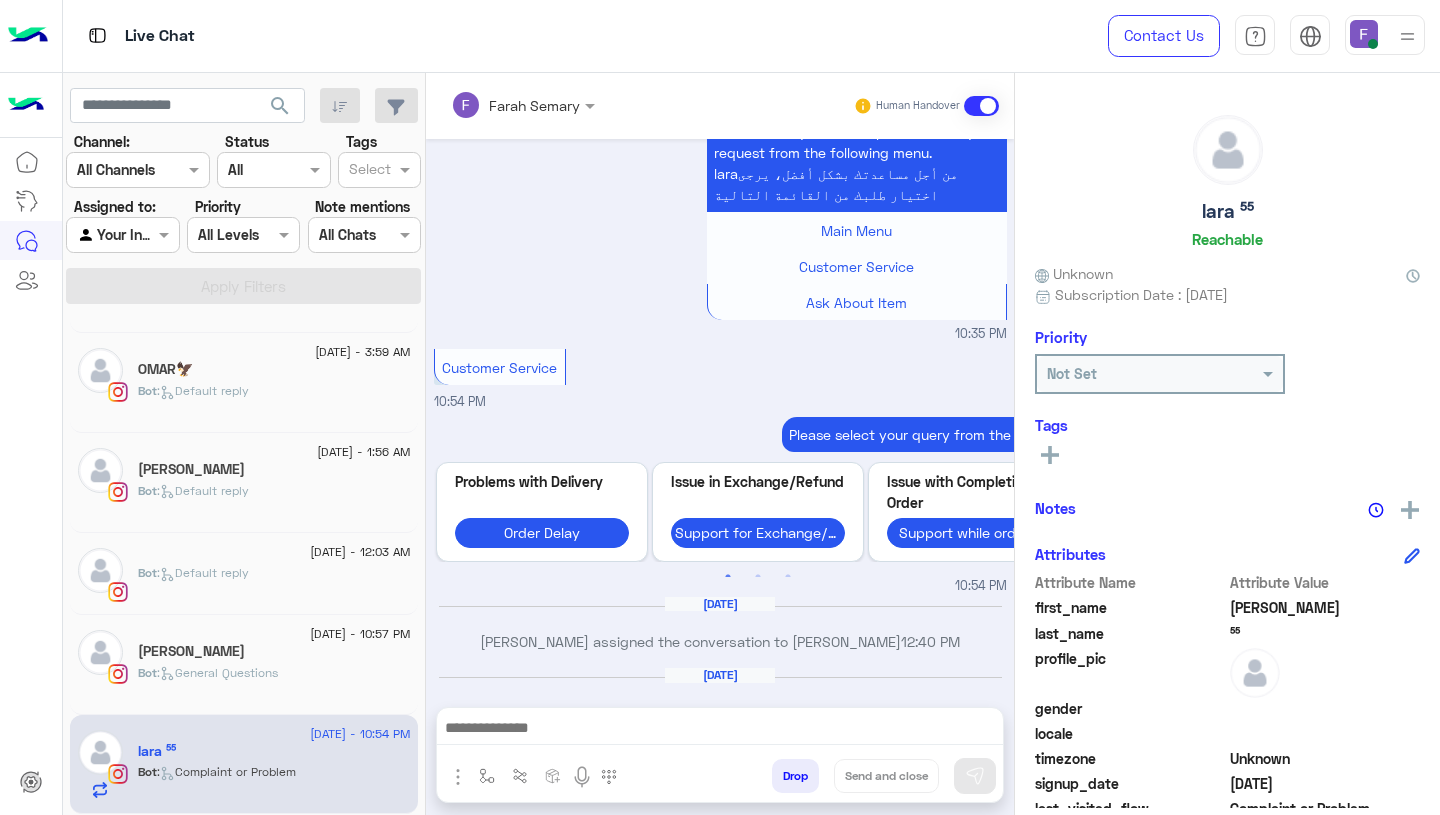 scroll, scrollTop: 2397, scrollLeft: 0, axis: vertical 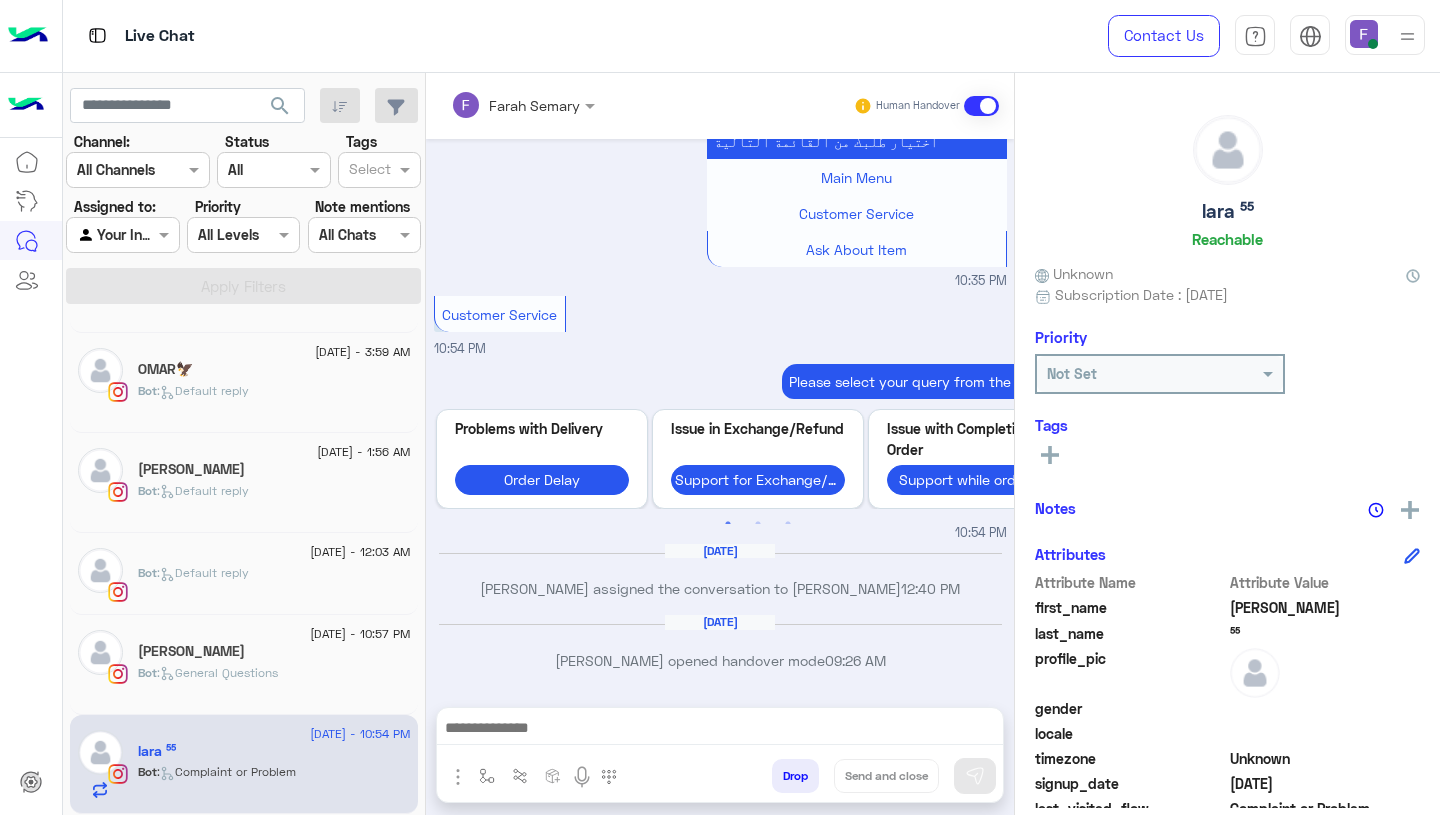 click on "Customer Service    10:54 PM" at bounding box center [720, 325] 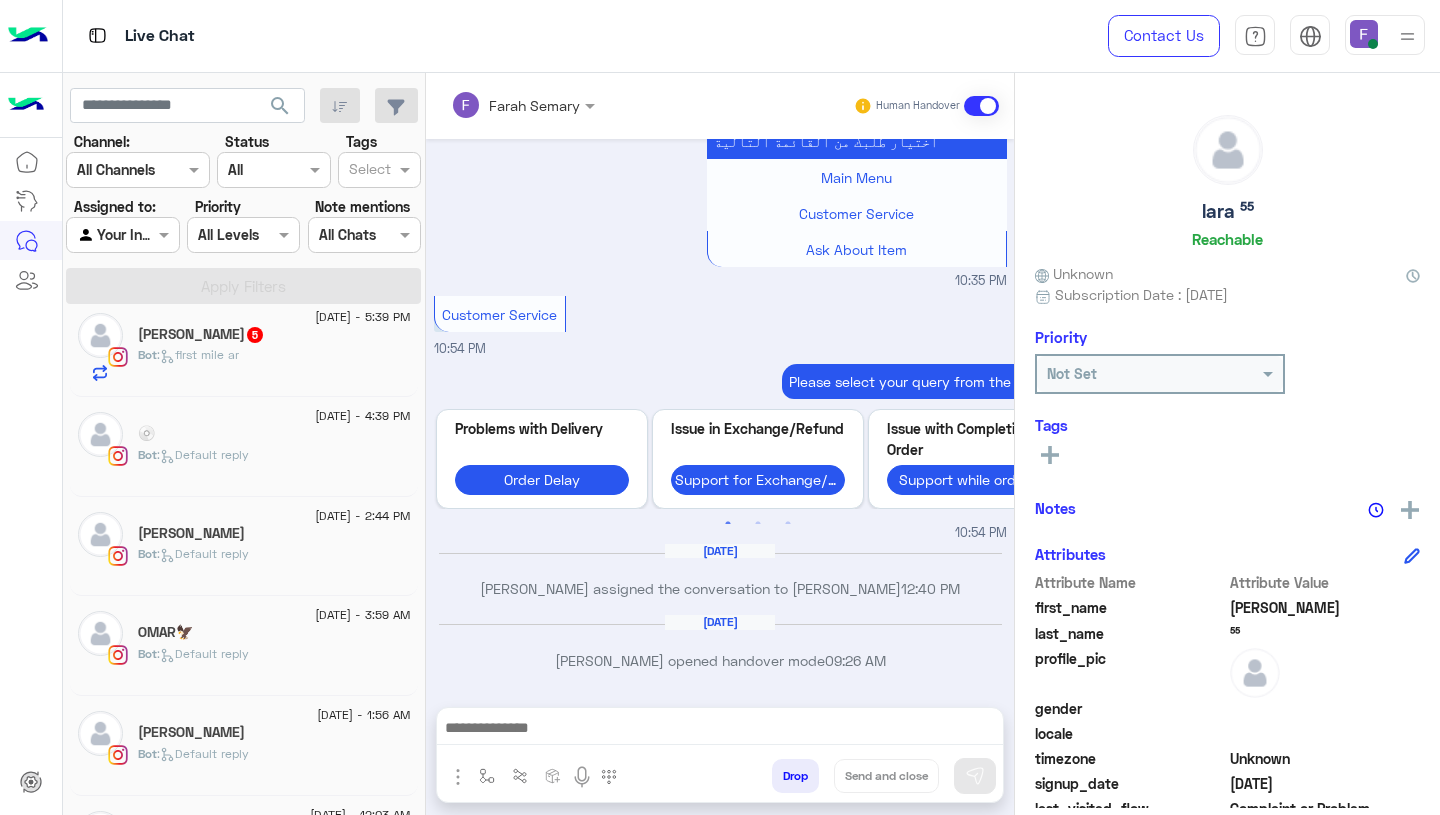 scroll, scrollTop: 1284, scrollLeft: 0, axis: vertical 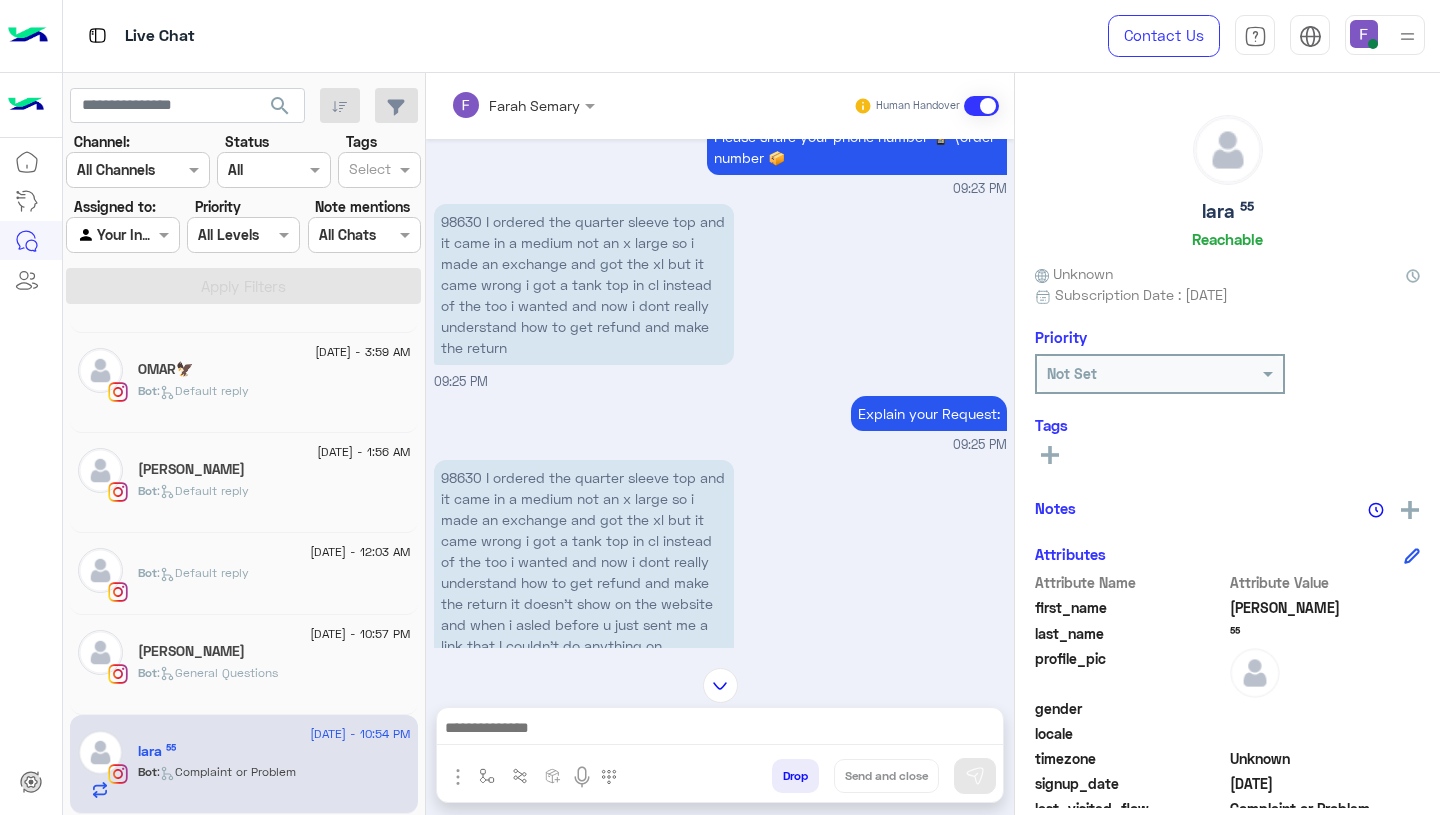 click on "98630 I ordered the quarter sleeve top and it came in a medium not an x large so i made an exchange and got the xl but it came wrong i got a tank top in cl instead of the too i wanted and now i dont really understand how to get refund and make the return it doesn’t show on the website and when i asled before u just sent me a link that I couldn’t do anything on" at bounding box center [584, 561] 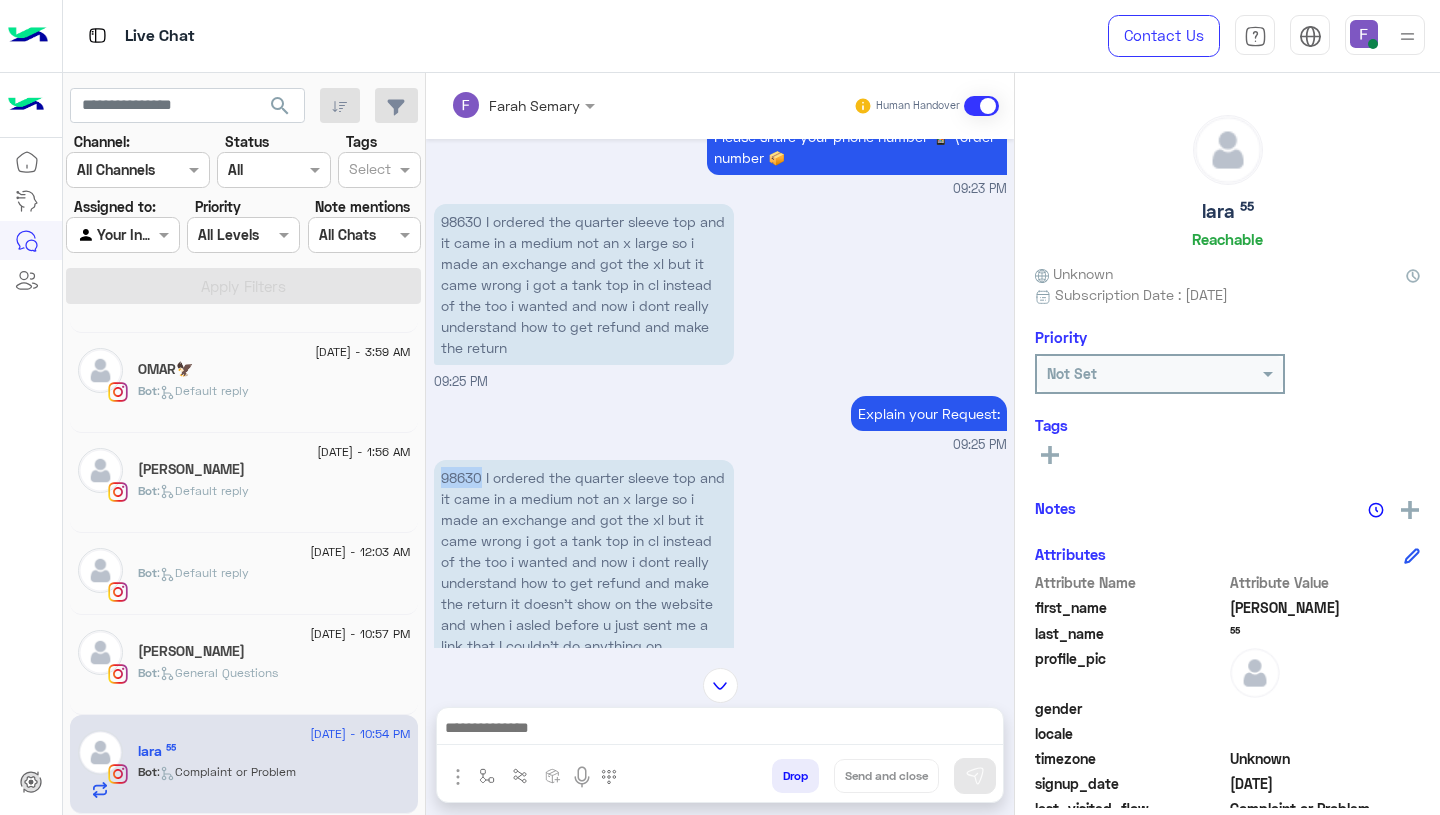 click on "98630 I ordered the quarter sleeve top and it came in a medium not an x large so i made an exchange and got the xl but it came wrong i got a tank top in cl instead of the too i wanted and now i dont really understand how to get refund and make the return it doesn’t show on the website and when i asled before u just sent me a link that I couldn’t do anything on" at bounding box center [584, 561] 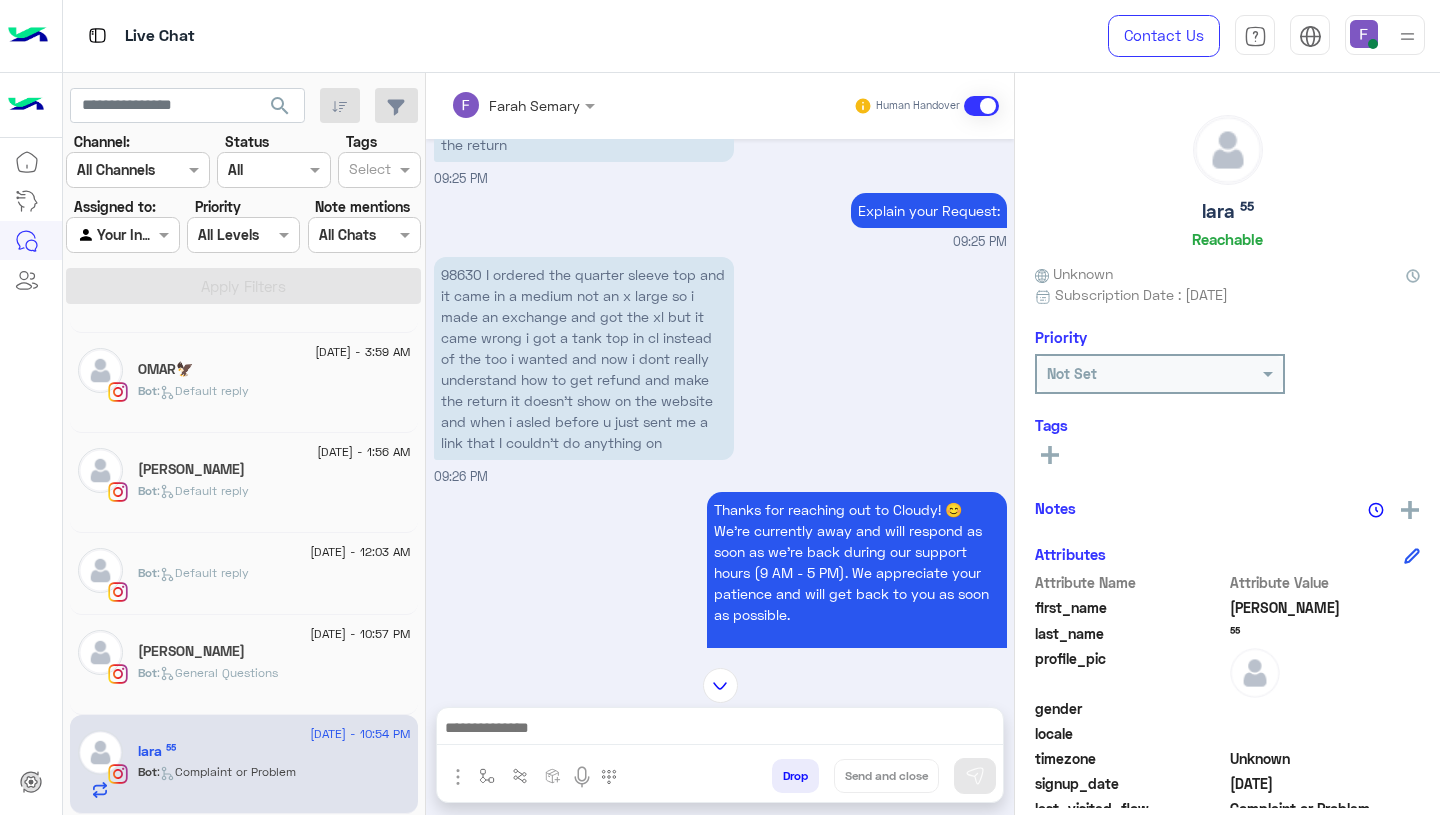 scroll, scrollTop: 798, scrollLeft: 0, axis: vertical 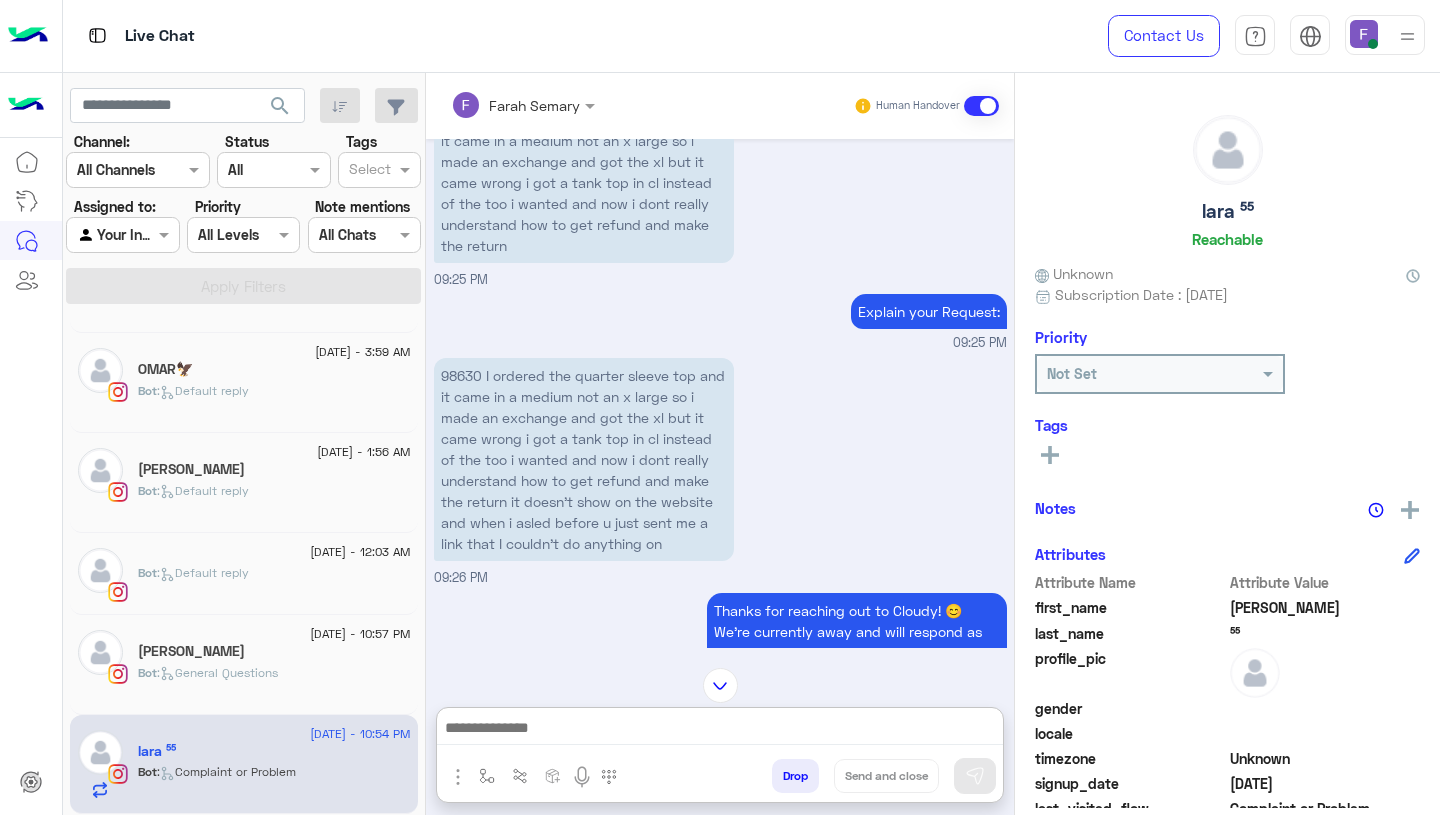 click at bounding box center [720, 730] 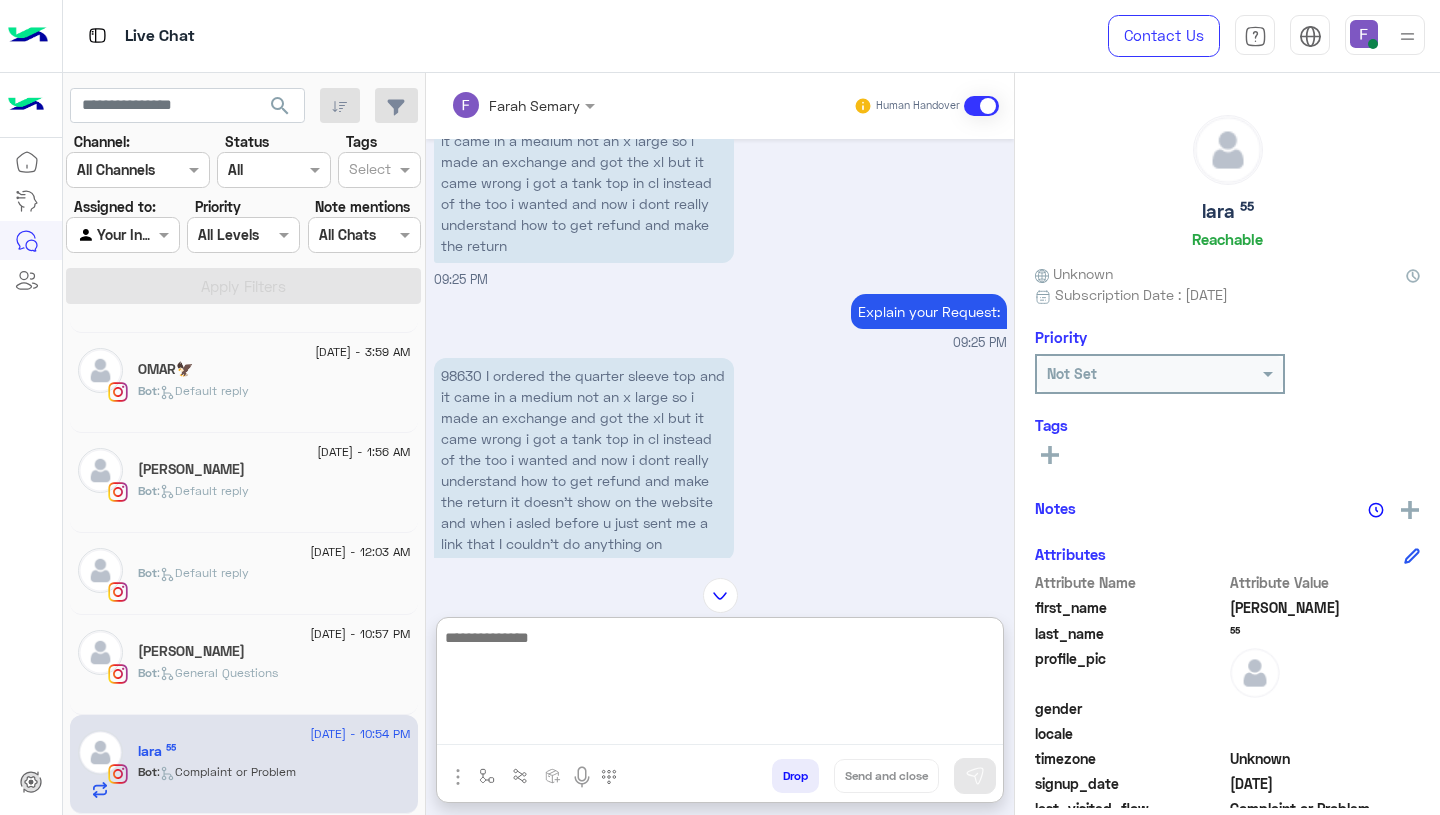 paste on "**********" 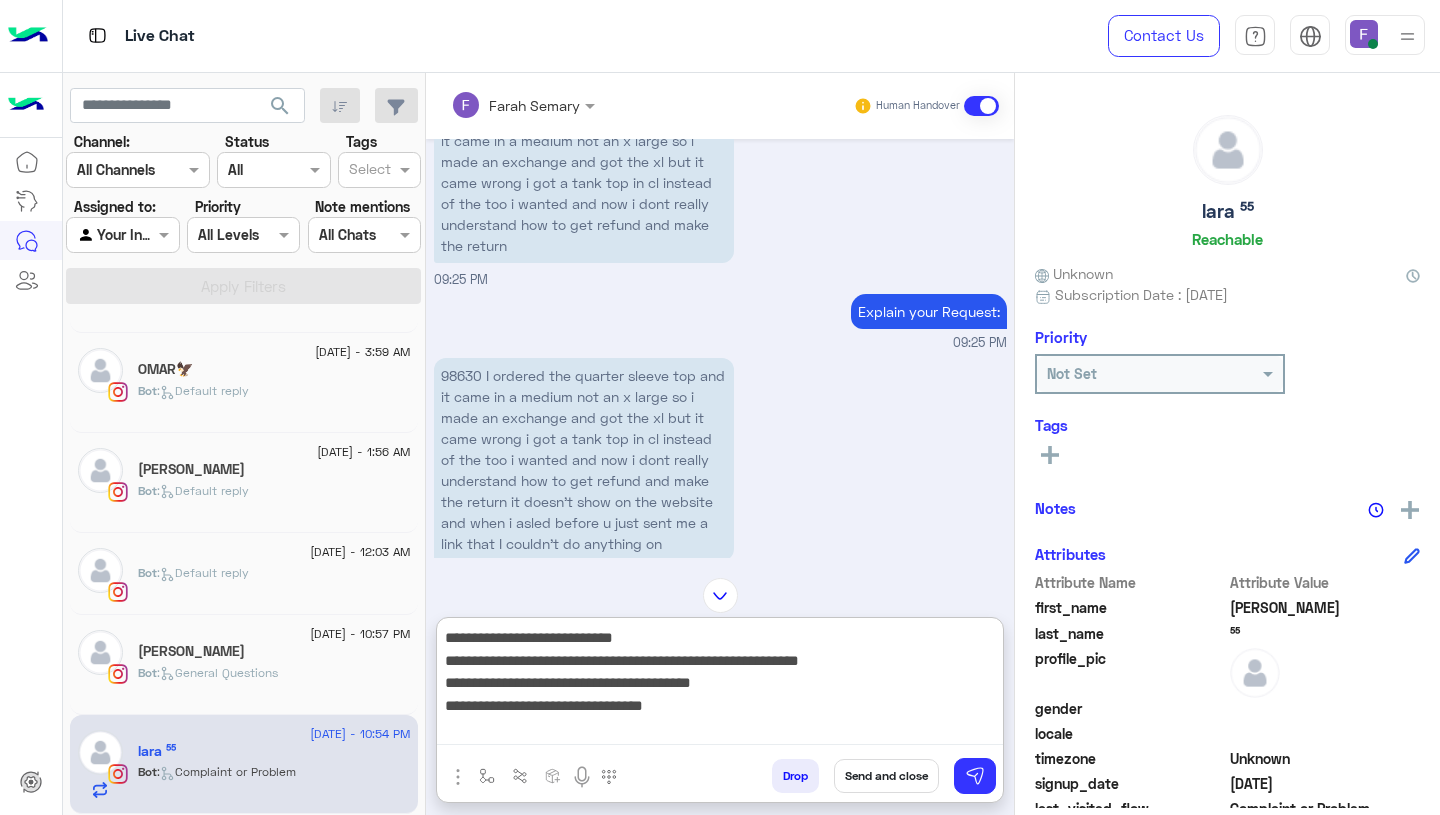 click on "**********" at bounding box center [720, 685] 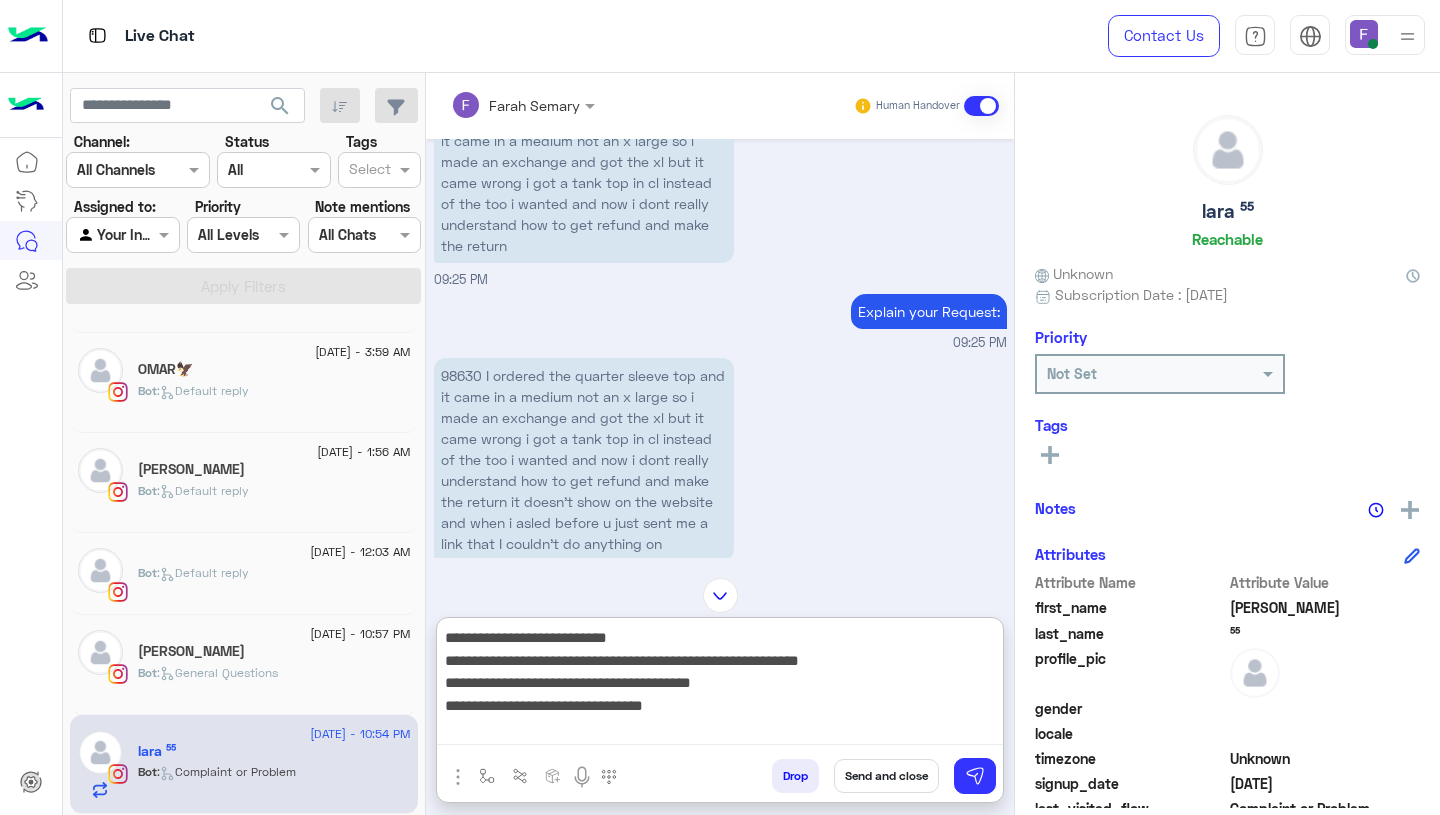 click on "98630 I ordered the quarter sleeve top and it came in a medium not an x large so i made an exchange and got the xl but it came wrong i got a tank top in cl instead of the too i wanted and now i dont really understand how to get refund and make the return it doesn’t show on the website and when i asled before u just sent me a link that I couldn’t do anything on" at bounding box center (584, 459) 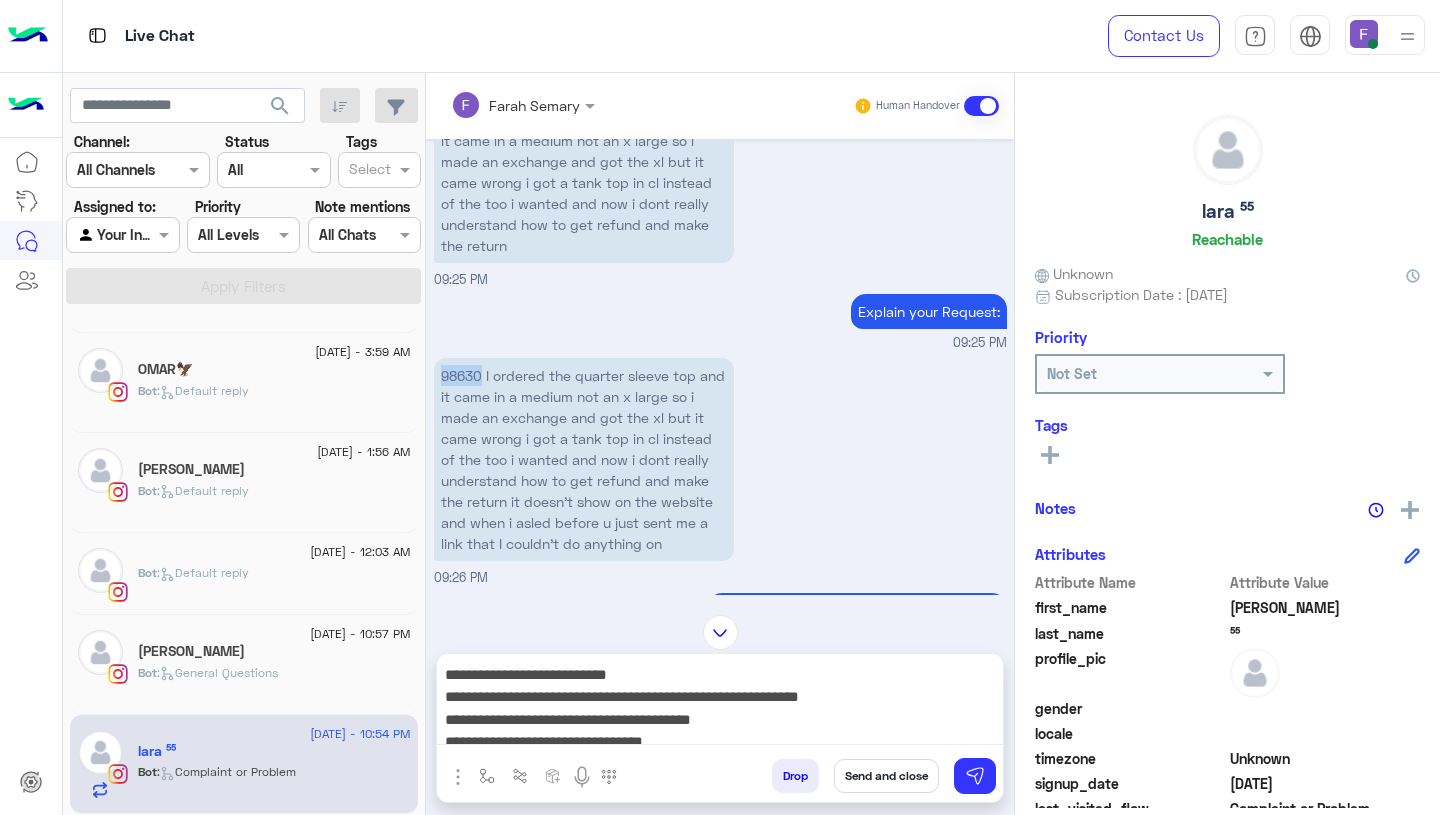 click on "98630 I ordered the quarter sleeve top and it came in a medium not an x large so i made an exchange and got the xl but it came wrong i got a tank top in cl instead of the too i wanted and now i dont really understand how to get refund and make the return it doesn’t show on the website and when i asled before u just sent me a link that I couldn’t do anything on" at bounding box center (584, 459) 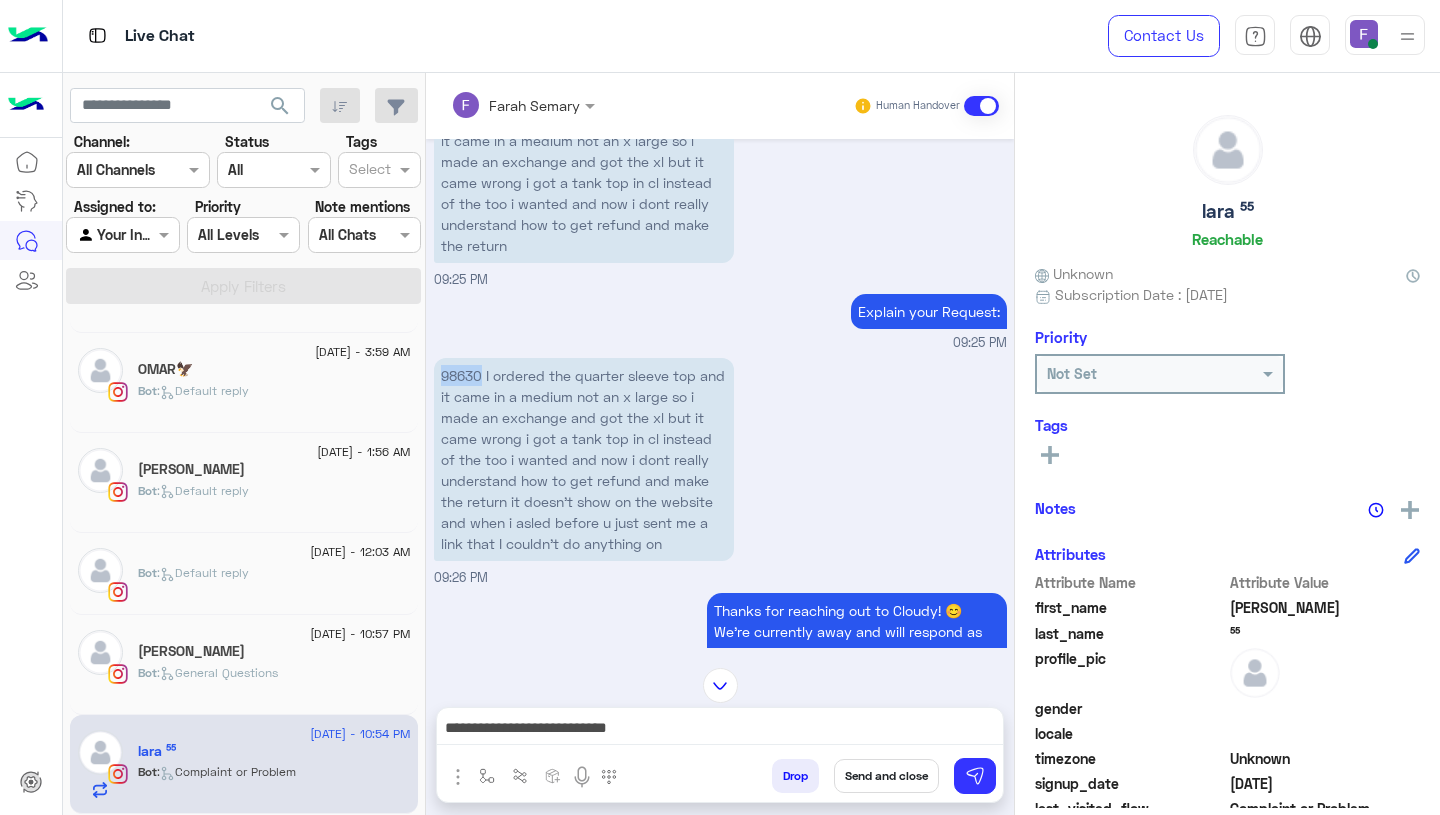 copy on "98630" 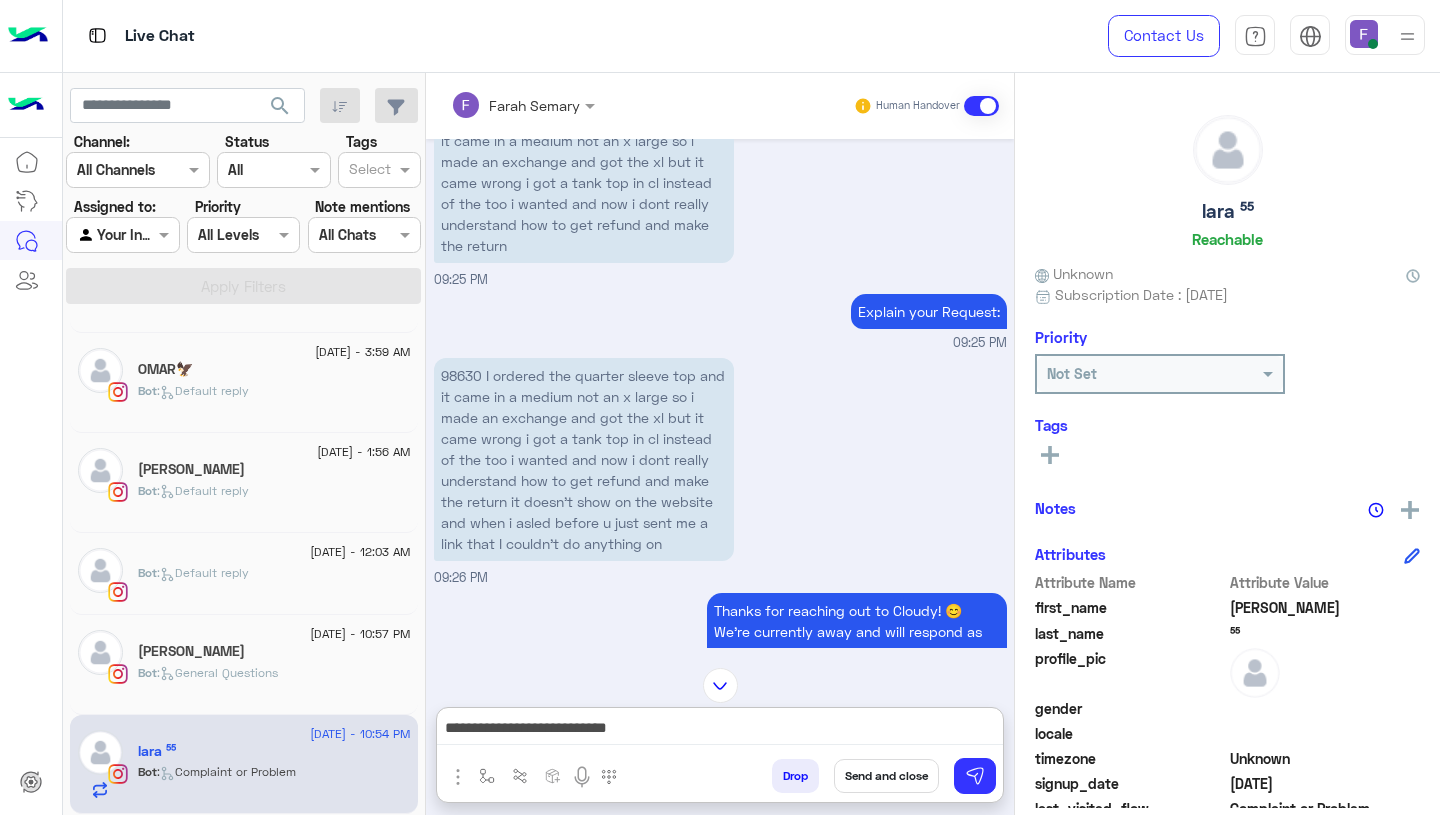 click on "**********" at bounding box center (720, 730) 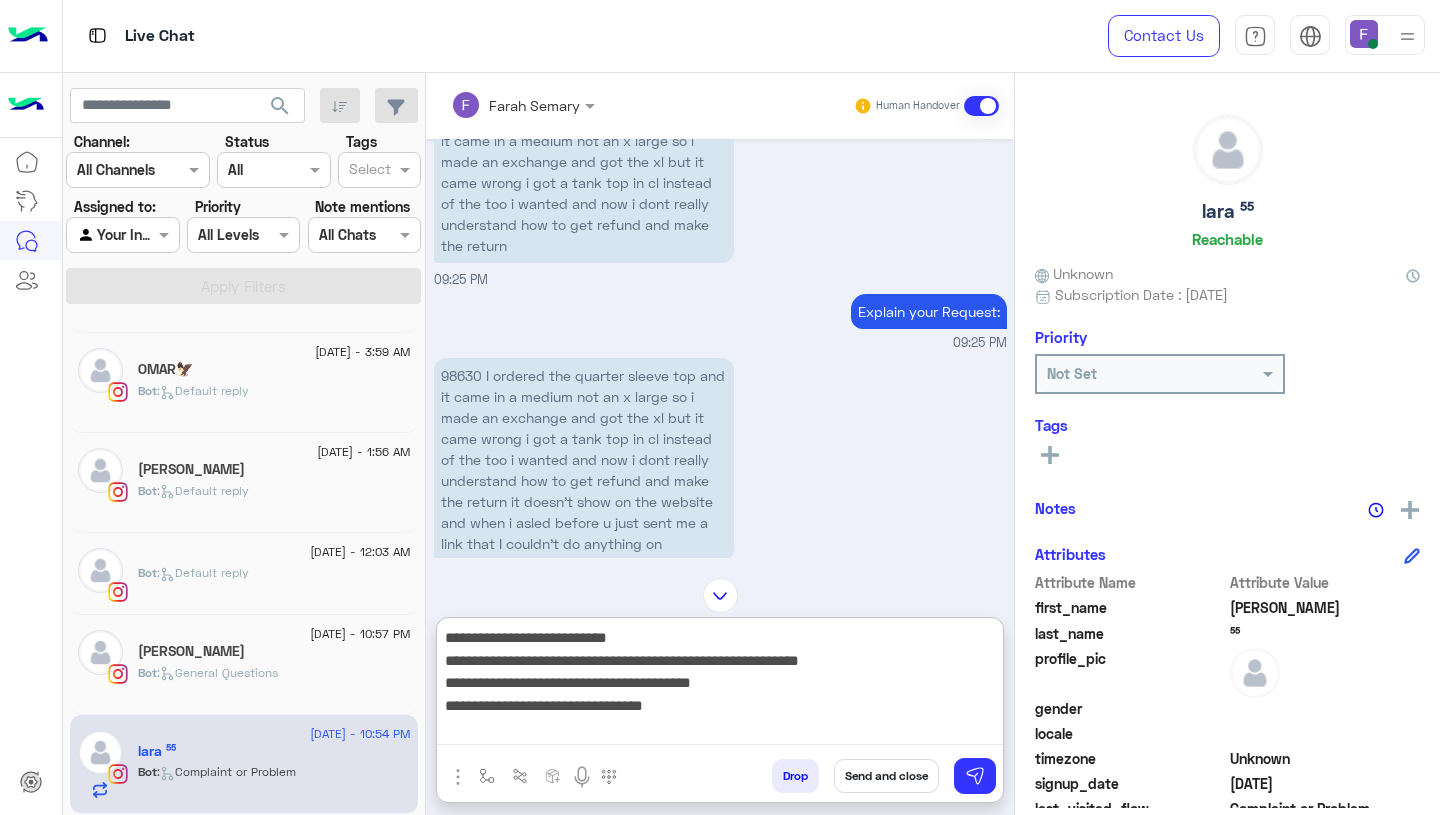 paste on "*****" 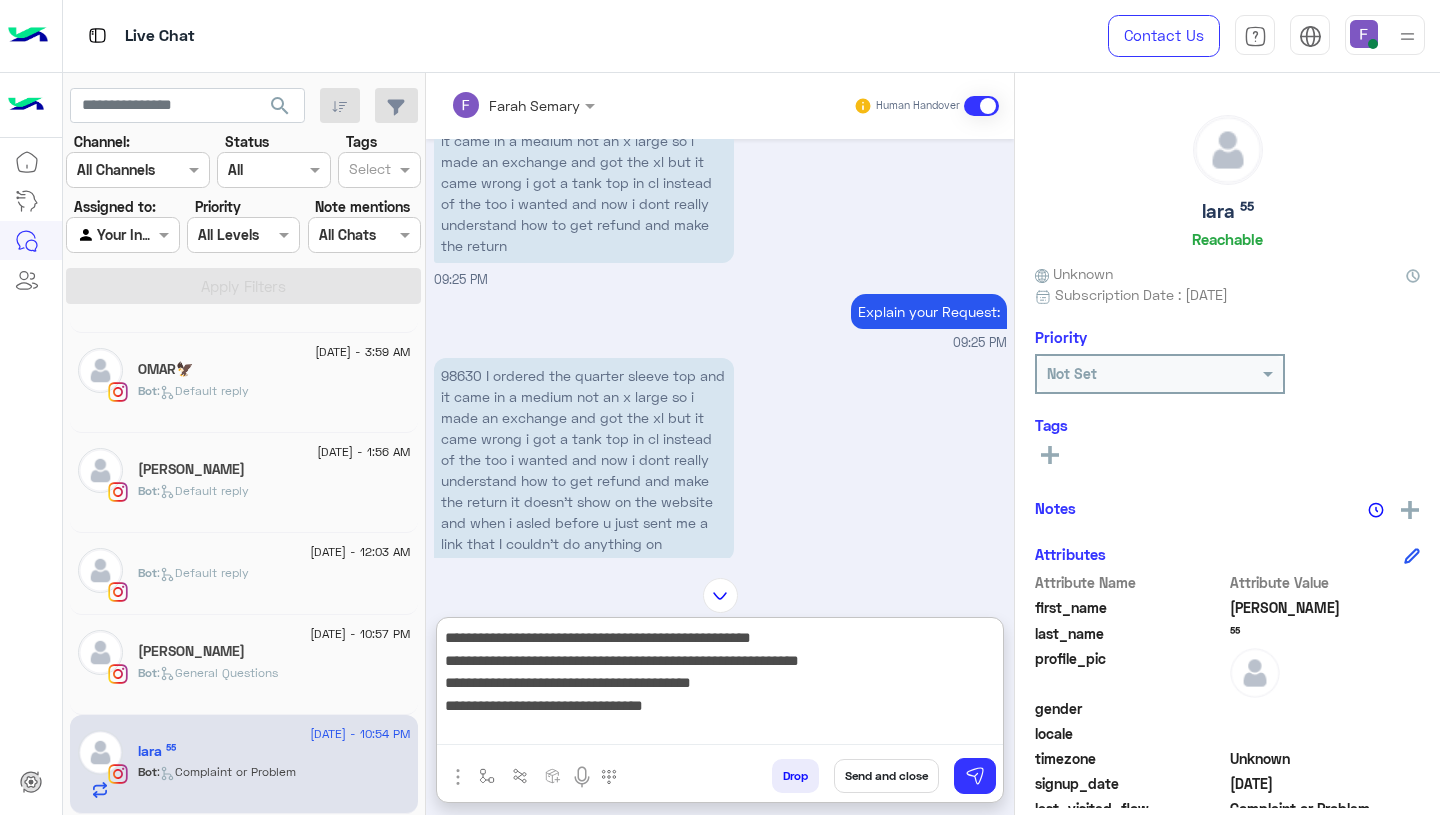 paste on "**********" 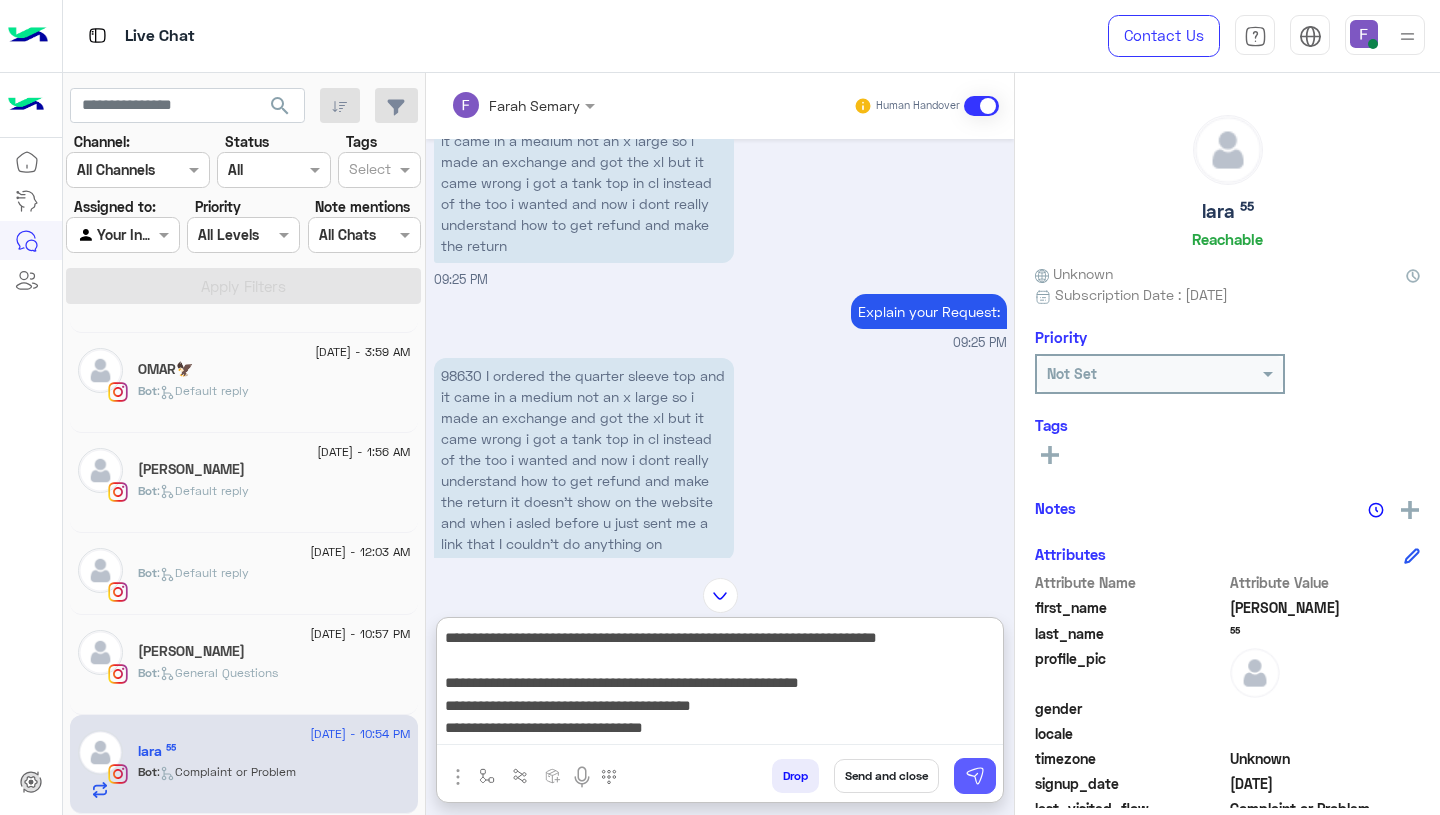 type on "**********" 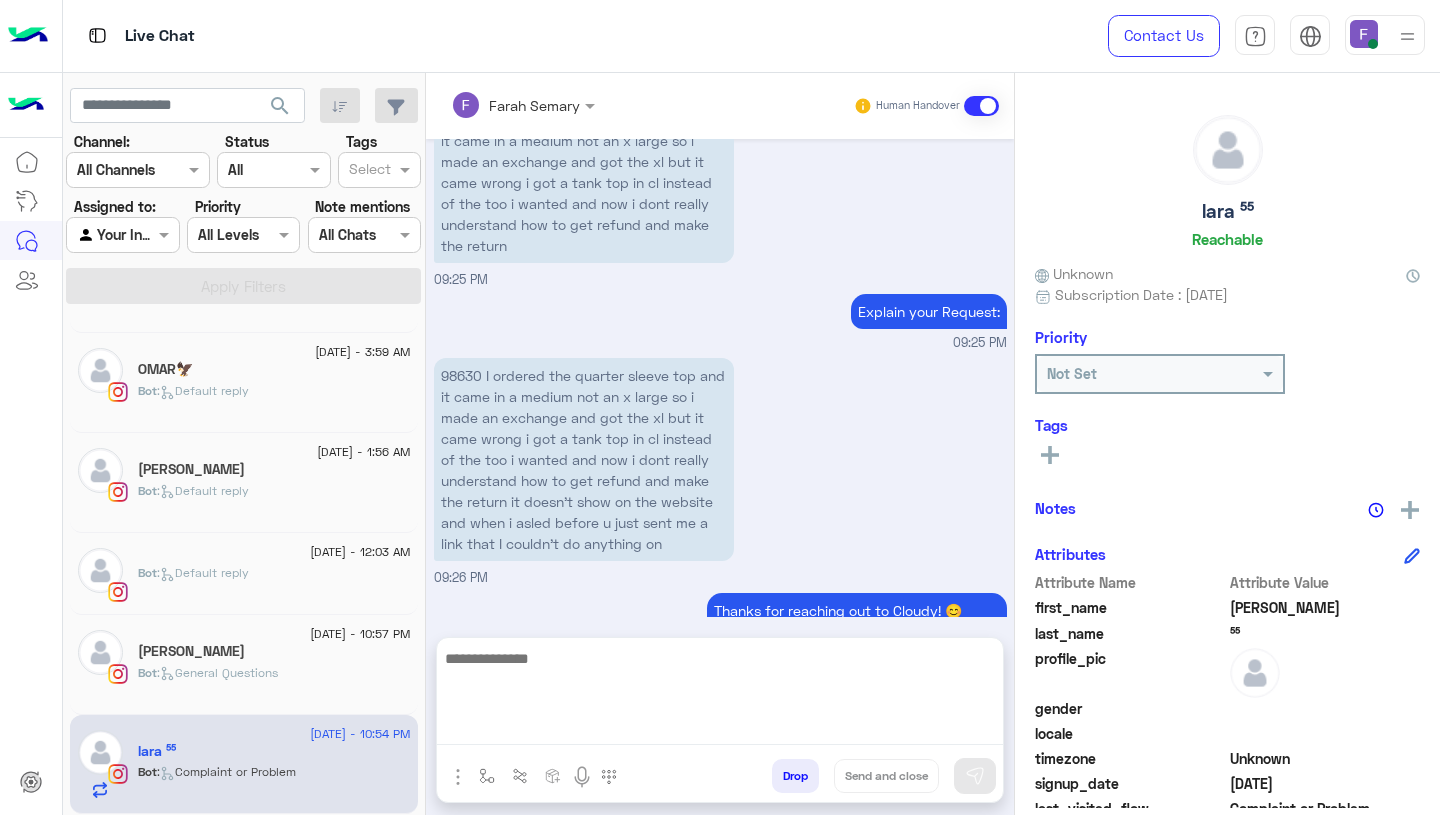 scroll, scrollTop: 2566, scrollLeft: 0, axis: vertical 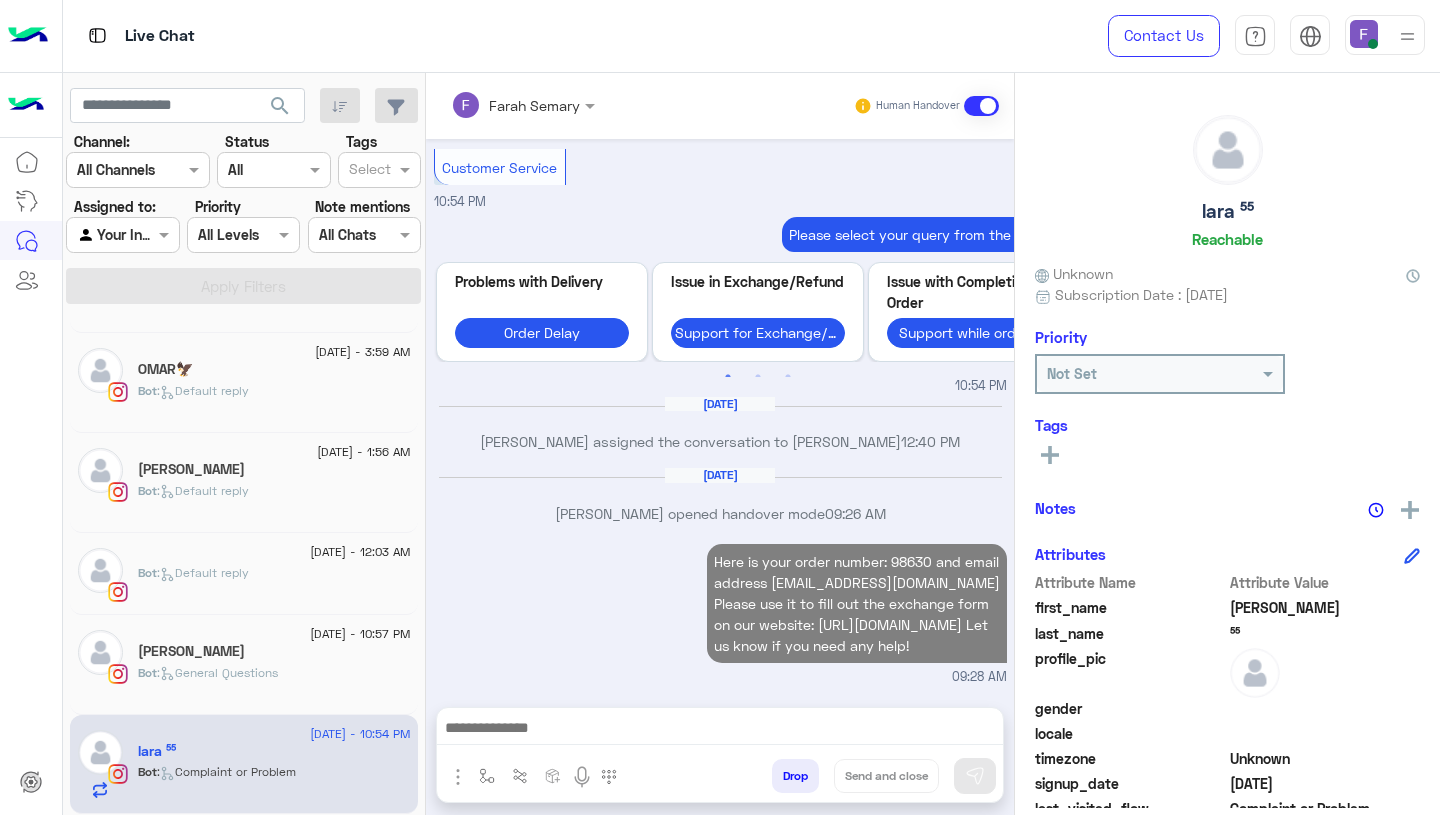 click on "[PERSON_NAME]" 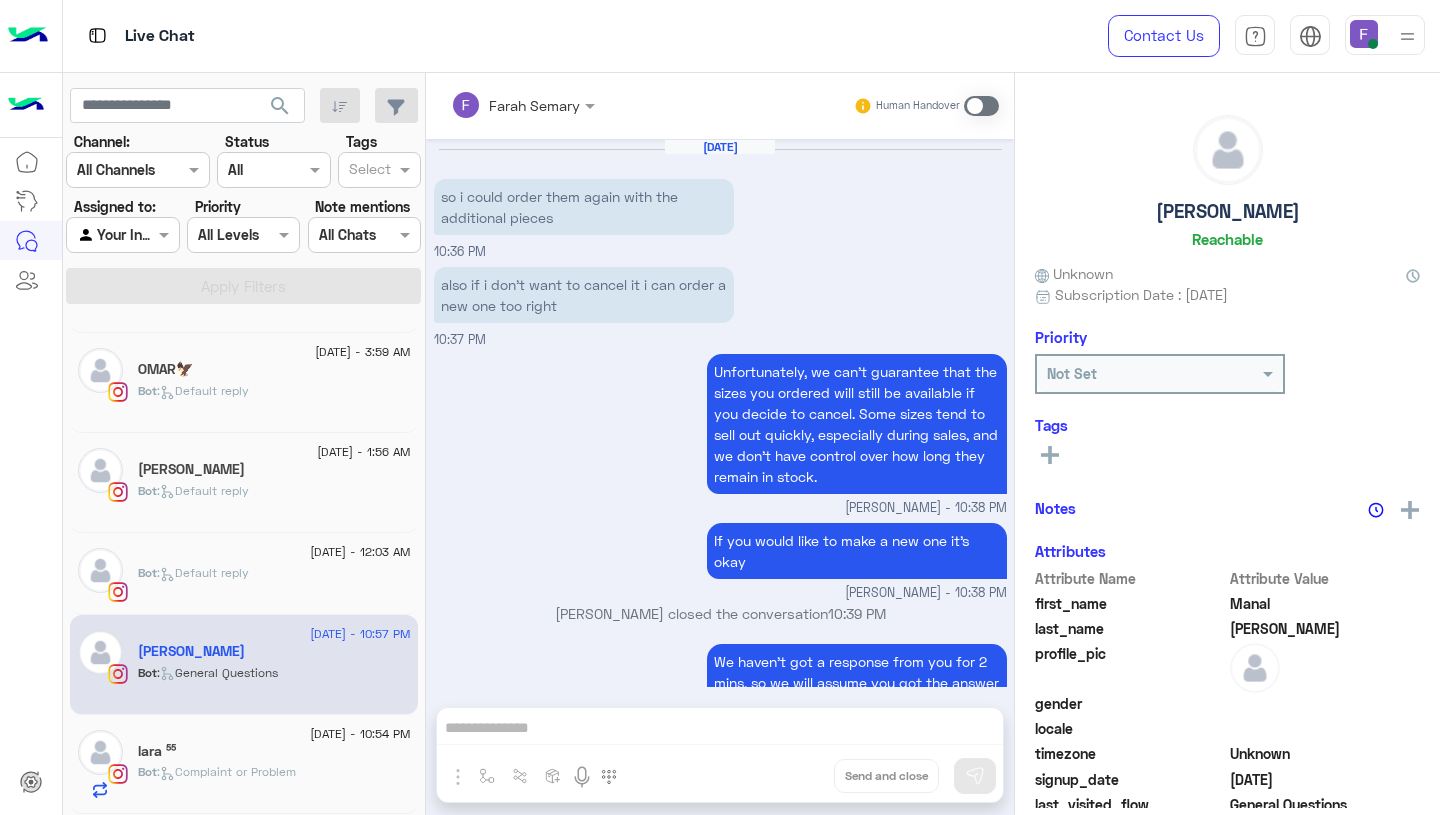 scroll, scrollTop: 1857, scrollLeft: 0, axis: vertical 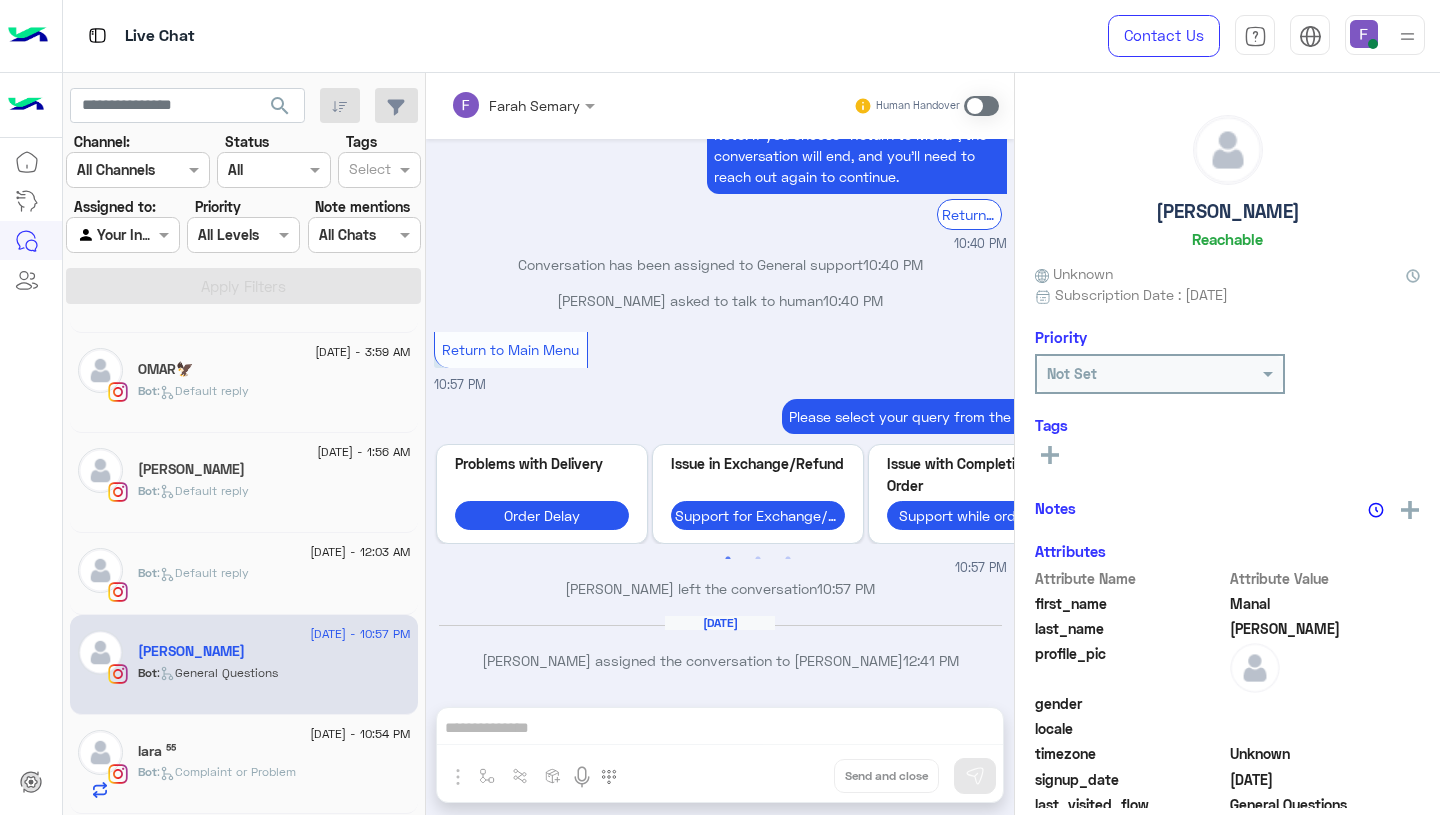 click on ":   Complaint or Problem" 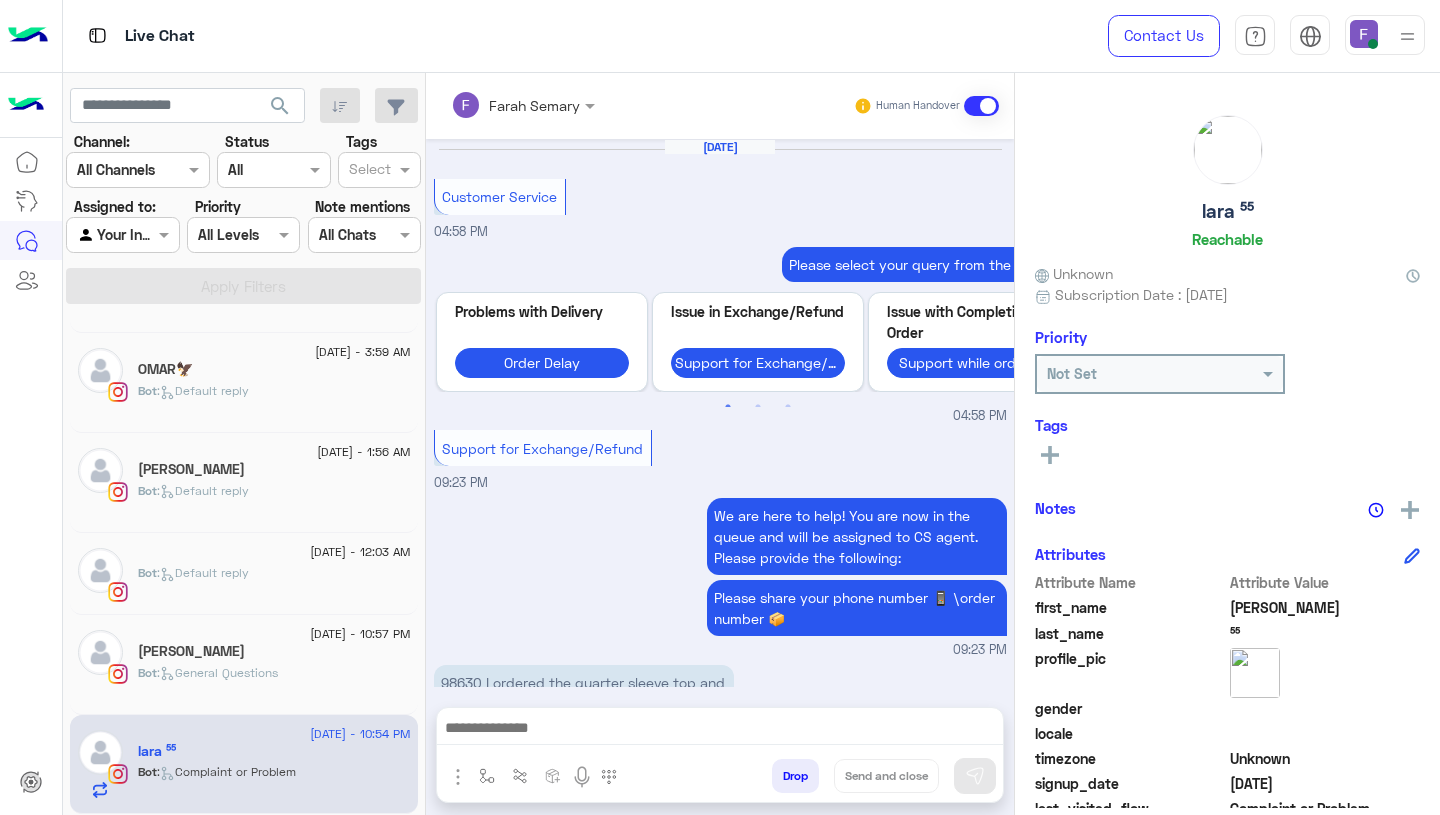scroll, scrollTop: 2367, scrollLeft: 0, axis: vertical 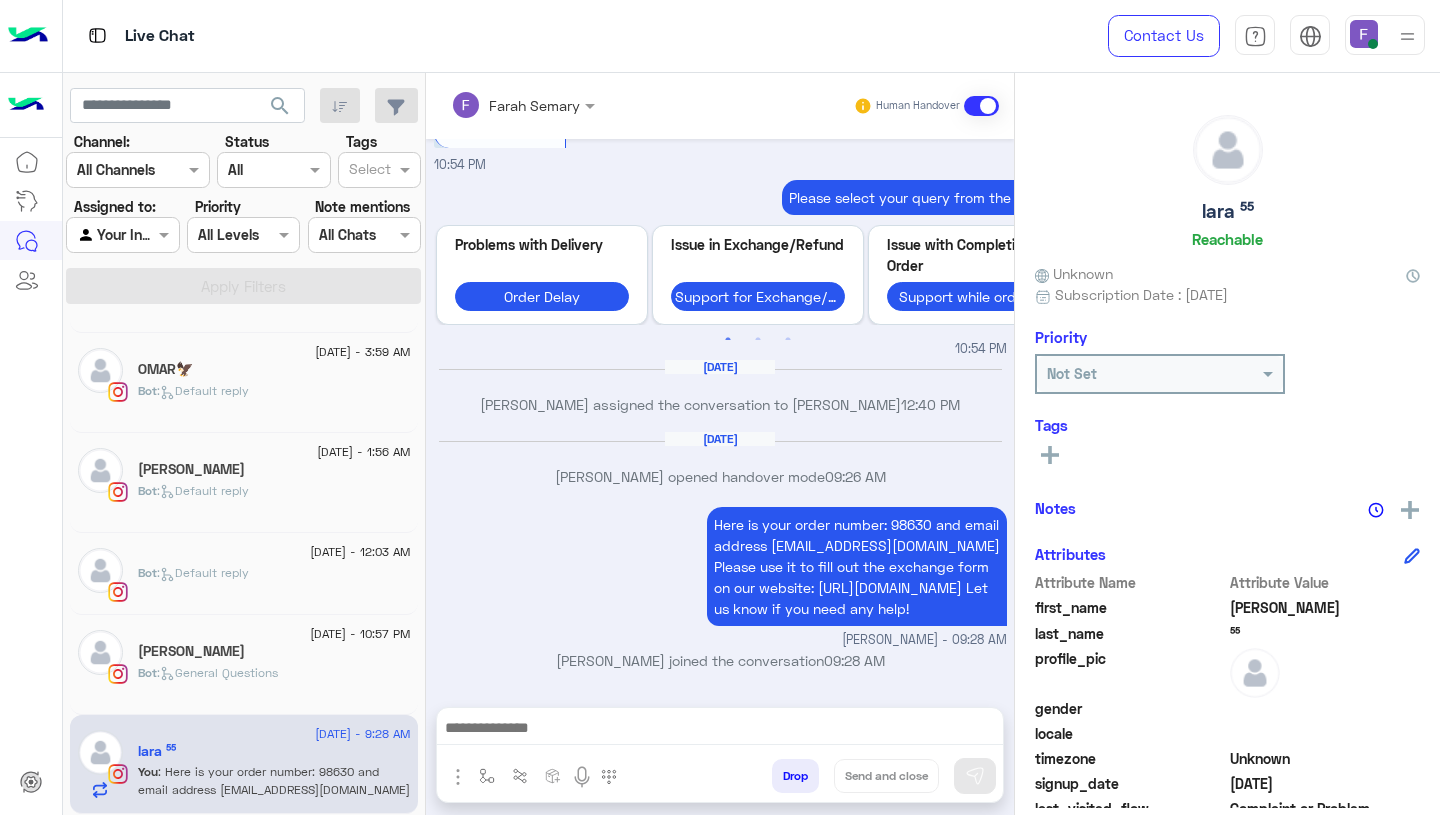 click on "Bot :   General Questions" 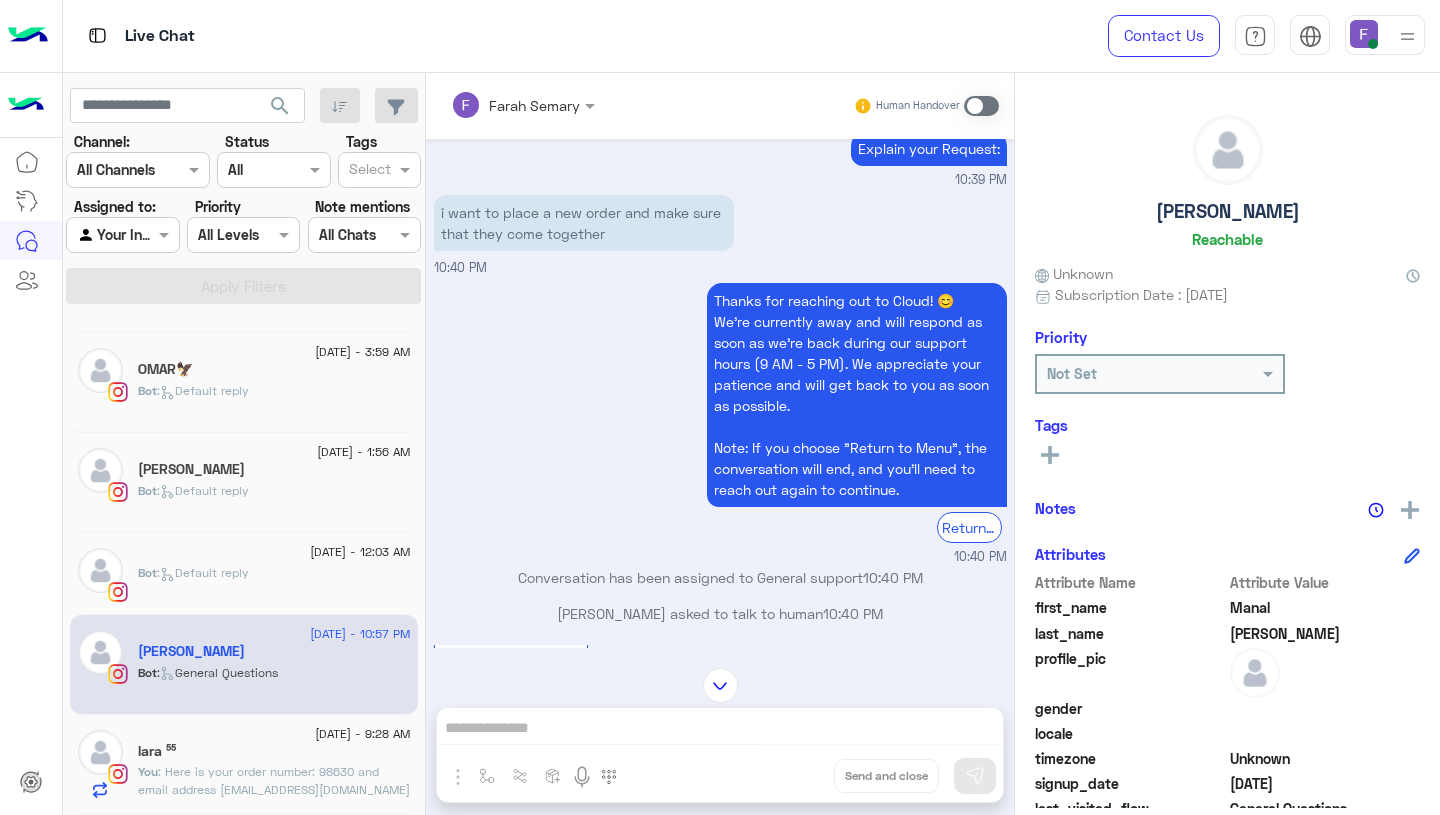 scroll, scrollTop: 1857, scrollLeft: 0, axis: vertical 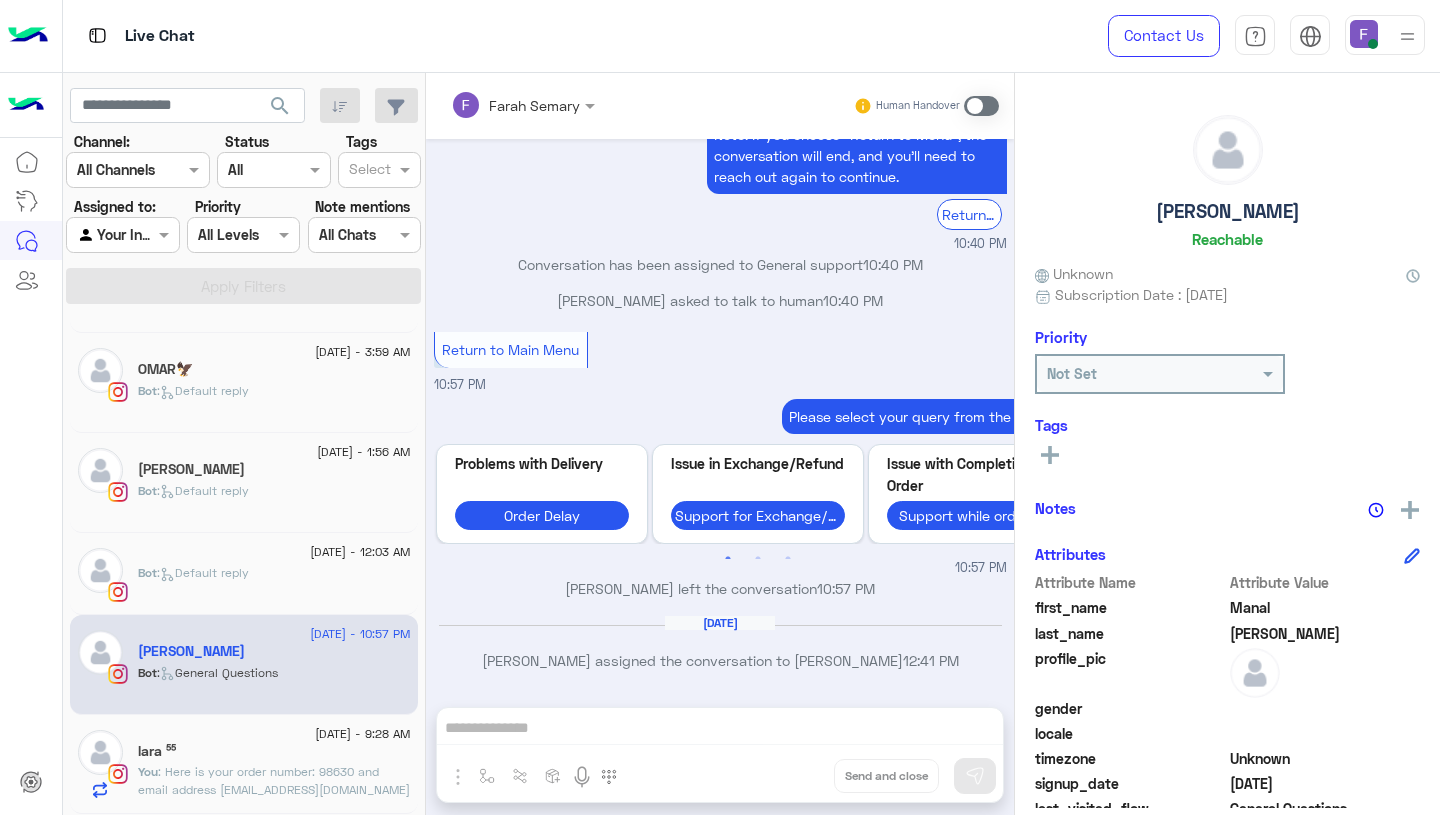 click on "Return to Main Menu" at bounding box center [500, -565] 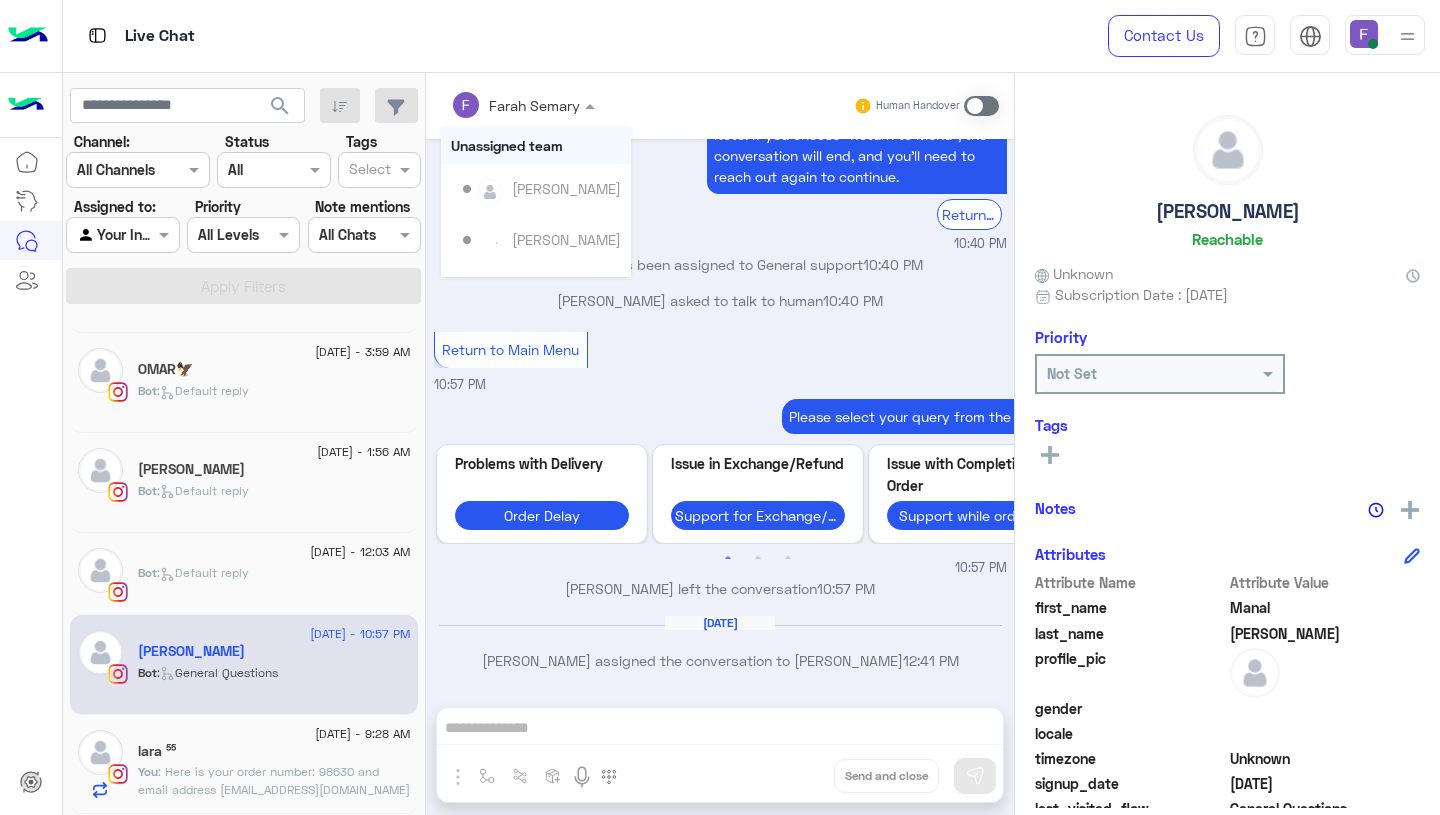 click at bounding box center (523, 104) 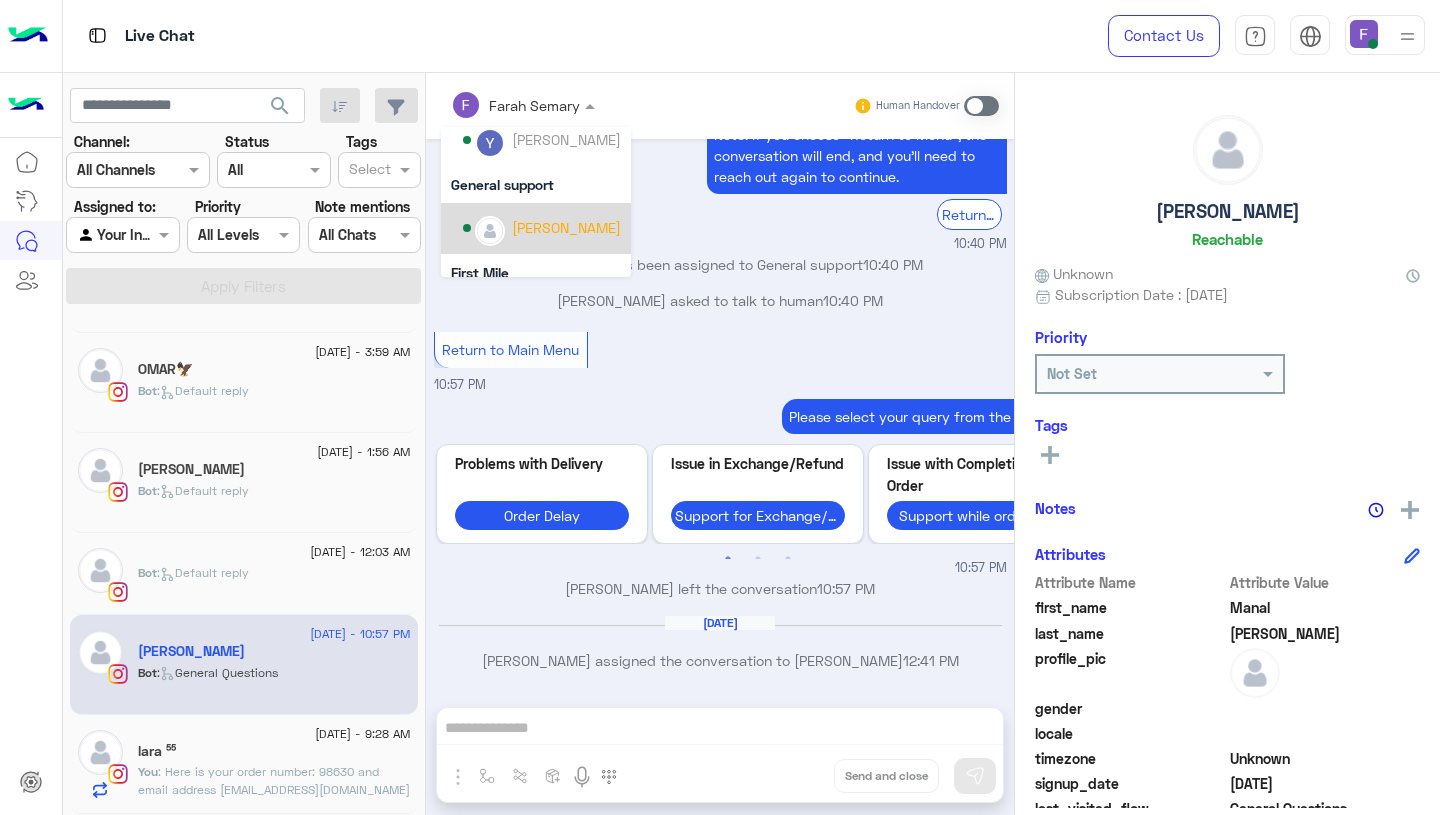 scroll, scrollTop: 204, scrollLeft: 0, axis: vertical 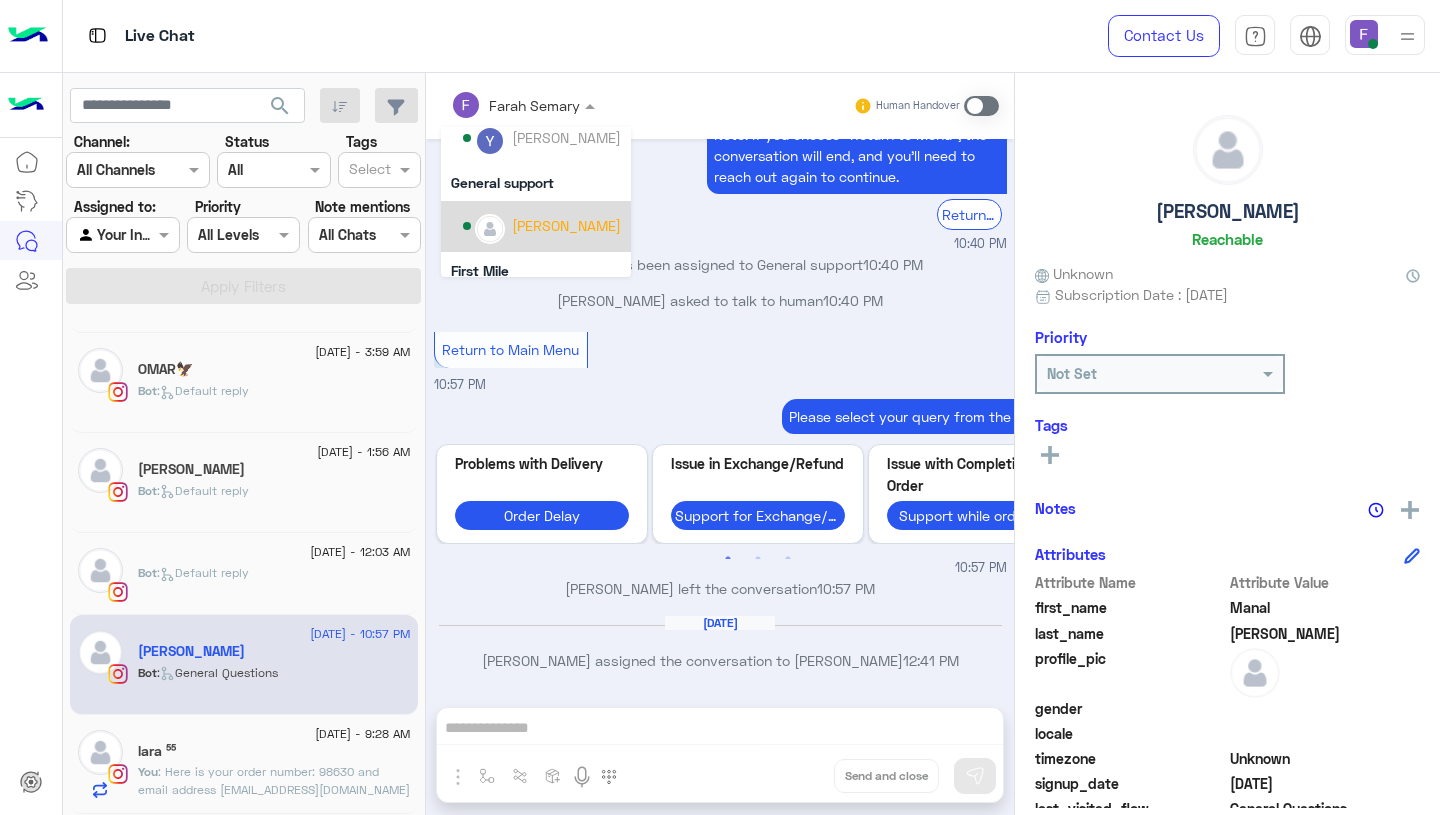 click on "[PERSON_NAME]" at bounding box center (566, 225) 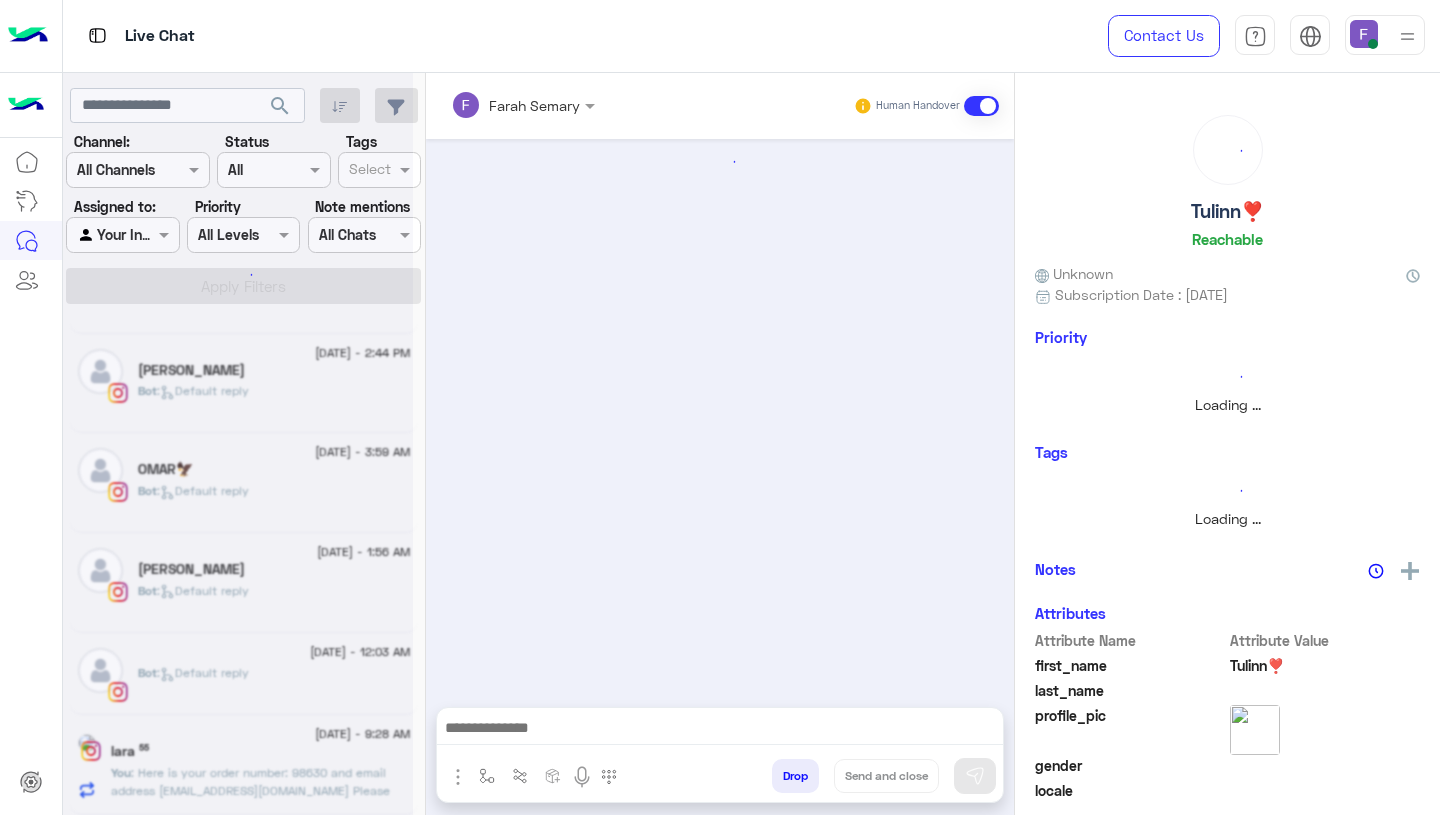 scroll, scrollTop: 1184, scrollLeft: 0, axis: vertical 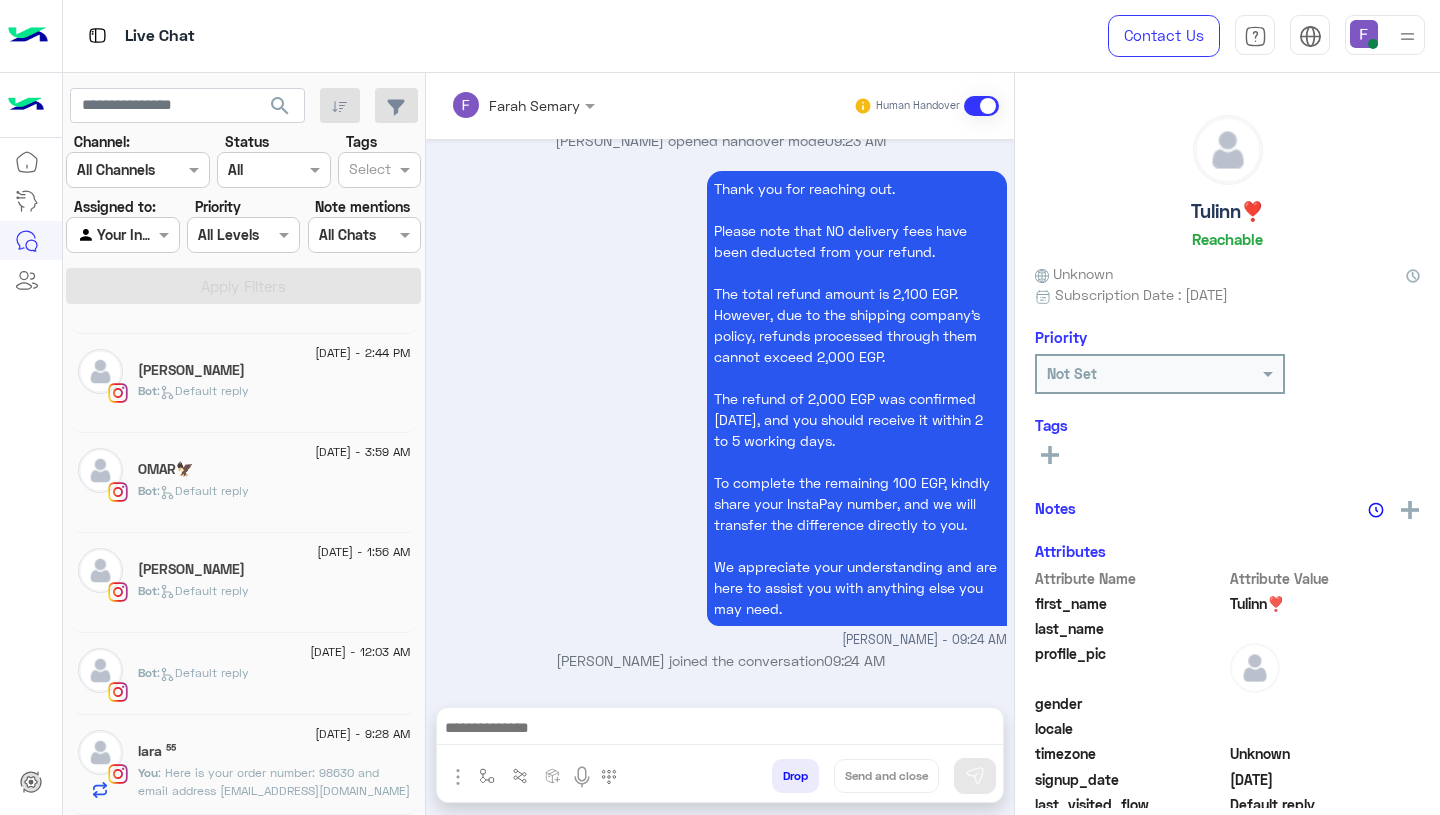 click on "Bot :   Default reply" 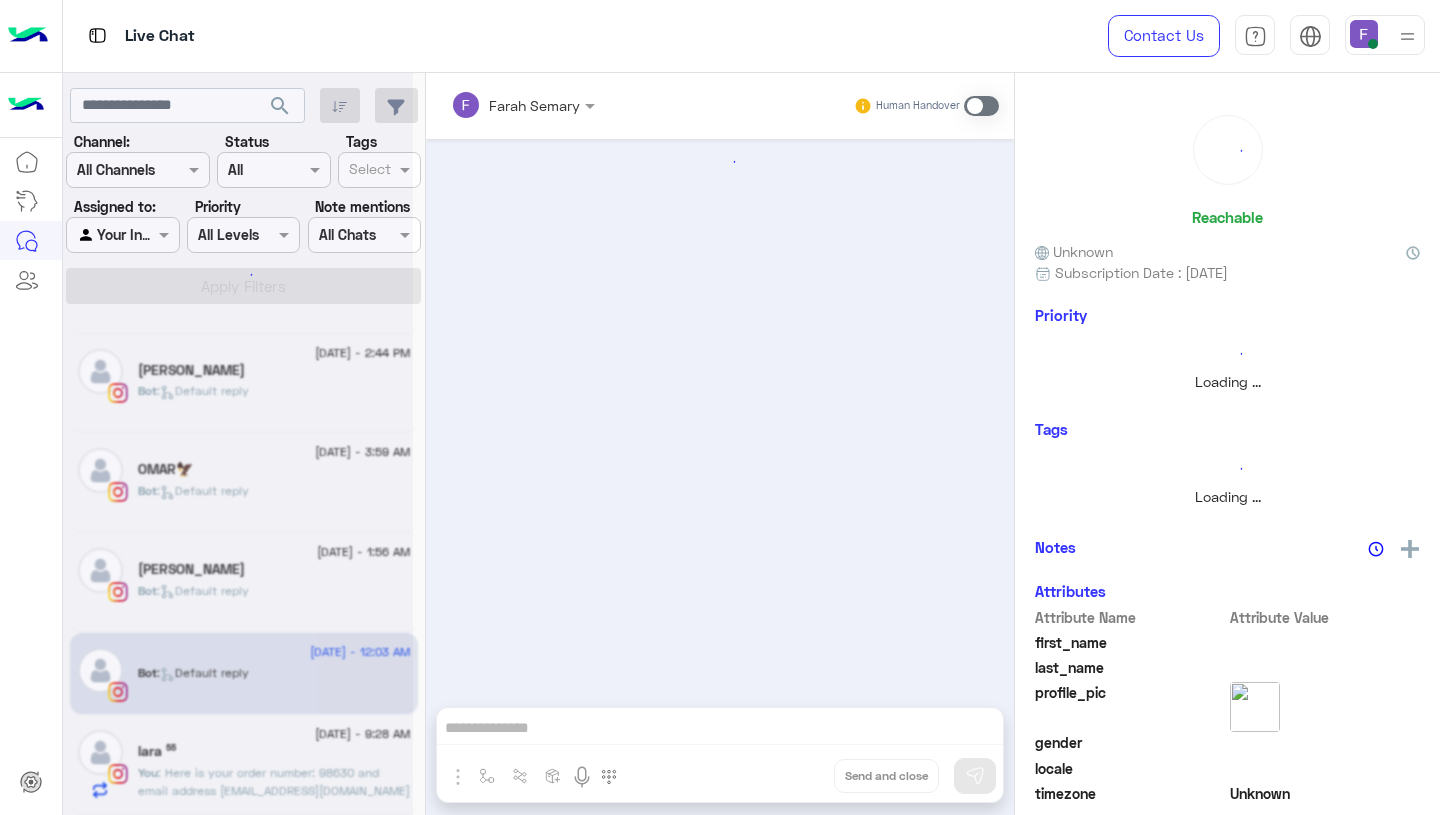 scroll, scrollTop: 0, scrollLeft: 0, axis: both 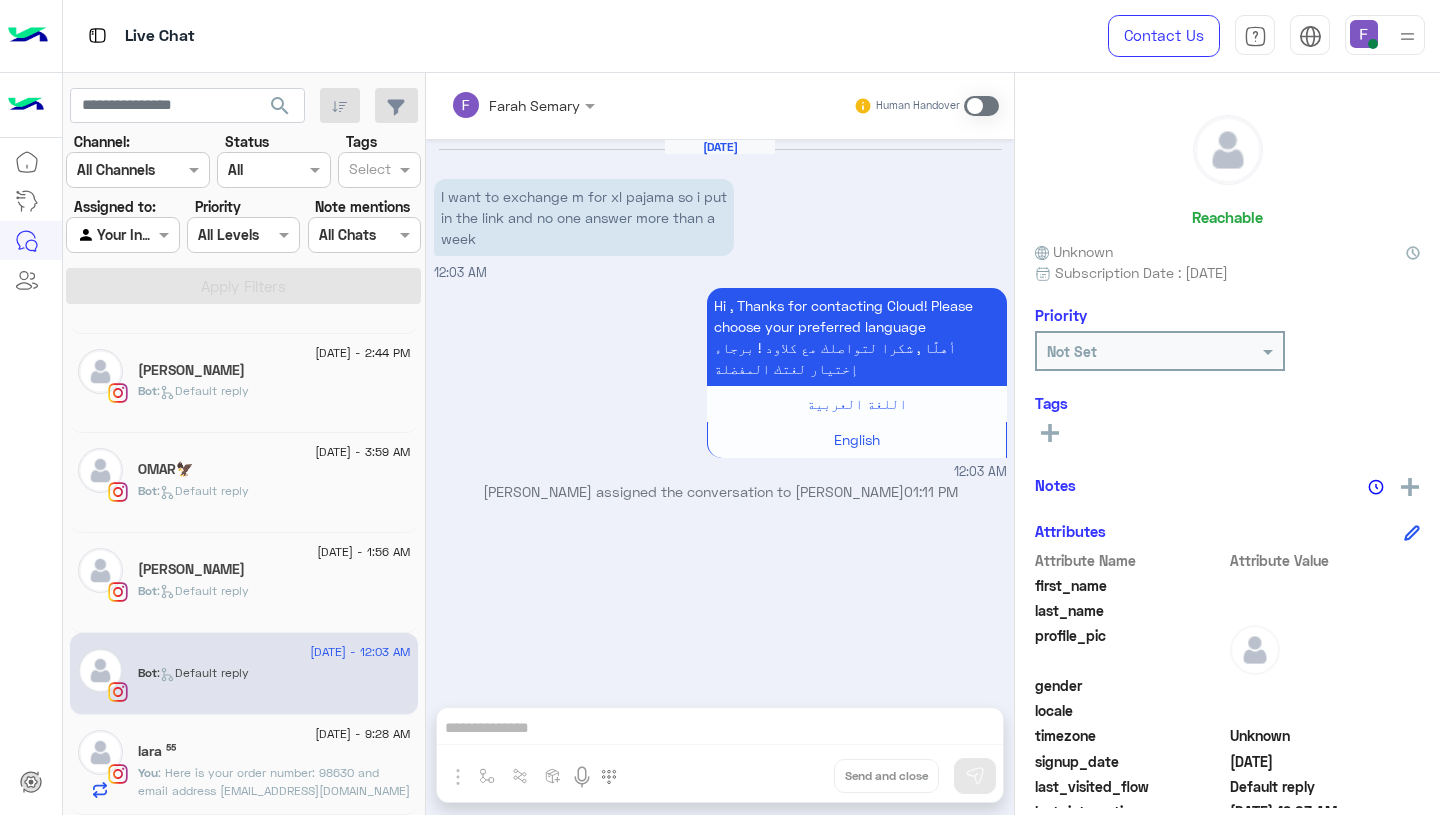 click on "Human Handover" at bounding box center [926, 106] 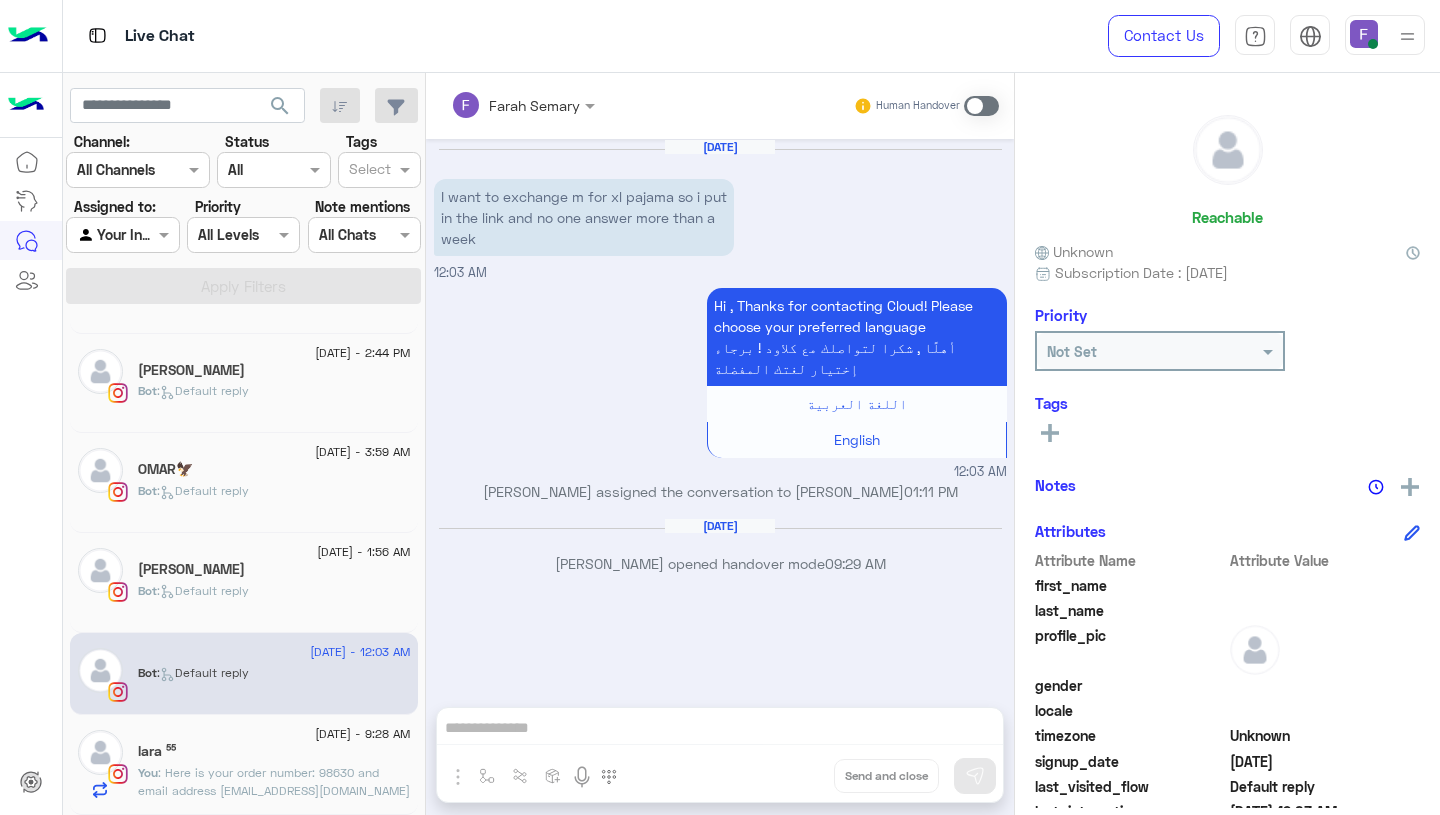 click at bounding box center (981, 106) 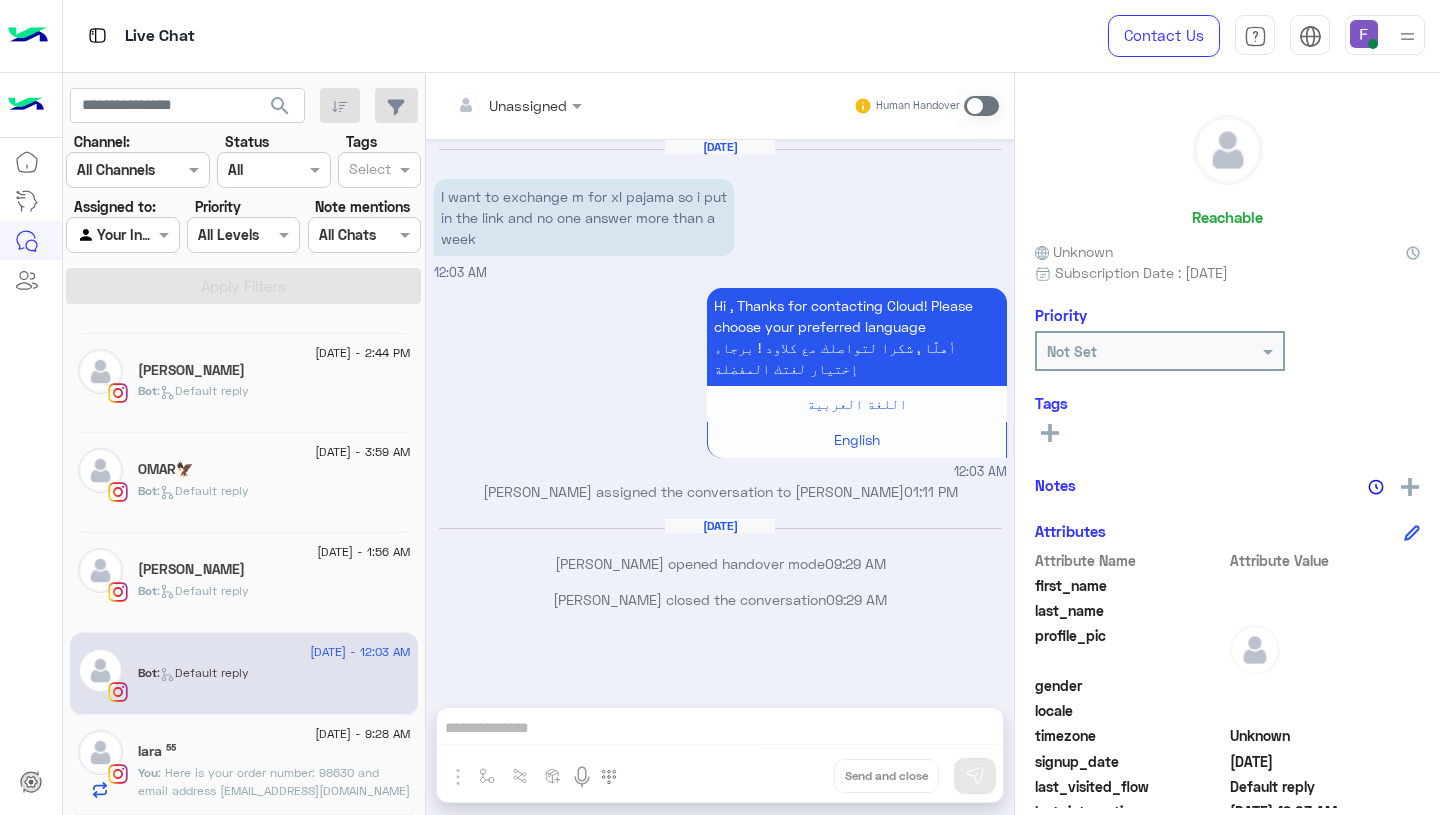 click at bounding box center [981, 106] 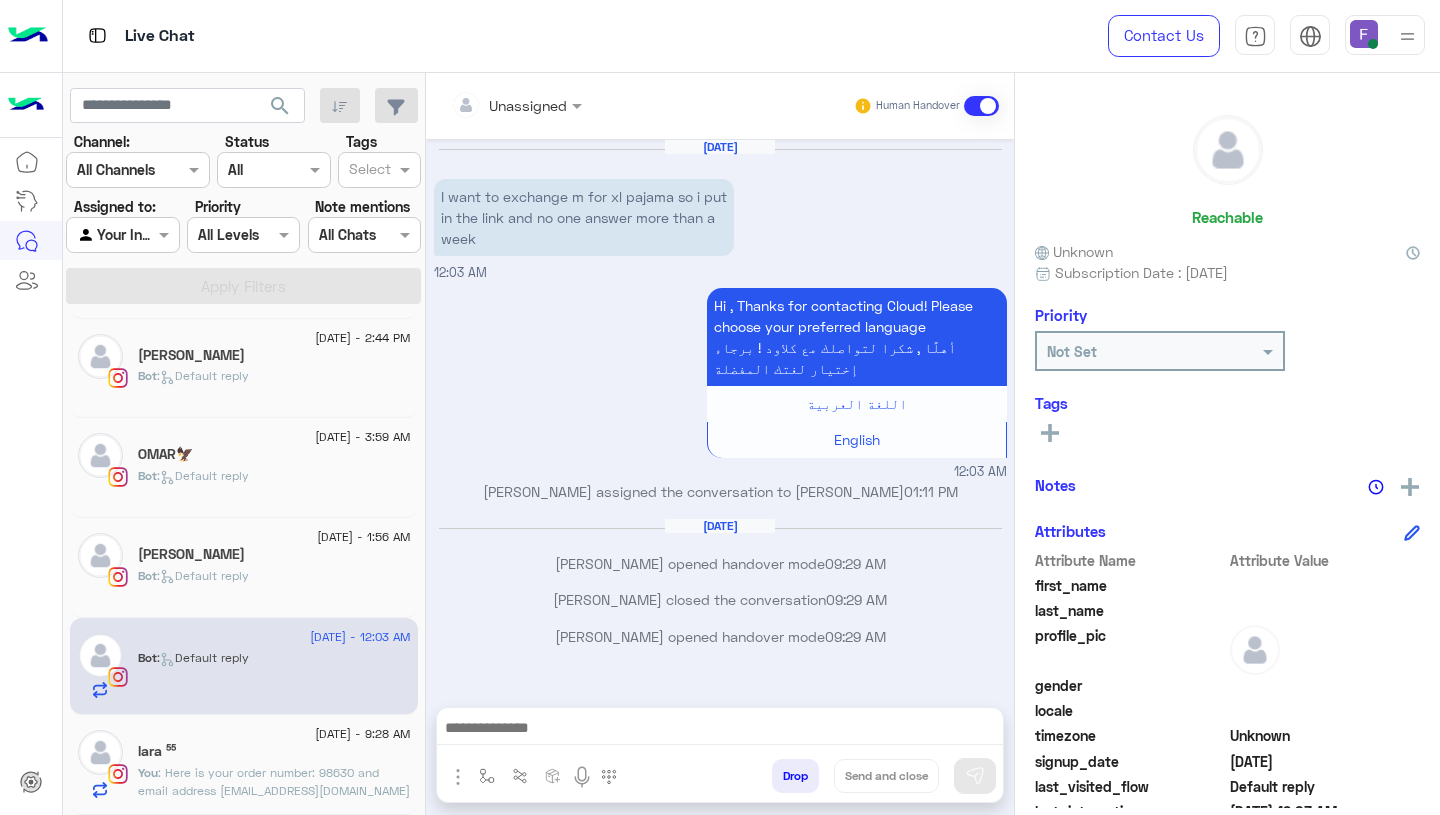 click at bounding box center (720, 730) 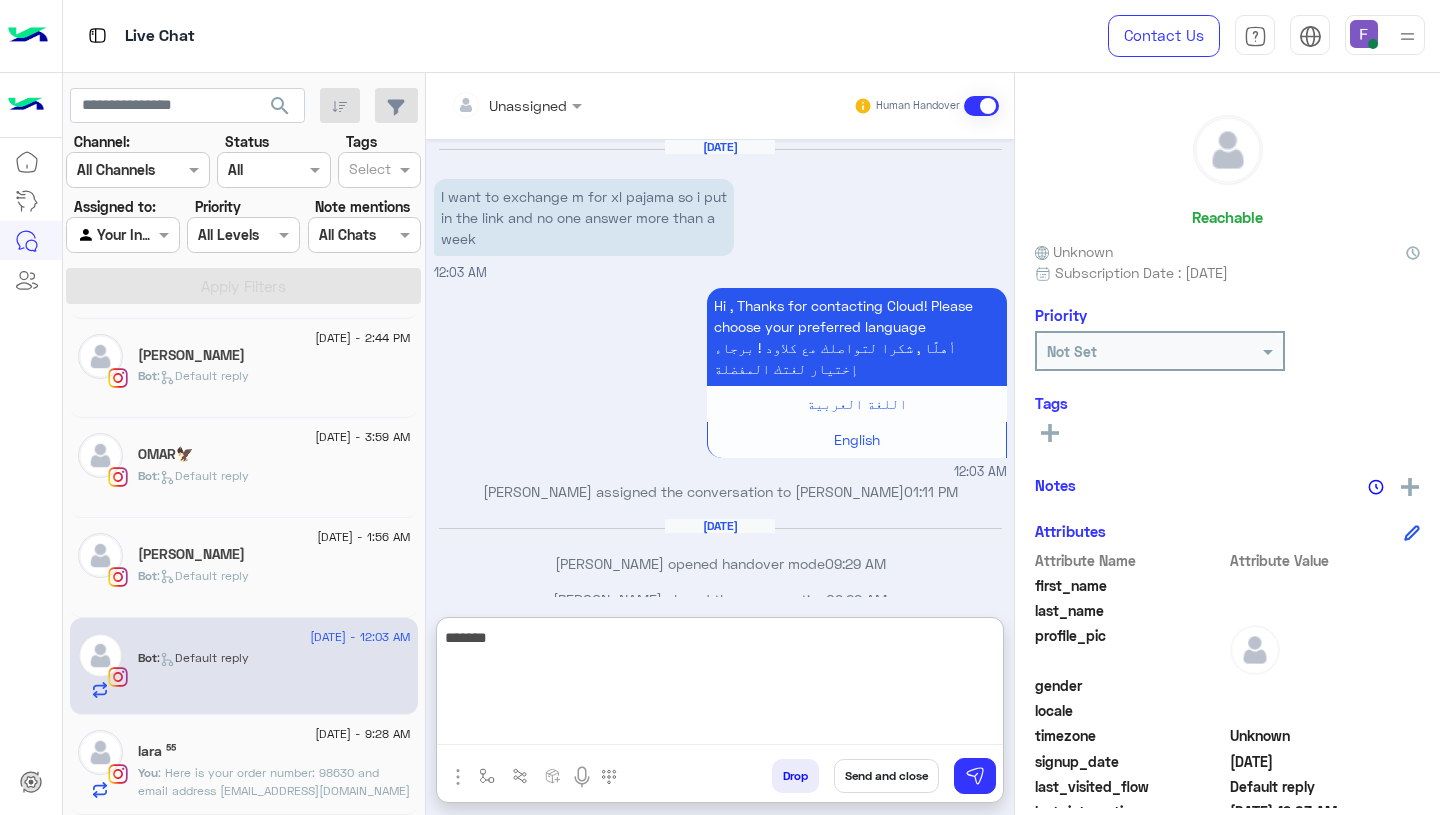 paste on "**********" 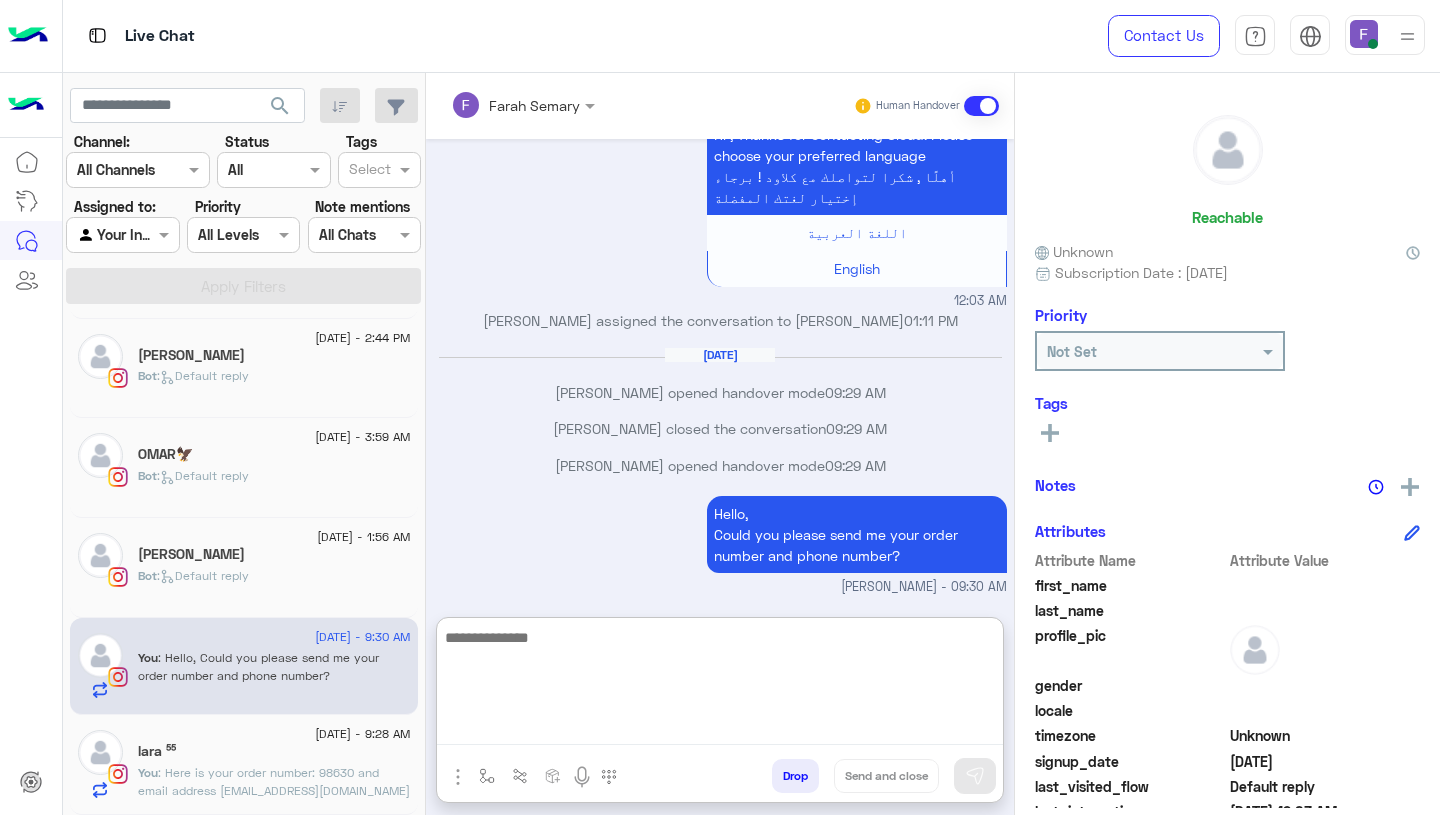 scroll, scrollTop: 208, scrollLeft: 0, axis: vertical 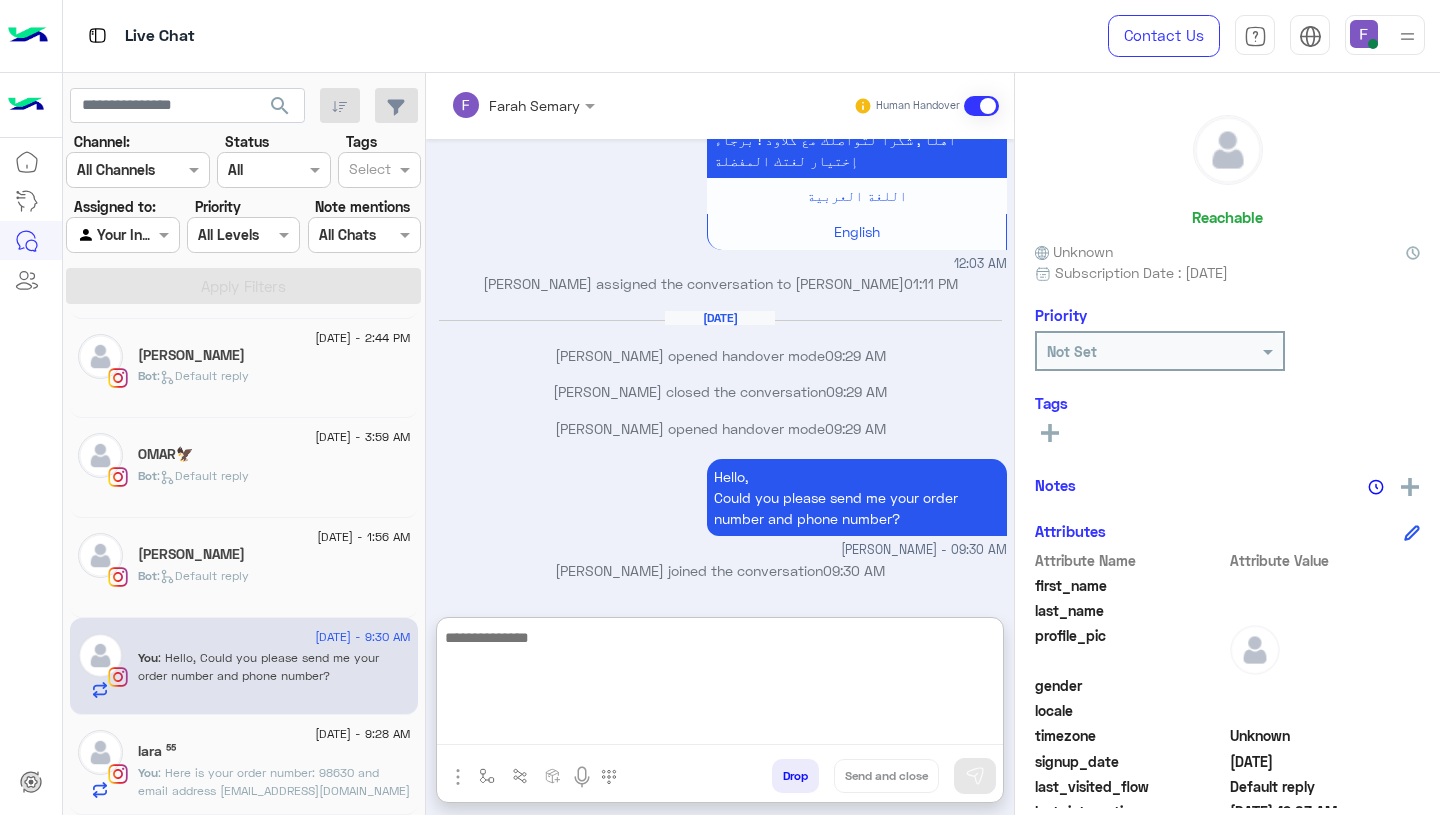 click on "Bot :   Default reply" 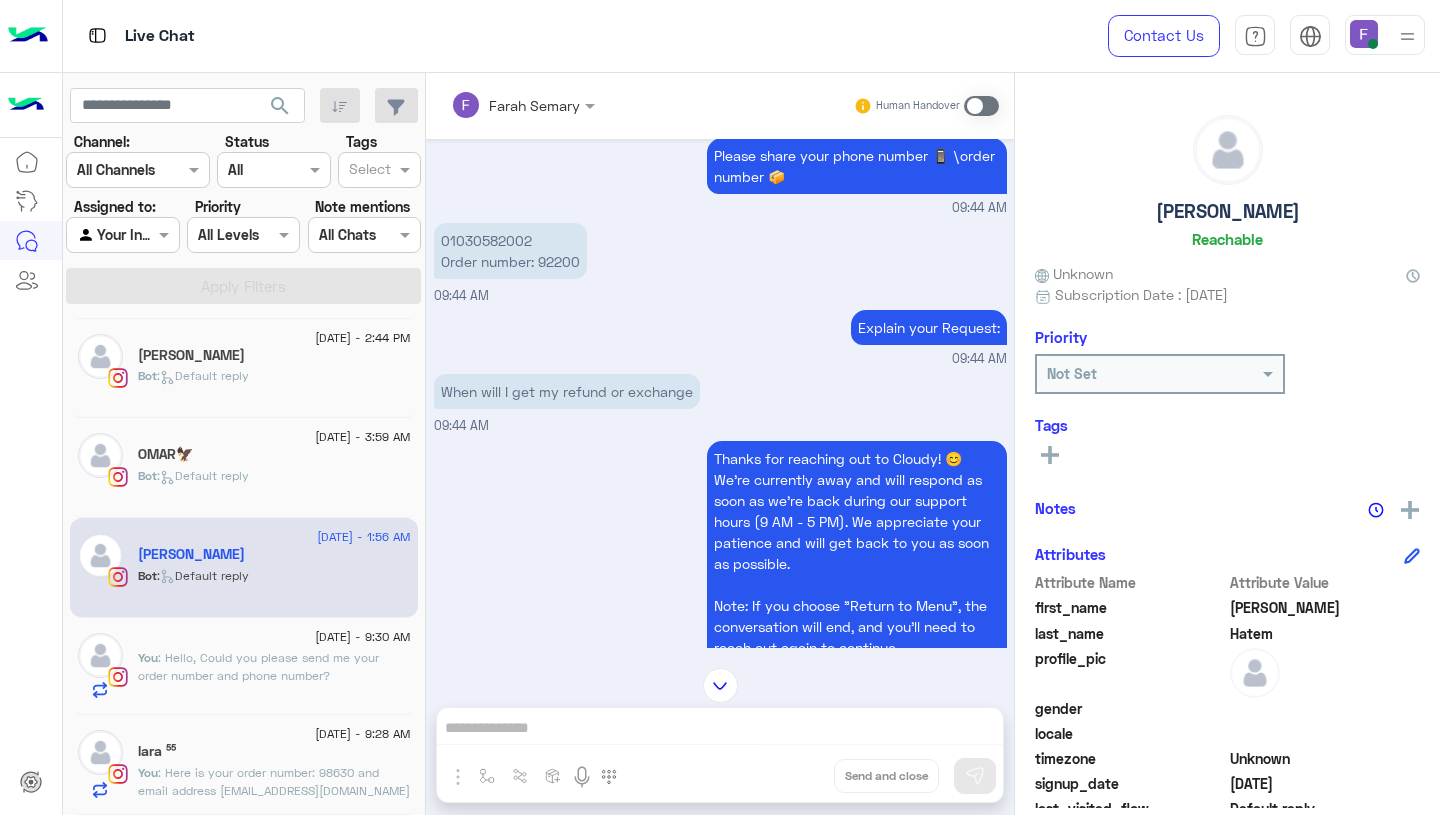 scroll, scrollTop: 783, scrollLeft: 0, axis: vertical 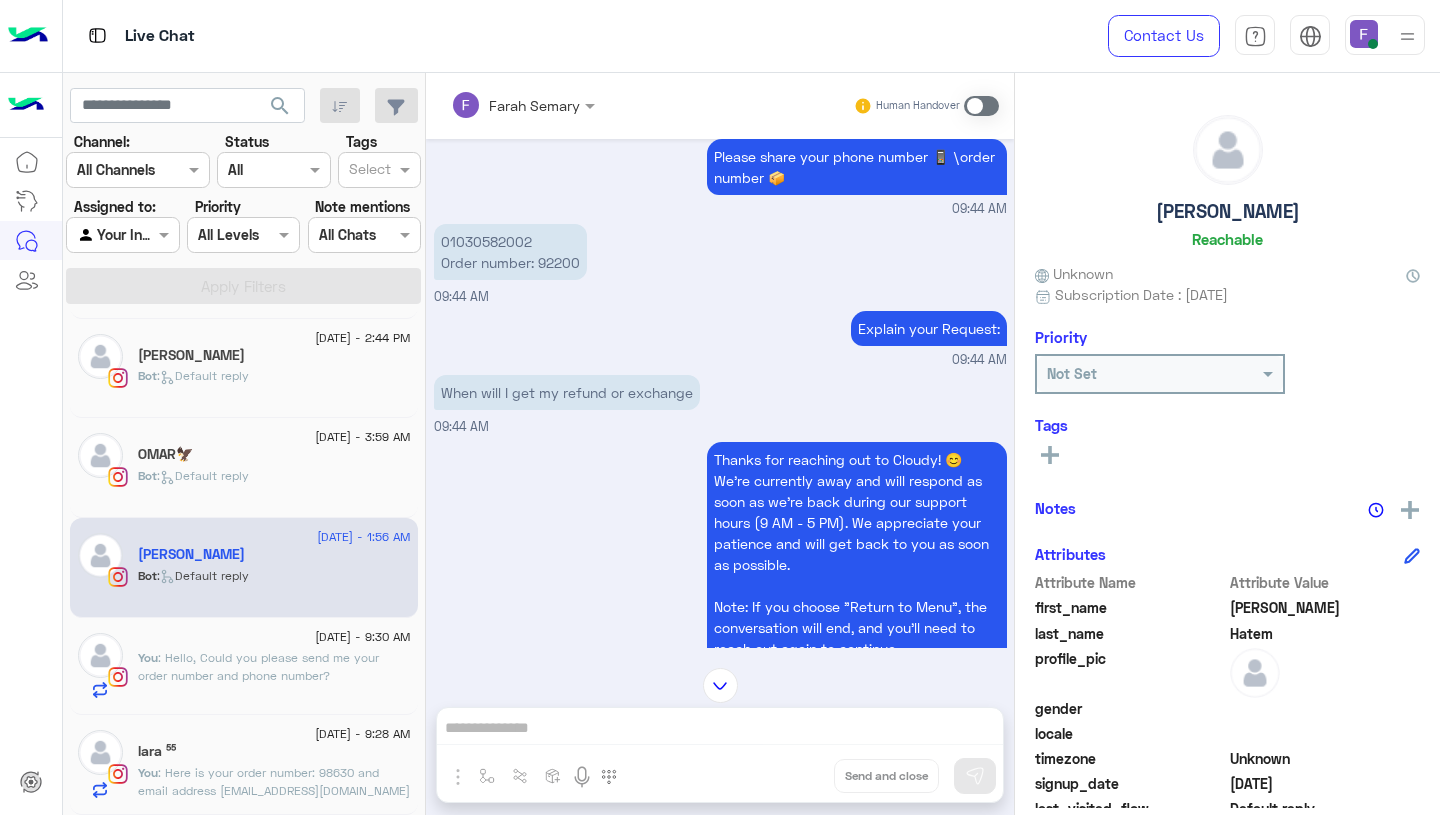 click on "01030582002 Order number: 92200" at bounding box center (510, 252) 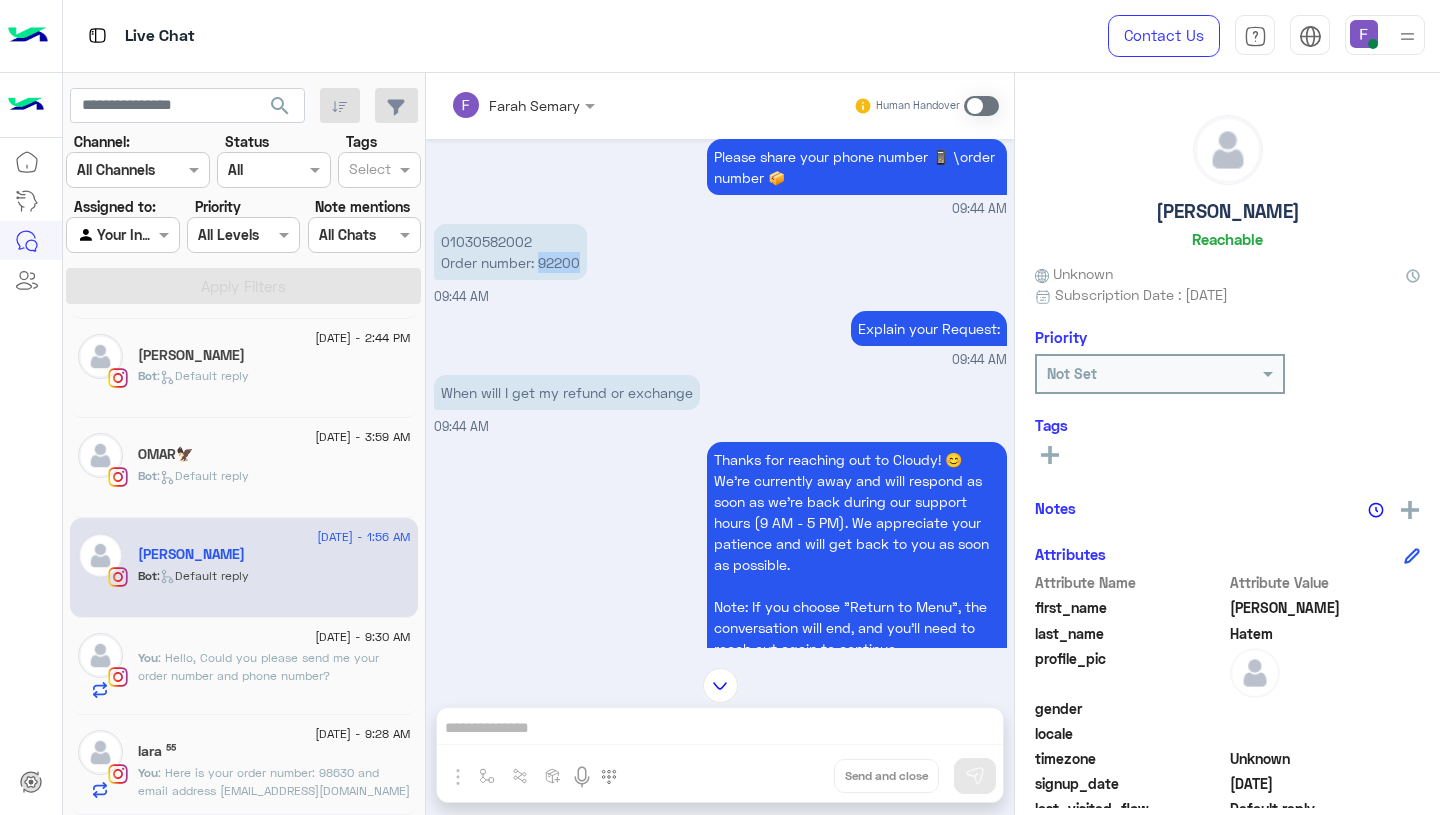 copy on "92200" 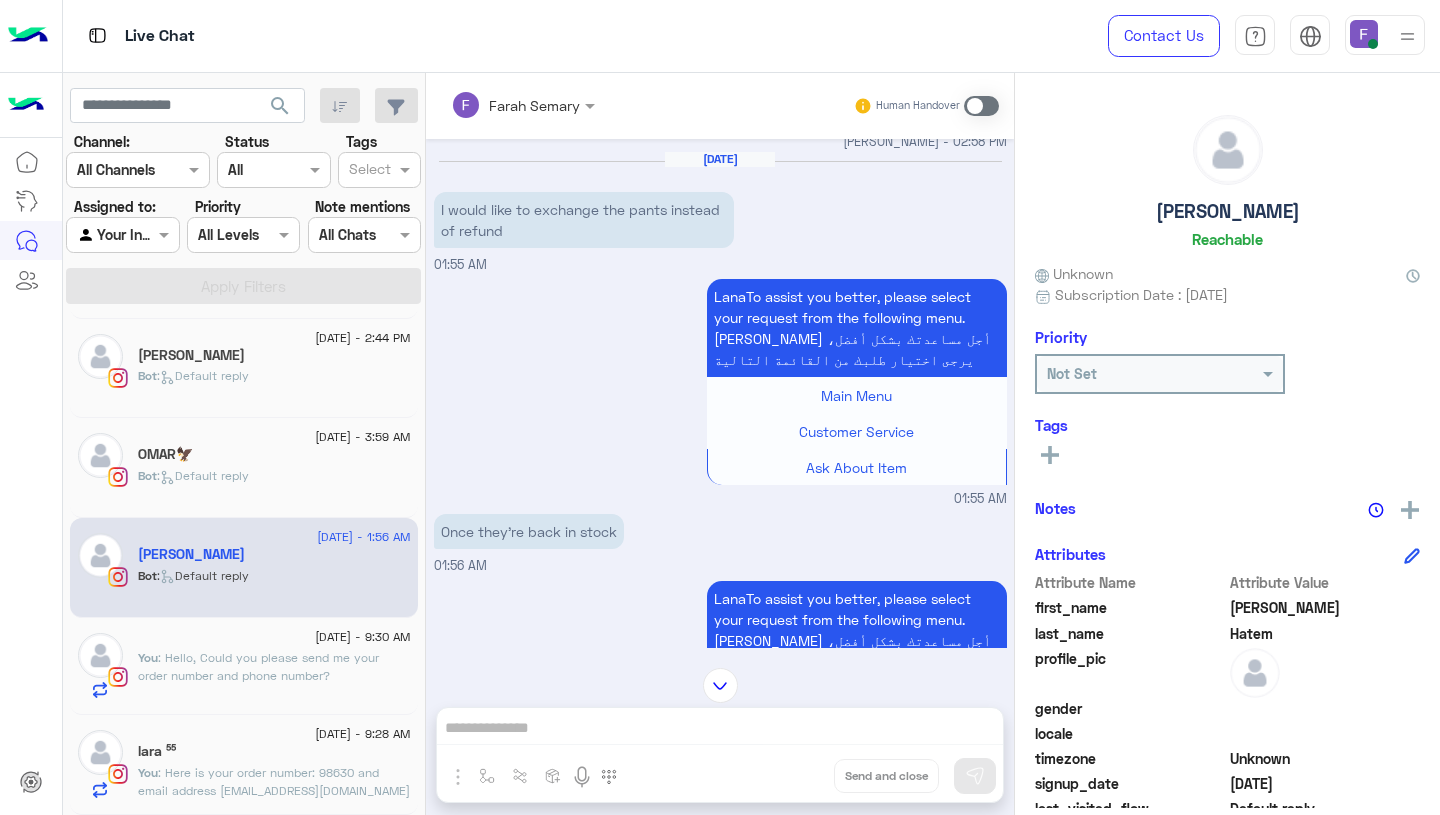 scroll, scrollTop: 3842, scrollLeft: 0, axis: vertical 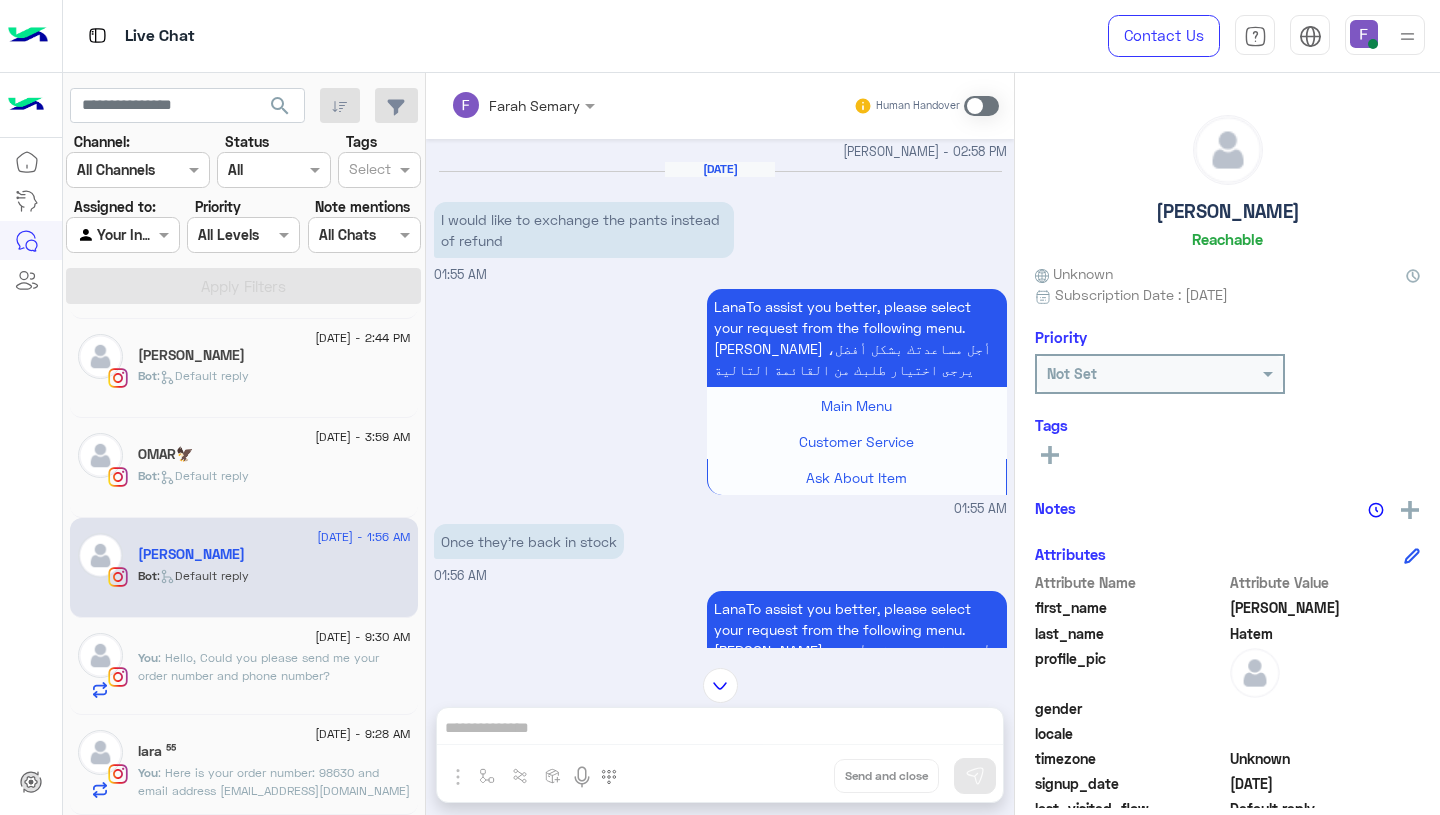 click on "I would like to exchange the pants instead of refund" at bounding box center [584, 230] 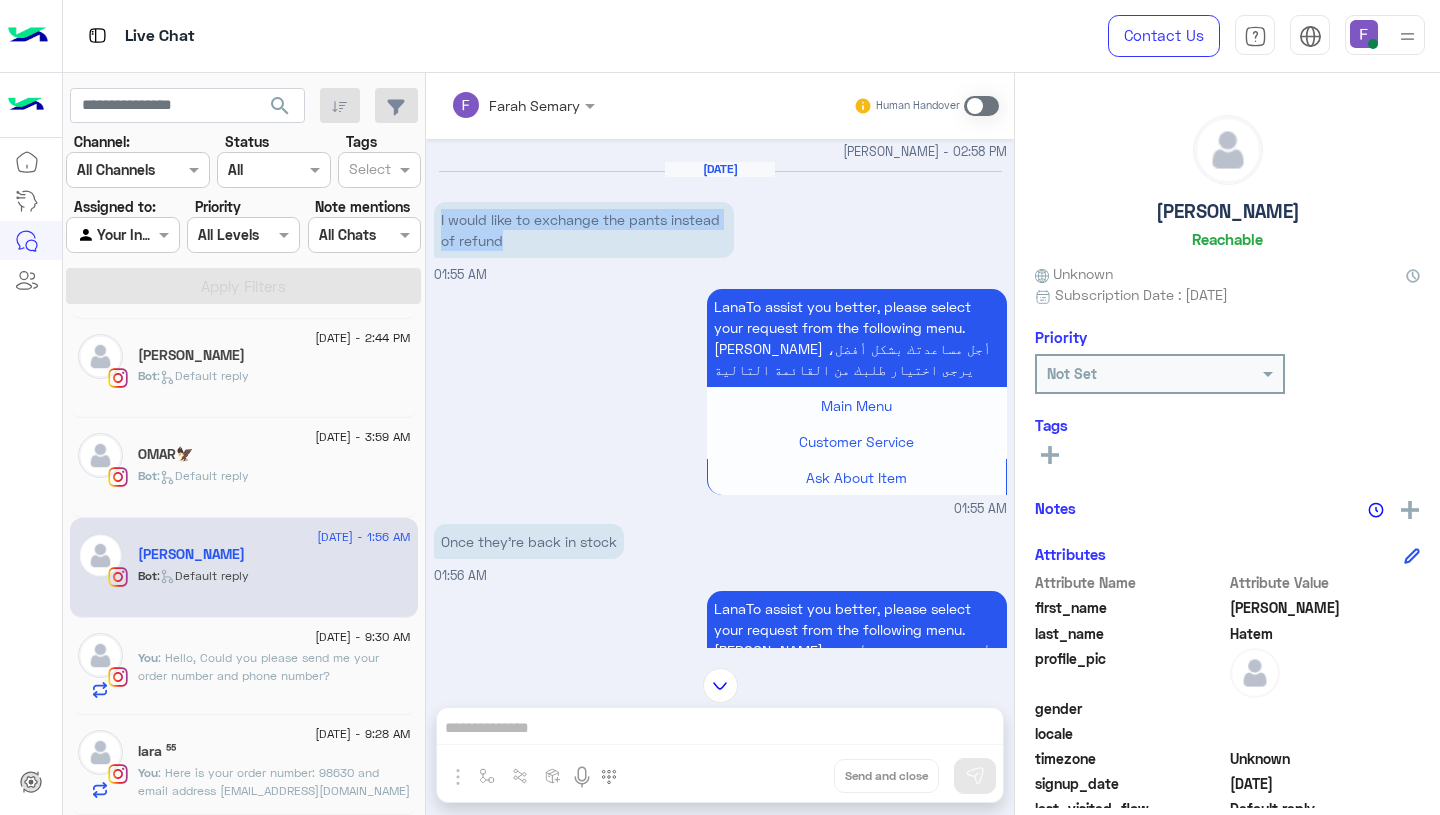 drag, startPoint x: 438, startPoint y: 219, endPoint x: 521, endPoint y: 252, distance: 89.31965 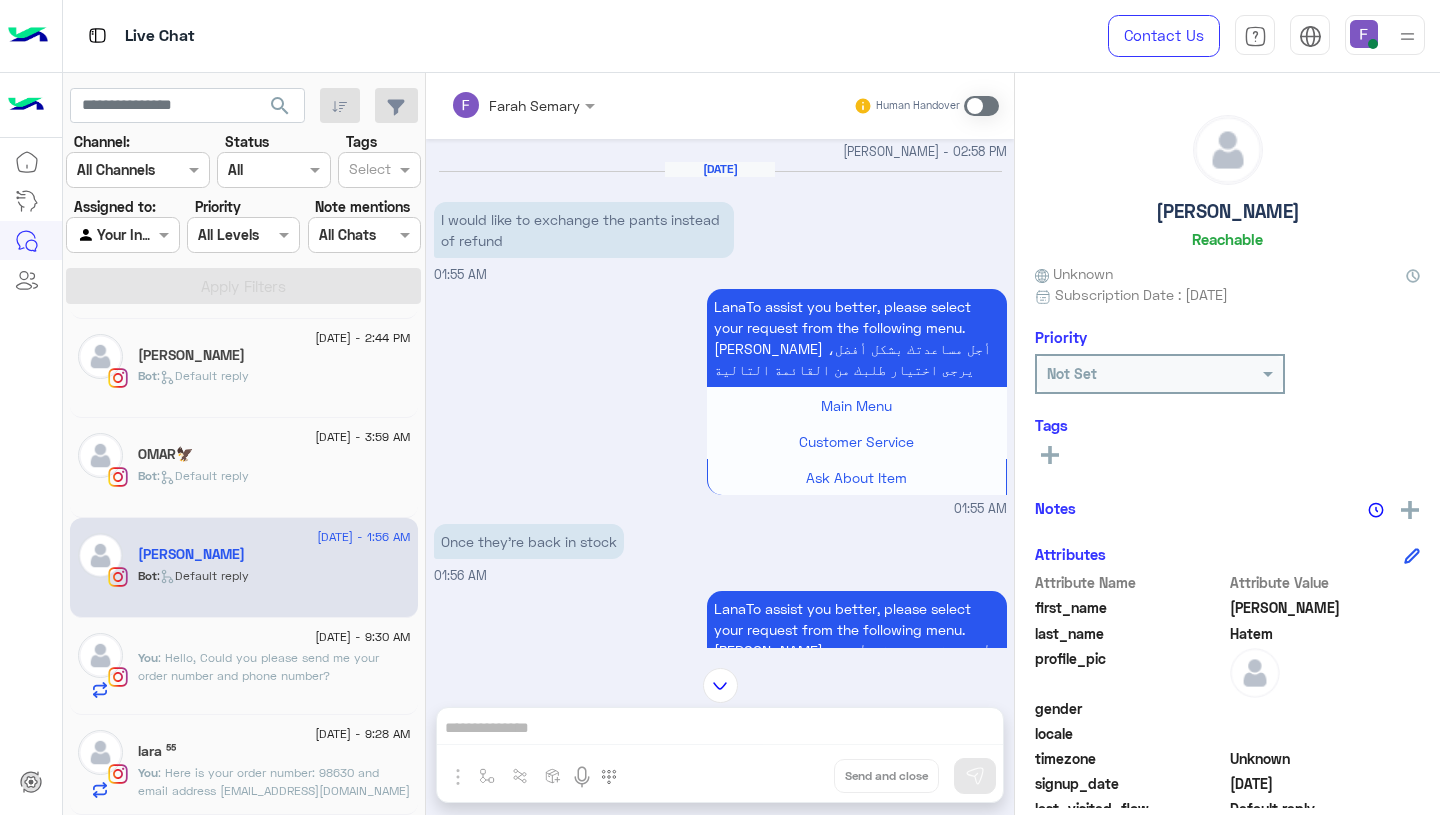 click on "Once they're back in stock" at bounding box center (529, 541) 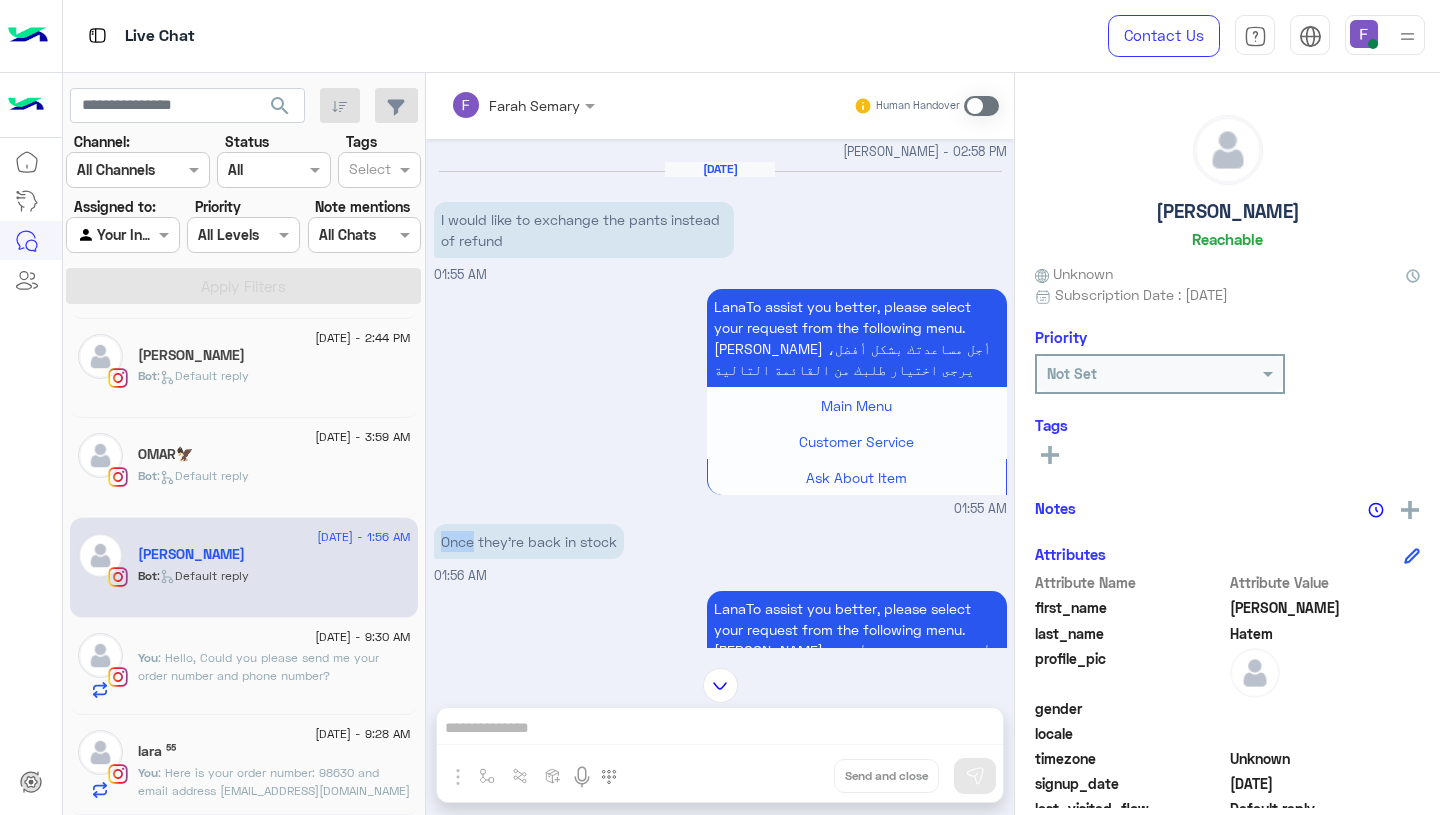 click on "Once they're back in stock" at bounding box center [529, 541] 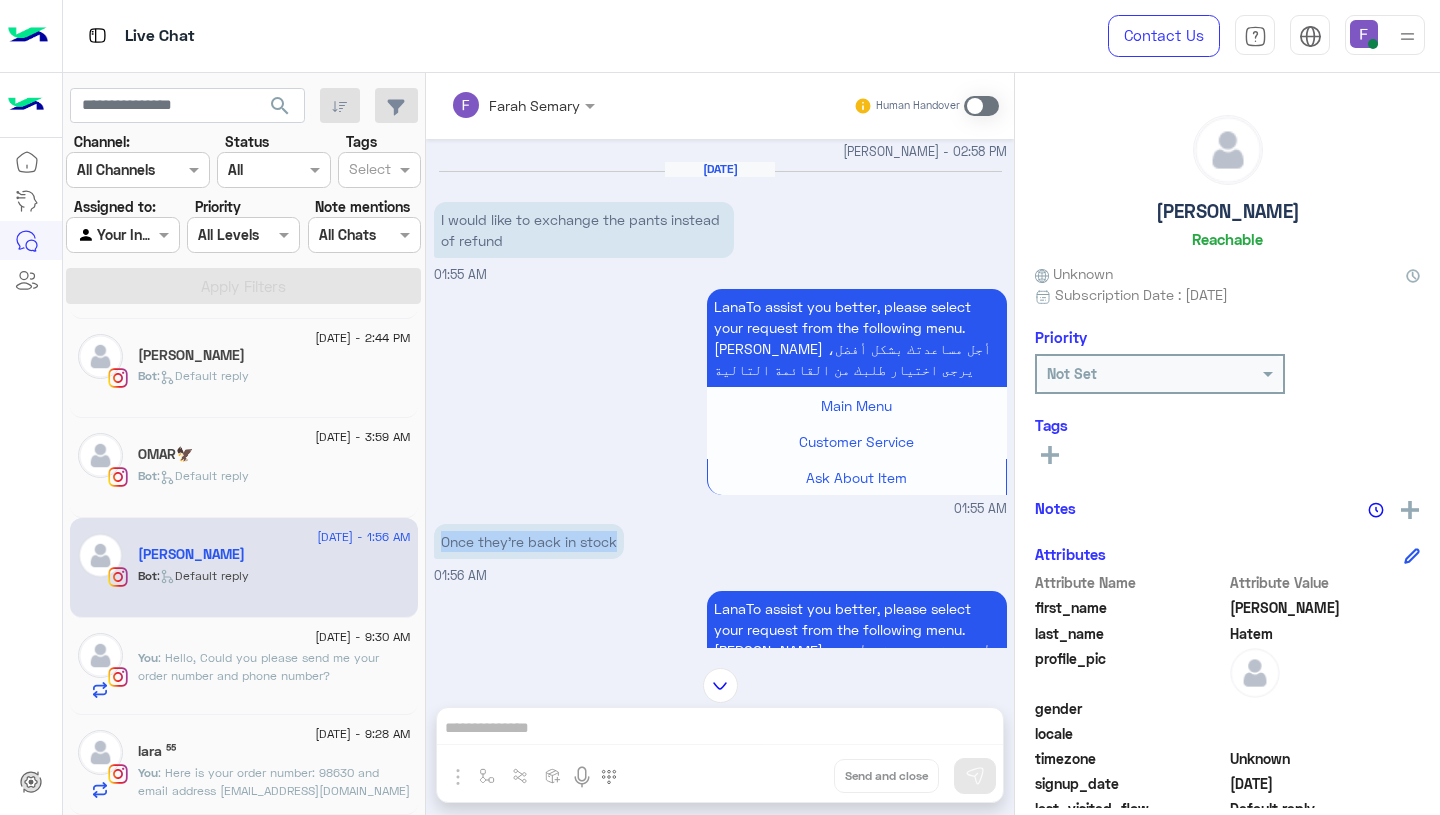 click on "Once they're back in stock" at bounding box center (529, 541) 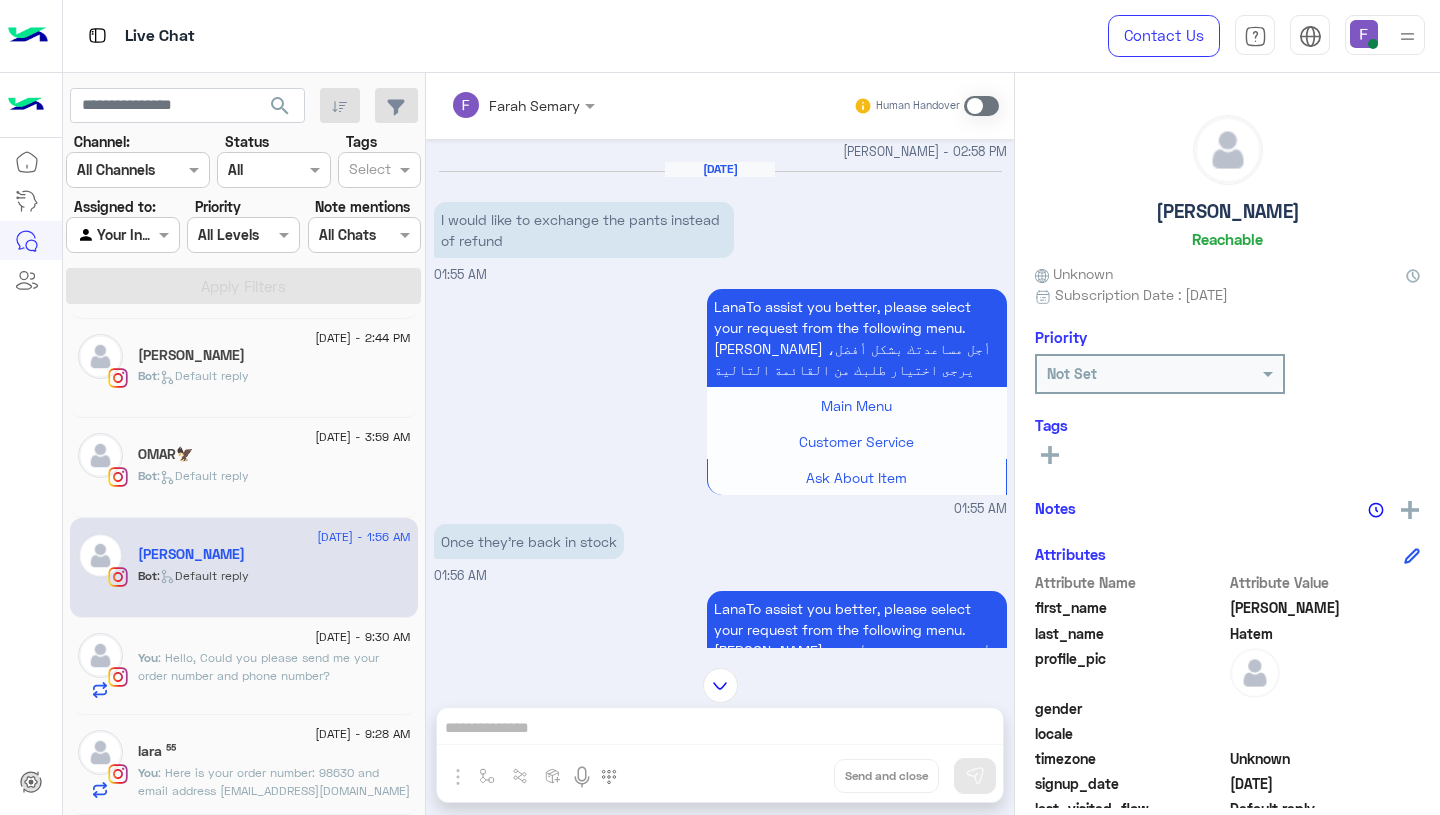 click on "[PERSON_NAME] Human Handover     [DATE]  LanaTo assist you better, please select your request from the following menu. Lanaمن أجل مساعدتك بشكل أفضل، يرجى اختيار طلبك من القائمة التالية  Main Menu   Customer Service   Ask About Item     03:14 PM   [DATE]   Conversation has been assigned to First Mile   09:57 AM       [DATE]   Customer Service    09:44 AM  Please select your query from the below 👇 Previous Problems with Delivery  Order Delay  Issue in Exchange/Refund  Support for Exchange/Refund  Issue with Completing Order  Support while ordering  Other Inquirey  Other Inquirey  Main Menu  Main Menu  Next 1 2 3    09:44 AM   Support for Exchange/Refund    09:44 AM  We are here to help! You are now in the queue and will be assigned to CS agent. Please provide the following: Please share your phone number 📱 \order number 📦    09:44 AM  01030582002 Order number: 92200   09:44 AM  Explain your Request:    09:44 AM    09:44 AM     09:44 AM" at bounding box center [720, 448] 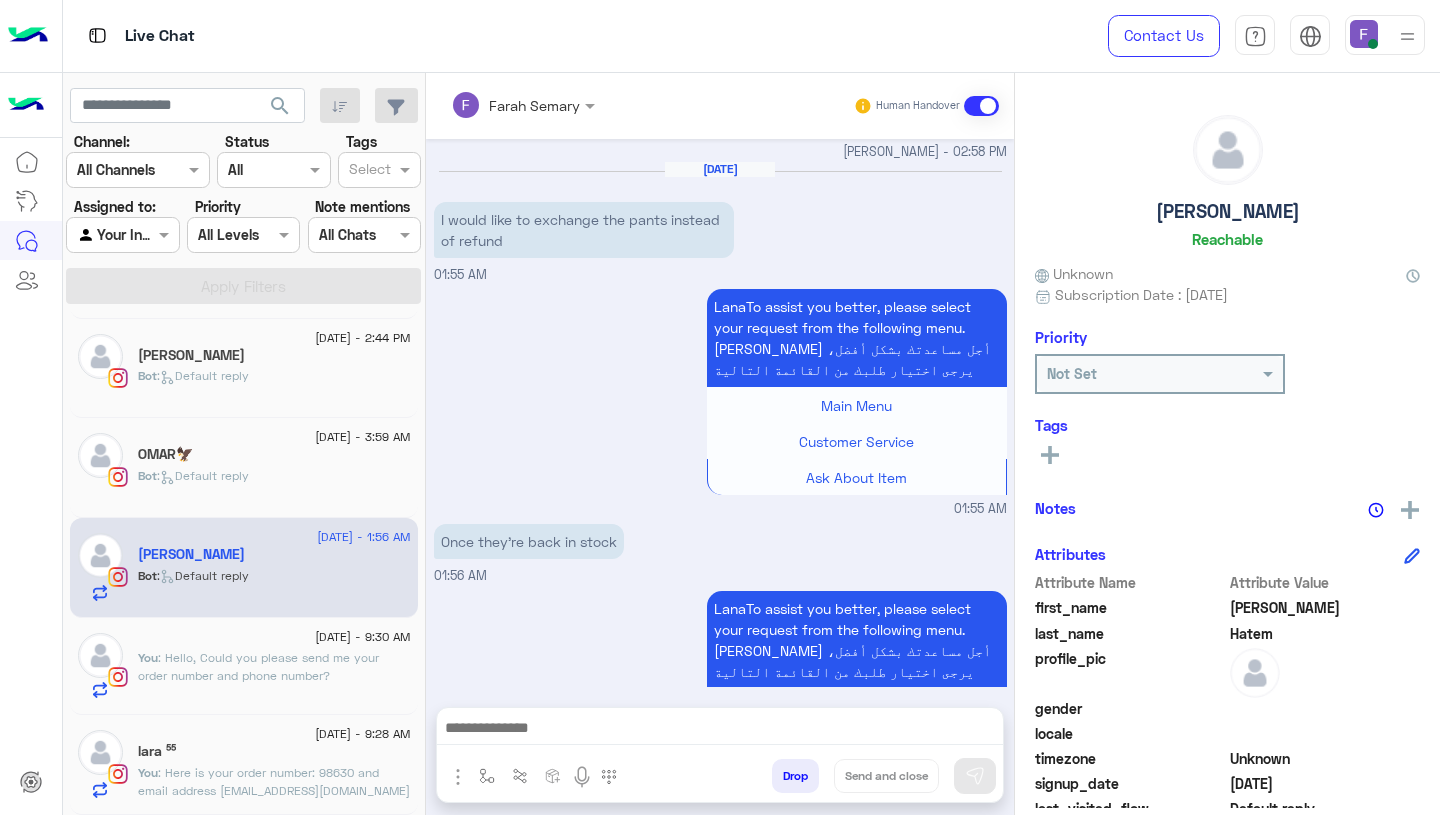 scroll, scrollTop: 4383, scrollLeft: 0, axis: vertical 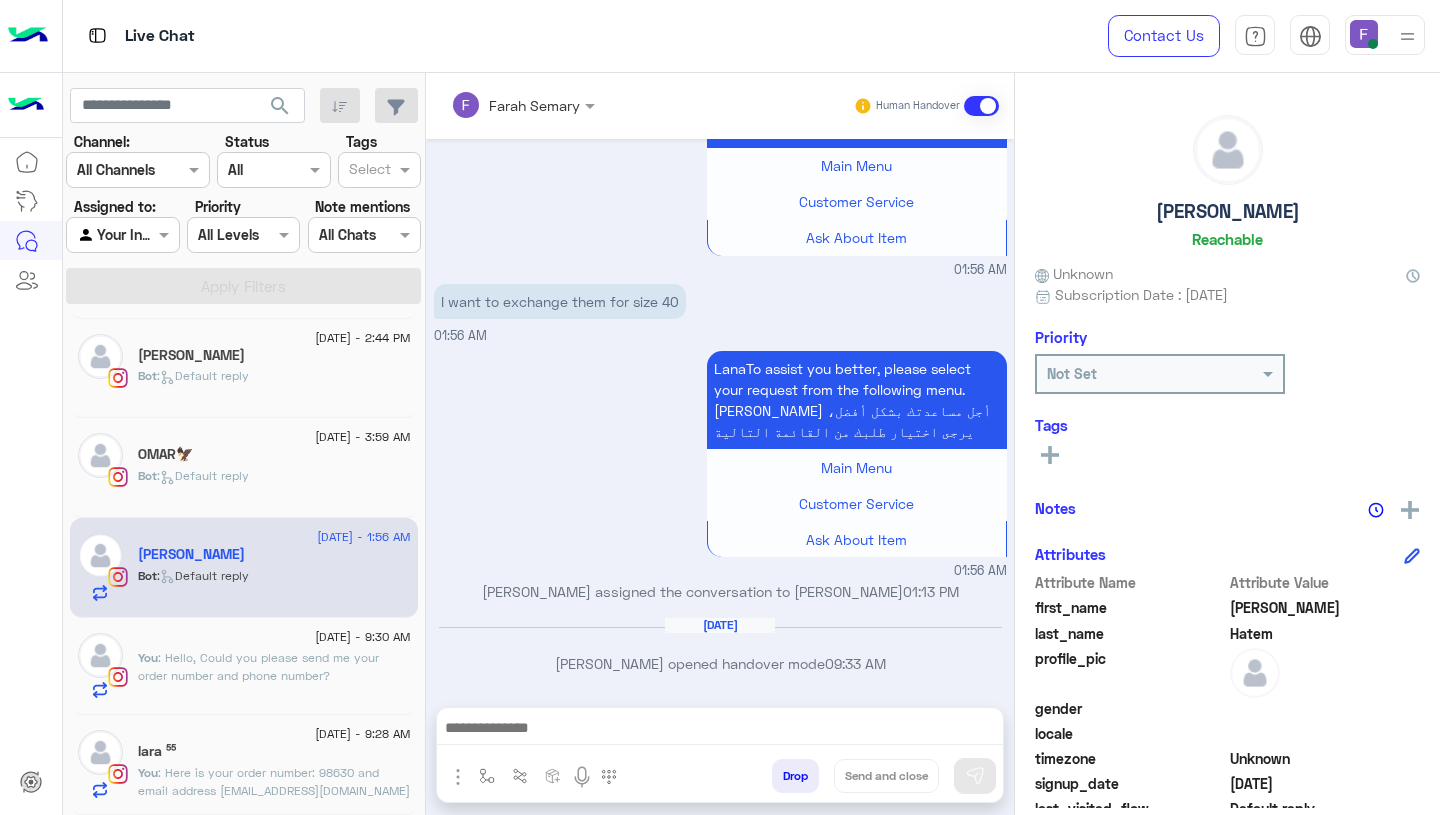 click at bounding box center [720, 730] 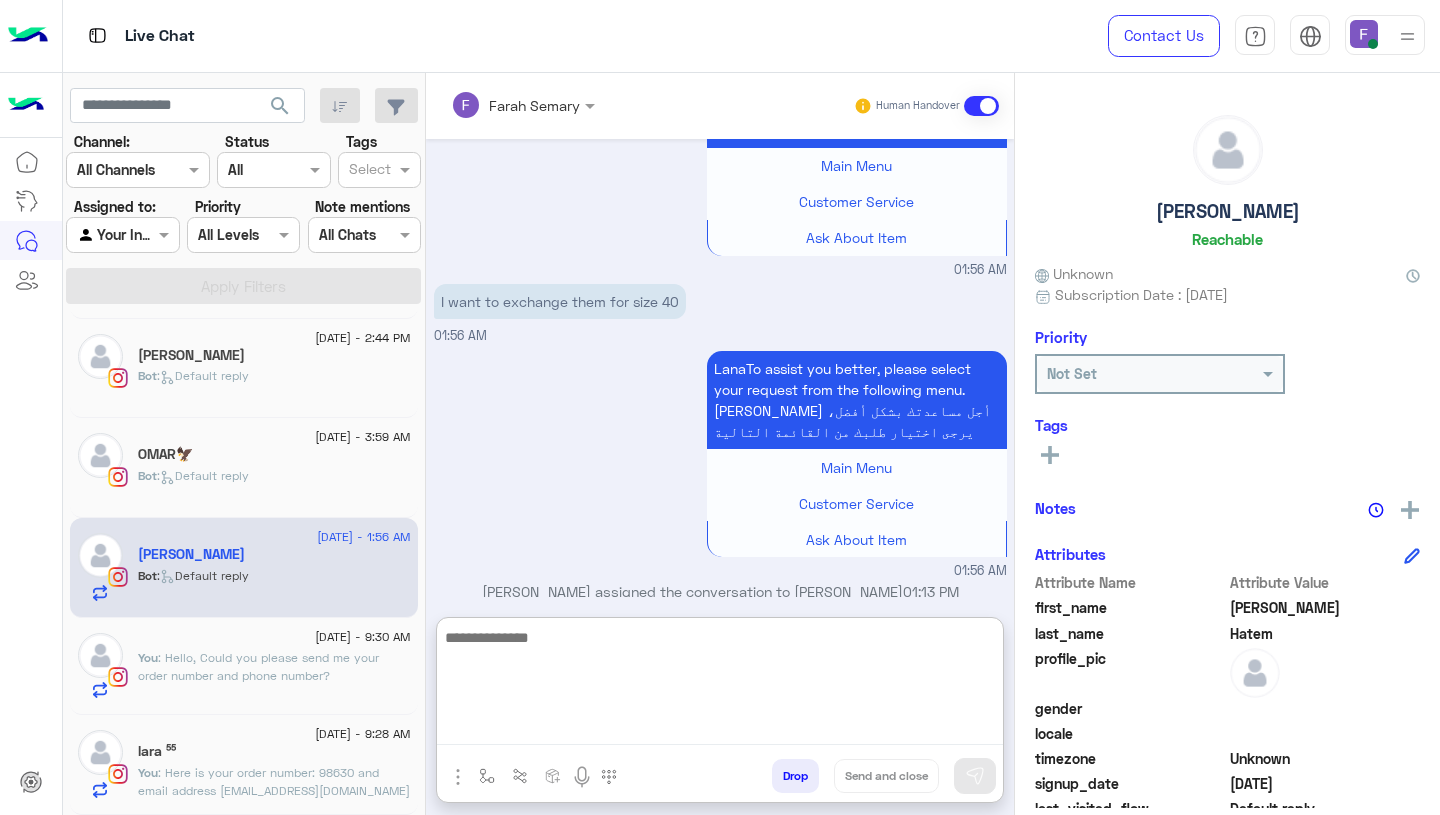 paste on "**********" 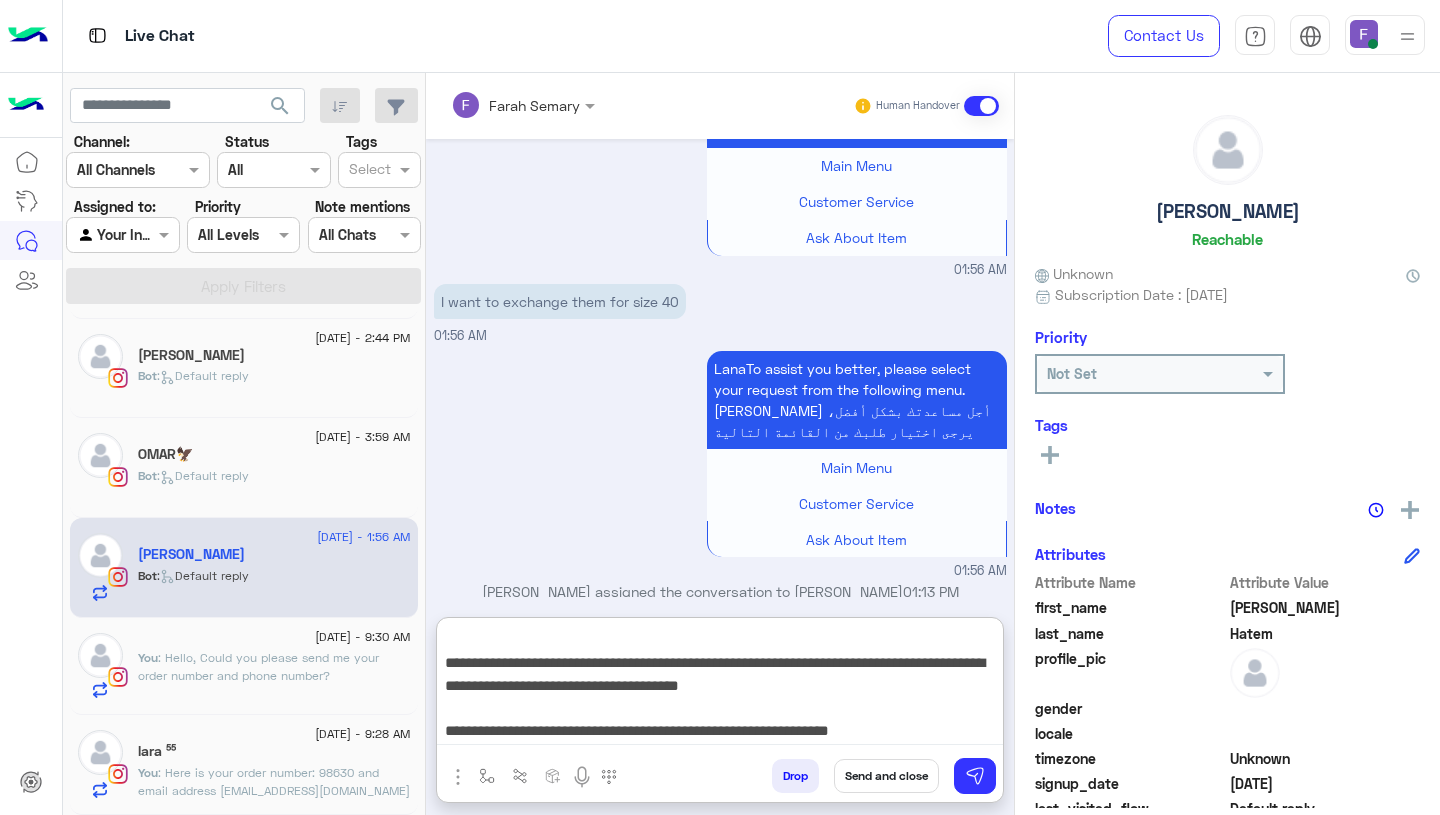 scroll, scrollTop: 0, scrollLeft: 0, axis: both 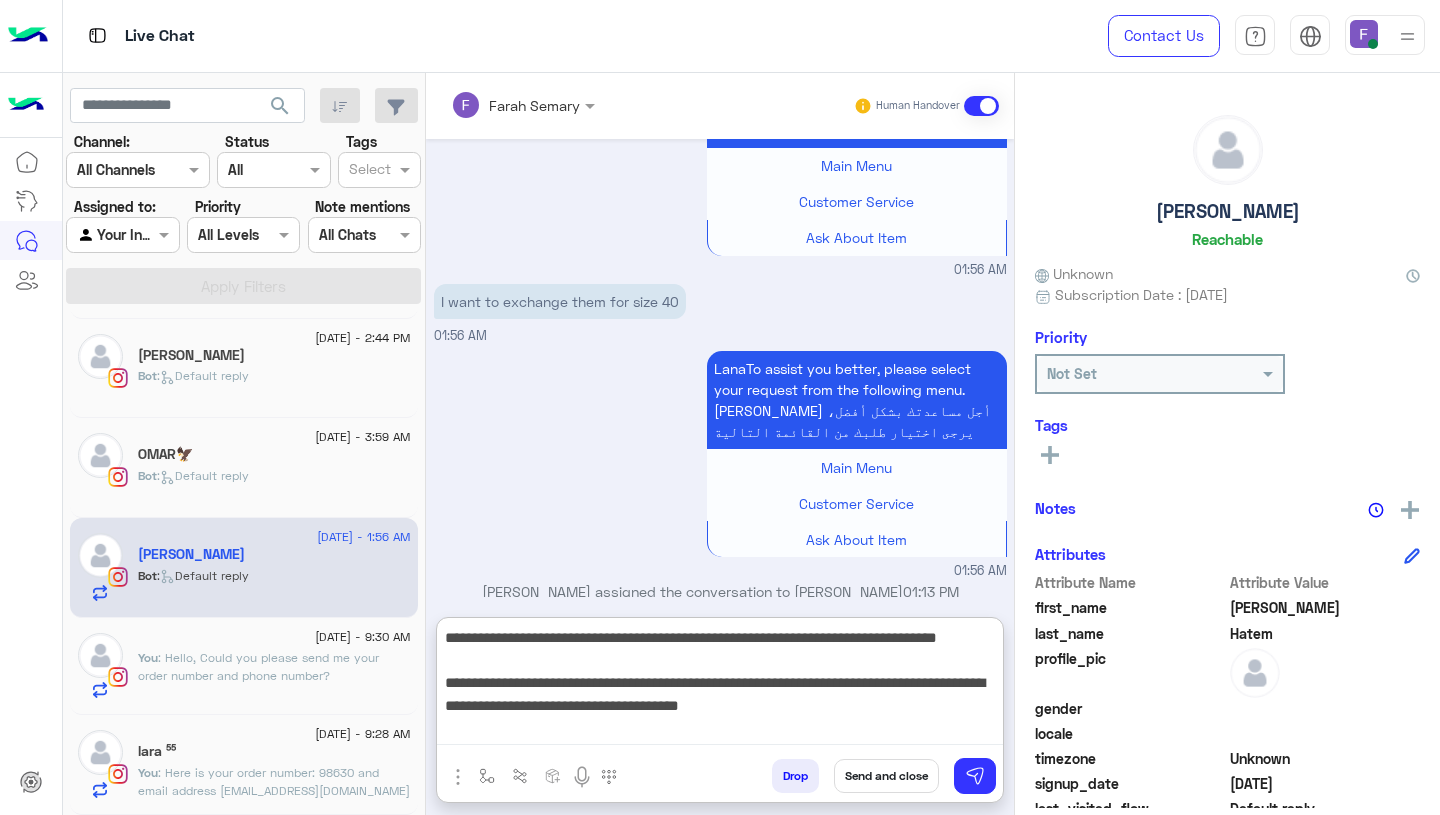 click on "**********" at bounding box center (720, 685) 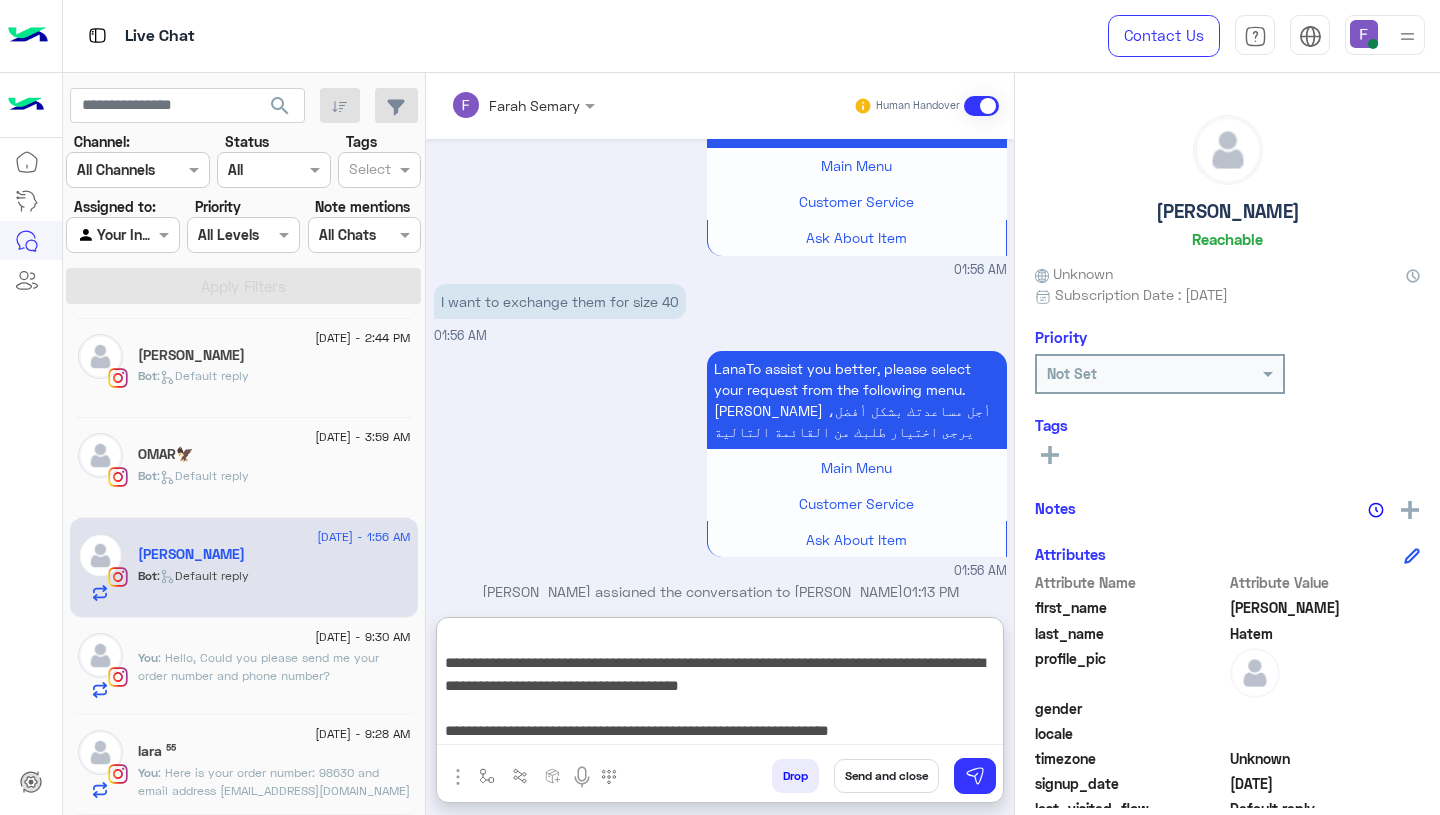 scroll, scrollTop: 110, scrollLeft: 0, axis: vertical 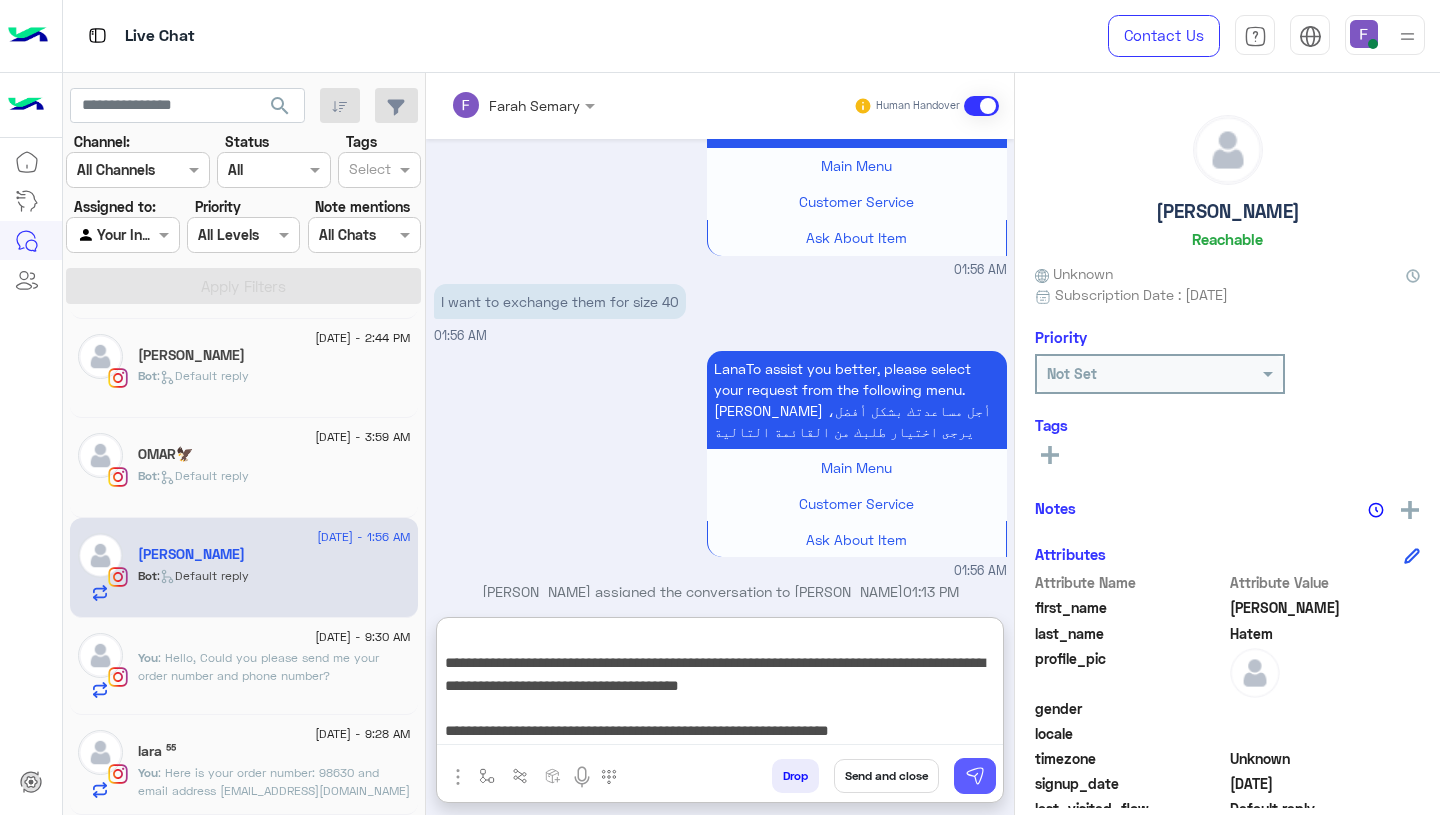 type on "**********" 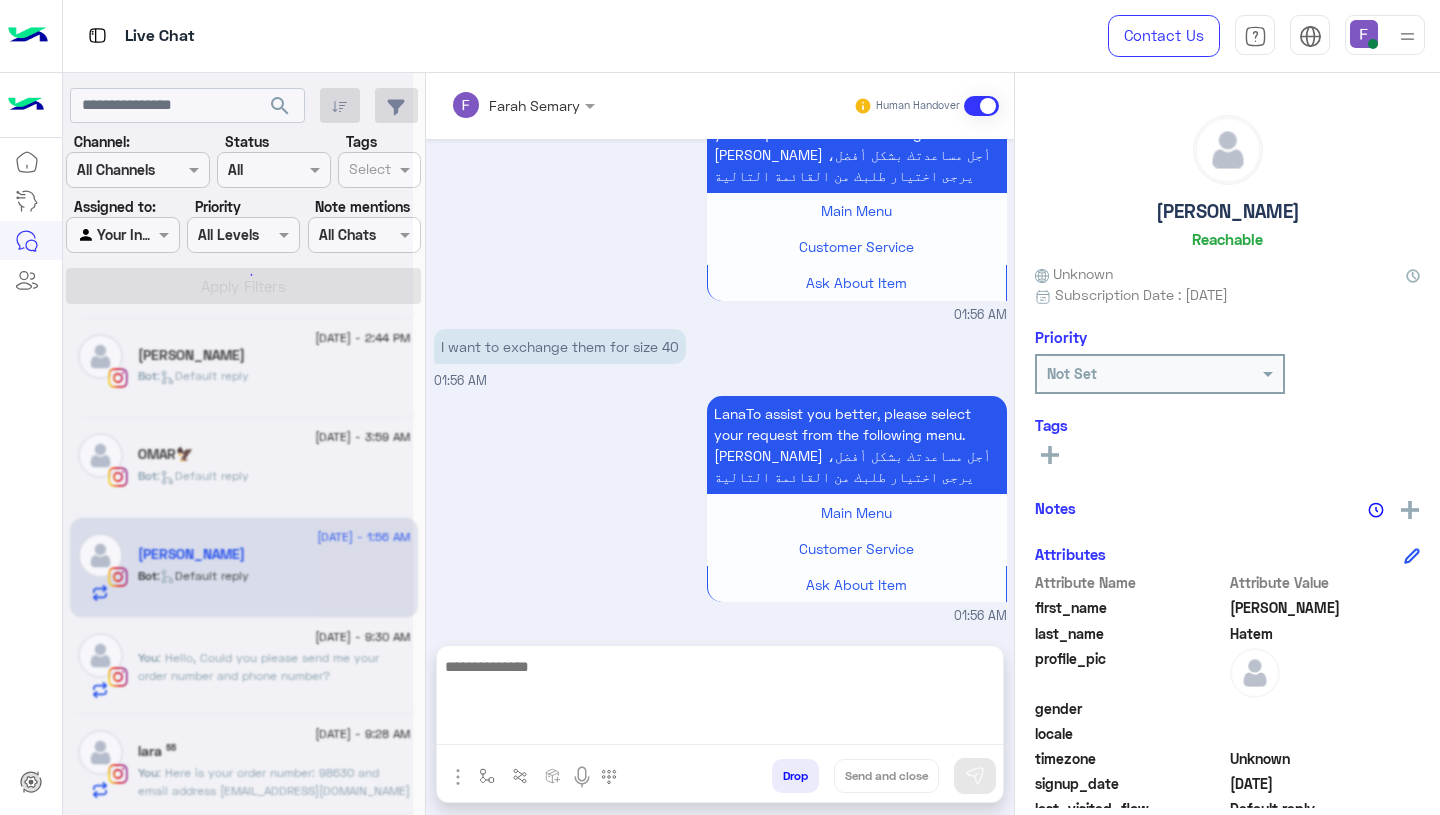 scroll, scrollTop: 0, scrollLeft: 0, axis: both 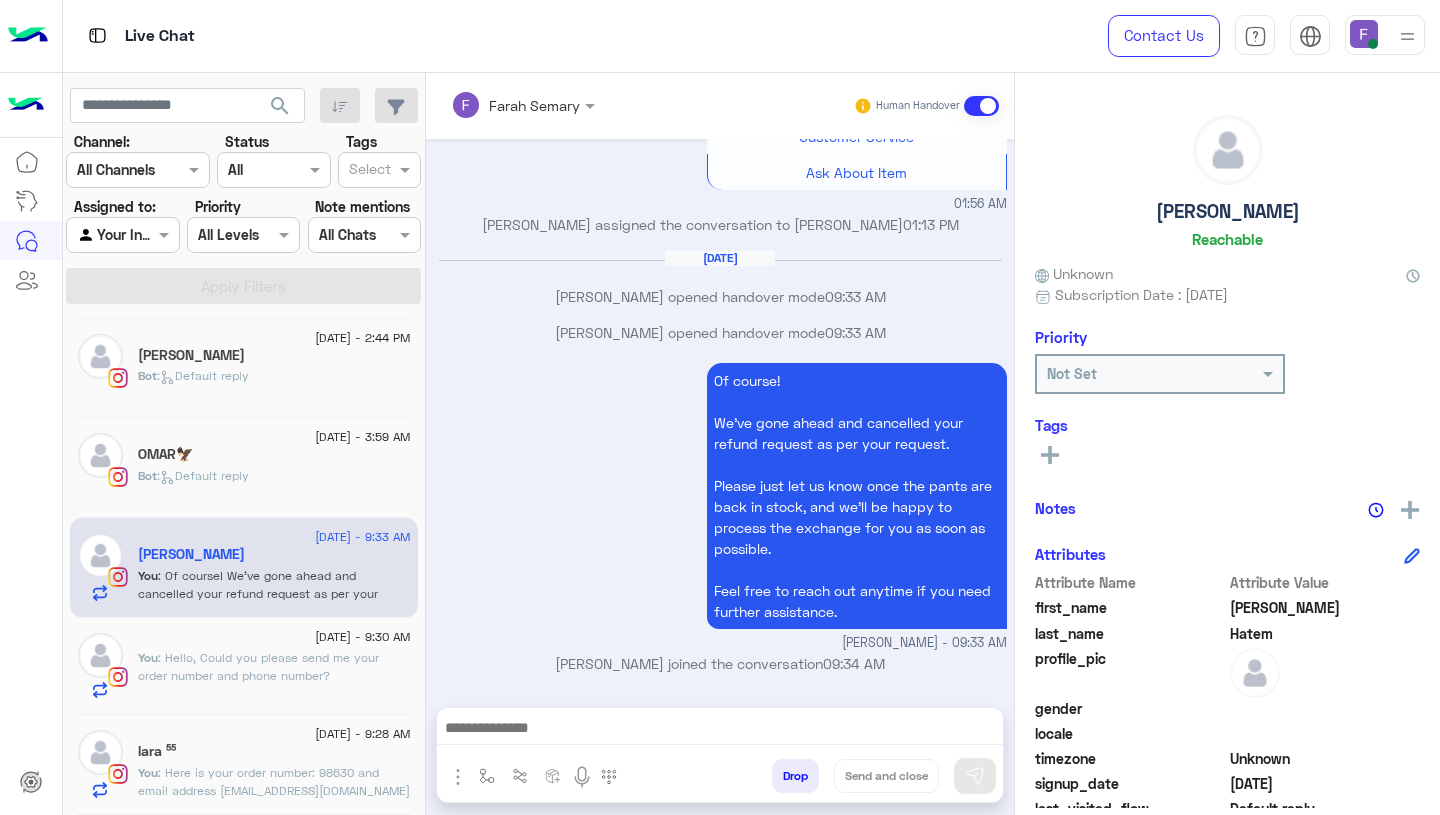 click on "Bot :   Default reply" 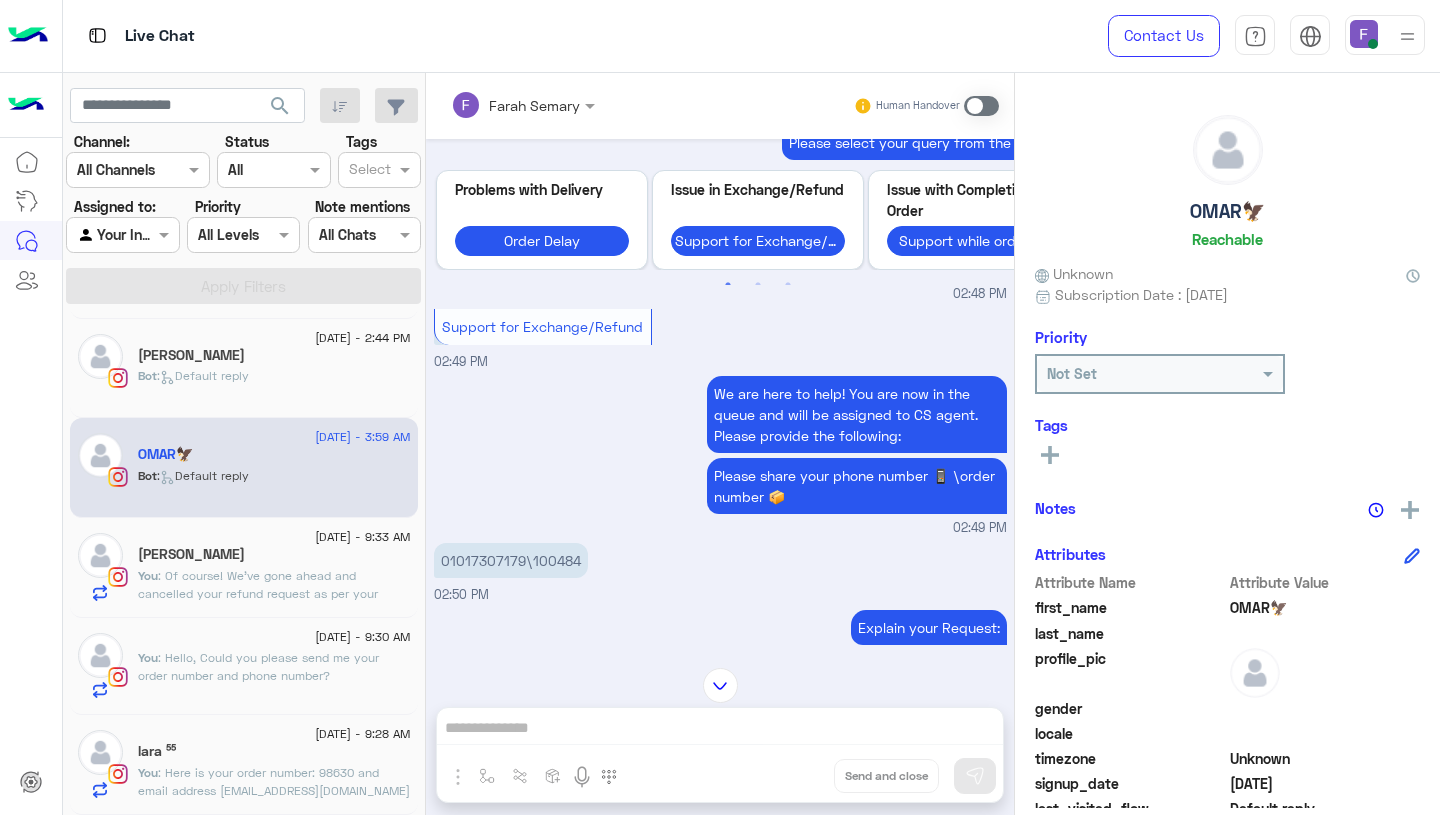 scroll, scrollTop: 2213, scrollLeft: 0, axis: vertical 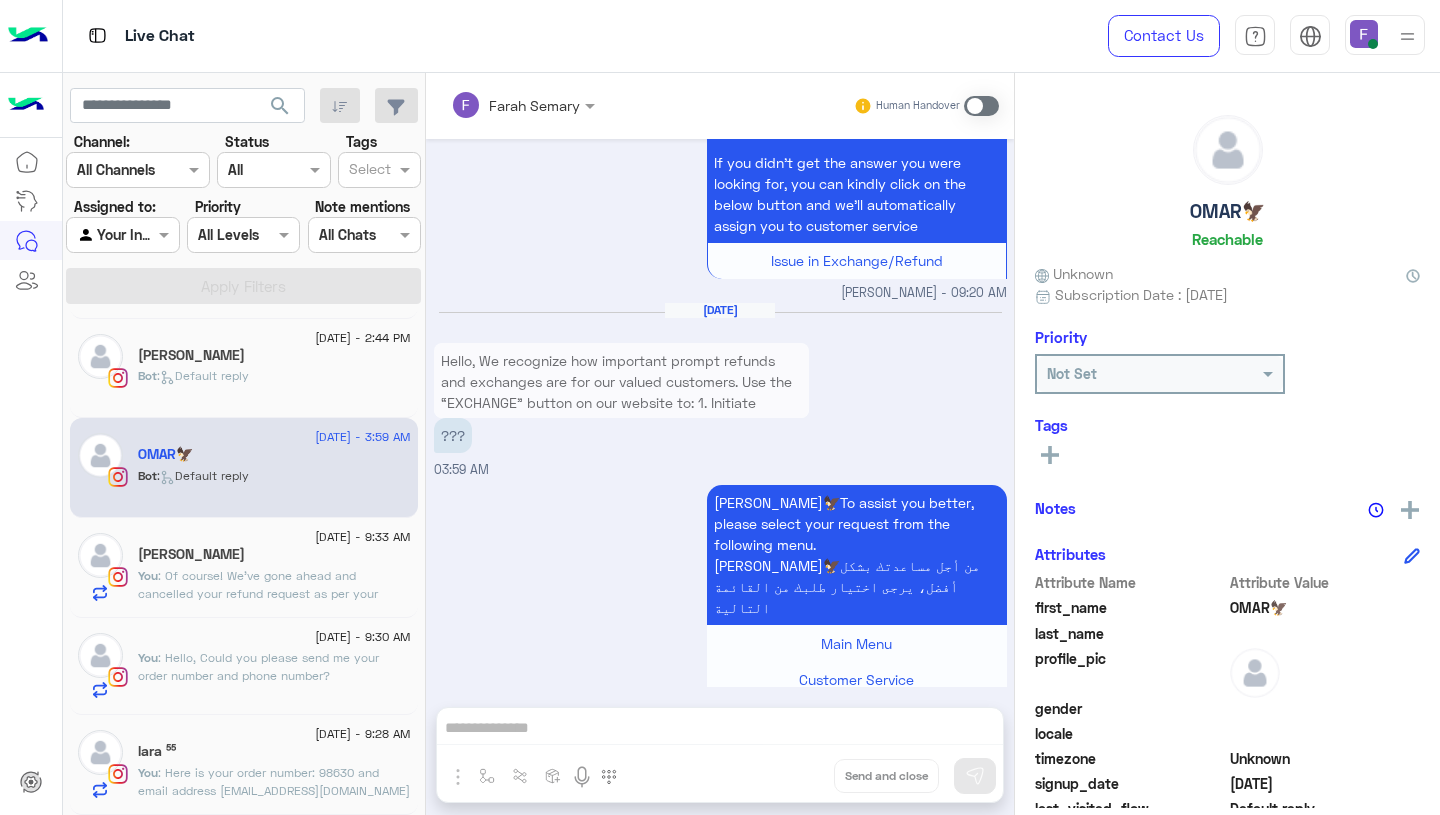 click on "Human Handover" at bounding box center (926, 106) 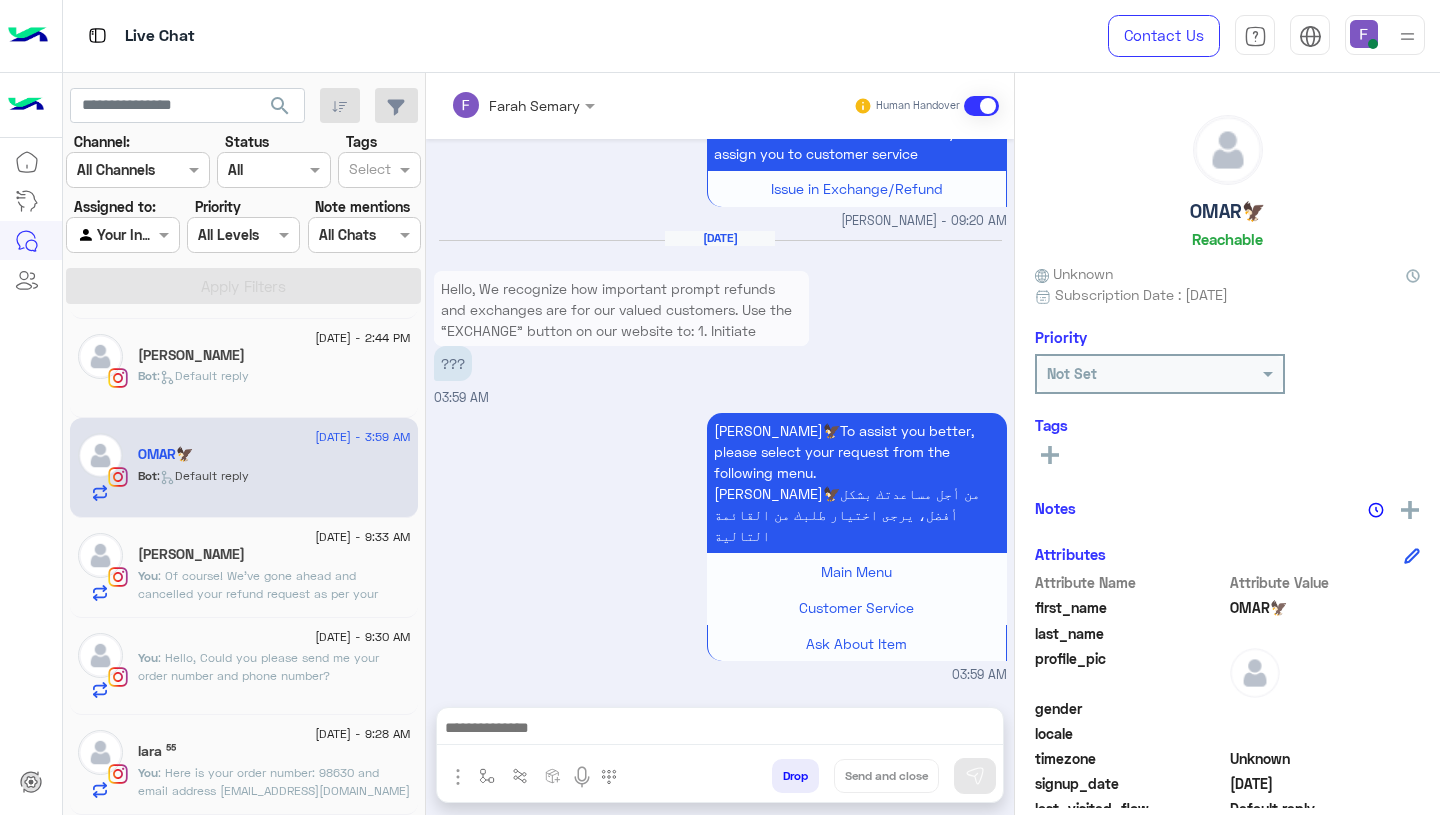 click at bounding box center (720, 730) 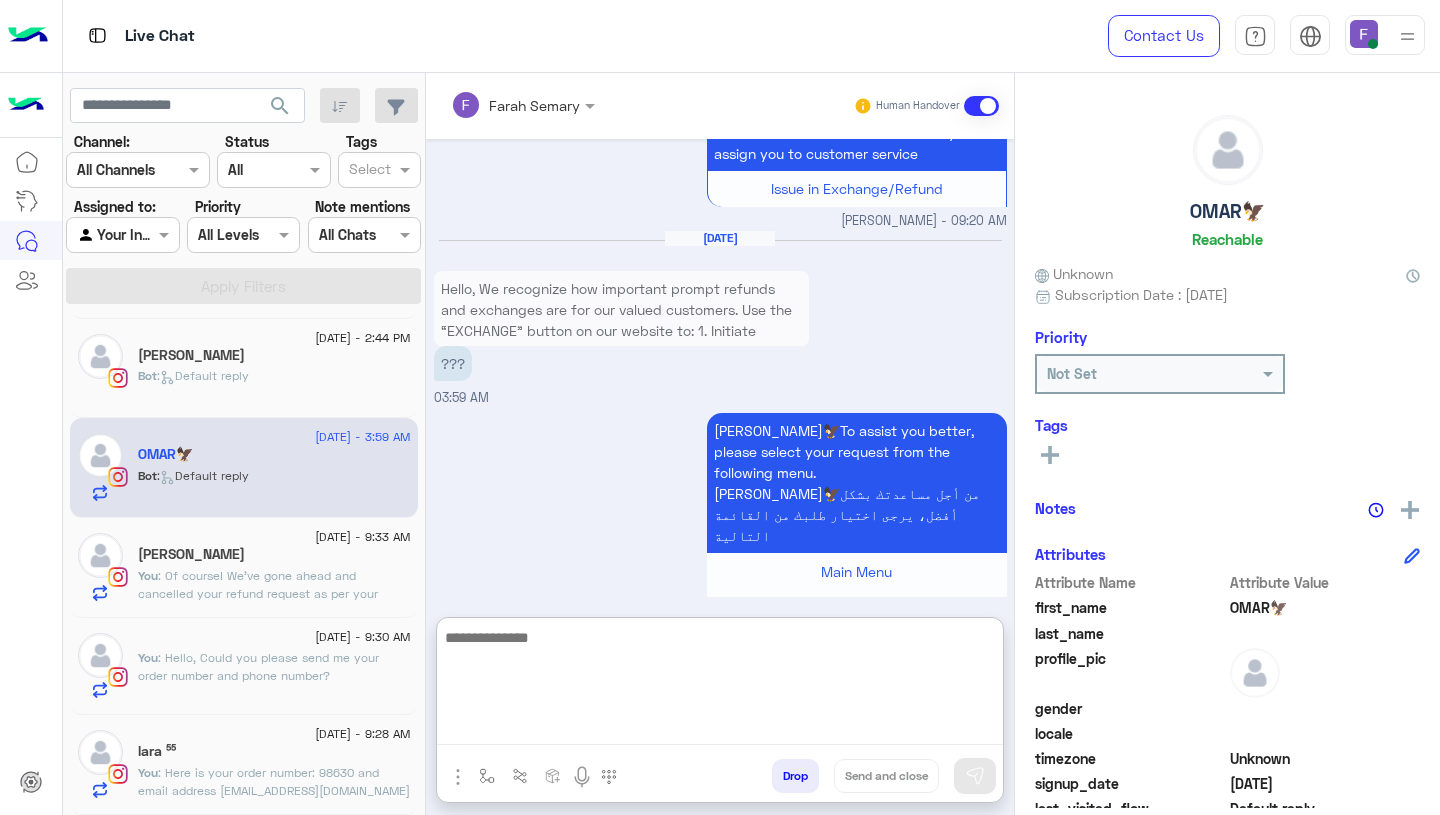 paste on "**********" 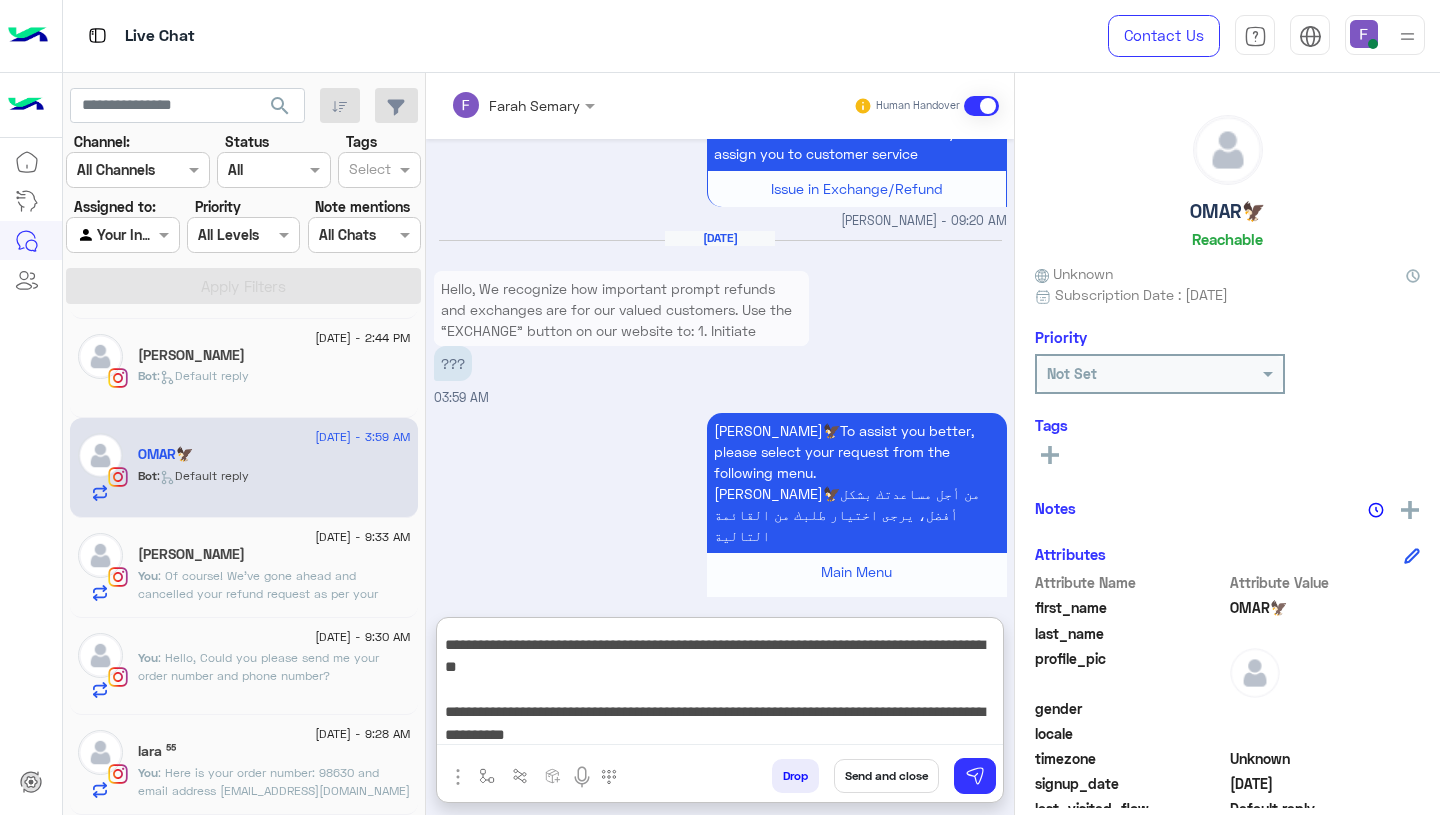 scroll, scrollTop: 0, scrollLeft: 0, axis: both 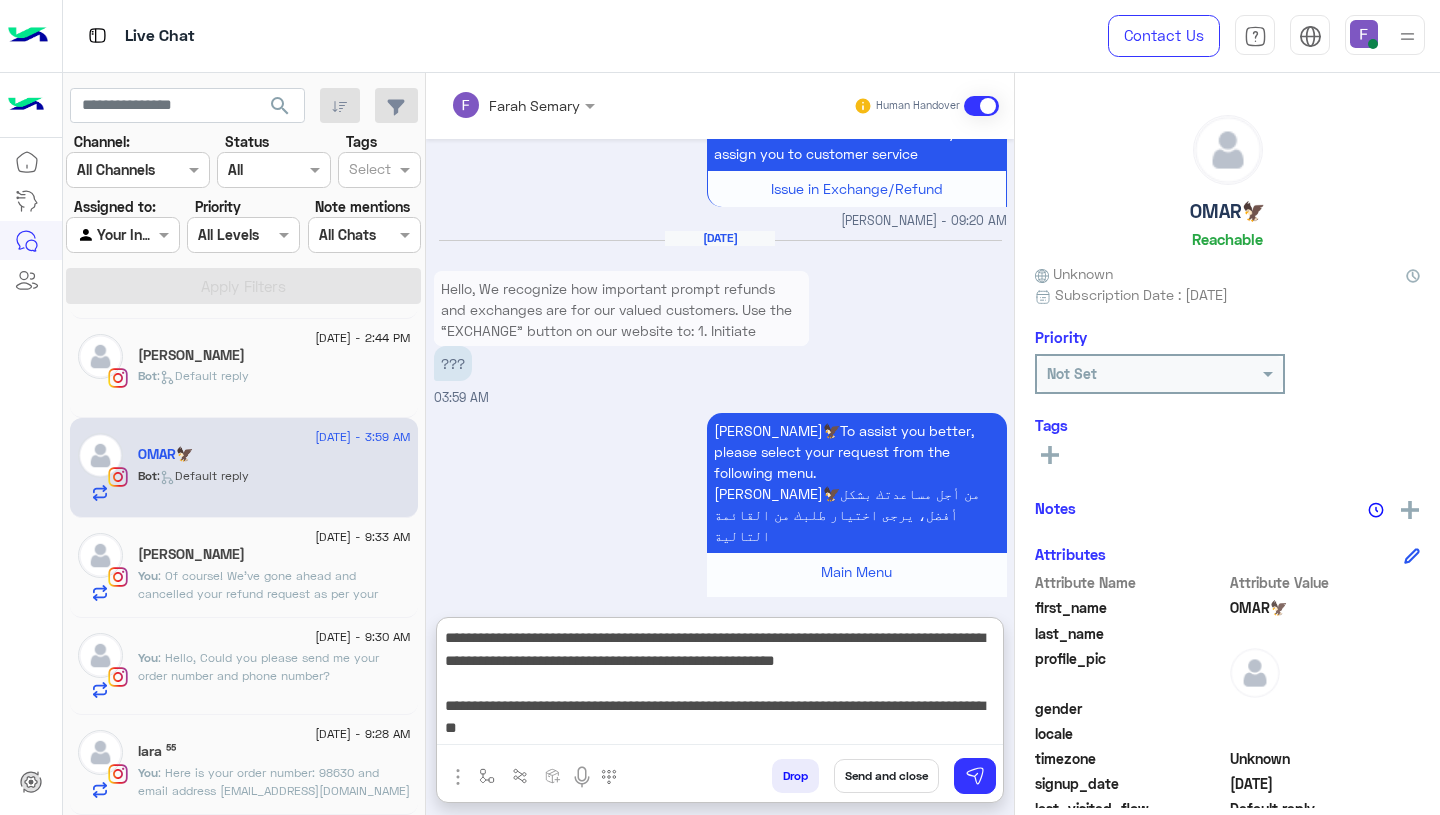 click on "**********" at bounding box center [720, 685] 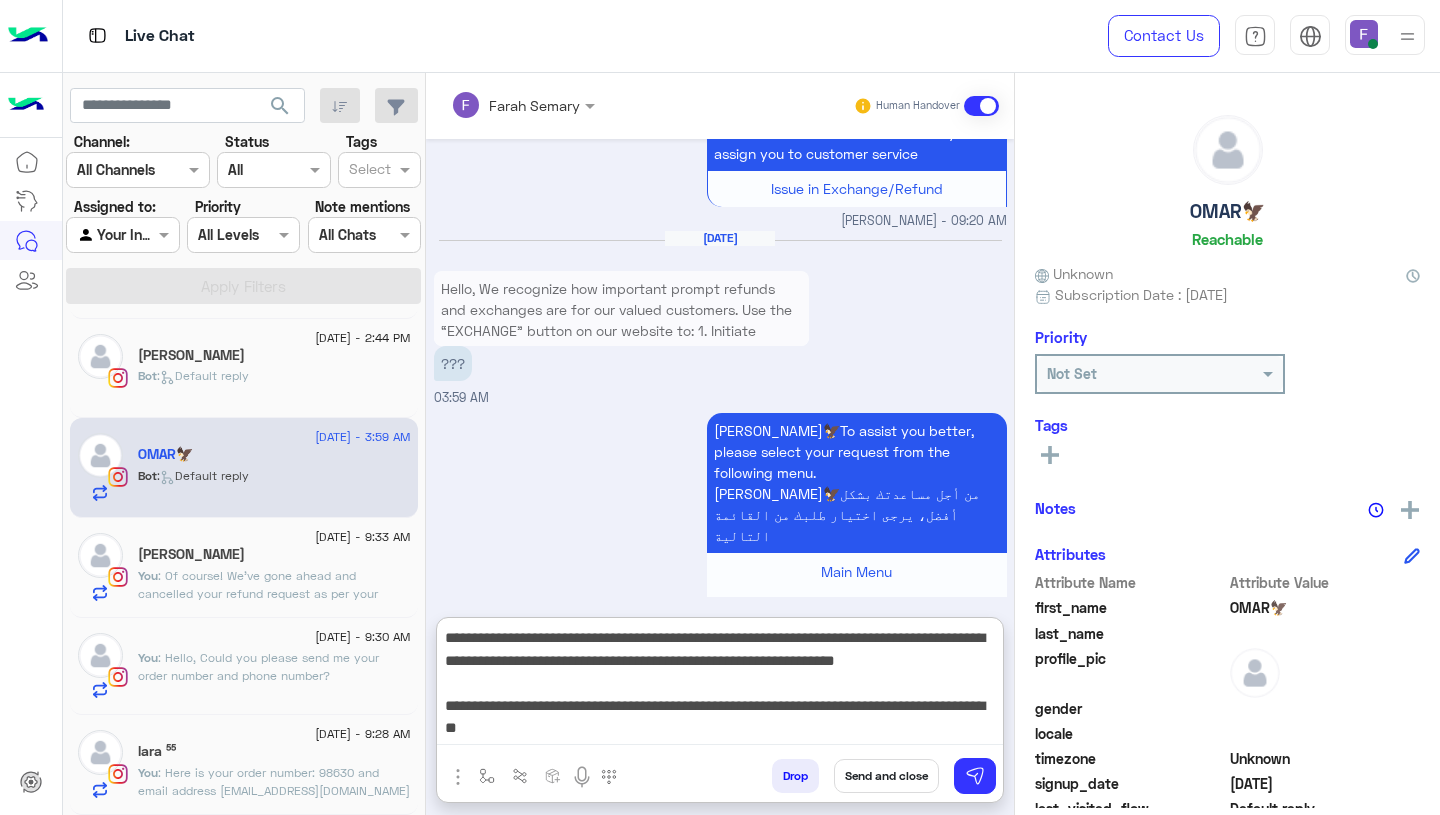 scroll, scrollTop: 87, scrollLeft: 0, axis: vertical 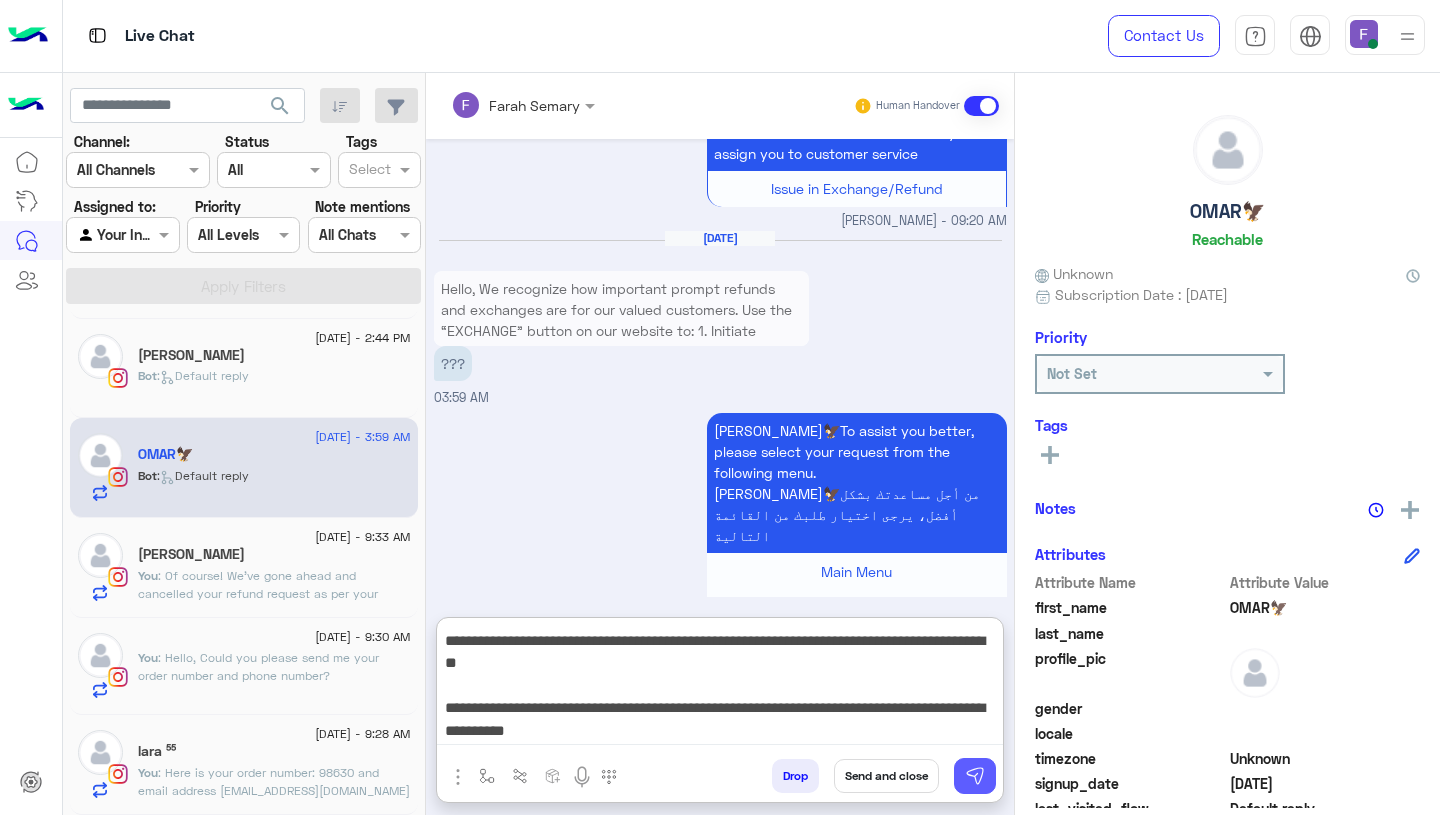 type on "**********" 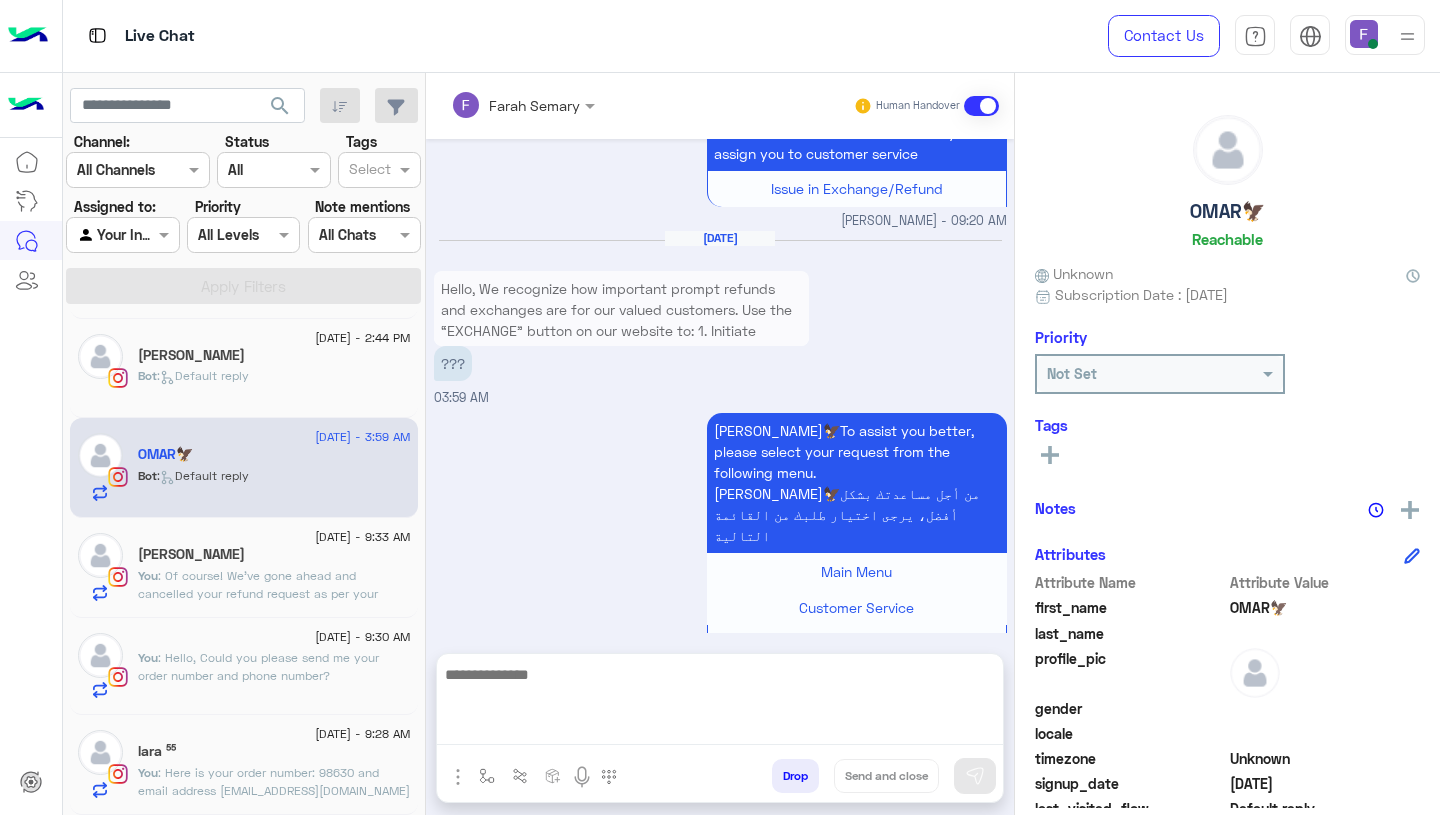 scroll, scrollTop: 0, scrollLeft: 0, axis: both 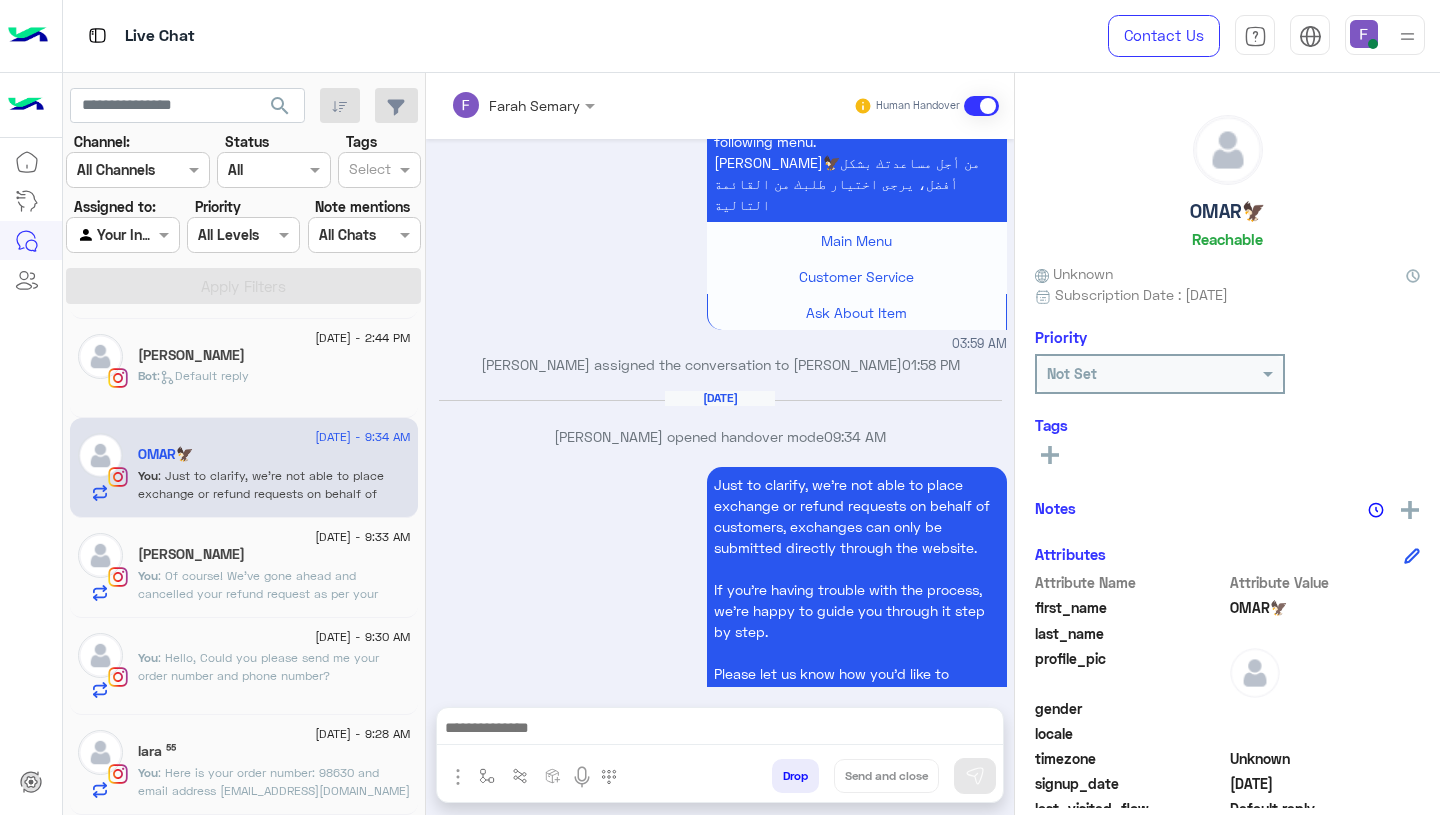 click on "Bot :   Default reply" 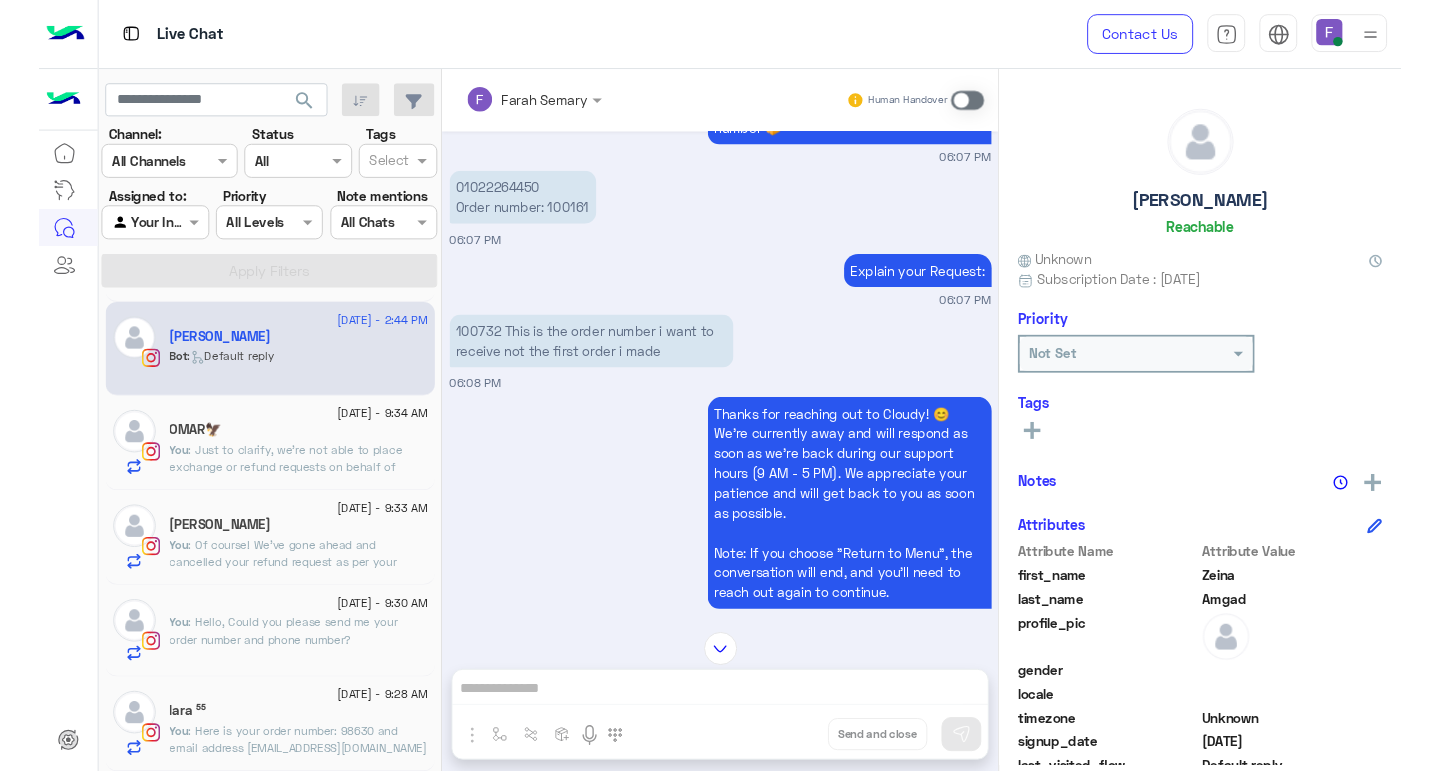 scroll, scrollTop: 2571, scrollLeft: 0, axis: vertical 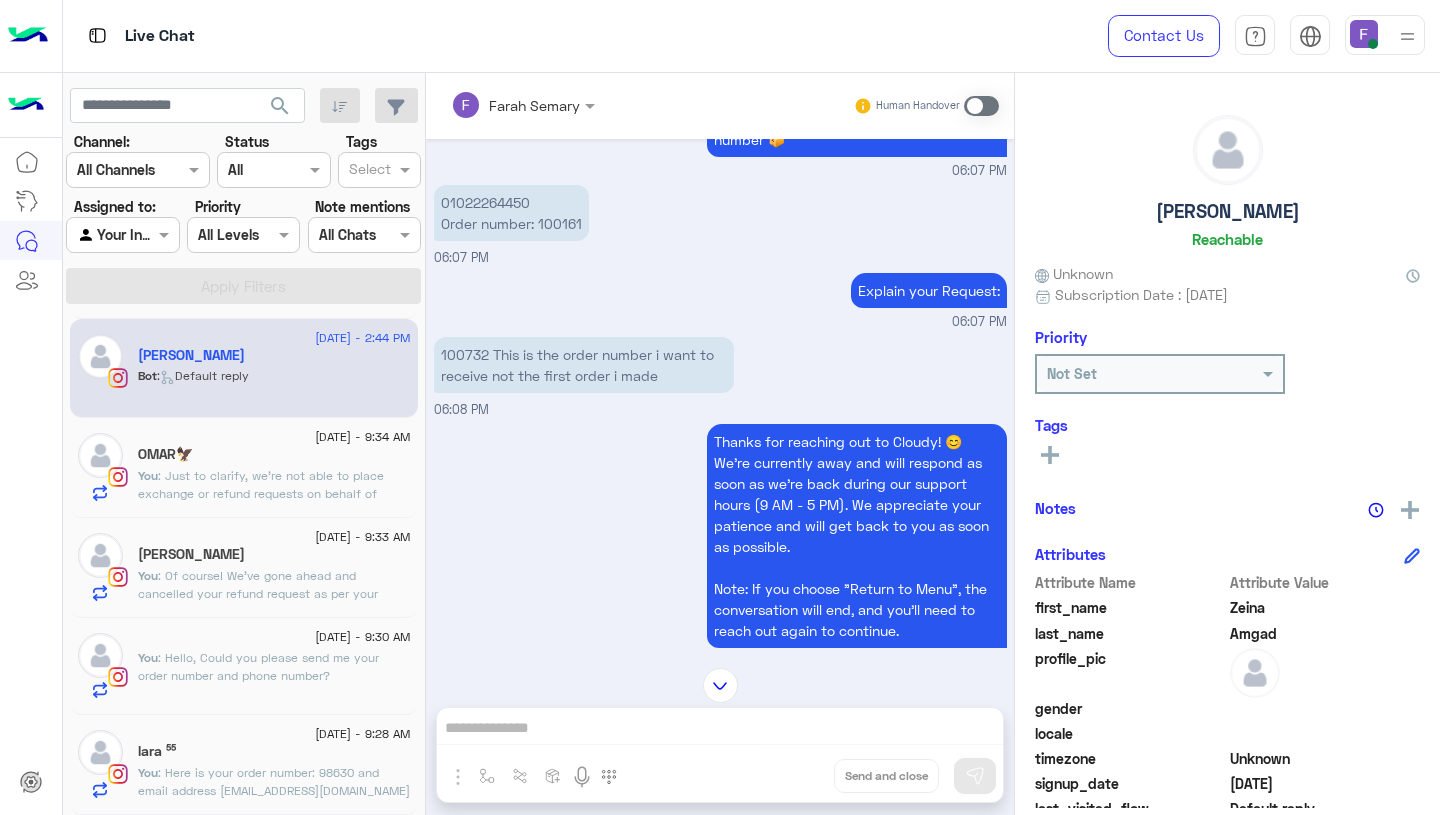 click on "100732 This is the order number i want to receive not the first order i made" at bounding box center (584, 365) 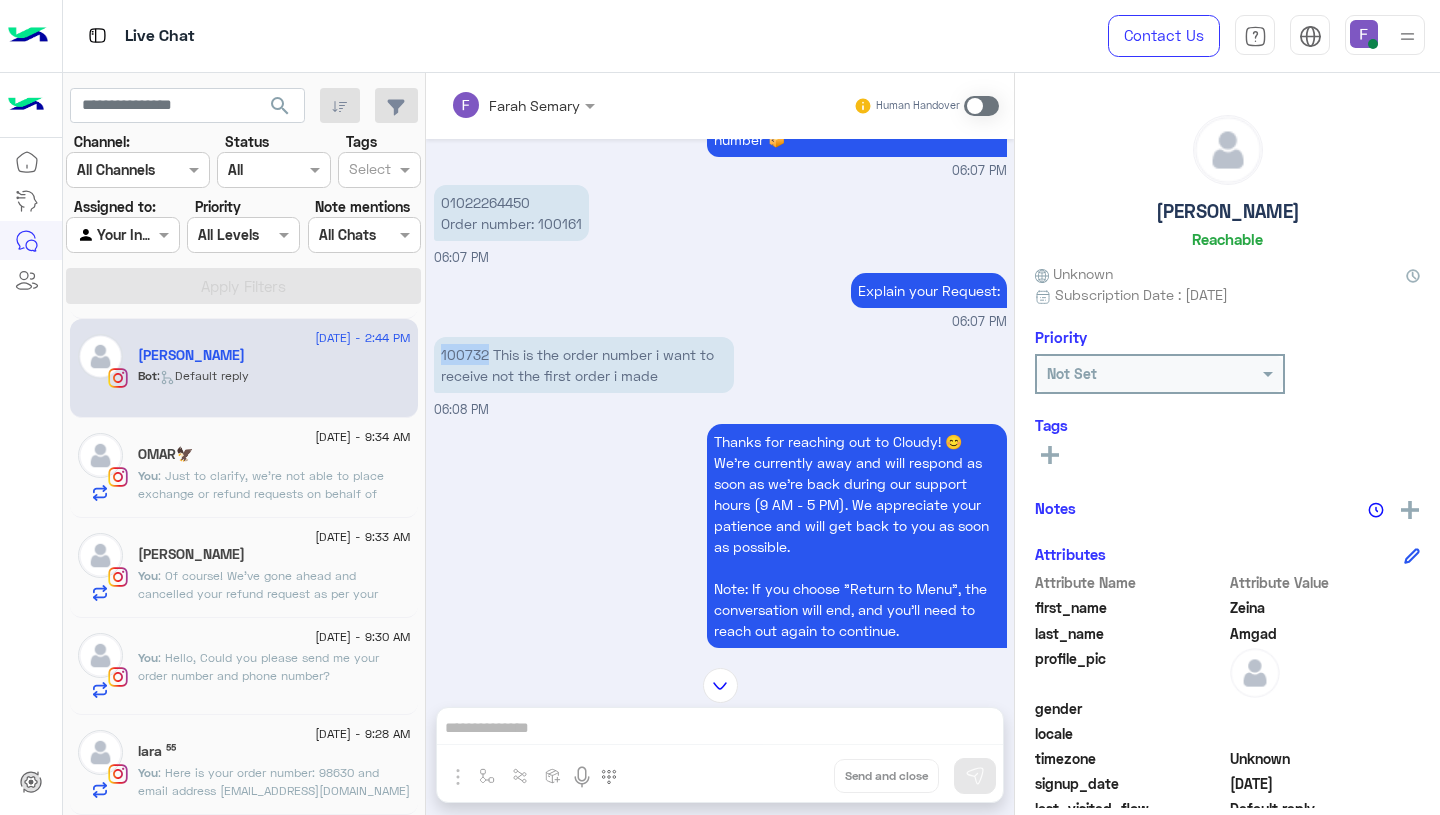 copy on "100732" 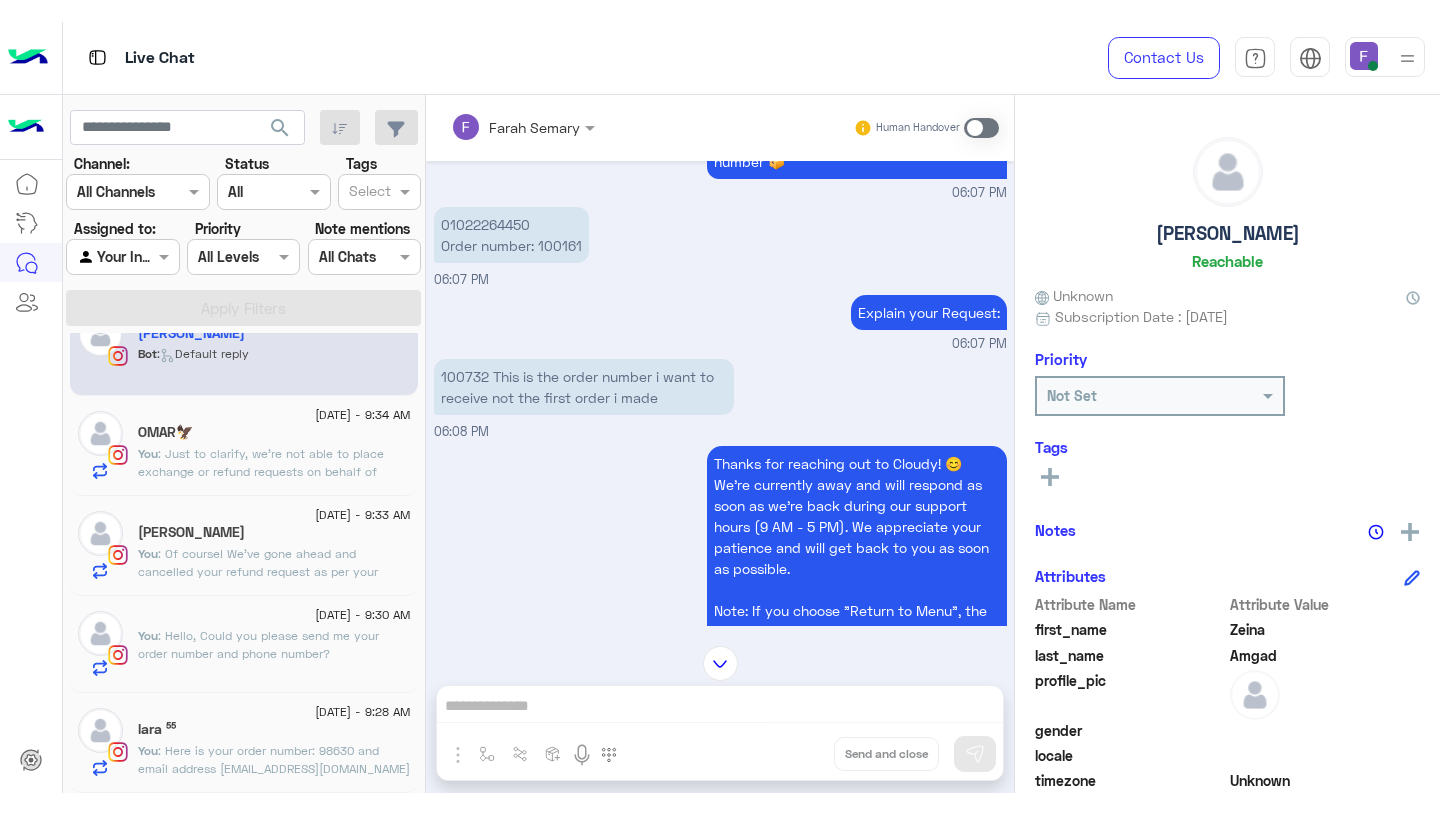 scroll, scrollTop: 1199, scrollLeft: 0, axis: vertical 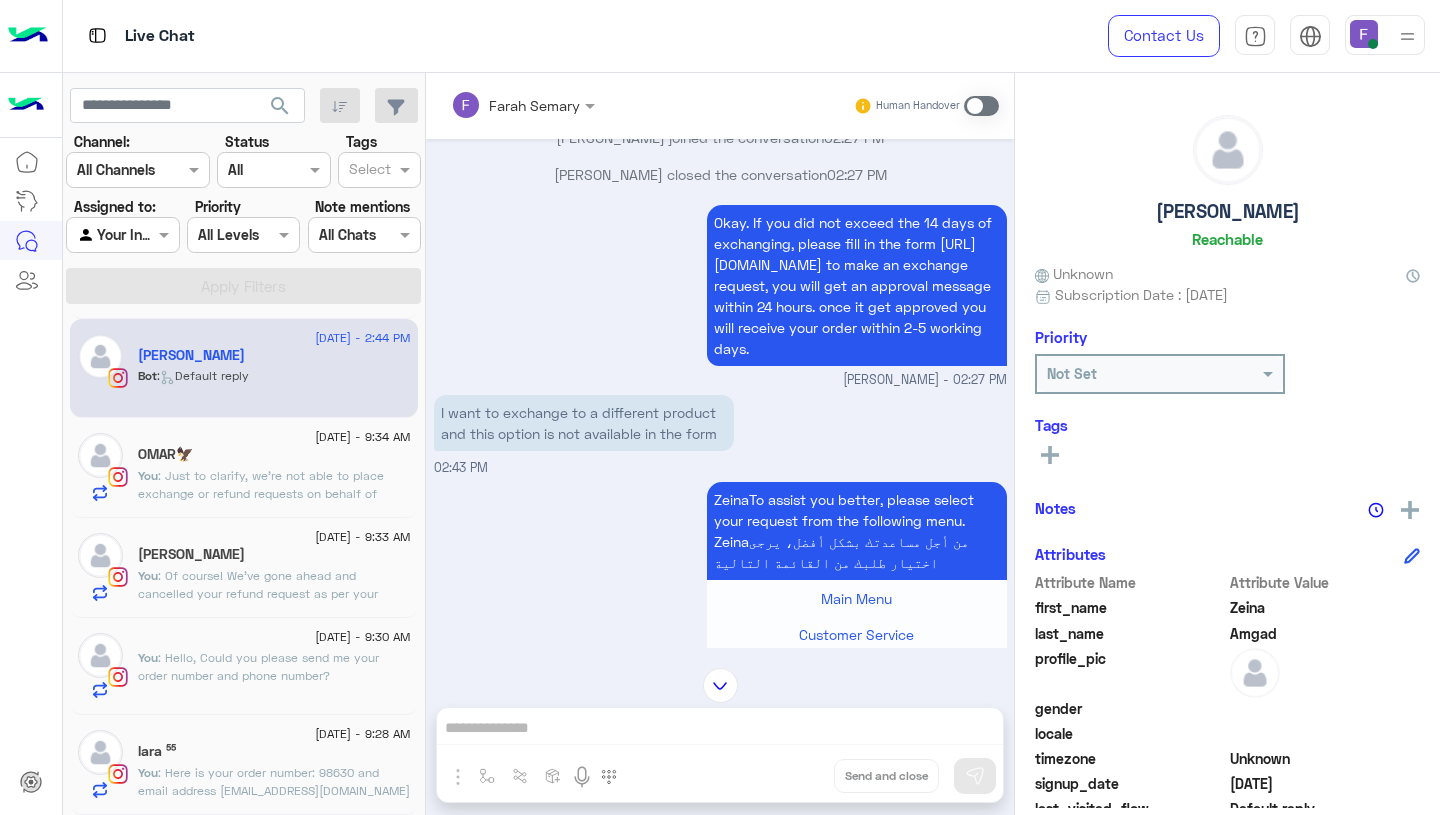 click on "I want to exchange to a different product and this option is not available in the form" at bounding box center [584, 423] 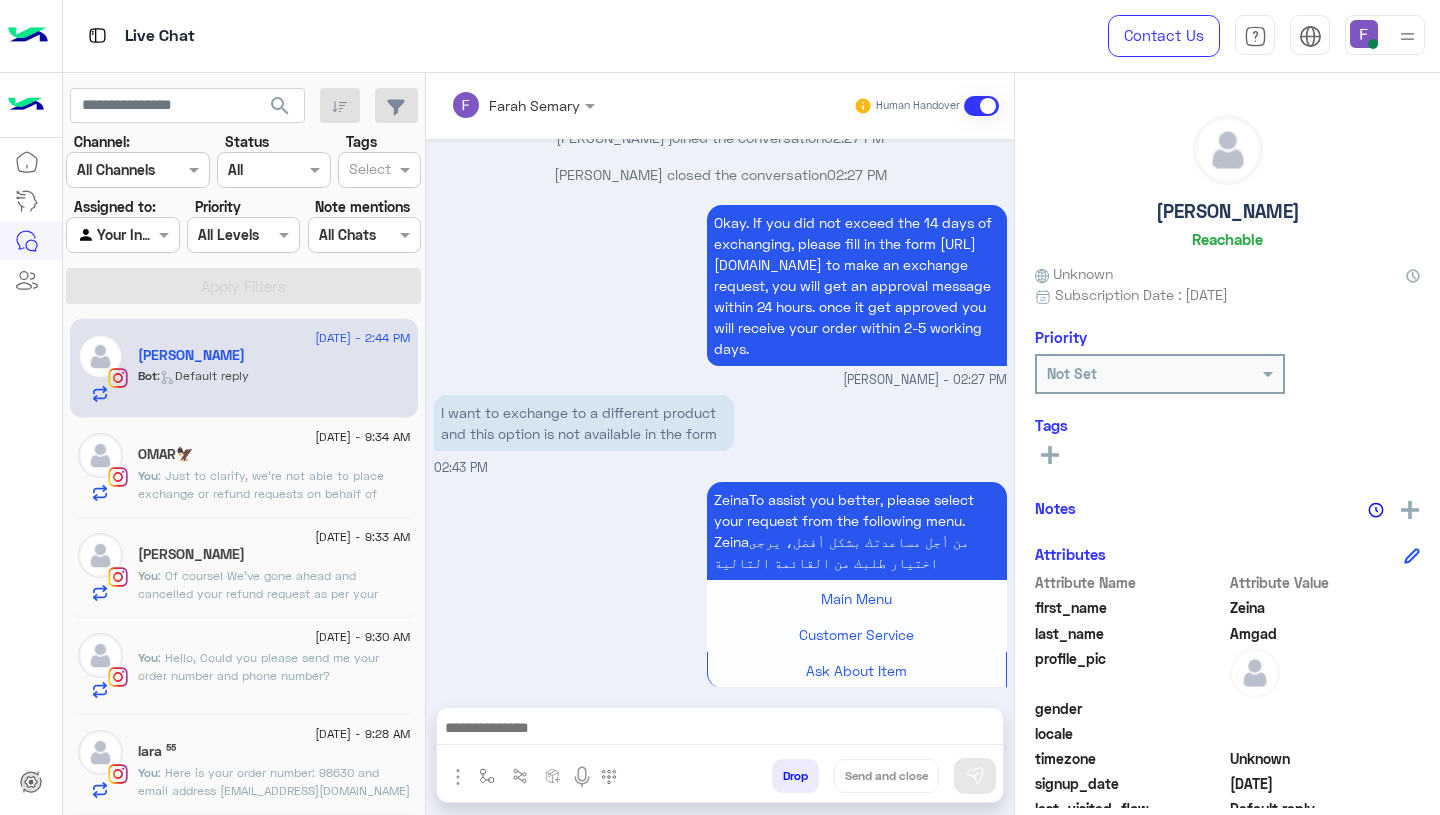 scroll, scrollTop: 7002, scrollLeft: 0, axis: vertical 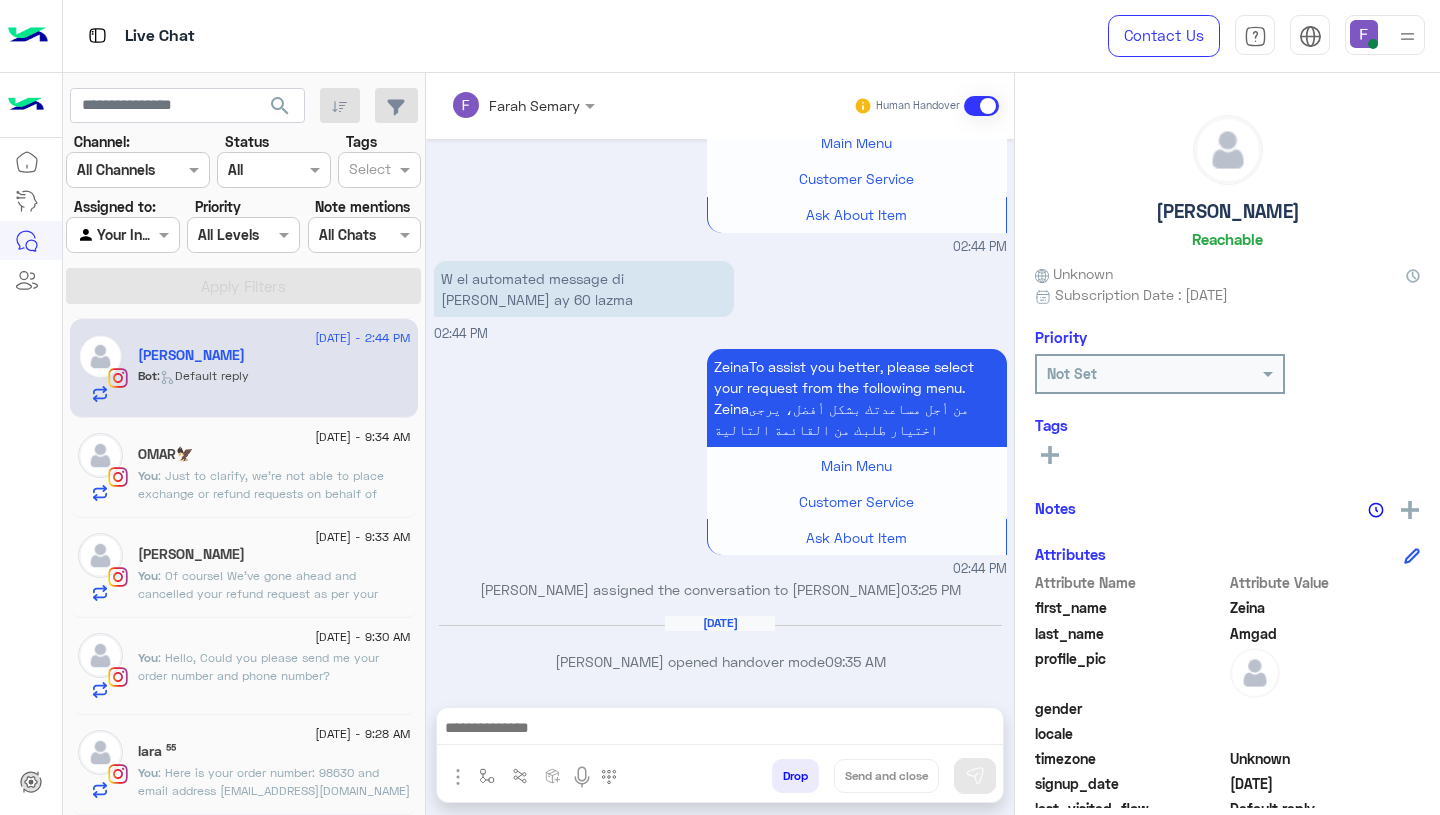 click at bounding box center (720, 730) 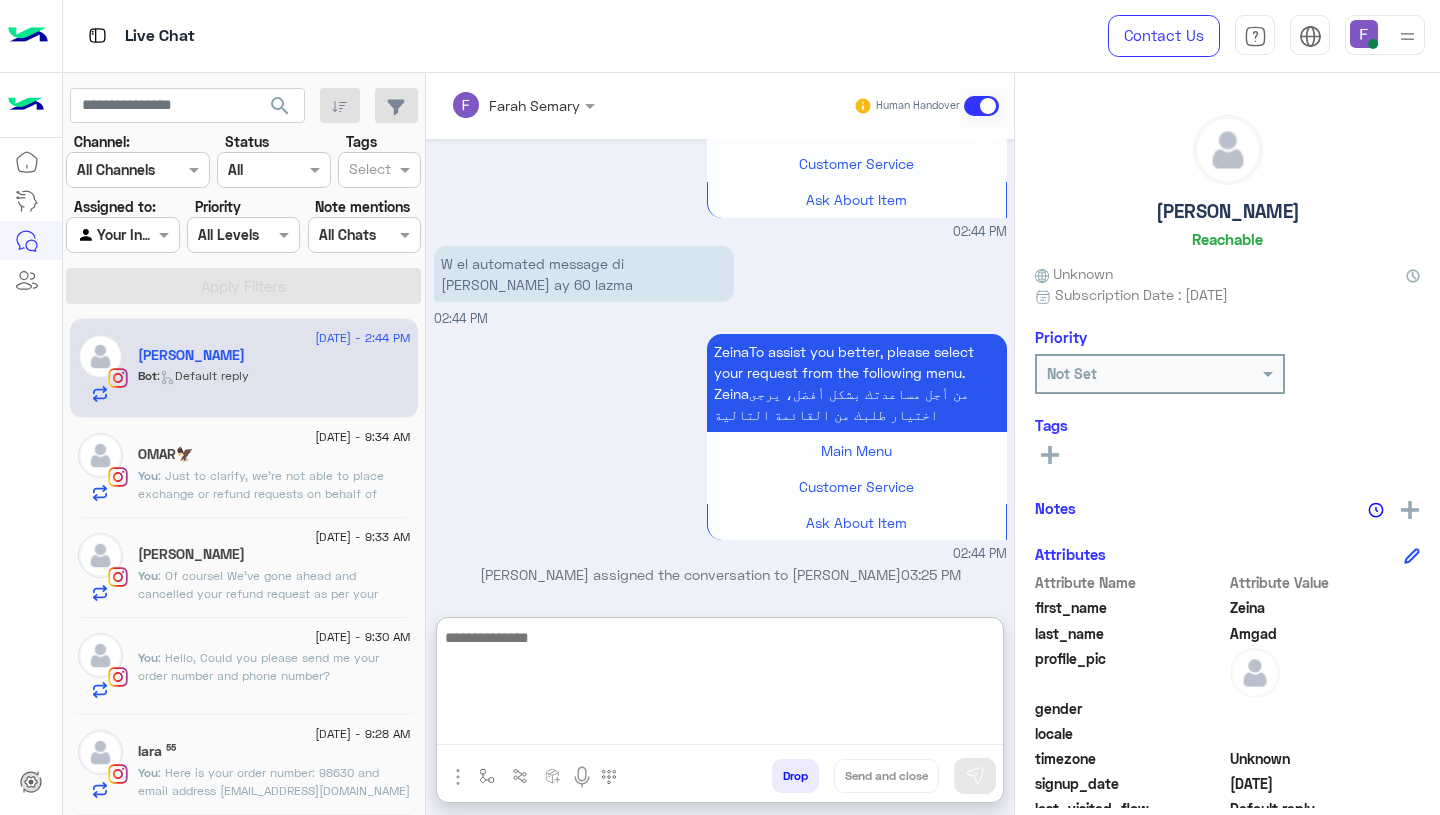 paste on "******" 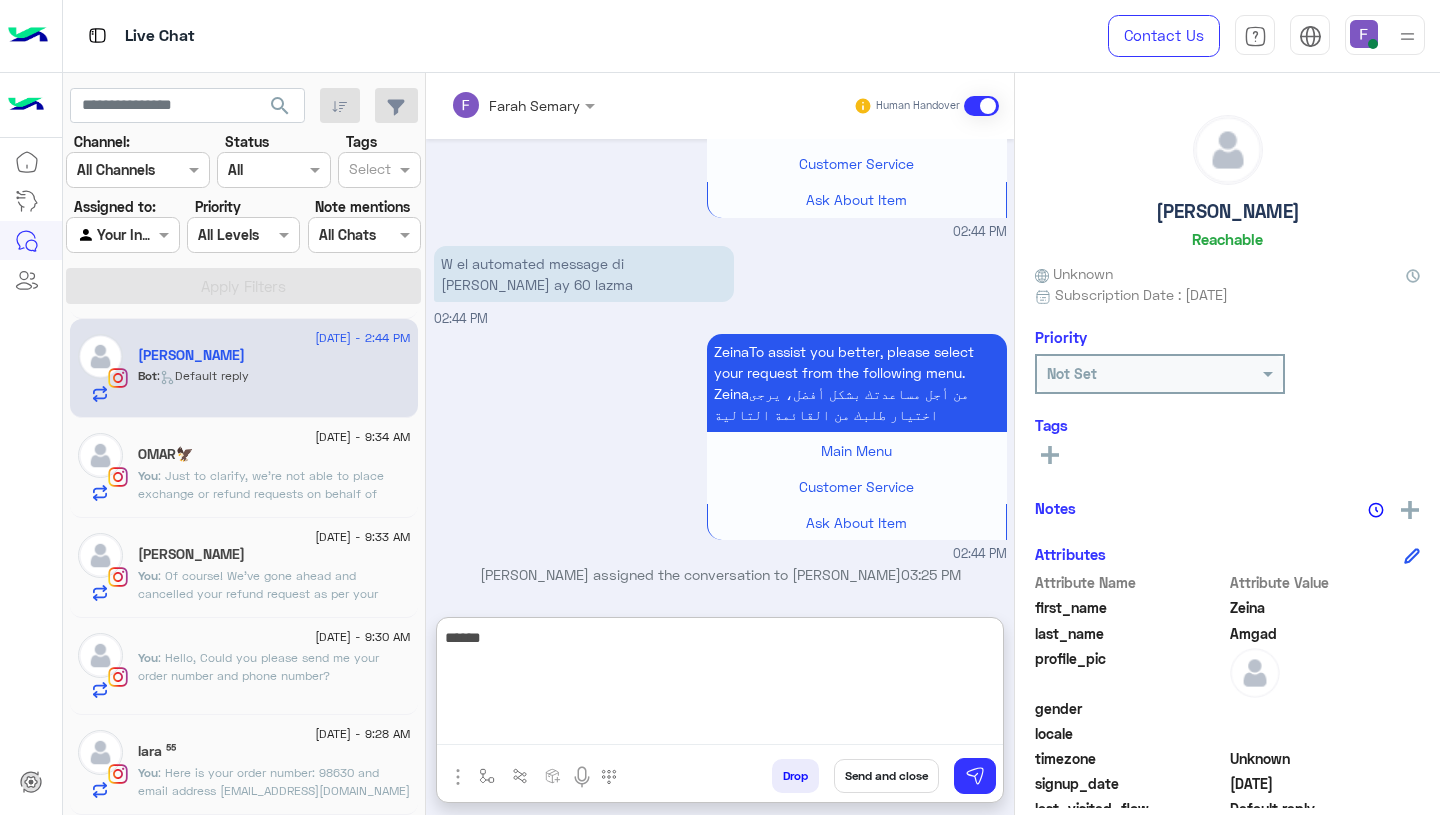 click on "******" at bounding box center (720, 685) 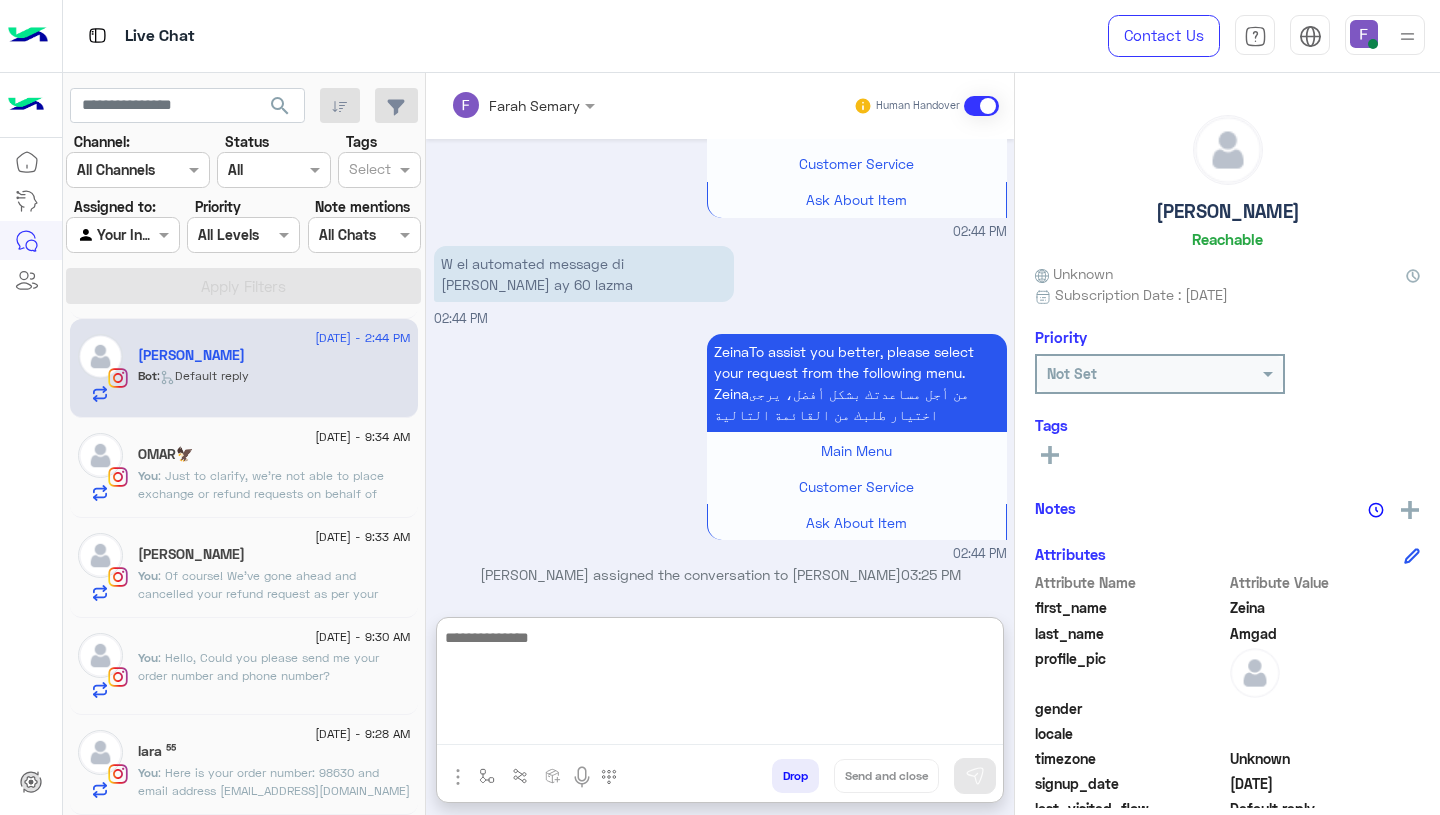 paste on "**********" 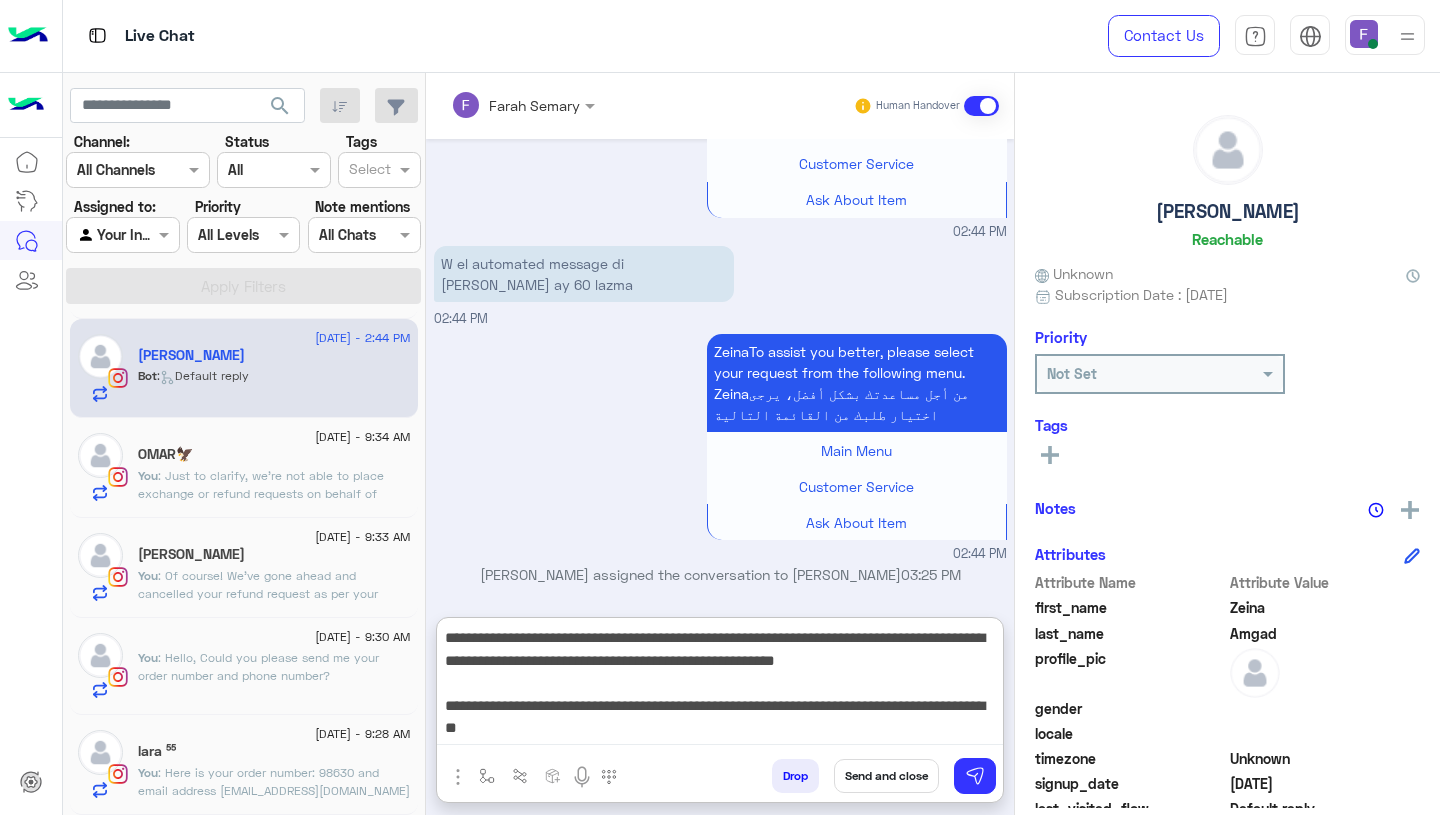 scroll, scrollTop: 65, scrollLeft: 0, axis: vertical 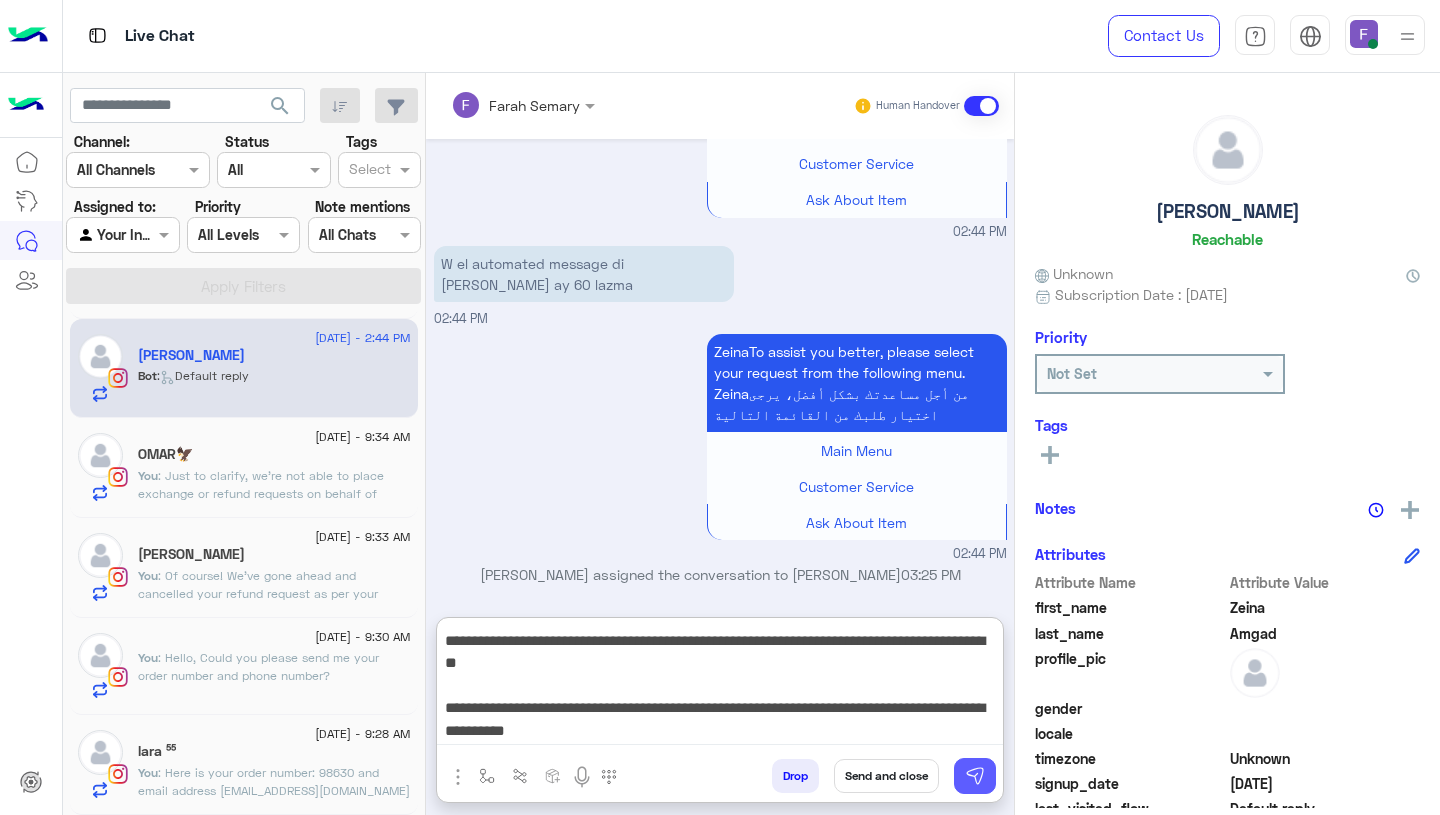 type on "**********" 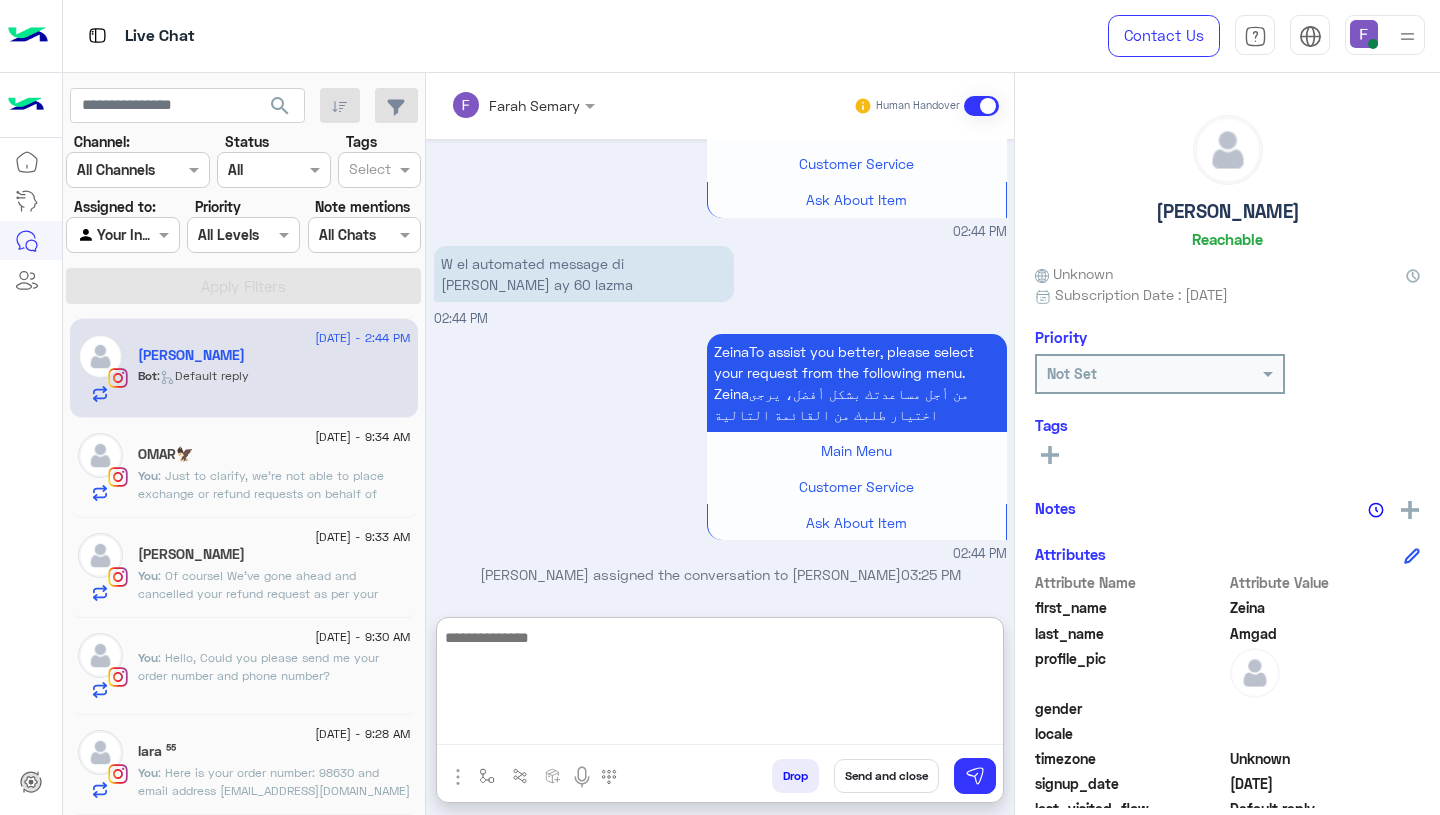 scroll, scrollTop: 0, scrollLeft: 0, axis: both 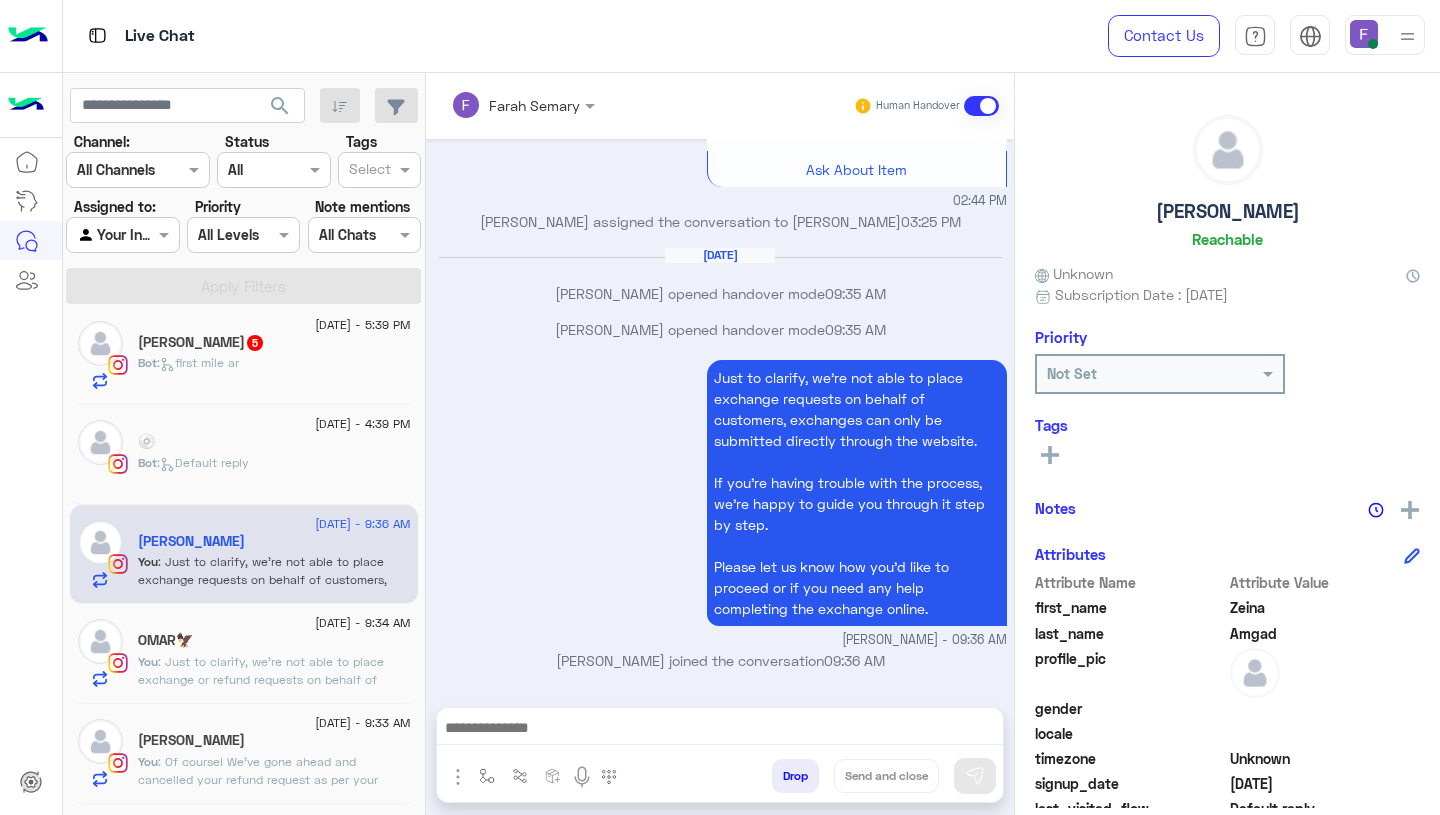 click on "💿" 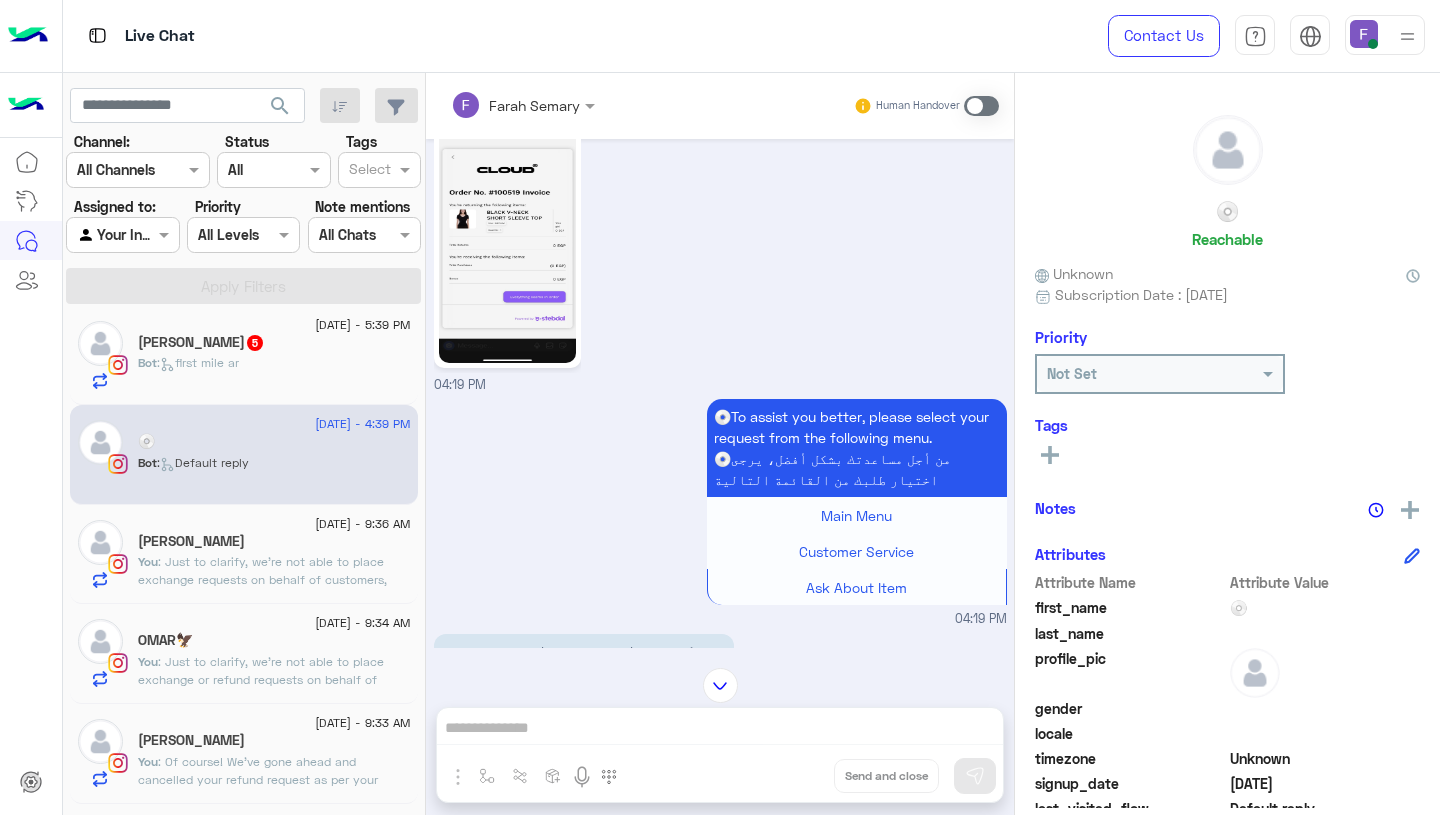 scroll, scrollTop: 1841, scrollLeft: 0, axis: vertical 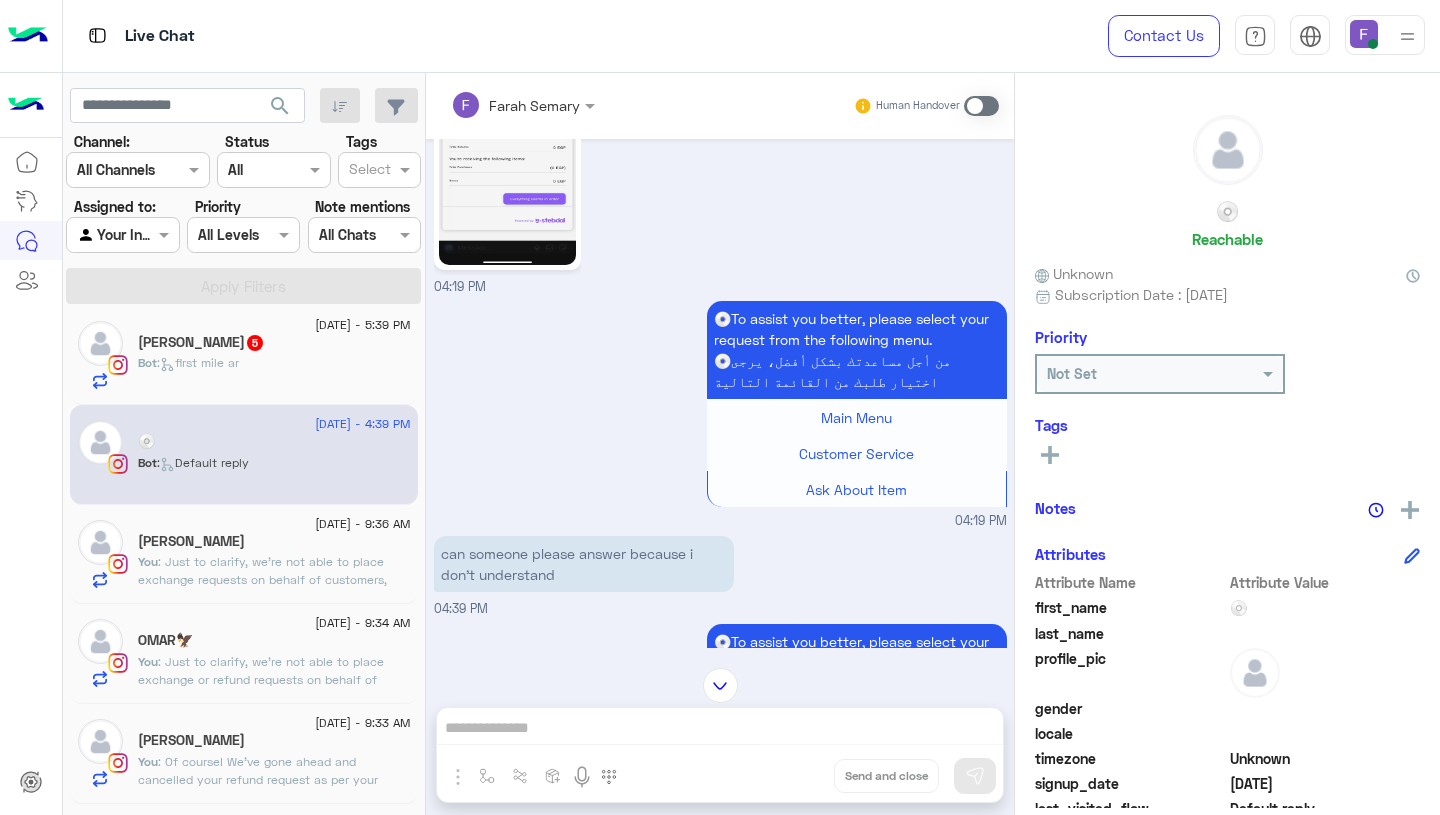 click 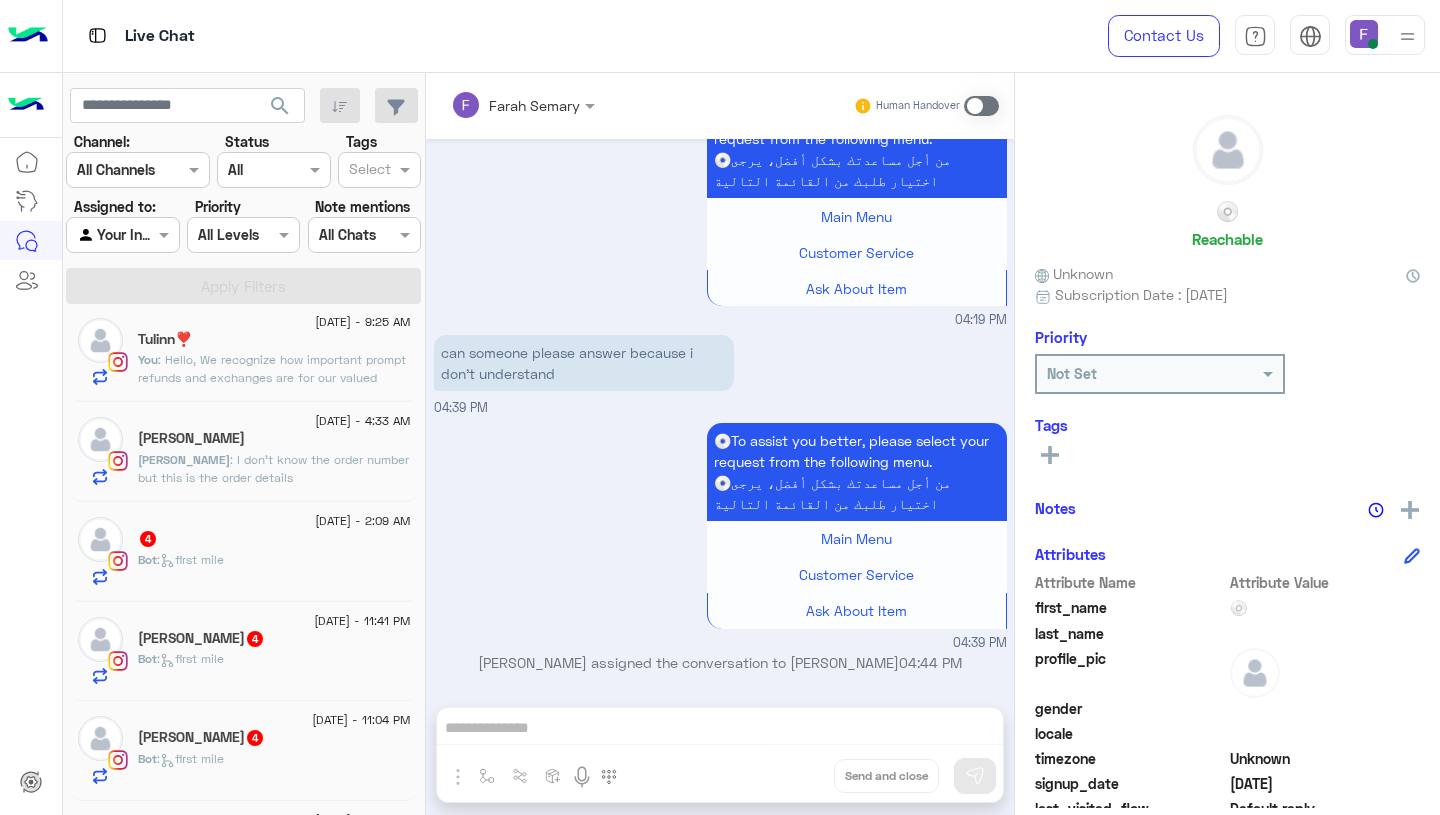 scroll, scrollTop: 0, scrollLeft: 0, axis: both 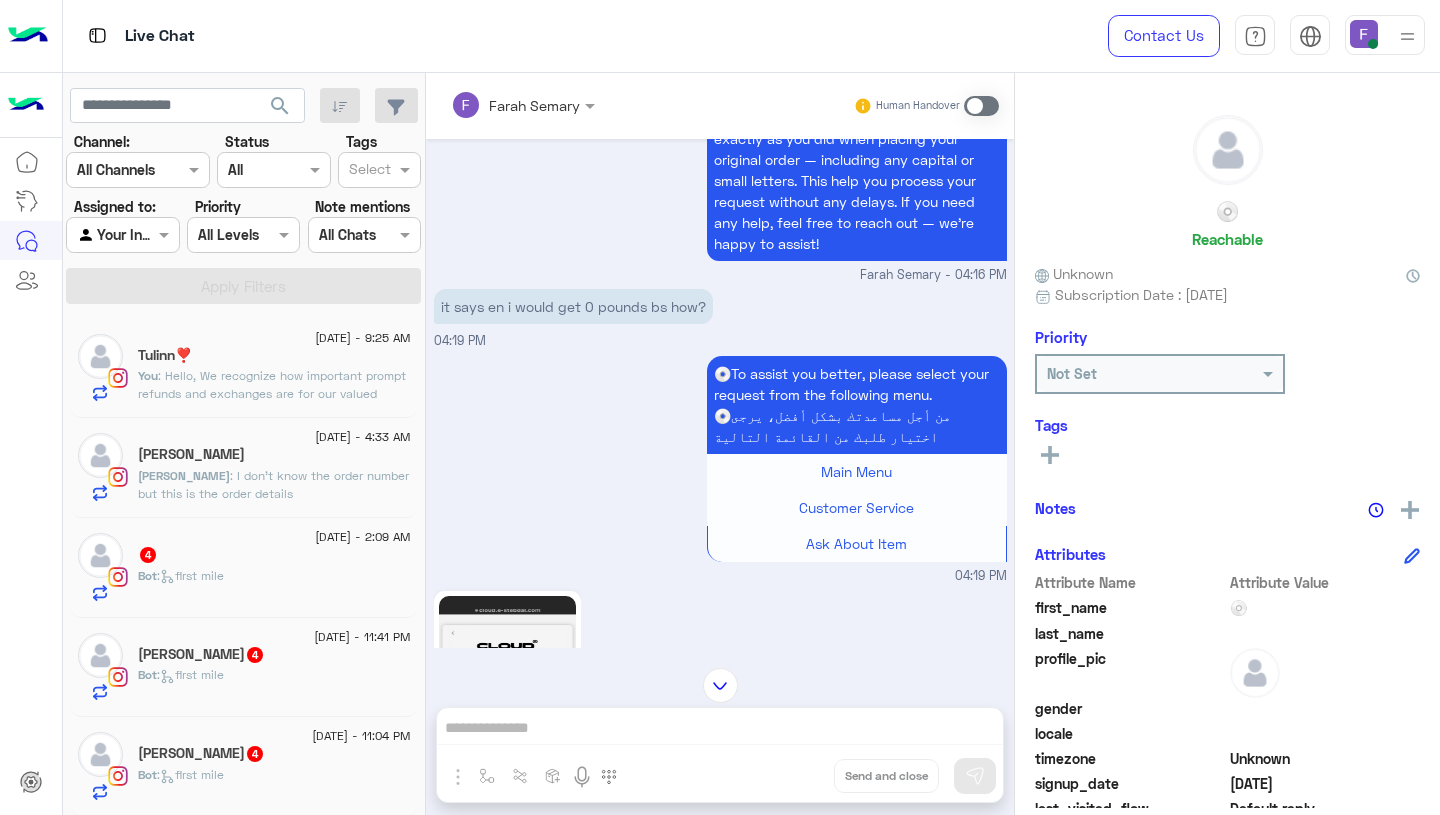 click on "💿To assist you better, please select your request from the following menu. 💿من أجل مساعدتك بشكل أفضل، يرجى اختيار طلبك من القائمة التالية  Main Menu   Customer Service   Ask About Item     04:19 PM" at bounding box center (720, 468) 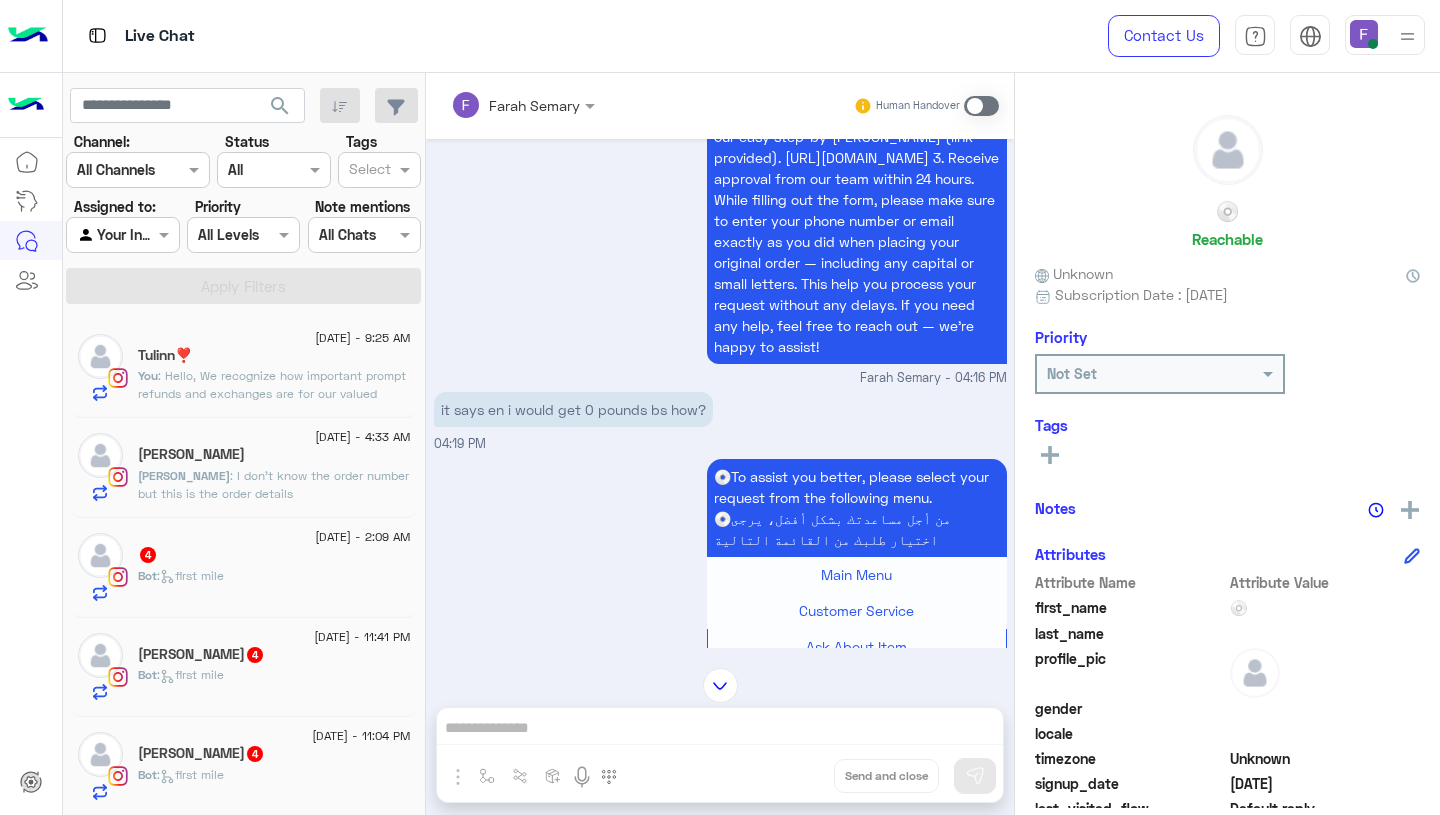 scroll, scrollTop: 4741, scrollLeft: 0, axis: vertical 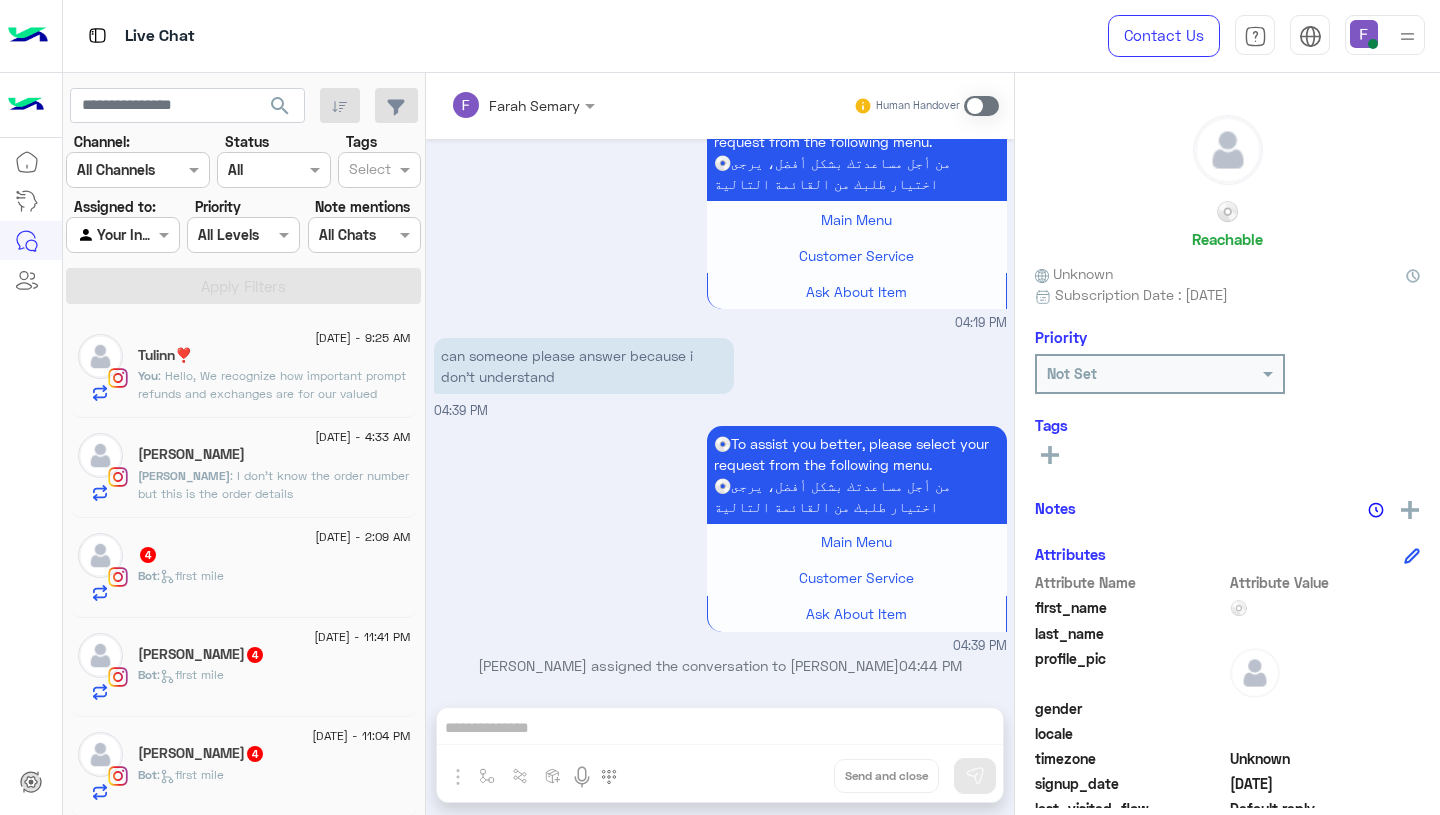click on "[PERSON_NAME] : I don’t know the order number but this is the order details" 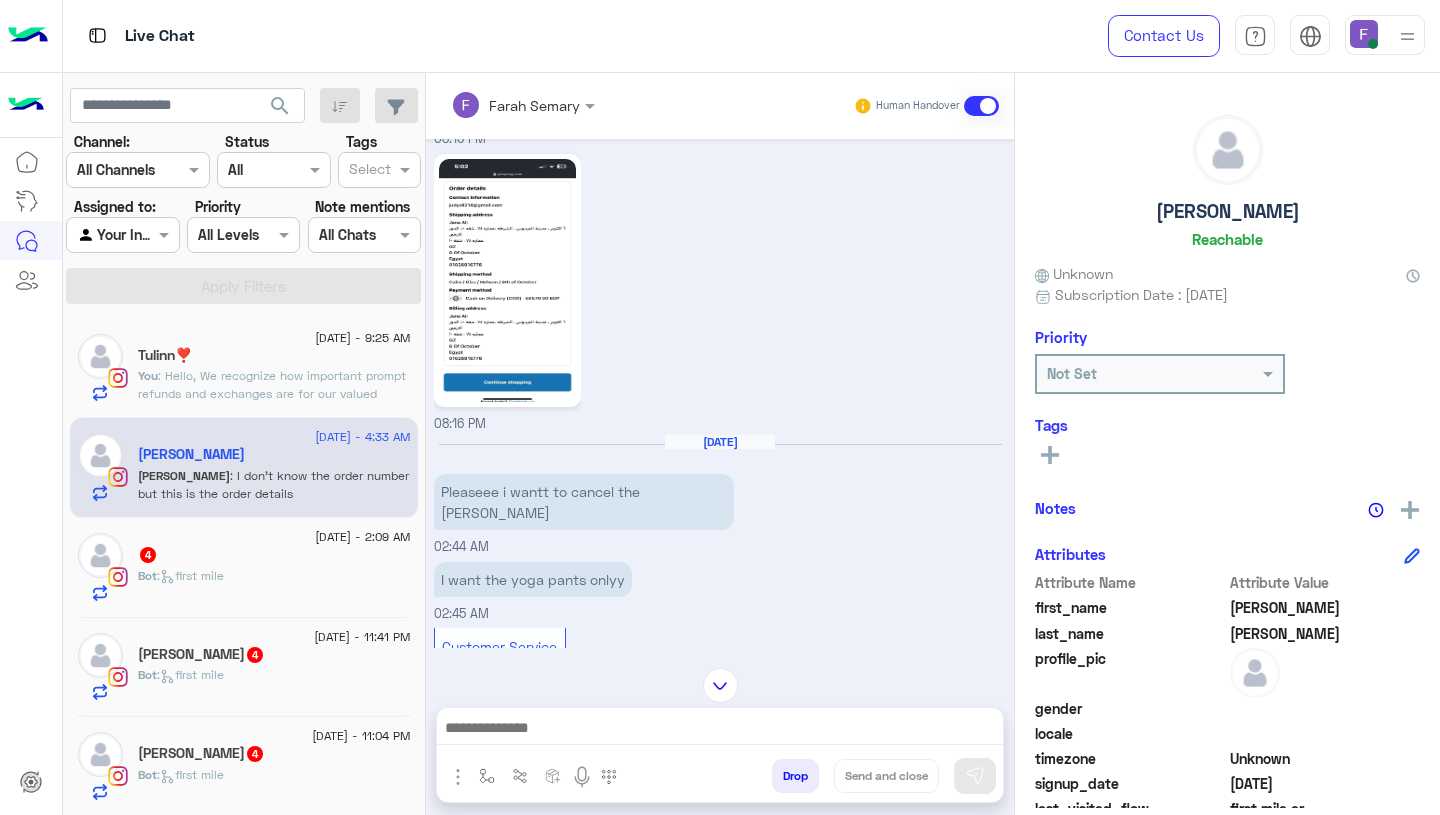 scroll, scrollTop: 2922, scrollLeft: 0, axis: vertical 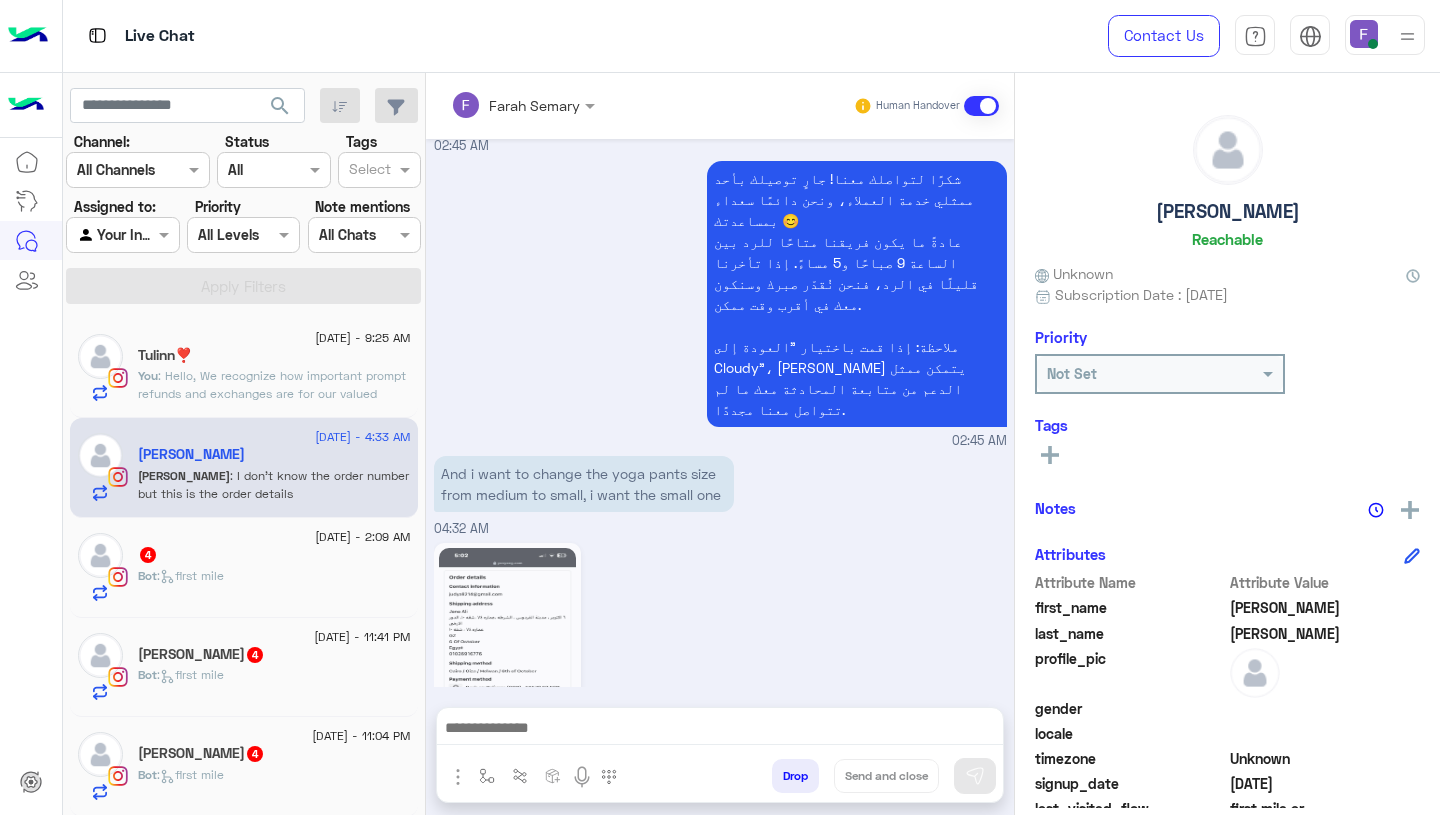 click 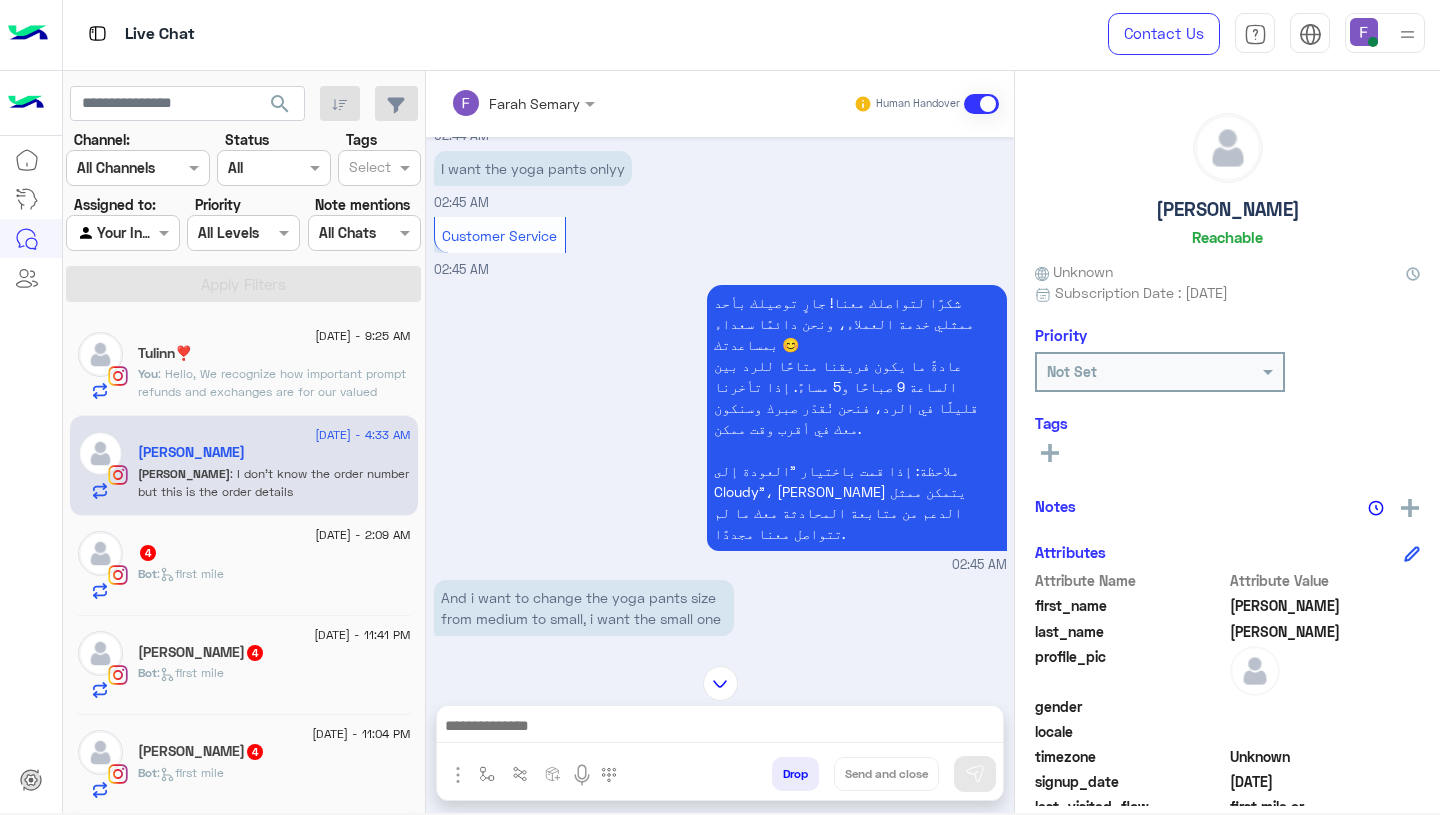 click on "[DATE]  JanaTo assist you better, please select your request from the following menu. Janaمن أجل مساعدتك بشكل أفضل، يرجى اختيار طلبك من القائمة التالية  Main Menu   Customer Service   Ask About Item     04:52 PM    04:52 PM  JanaTo assist you better, please select your request from the following menu. Janaمن أجل مساعدتك بشكل أفضل، يرجى اختيار طلبك من القائمة التالية  Main Menu   Customer Service   Ask About Item     04:52 PM   اللغة العربية     04:53 PM  يُرجى اختيار استفسارك من الخيارات التالية 👇🔎 Previous استبدال / استرجاع طلبك 🔄  استبدال / استرجاع طلبك  مدة وسياسة التوصيل 🚚  مدة وسياسة التوصيل  تتبع طلبك 📦  تتبع طلبك  الأسئلة الشائعة 💬  الأسئلة الشائعة  تحدث مع خدمة العملاء 📞  خدمة العملاء  1 2" at bounding box center (720, 391) 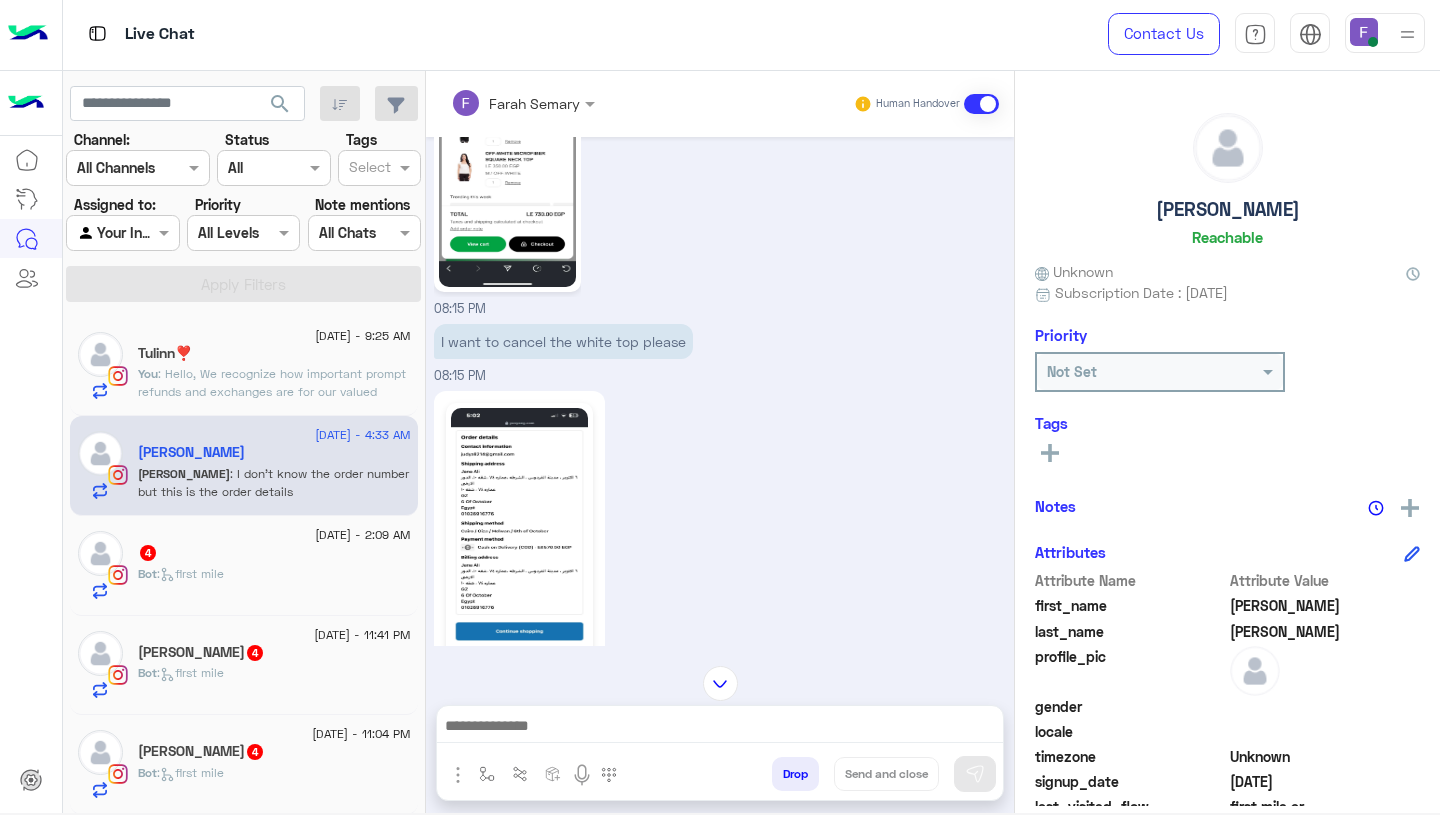 scroll, scrollTop: 2147, scrollLeft: 0, axis: vertical 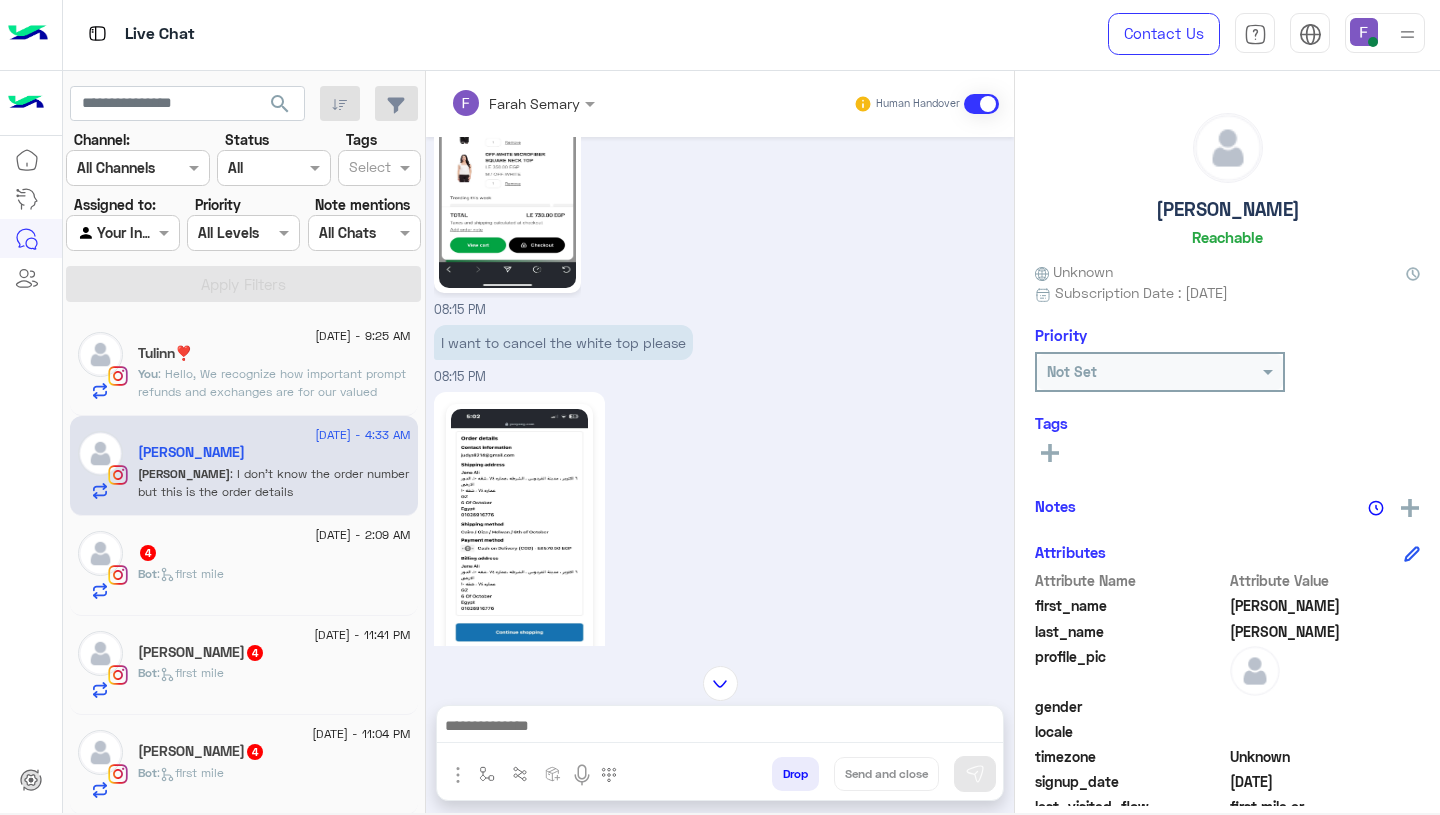 click 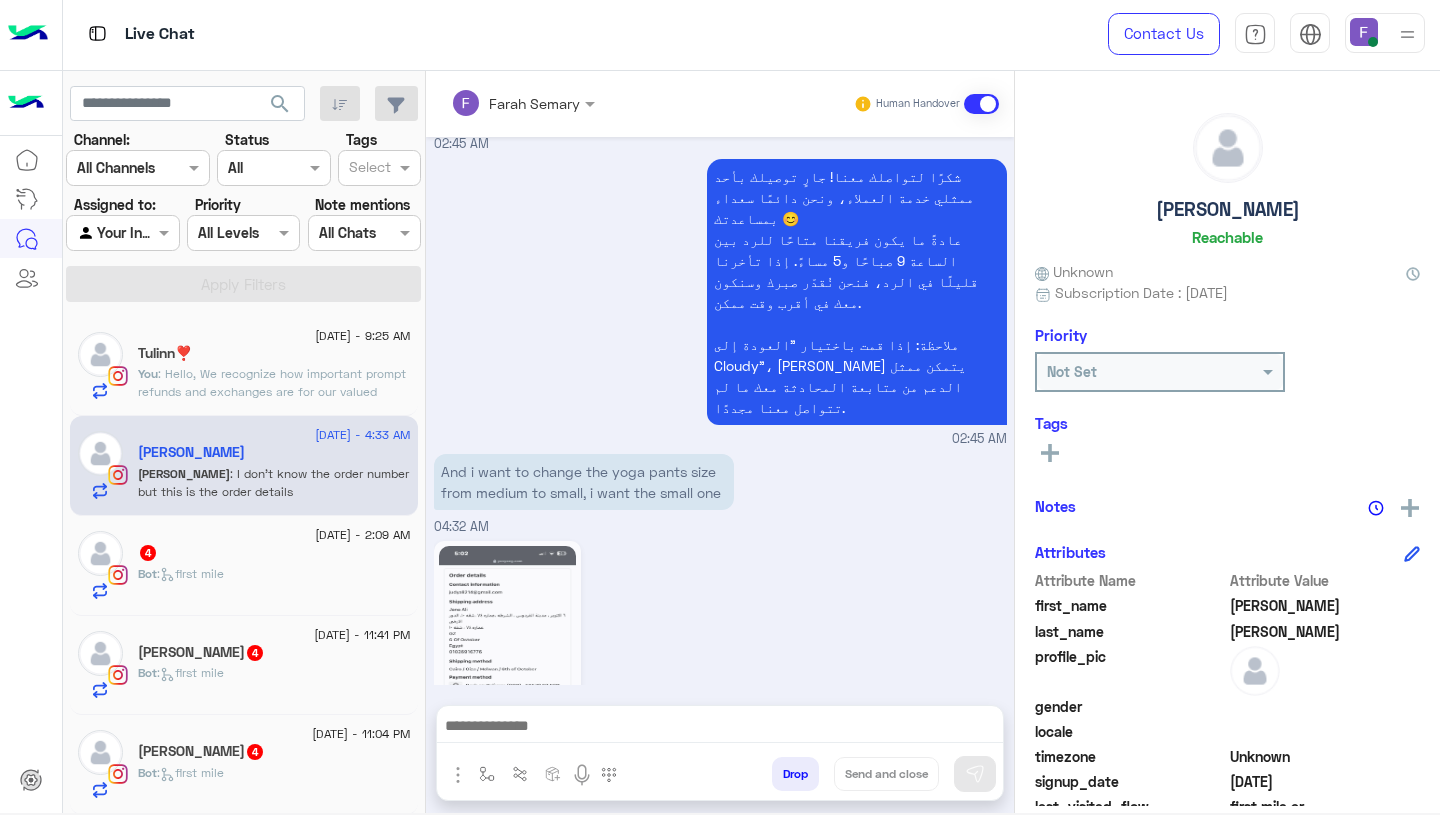 scroll, scrollTop: 2922, scrollLeft: 0, axis: vertical 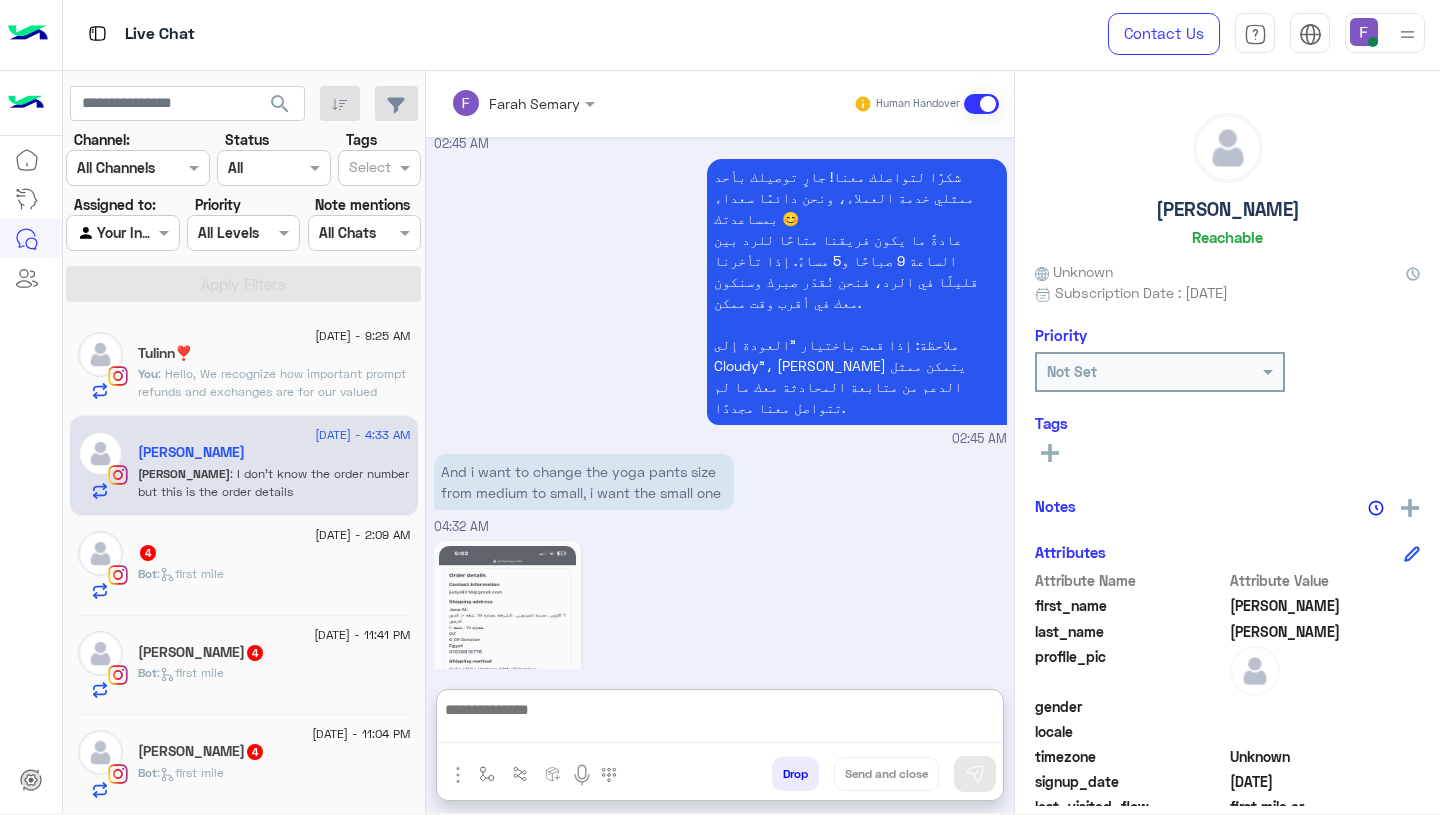 click at bounding box center [720, 720] 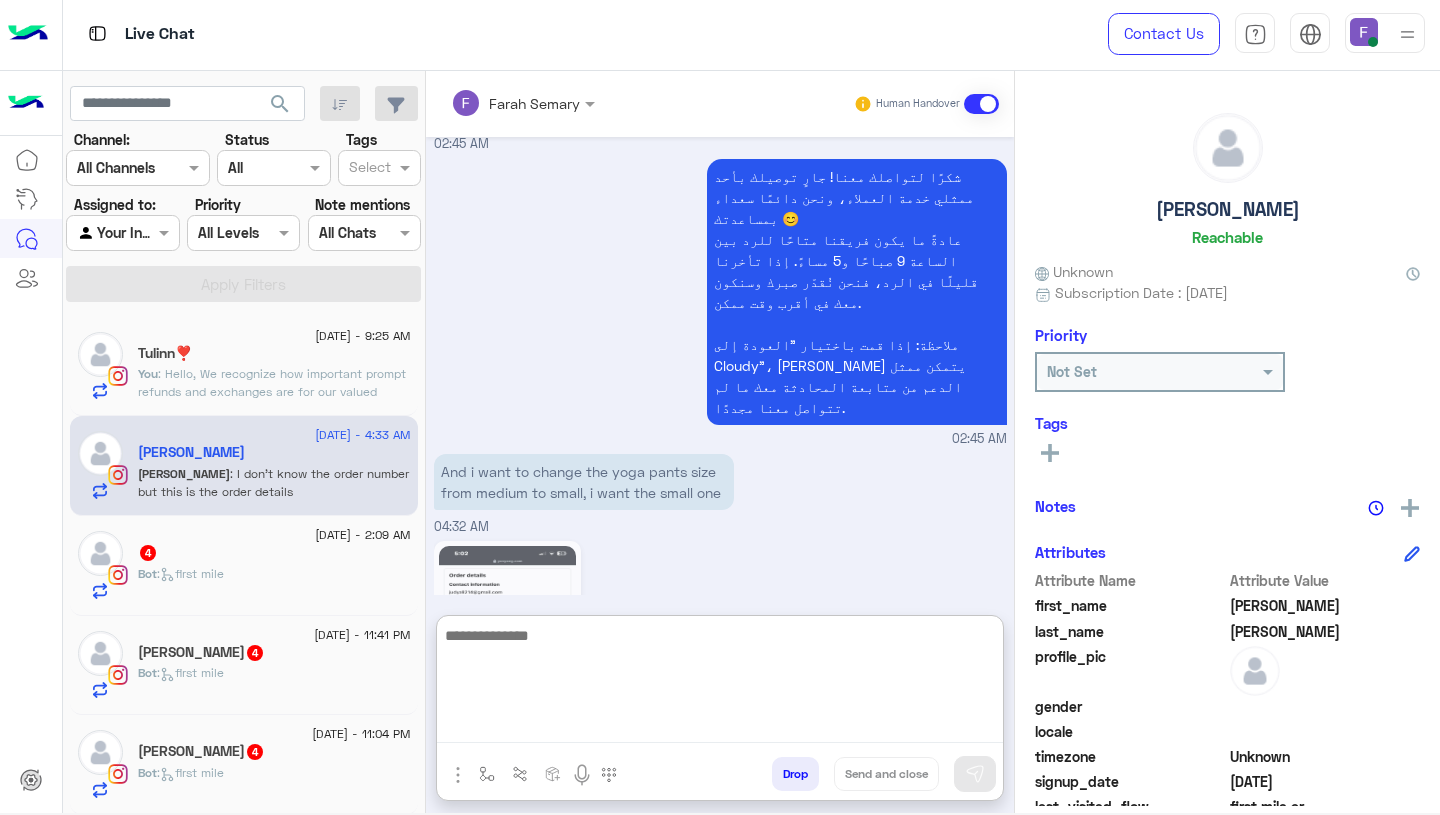paste on "**********" 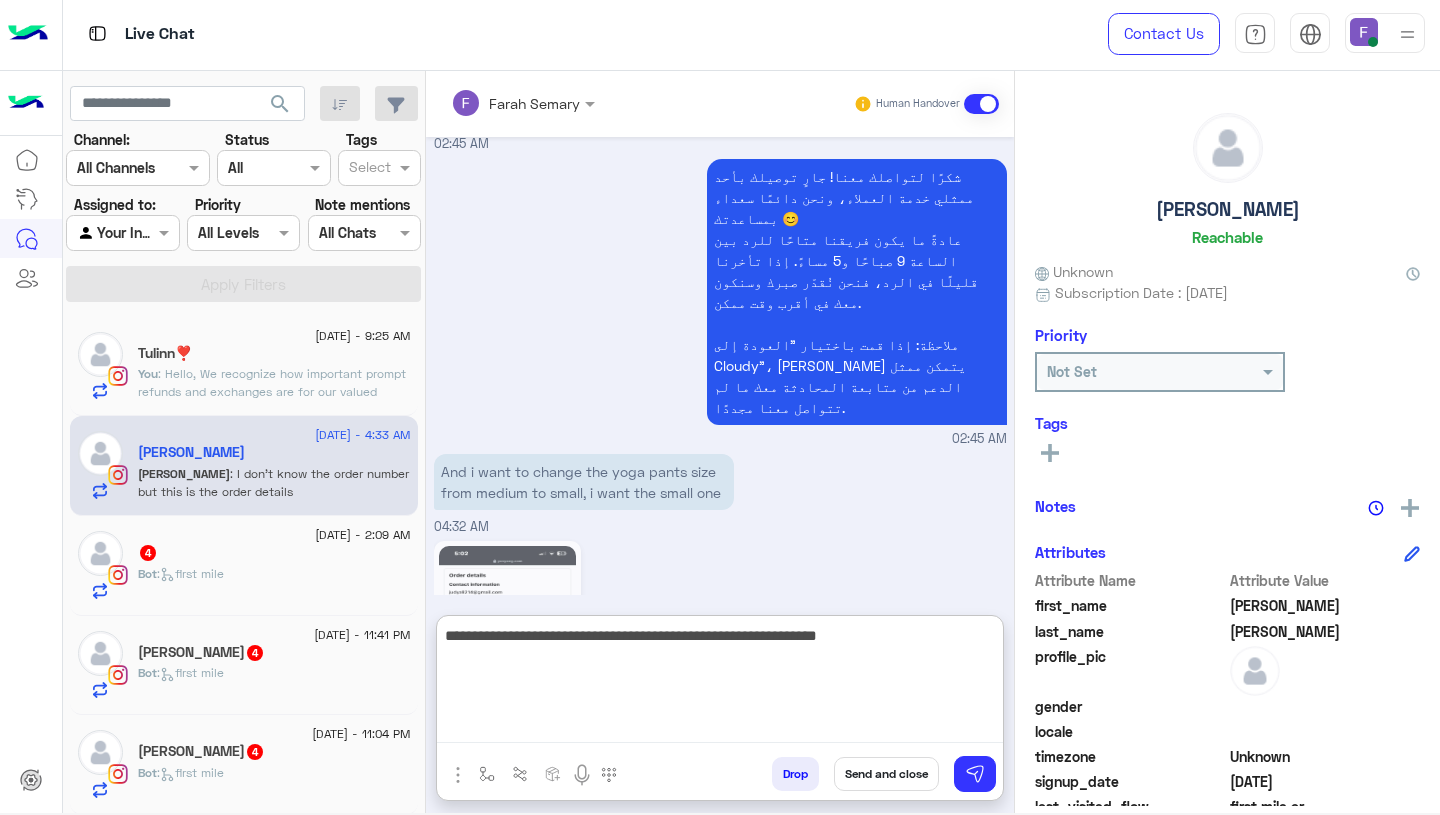 click on "**********" at bounding box center (720, 683) 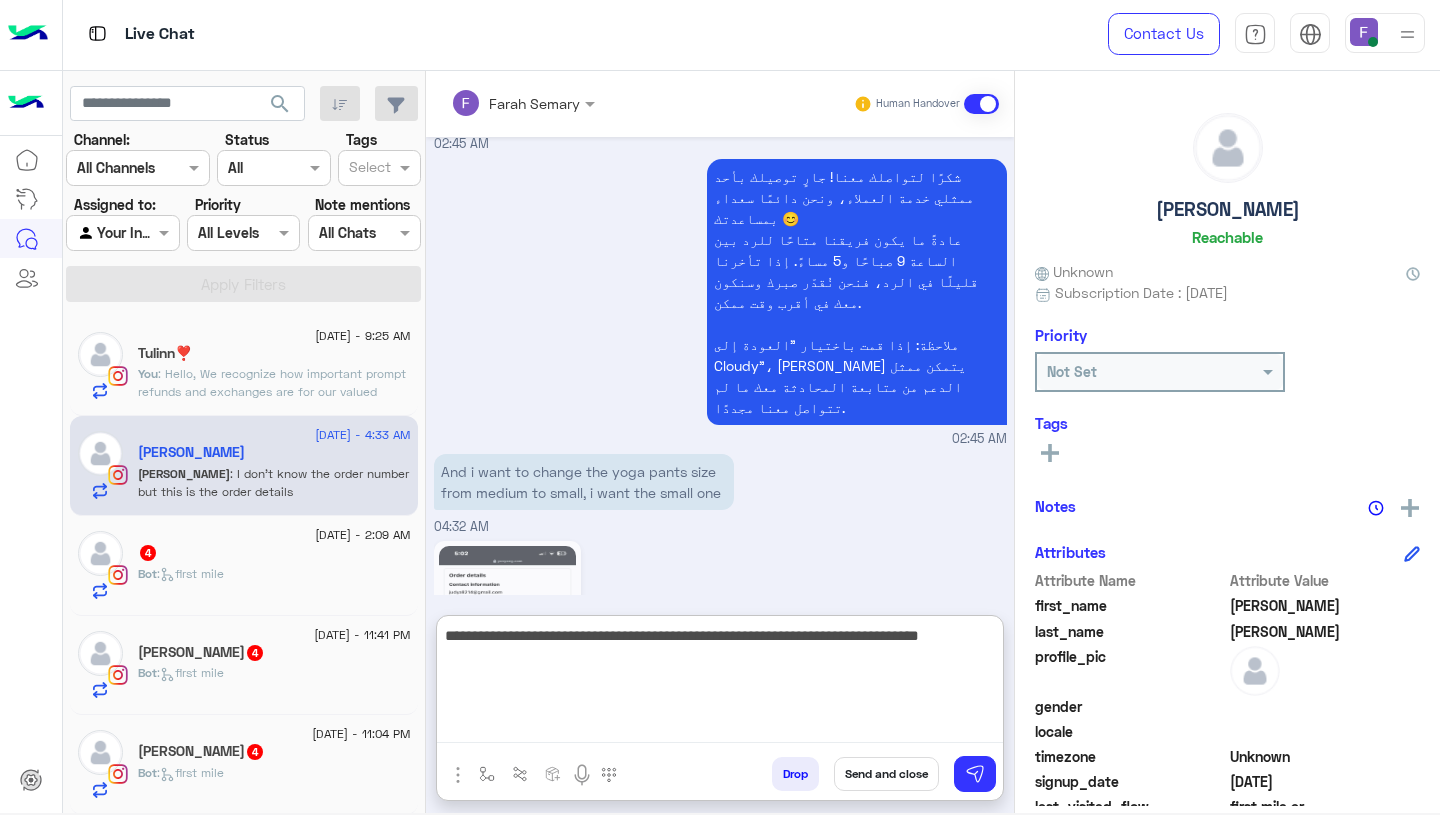 type on "**********" 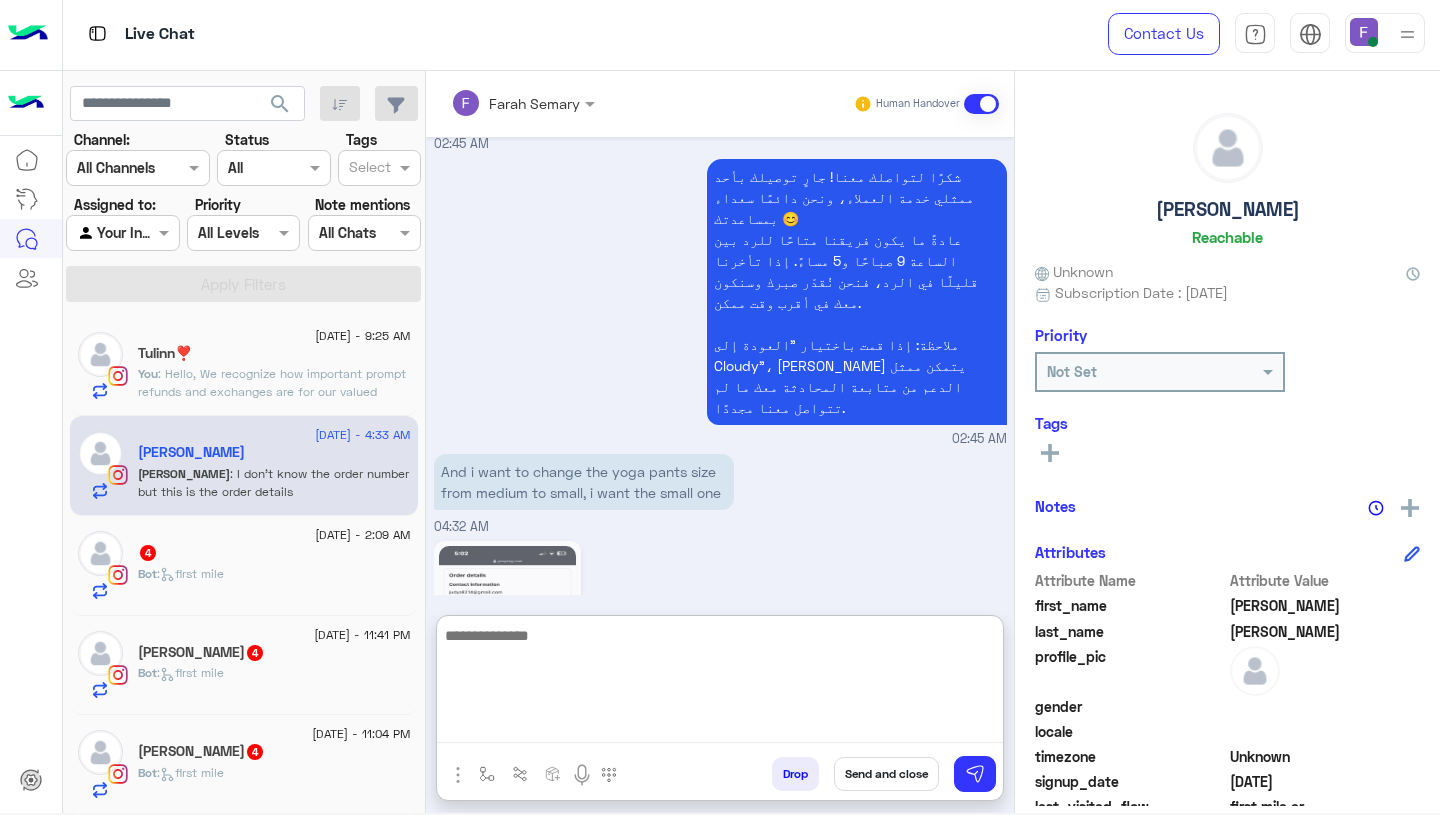scroll, scrollTop: 3117, scrollLeft: 0, axis: vertical 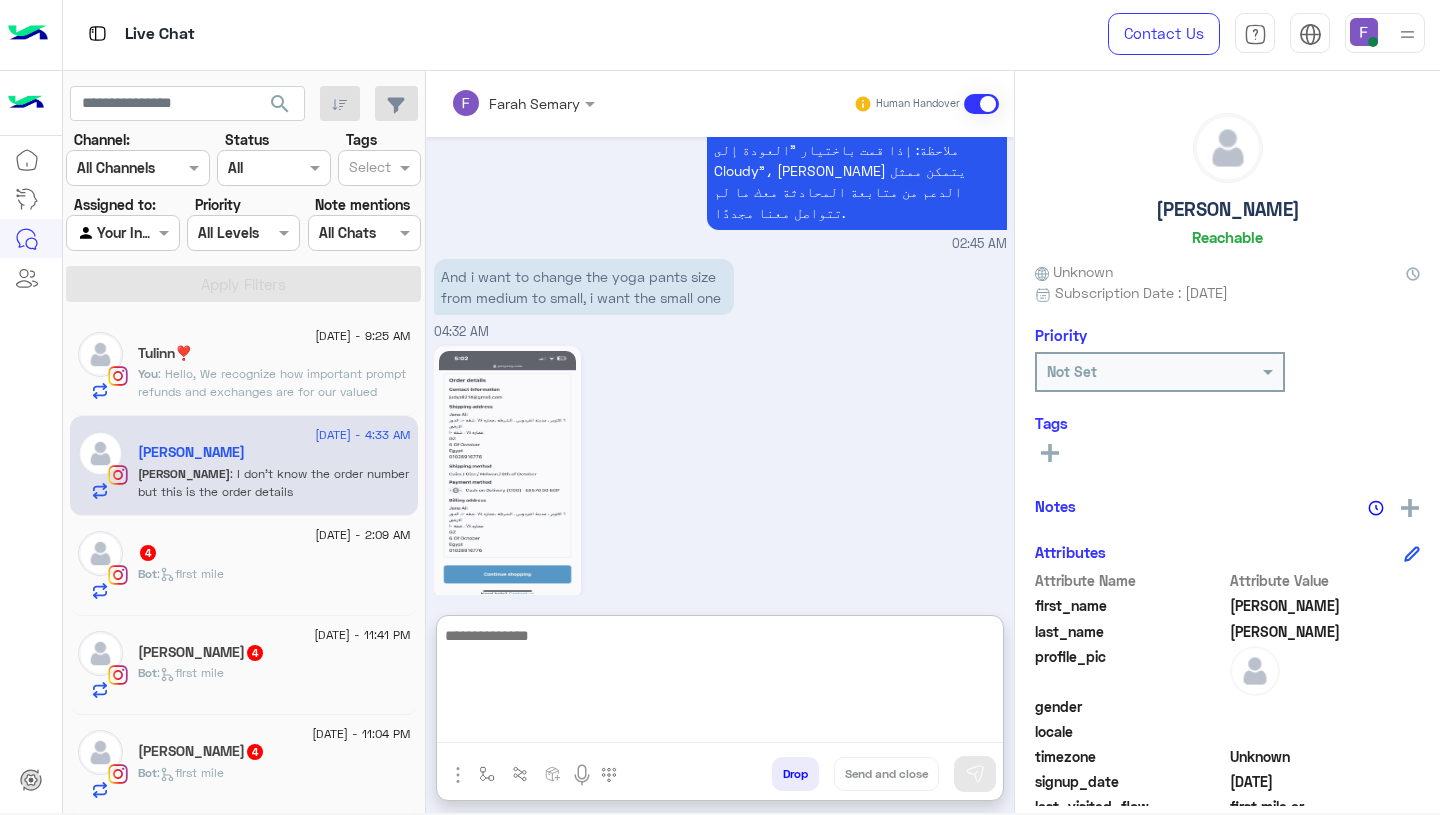 click on "[DATE] - 9:25 AM  Tulinn❣️    You  : Hello,
We recognize how important prompt refunds and exchanges are for our valued customers. Use the “EXCHANGE” button on our website to:
1. Initiate exchanges or refunds effortlessly and quickly.
2. Follow our easy step-by-[PERSON_NAME] (link provided).
[URL][DOMAIN_NAME]
3. Receive approval from our team within 24 hours.
While filling out the form, please make sure to enter your phone number or email exactly as you did when placing your original order — including any capital or small letters.
This help you process your request without any delays.
If you need any help, feel free to reach out — we’re happy to assist! [DATE] - 4:33 AM  [PERSON_NAME]  [PERSON_NAME] : I don’t know the order number but this is the order details [DATE] - 2:09 AM     4 Bot :   first mile  [DATE] - 11:41 PM  [PERSON_NAME]  4 Bot :   first mile  [DATE] - 11:04 PM  [PERSON_NAME]  4 Bot :   first mile  [DATE] - 9:46 PM  S   S : Soo??? [DATE] - 9:00 PM  [PERSON_NAME]  4 Bot :" 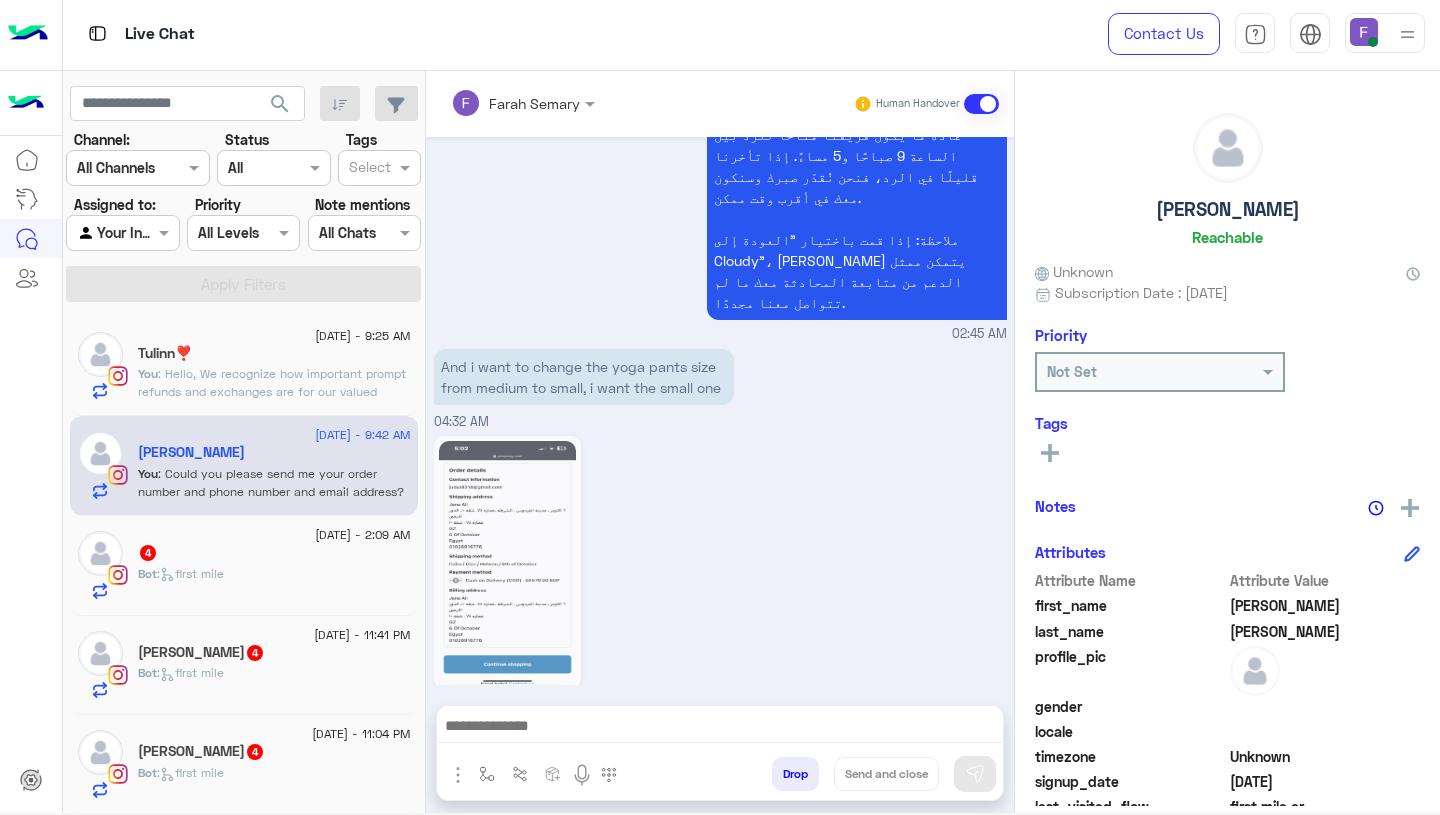 scroll, scrollTop: 3064, scrollLeft: 0, axis: vertical 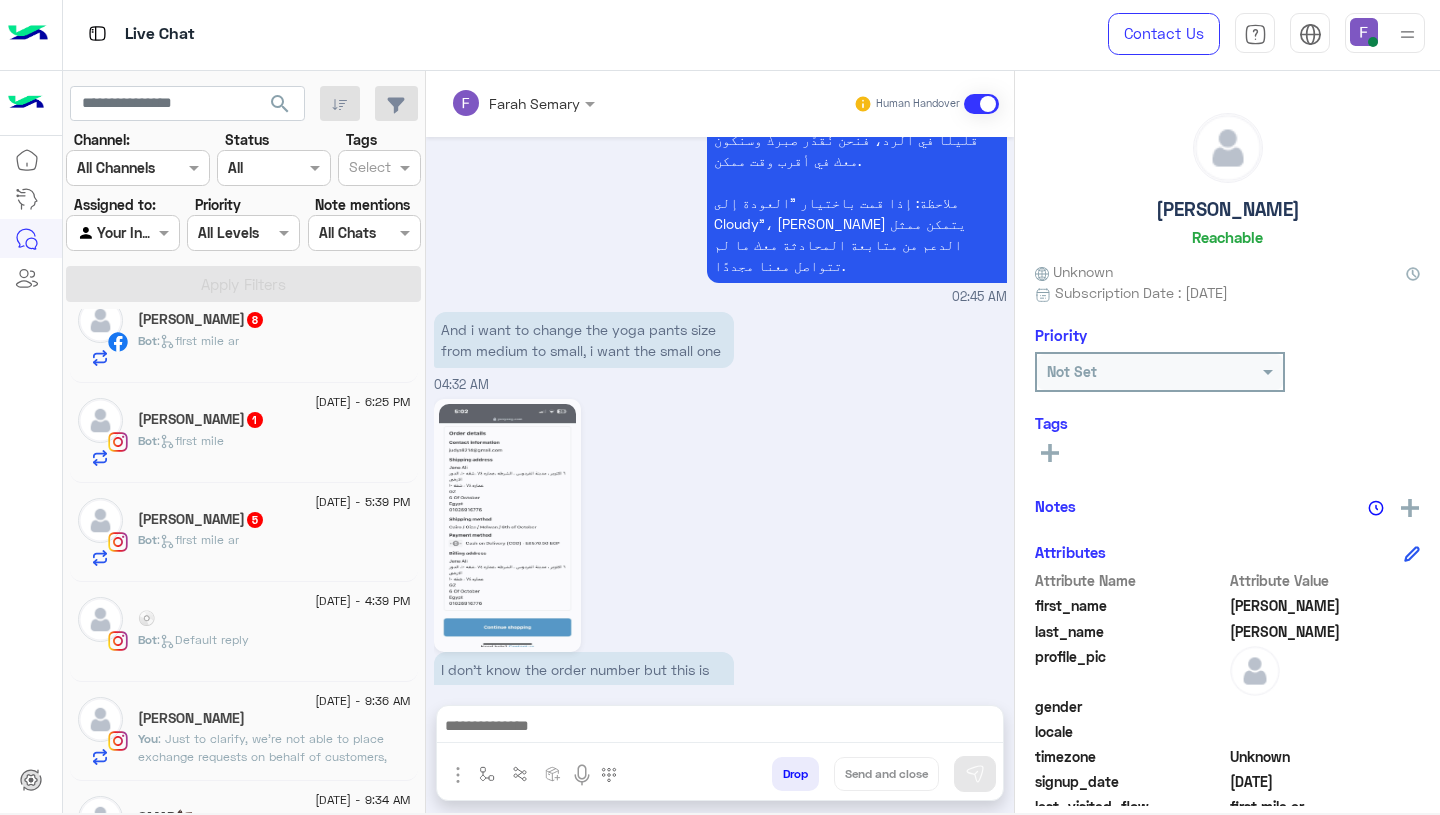click on "Bot :   Default reply" 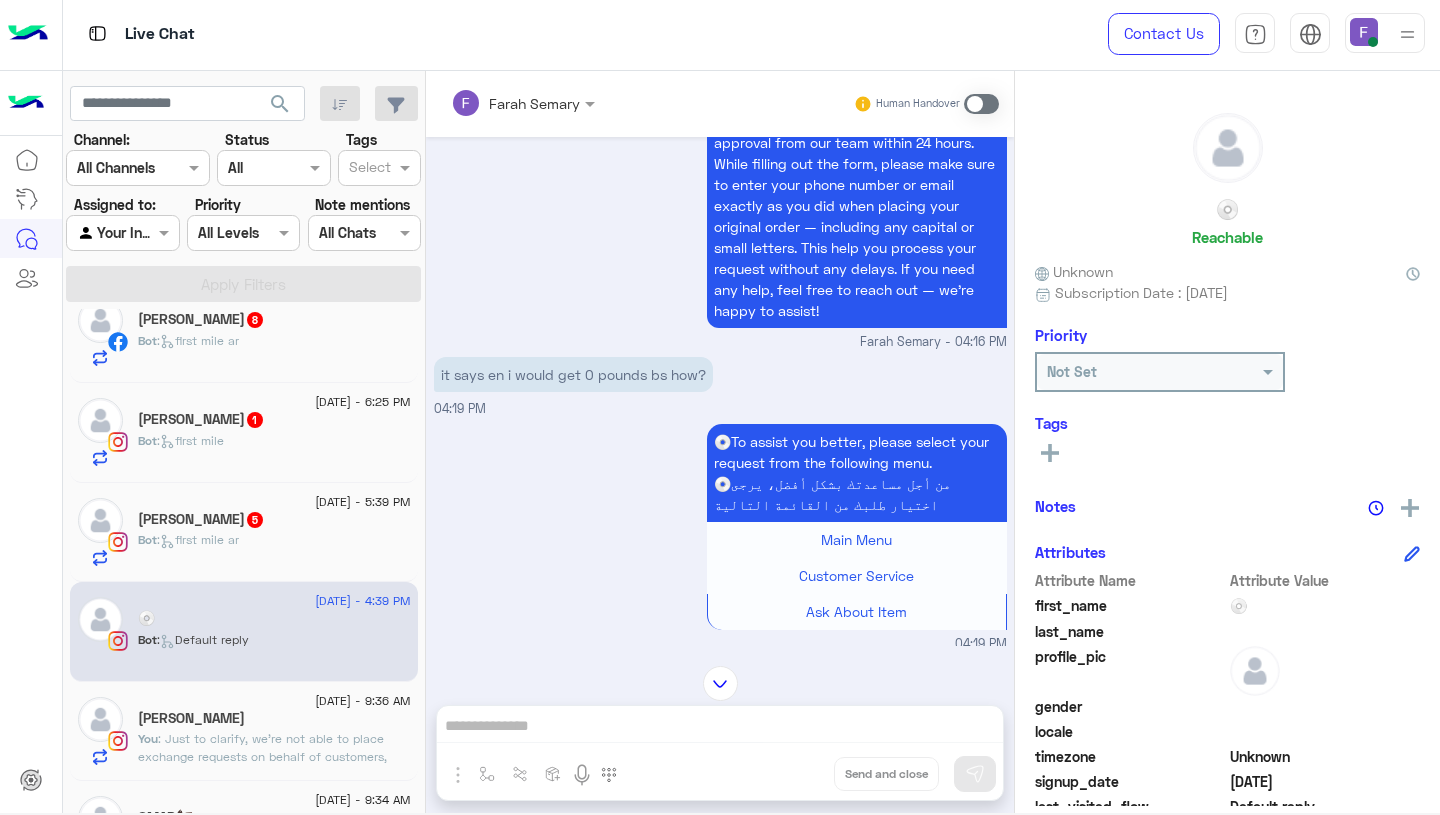 scroll, scrollTop: 2042, scrollLeft: 0, axis: vertical 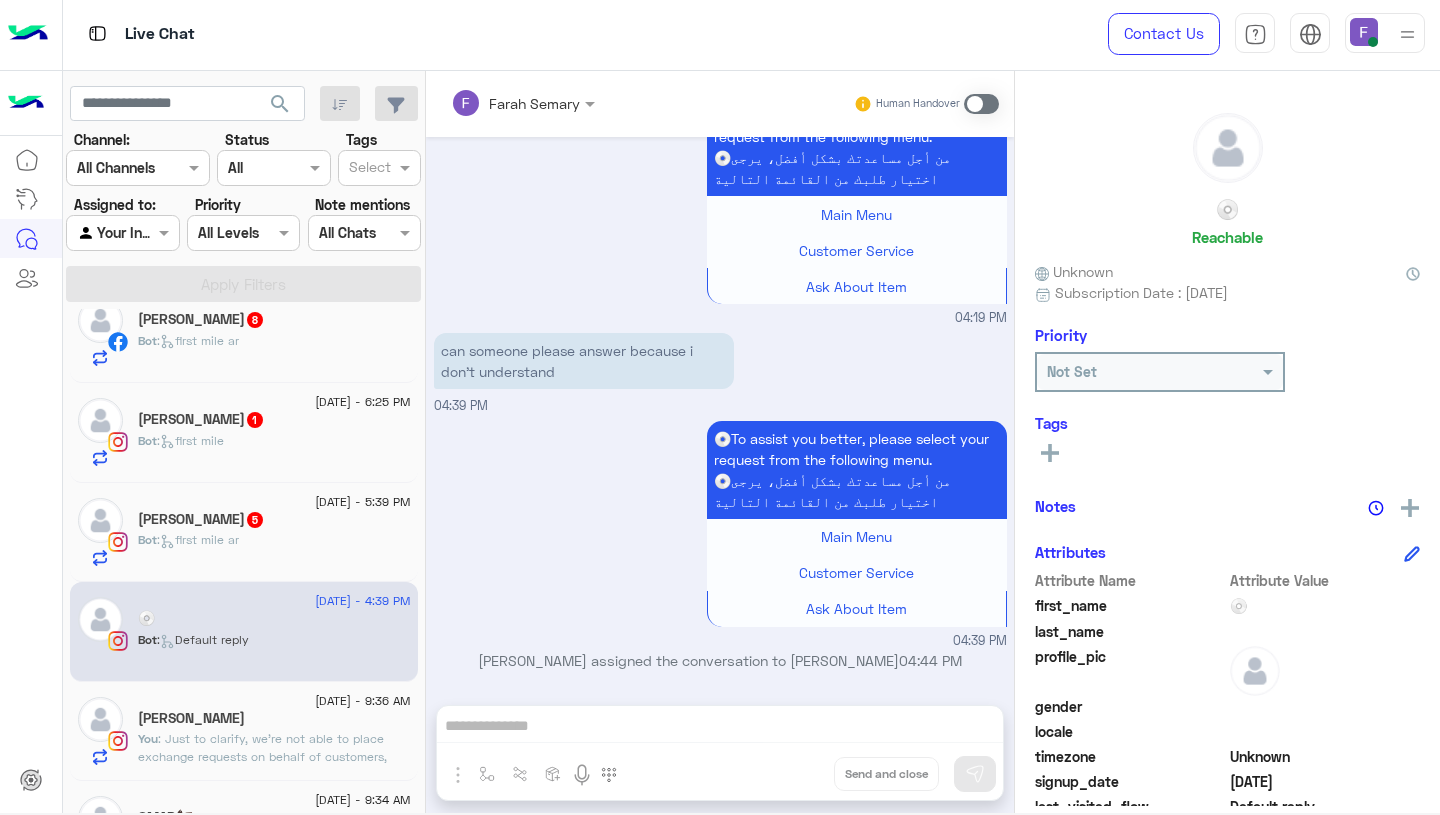 click at bounding box center (981, 104) 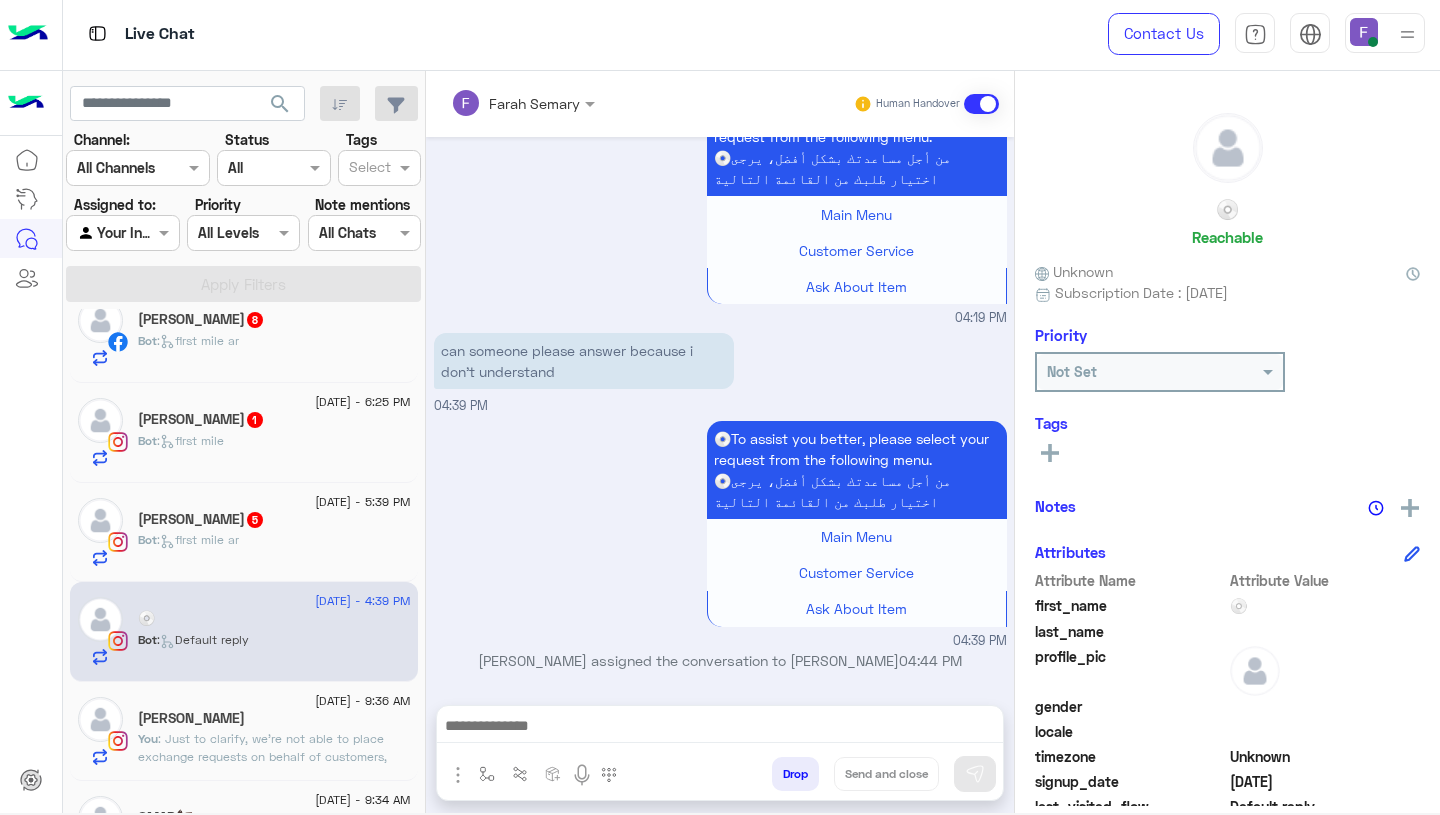 scroll, scrollTop: 2114, scrollLeft: 0, axis: vertical 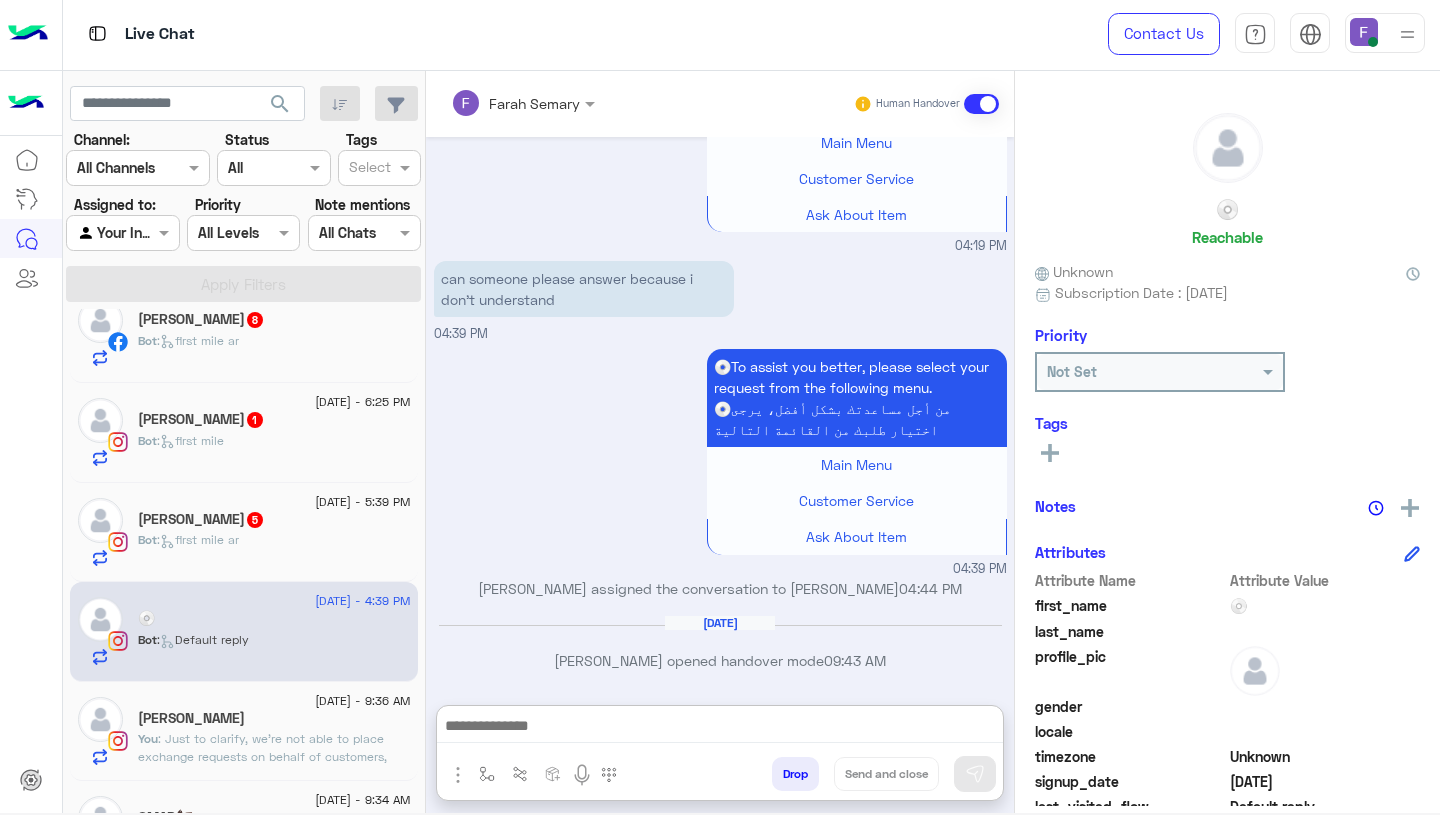 click at bounding box center (720, 728) 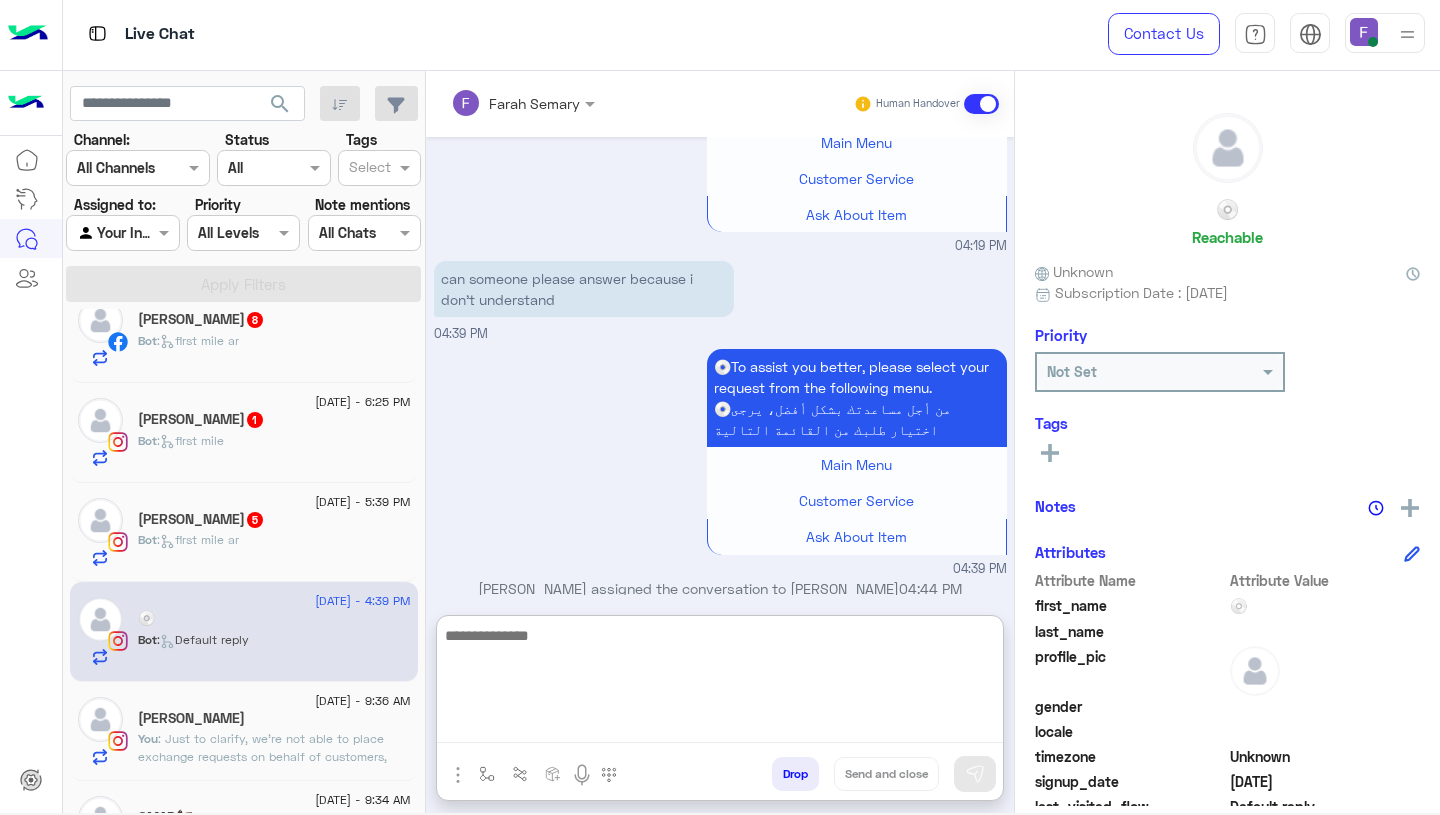 paste on "**********" 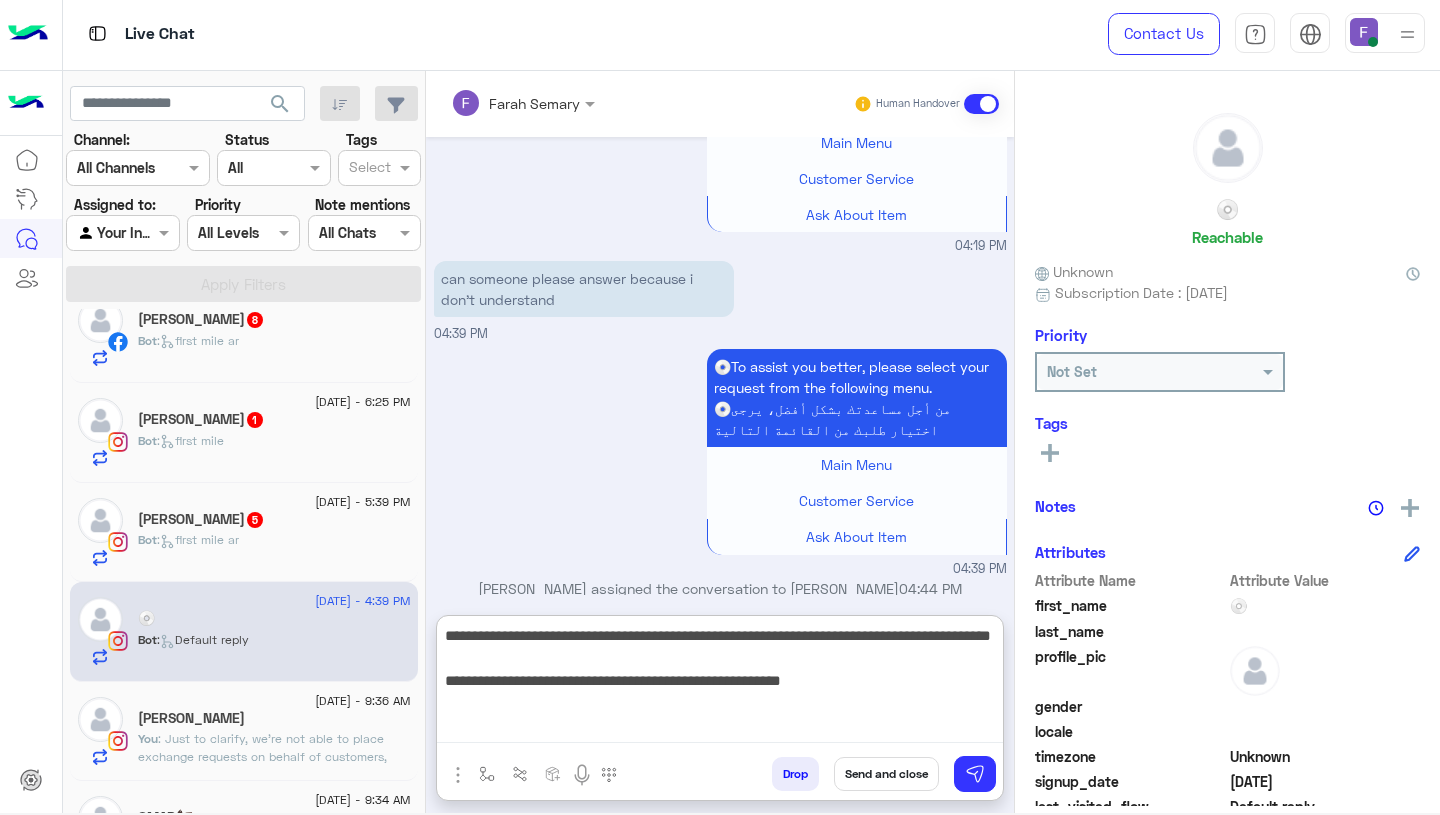 scroll, scrollTop: 0, scrollLeft: 0, axis: both 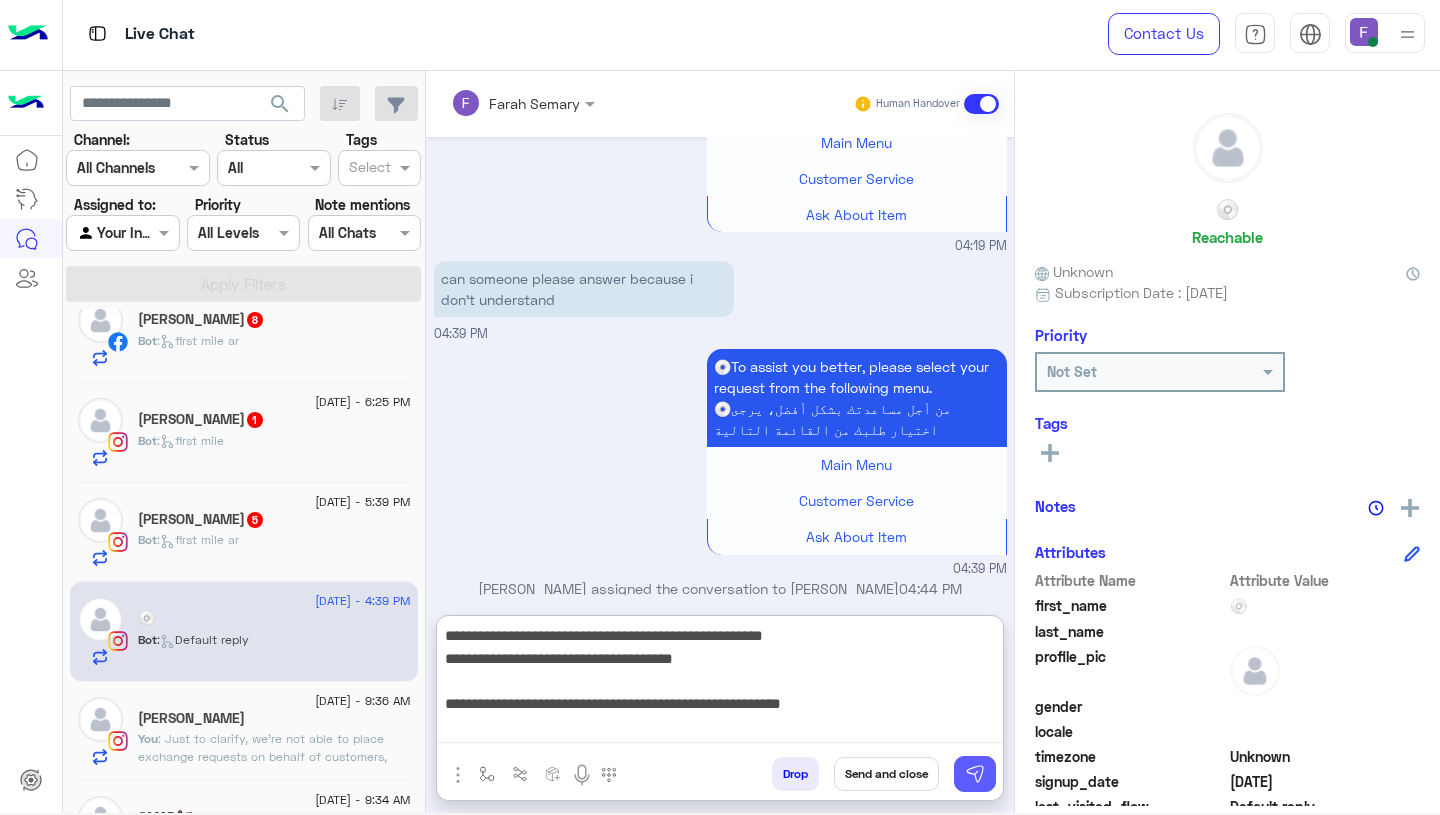 type on "**********" 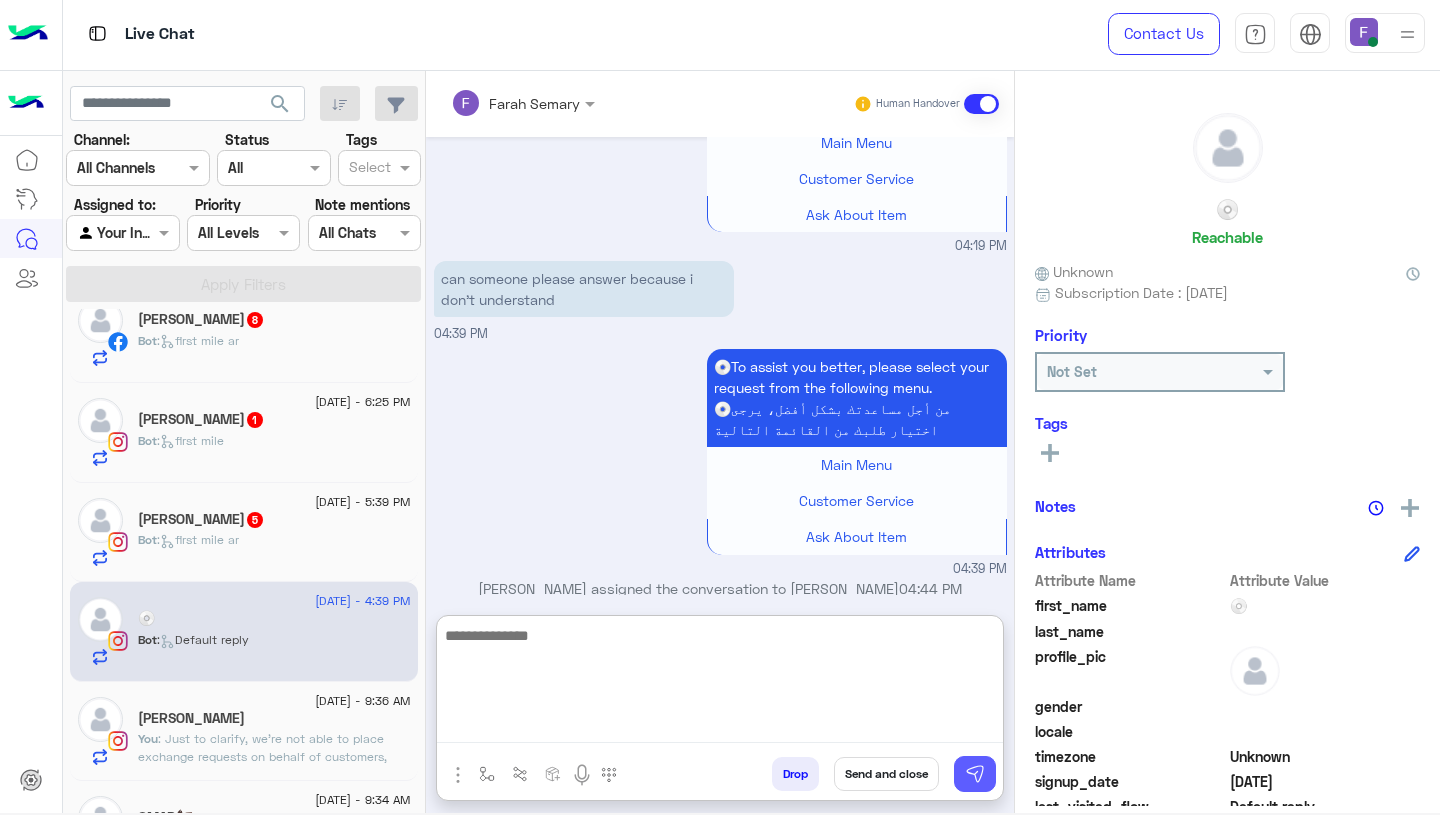 scroll, scrollTop: 0, scrollLeft: 0, axis: both 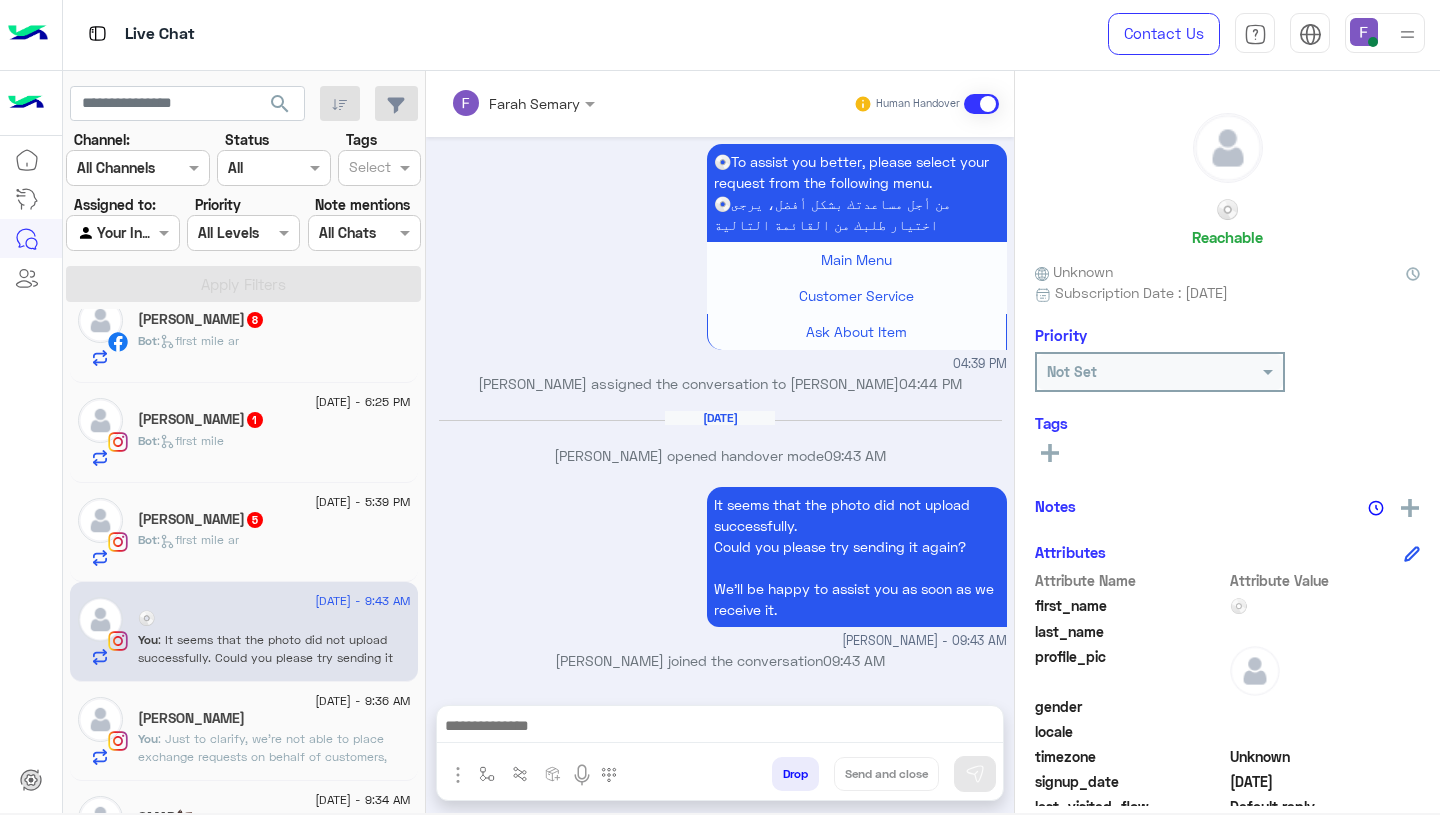 click on "Bot :   first mile ar" 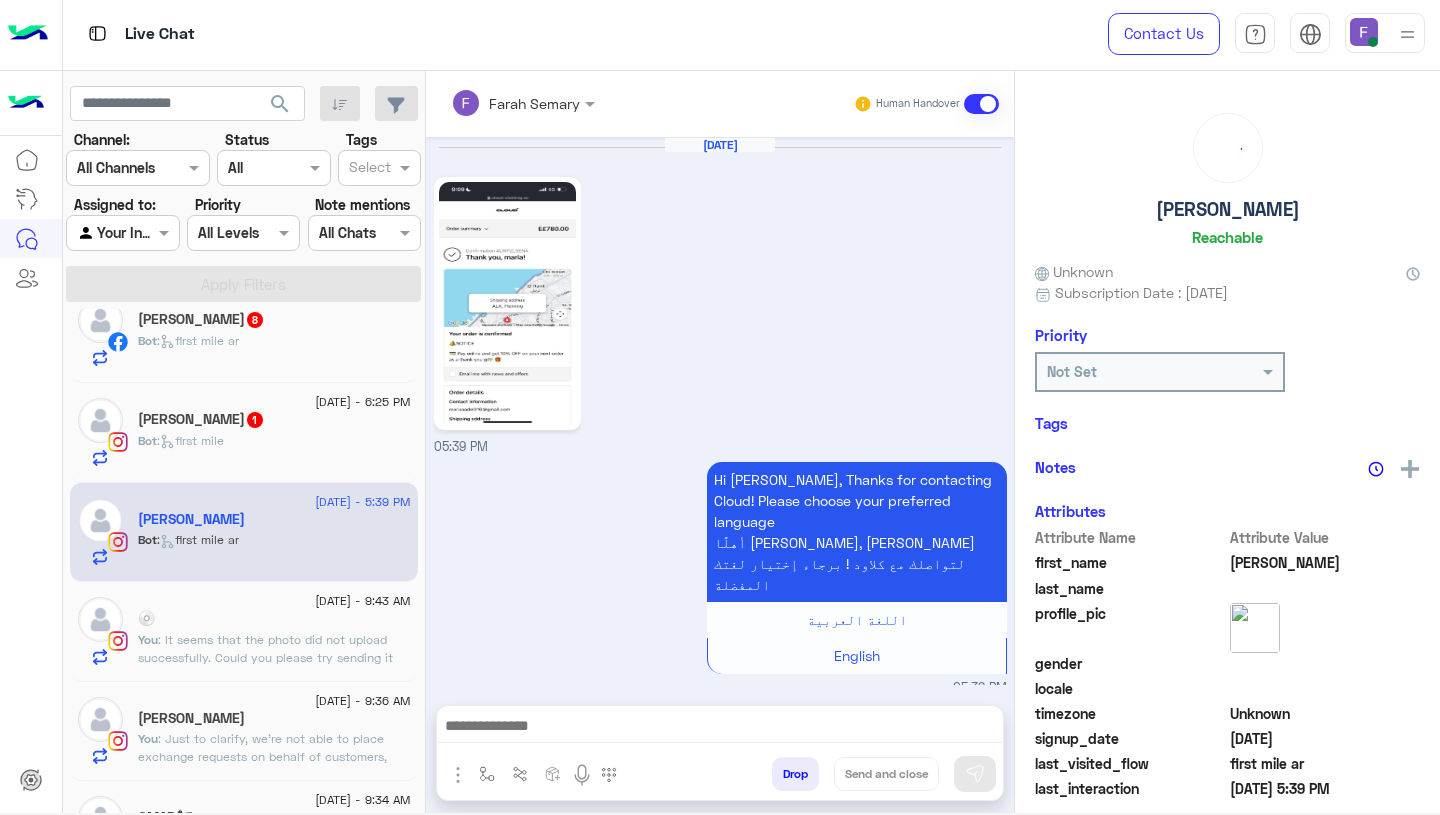 scroll, scrollTop: 1443, scrollLeft: 0, axis: vertical 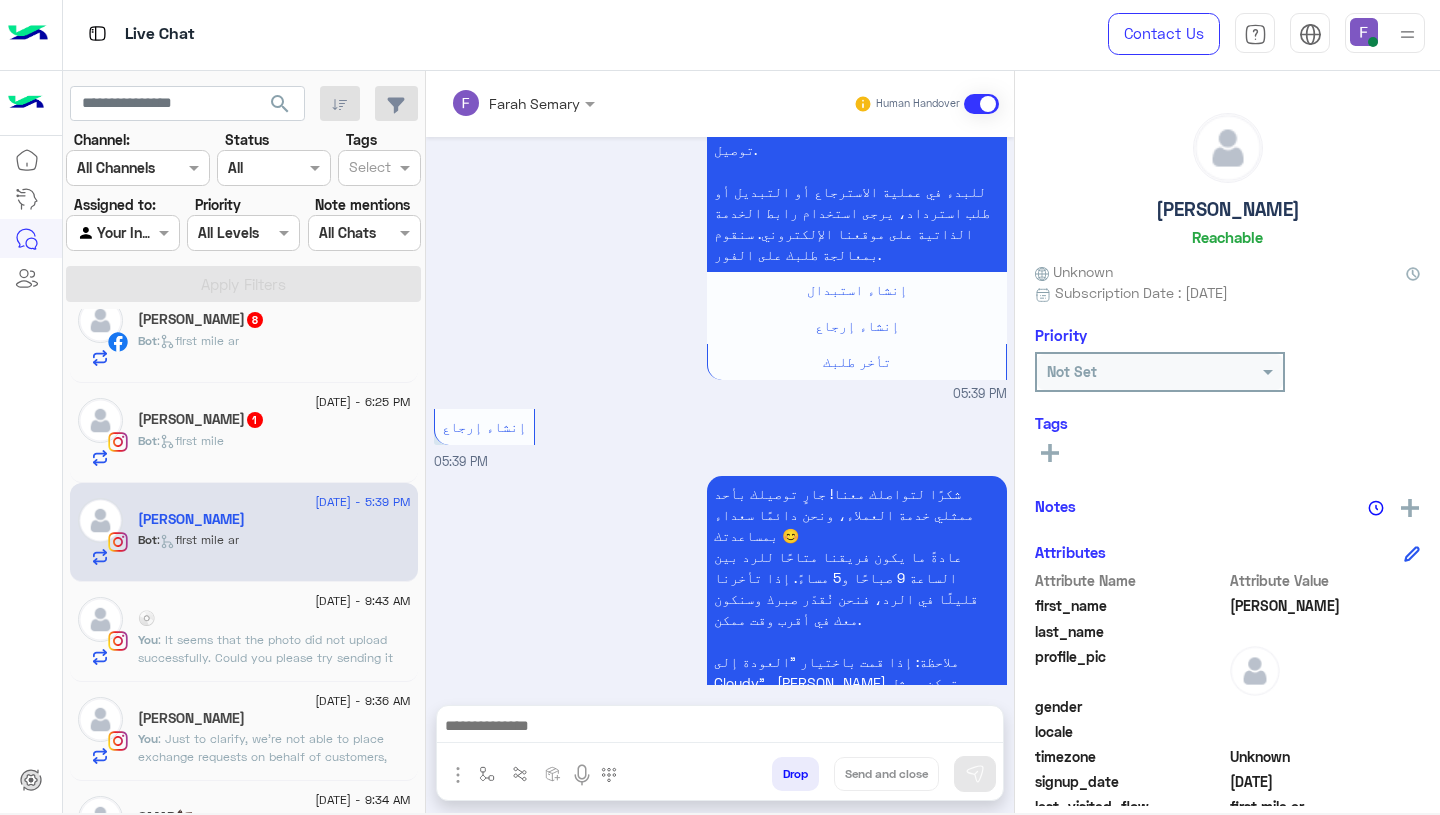 click at bounding box center [720, 728] 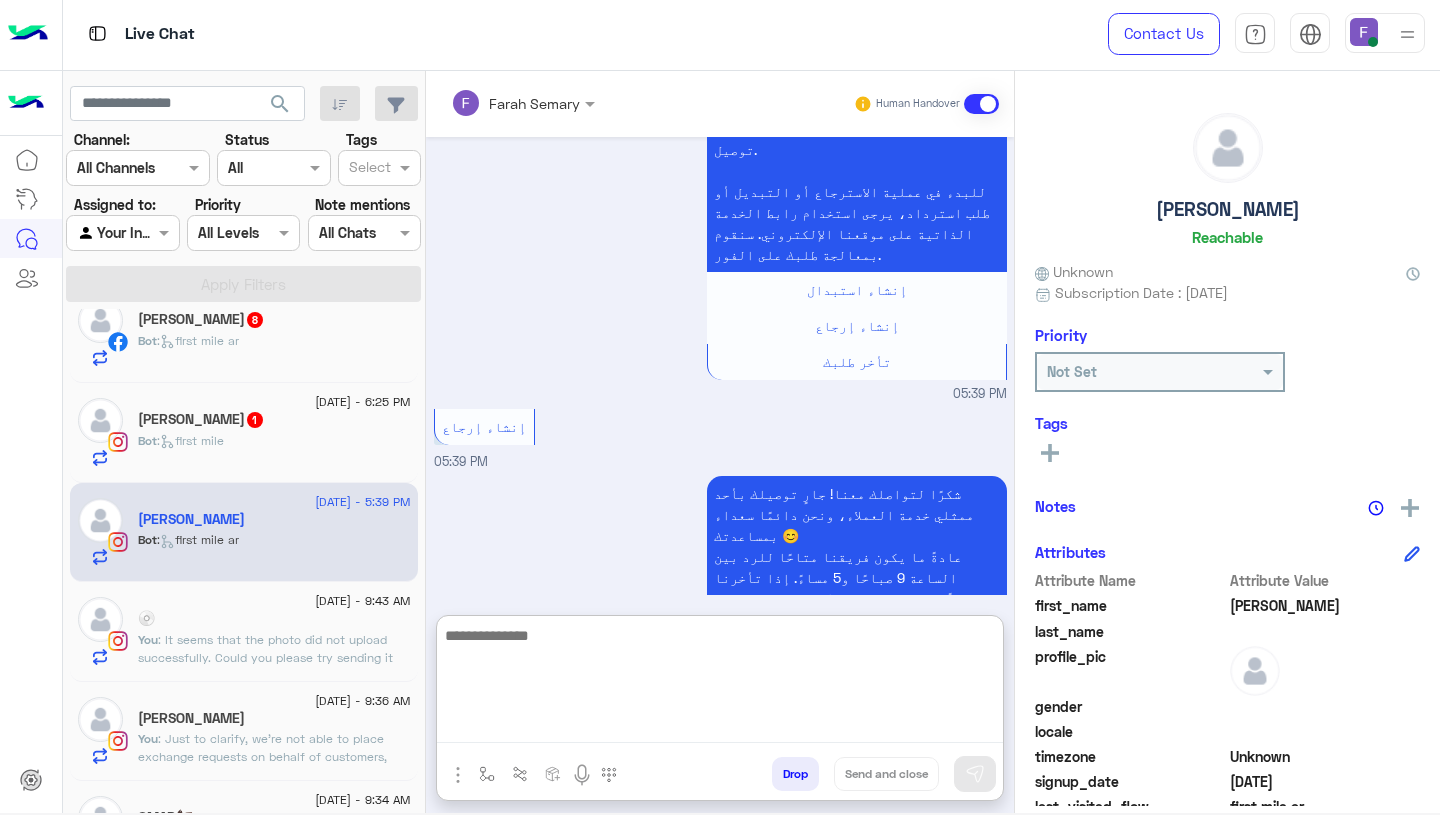 paste on "**********" 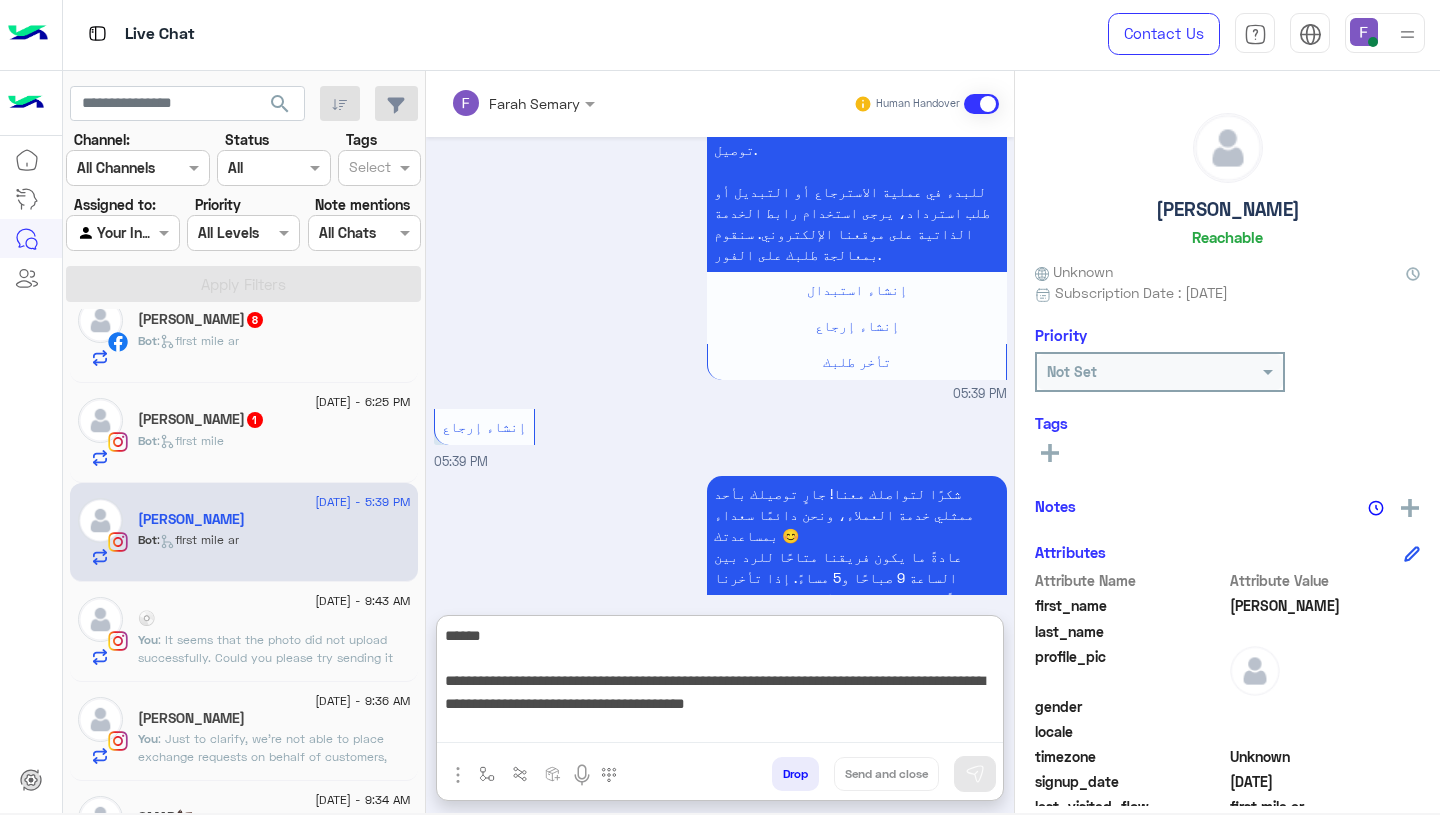 scroll, scrollTop: 308, scrollLeft: 0, axis: vertical 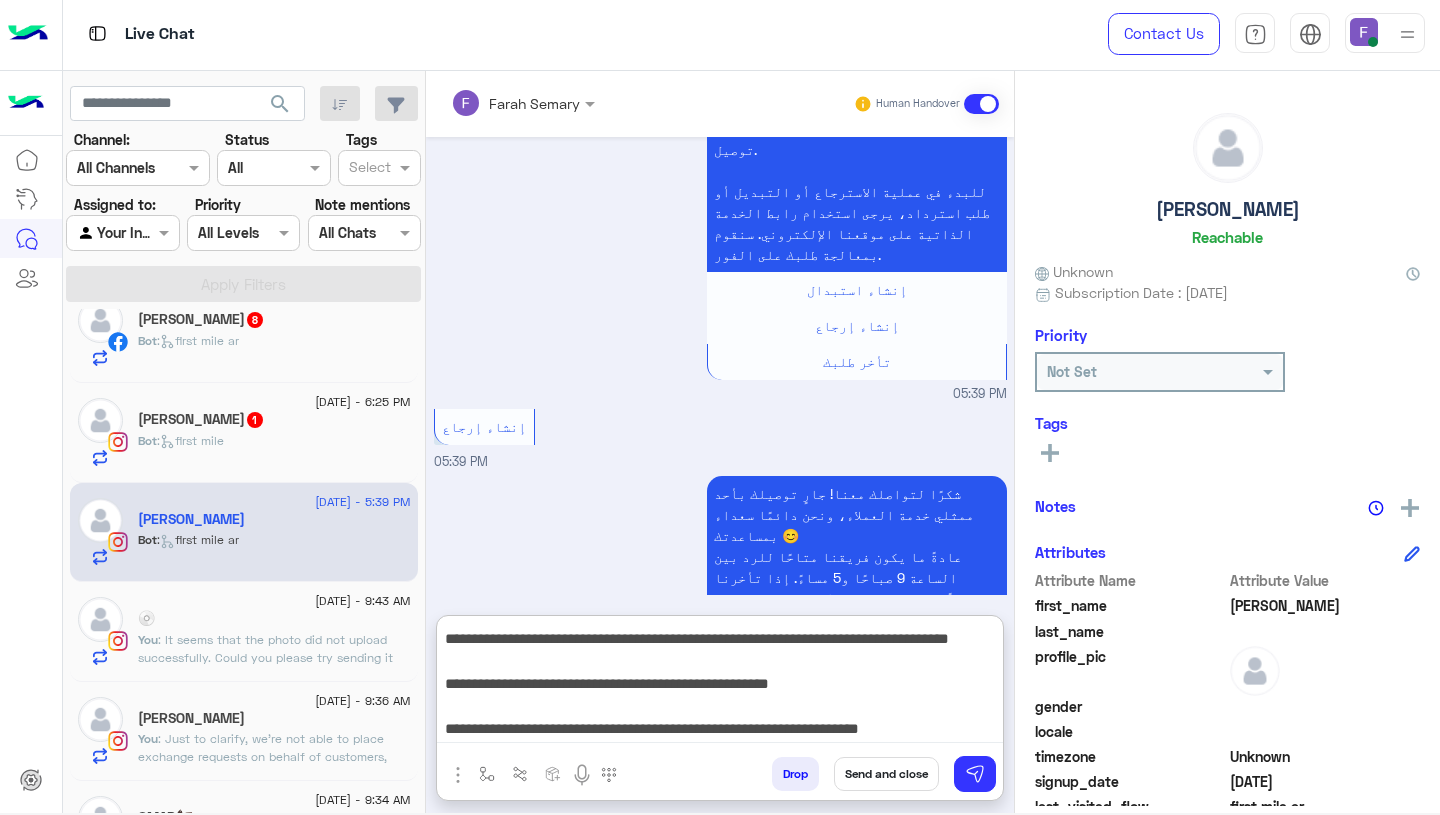 type on "**********" 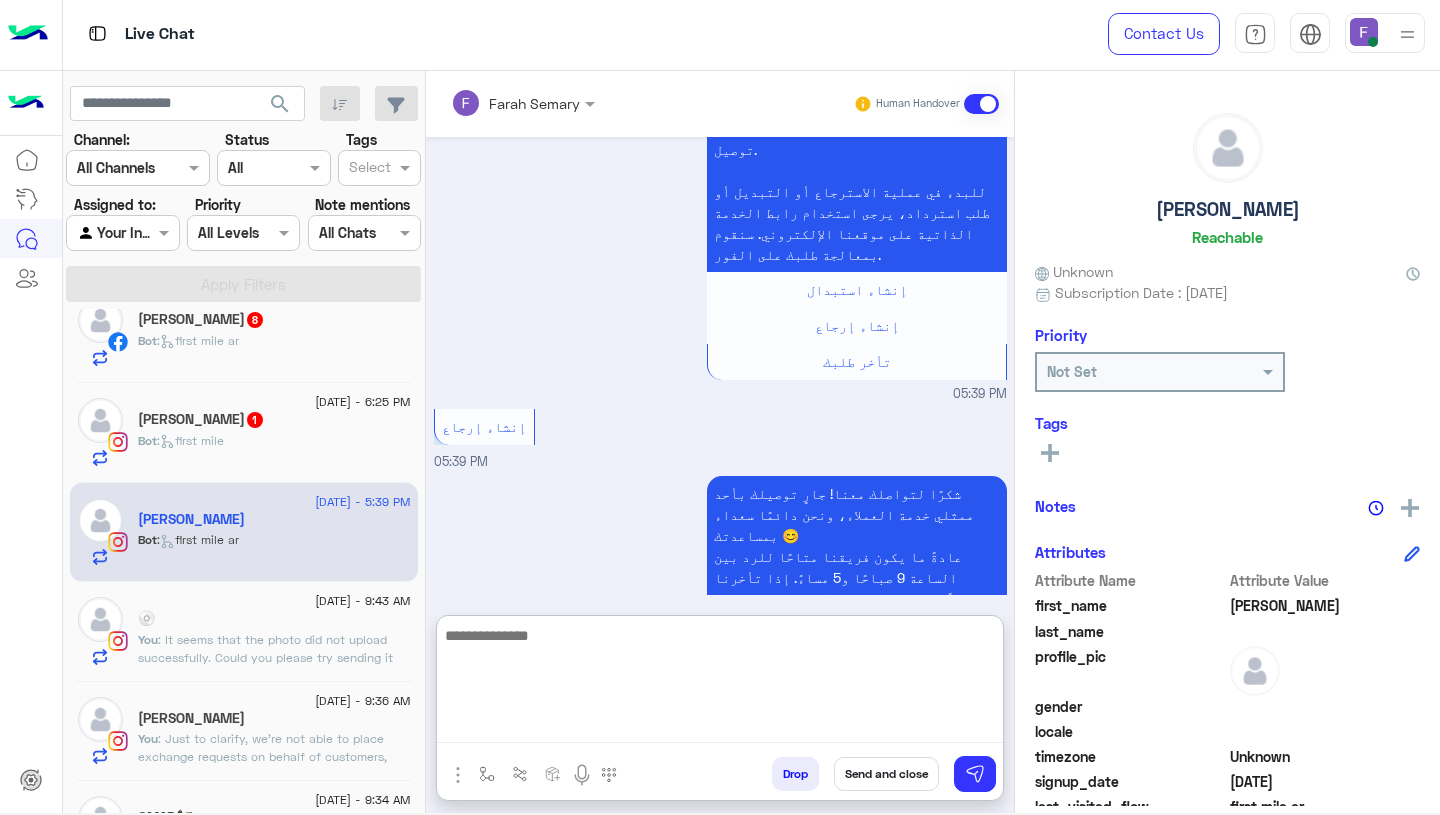 scroll, scrollTop: 0, scrollLeft: 0, axis: both 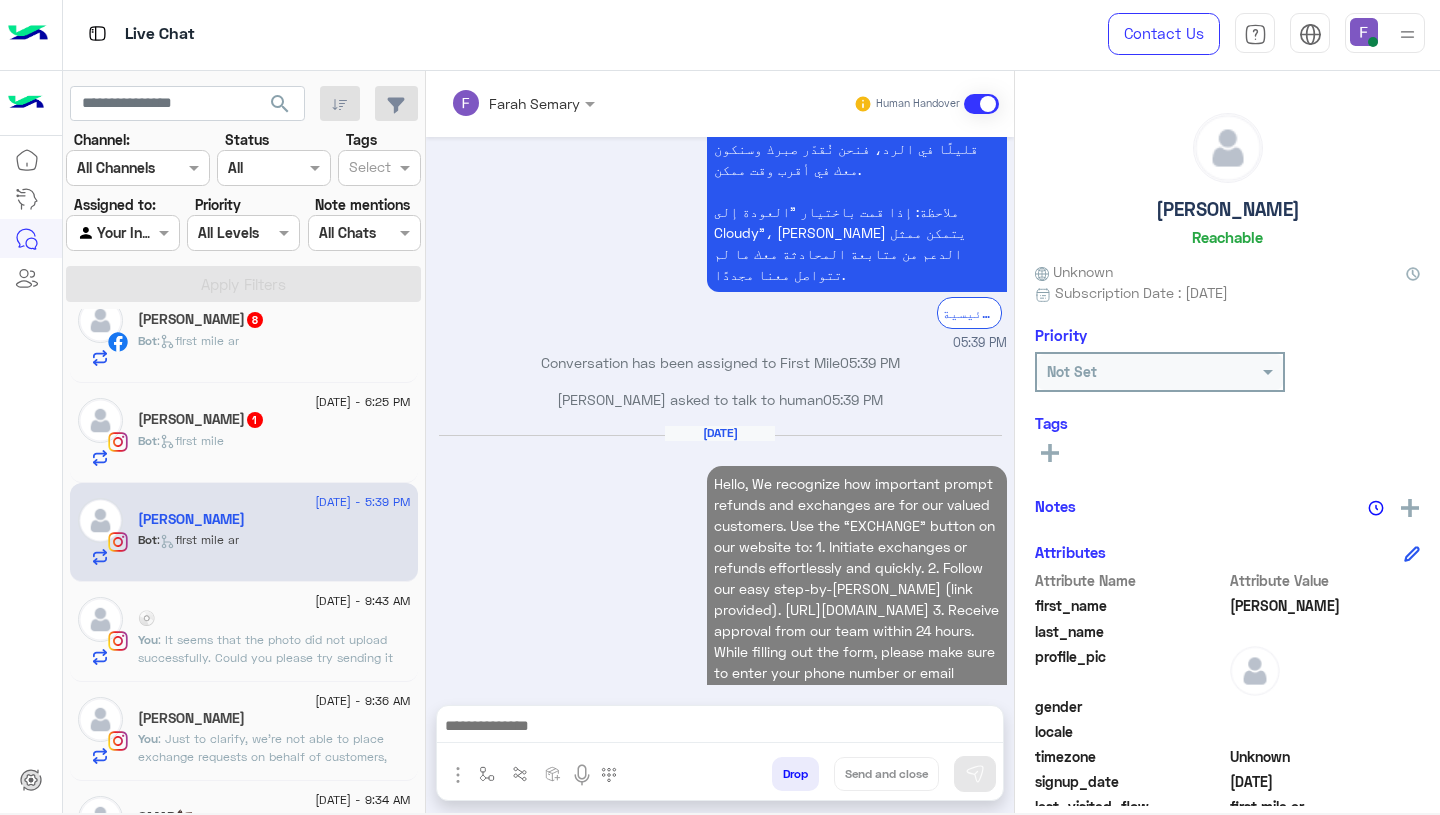 click on "[DATE] - 6:25 PM" 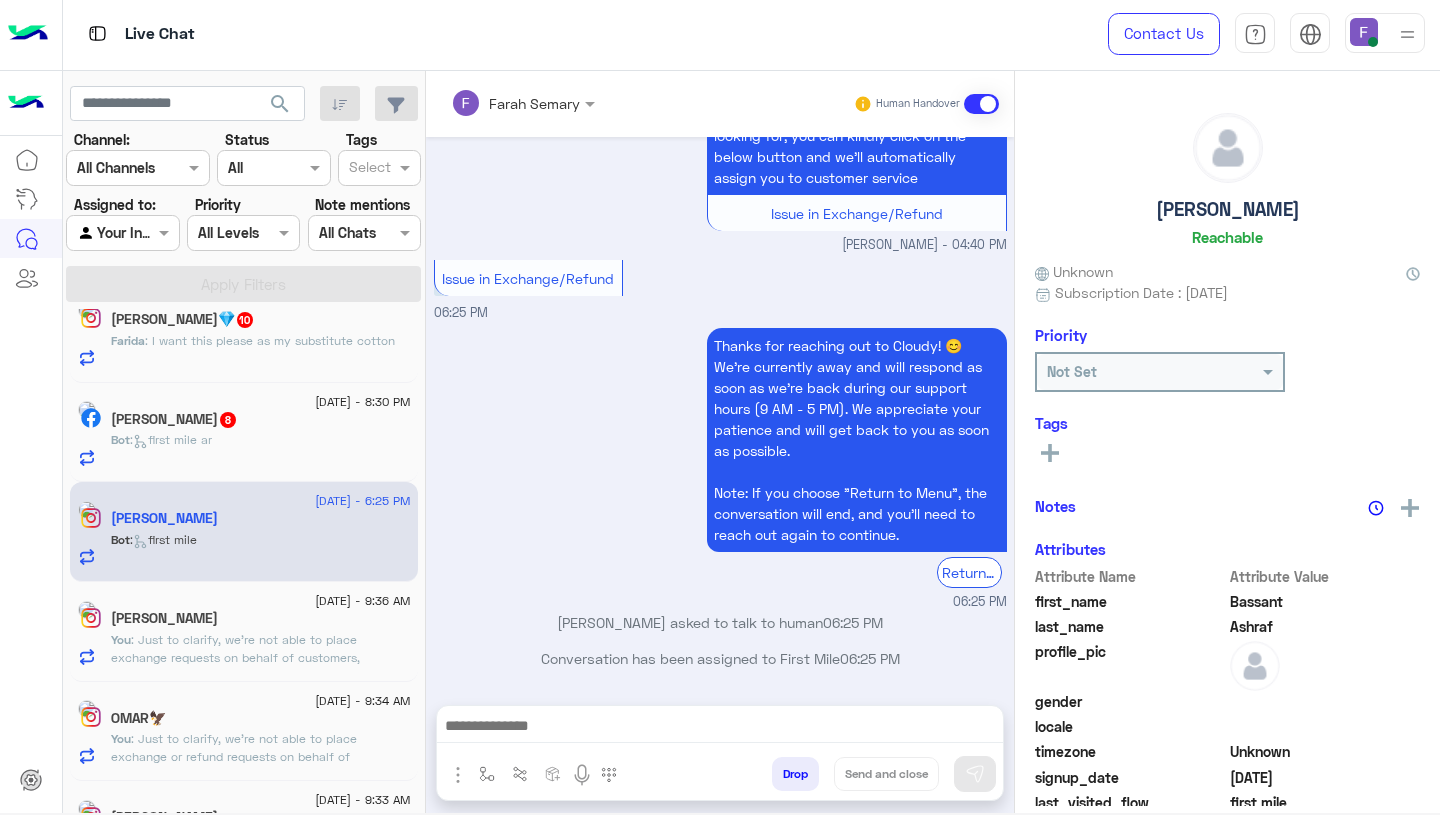 scroll, scrollTop: 1490, scrollLeft: 0, axis: vertical 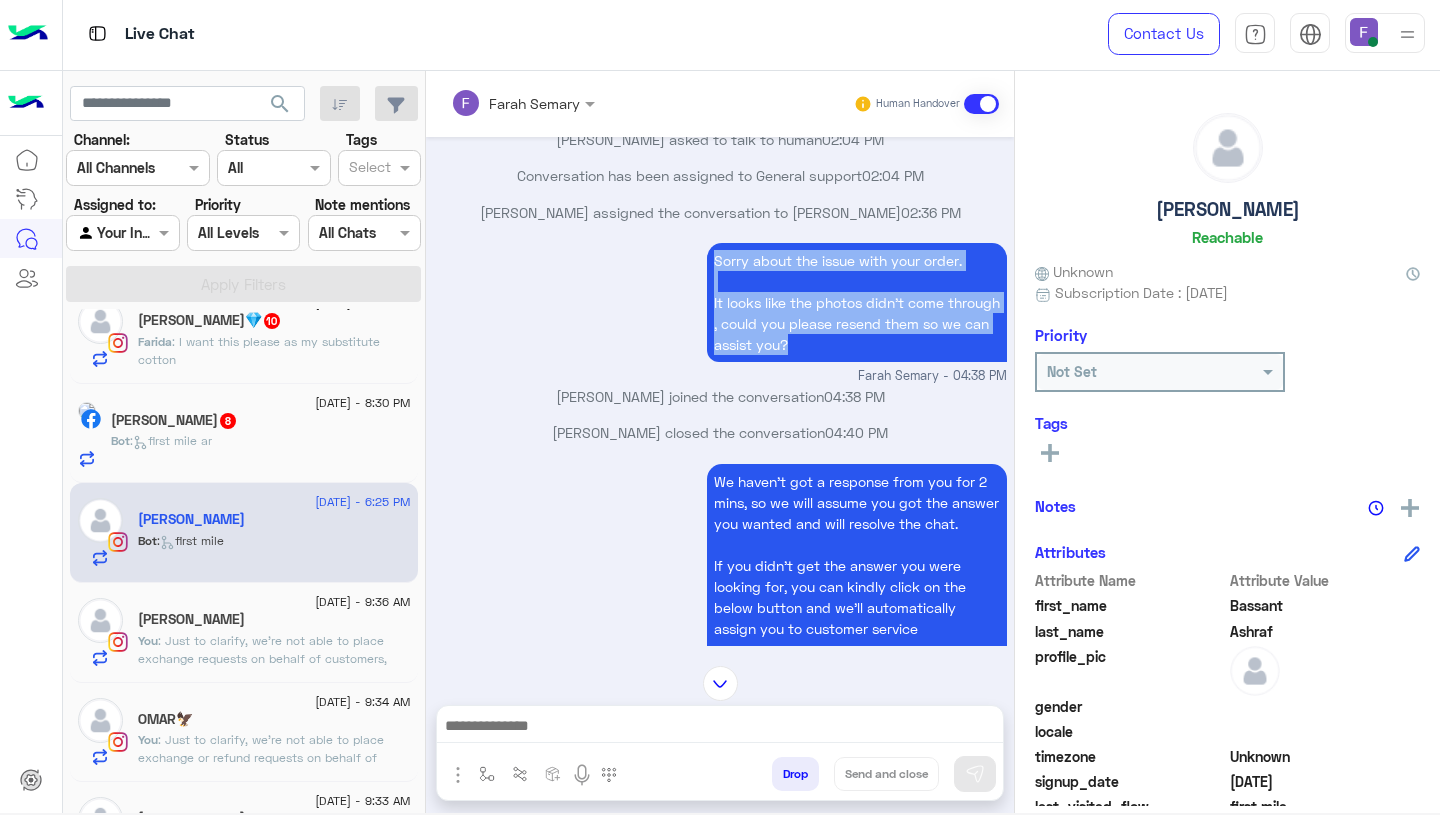drag, startPoint x: 696, startPoint y: 272, endPoint x: 898, endPoint y: 376, distance: 227.20035 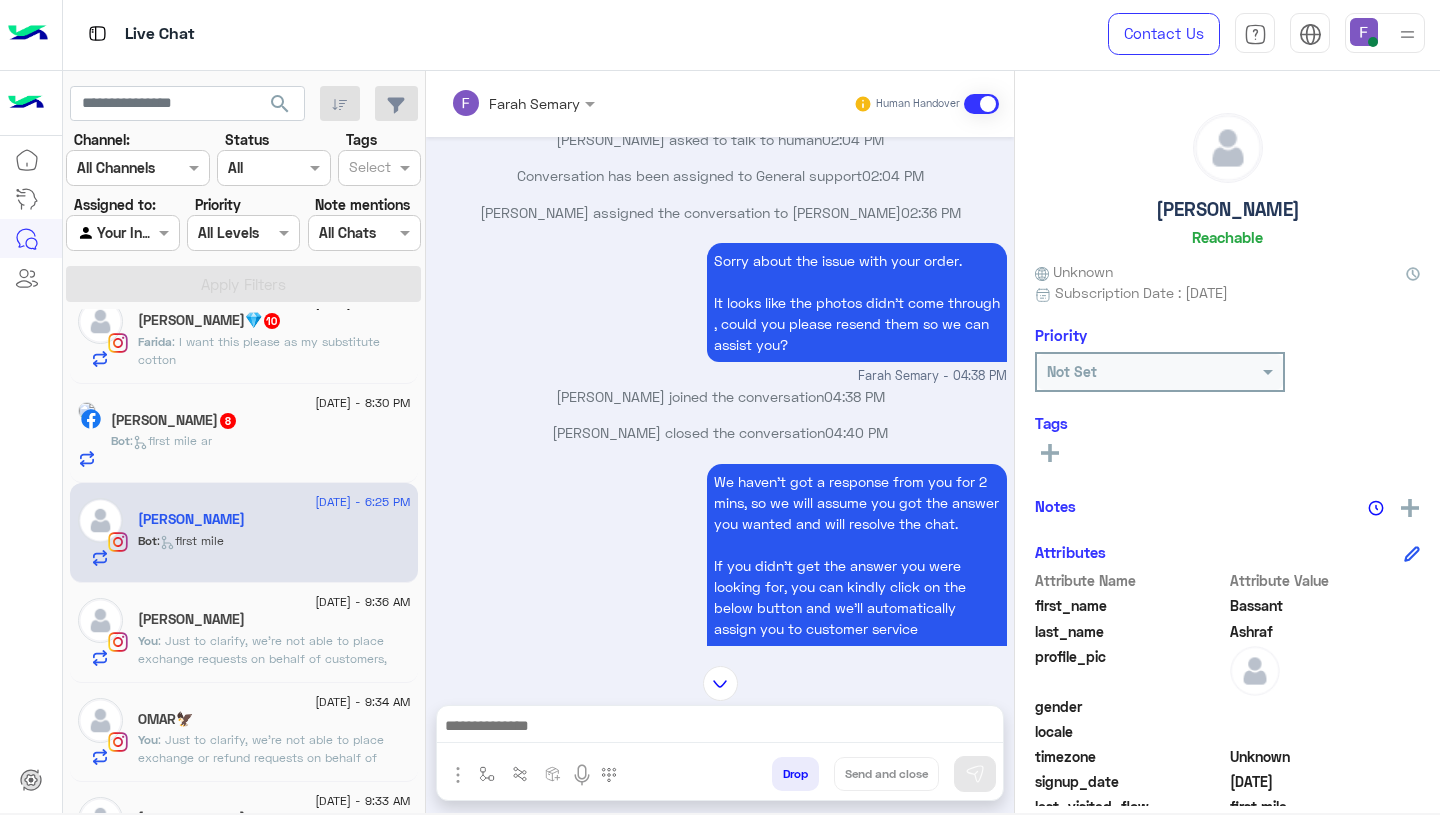 click at bounding box center (720, 728) 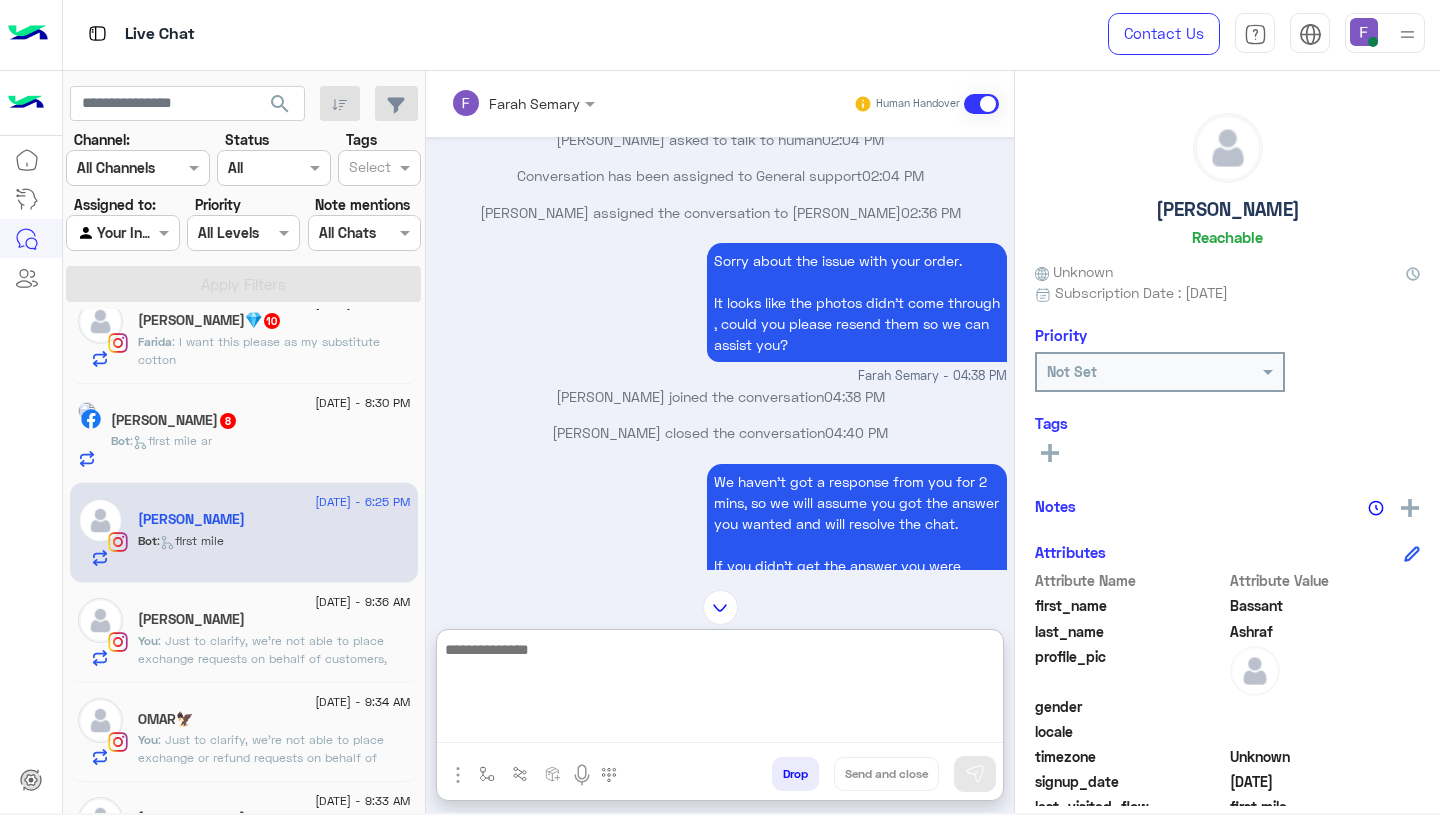 paste on "**********" 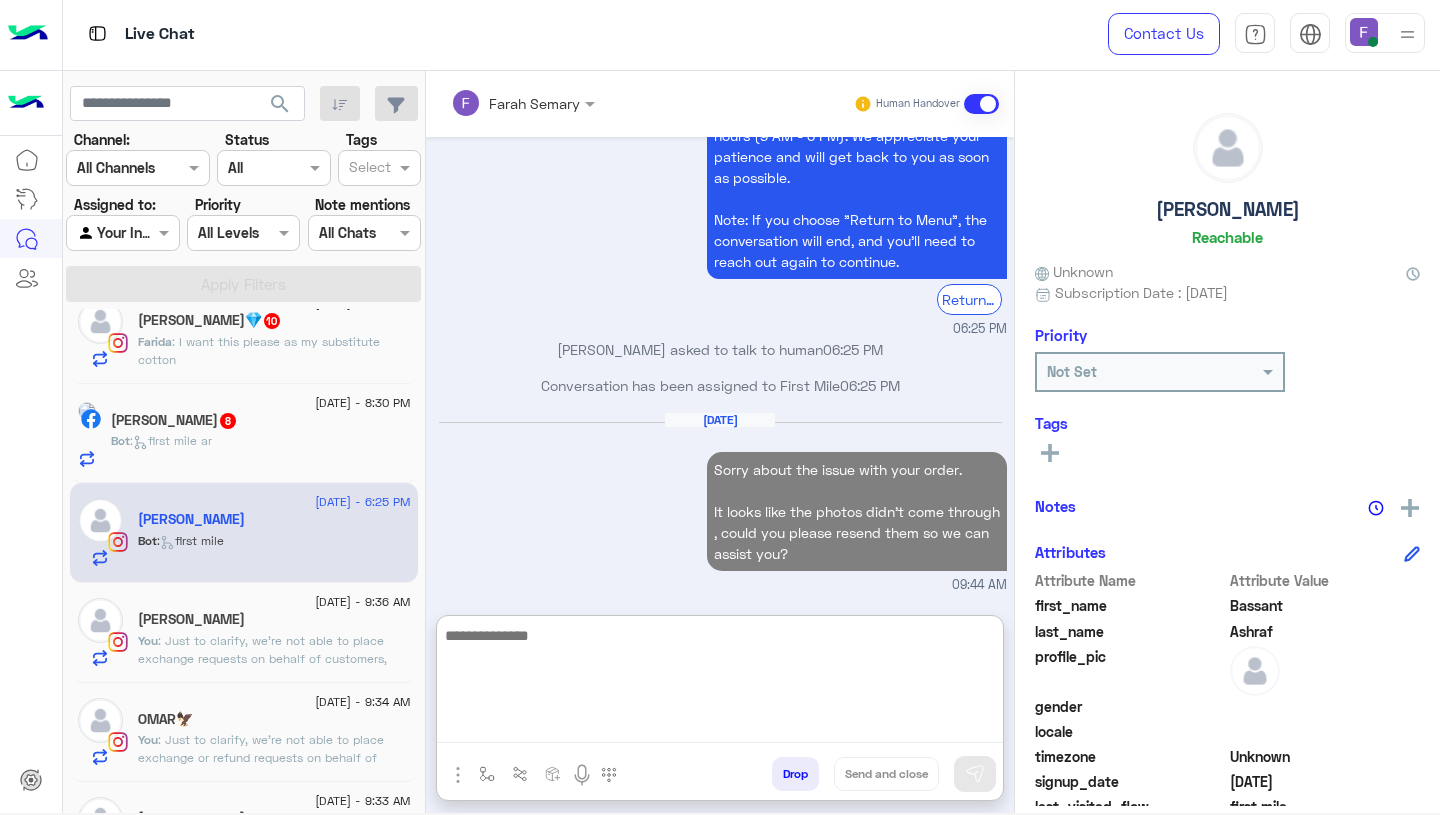 scroll, scrollTop: 5037, scrollLeft: 0, axis: vertical 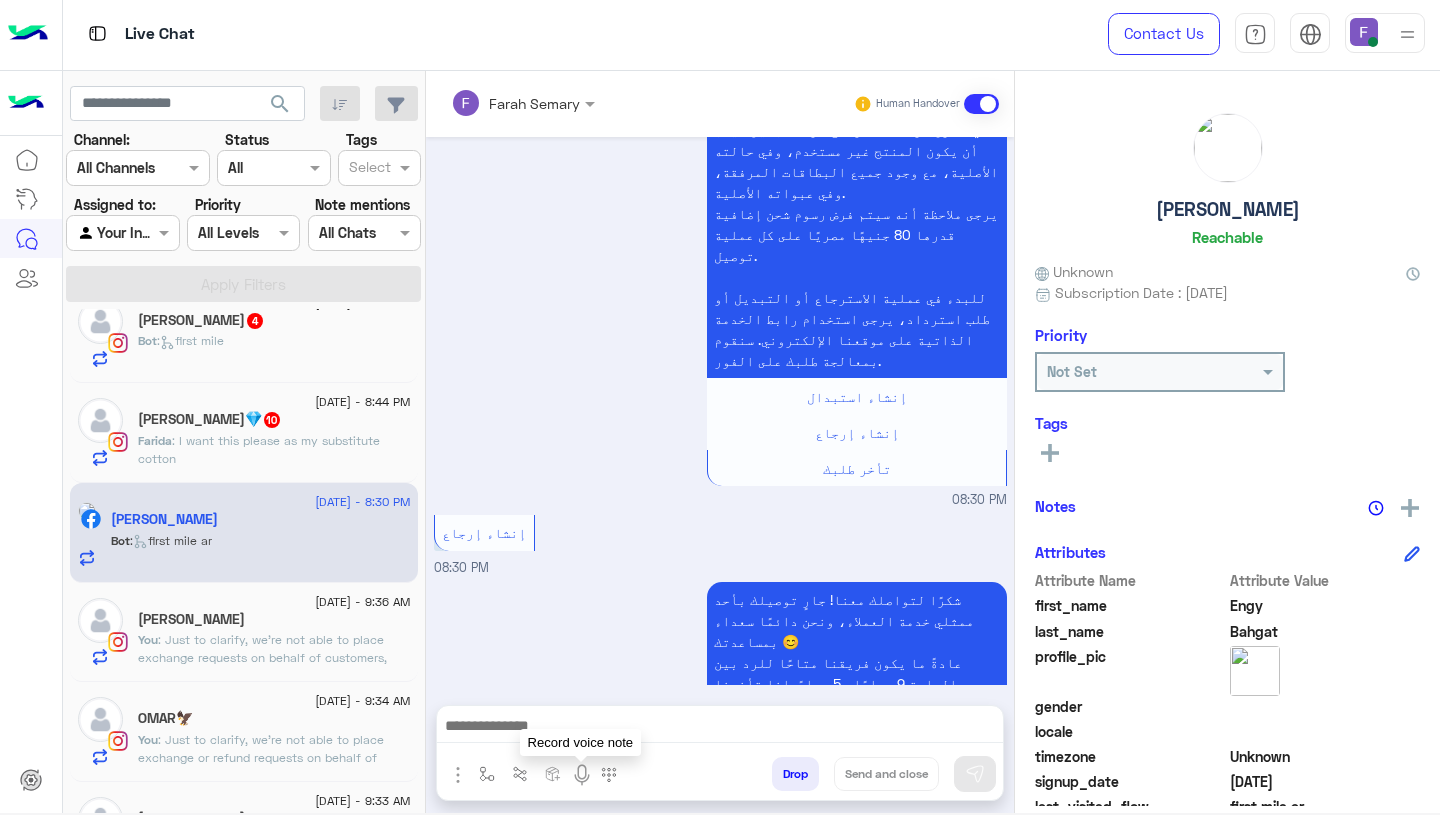 click at bounding box center (720, 728) 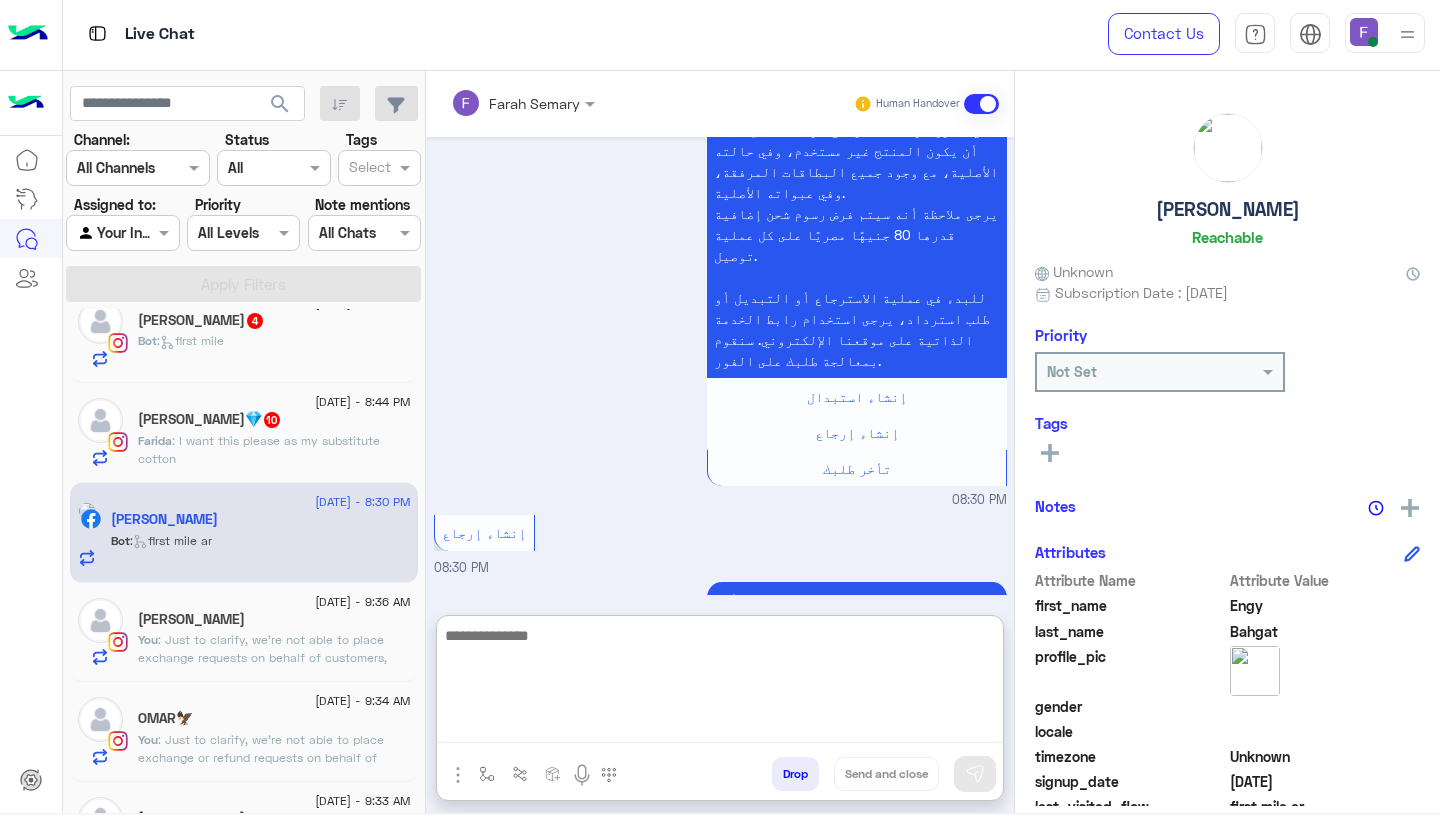 paste on "**********" 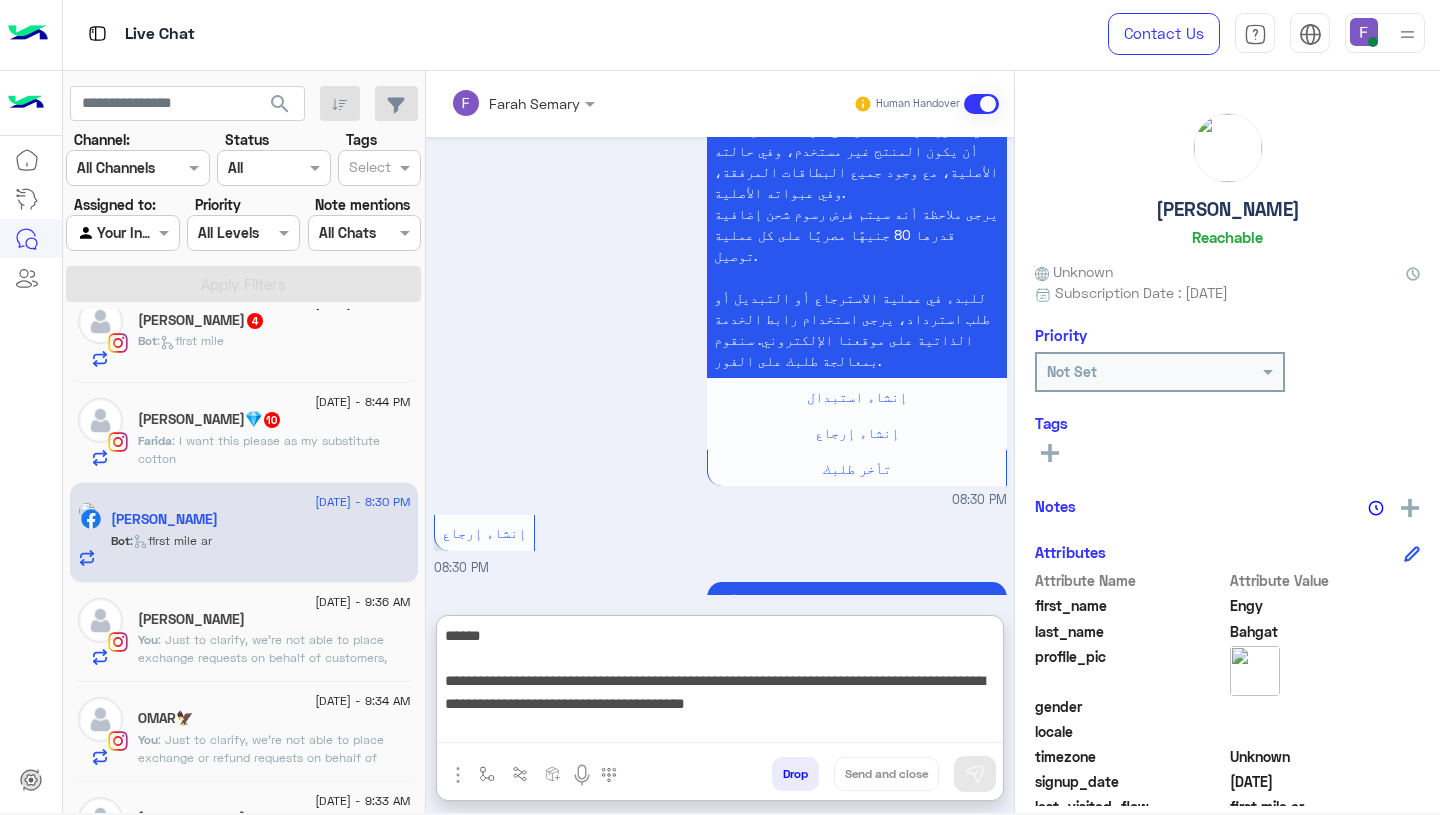 scroll, scrollTop: 308, scrollLeft: 0, axis: vertical 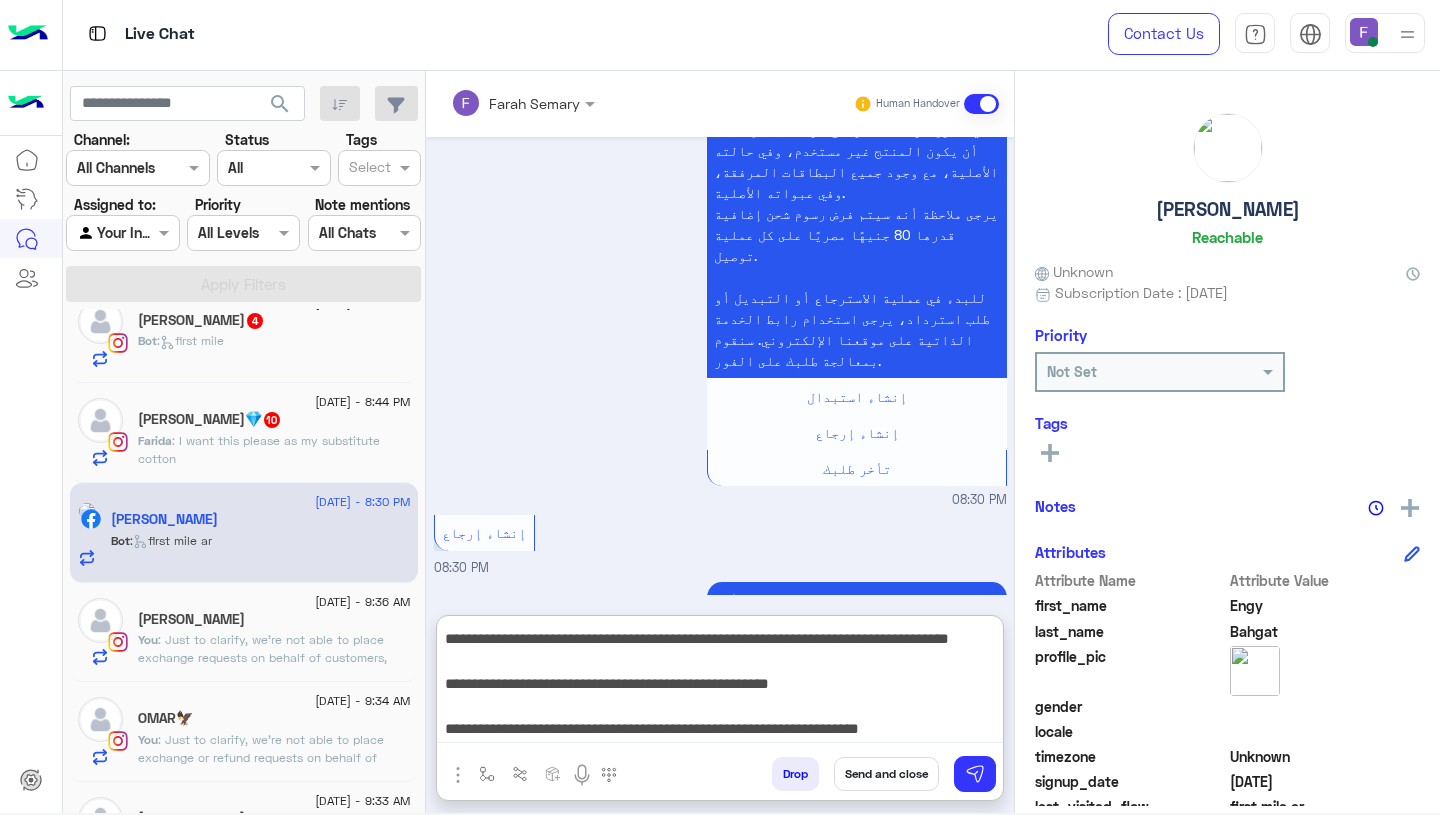 type on "**********" 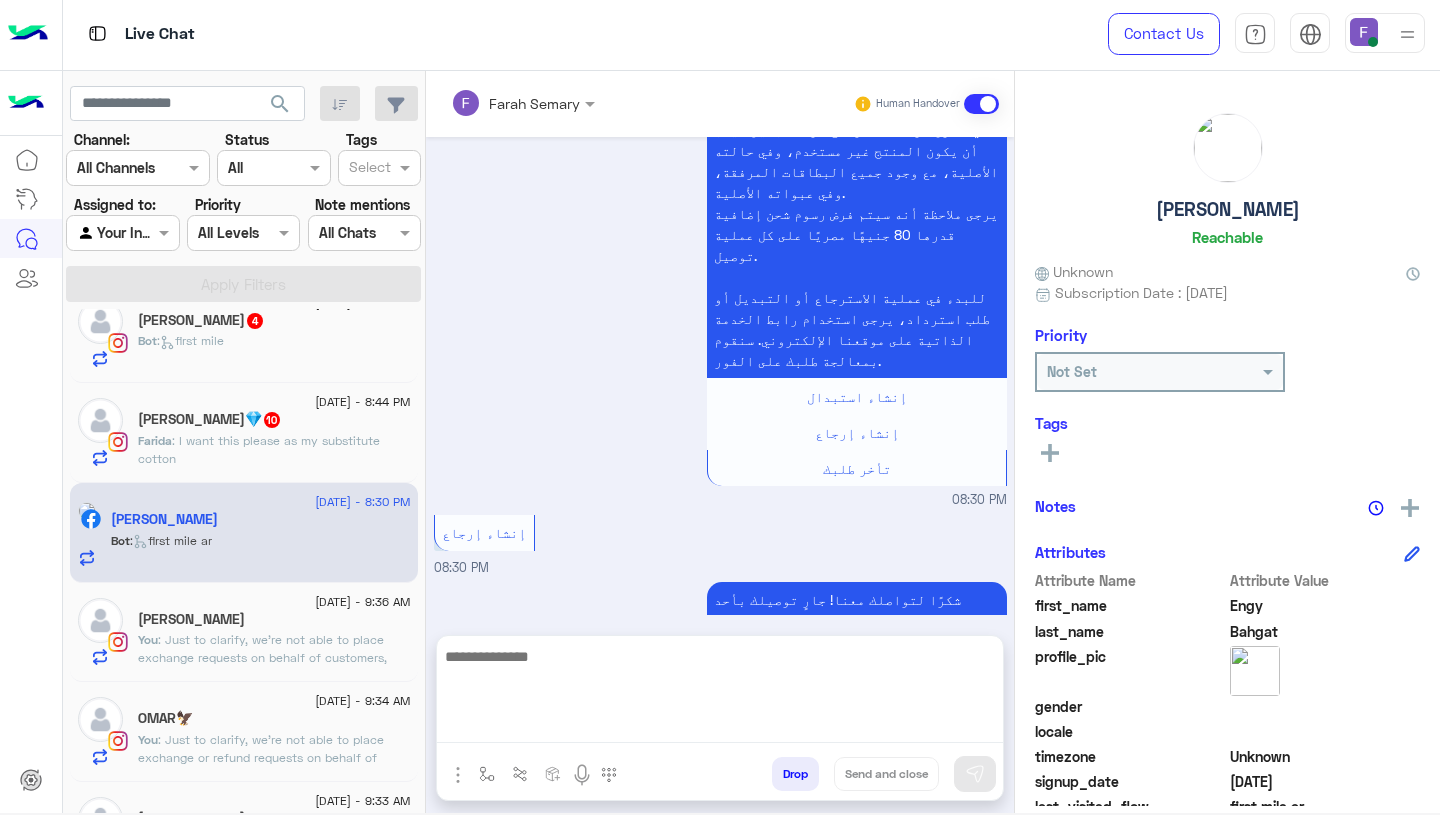 scroll, scrollTop: 0, scrollLeft: 0, axis: both 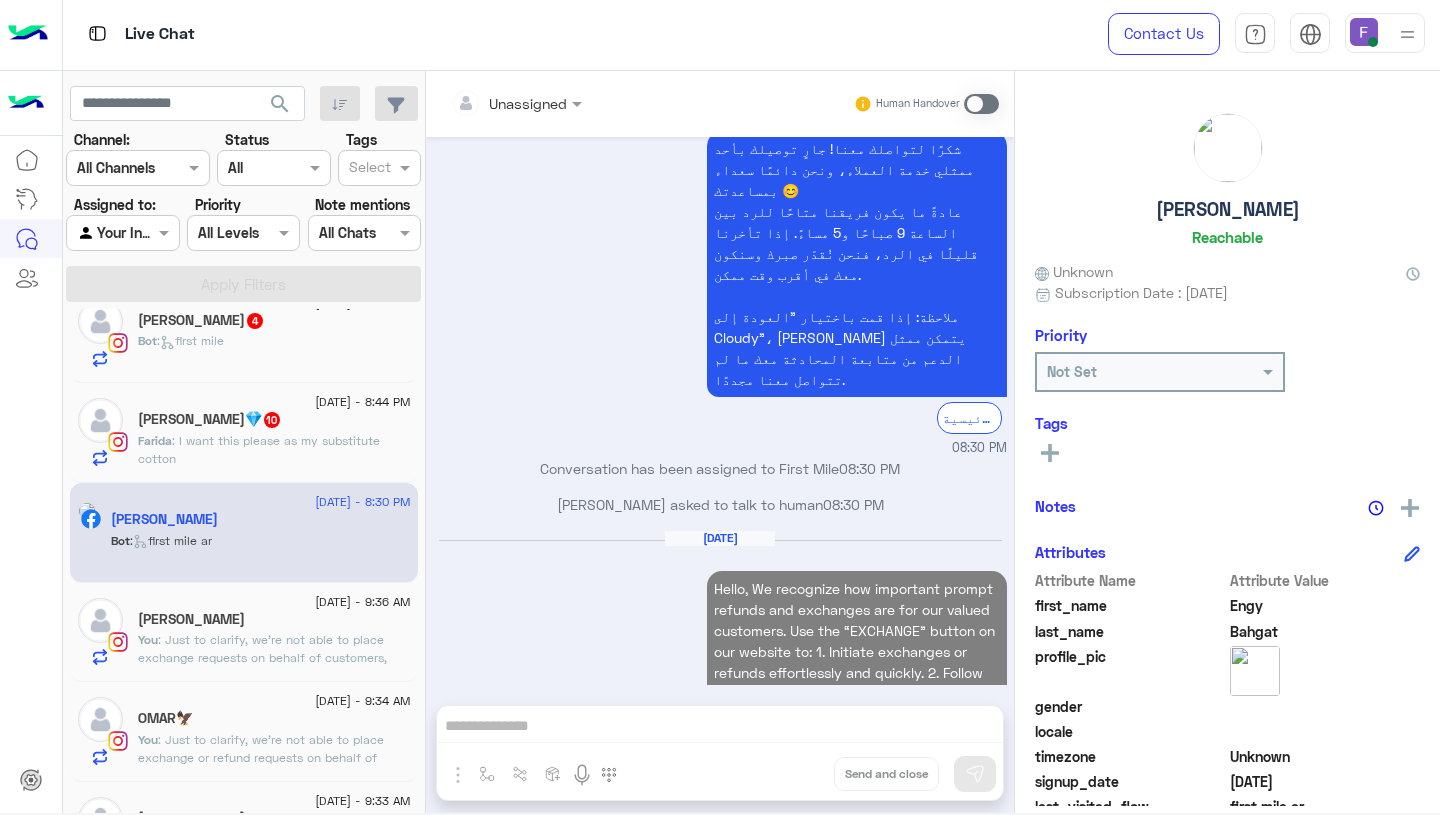 click on ": I want this please as my substitute cotton" 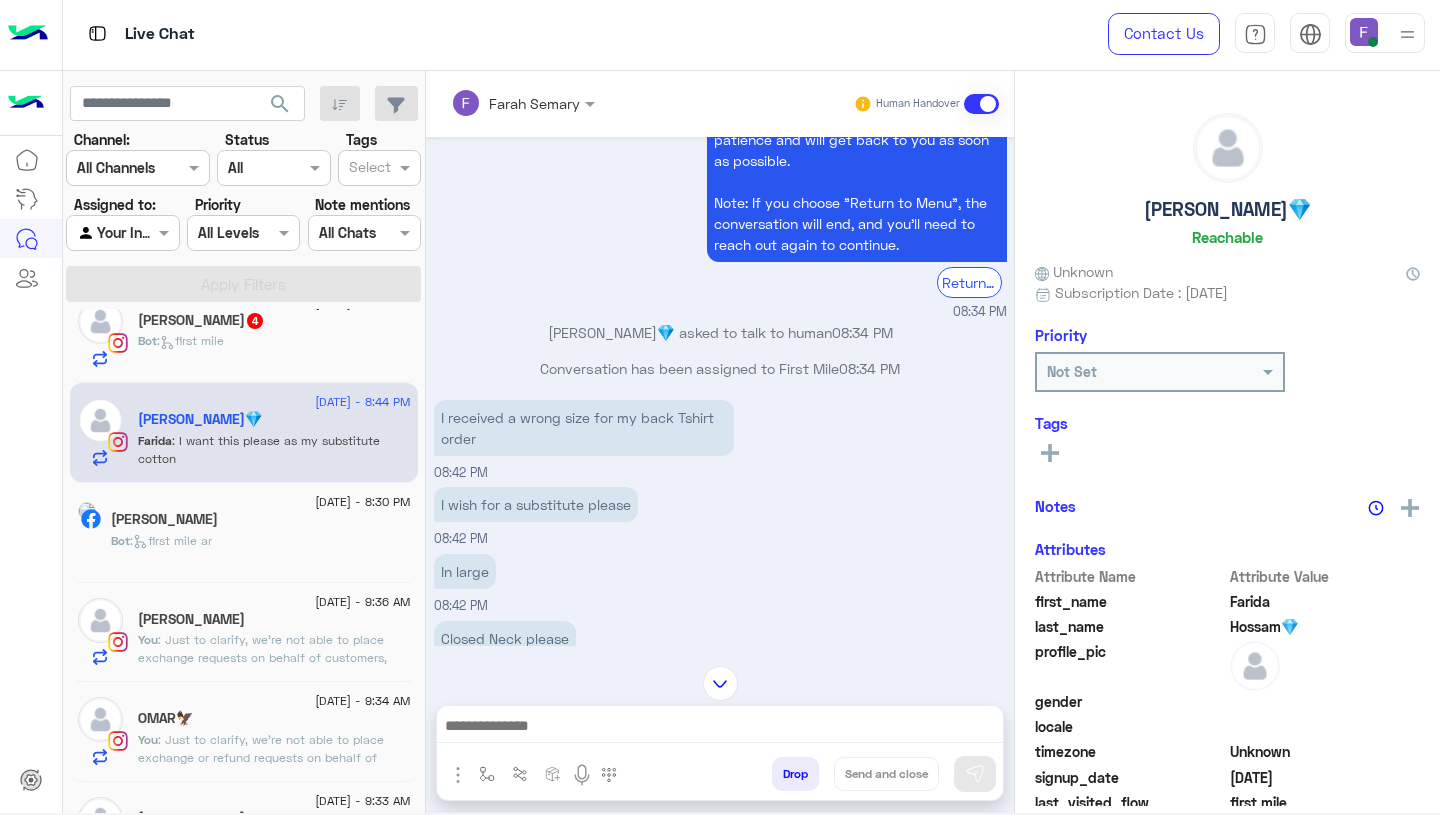 scroll, scrollTop: 1313, scrollLeft: 0, axis: vertical 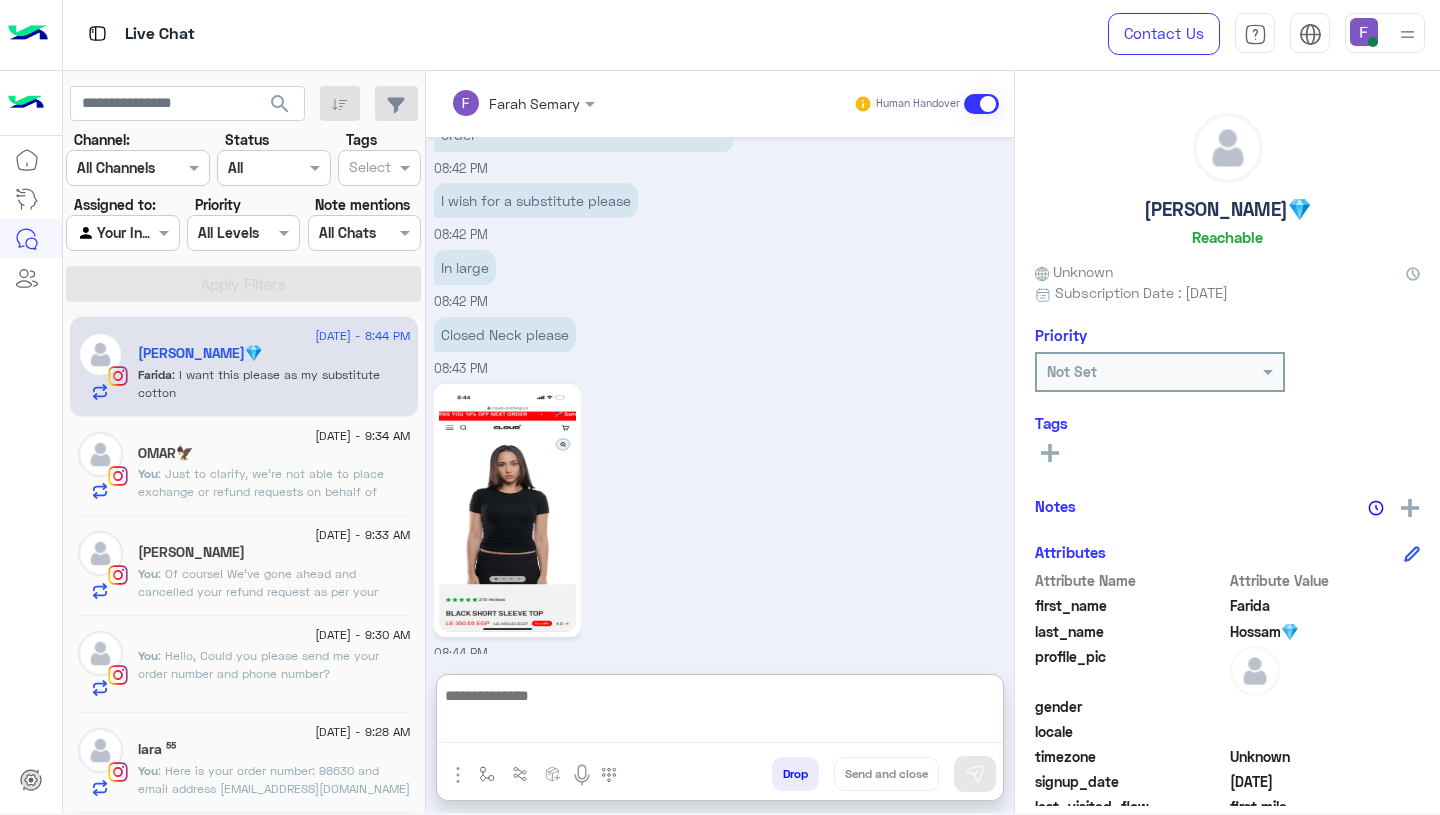 click at bounding box center (720, 713) 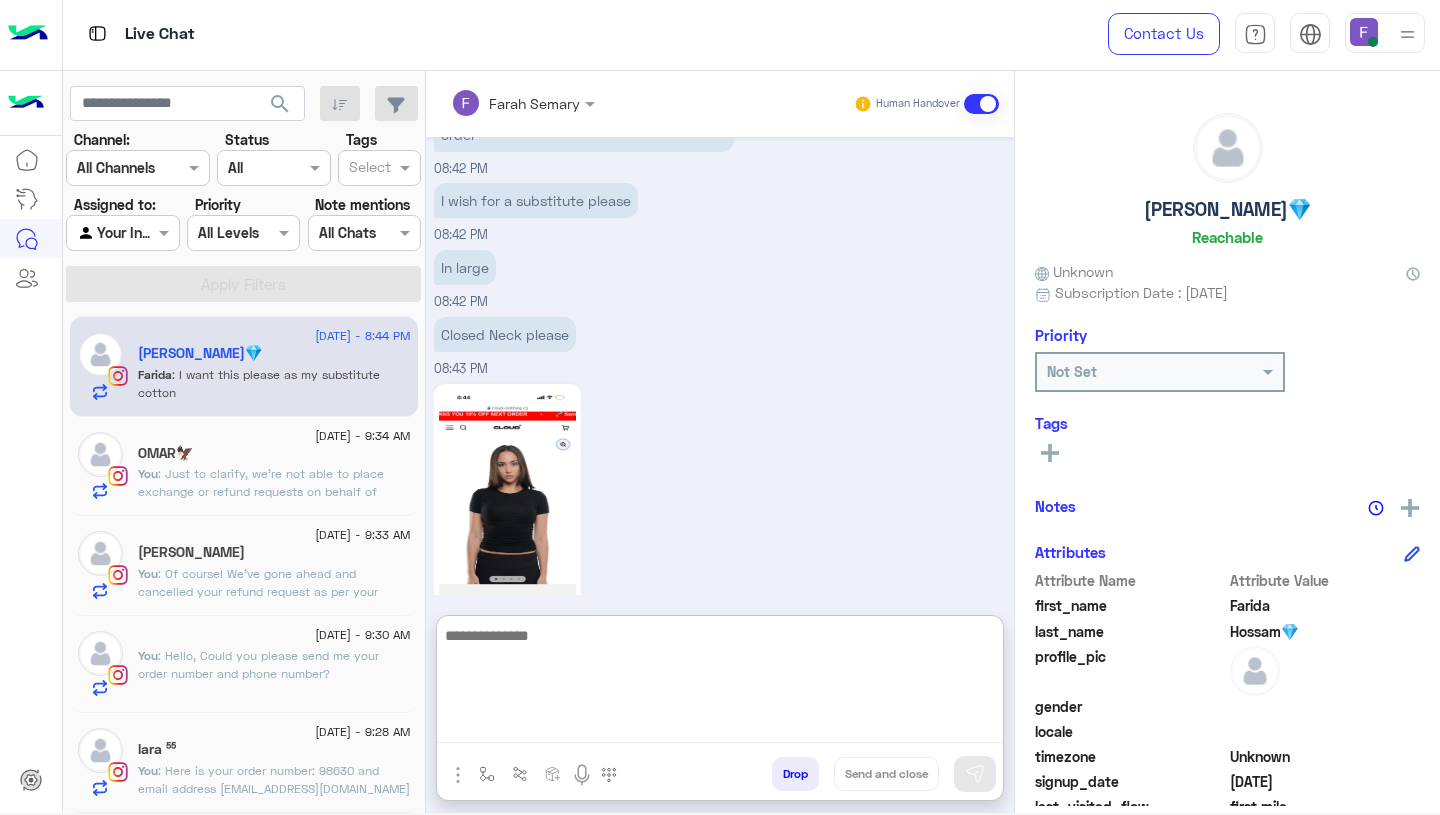 paste on "**********" 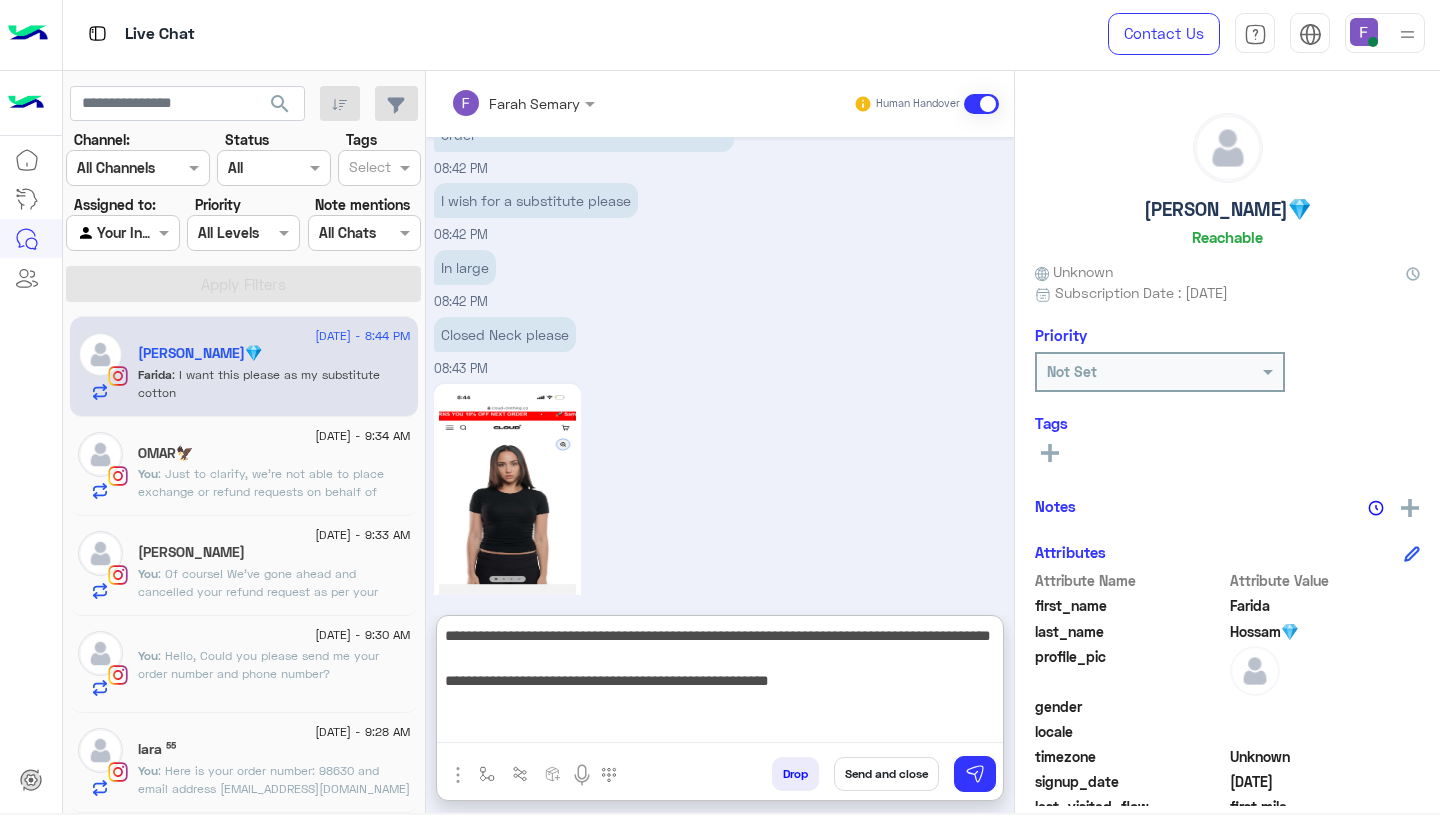 click on "**********" at bounding box center [720, 683] 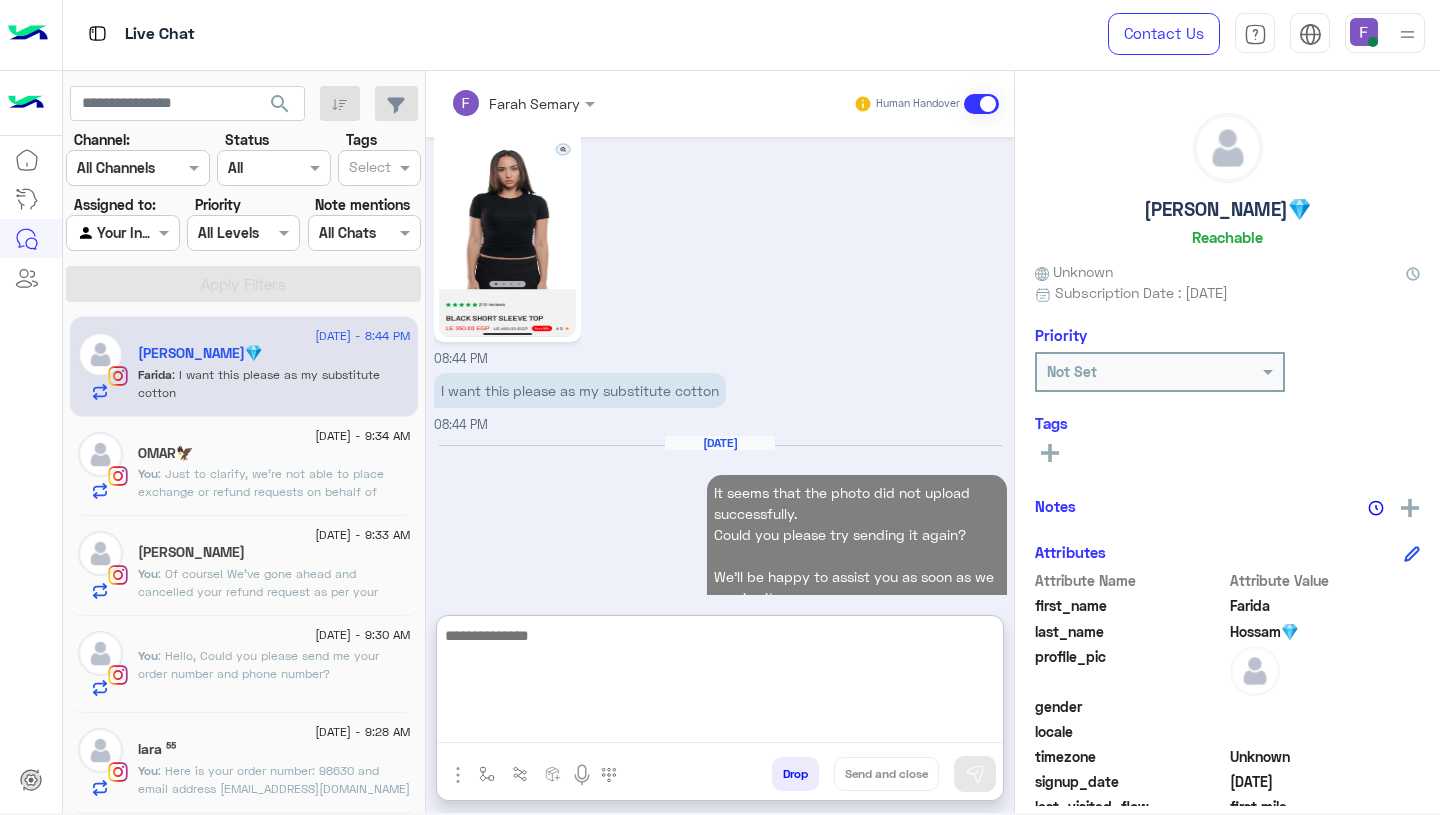 scroll, scrollTop: 1955, scrollLeft: 0, axis: vertical 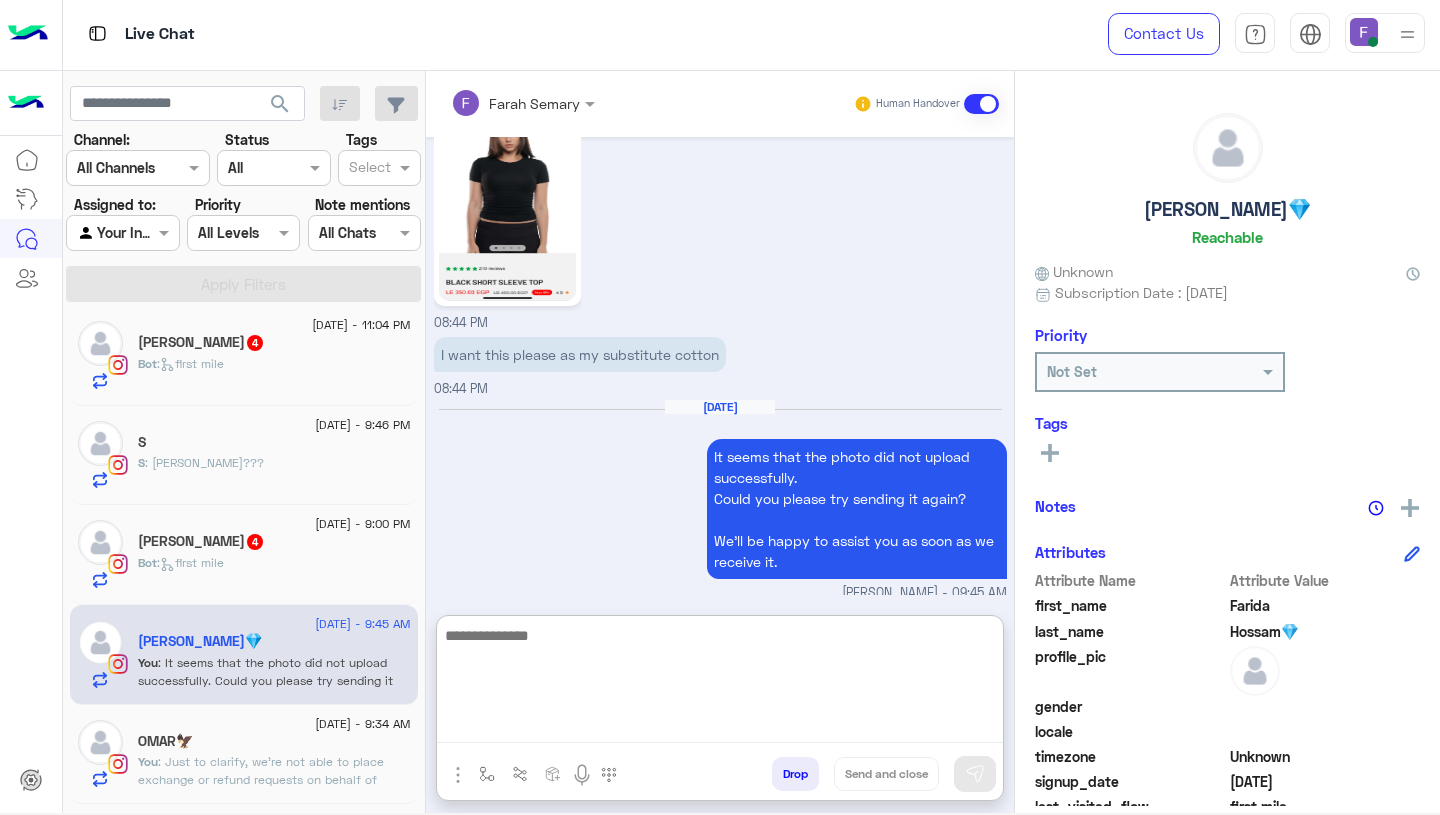 click on "Bot :   first mile" 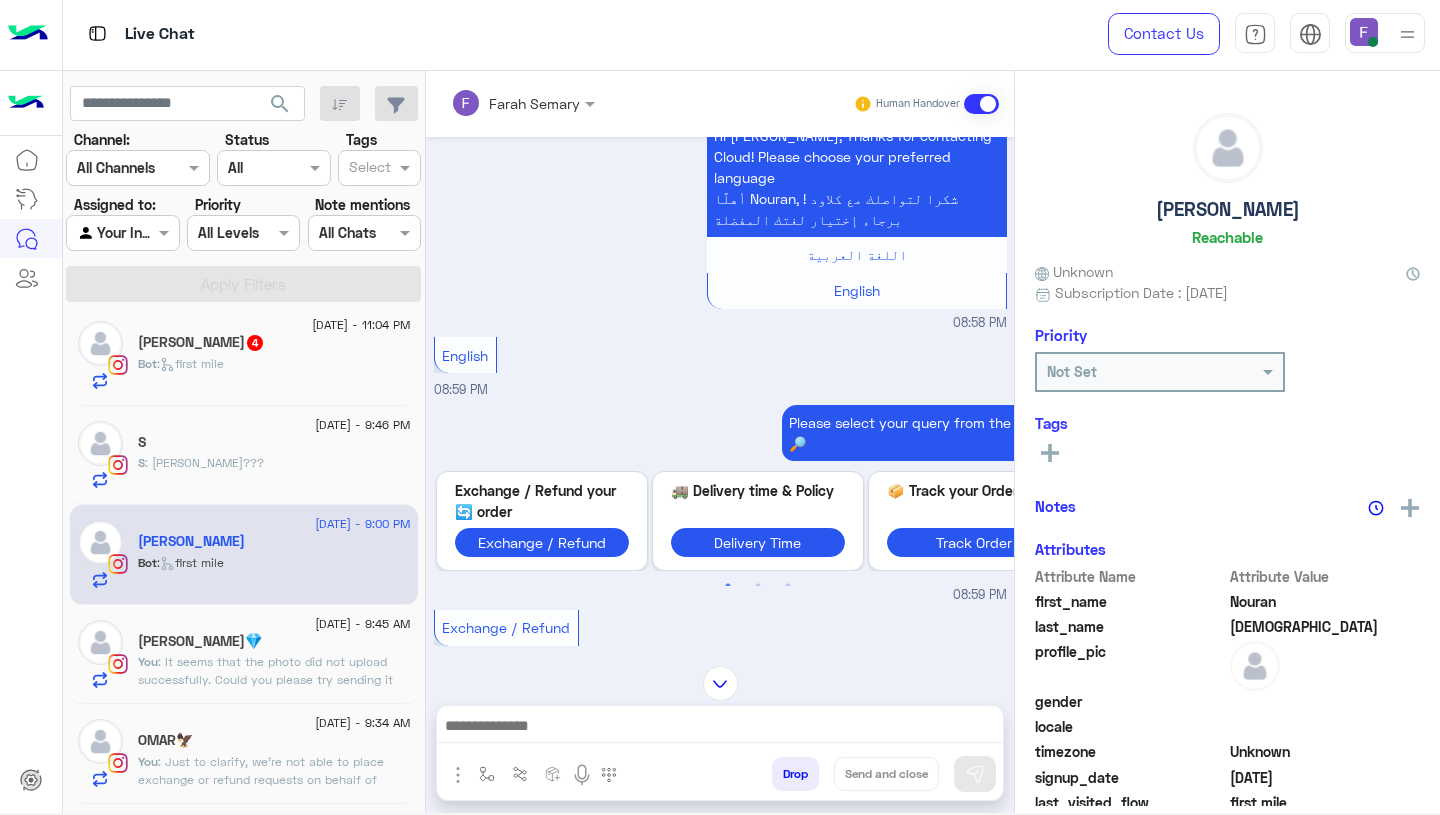 scroll, scrollTop: 121, scrollLeft: 0, axis: vertical 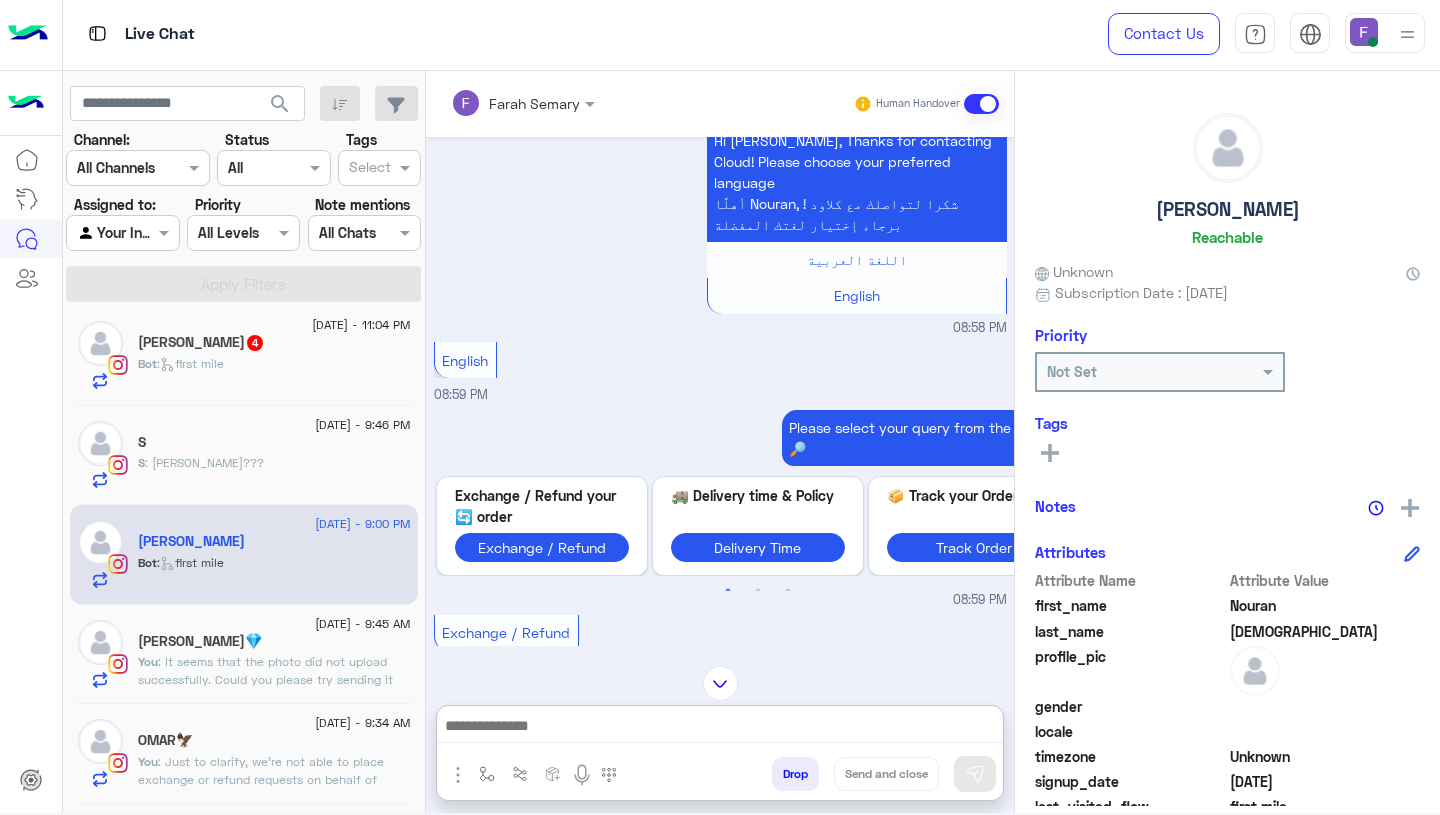 click at bounding box center [720, 728] 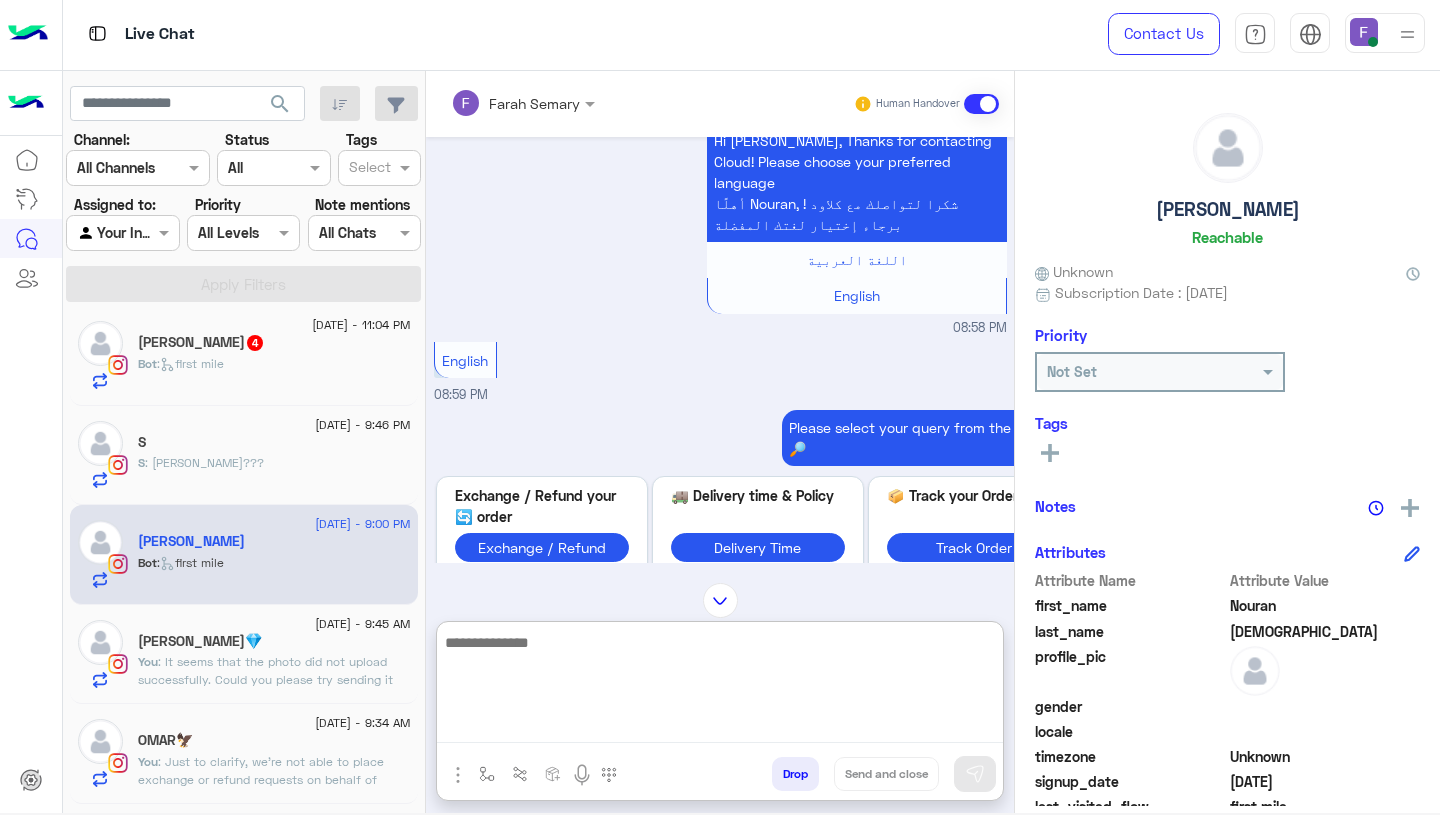 paste on "**********" 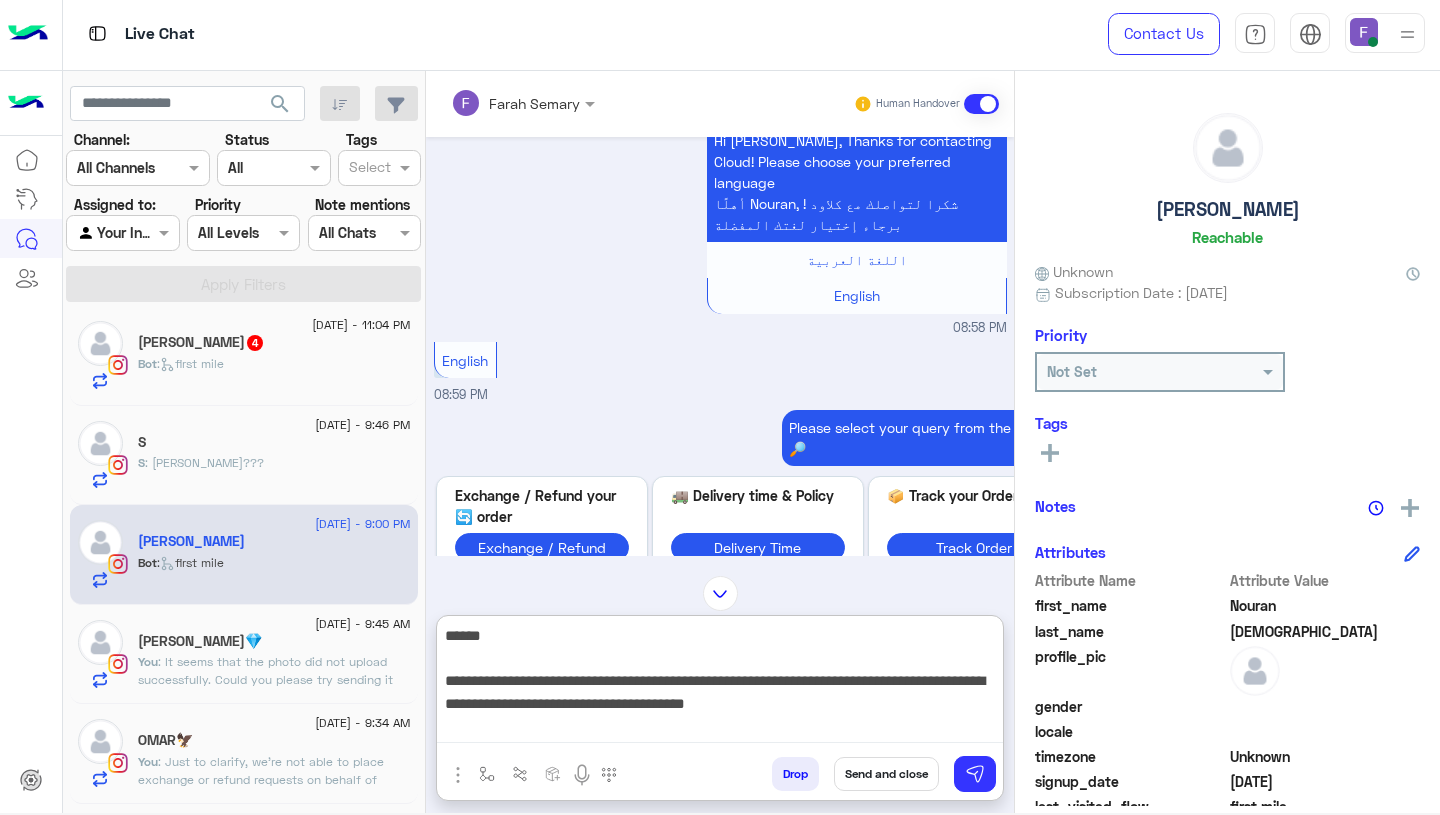 scroll, scrollTop: 308, scrollLeft: 0, axis: vertical 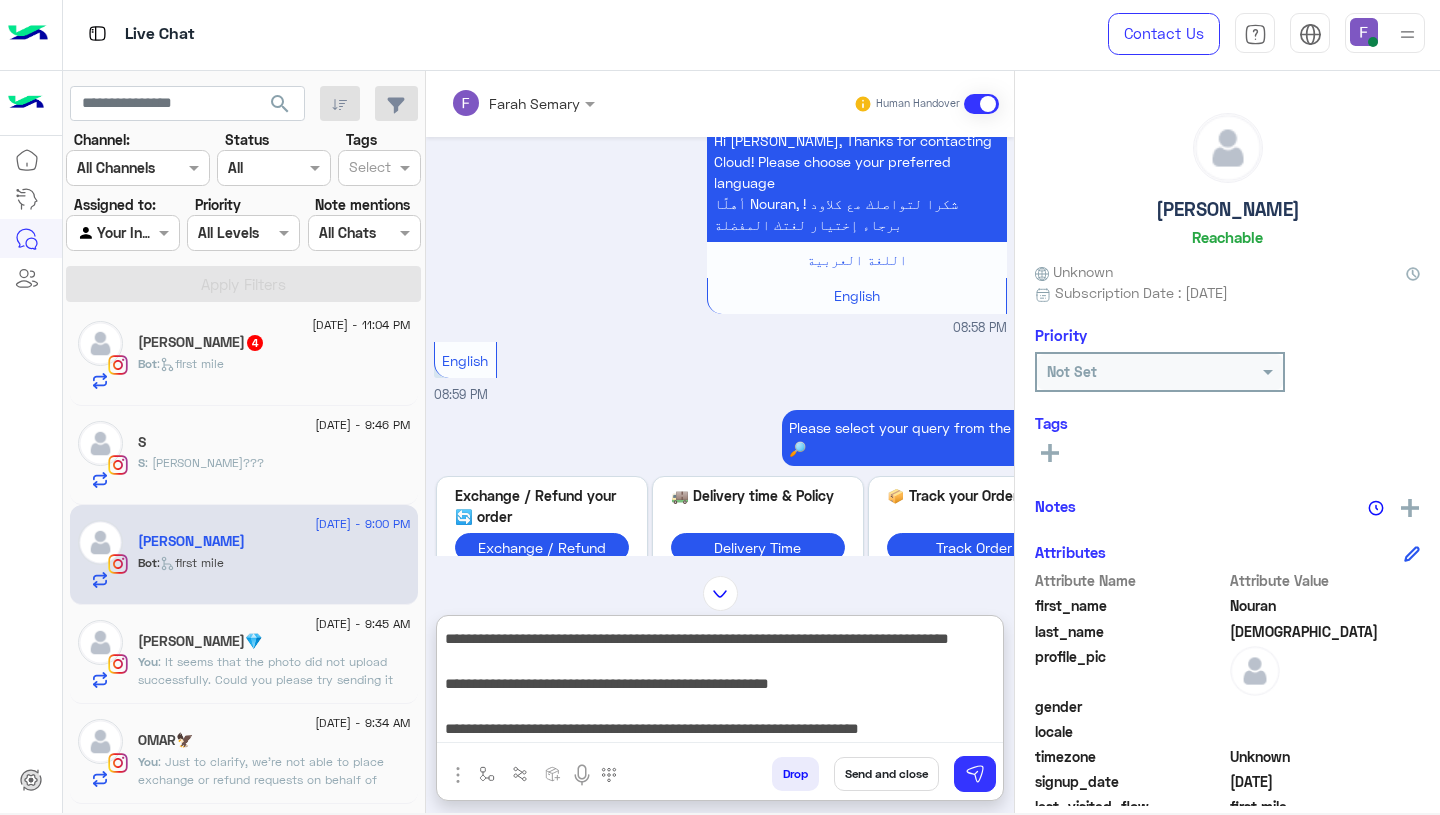 type on "**********" 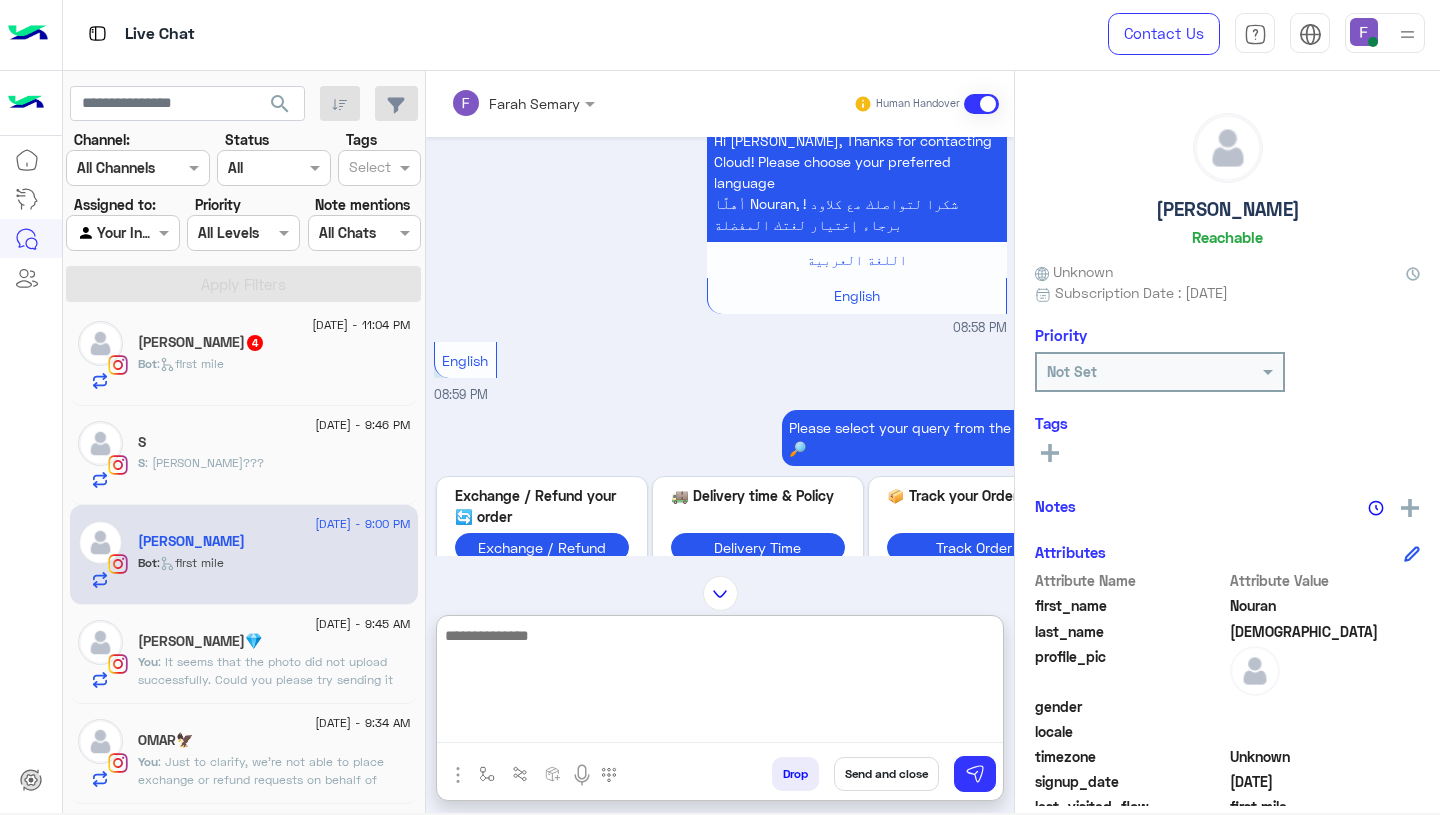 scroll, scrollTop: 0, scrollLeft: 0, axis: both 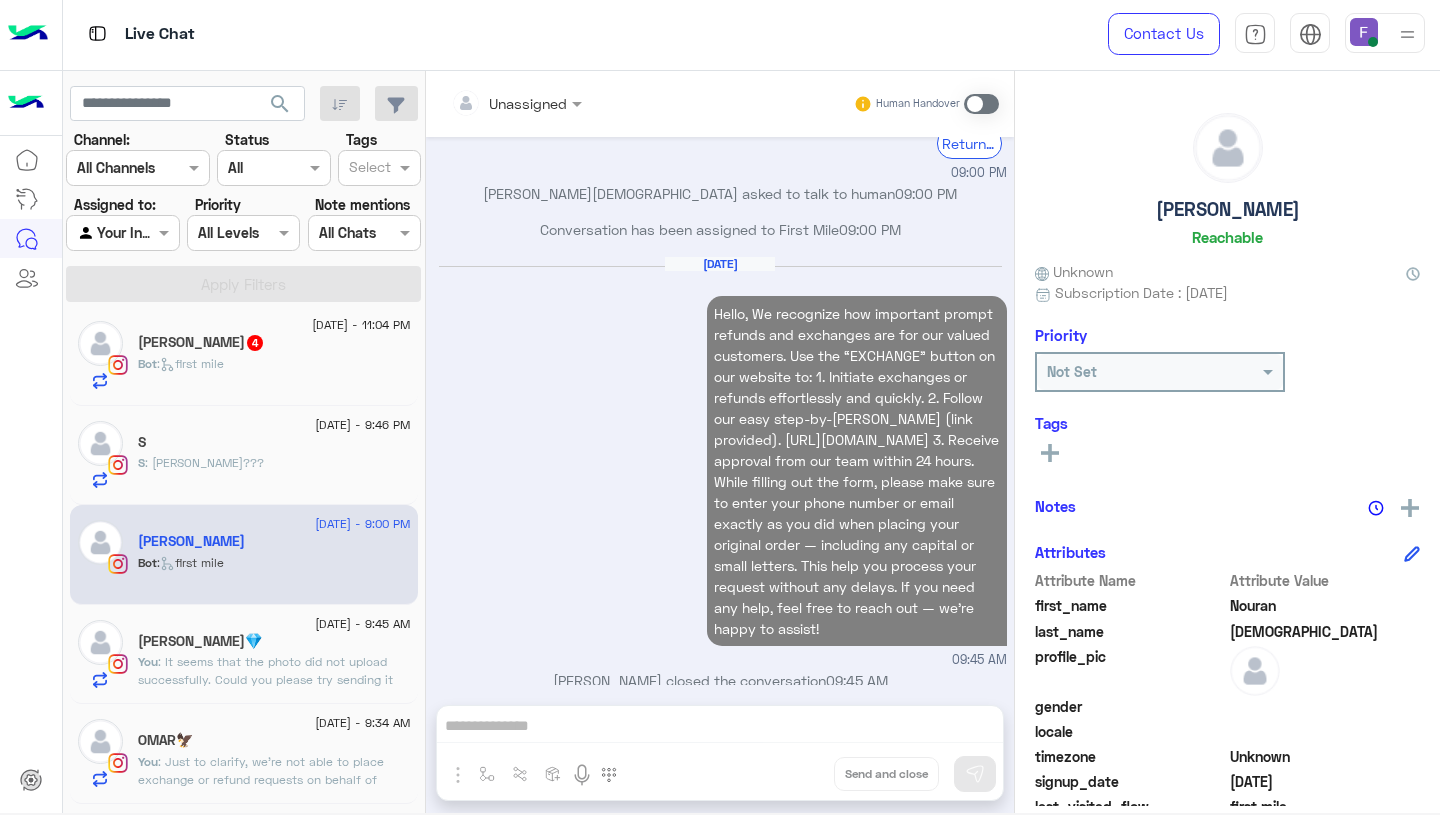 click on "S : [PERSON_NAME]???" 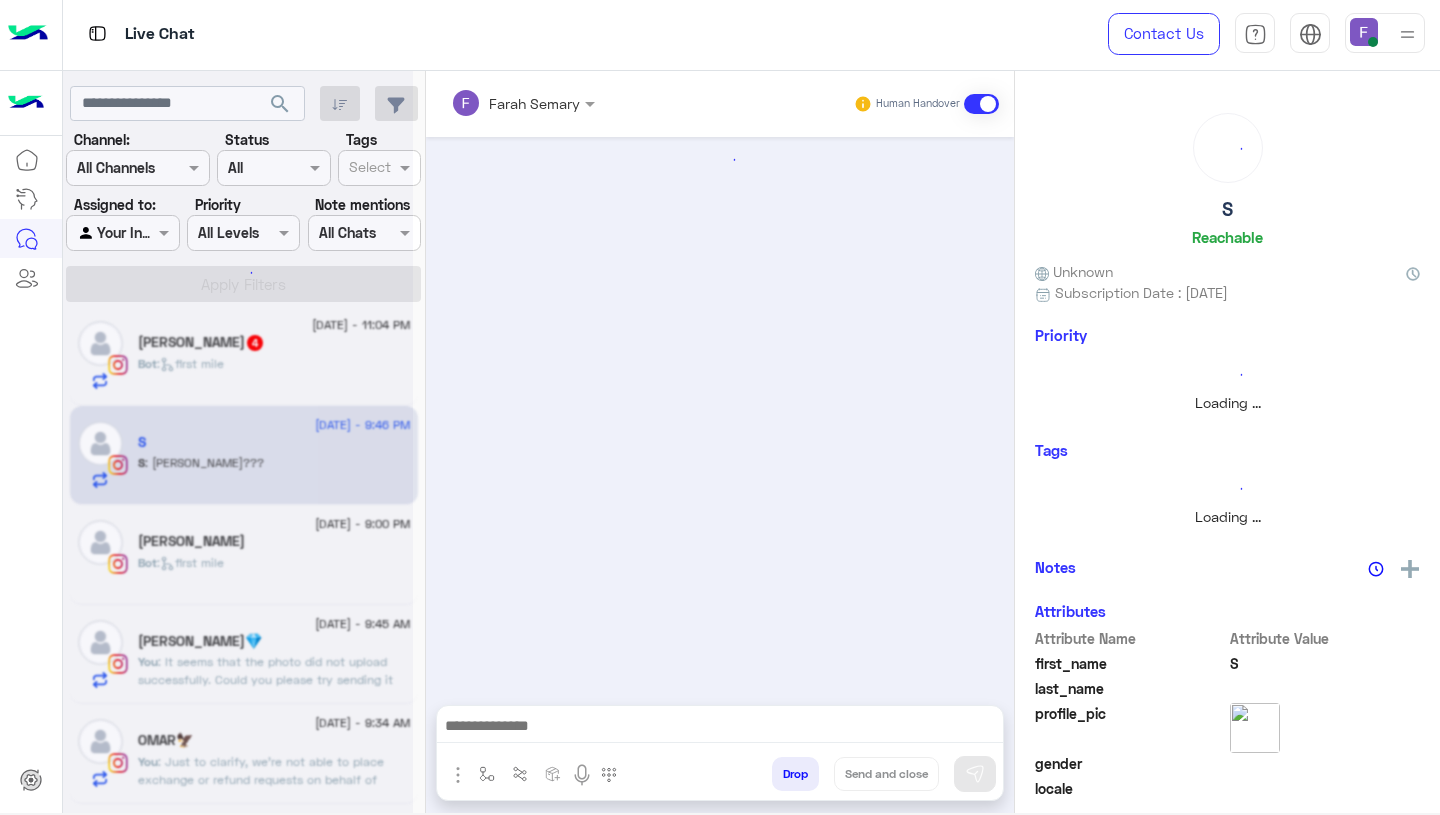 scroll, scrollTop: 0, scrollLeft: 0, axis: both 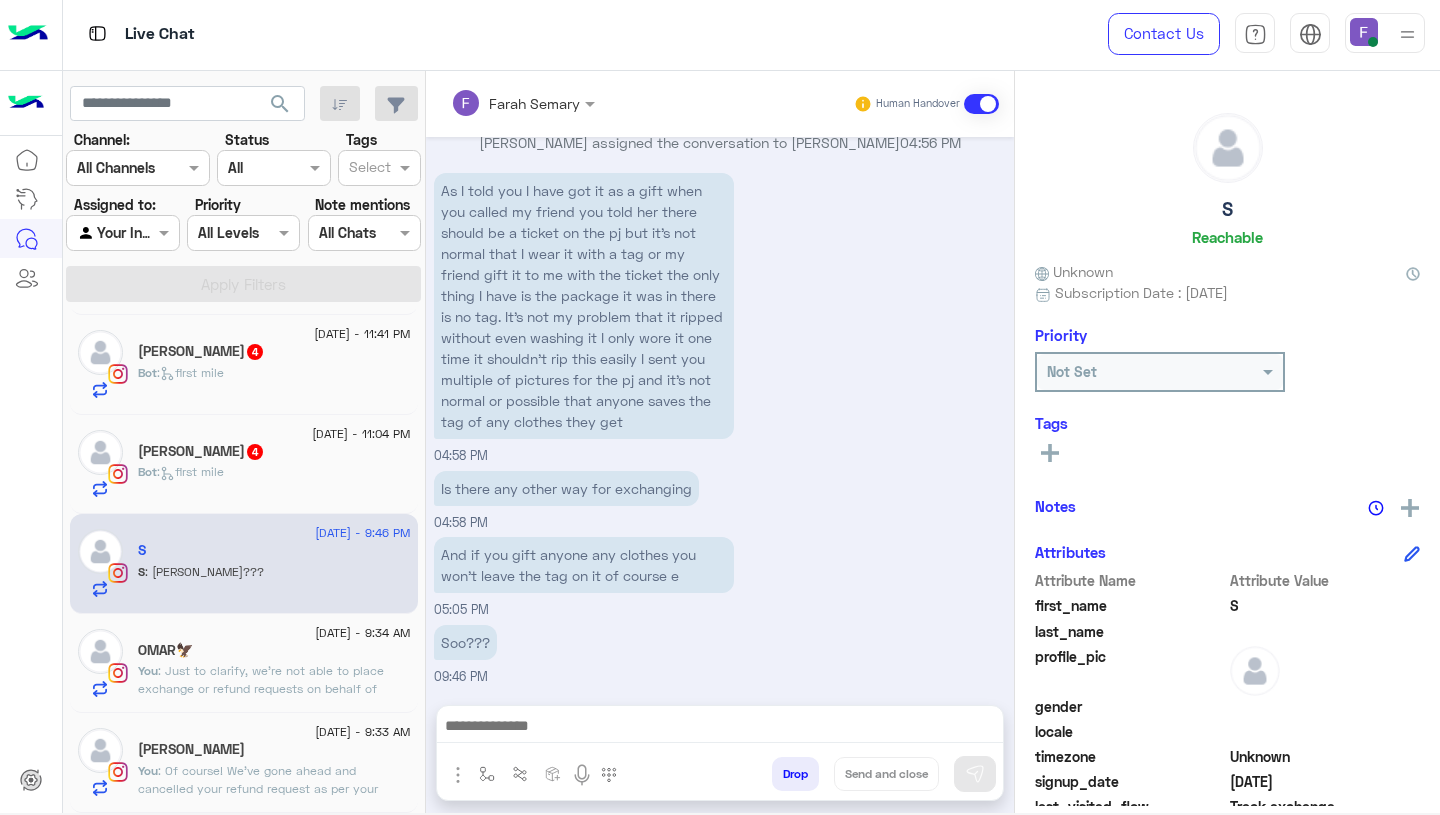 click on "[PERSON_NAME]  4" 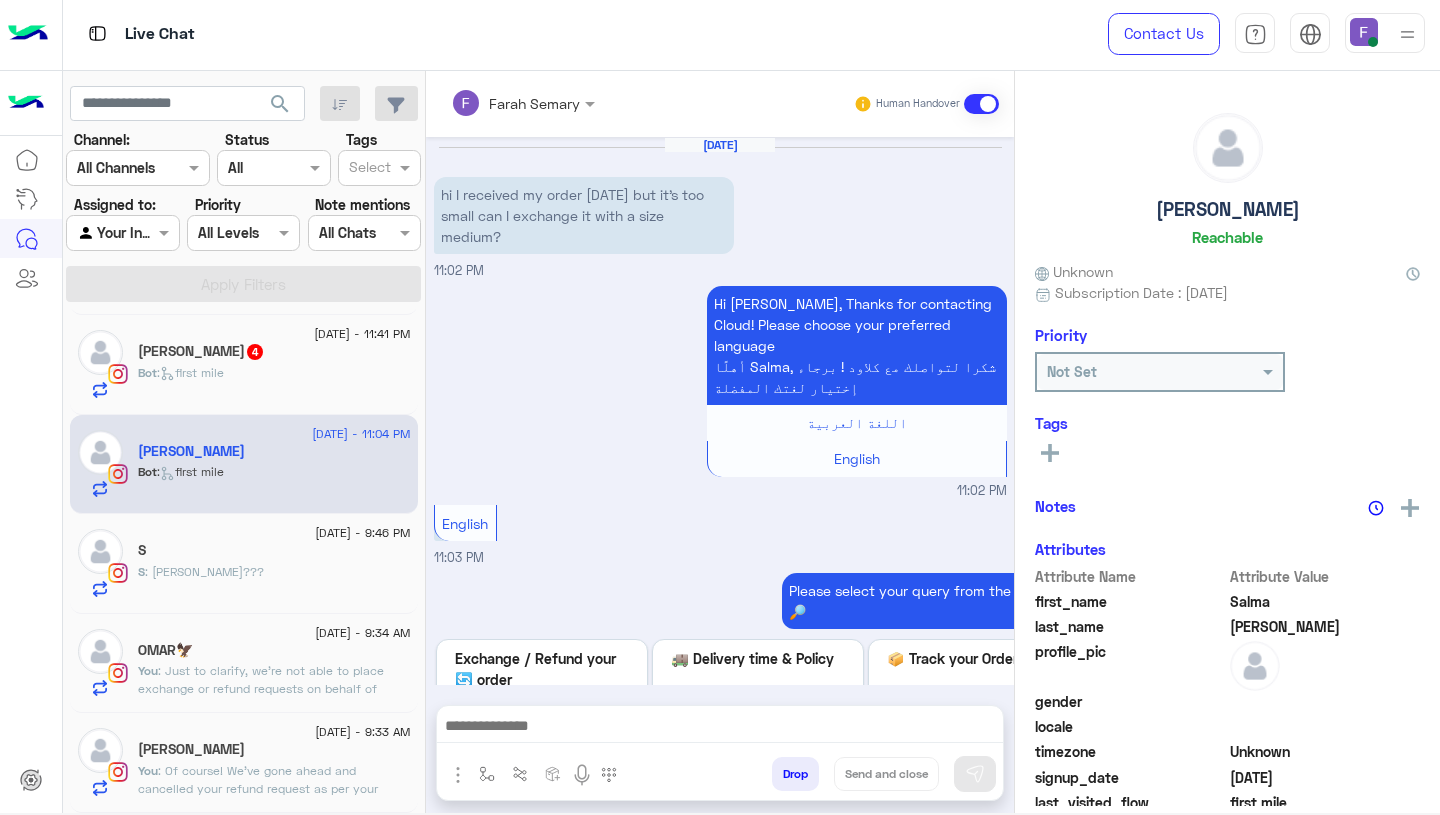 scroll, scrollTop: 1029, scrollLeft: 0, axis: vertical 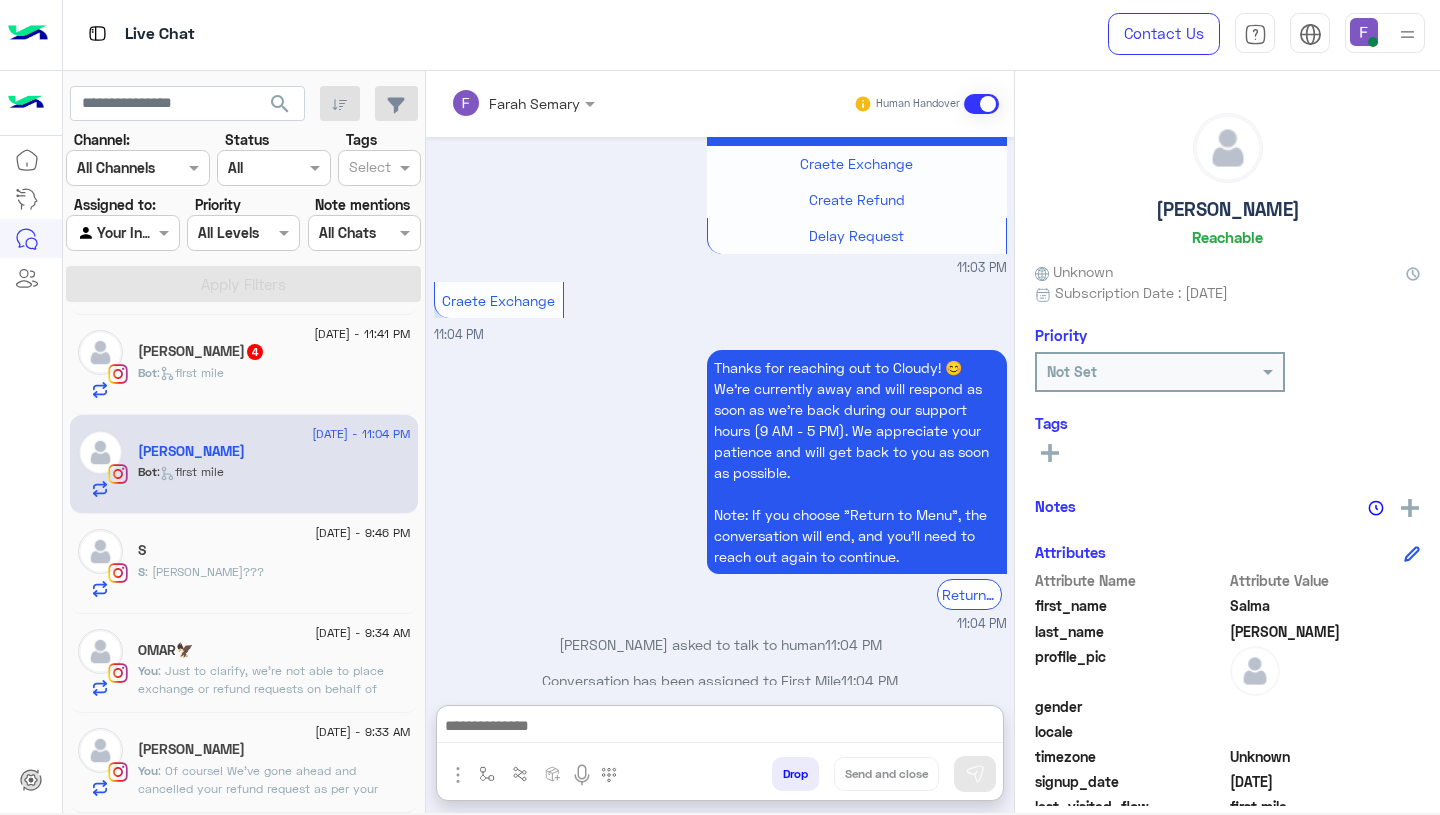 click at bounding box center [720, 728] 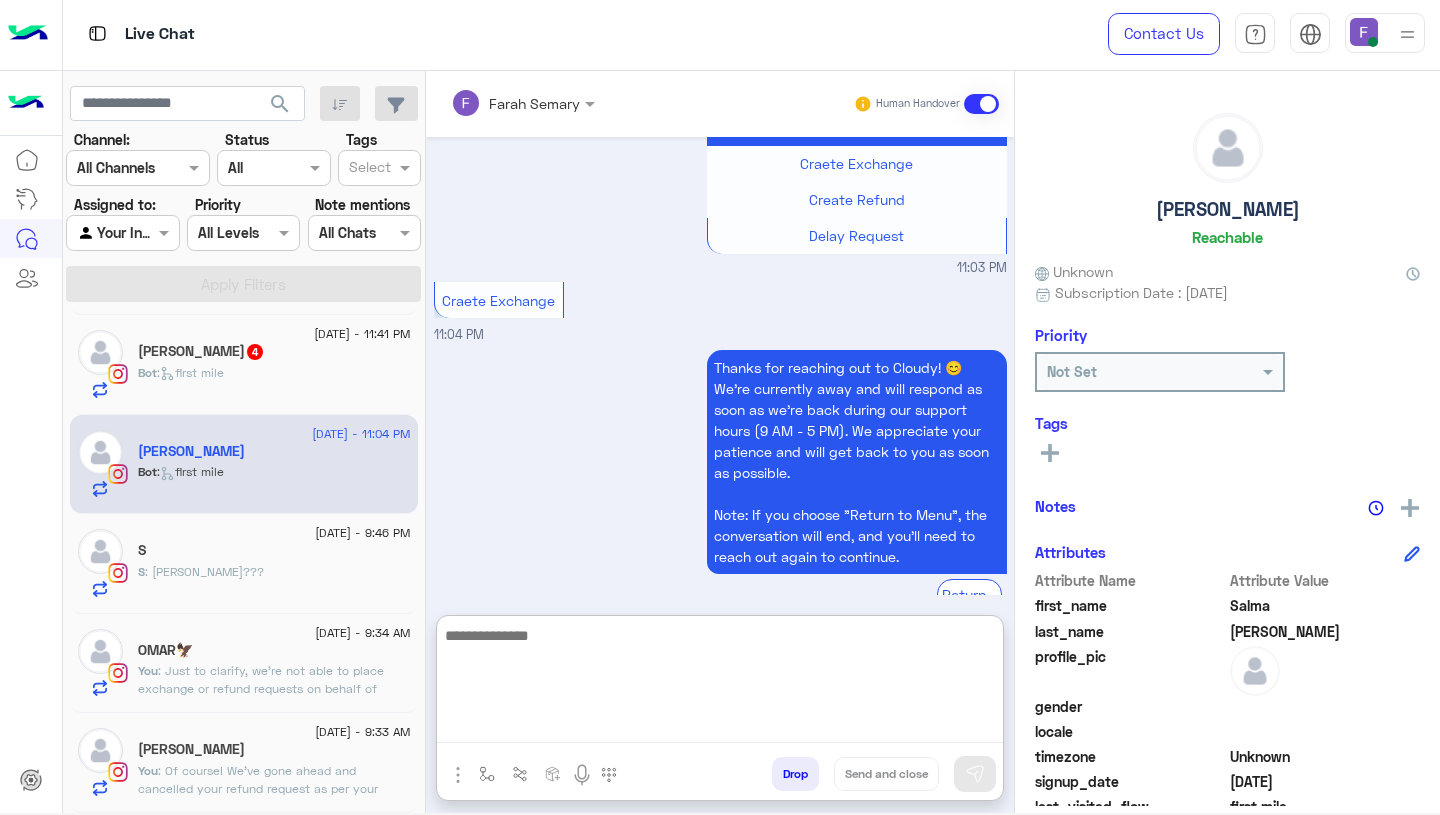 paste on "**********" 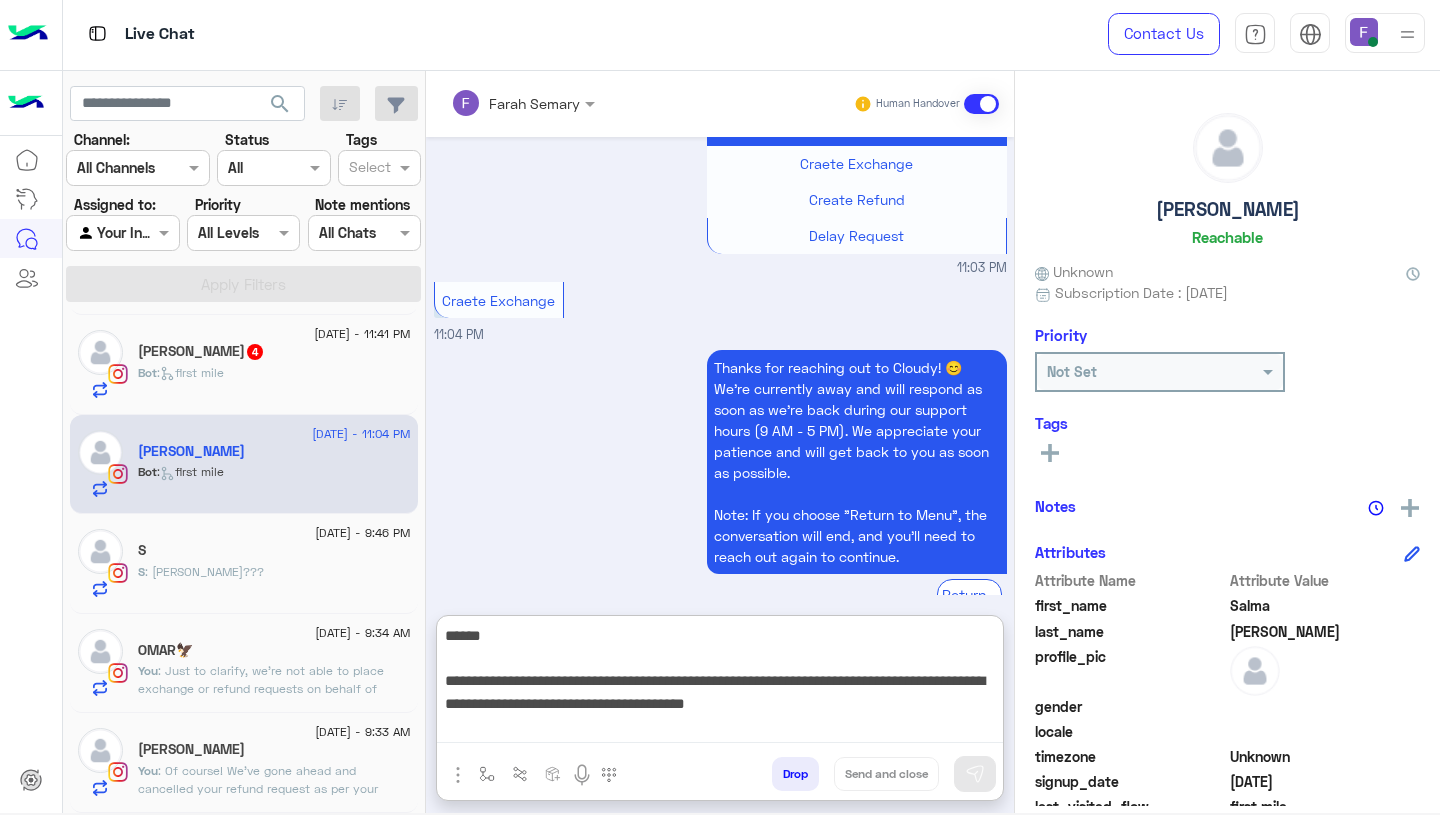 scroll, scrollTop: 308, scrollLeft: 0, axis: vertical 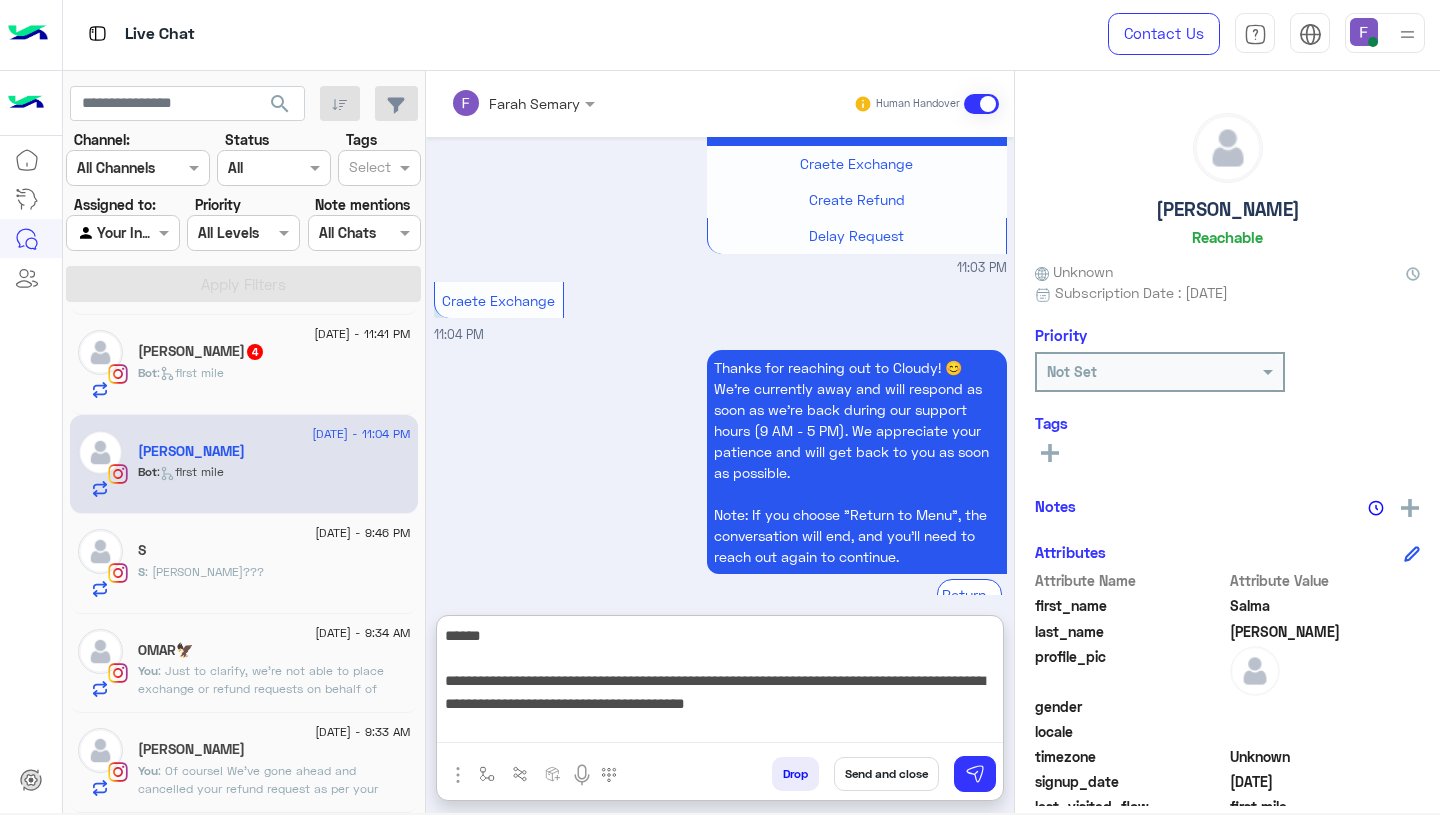 type on "**********" 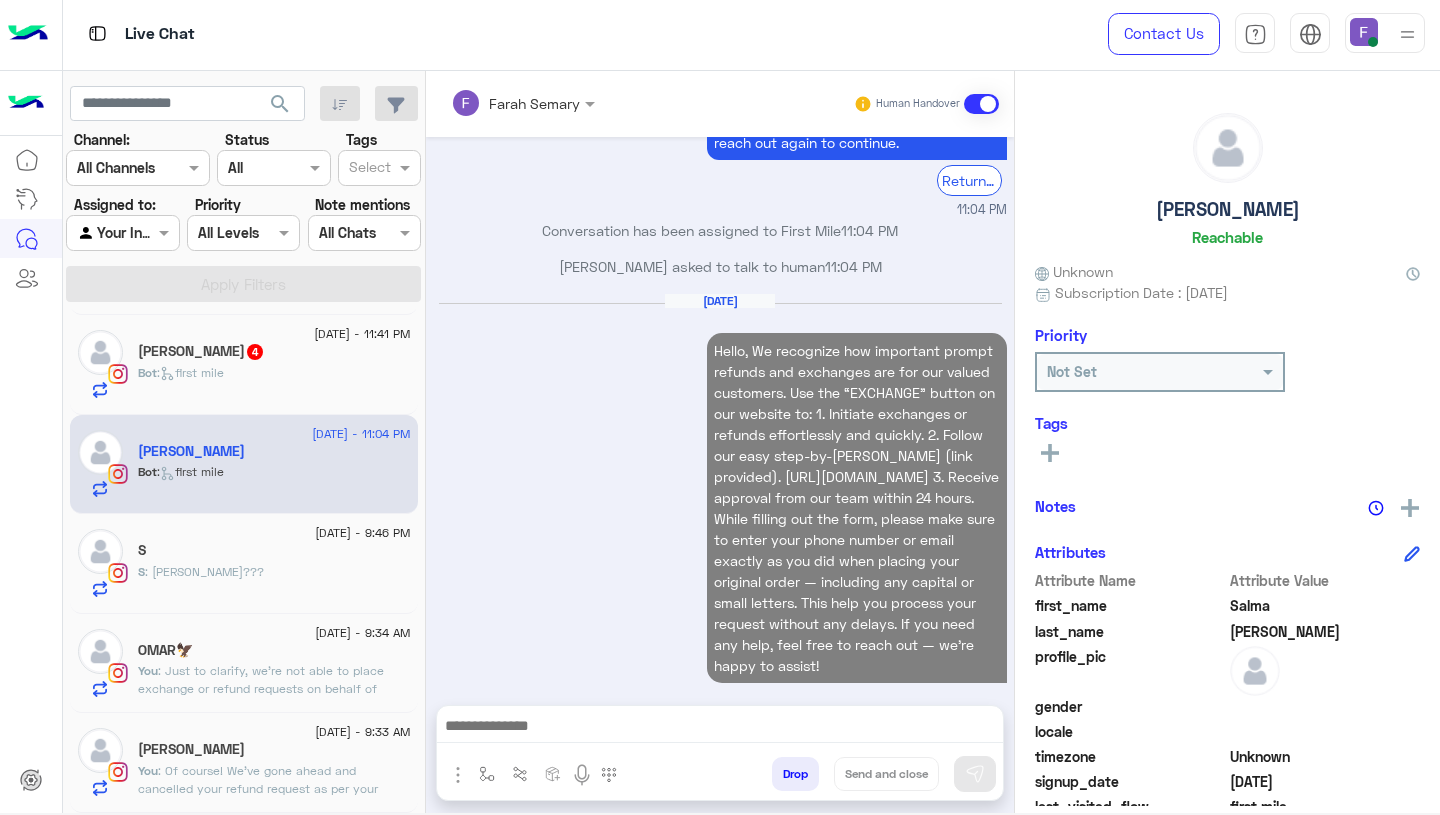 scroll, scrollTop: 1480, scrollLeft: 0, axis: vertical 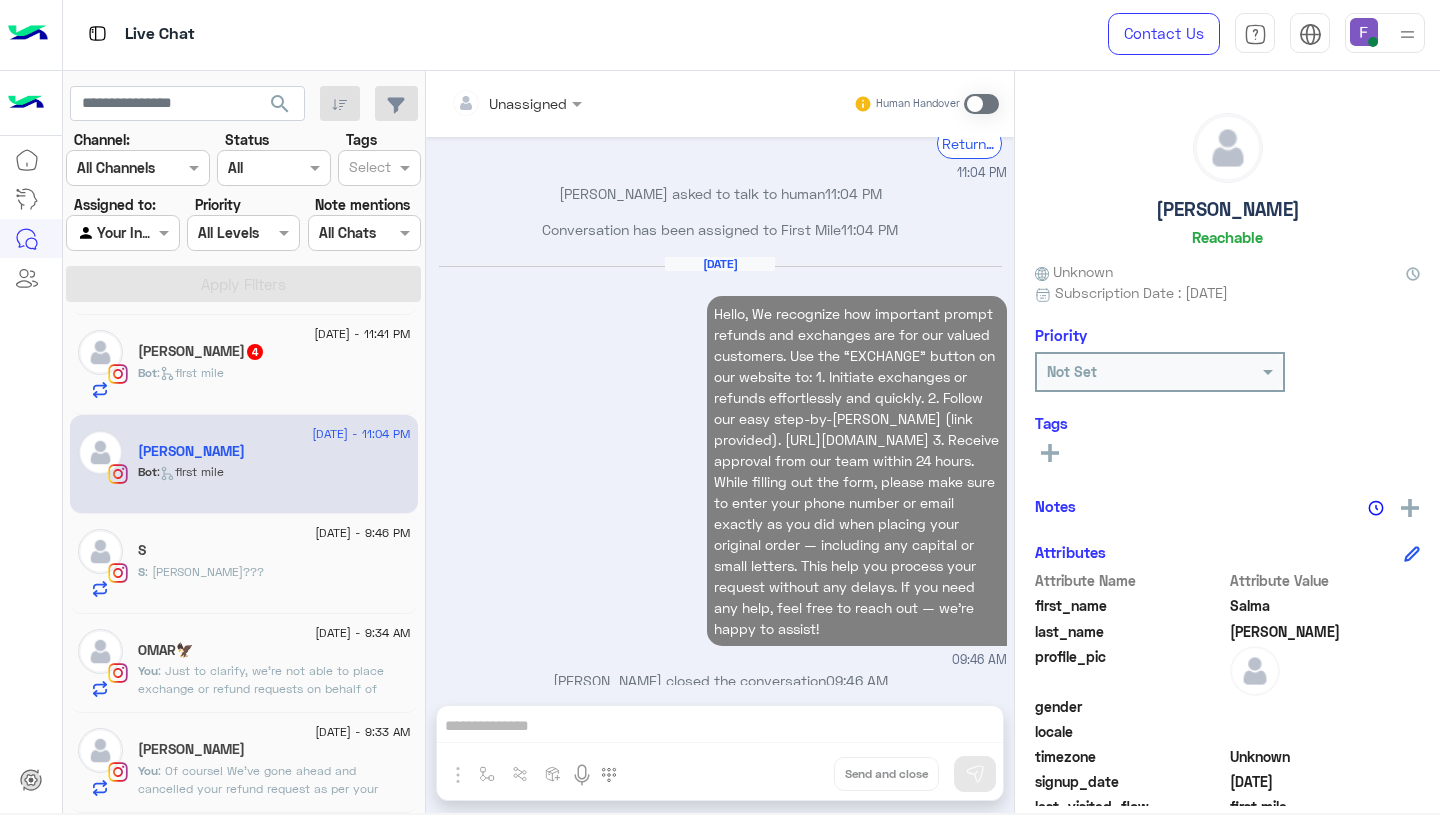 click on "Bot :   first mile" 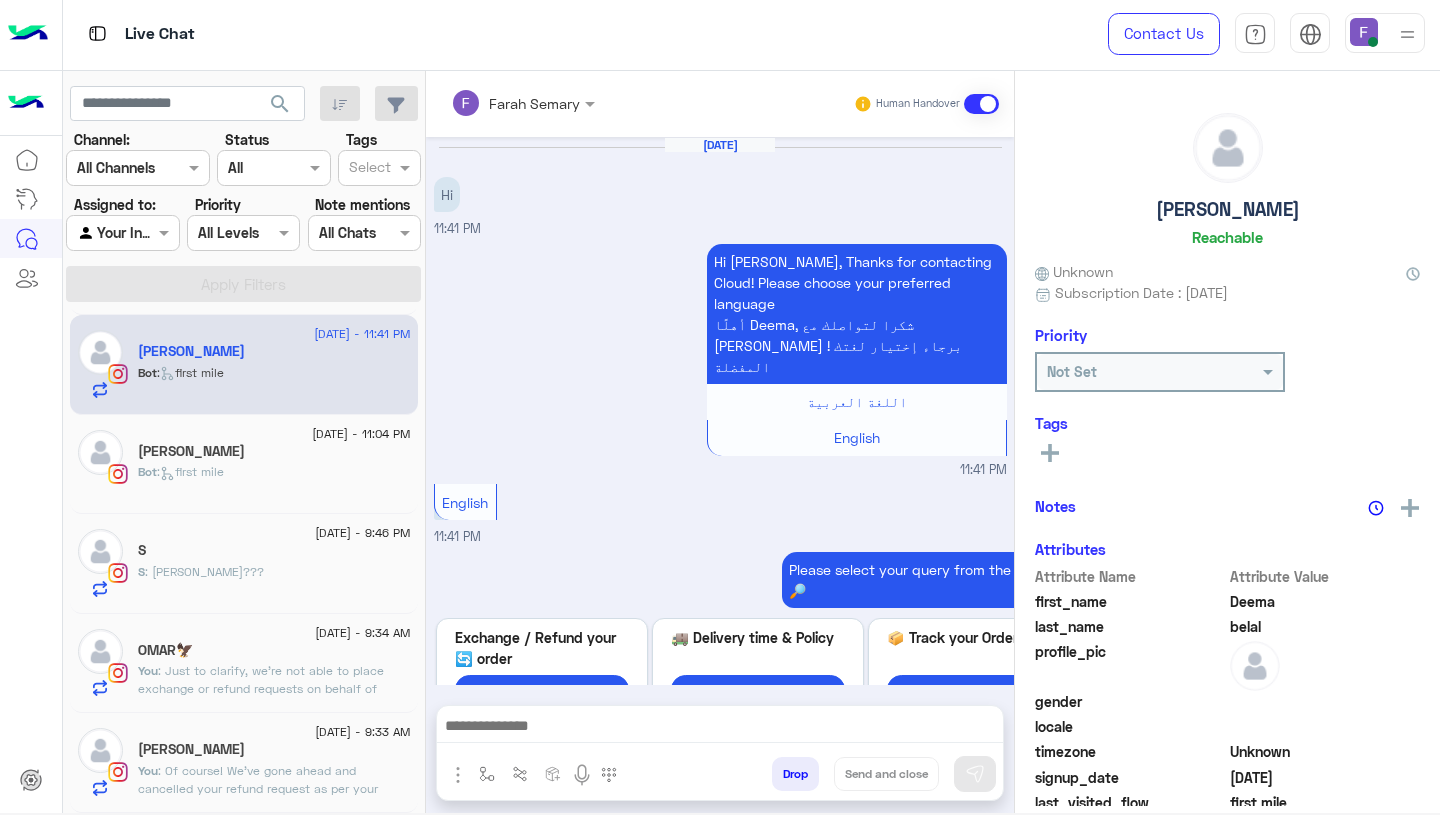 scroll, scrollTop: 987, scrollLeft: 0, axis: vertical 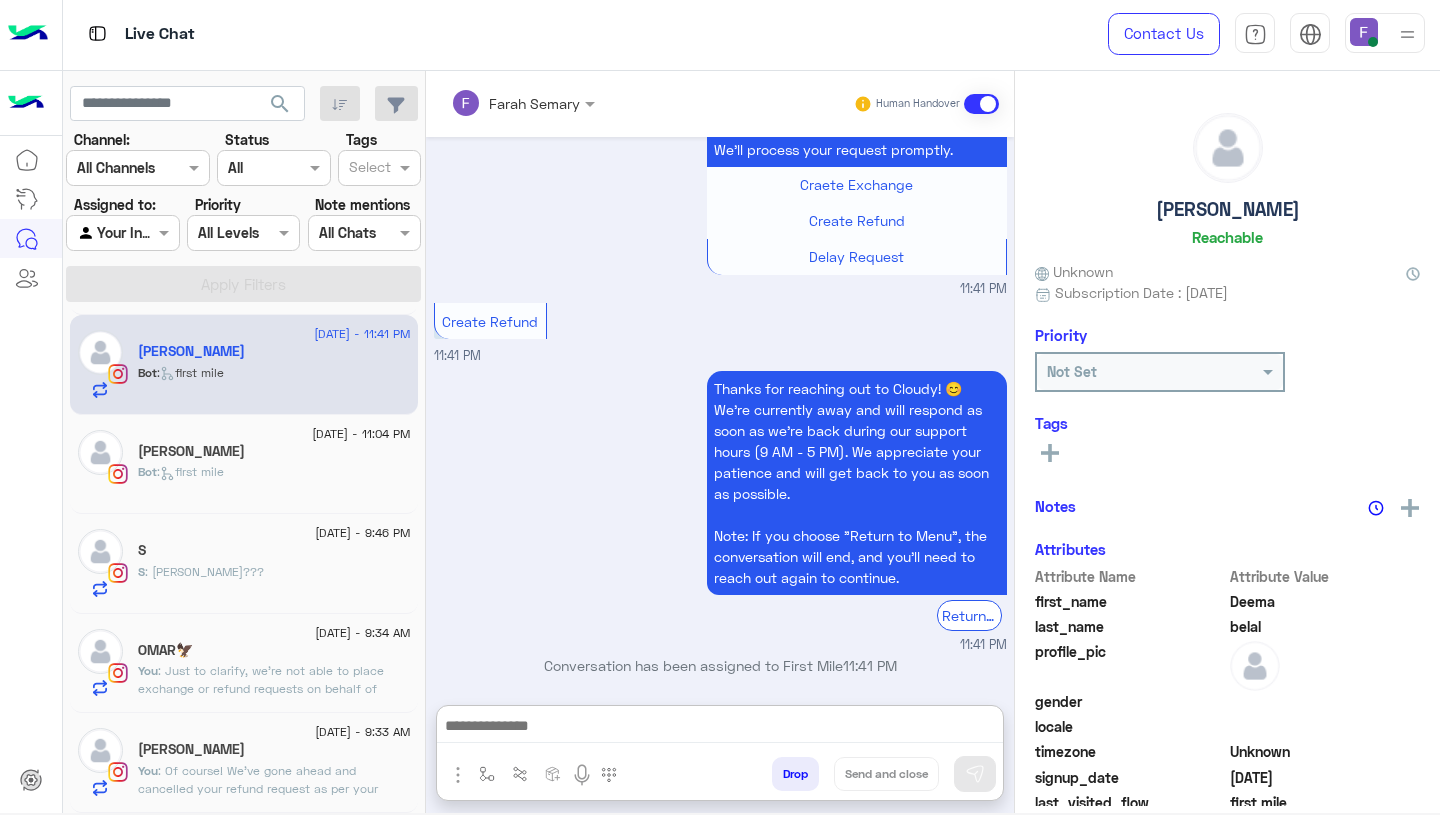 click at bounding box center (720, 728) 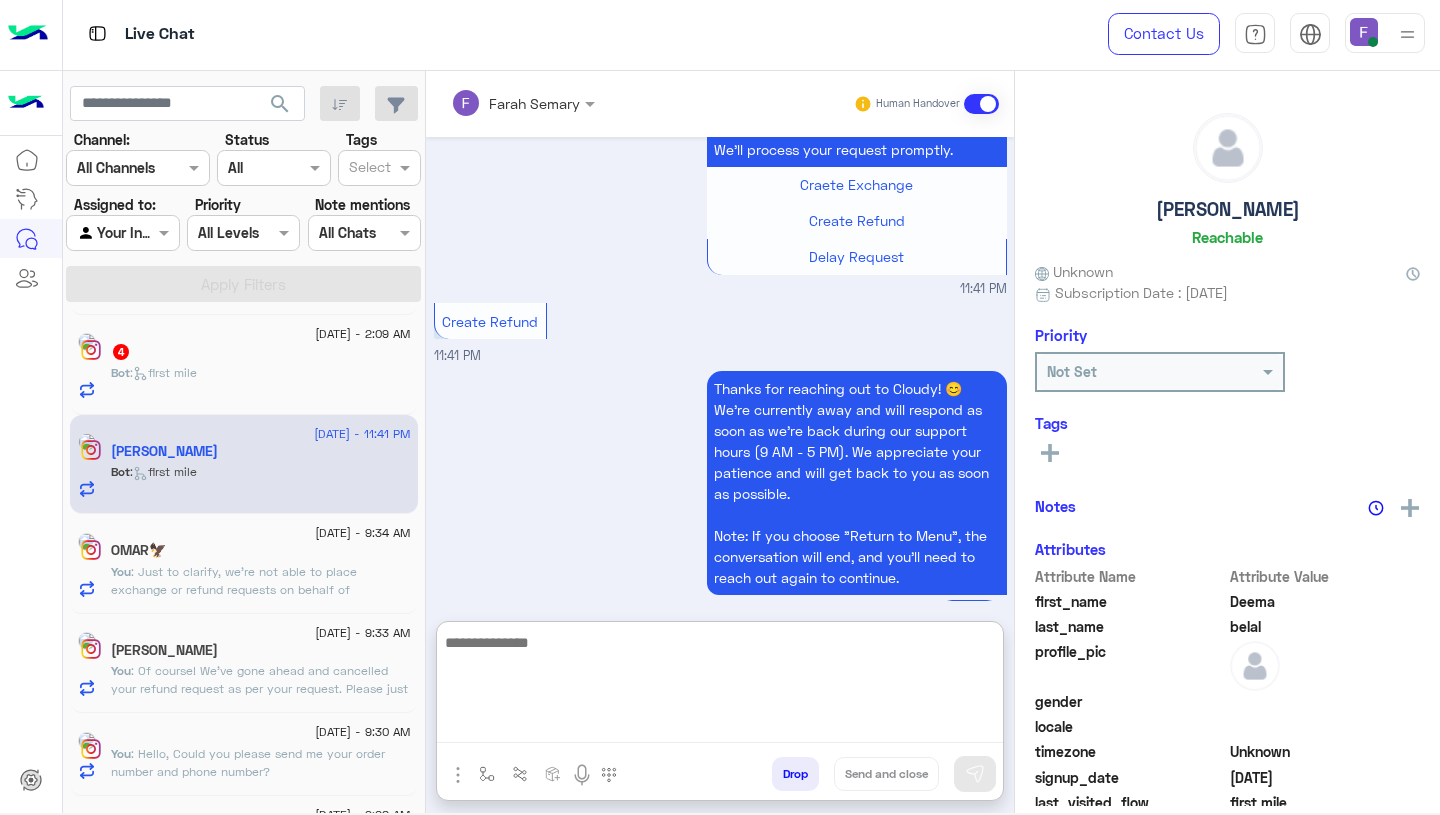 paste on "**********" 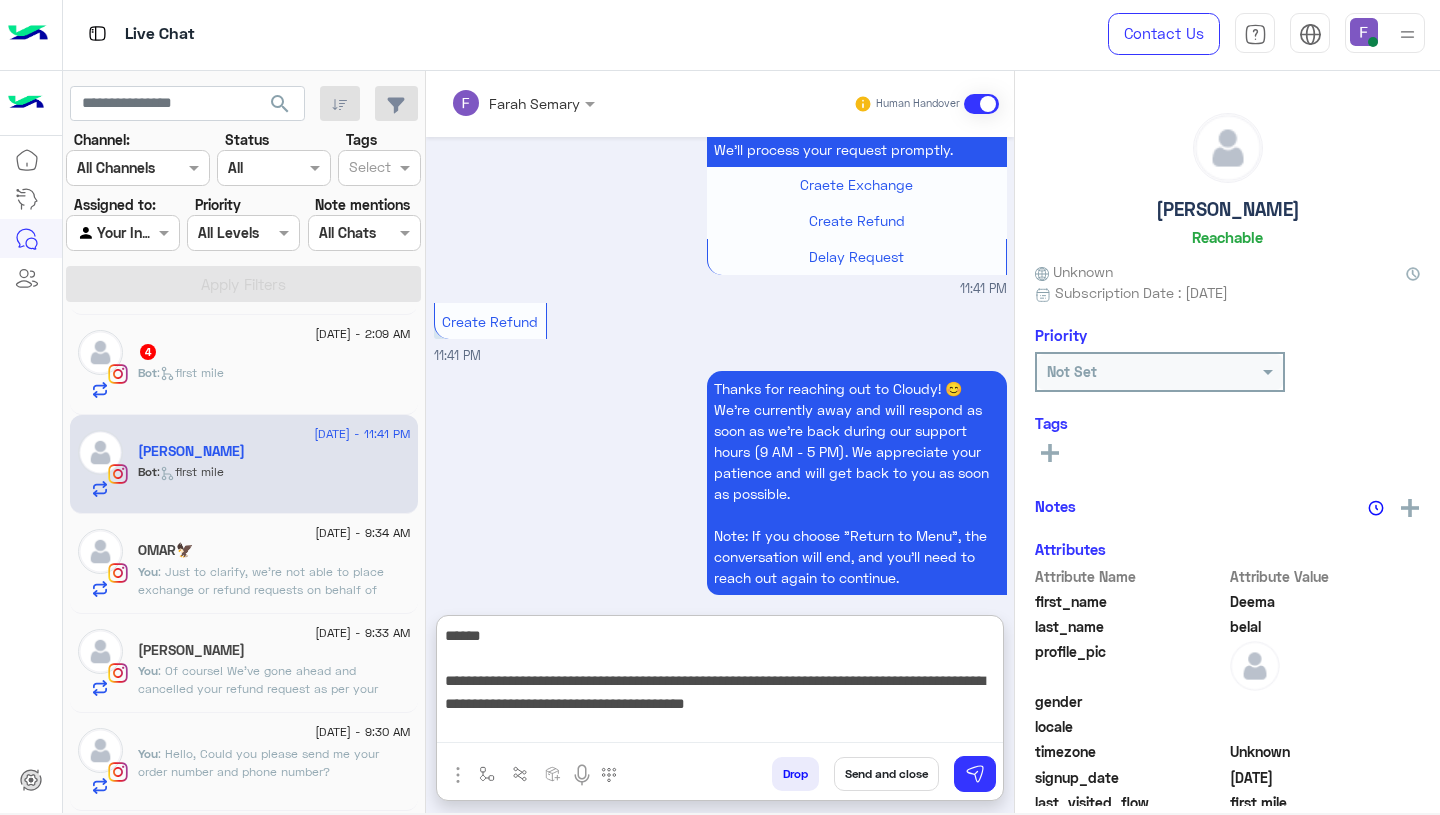 scroll, scrollTop: 308, scrollLeft: 0, axis: vertical 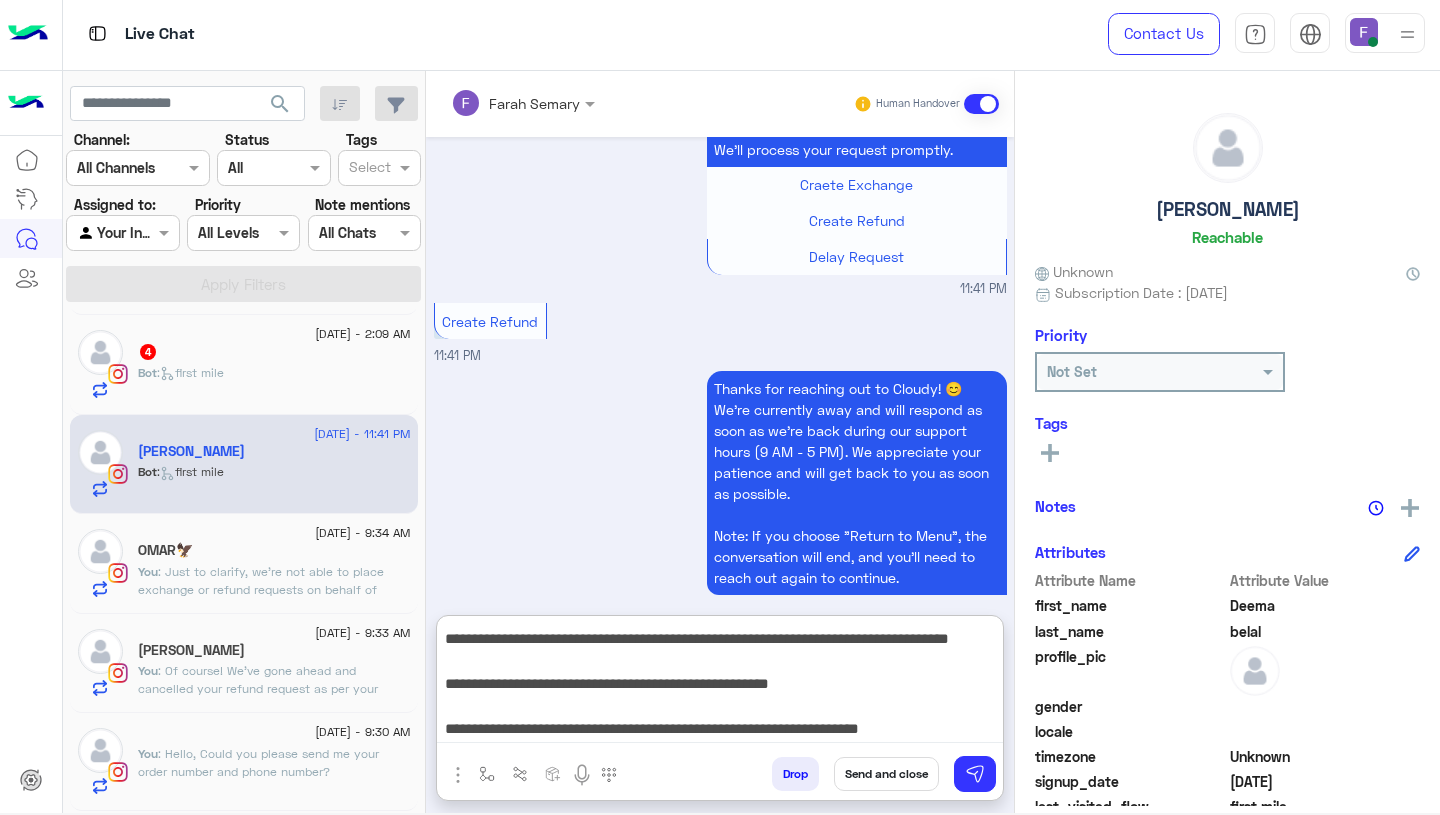 type on "**********" 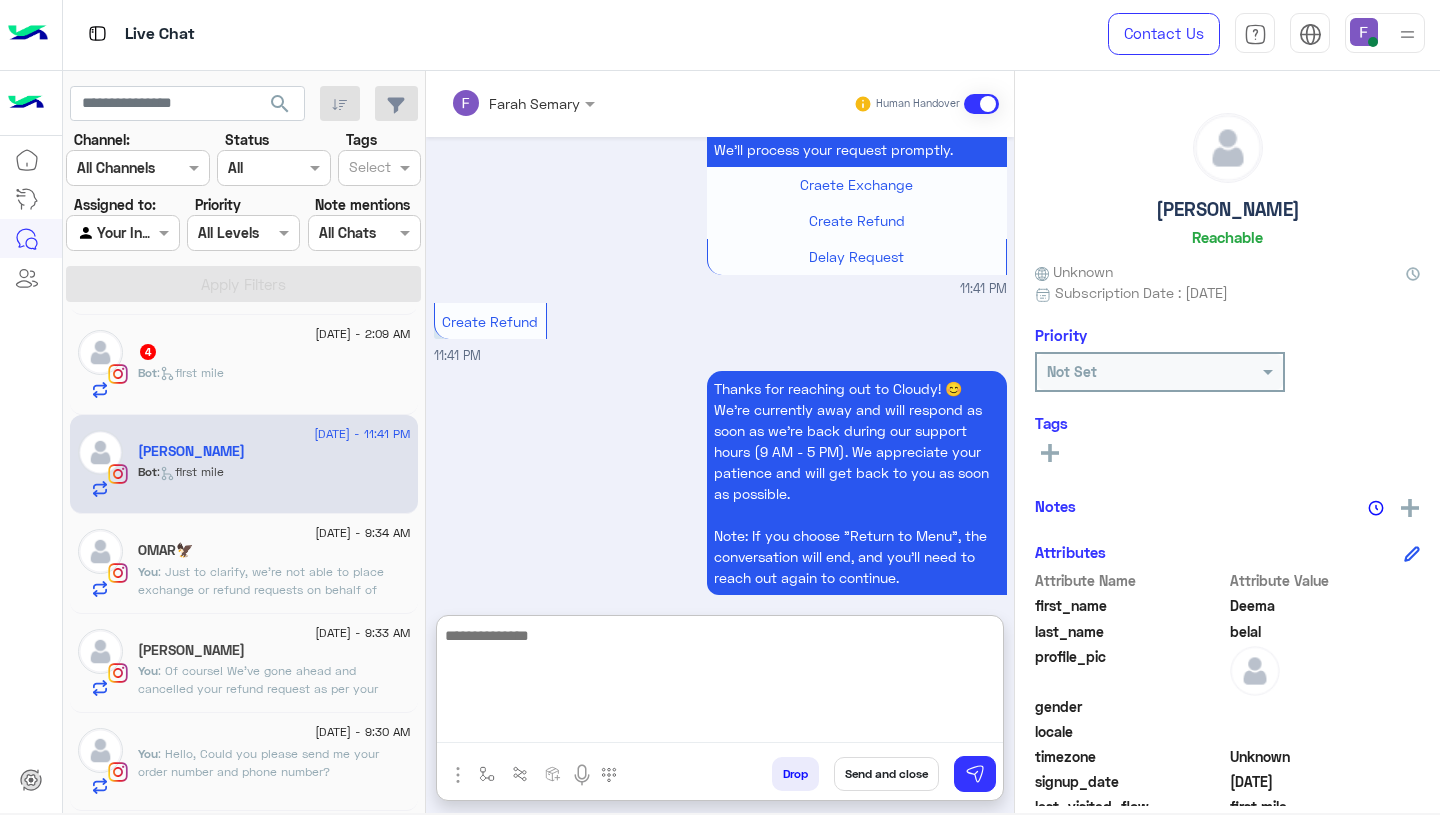 scroll, scrollTop: 0, scrollLeft: 0, axis: both 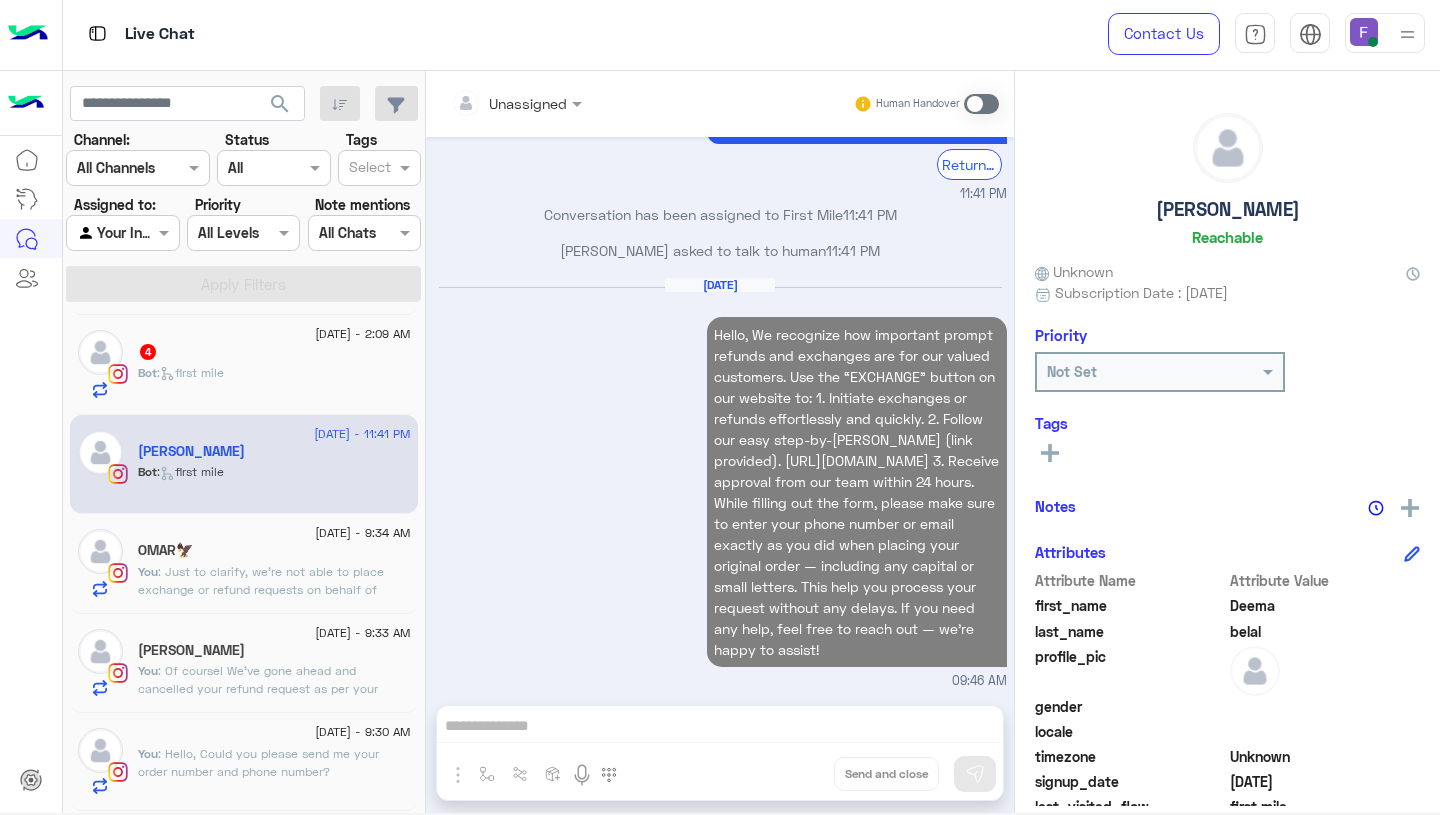 click on "Bot :   first mile" 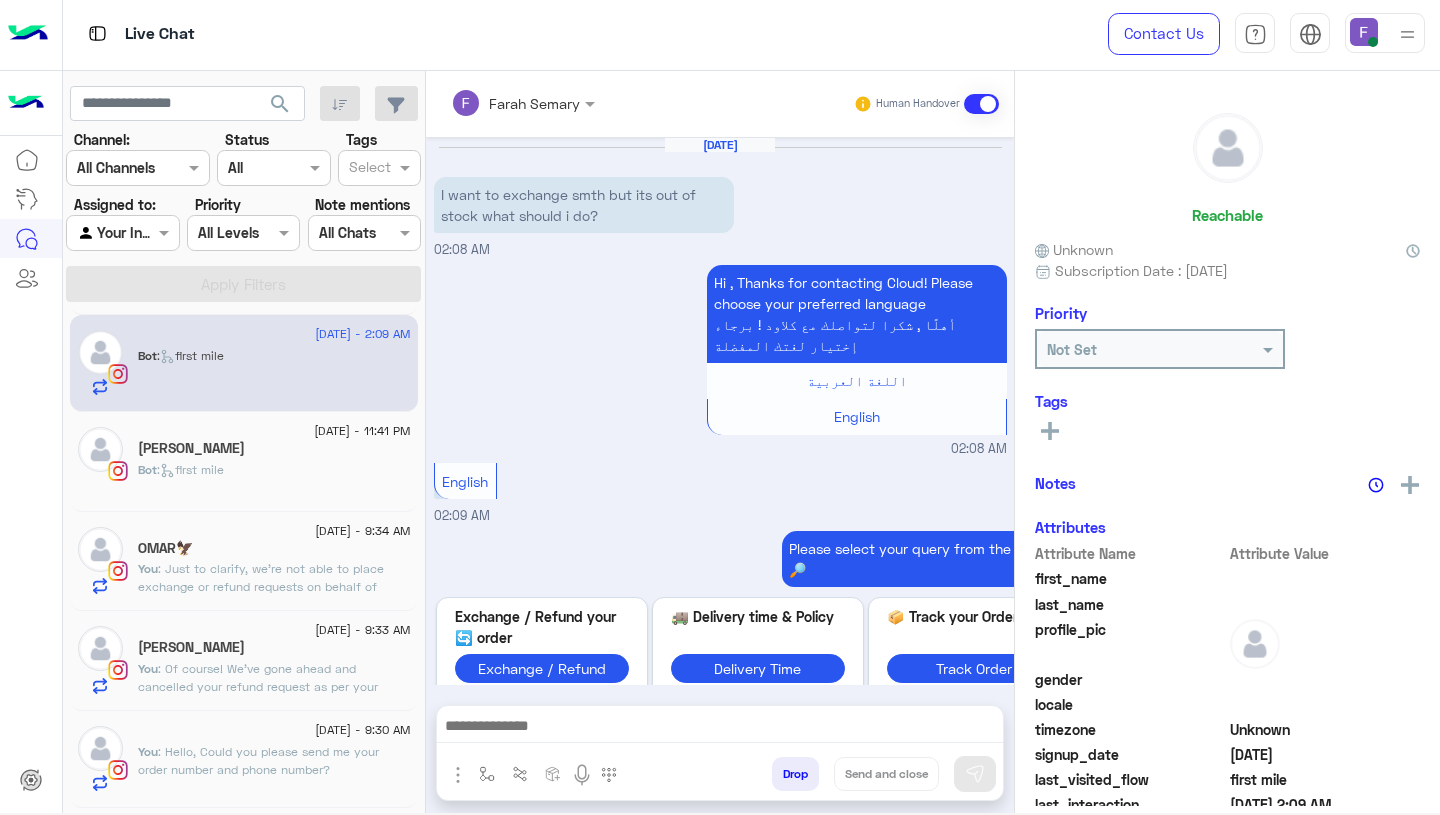 scroll, scrollTop: 1008, scrollLeft: 0, axis: vertical 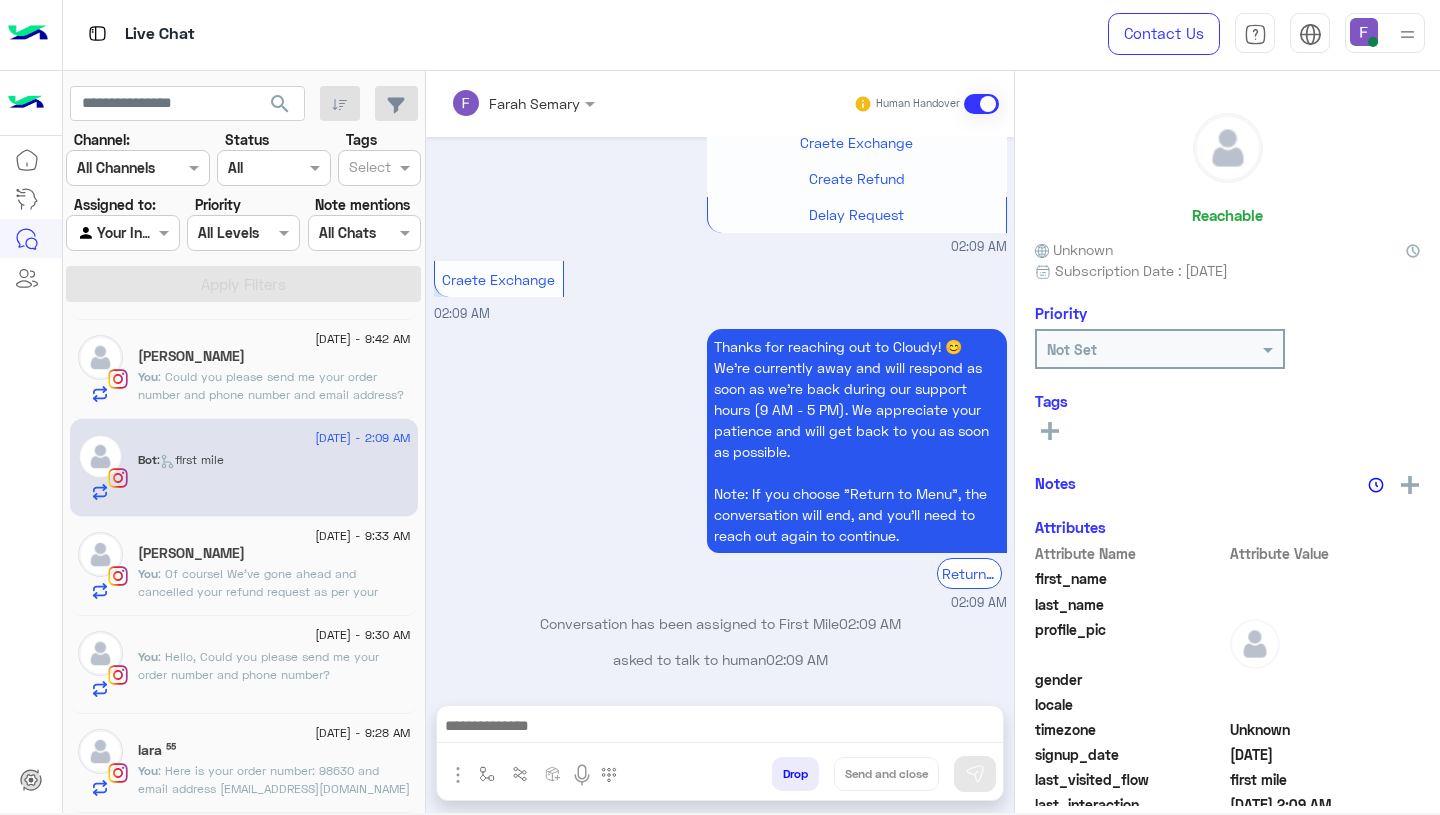 click at bounding box center (720, 728) 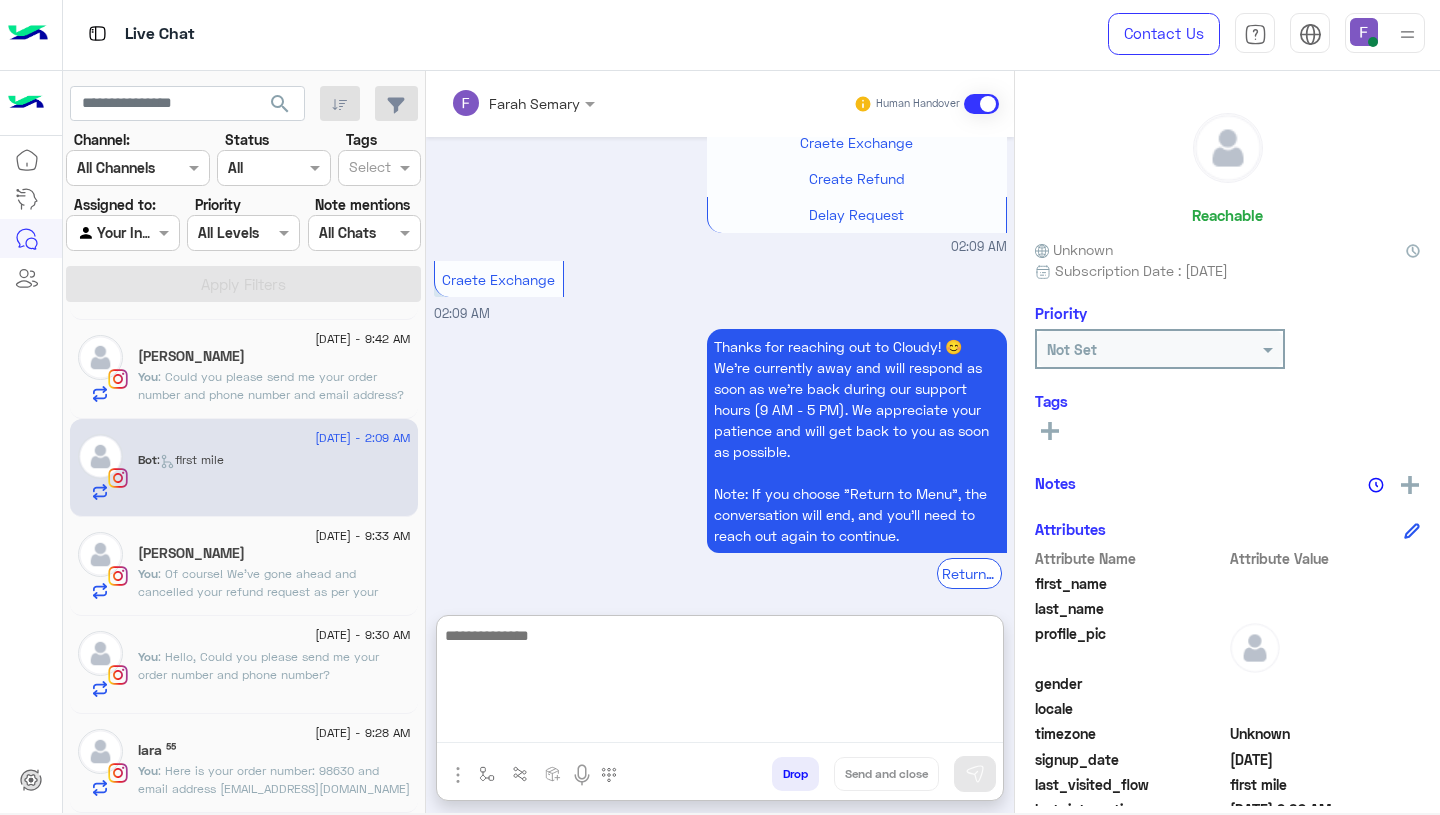 paste on "**********" 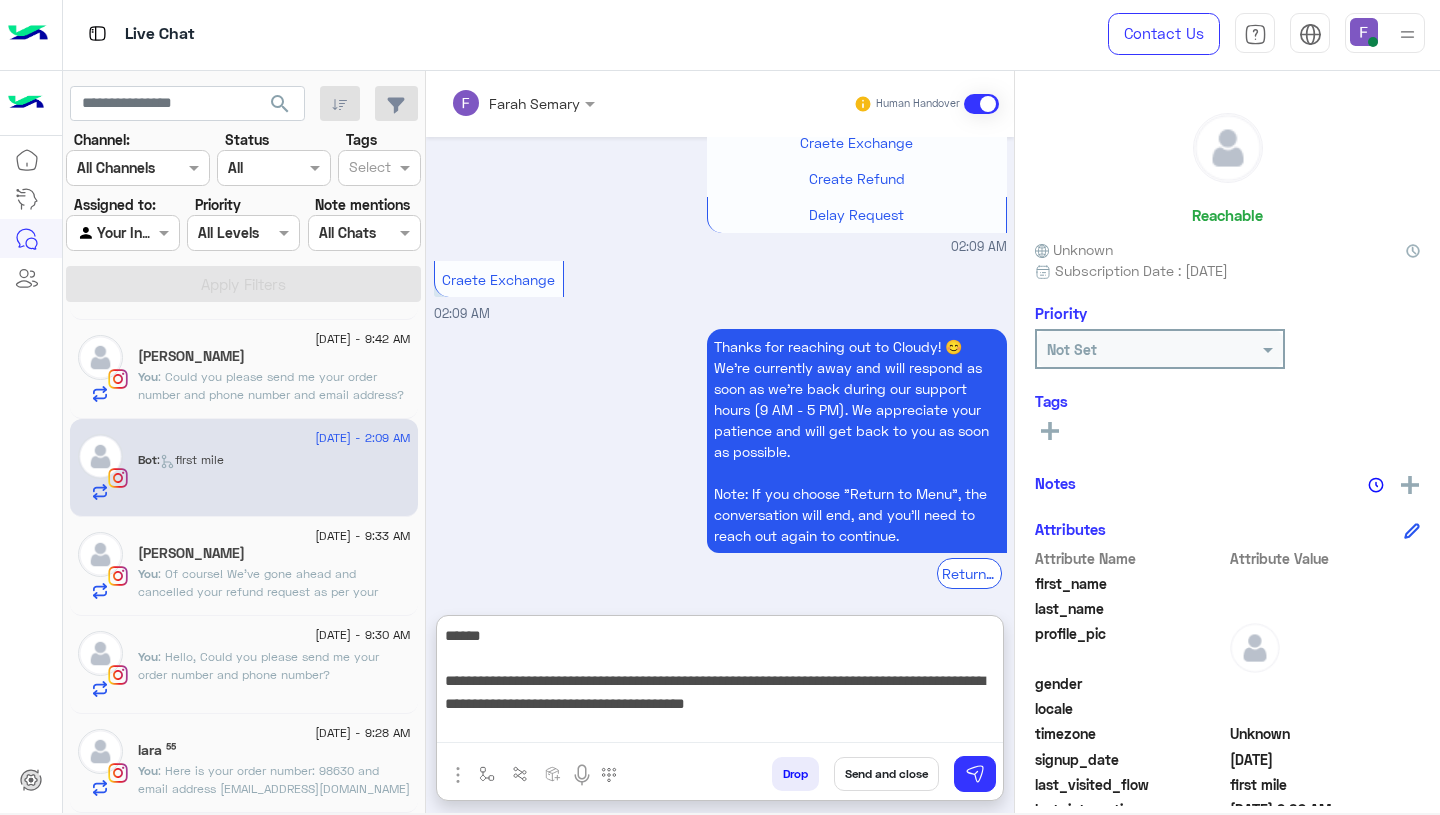 scroll, scrollTop: 308, scrollLeft: 0, axis: vertical 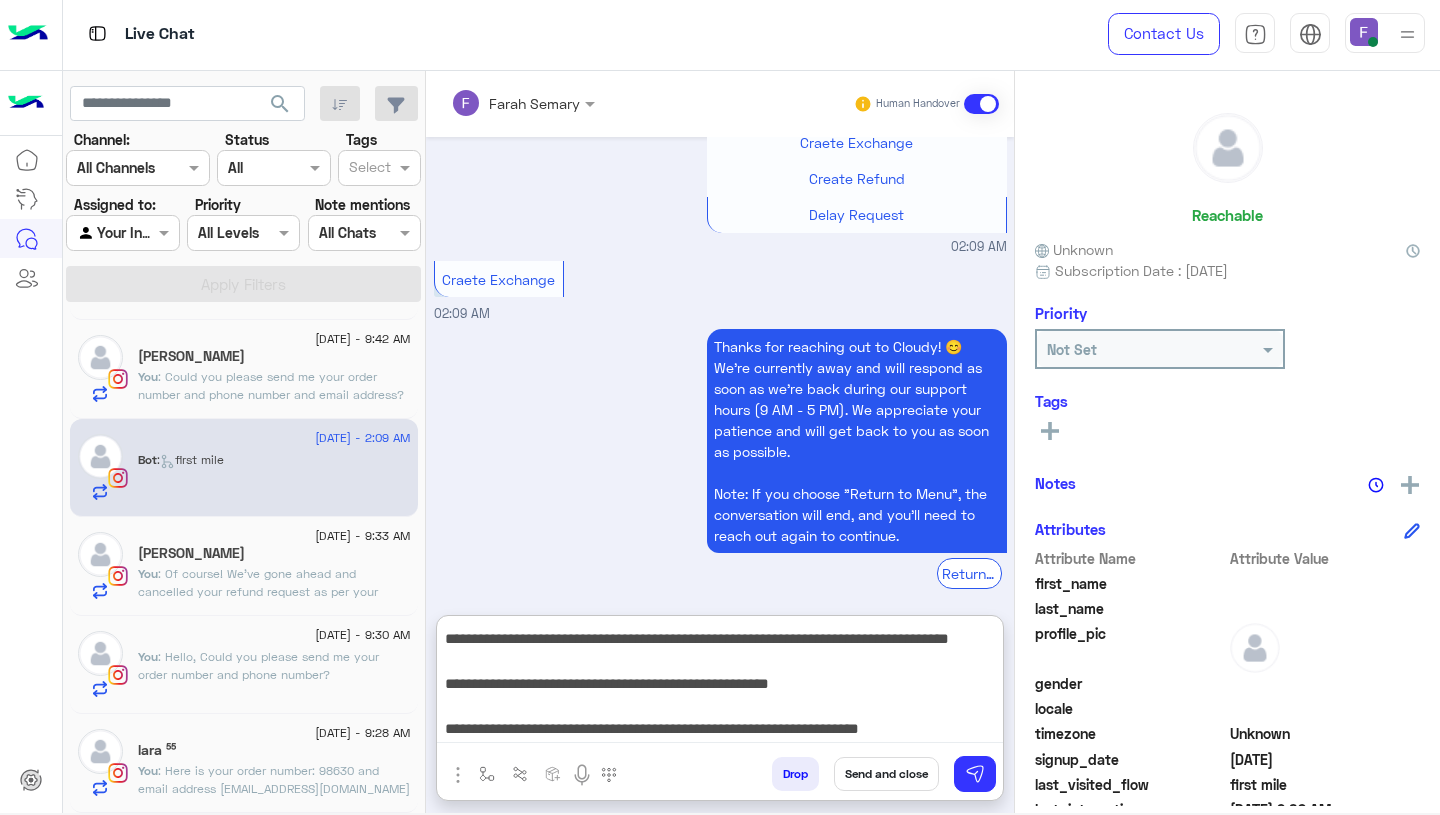 type on "**********" 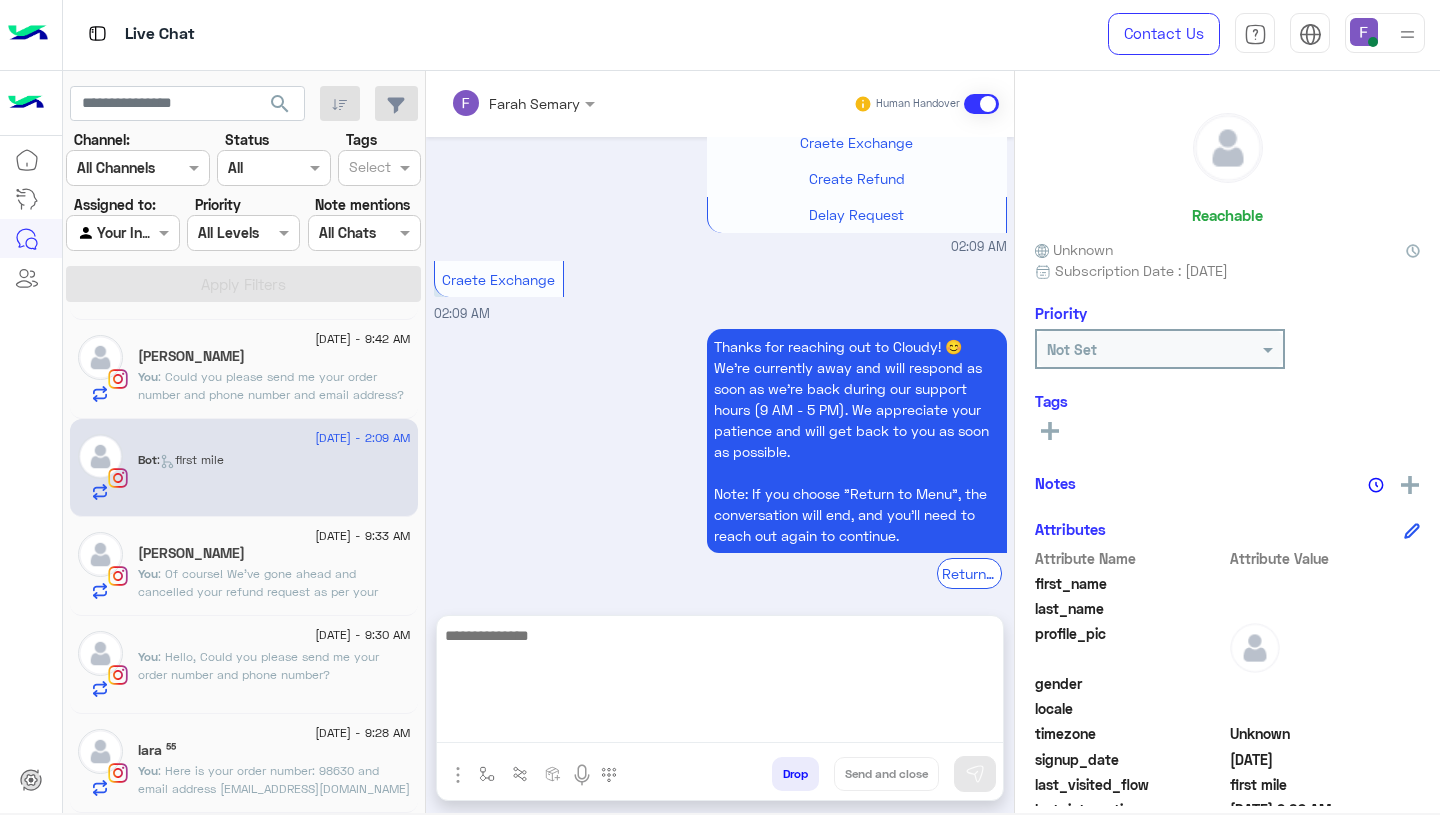 scroll, scrollTop: 0, scrollLeft: 0, axis: both 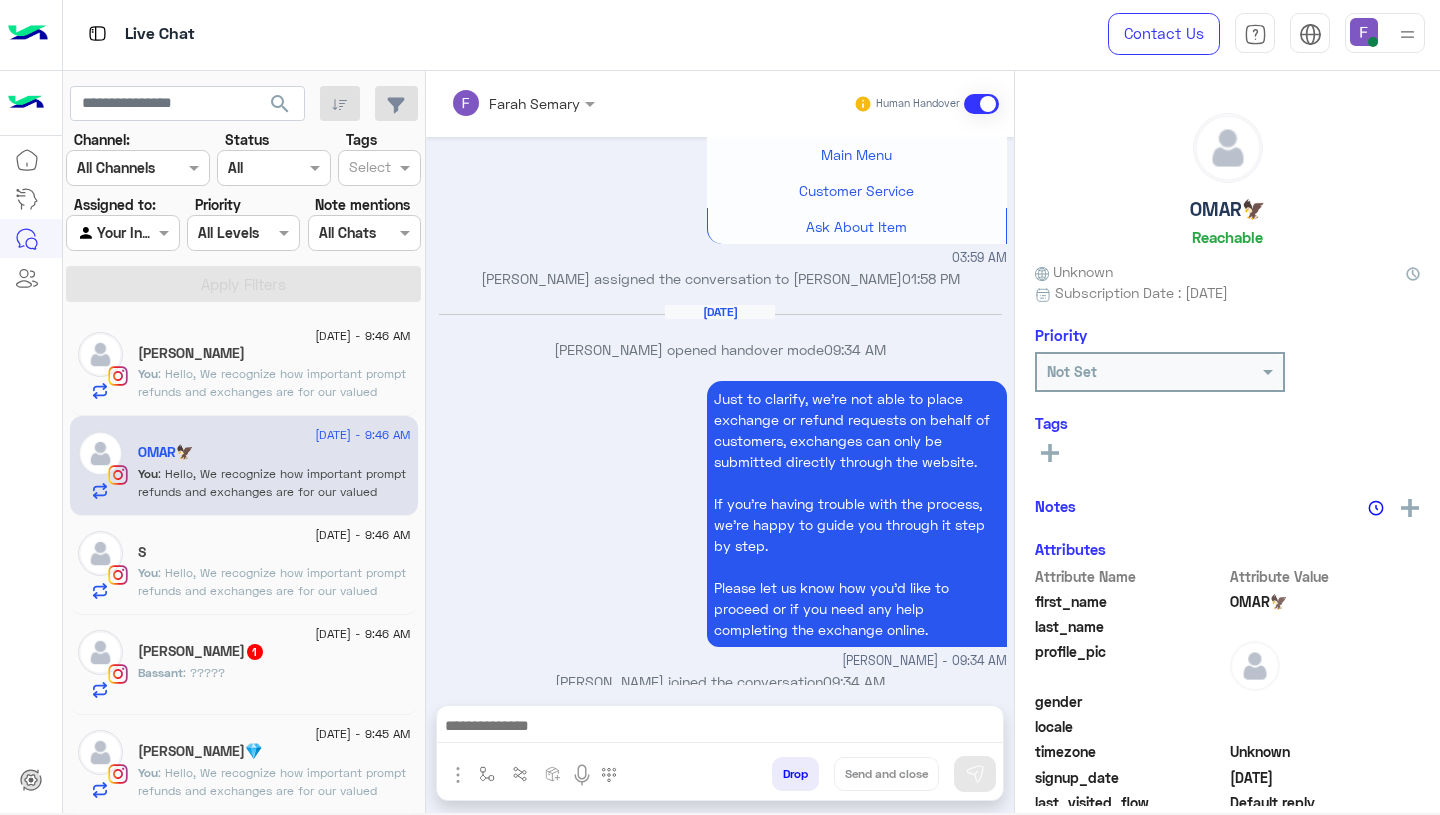 click on "Bassant : ?????" 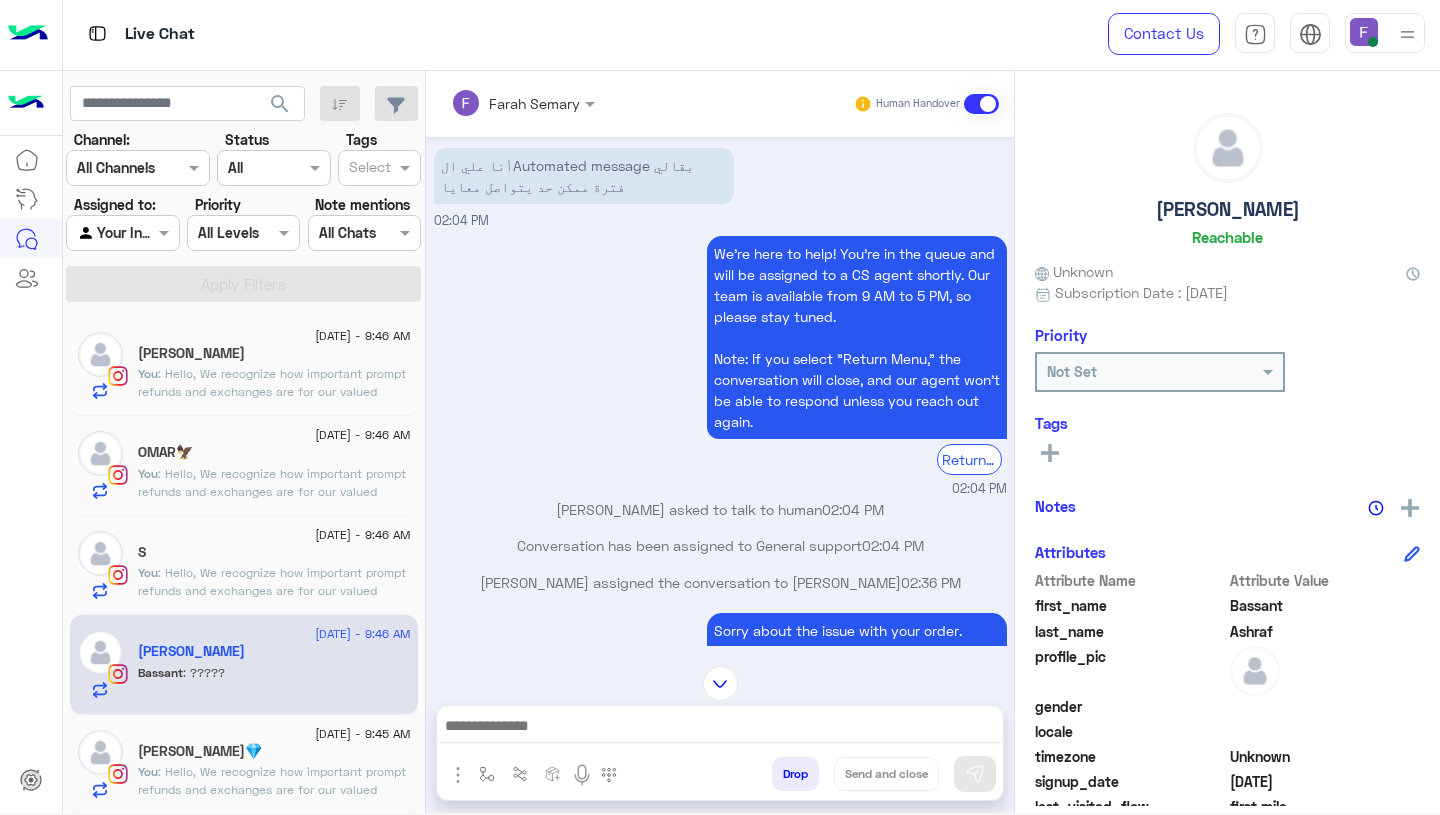 scroll, scrollTop: 4612, scrollLeft: 0, axis: vertical 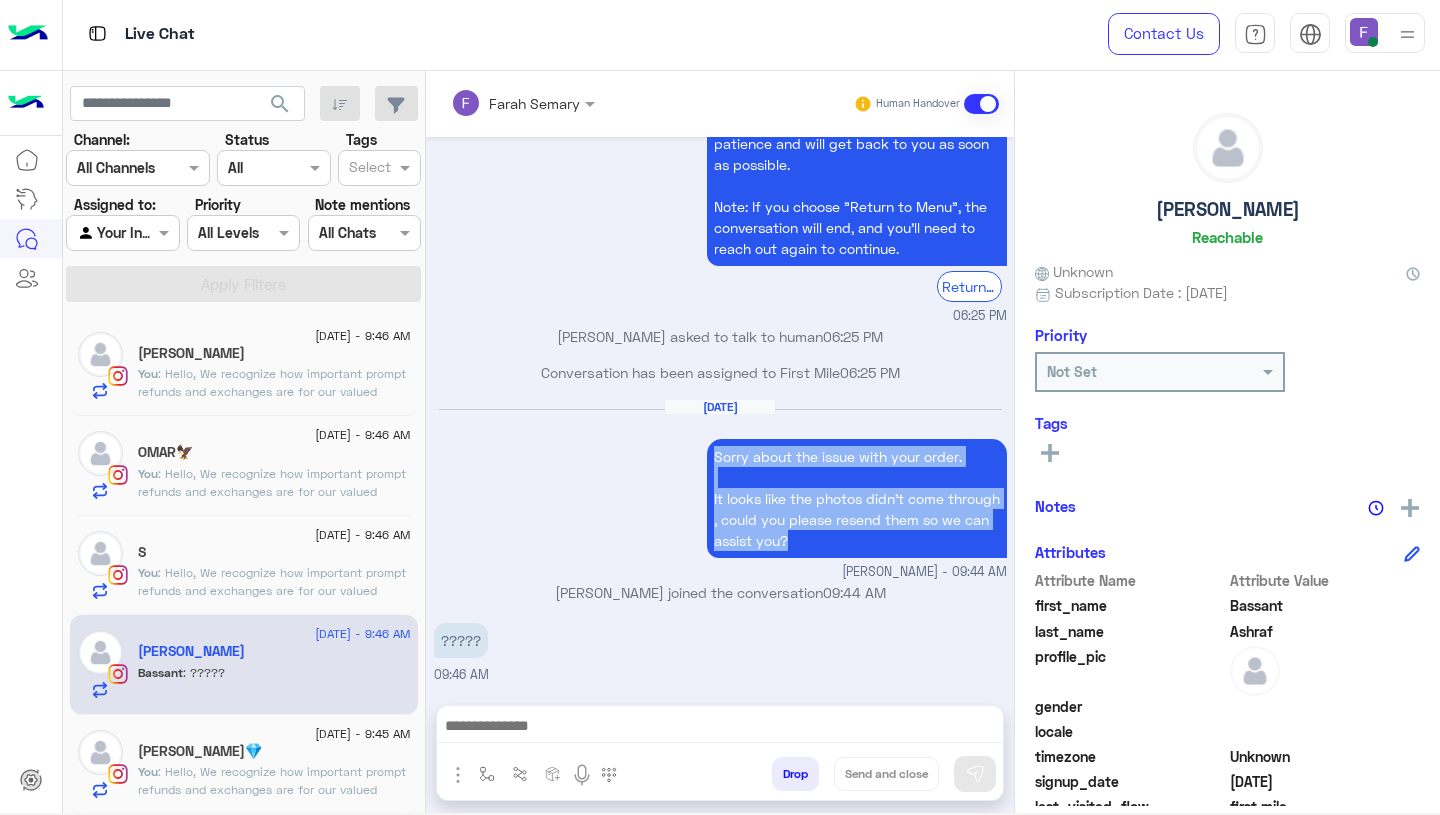 drag, startPoint x: 703, startPoint y: 456, endPoint x: 867, endPoint y: 538, distance: 183.35757 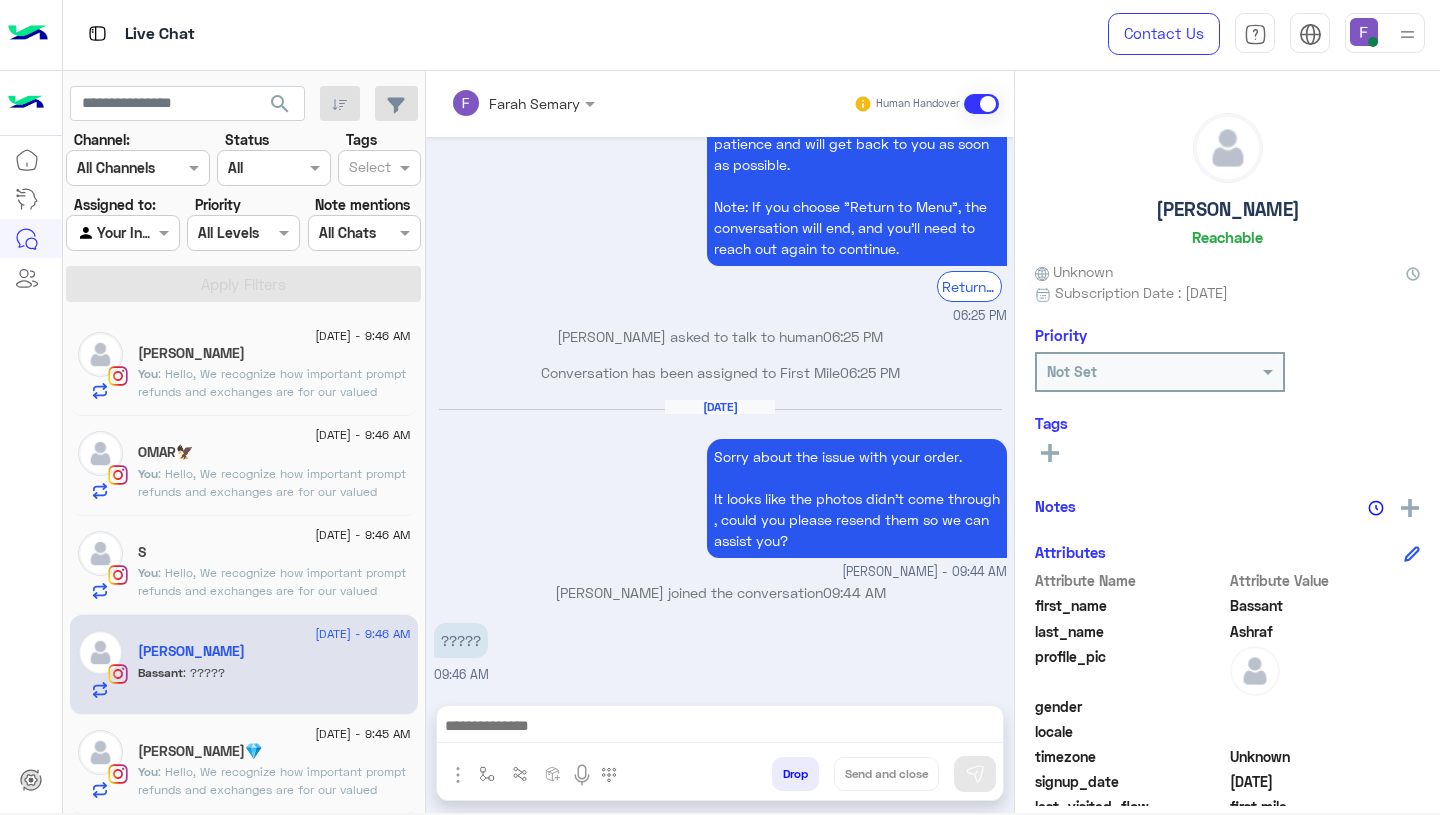 click at bounding box center (720, 728) 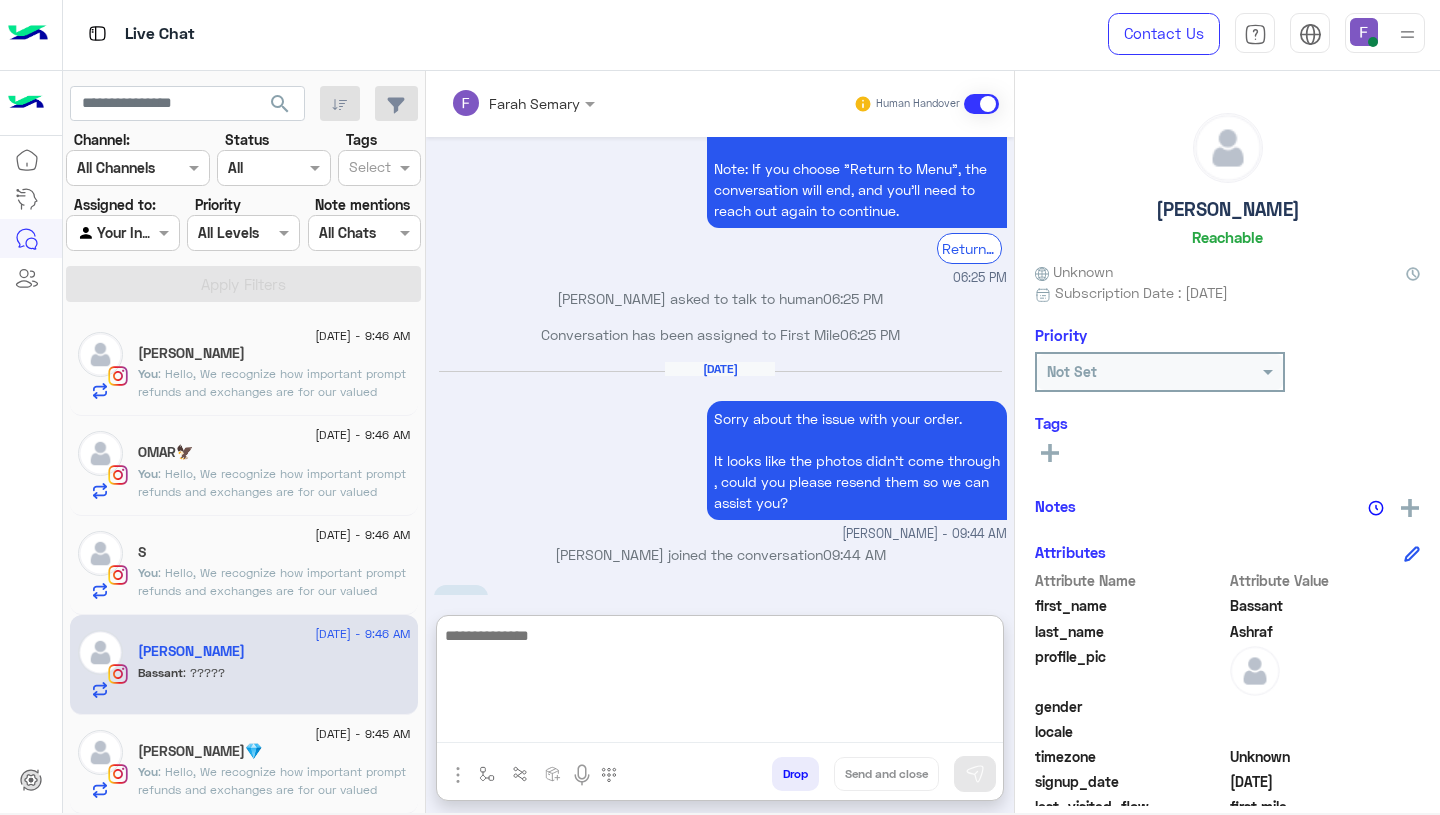 paste on "**********" 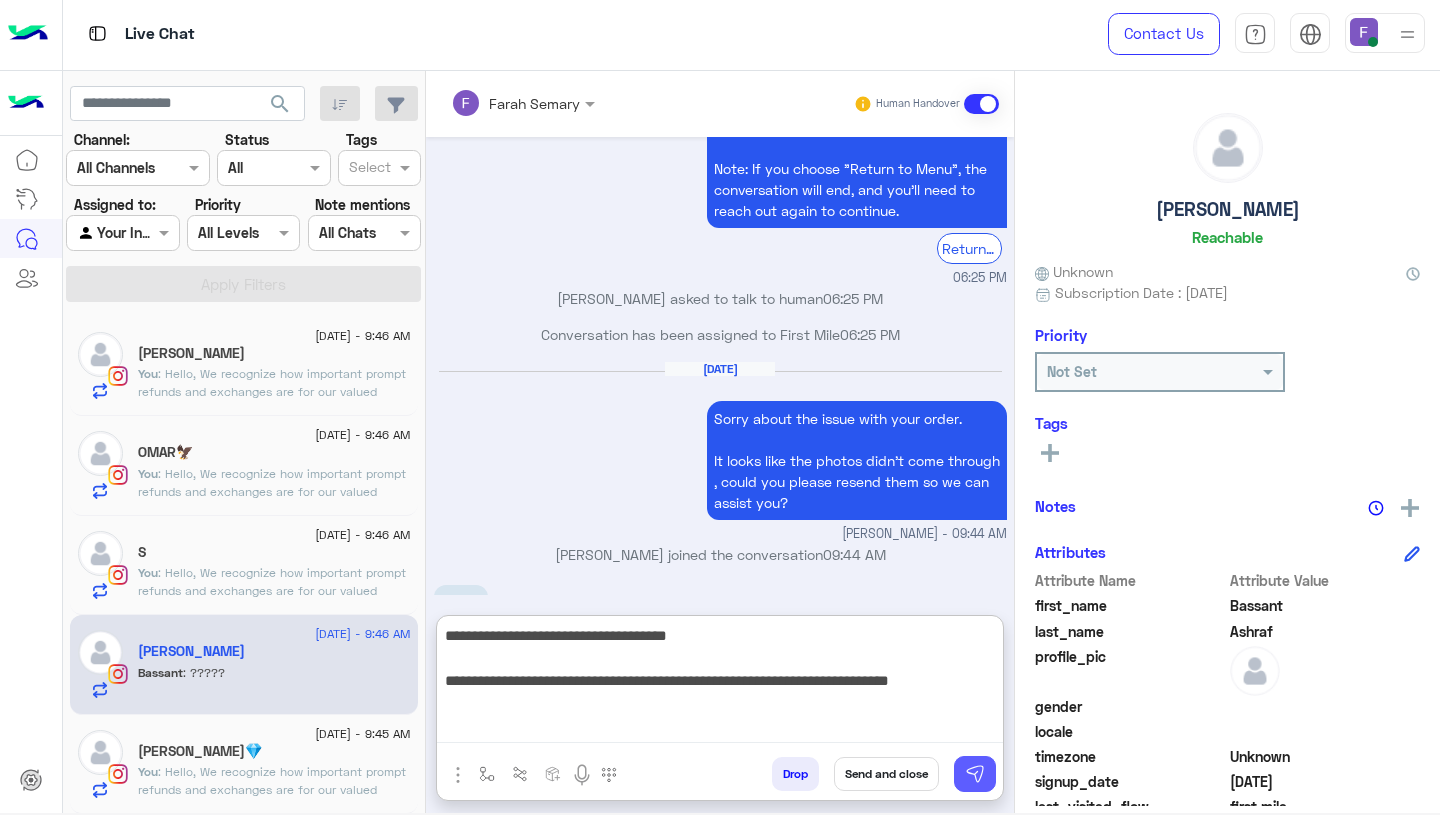 type on "**********" 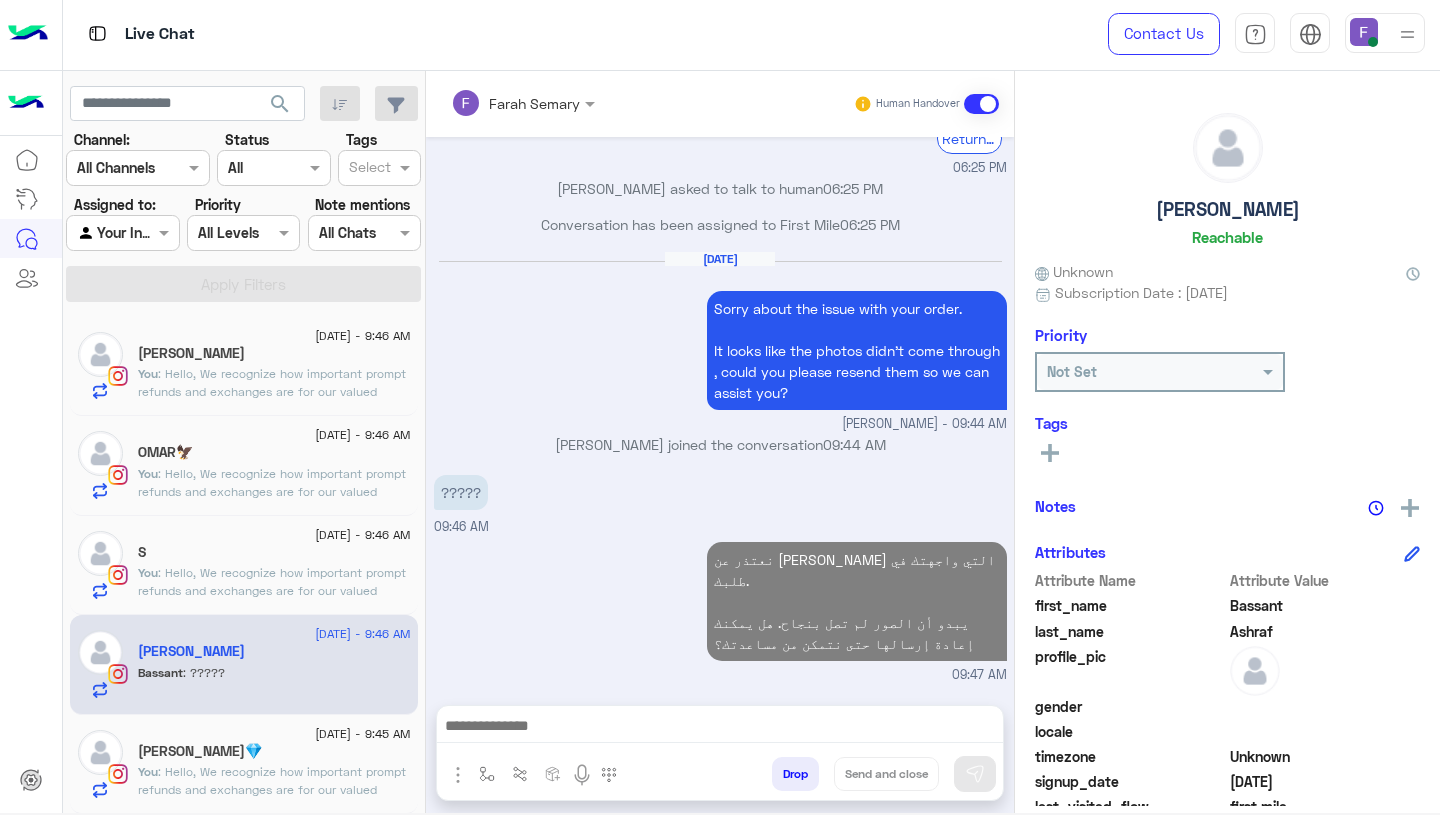 scroll, scrollTop: 4739, scrollLeft: 0, axis: vertical 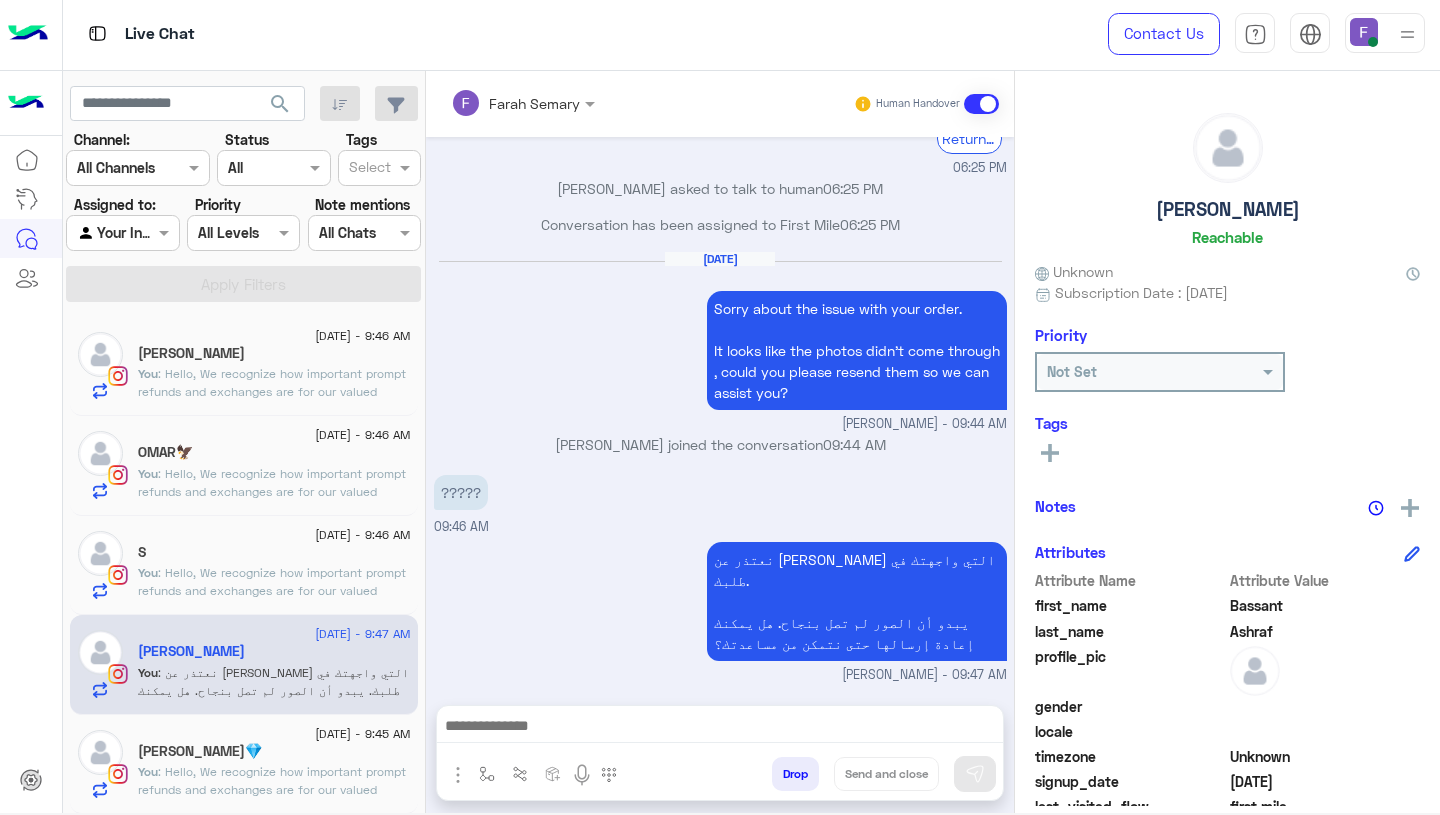 click on ": Hello,
We recognize how important prompt refunds and exchanges are for our valued customers. Use the “EXCHANGE” button on our website to:
1. Initiate exchanges or refunds effortlessly and quickly.
2. Follow our easy step-by-[PERSON_NAME] (link provided).
[URL][DOMAIN_NAME]
3. Receive approval from our team within 24 hours.
While filling out the form, please make sure to enter your phone number or email exactly as you did when placing your original order — including any capital or small letters.
This help you process your request without any delays.
If you need any help, feel free to reach out — we’re happy to assist!" 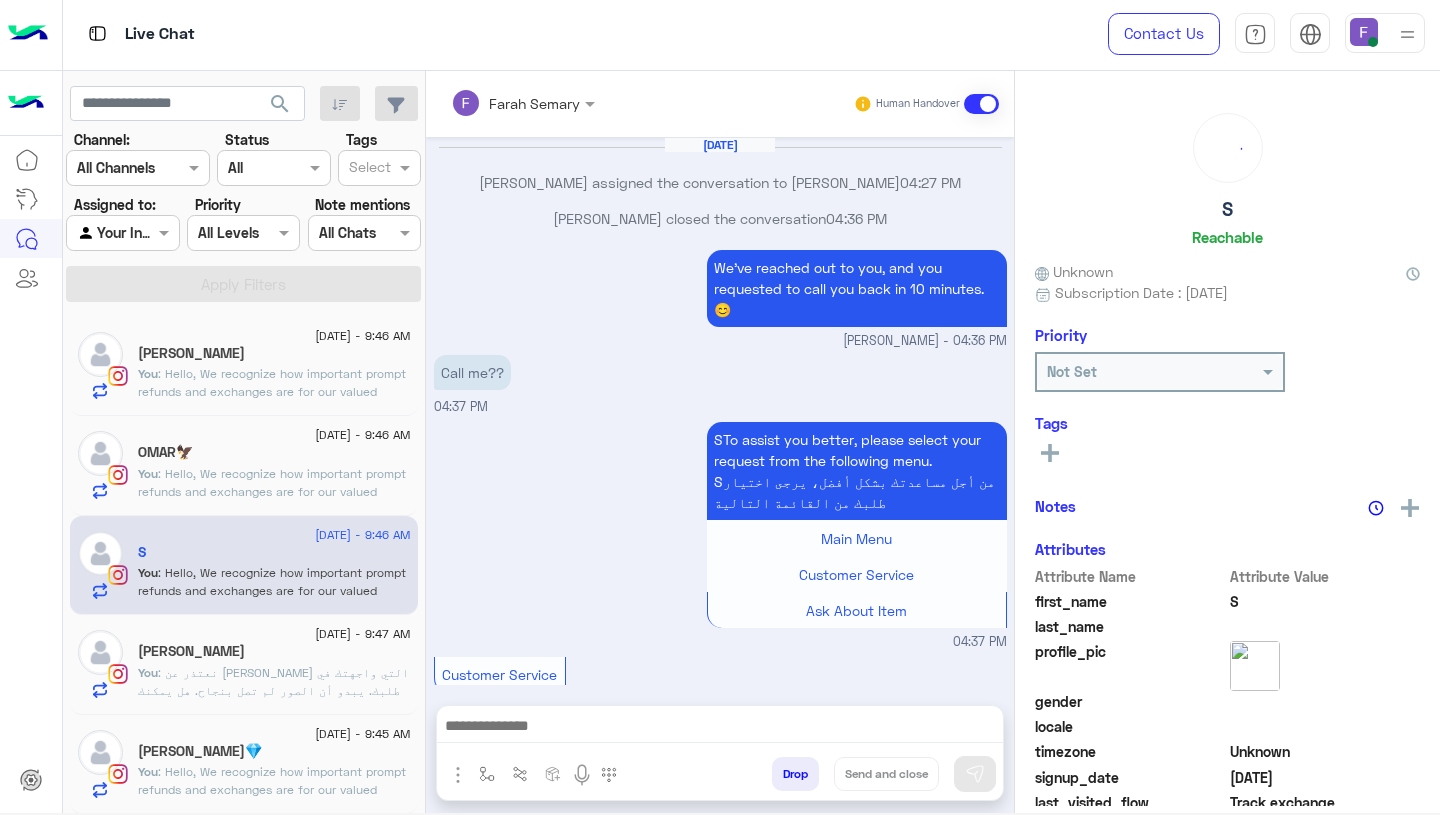 scroll, scrollTop: 1691, scrollLeft: 0, axis: vertical 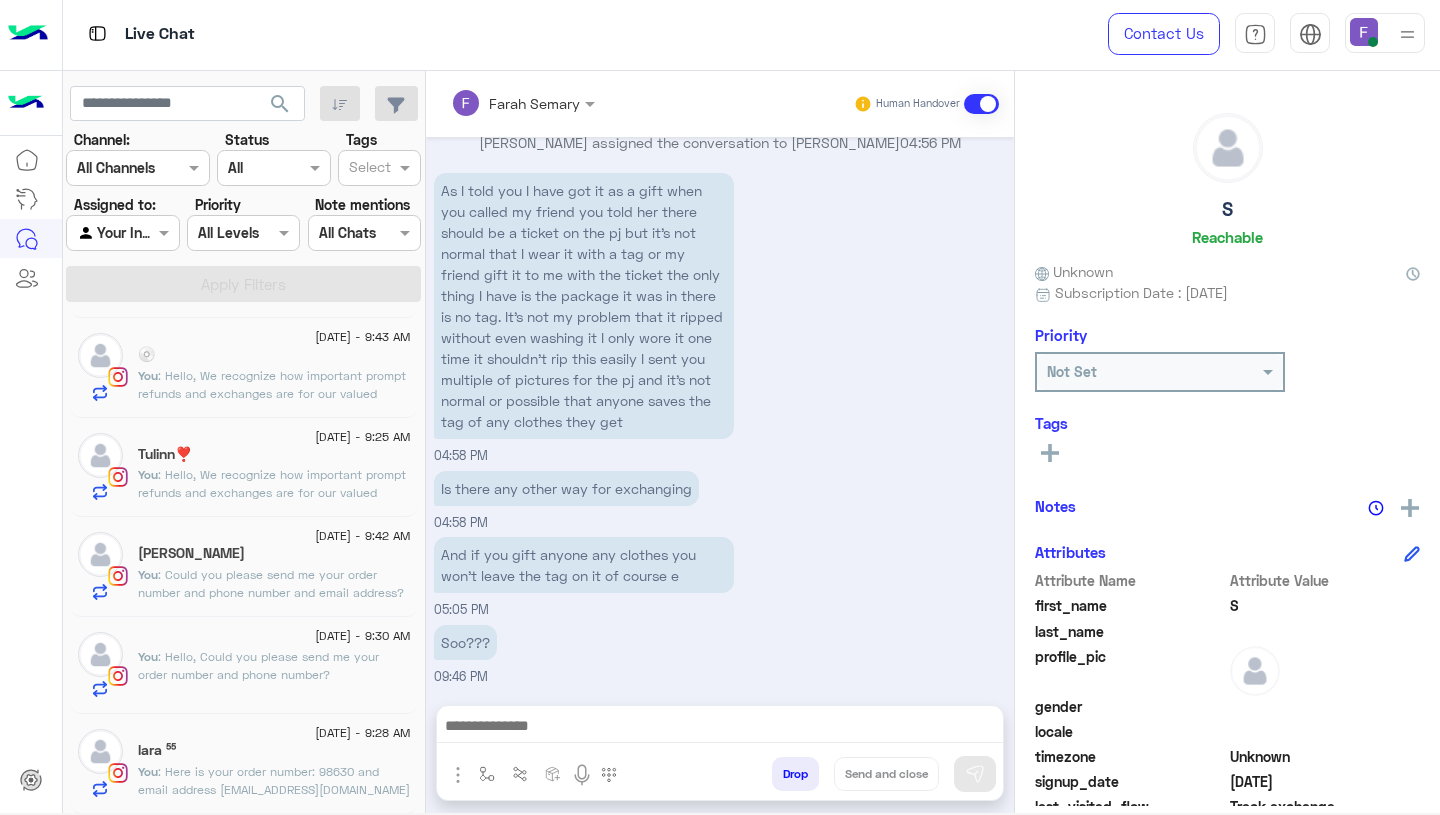 click on "lara ⁵⁵" 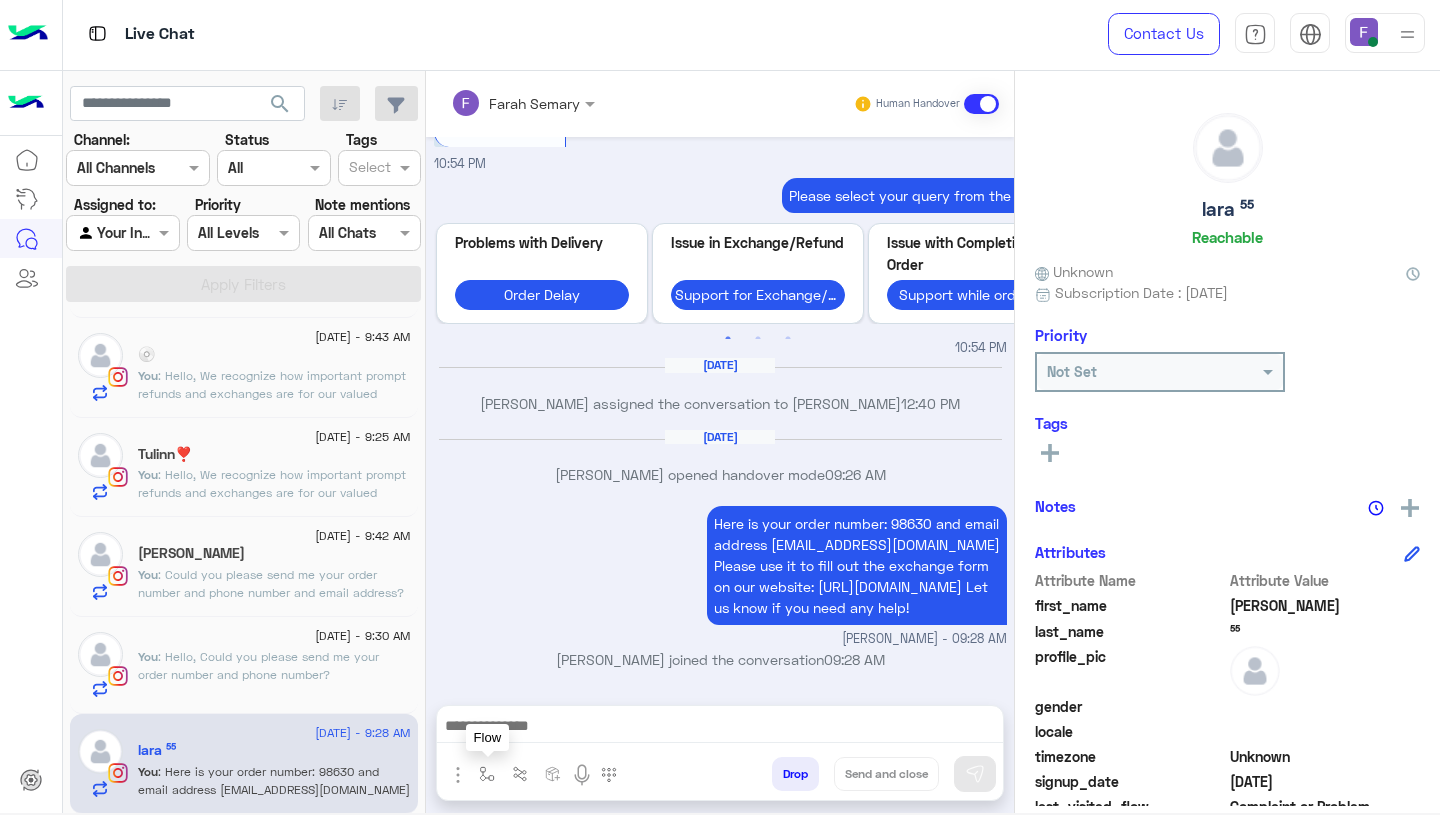 click at bounding box center [487, 774] 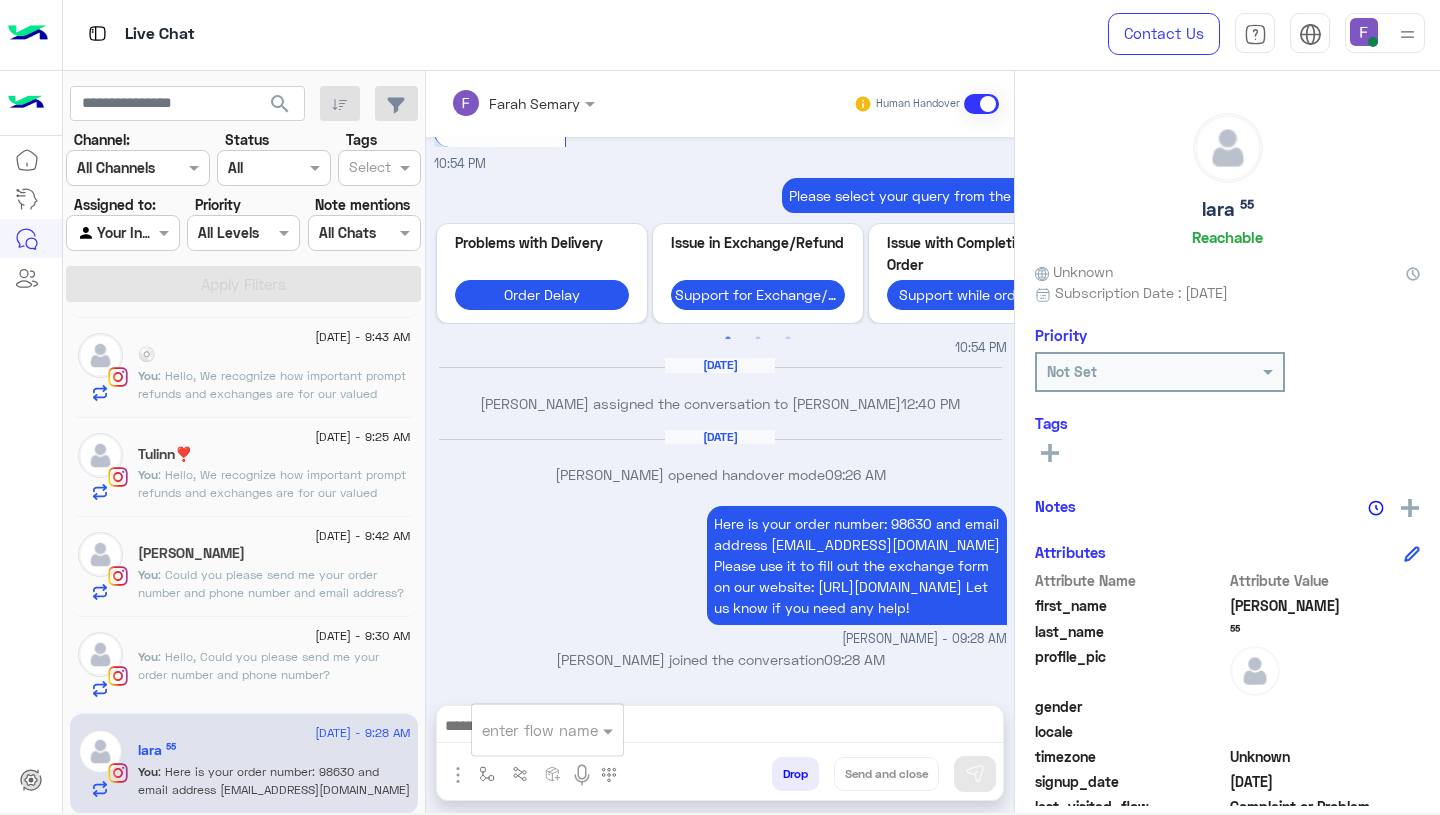 click on "enter flow name" at bounding box center [547, 730] 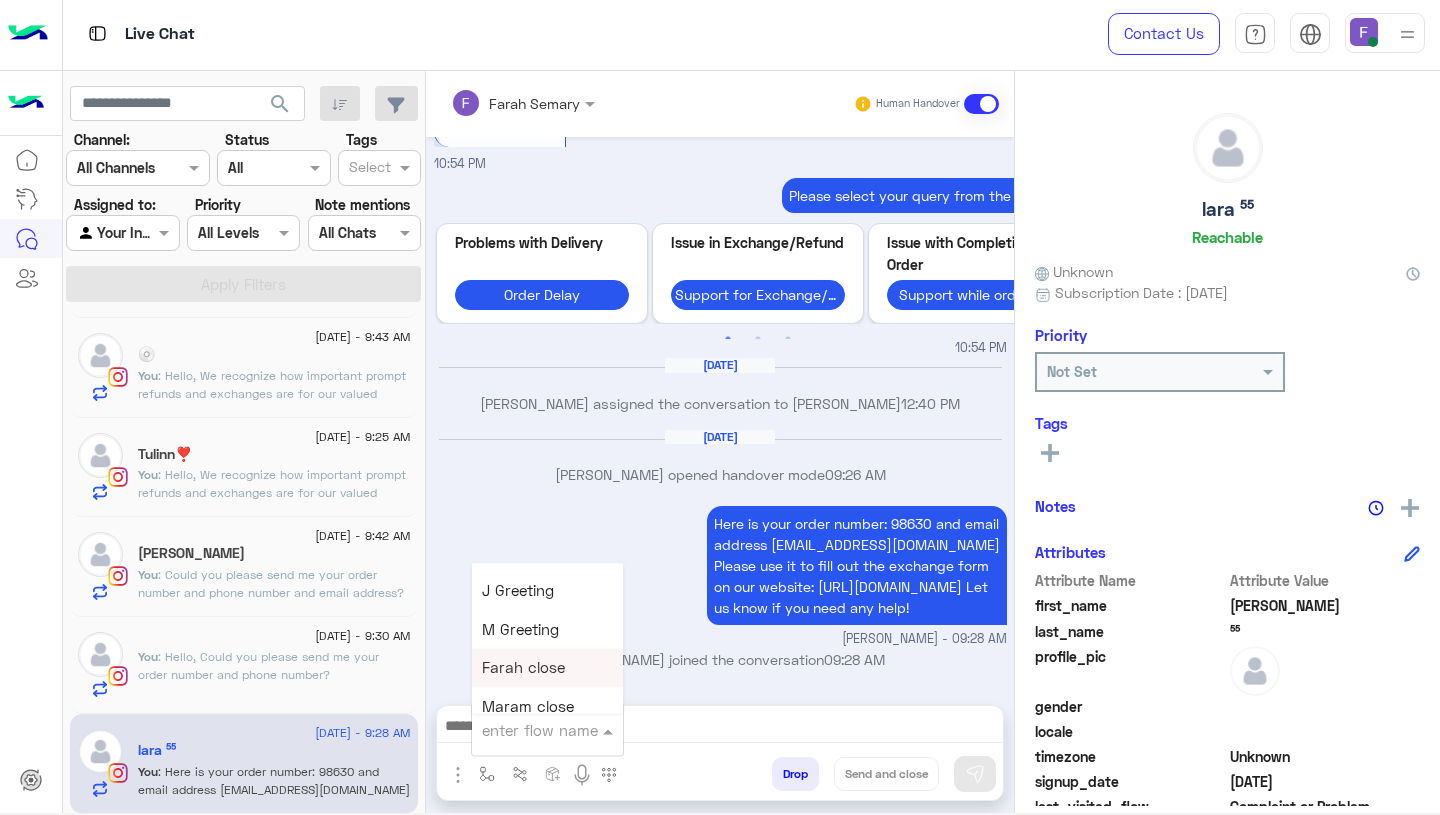 click on "Farah close" at bounding box center (547, 668) 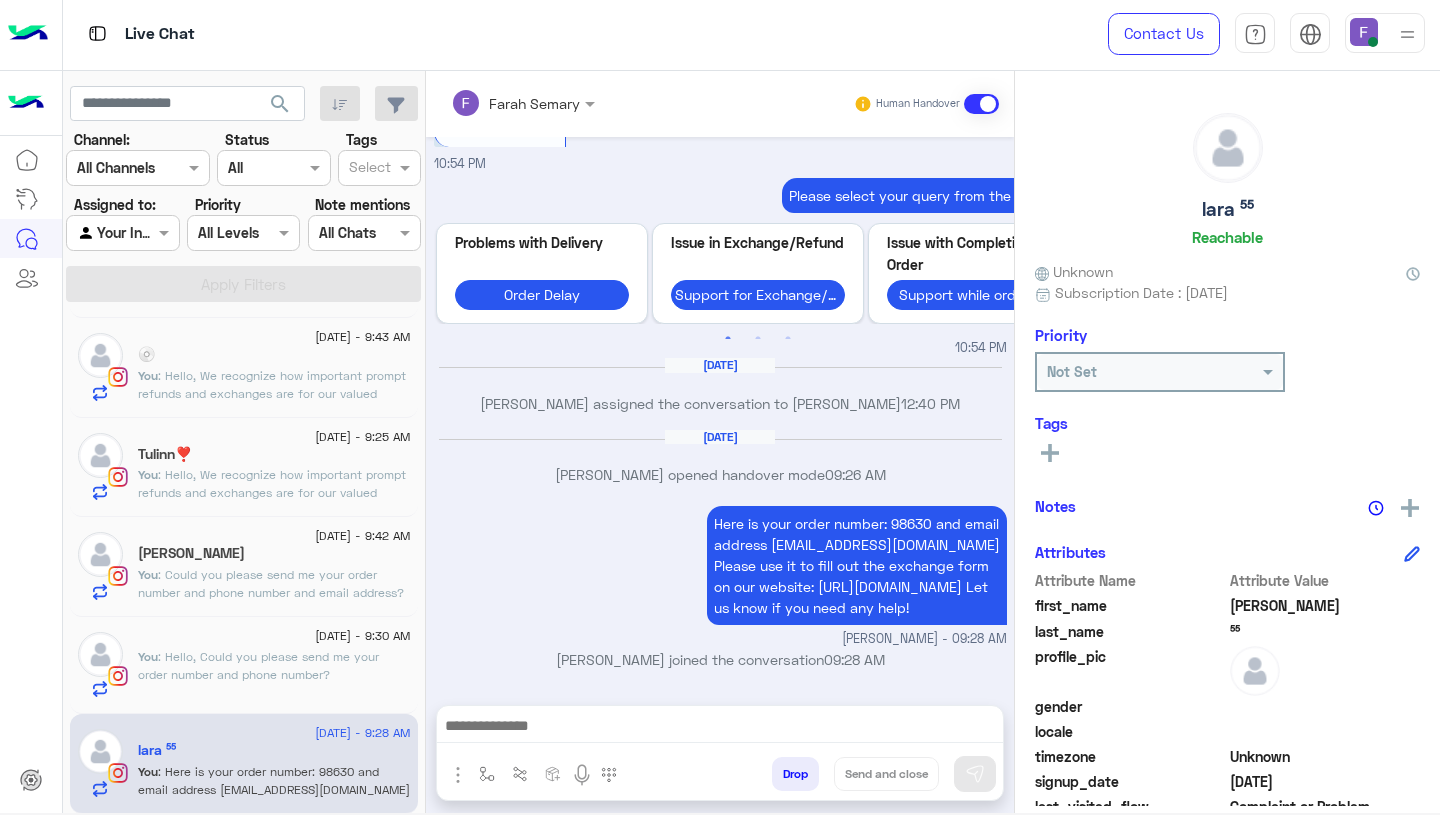 type on "**********" 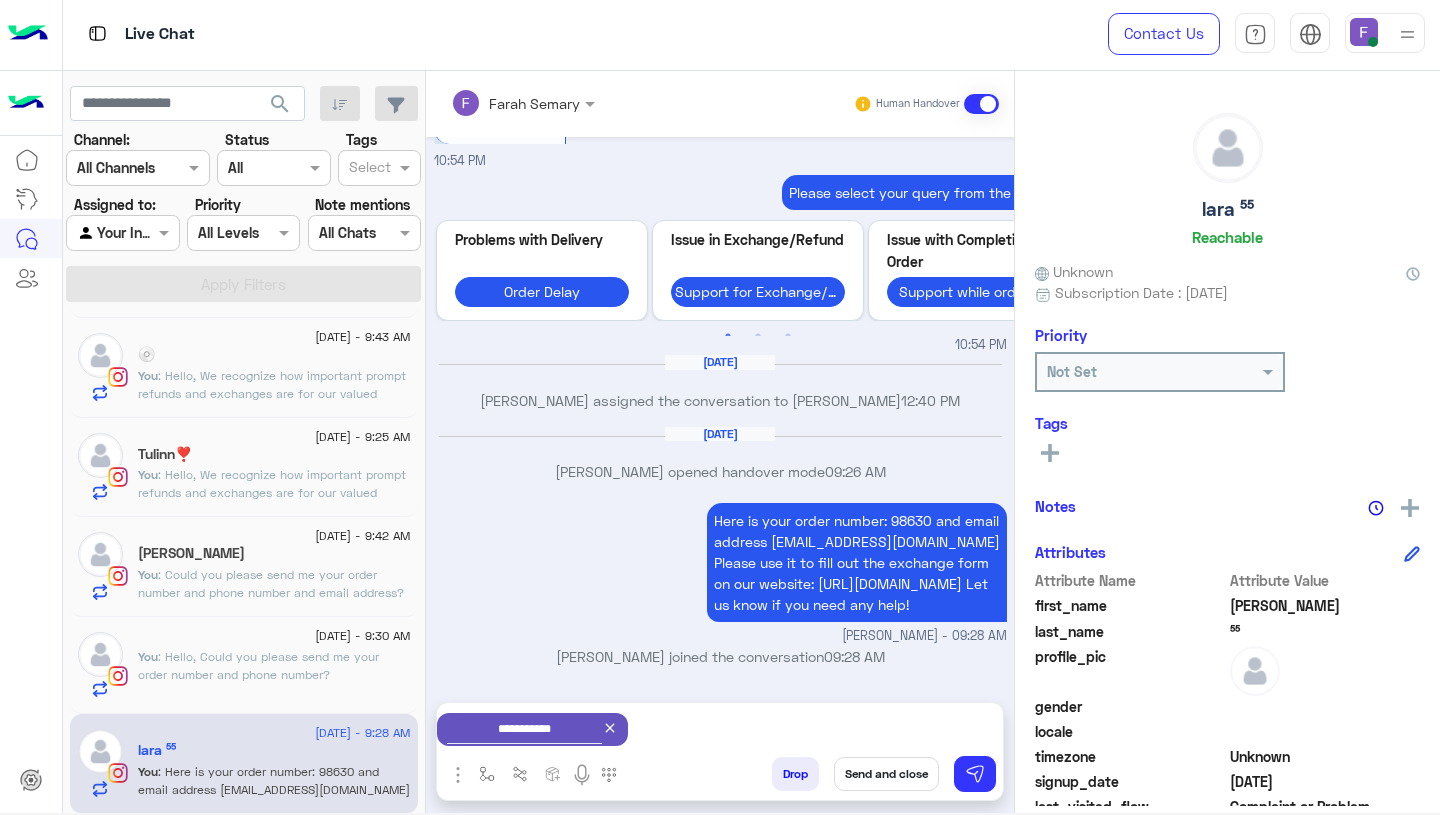 click on "Send and close" at bounding box center (886, 774) 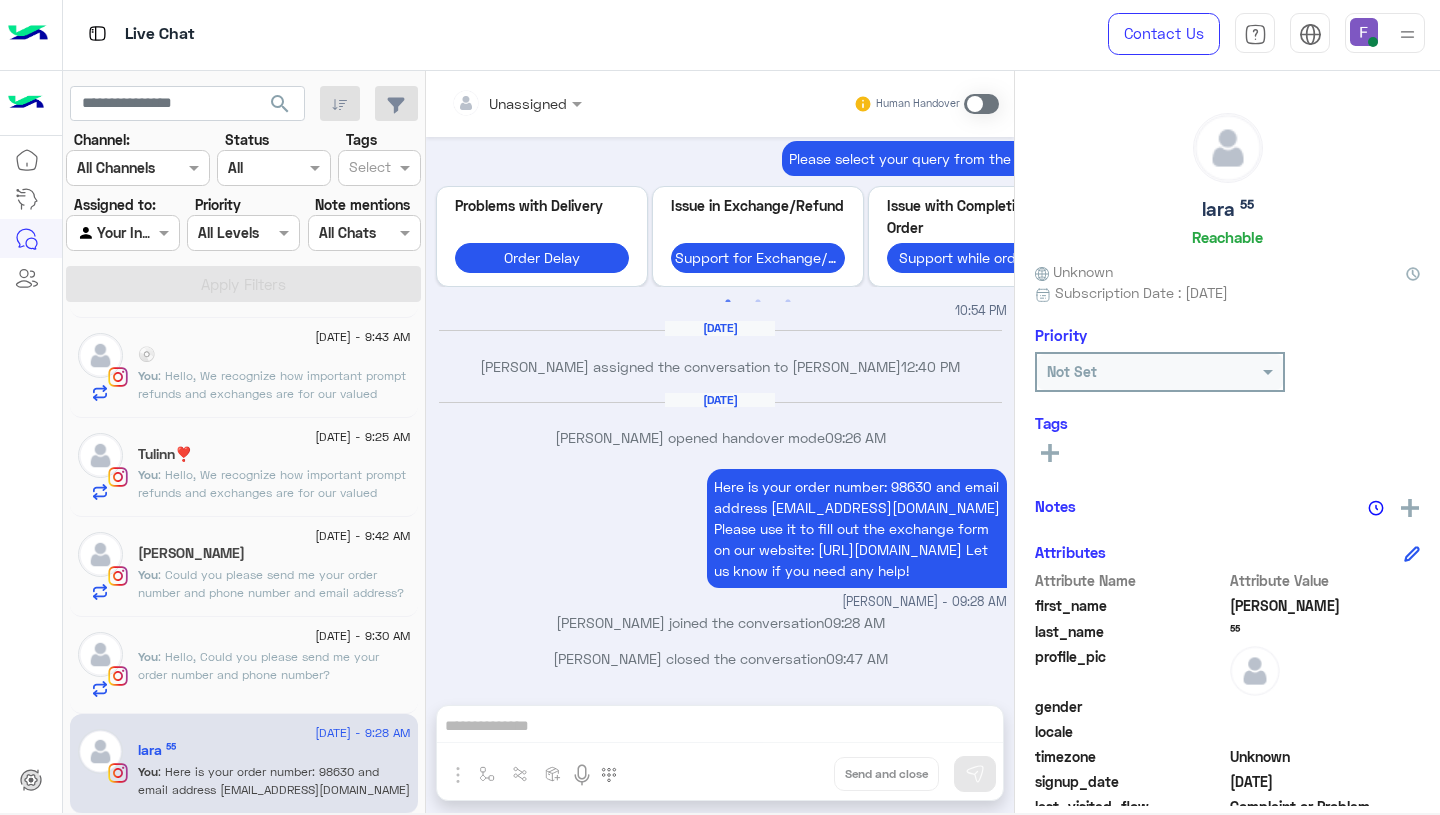 click on "You  : Hello,
Could you please send me your order number and phone number?" 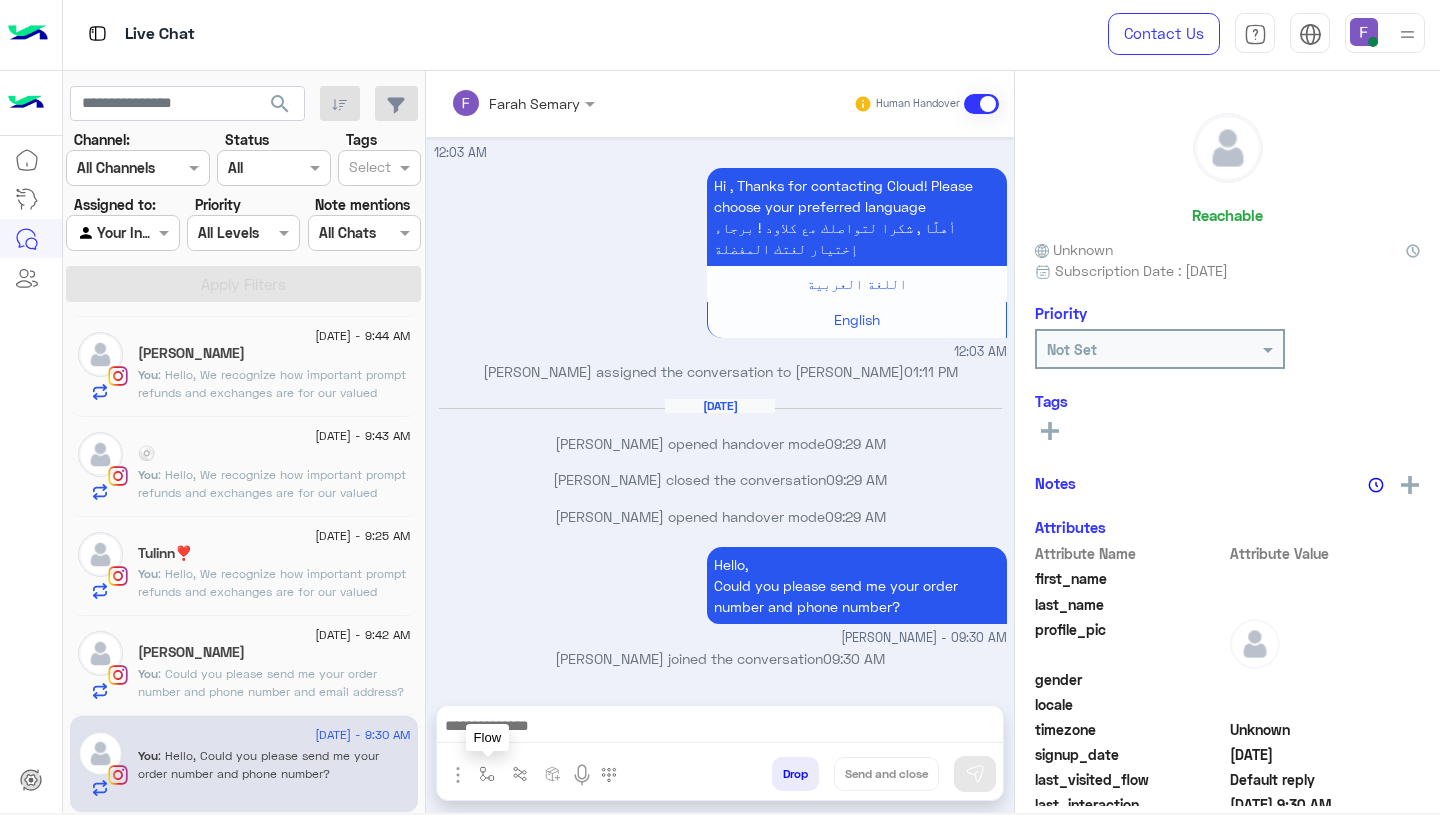 click at bounding box center [487, 774] 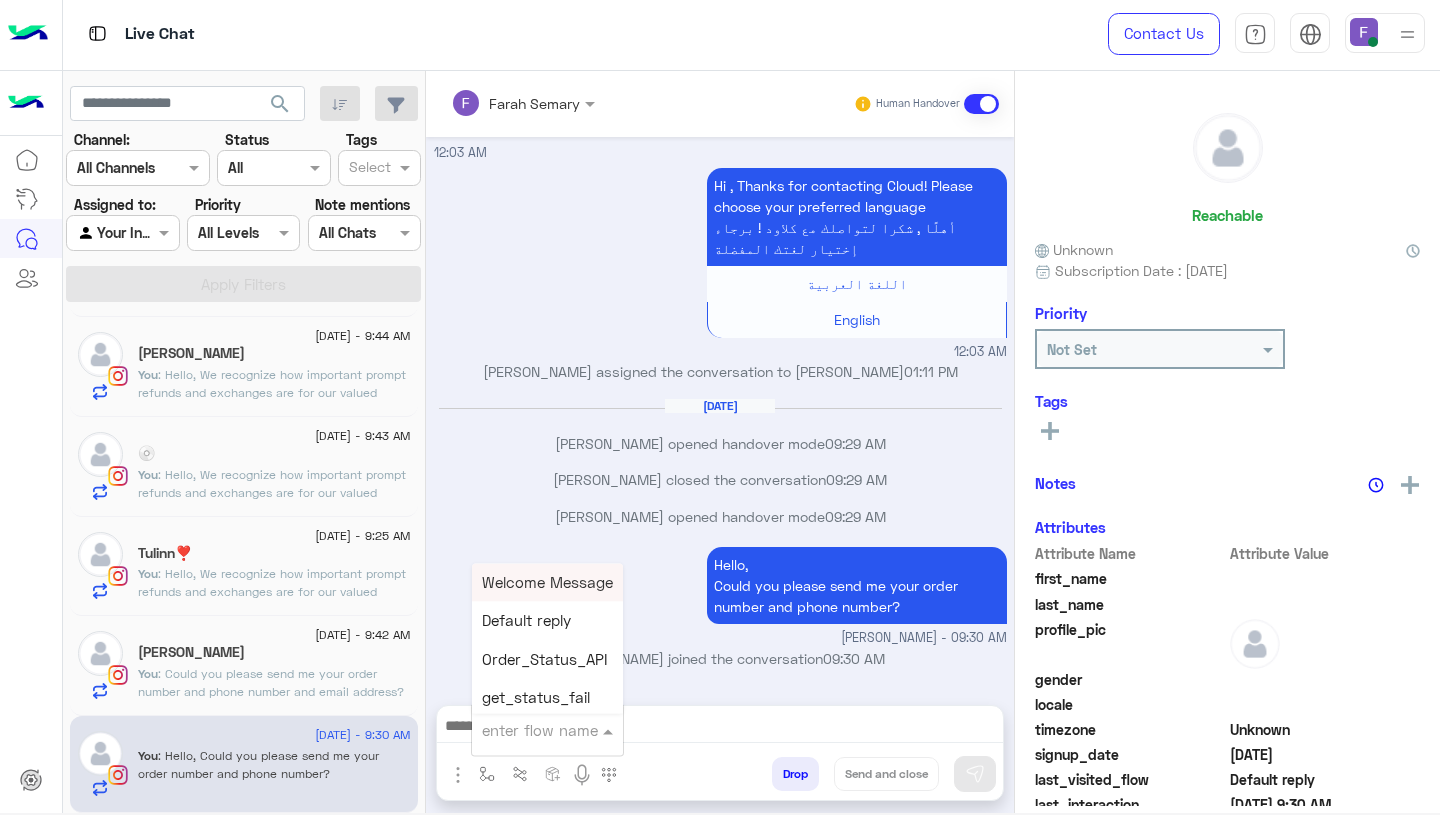 click at bounding box center [523, 730] 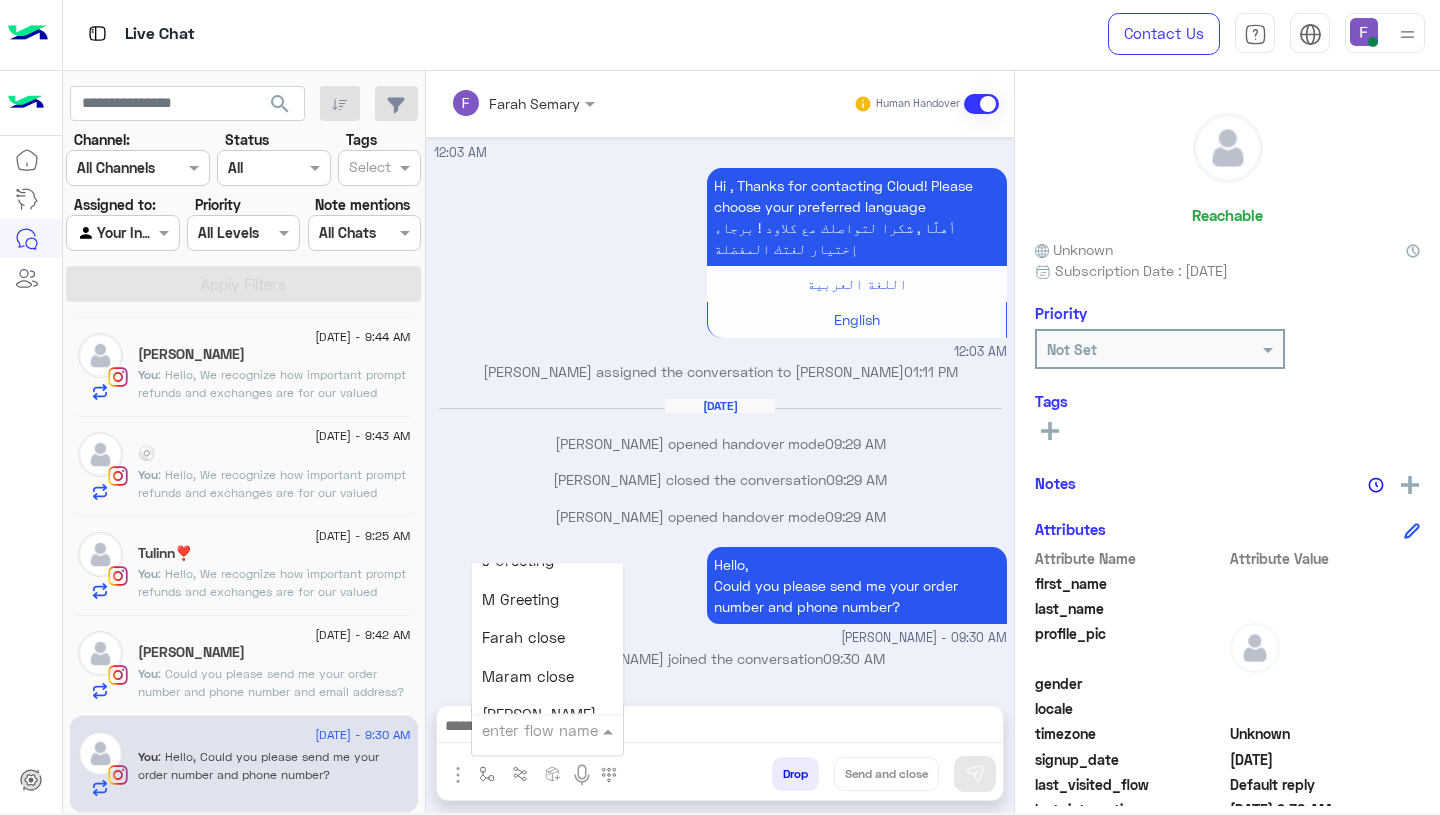 scroll, scrollTop: 2364, scrollLeft: 0, axis: vertical 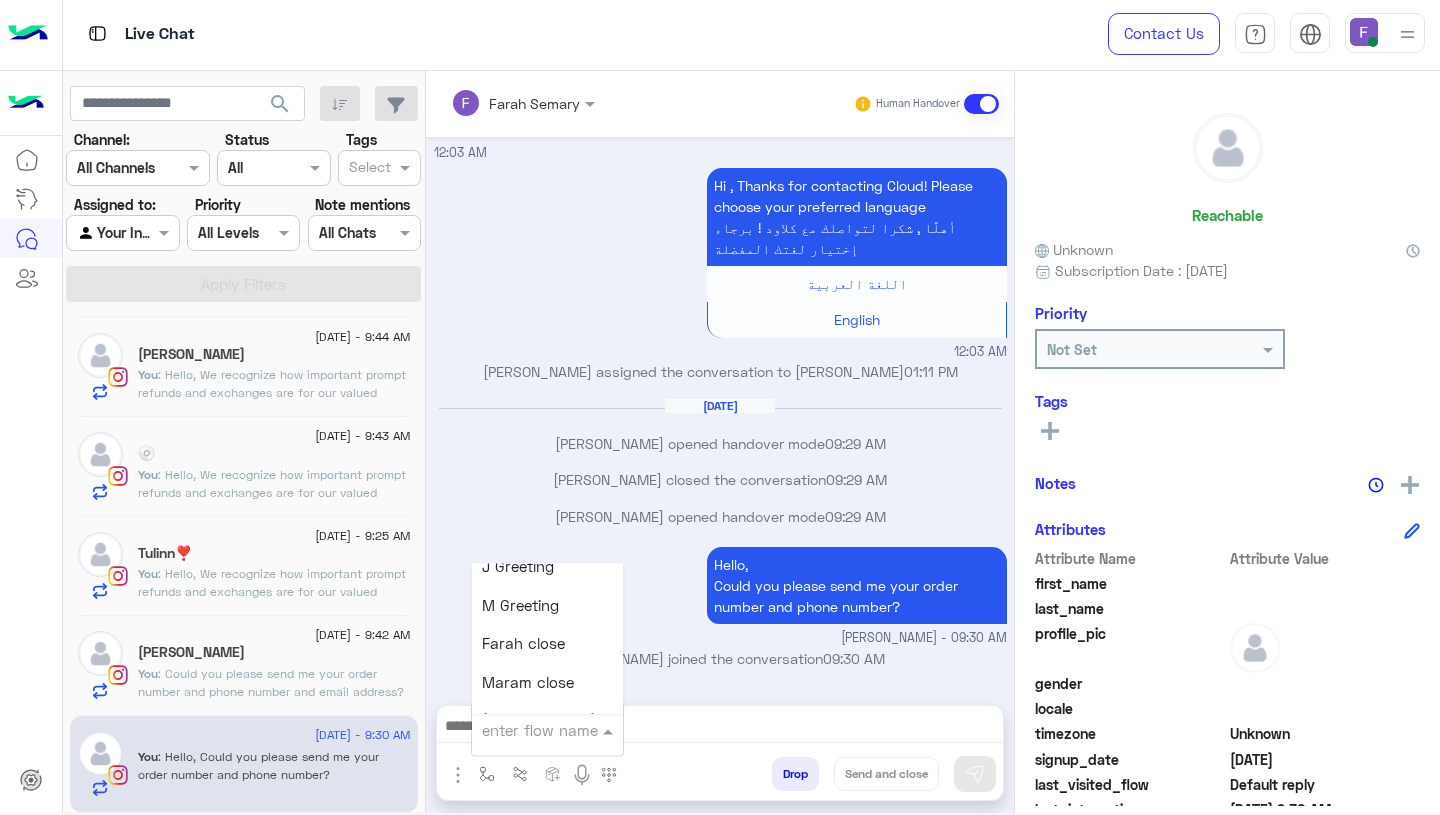 click on "Farah close" at bounding box center [547, 644] 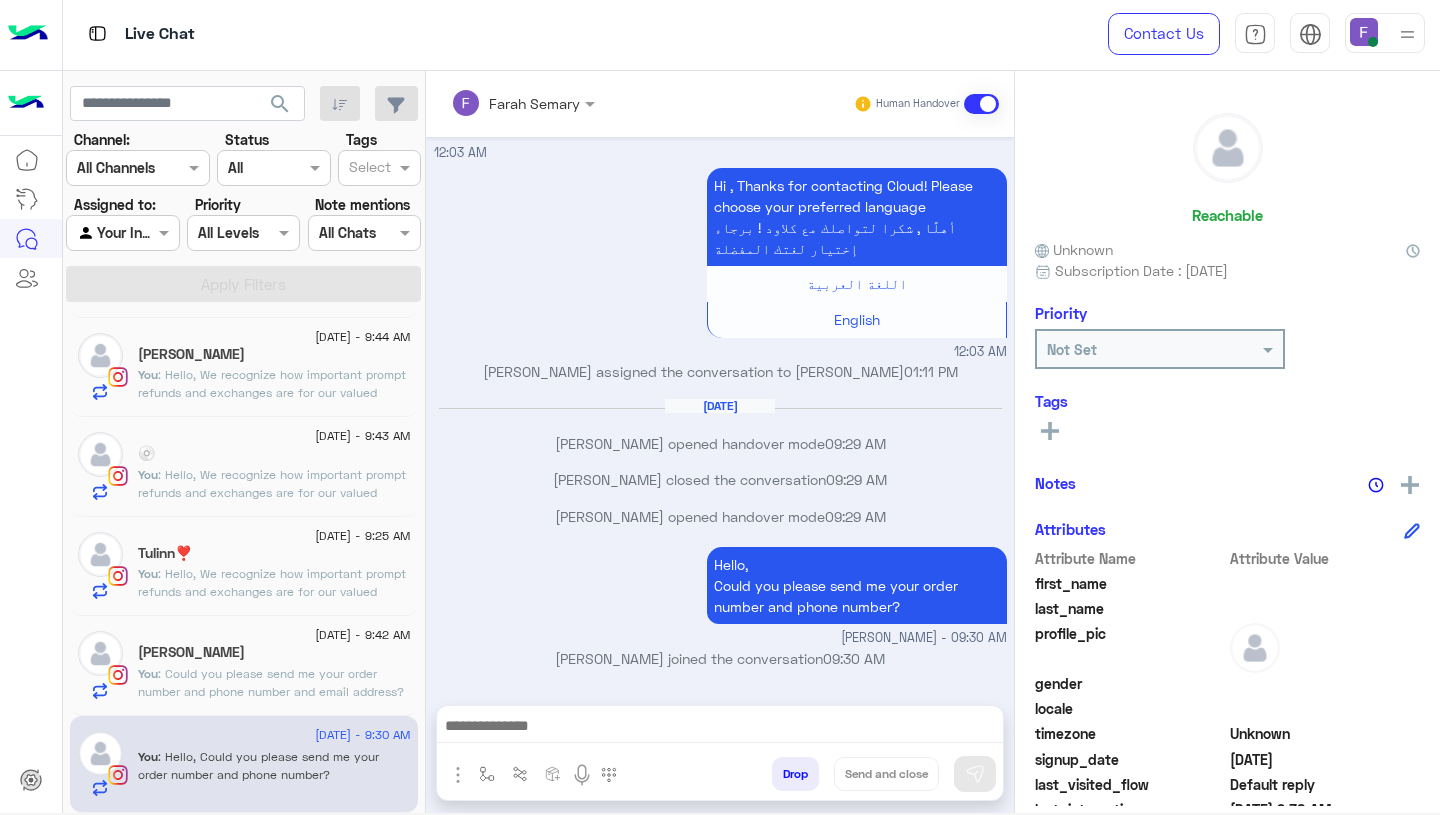 type on "**********" 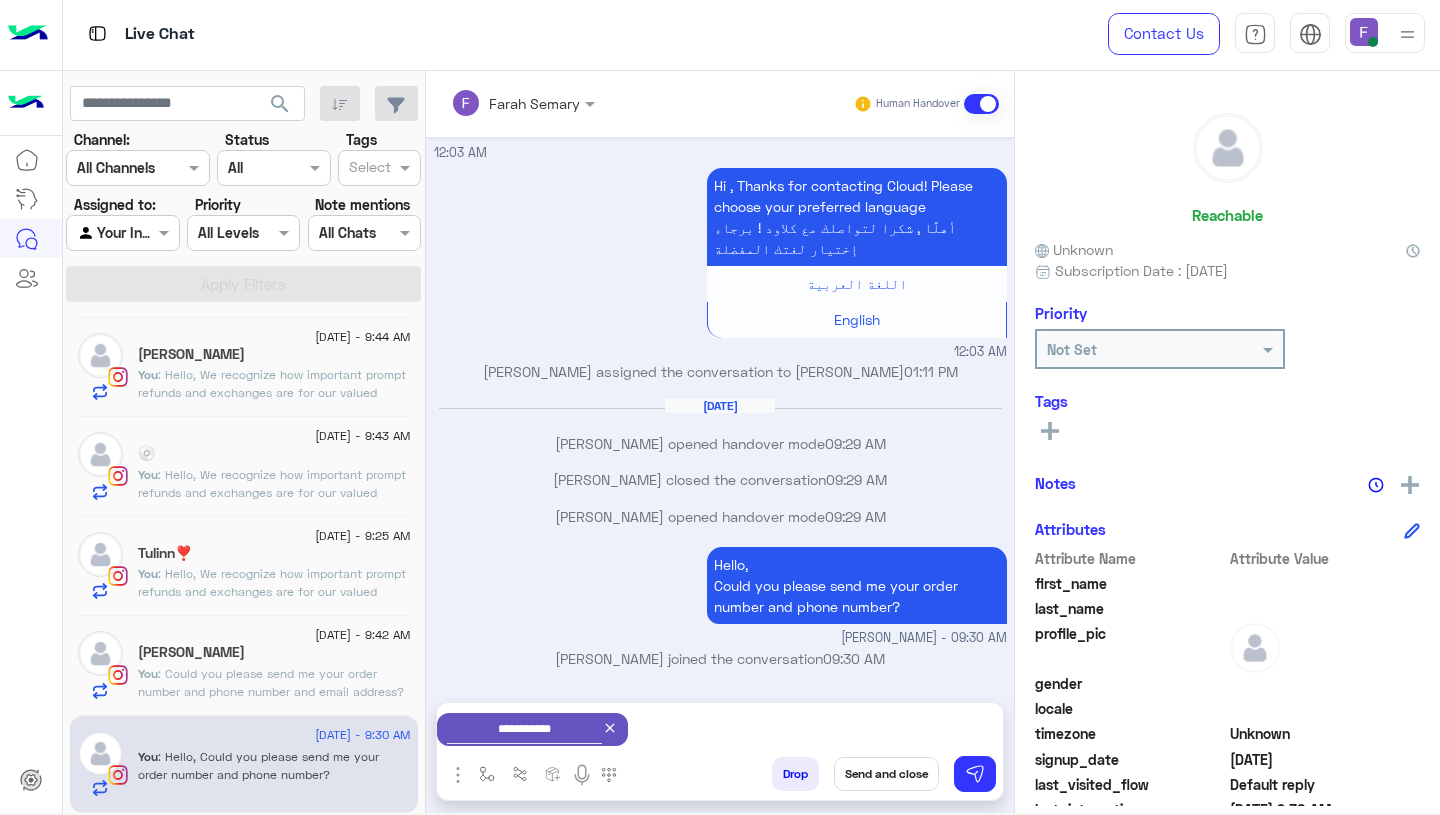 click on "Send and close" at bounding box center (886, 774) 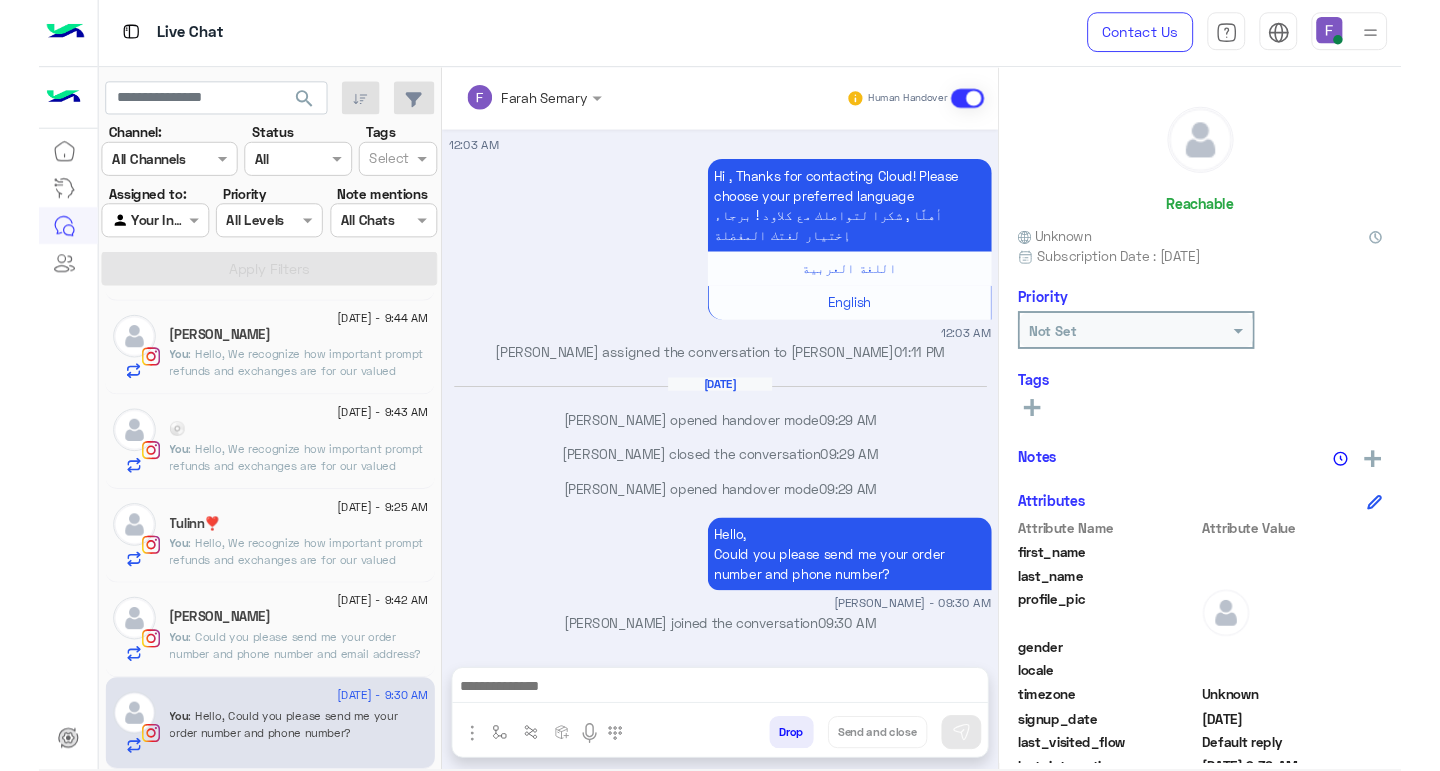 scroll, scrollTop: 154, scrollLeft: 0, axis: vertical 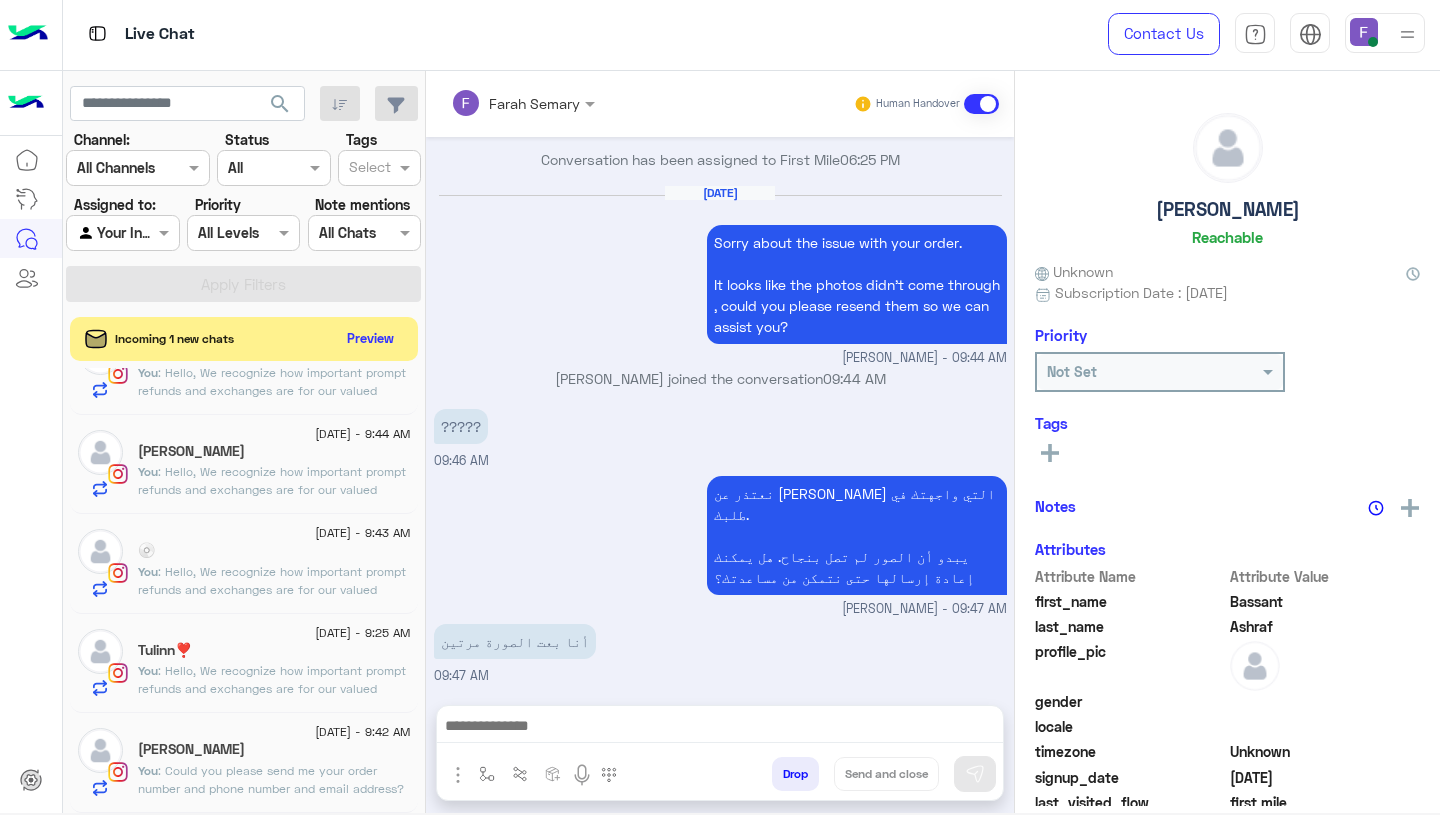 click on ": Hello,
We recognize how important prompt refunds and exchanges are for our valued customers. Use the “EXCHANGE” button on our website to:
1. Initiate exchanges or refunds effortlessly and quickly.
2. Follow our easy step-by-[PERSON_NAME] (link provided).
[URL][DOMAIN_NAME]
3. Receive approval from our team within 24 hours.
While filling out the form, please make sure to enter your phone number or email exactly as you did when placing your original order — including any capital or small letters.
This help you process your request without any delays.
If you need any help, feel free to reach out — we’re happy to assist!" 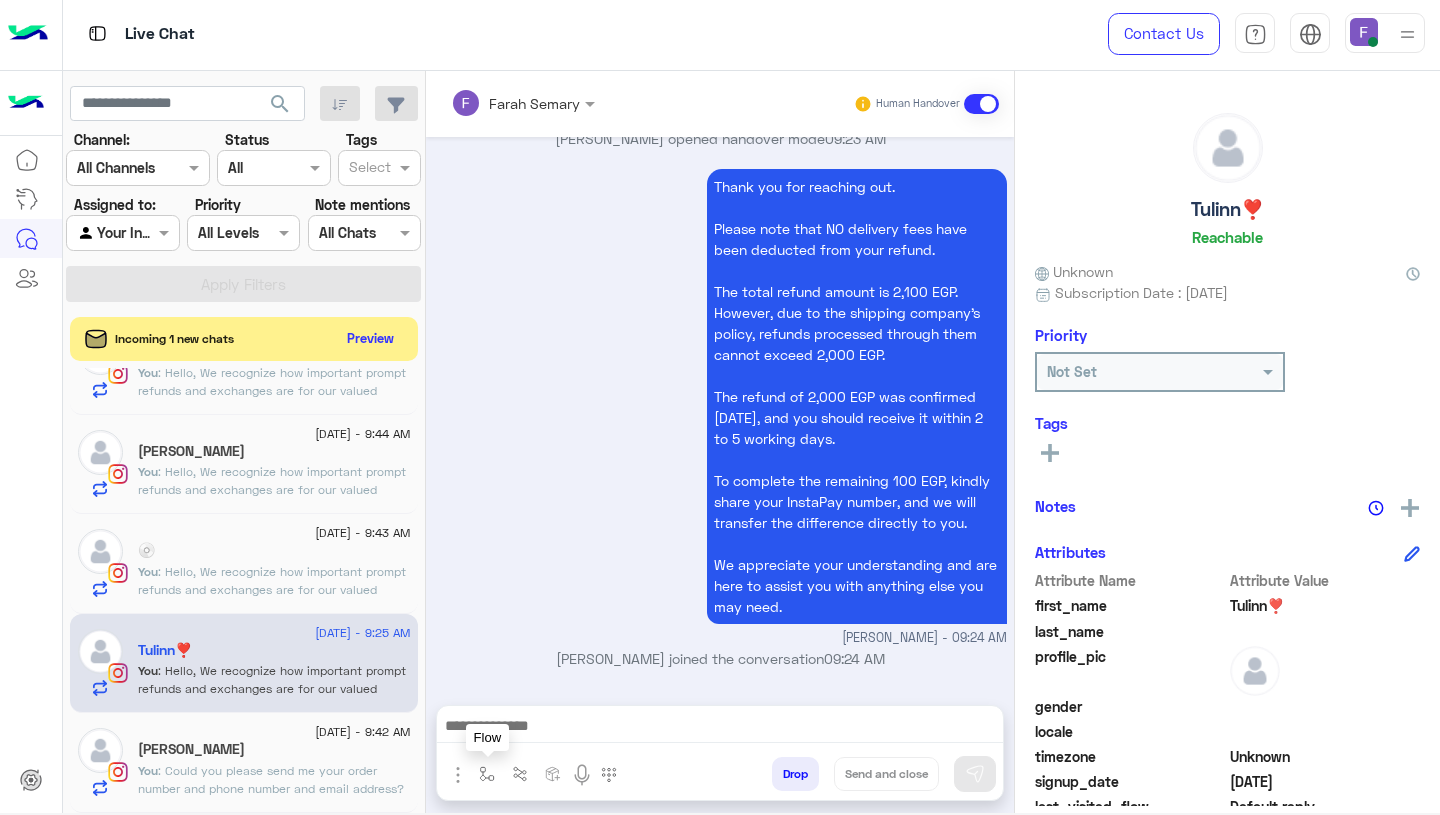 click at bounding box center (487, 774) 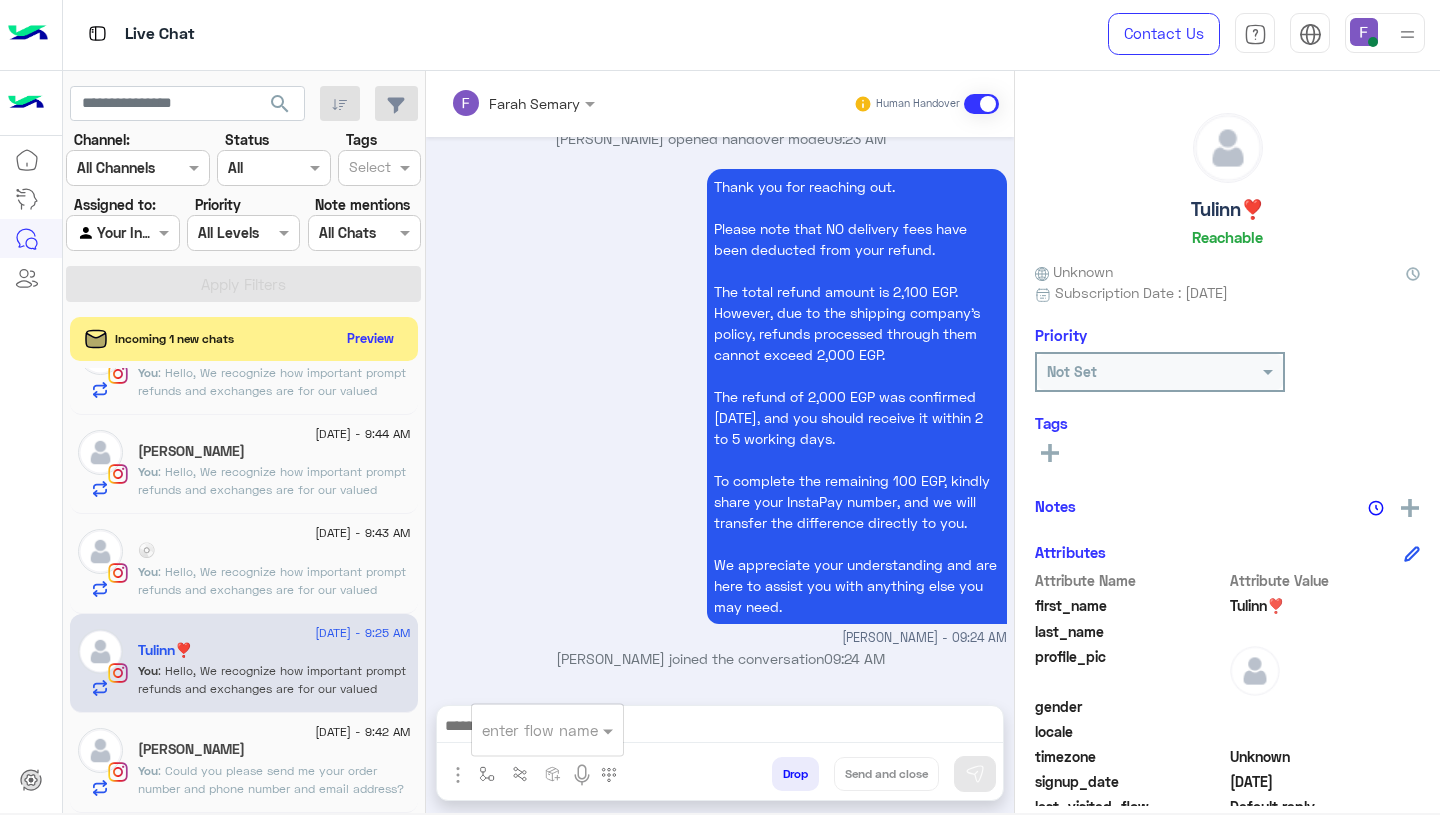click on "enter flow name" at bounding box center [547, 730] 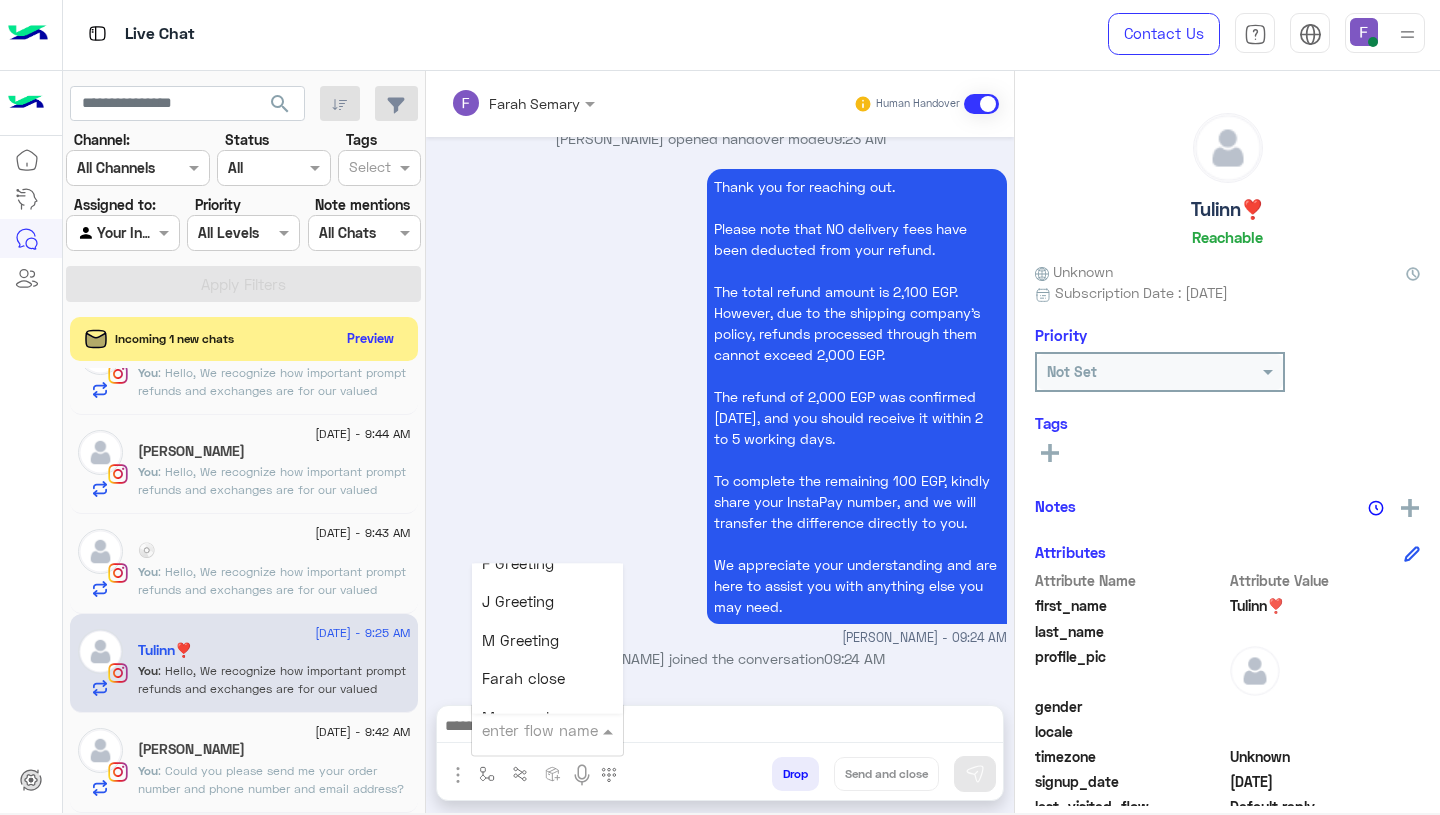 scroll, scrollTop: 2327, scrollLeft: 0, axis: vertical 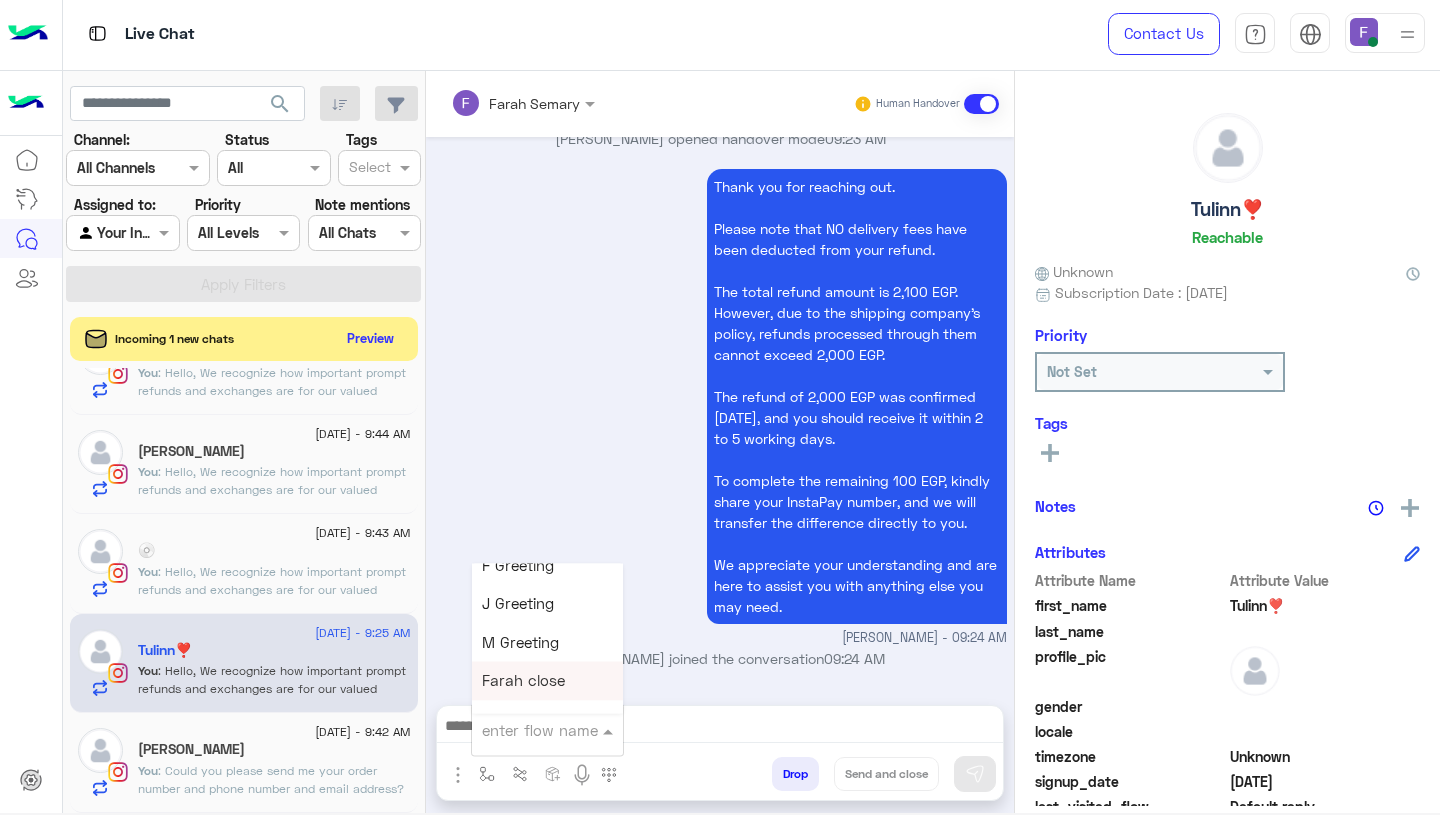 click on "Farah close" at bounding box center [523, 681] 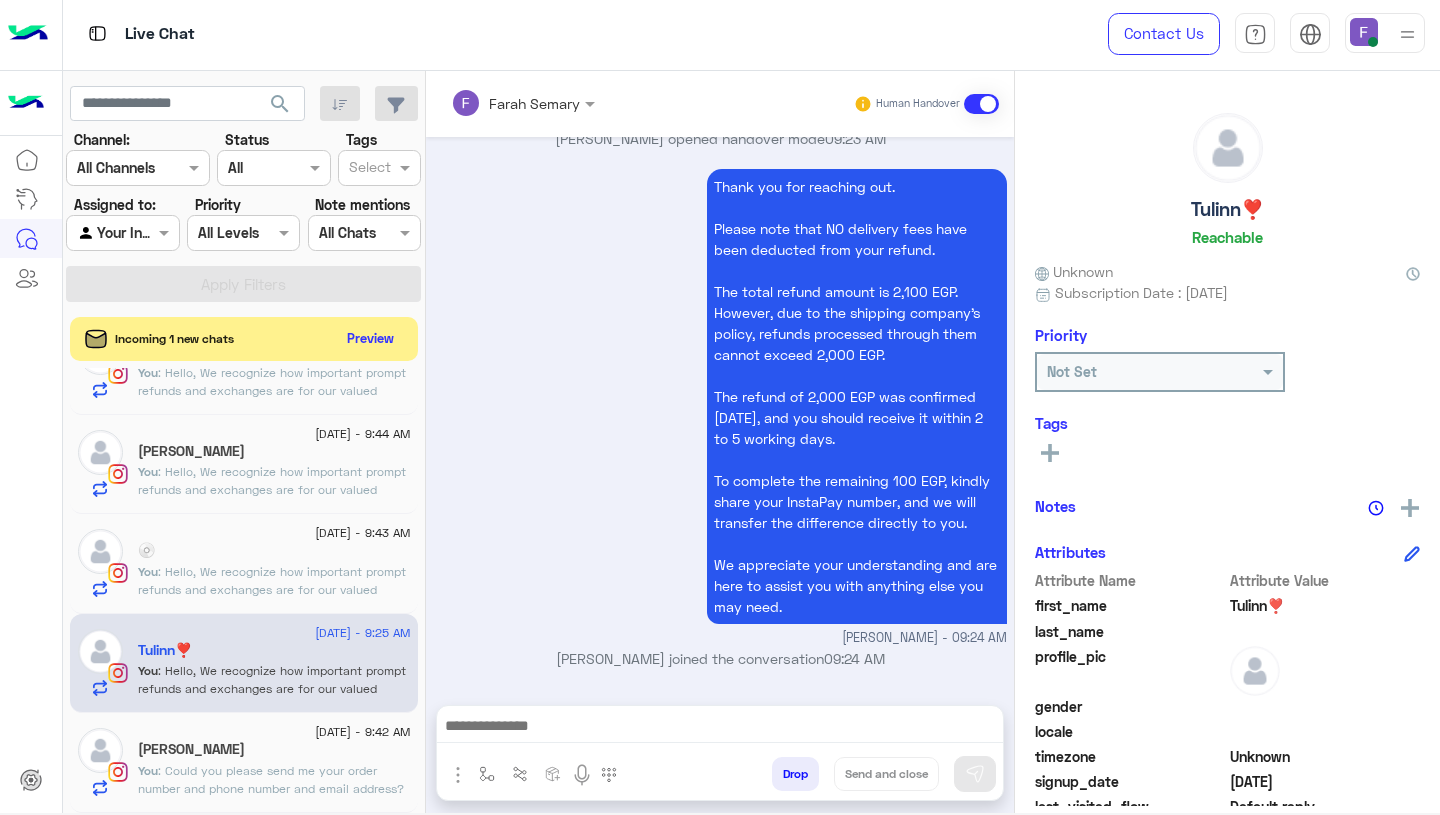 type on "**********" 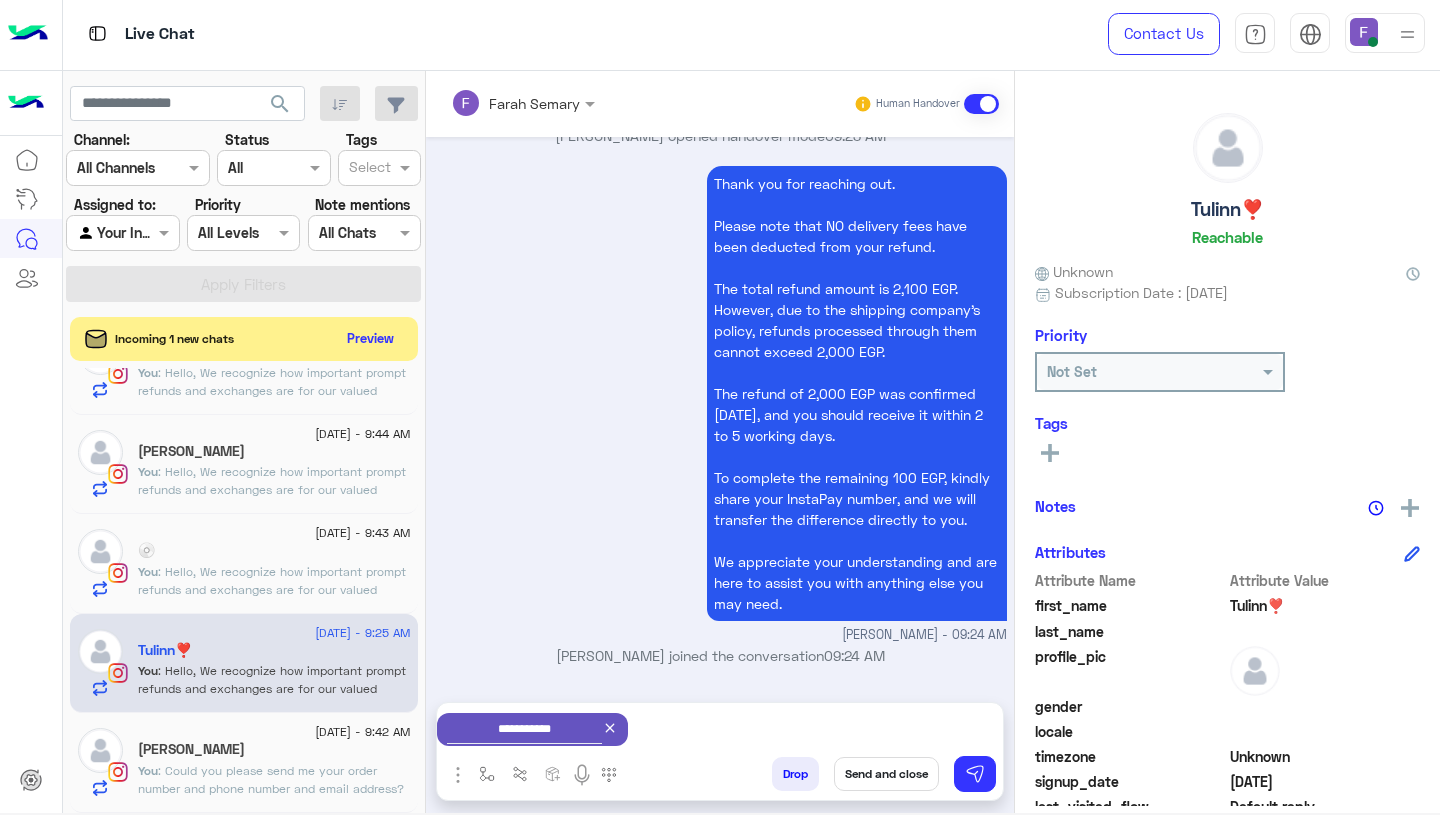 click on "Send and close" at bounding box center (886, 774) 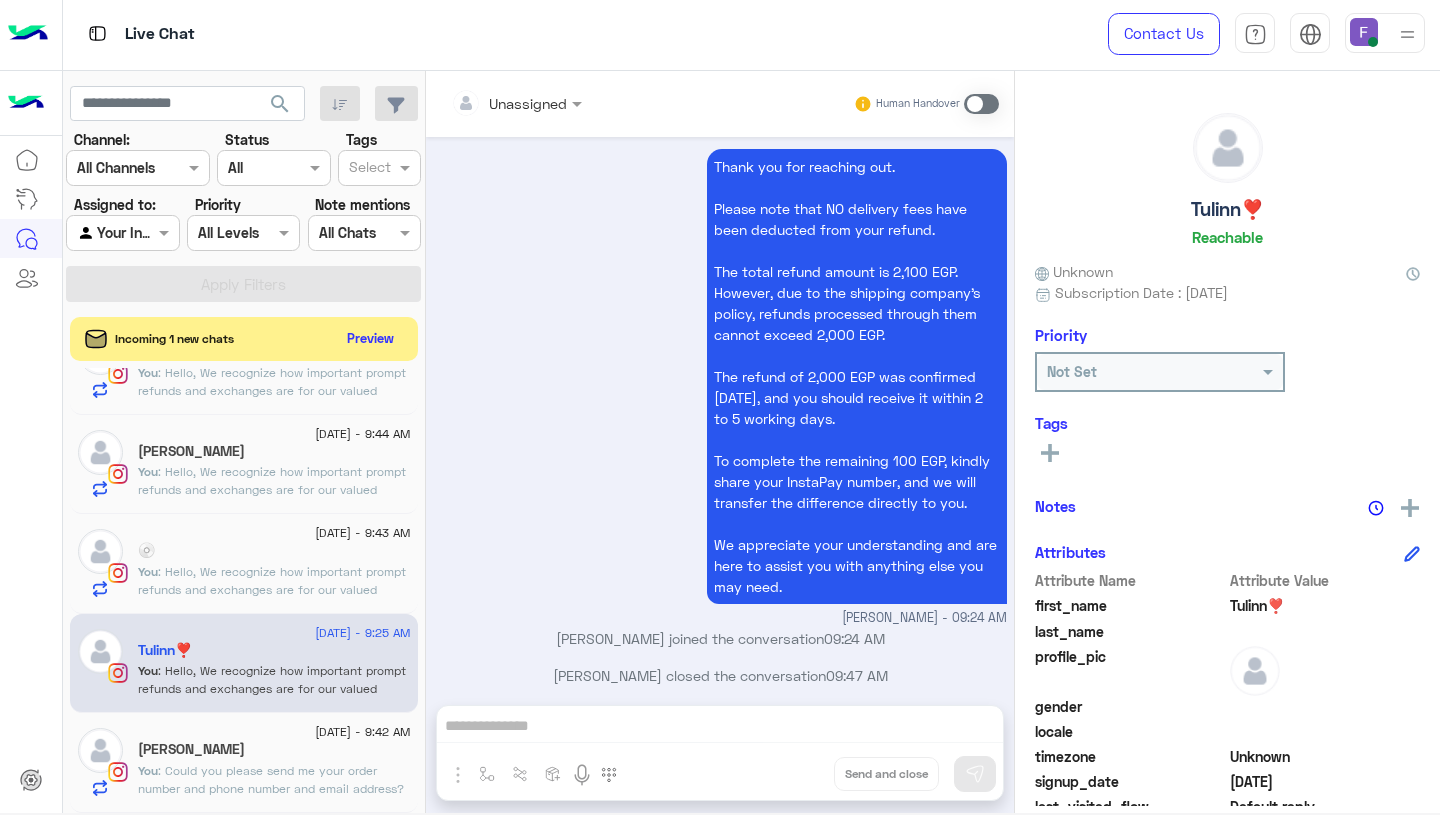 scroll, scrollTop: 2505, scrollLeft: 0, axis: vertical 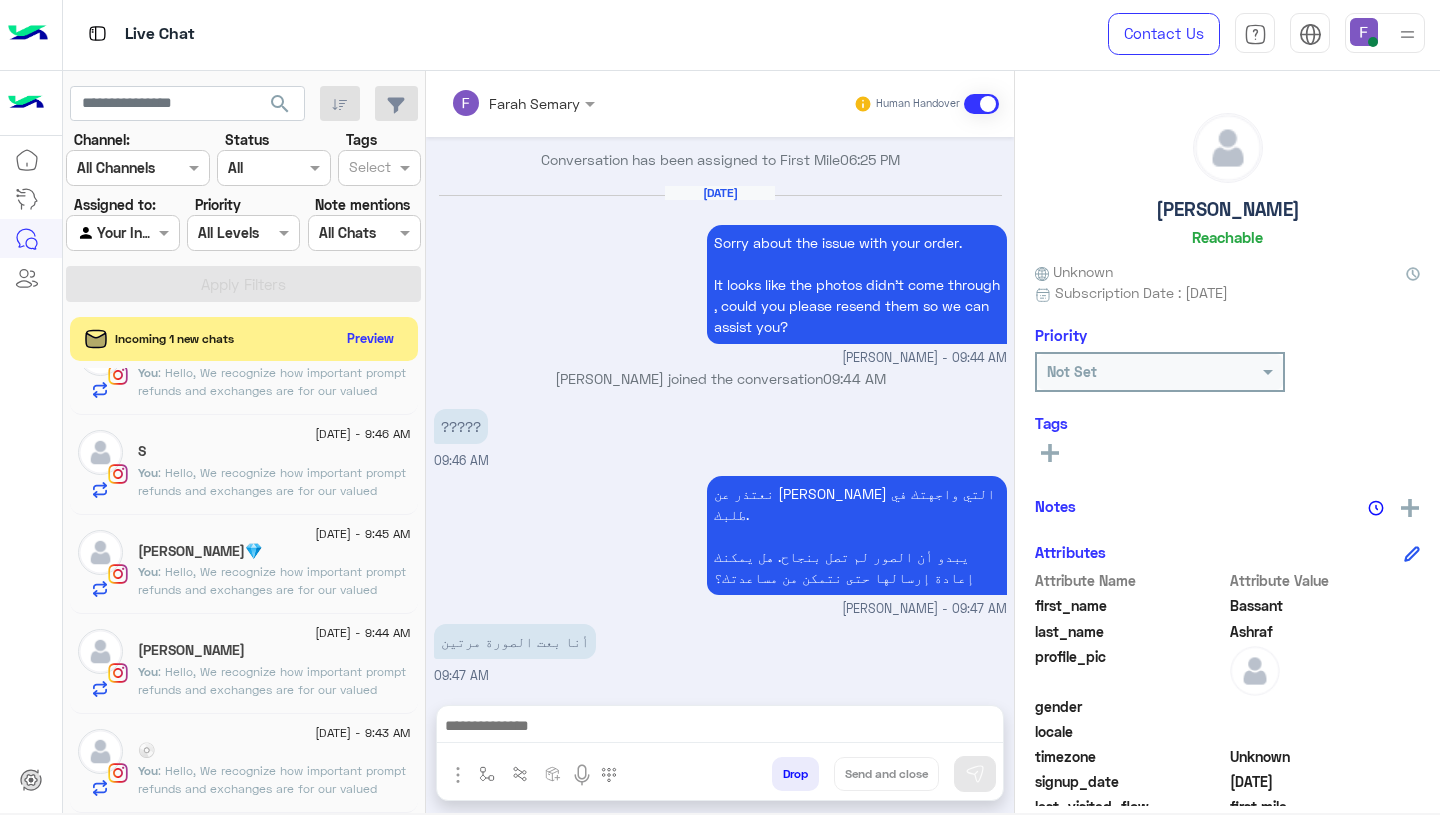 click on "[DATE] - 9:43 AM" 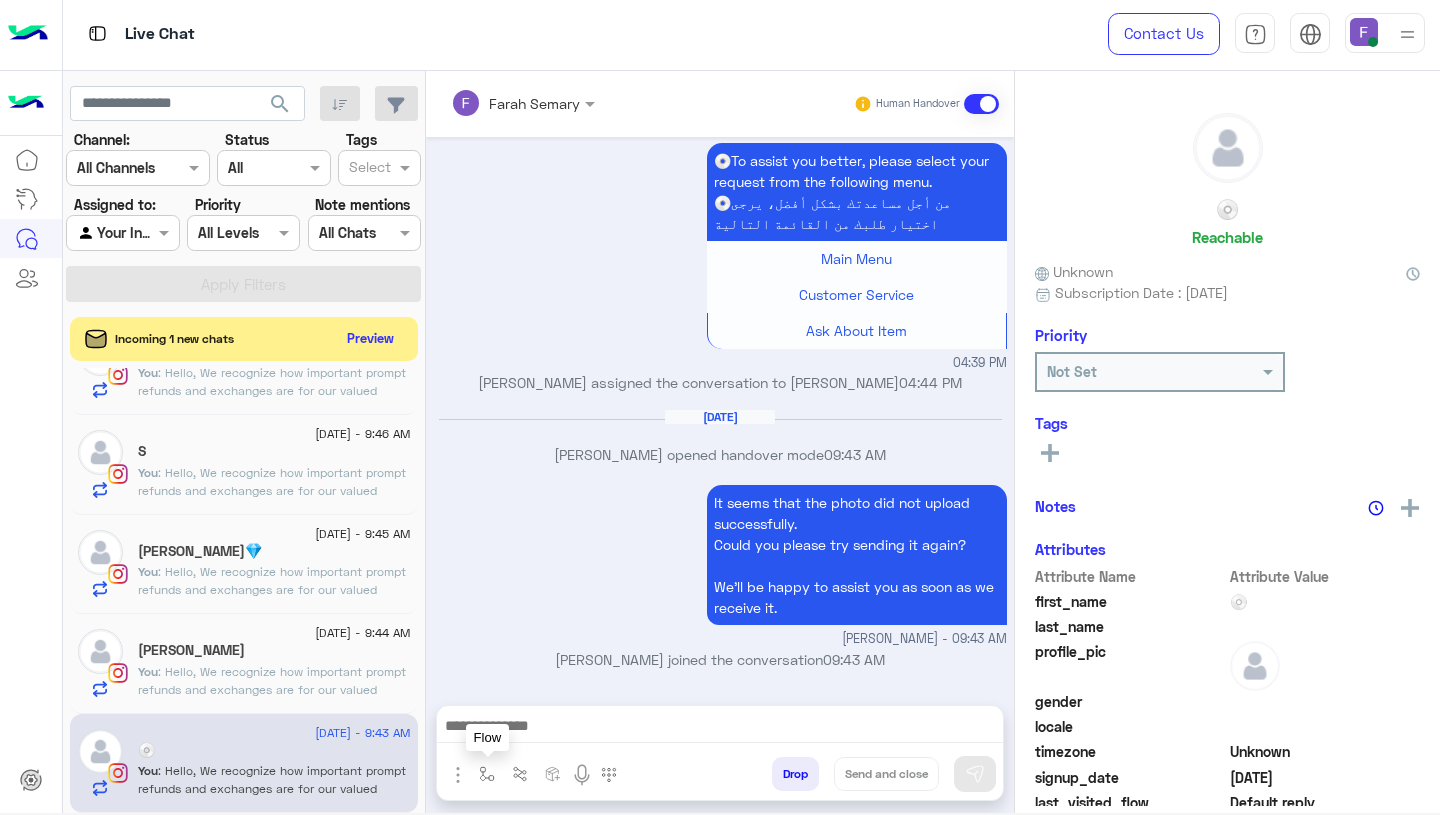 click at bounding box center (487, 774) 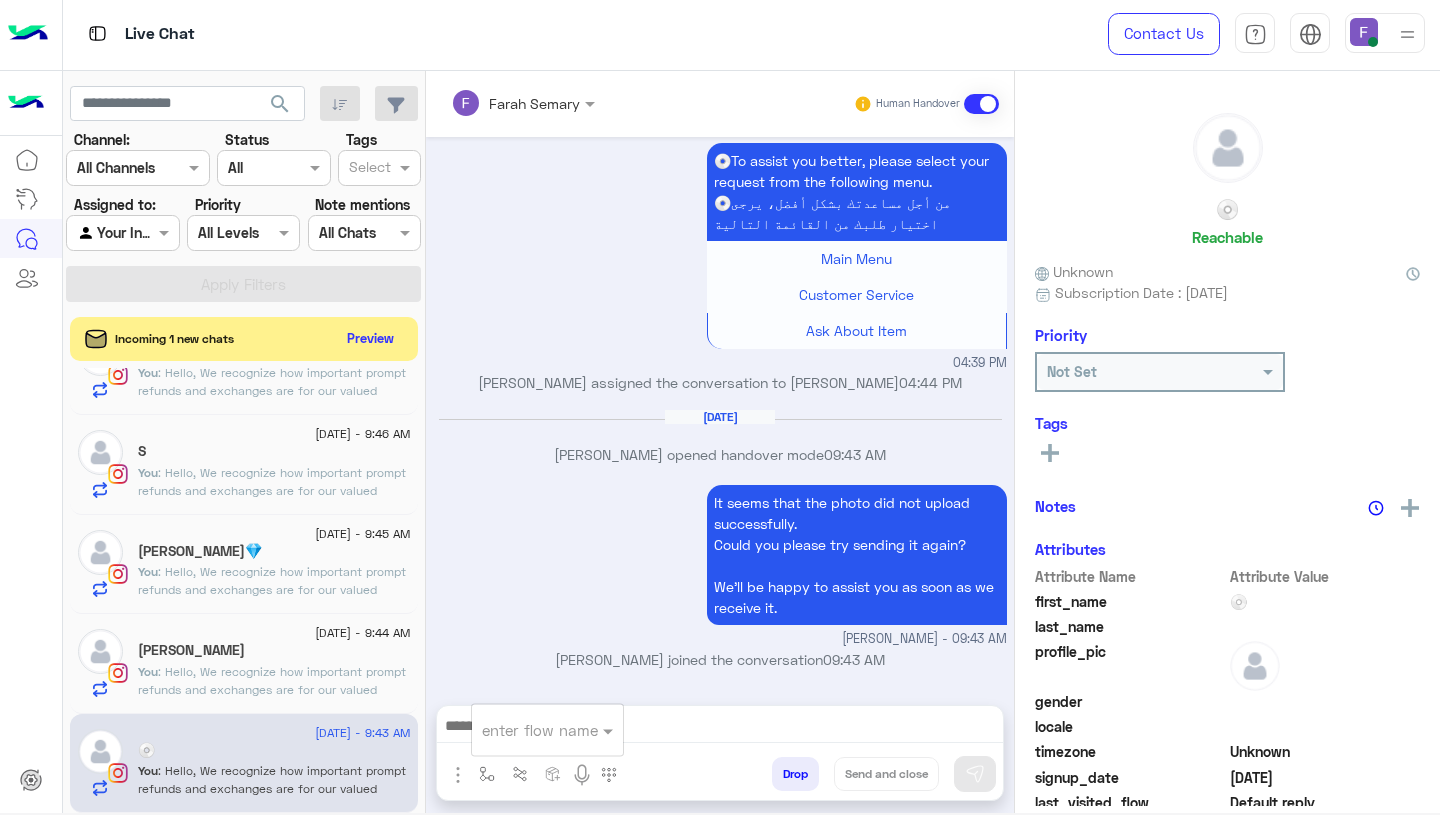 click at bounding box center (523, 730) 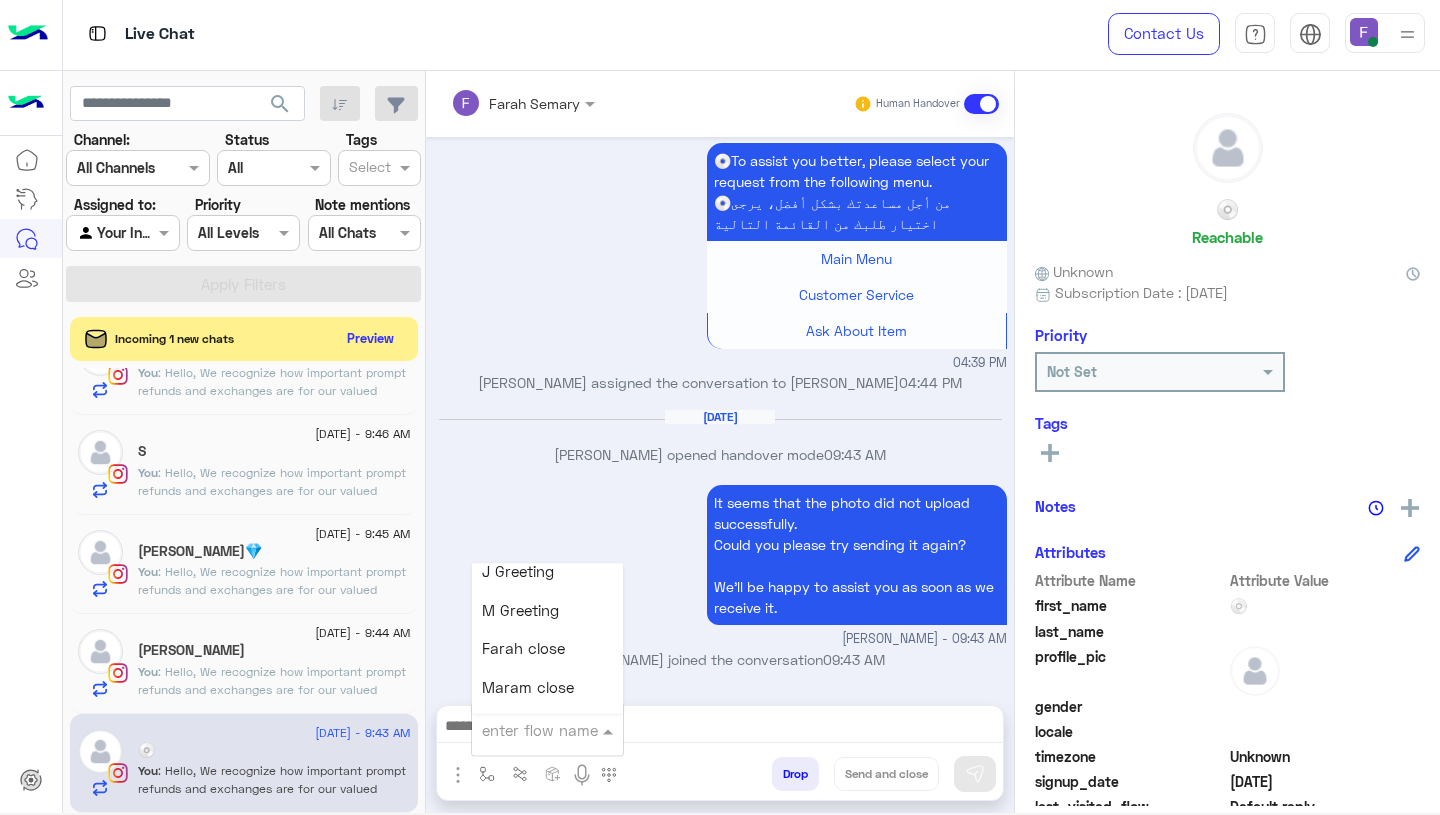 click on "Farah close" at bounding box center [523, 649] 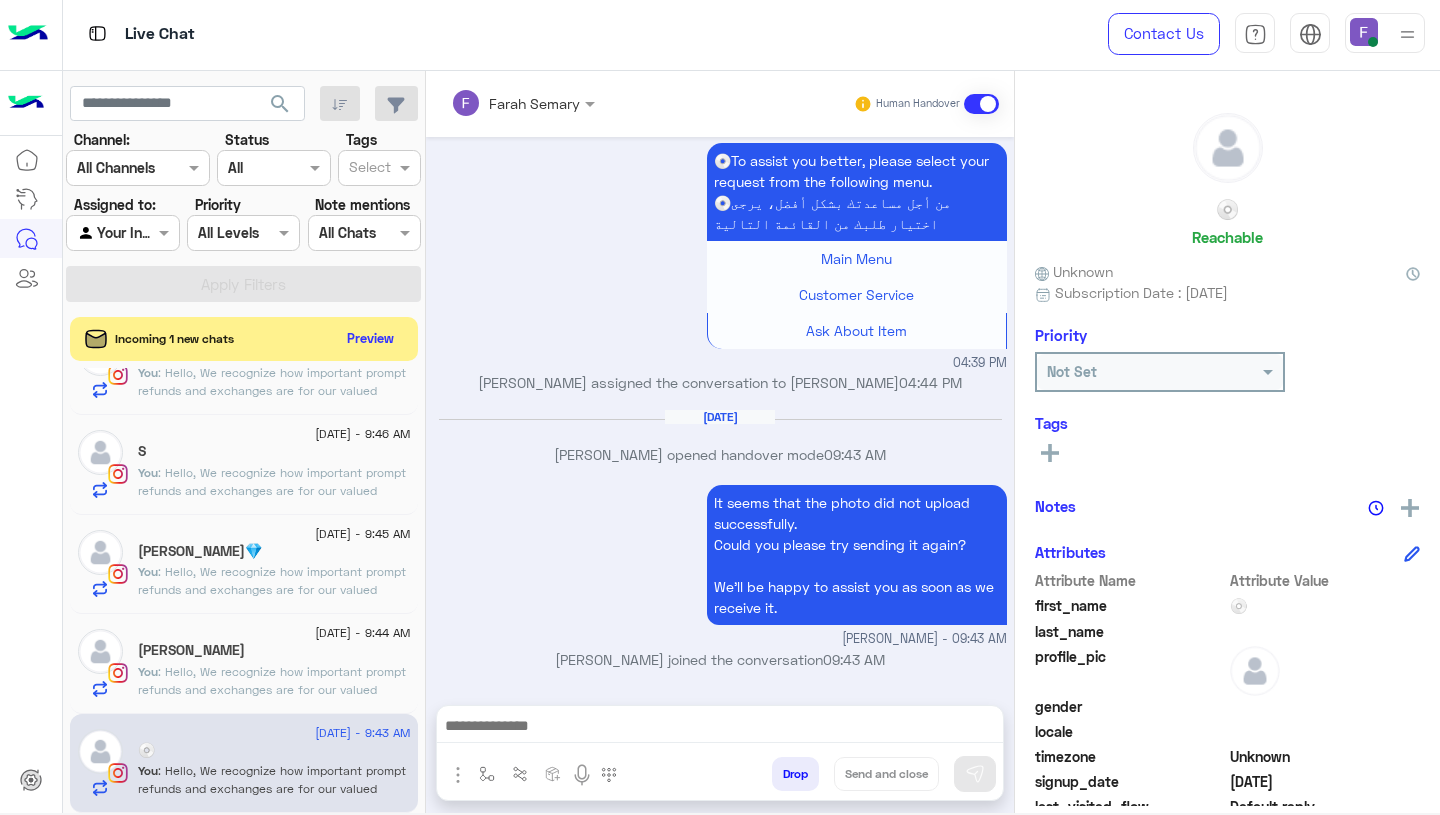 type on "**********" 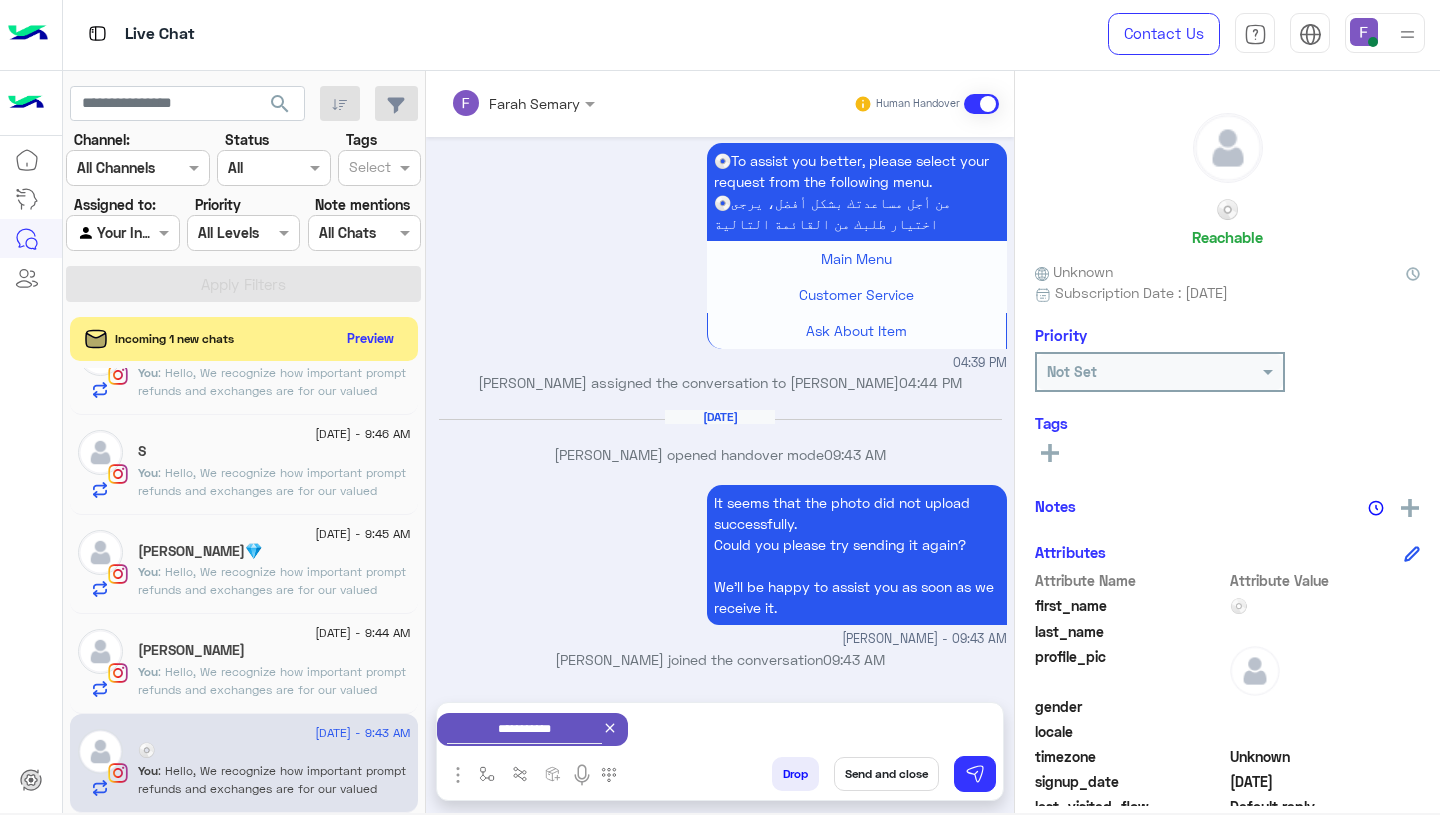 click on "Send and close" at bounding box center (886, 774) 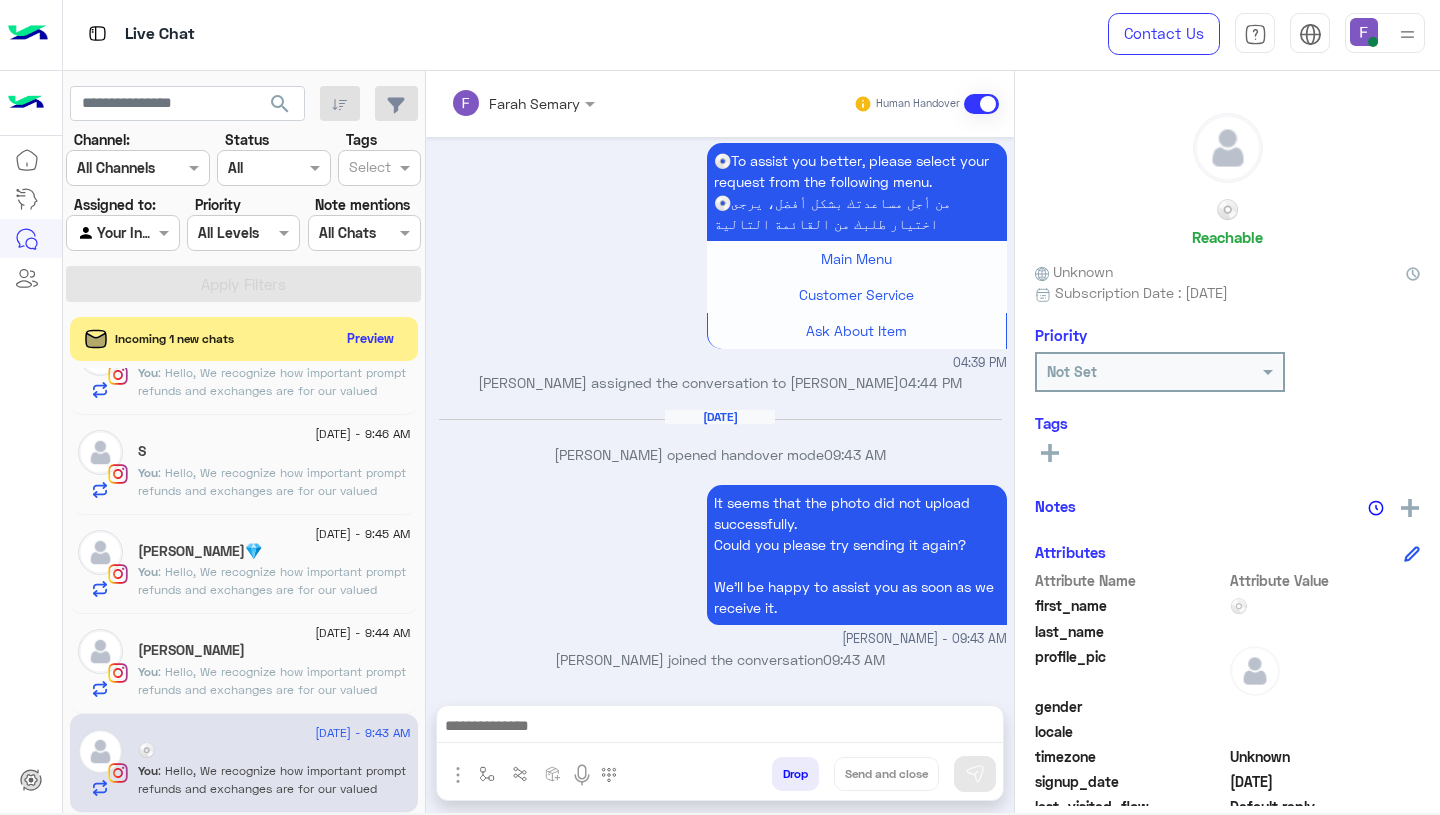 click on "You  : Hello,
We recognize how important prompt refunds and exchanges are for our valued customers. Use the “EXCHANGE” button on our website to:
1. Initiate exchanges or refunds effortlessly and quickly.
2. Follow our easy step-by-[PERSON_NAME] (link provided).
[URL][DOMAIN_NAME]
3. Receive approval from our team within 24 hours.
While filling out the form, please make sure to enter your phone number or email exactly as you did when placing your original order — including any capital or small letters.
This help you process your request without any delays.
If you need any help, feel free to reach out — we’re happy to assist!" 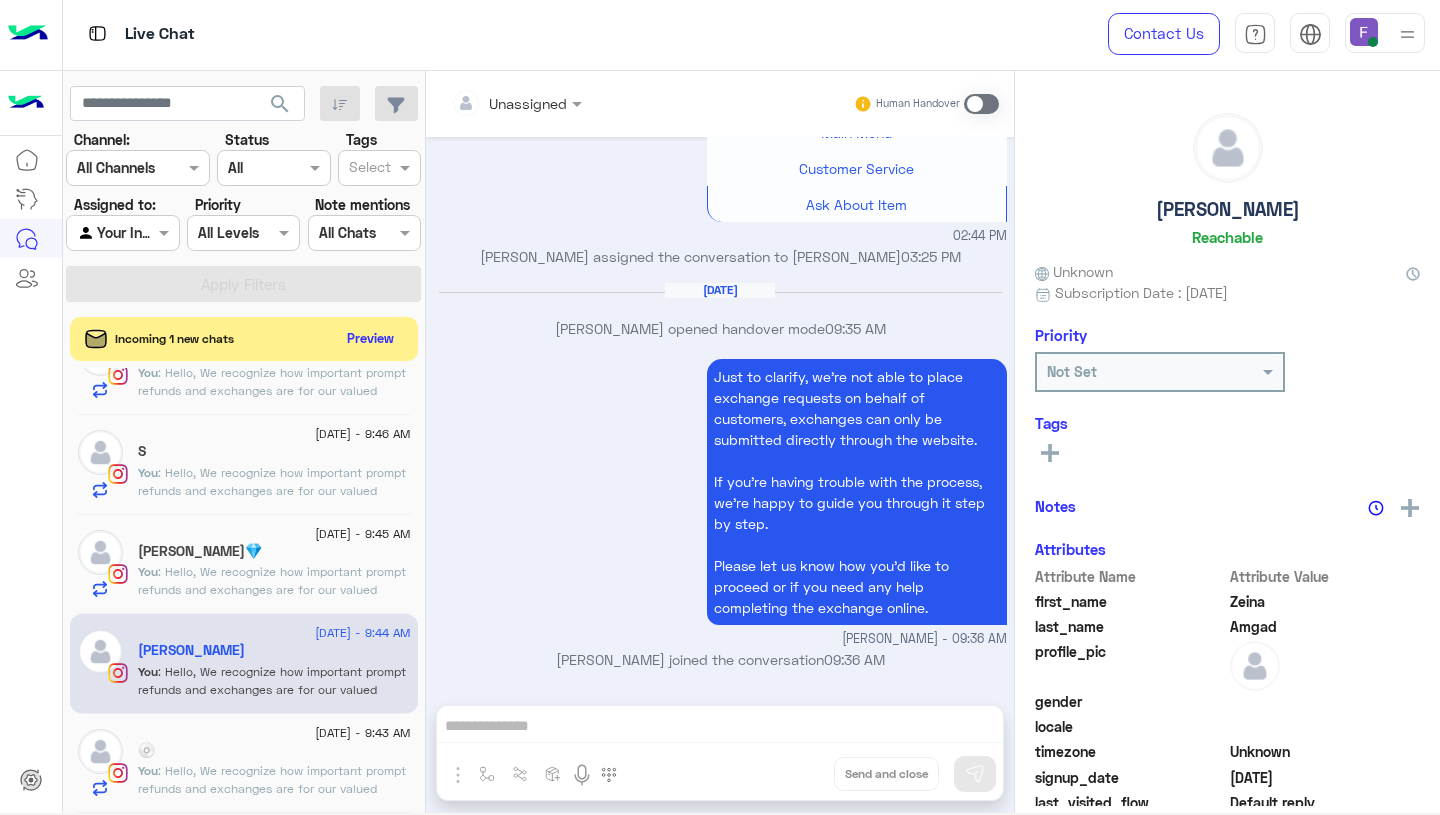 click on "Unassigned Human Handover     [DATE]  ZeinaTo assist you better, please select your request from the following menu. Zeinaمن أجل مساعدتك بشكل أفضل، يرجى اختيار طلبك من القائمة التالية  Main Menu   Customer Service   Ask About Item     10:11 PM  The one with the delivery guy and the one that is with me   10:11 PM  [PERSON_NAME] assist you better, please select your request from the following menu. Zeinaمن أجل مساعدتك بشكل أفضل، يرجى اختيار طلبك من القائمة التالية  Main Menu   Customer Service   Ask About Item     10:11 PM   [DATE]   Conversation has been assigned to General support   11:21 AM       [PERSON_NAME] assigned the conversation to [PERSON_NAME]   01:18 PM      [PERSON_NAME]  opened handover mode   02:27 PM      If you want to make an exchange you need to fill in the form.  [PERSON_NAME]  -  02:27 PM   [PERSON_NAME]  joined the conversation   02:27 PM       [PERSON_NAME]  closed the conversation   02:27 PM" at bounding box center (720, 446) 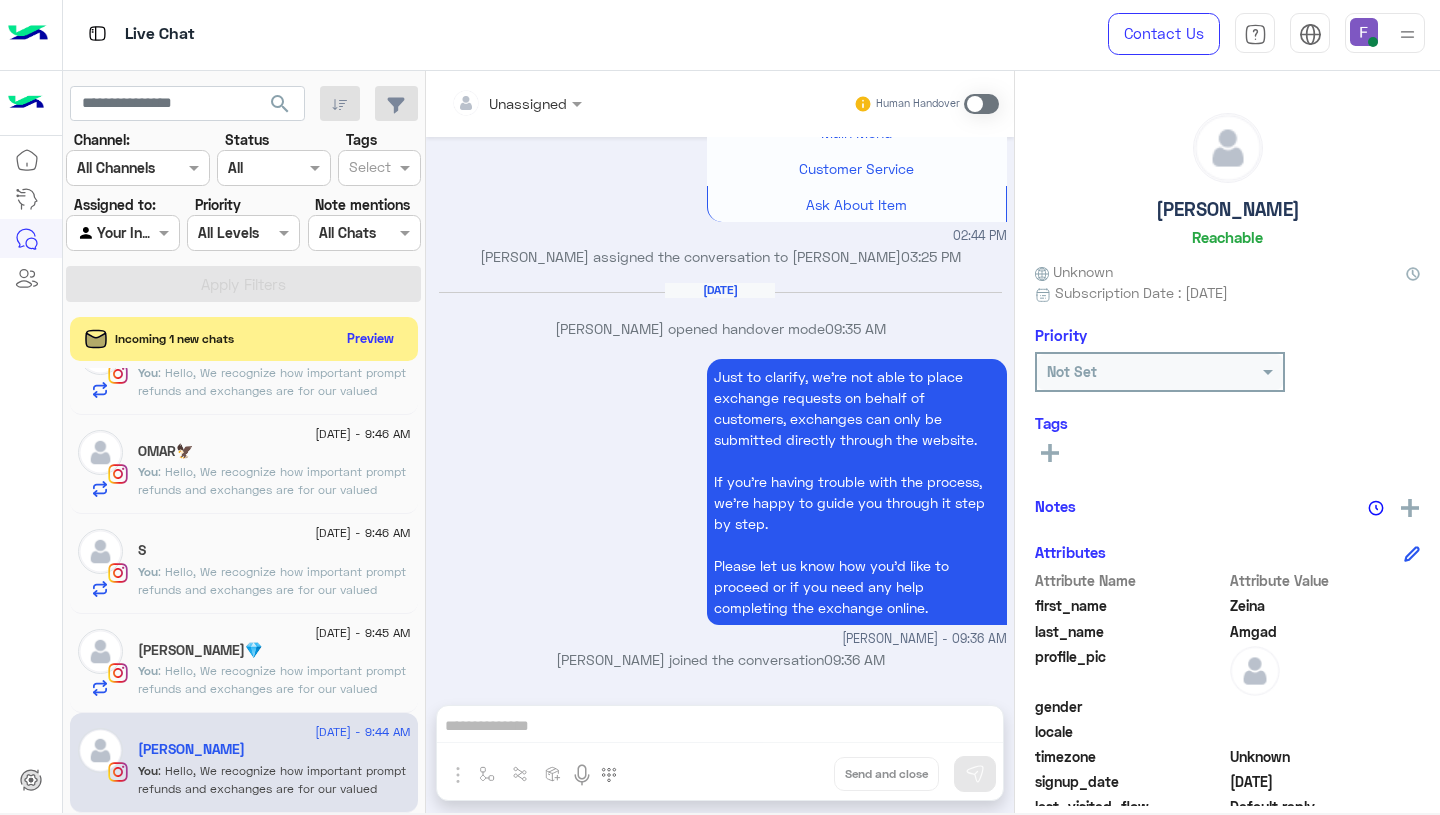 click on "Human Handover" at bounding box center [926, 104] 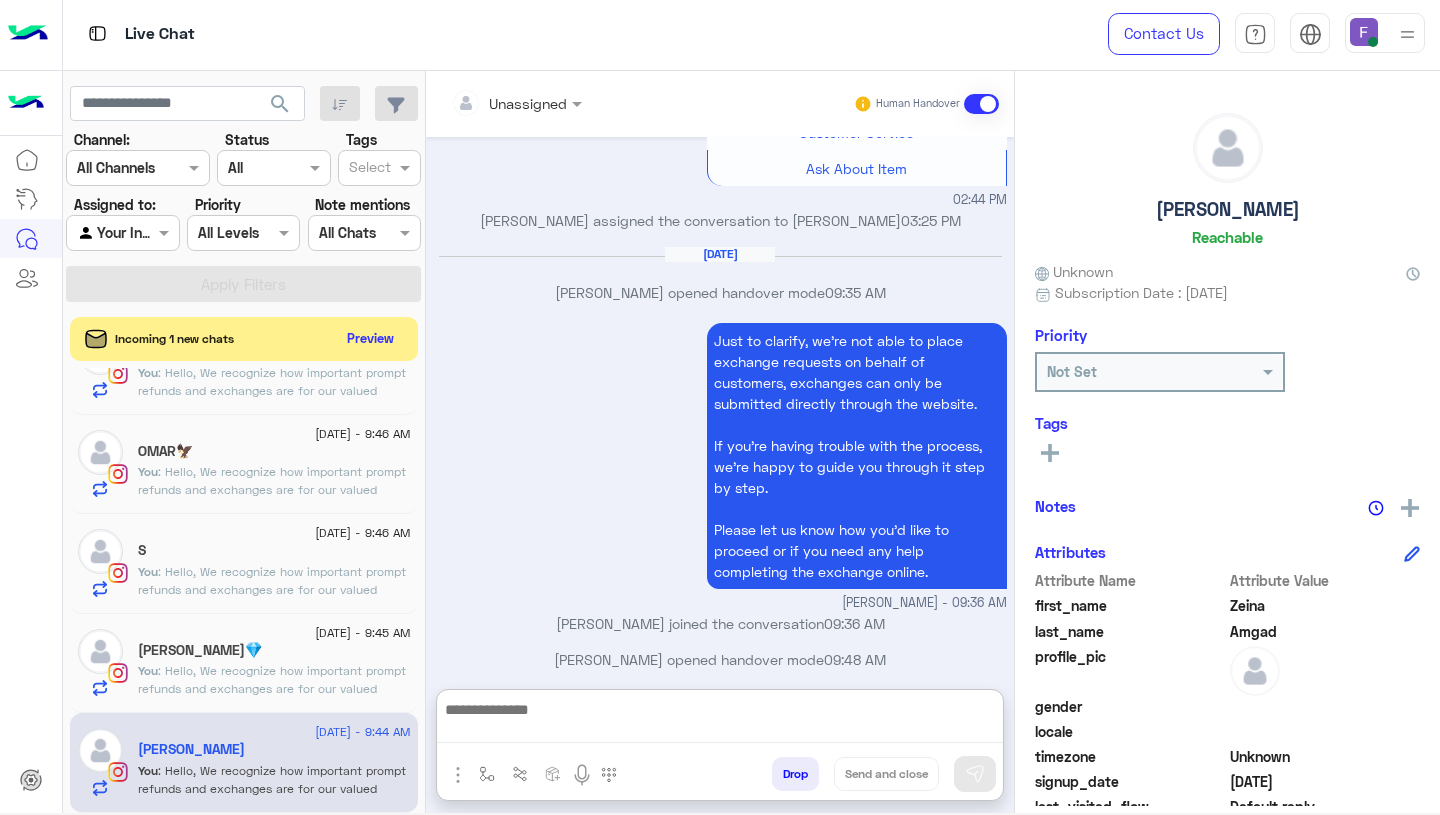 click at bounding box center (720, 720) 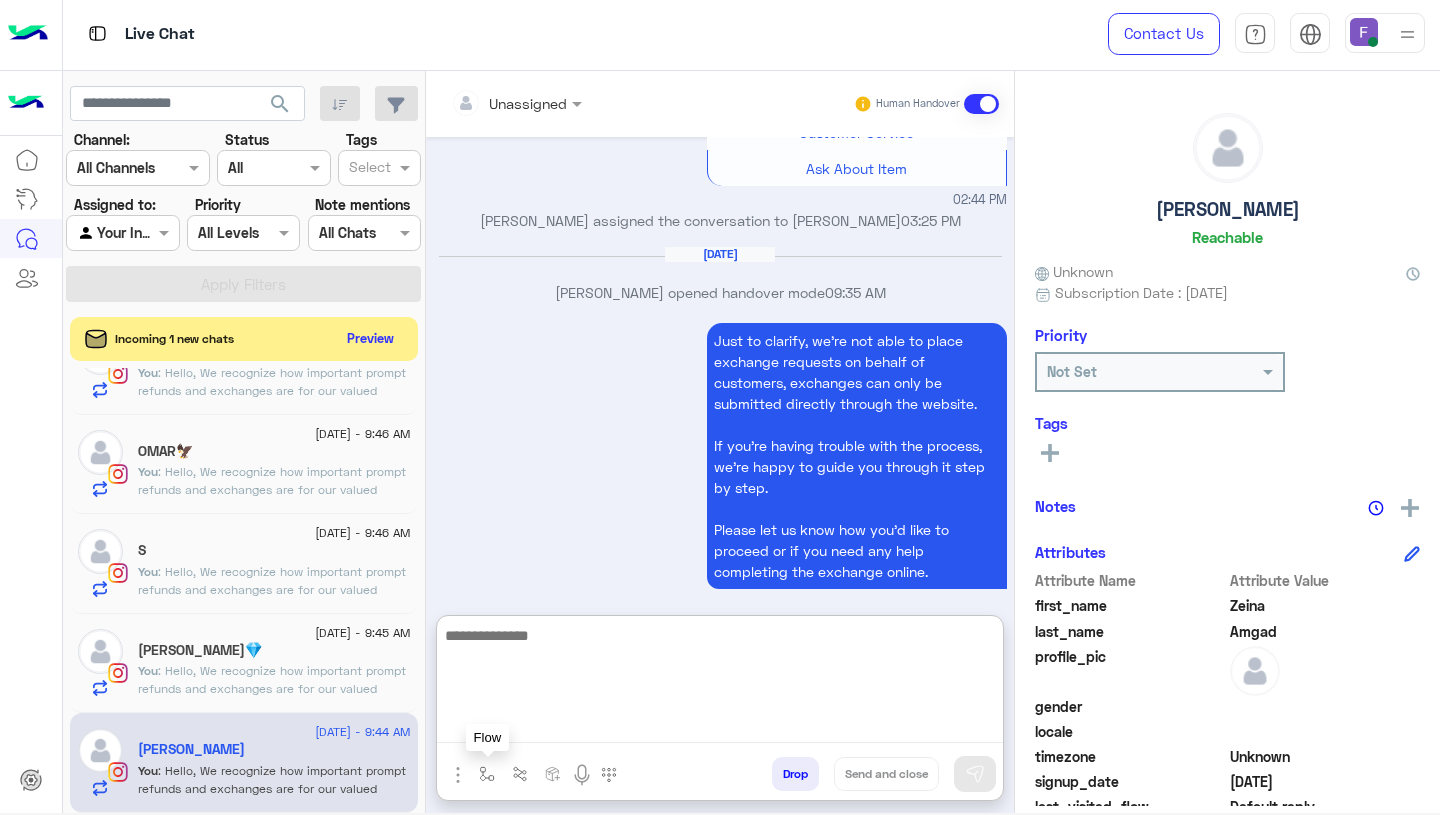 click at bounding box center [487, 774] 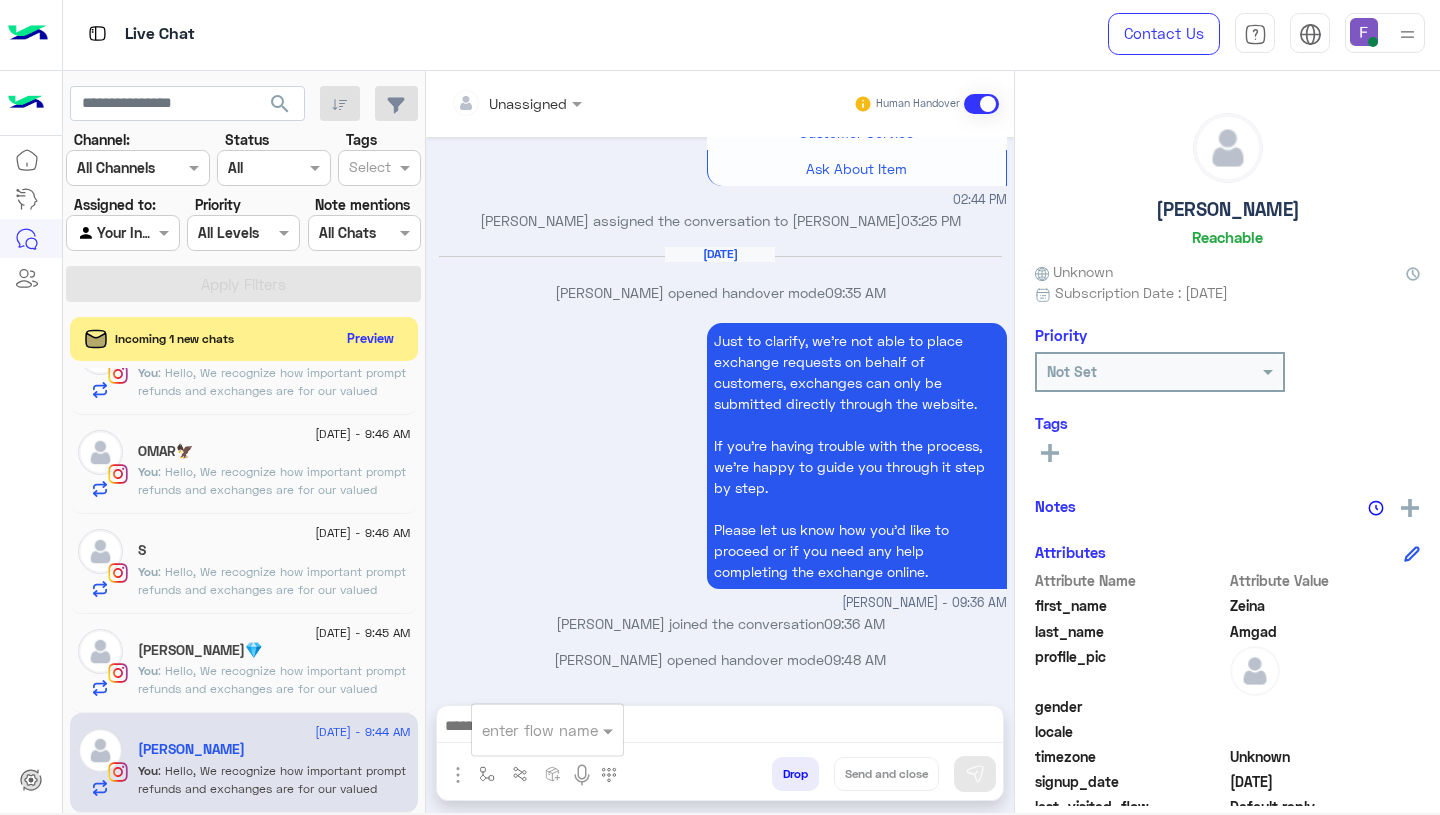 click at bounding box center [523, 730] 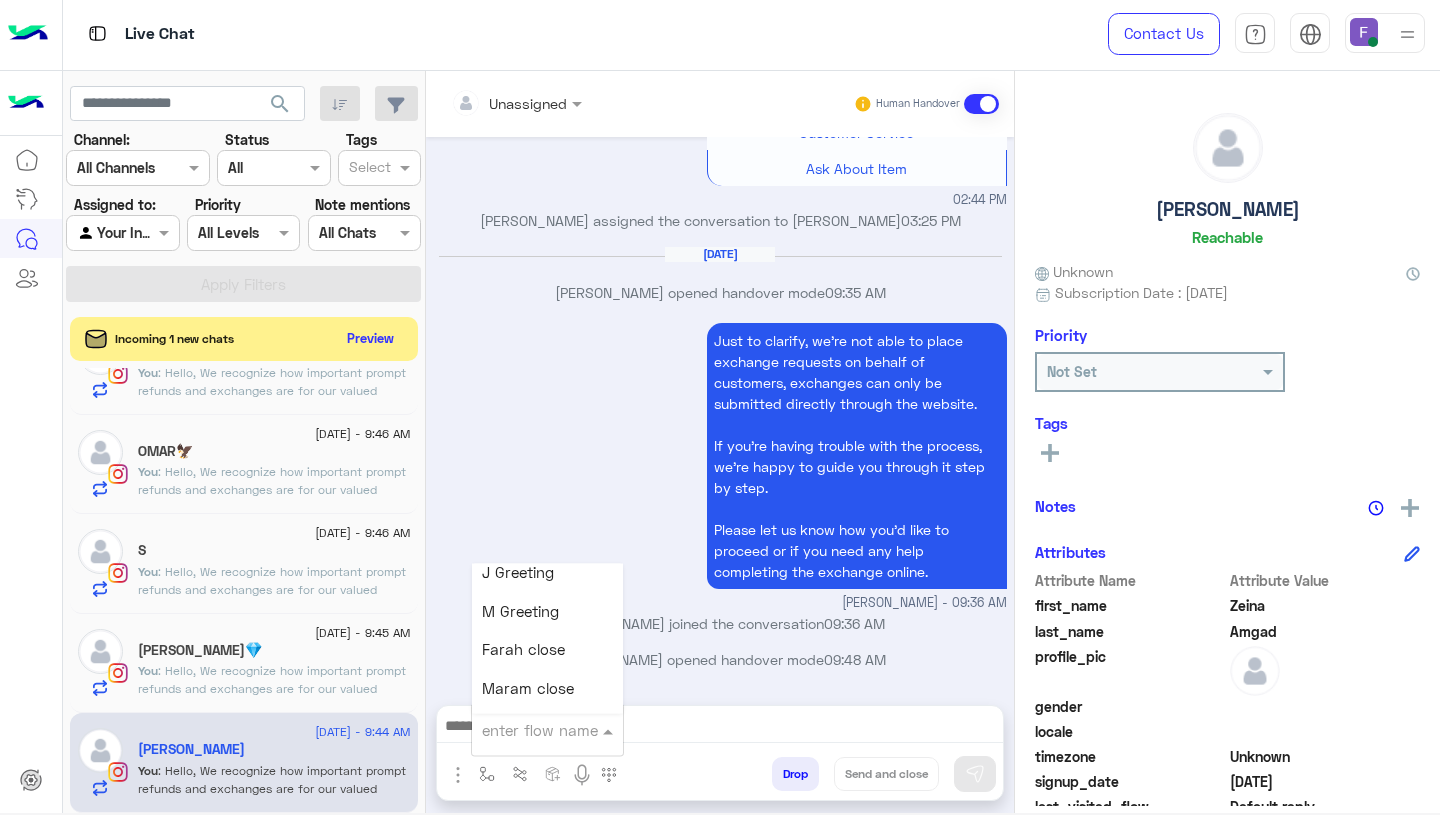 click on "Farah close" at bounding box center [547, 650] 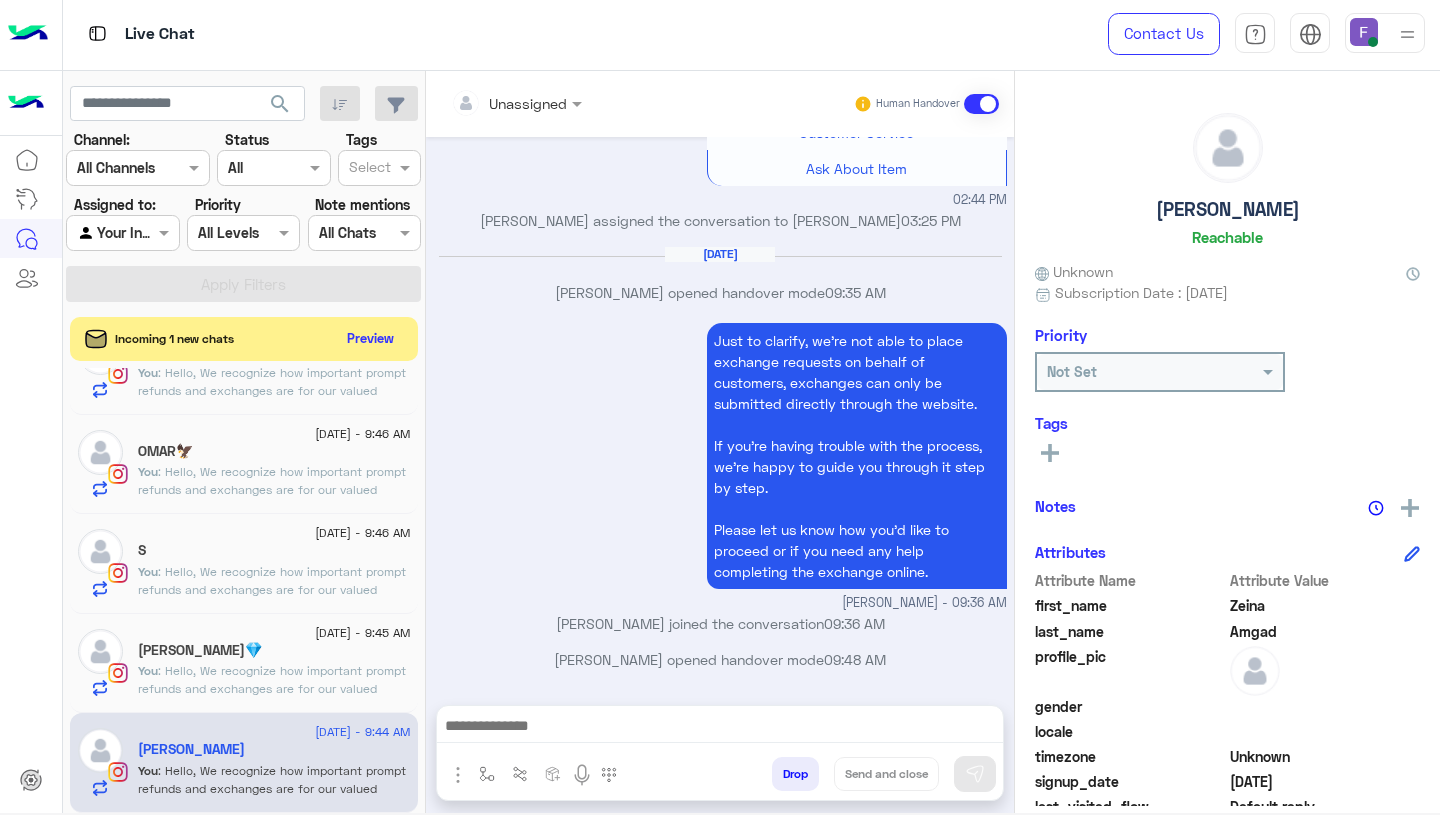type on "**********" 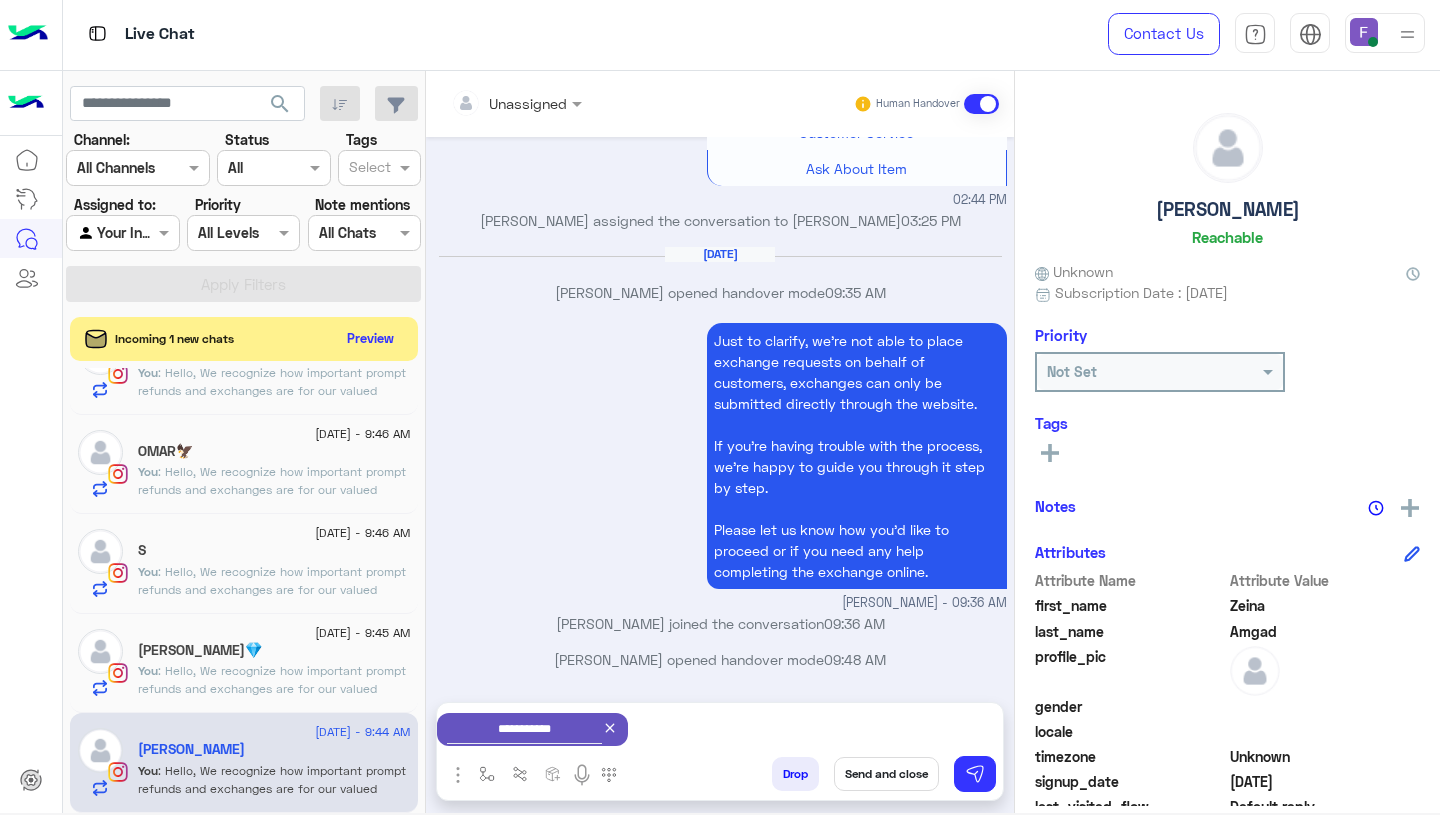click on "Send and close" at bounding box center [886, 774] 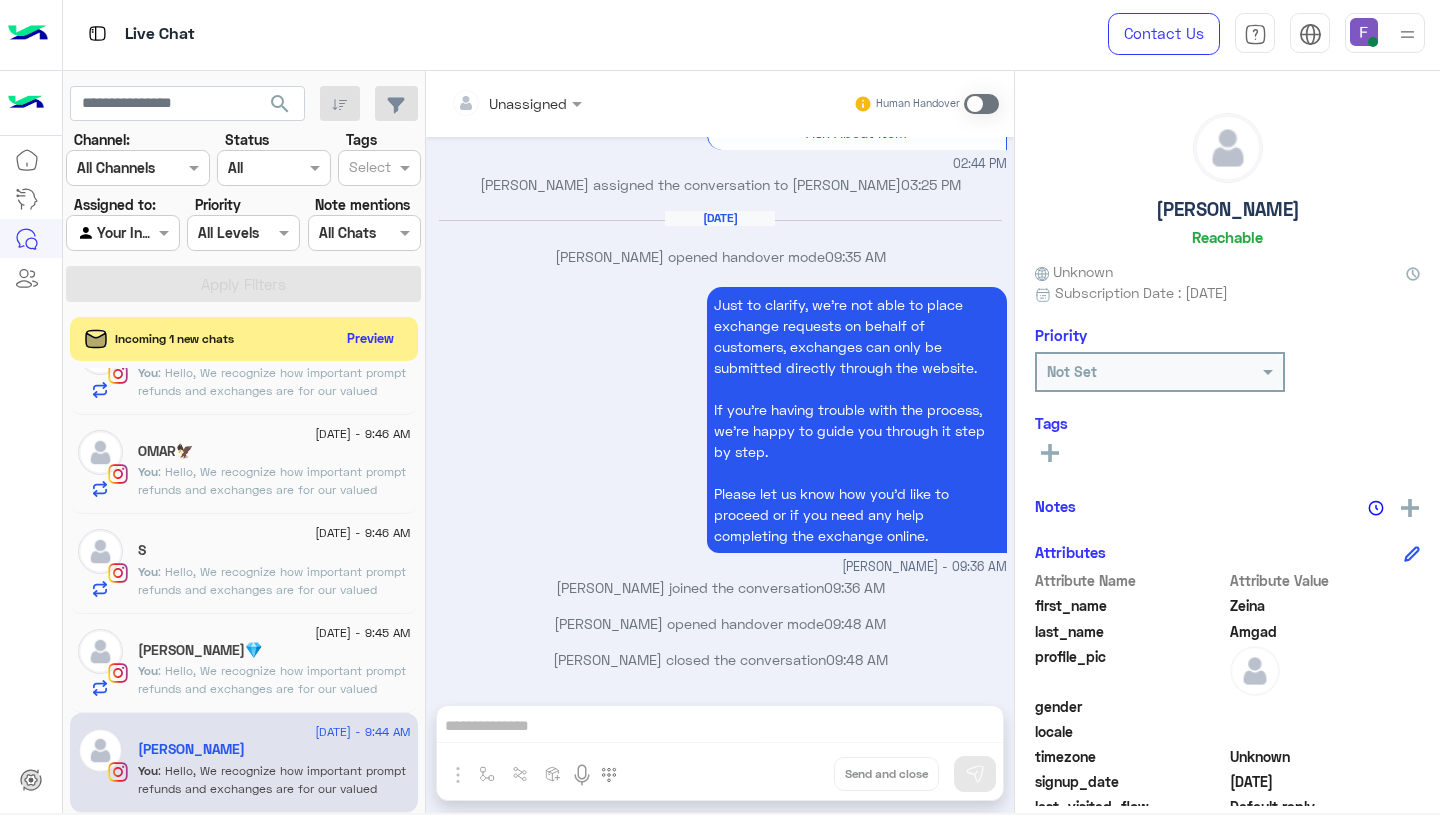 click on "You  : Hello,
We recognize how important prompt refunds and exchanges are for our valued customers. Use the “EXCHANGE” button on our website to:
1. Initiate exchanges or refunds effortlessly and quickly.
2. Follow our easy step-by-[PERSON_NAME] (link provided).
[URL][DOMAIN_NAME]
3. Receive approval from our team within 24 hours.
While filling out the form, please make sure to enter your phone number or email exactly as you did when placing your original order — including any capital or small letters.
This help you process your request without any delays.
If you need any help, feel free to reach out — we’re happy to assist!" 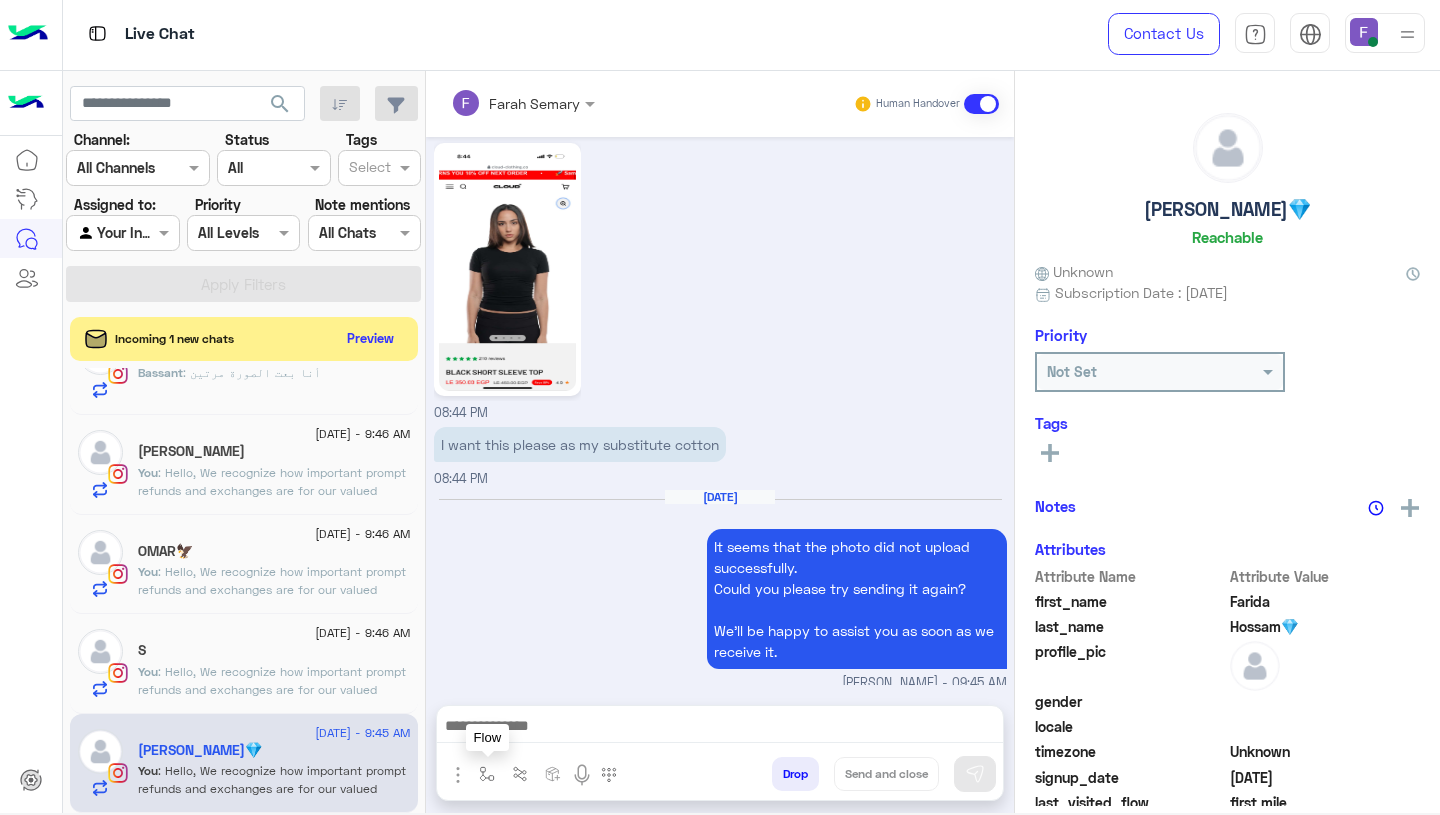 click at bounding box center [487, 773] 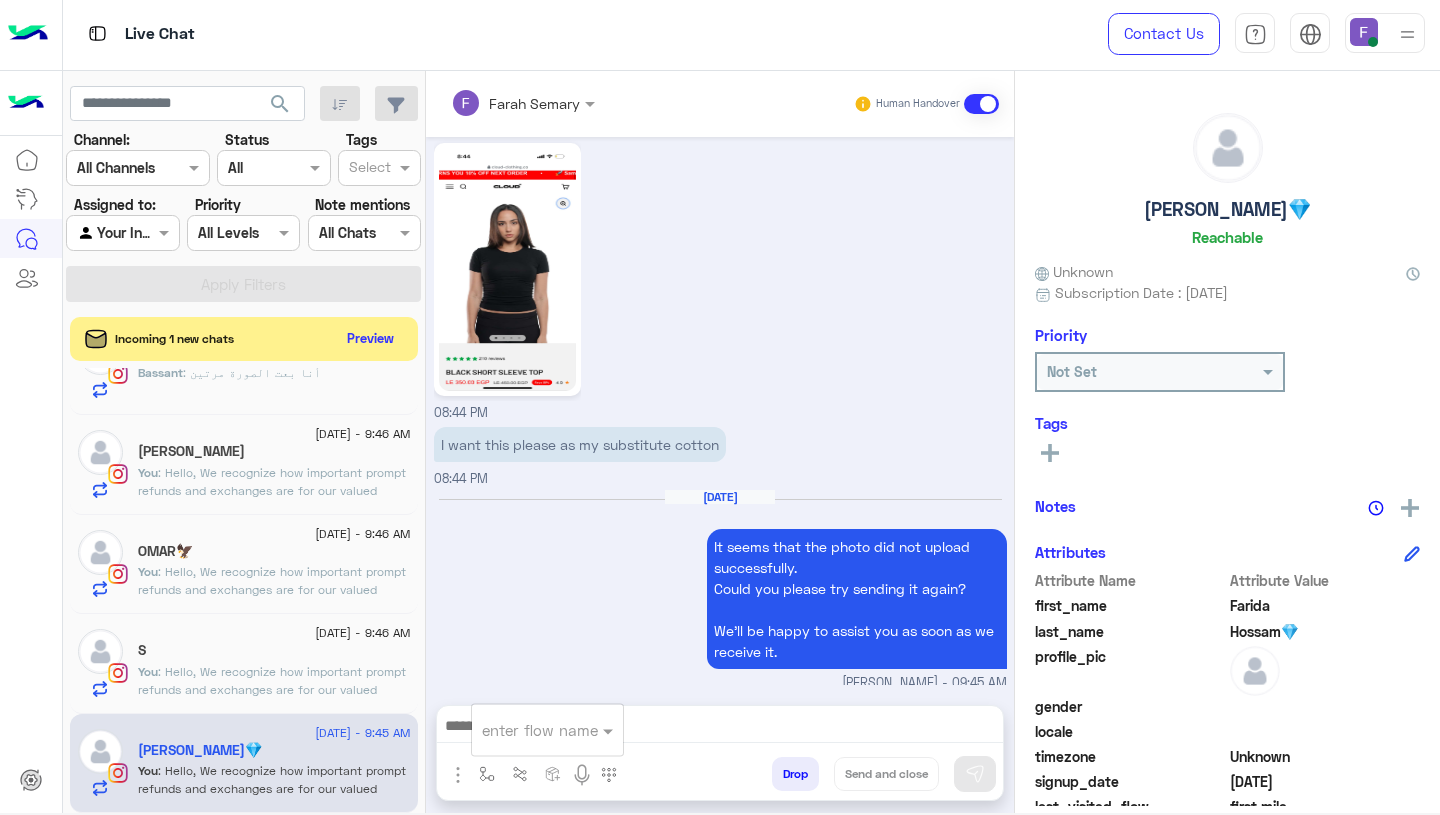 click at bounding box center [523, 730] 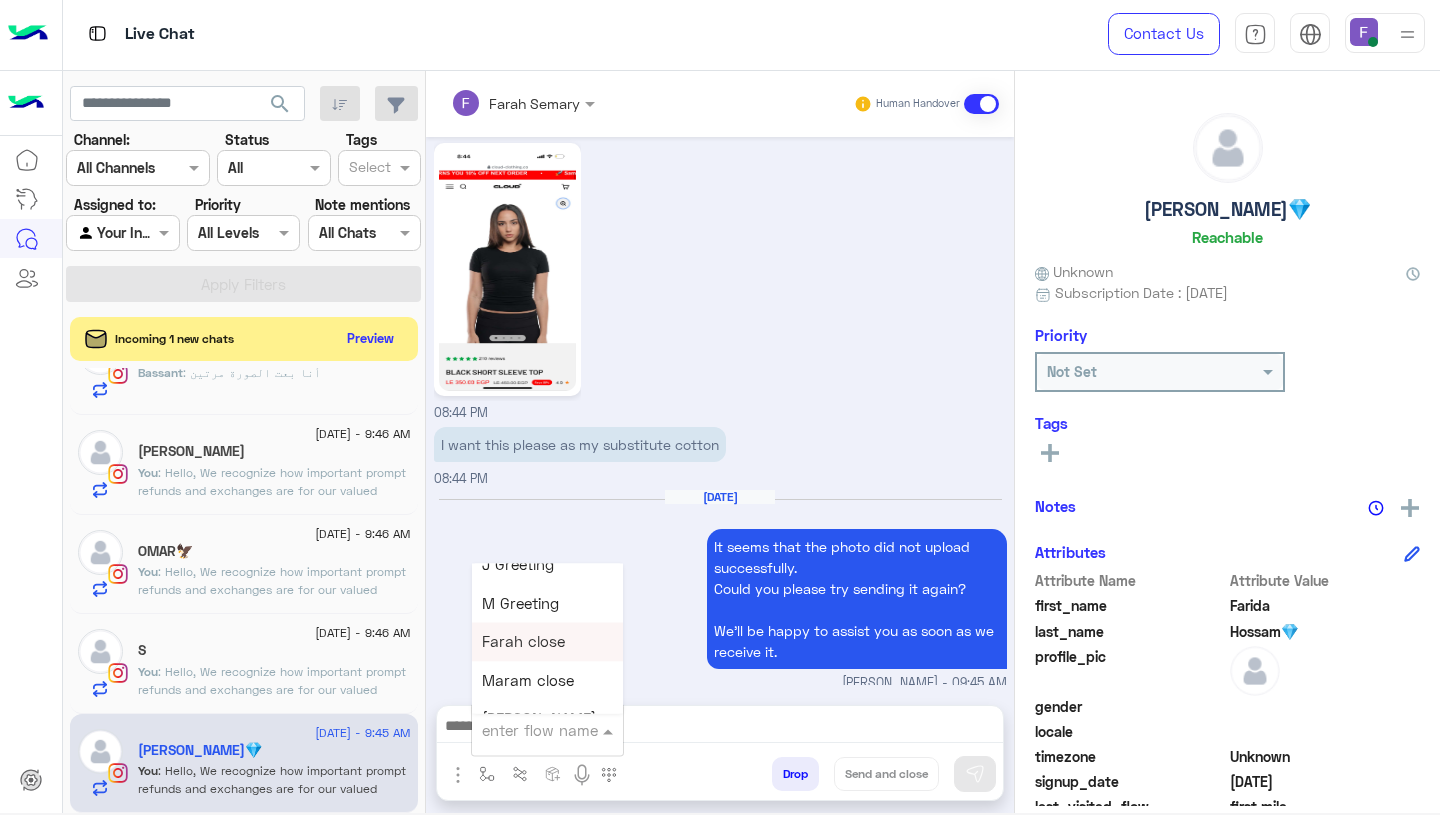 click on "Farah close" at bounding box center (523, 642) 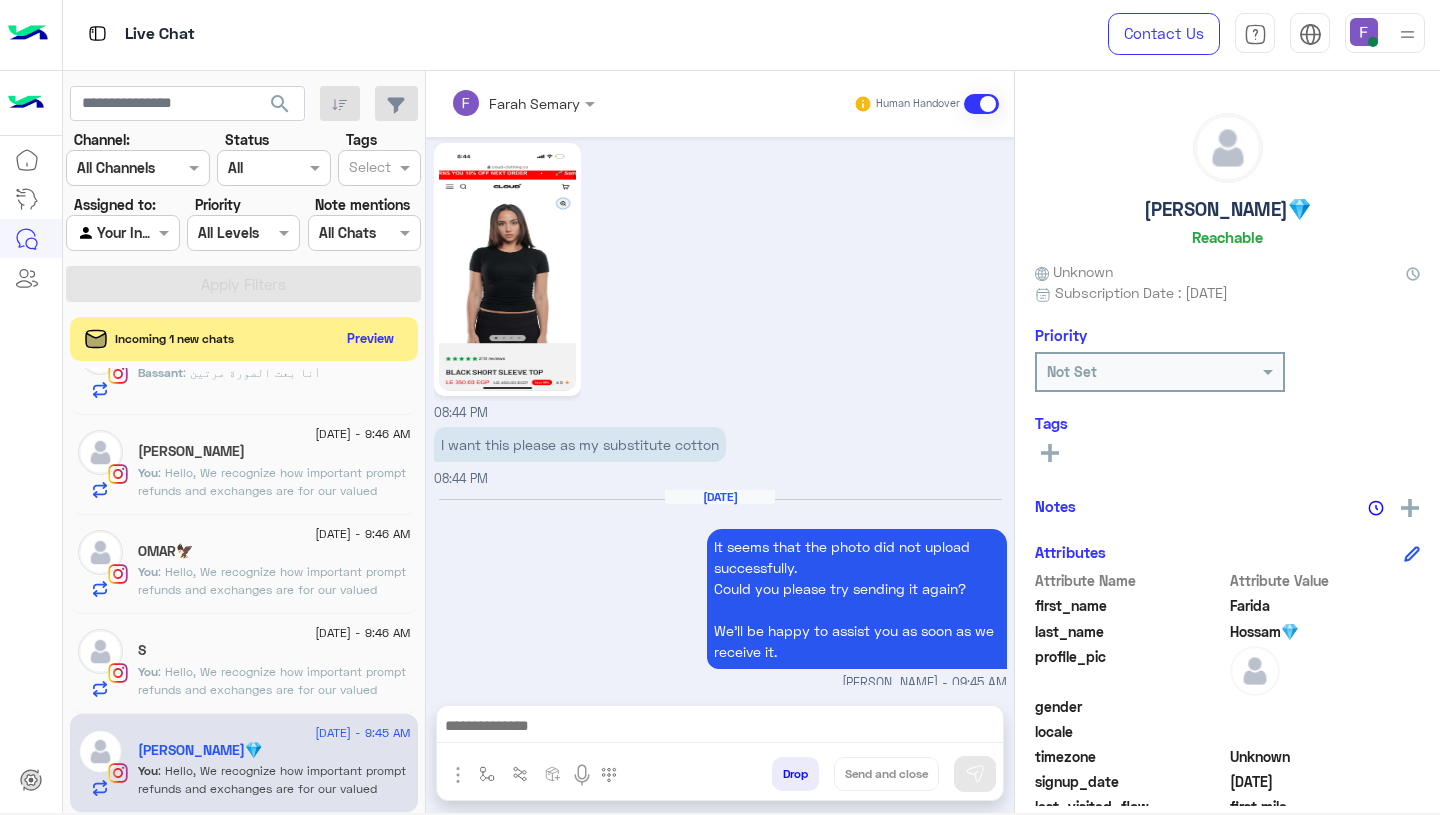 type on "**********" 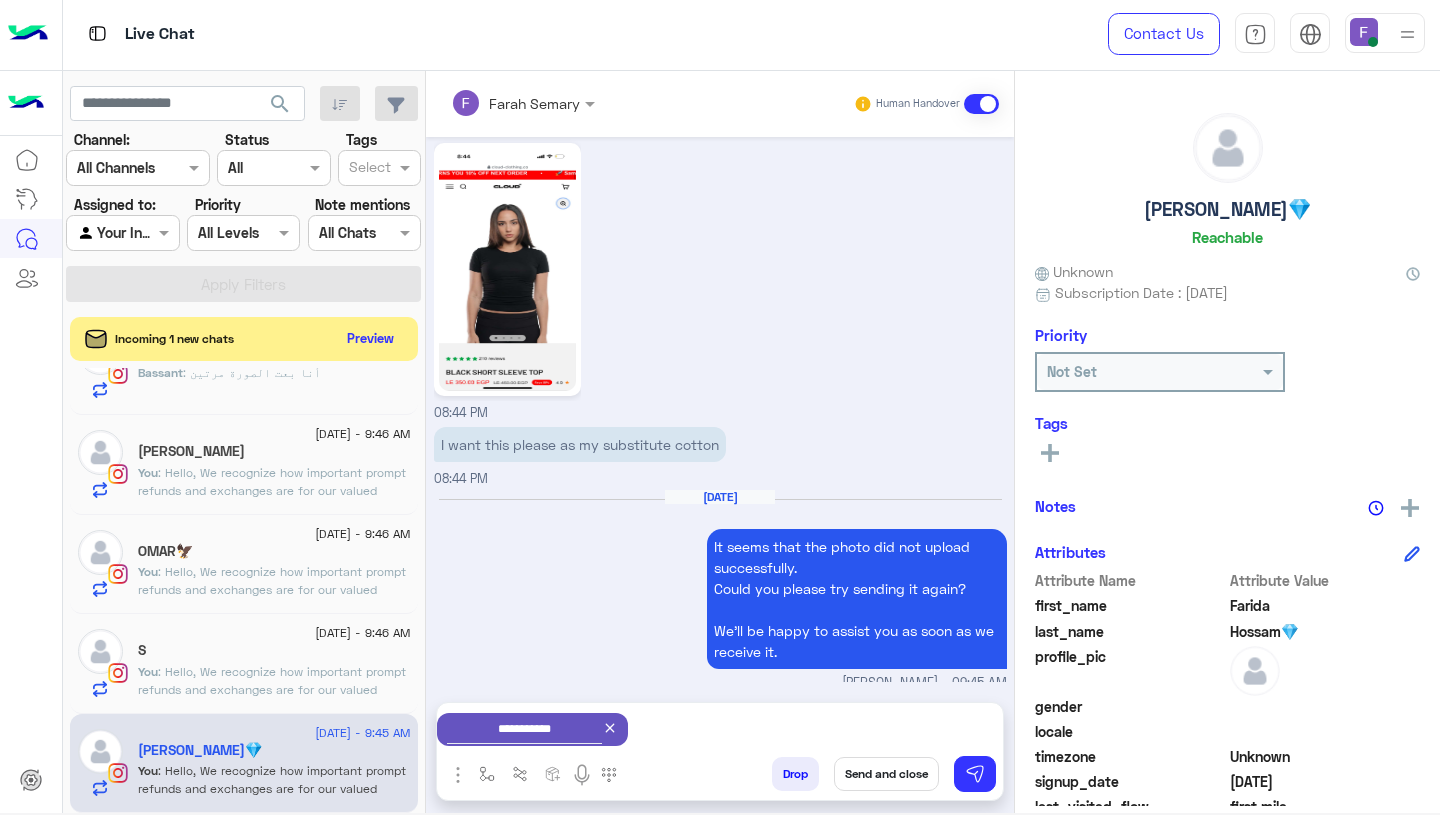 click on "Send and close" at bounding box center (886, 774) 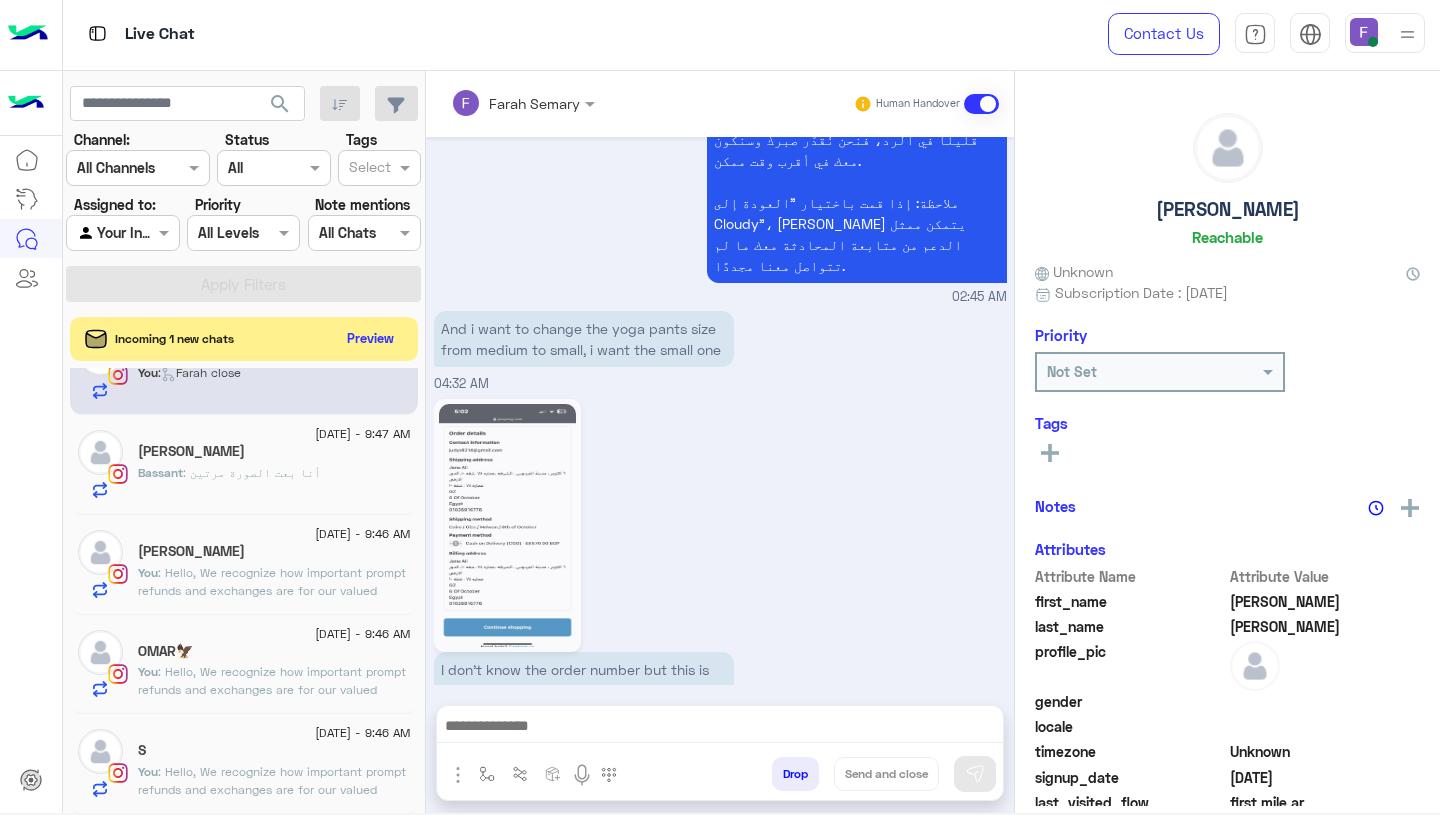 click on ": Hello,
We recognize how important prompt refunds and exchanges are for our valued customers. Use the “EXCHANGE” button on our website to:
1. Initiate exchanges or refunds effortlessly and quickly.
2. Follow our easy step-by-[PERSON_NAME] (link provided).
[URL][DOMAIN_NAME]
3. Receive approval from our team within 24 hours.
While filling out the form, please make sure to enter your phone number or email exactly as you did when placing your original order — including any capital or small letters.
This help you process your request without any delays.
If you need any help, feel free to reach out — we’re happy to assist!" 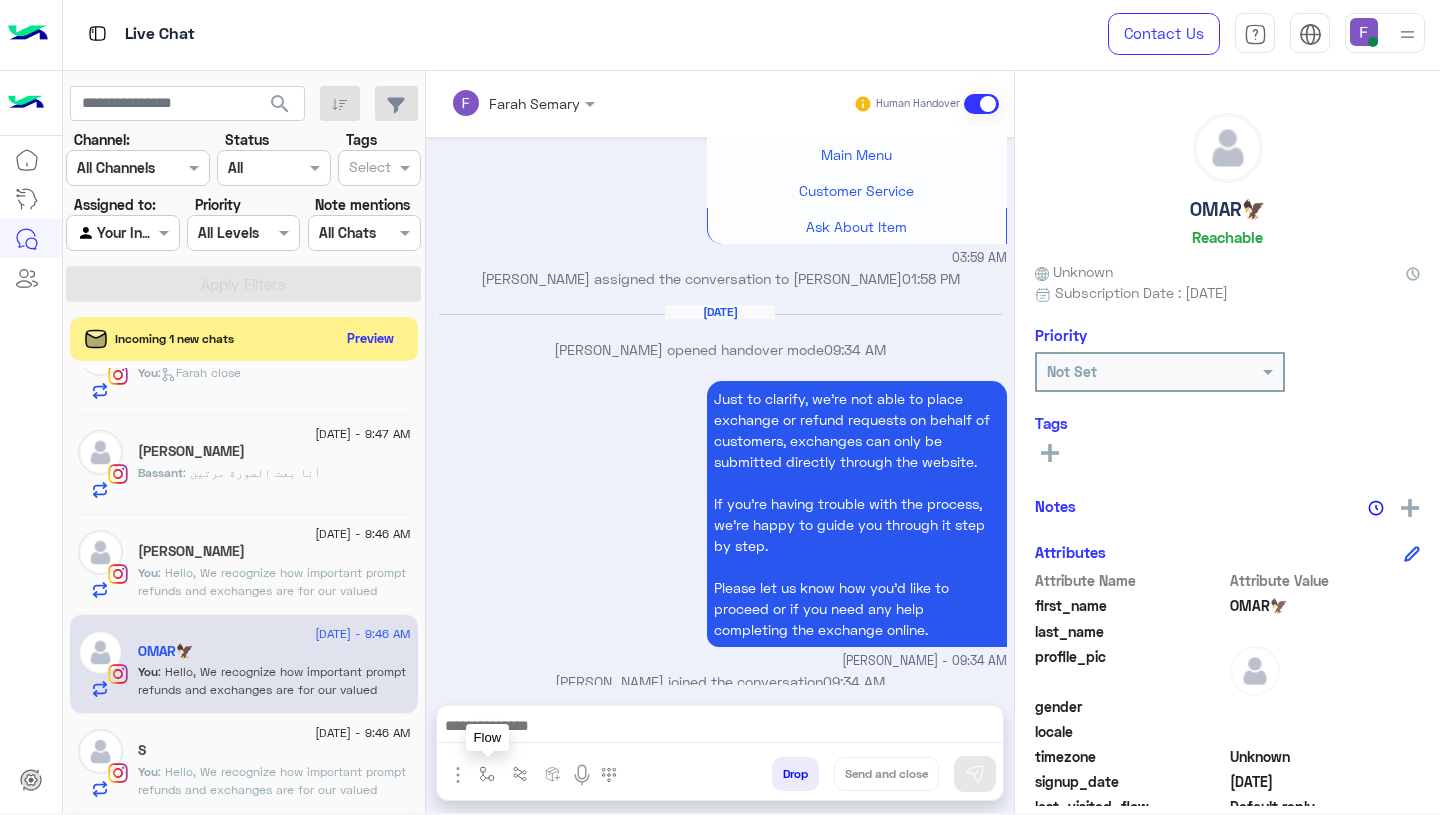 click at bounding box center (487, 774) 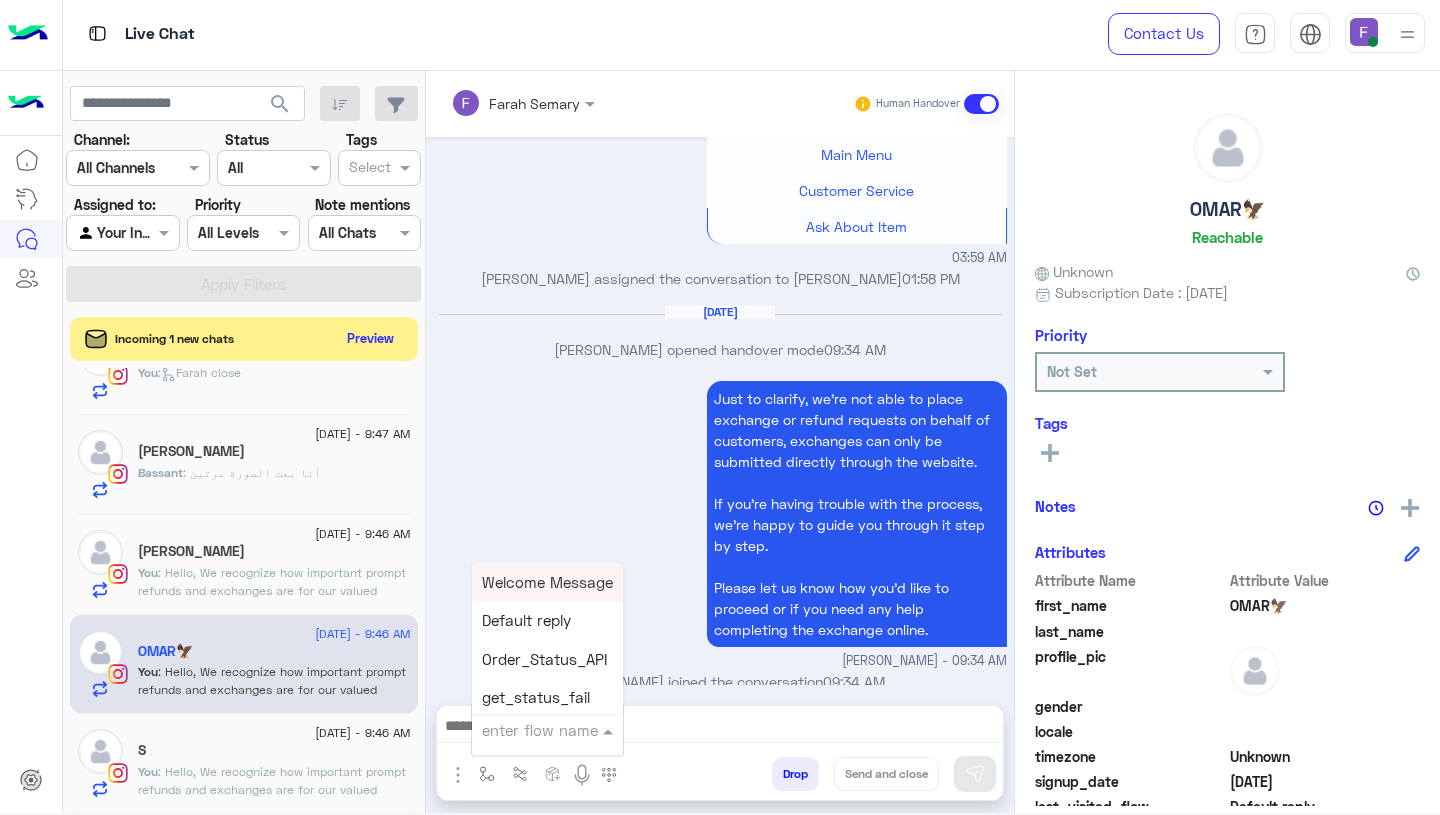 click at bounding box center (523, 730) 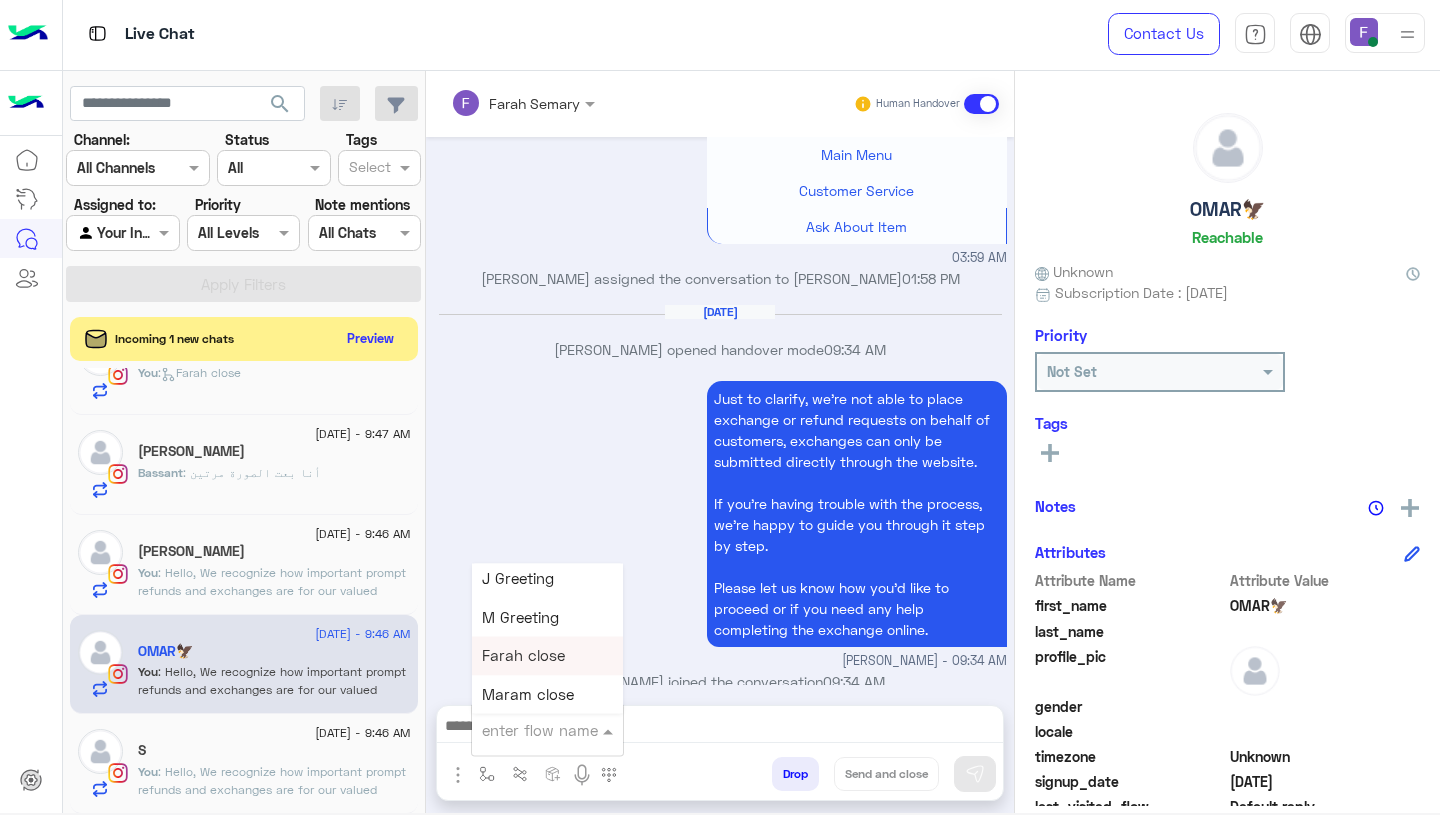 click on "Farah close" at bounding box center (547, 656) 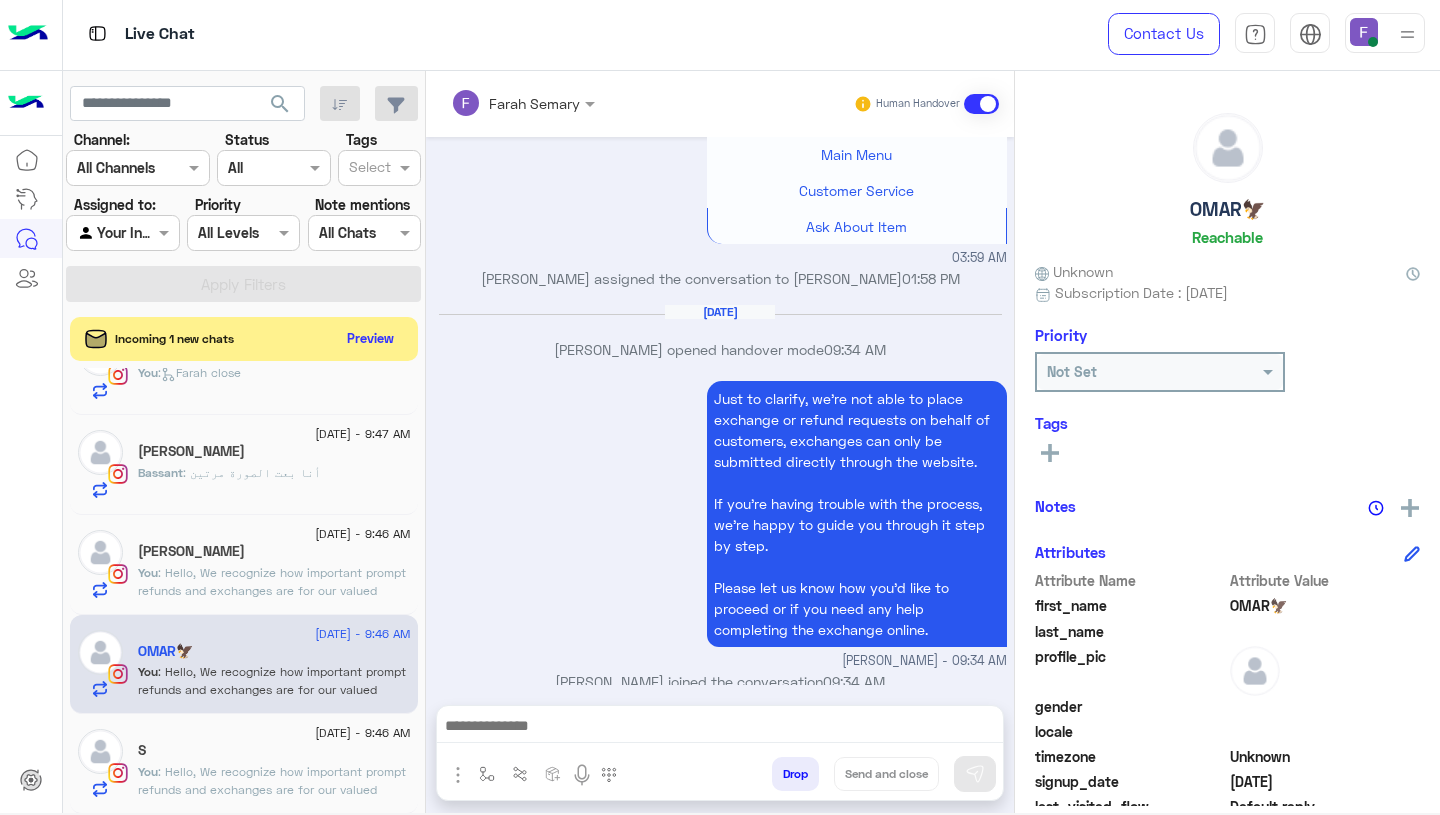 type on "**********" 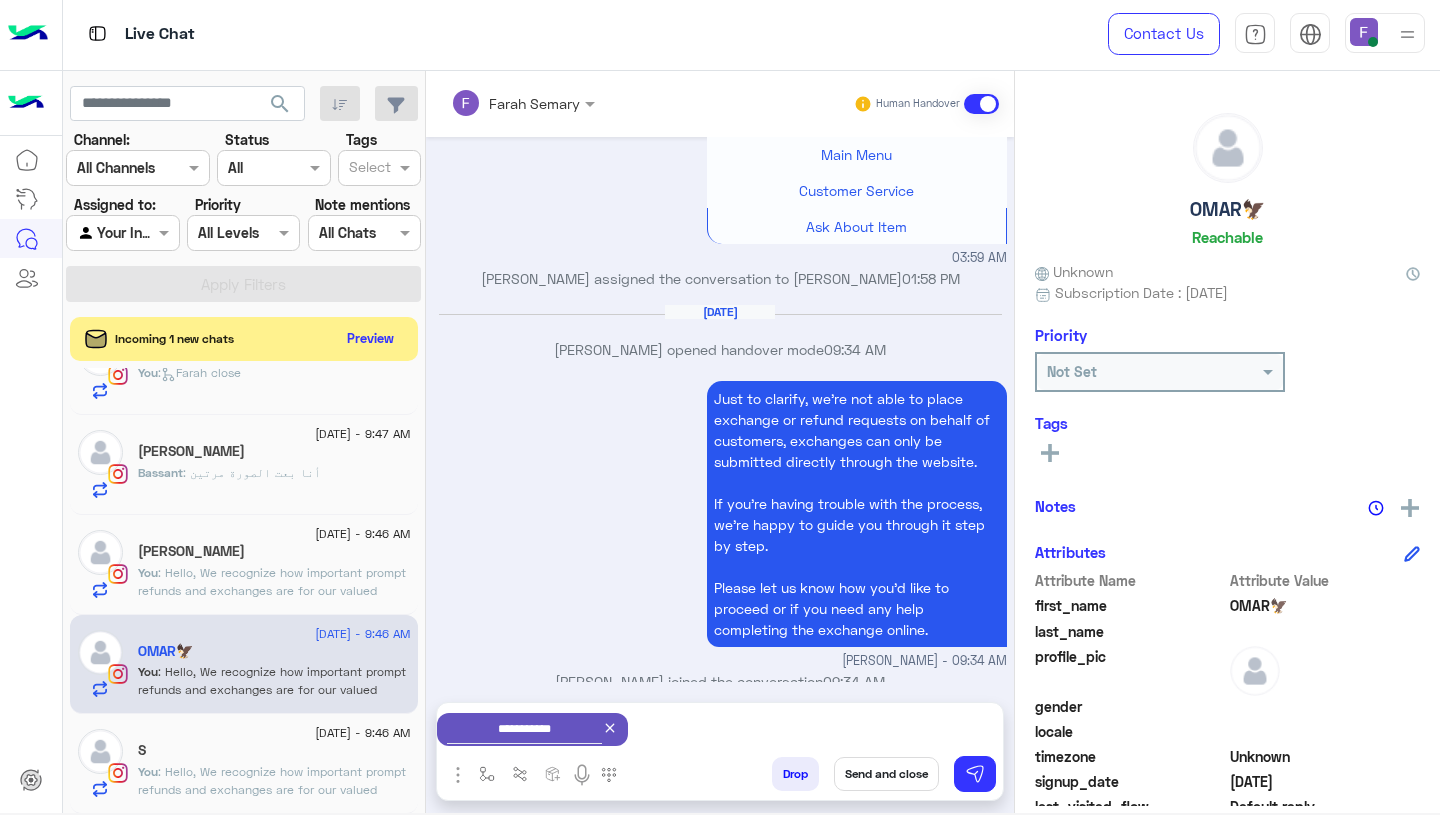 click on "Send and close" at bounding box center (886, 774) 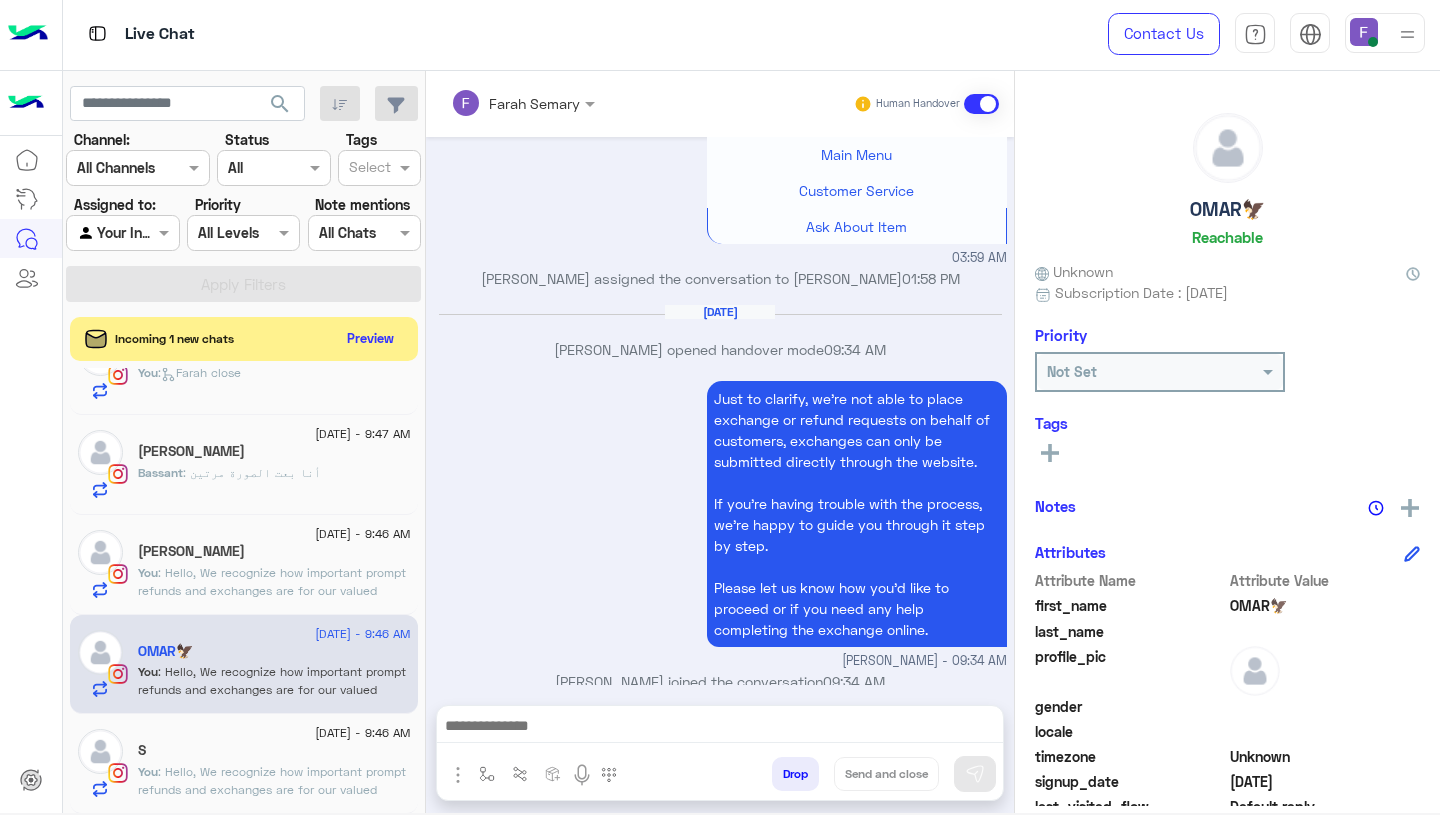 click on "[PERSON_NAME]" 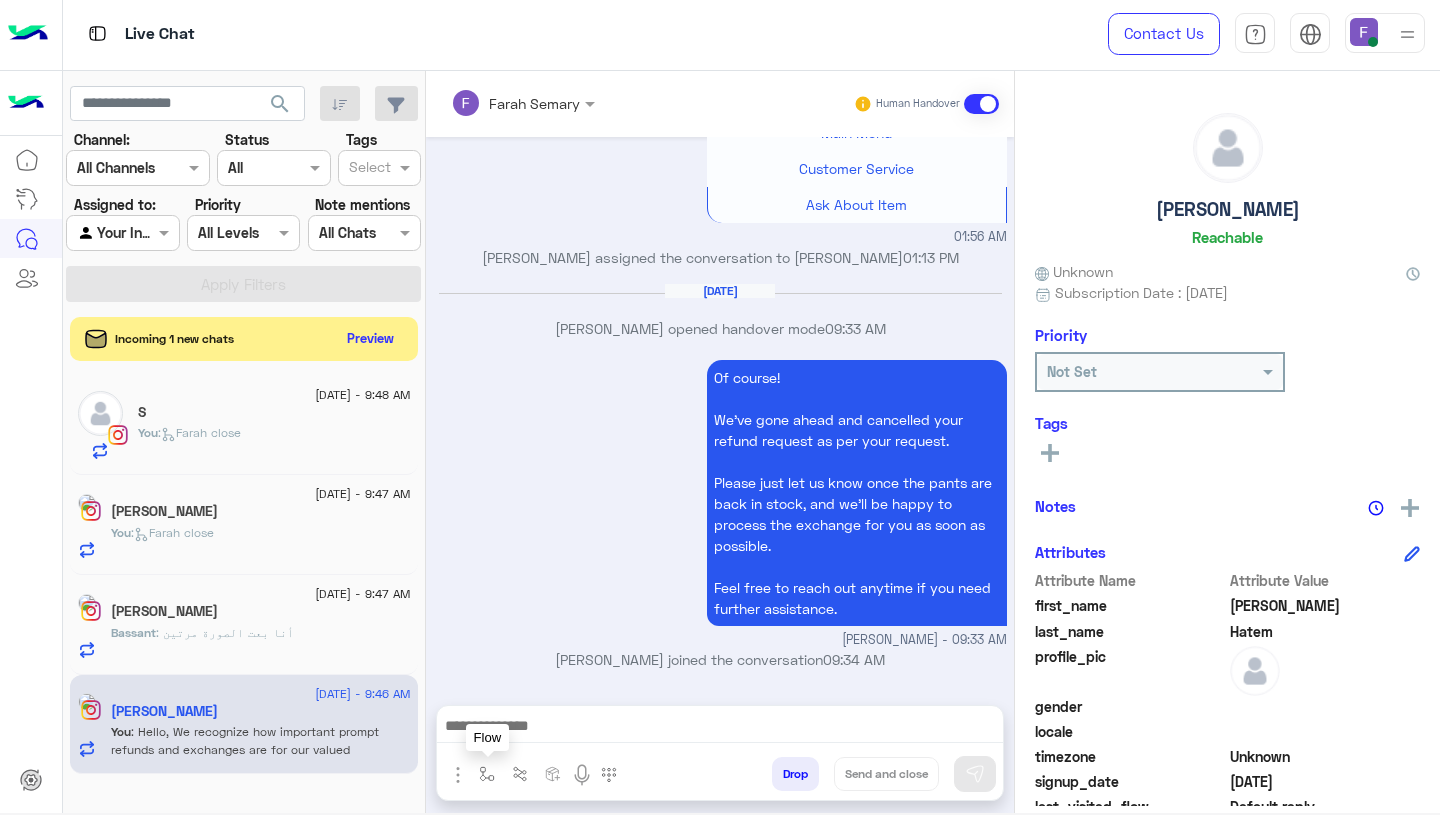 click at bounding box center [487, 774] 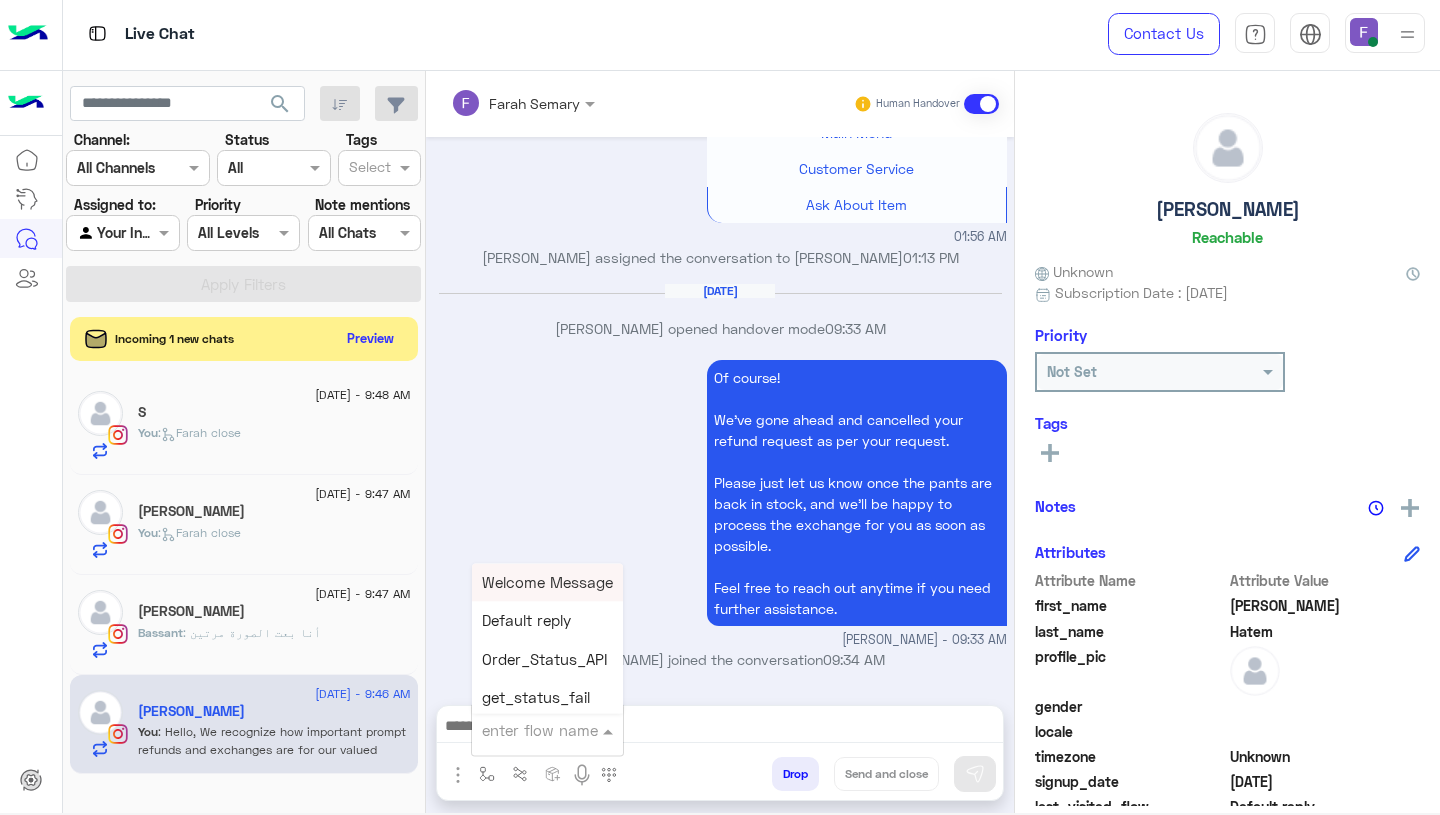 click on "enter flow name" at bounding box center [547, 730] 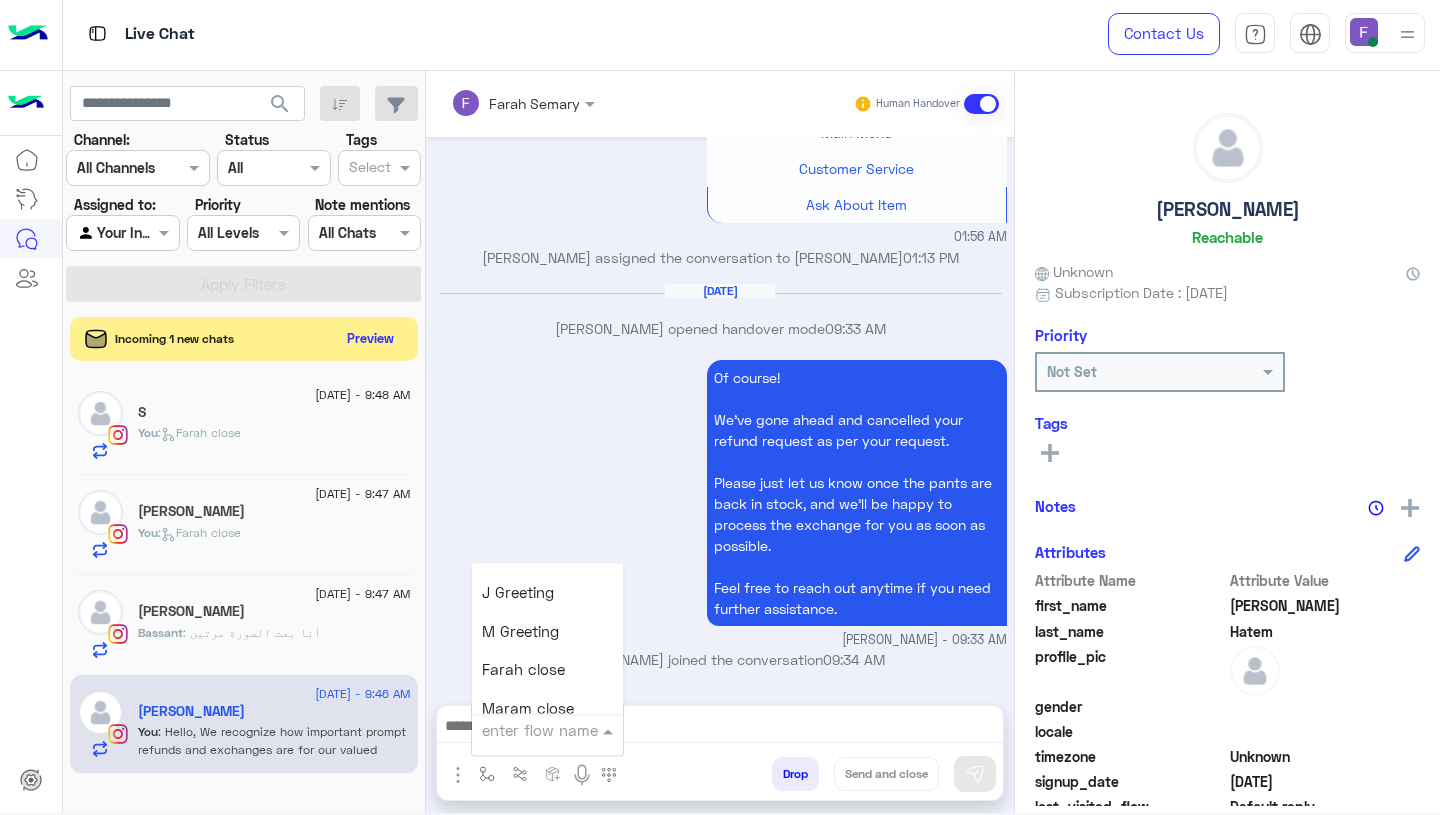 click on "Farah close" at bounding box center [523, 670] 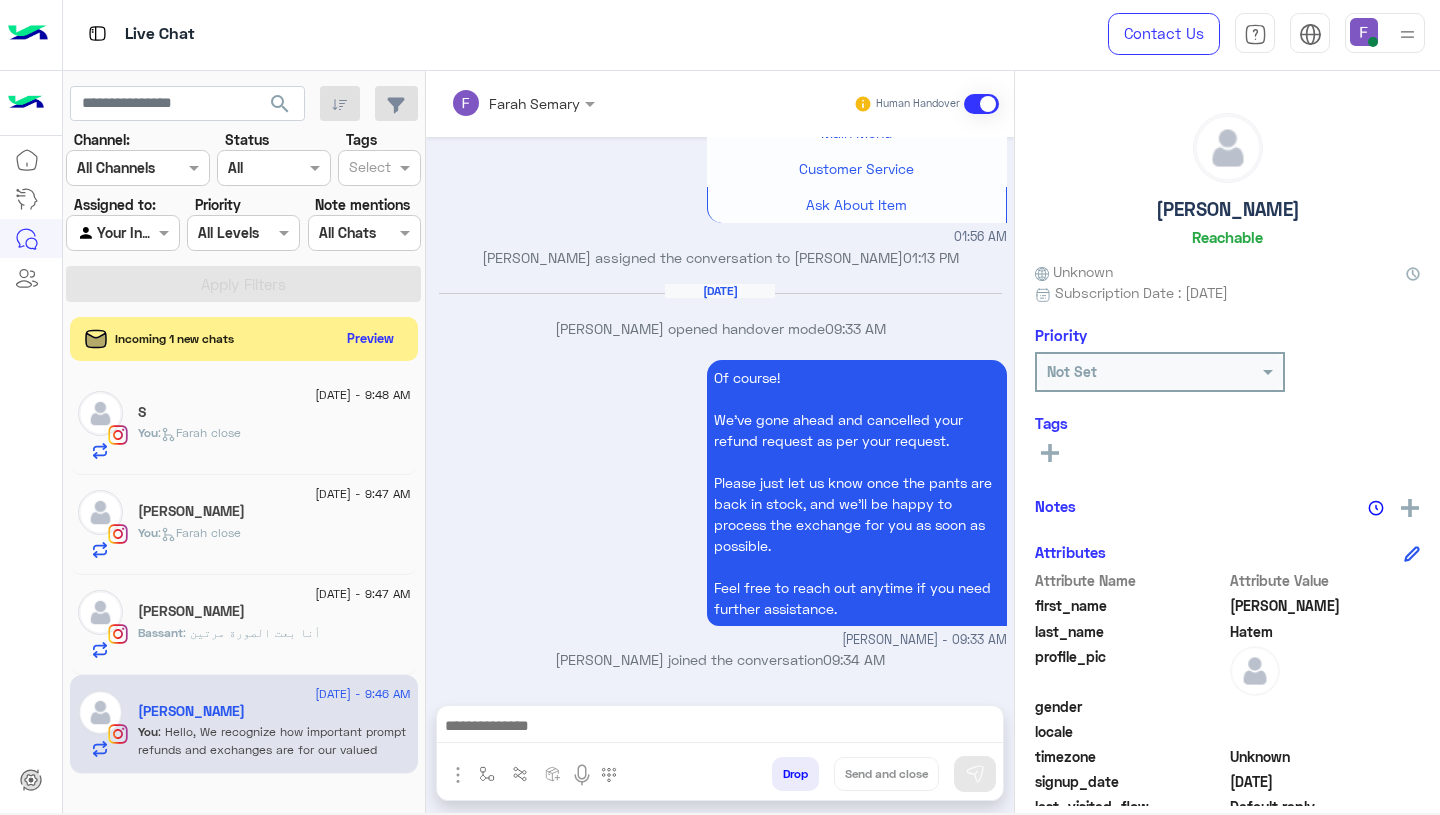 type on "**********" 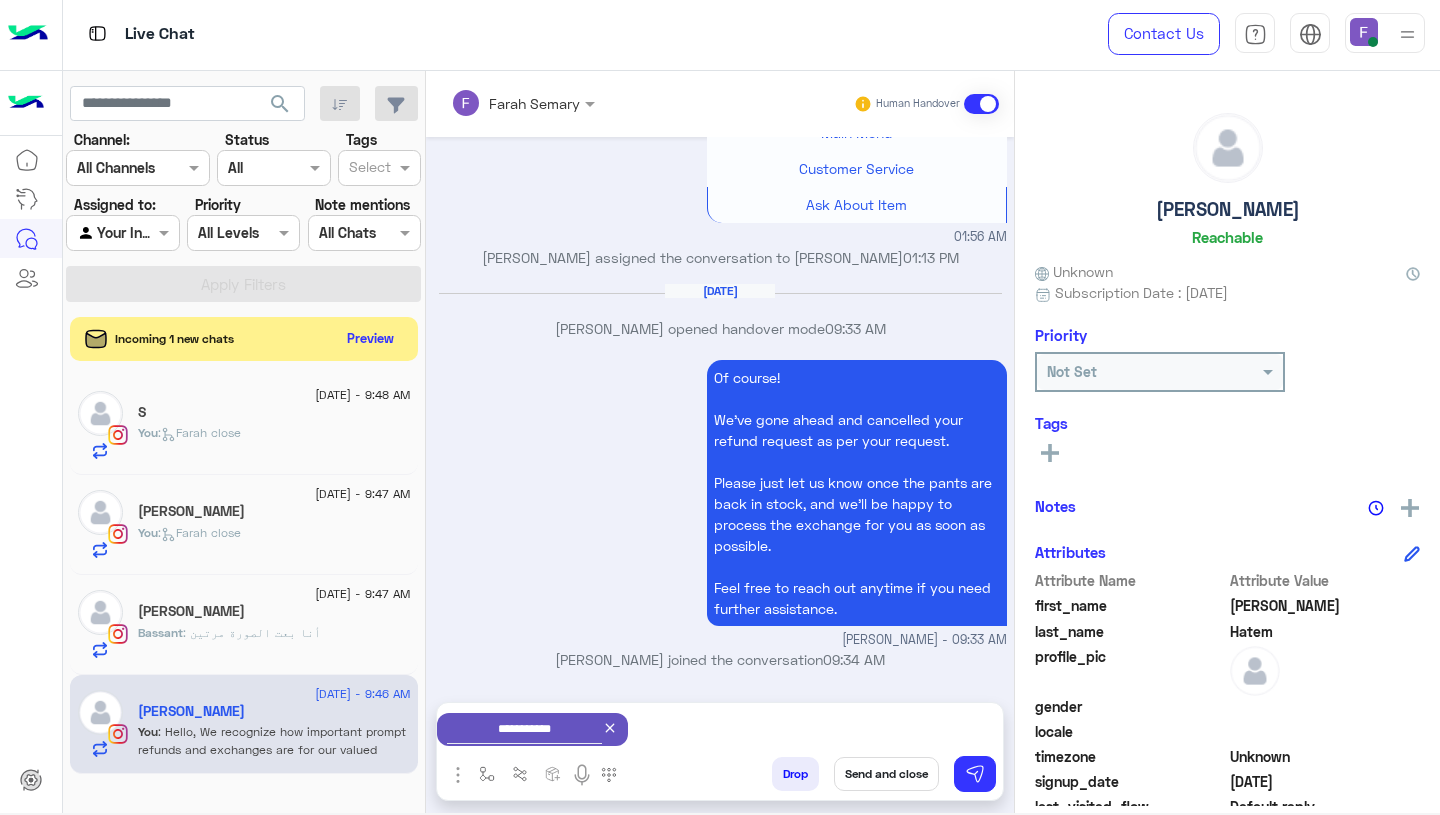 click on "Send and close" at bounding box center (886, 774) 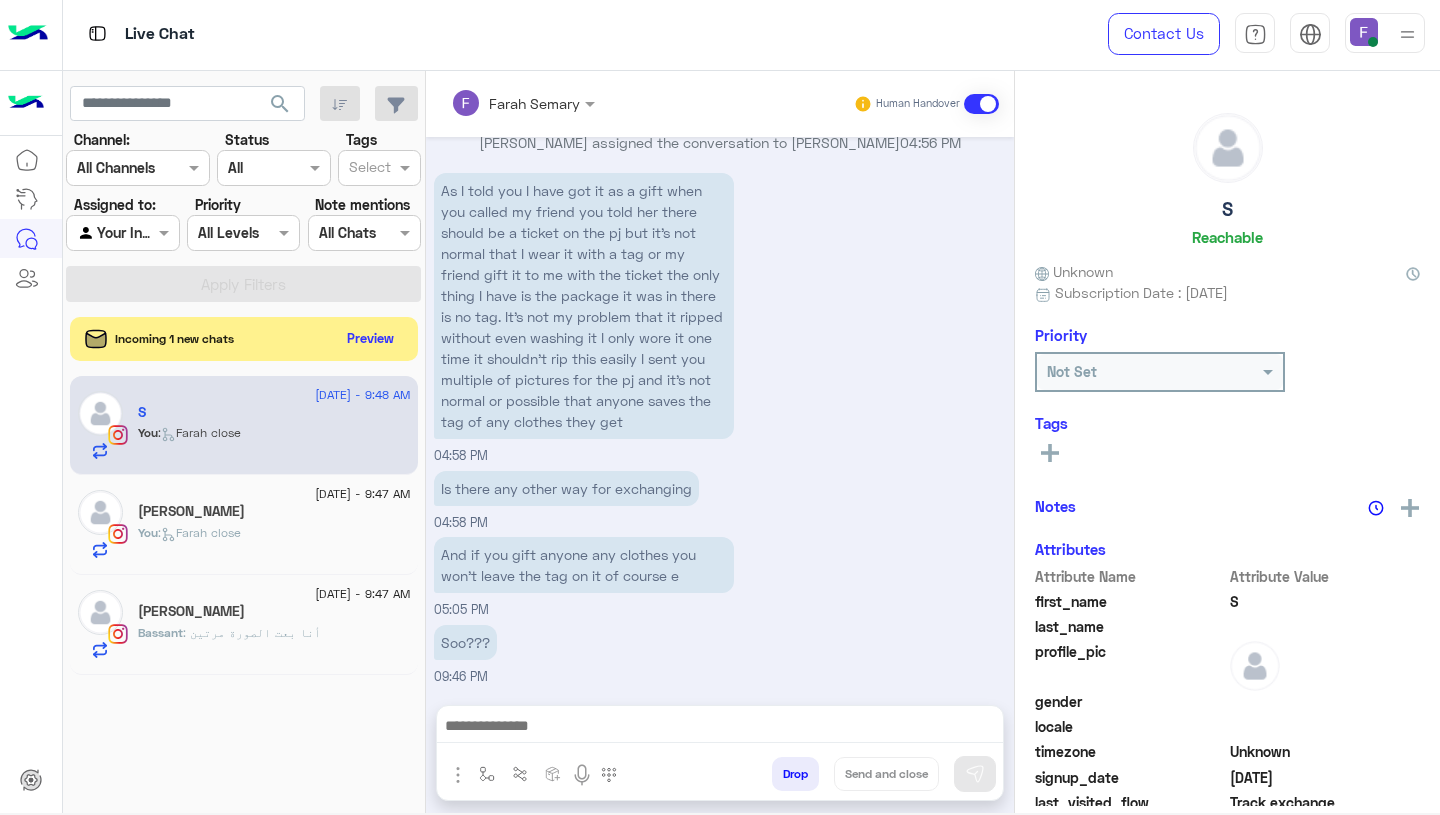 click on "You  :   Farah close" 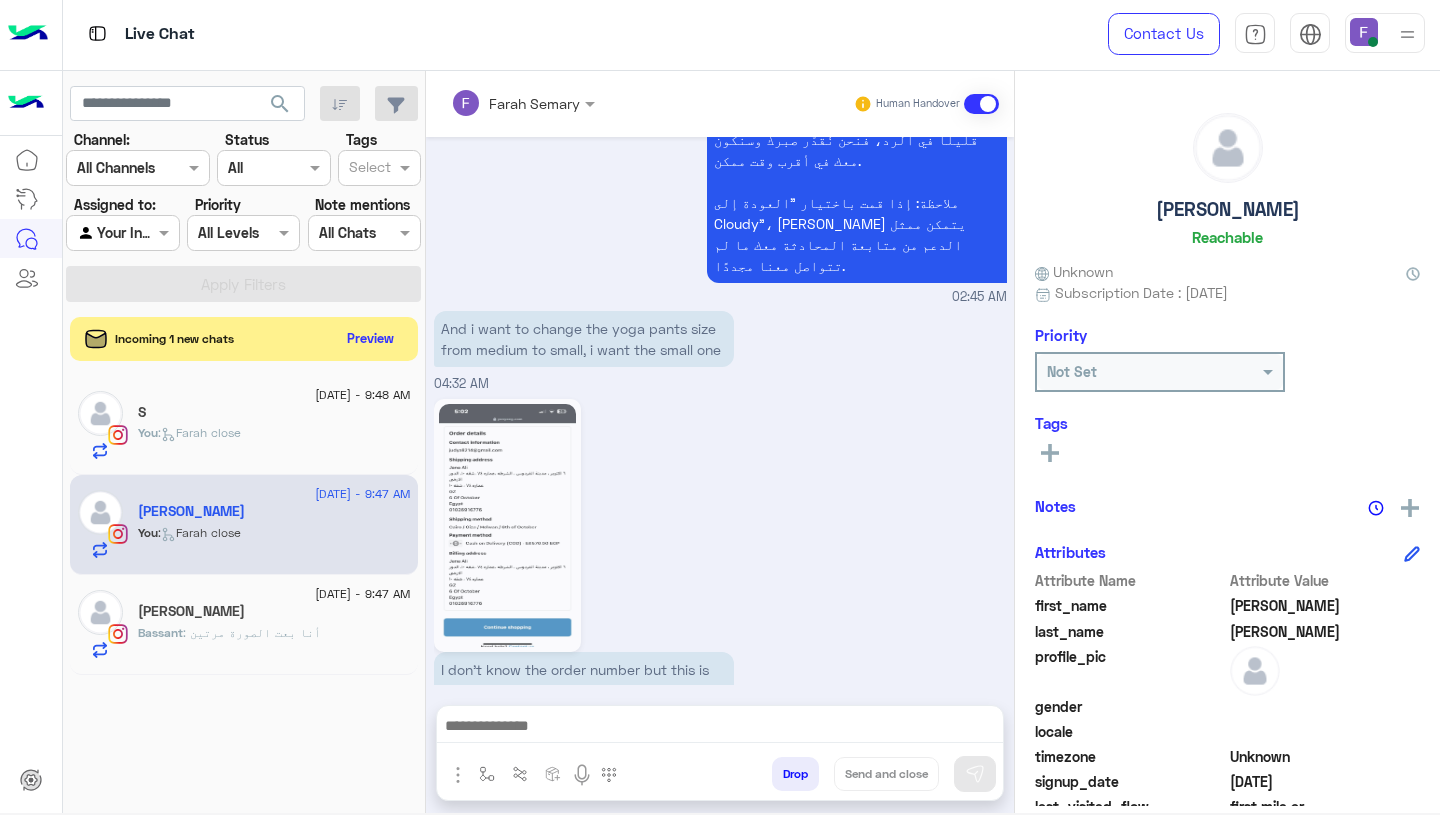 click on "[DATE] - 9:47 AM  Bassant [PERSON_NAME] : أنا بعت الصورة مرتين" 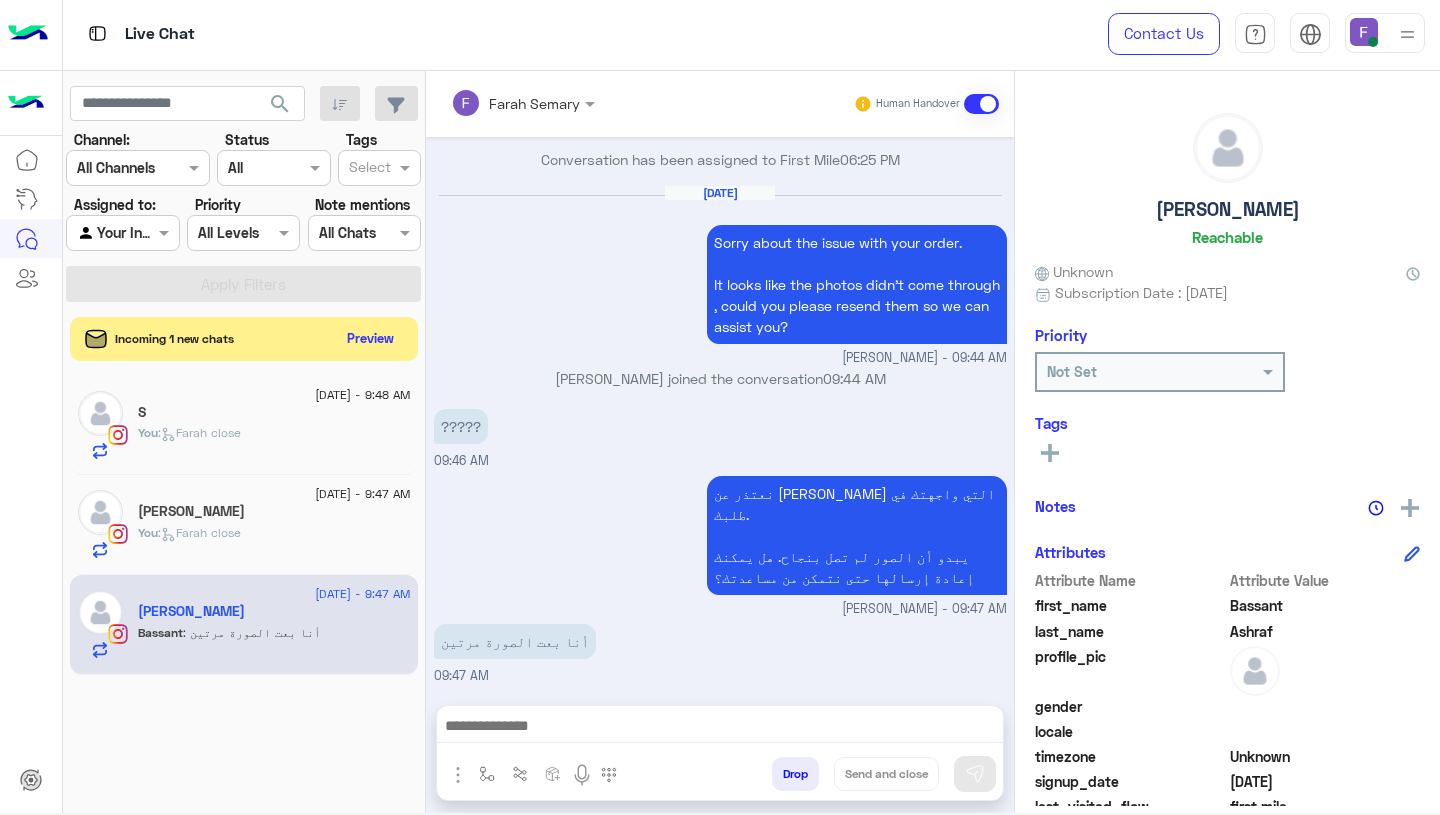 click on "You  :   Farah close" 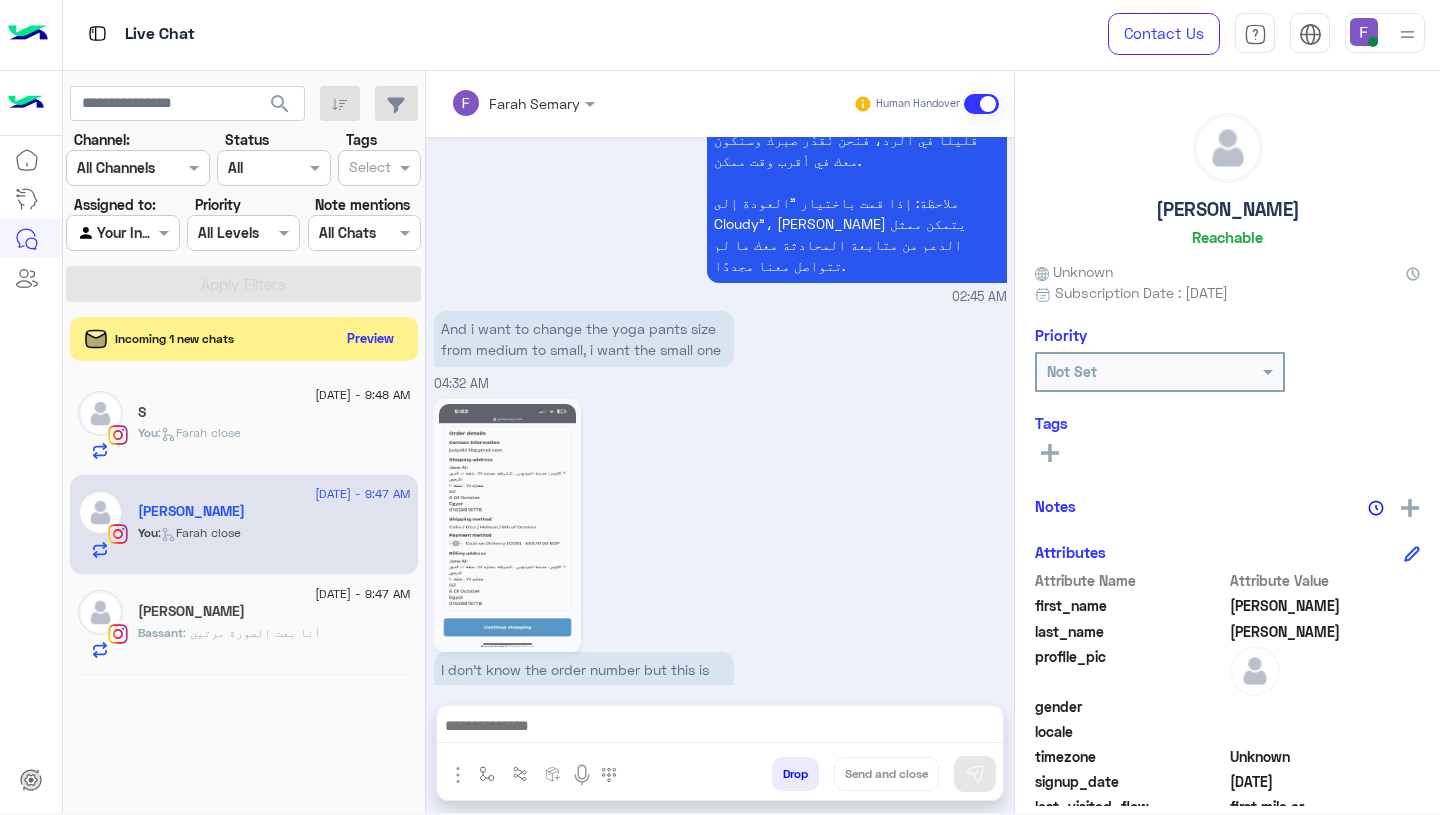click on "You  :   Farah close" 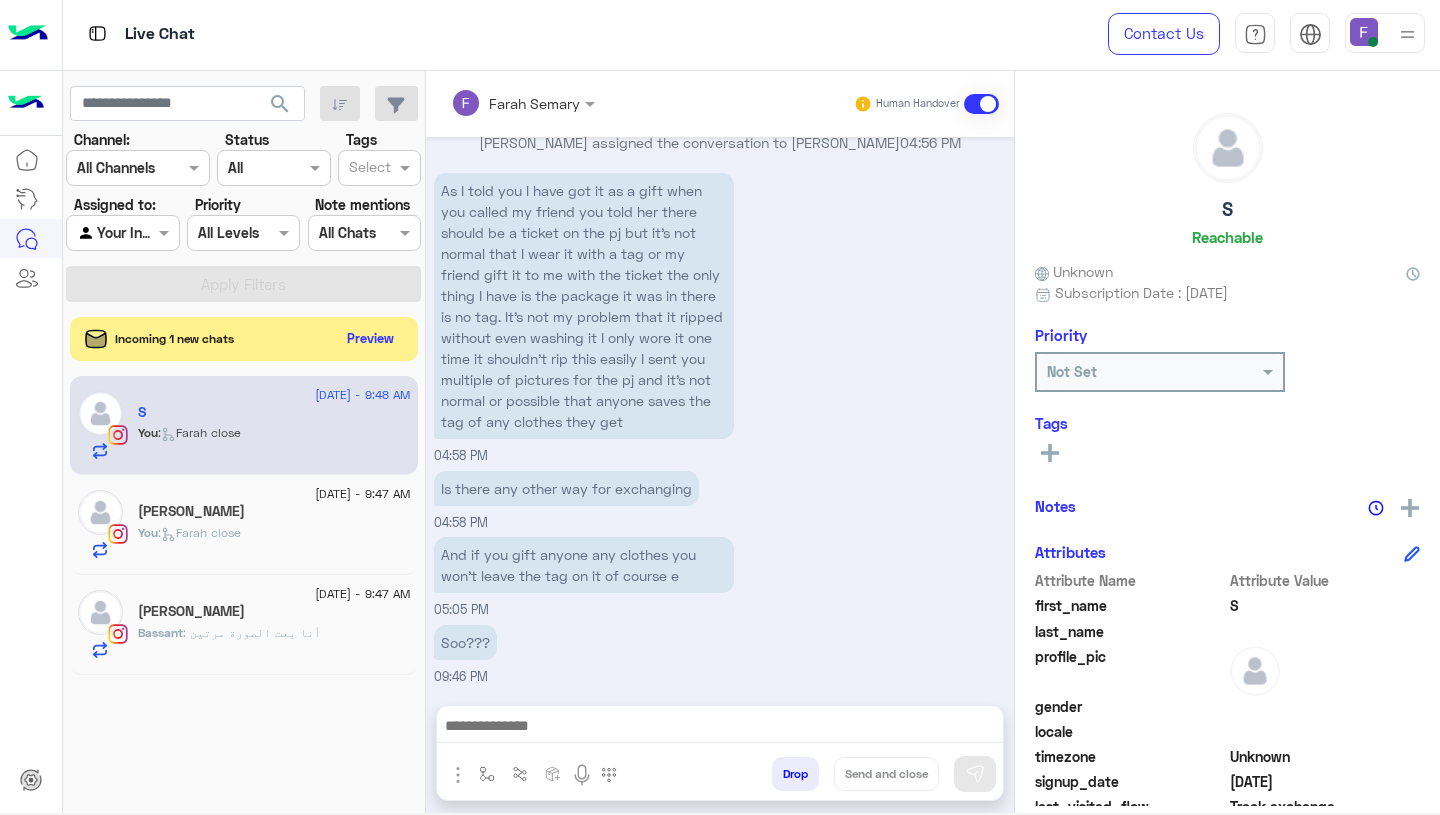 click on "[DATE] - 9:47 AM" 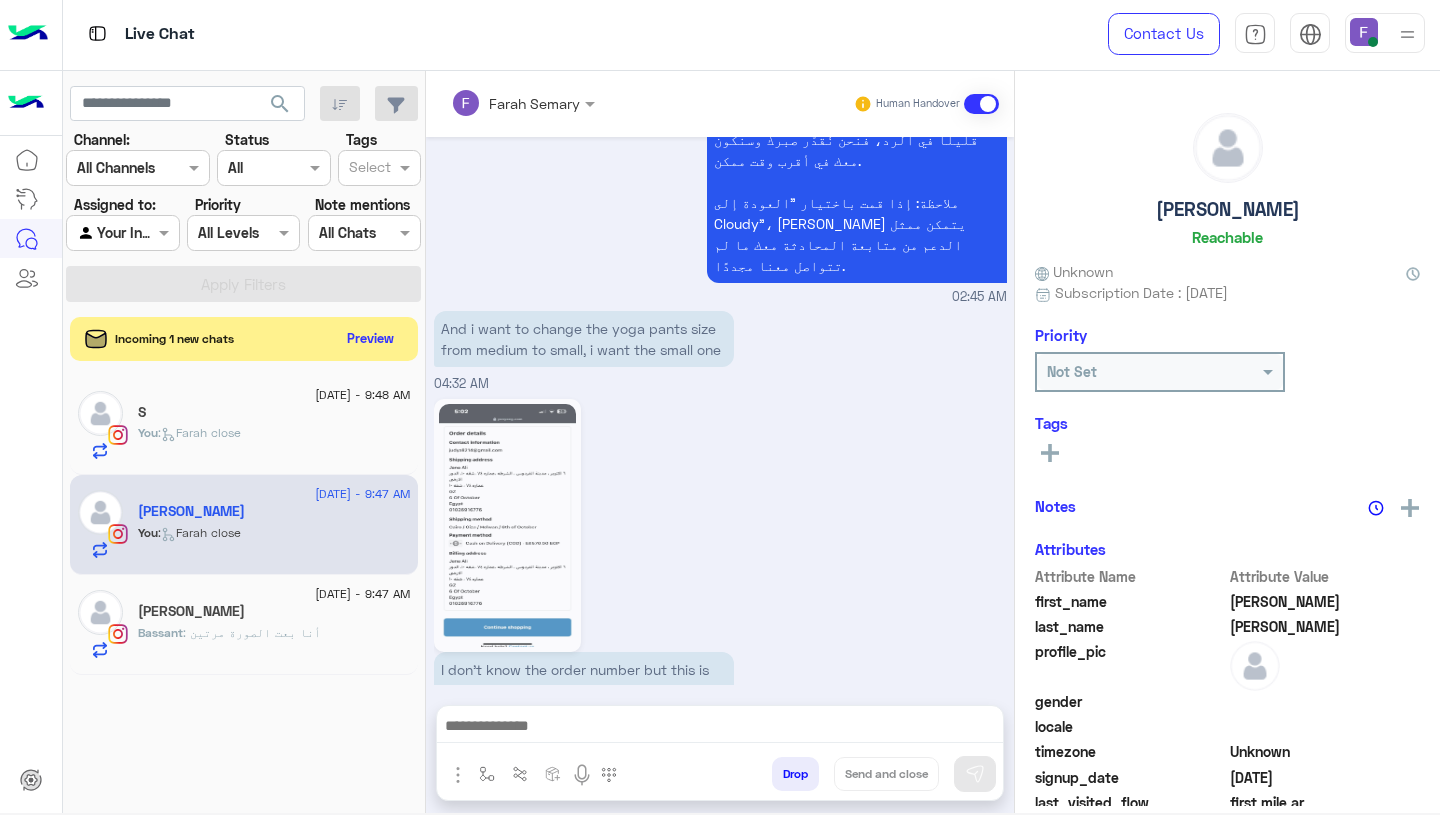 click on "You  :   Farah close" 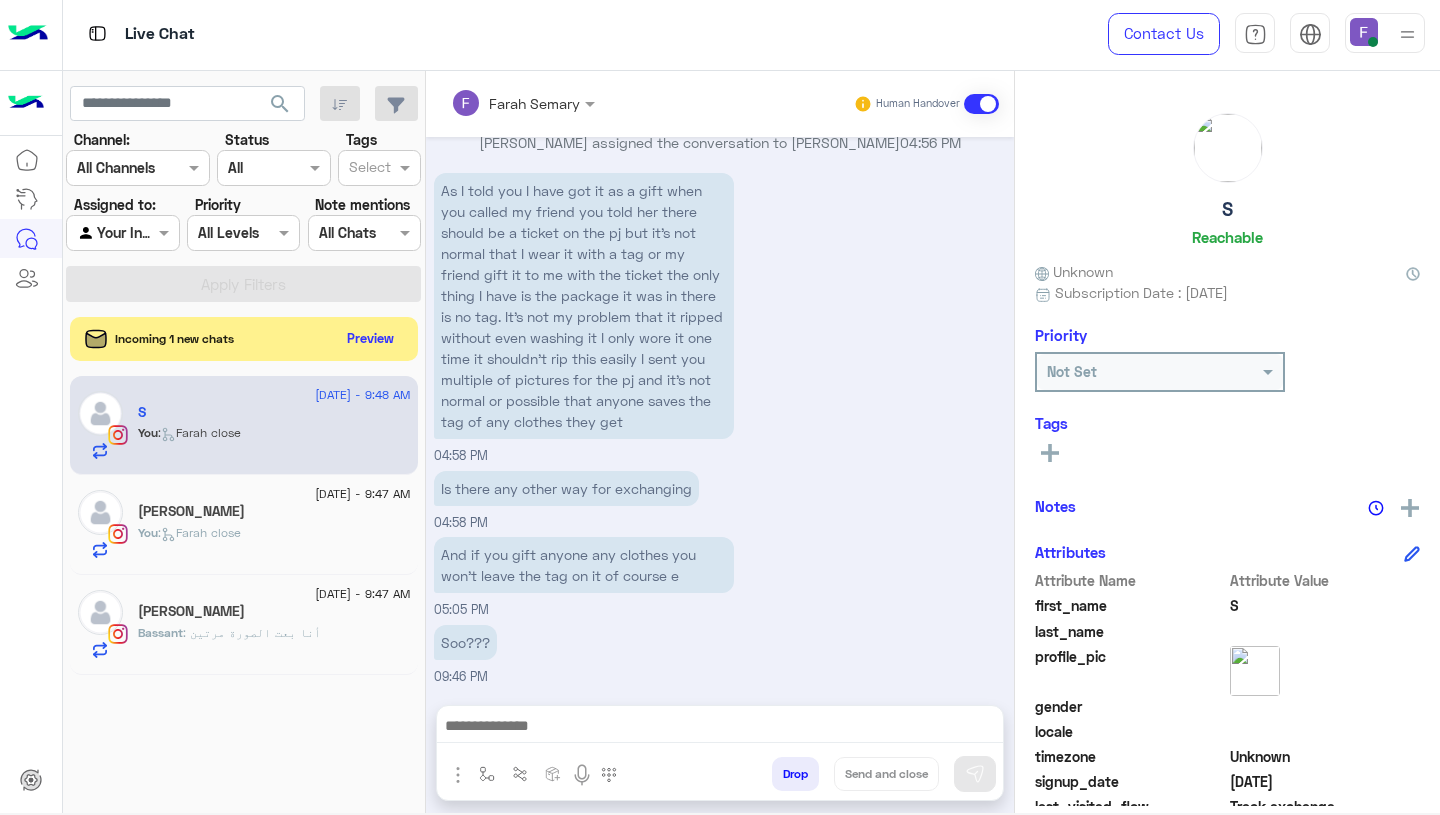 click on "[PERSON_NAME]" 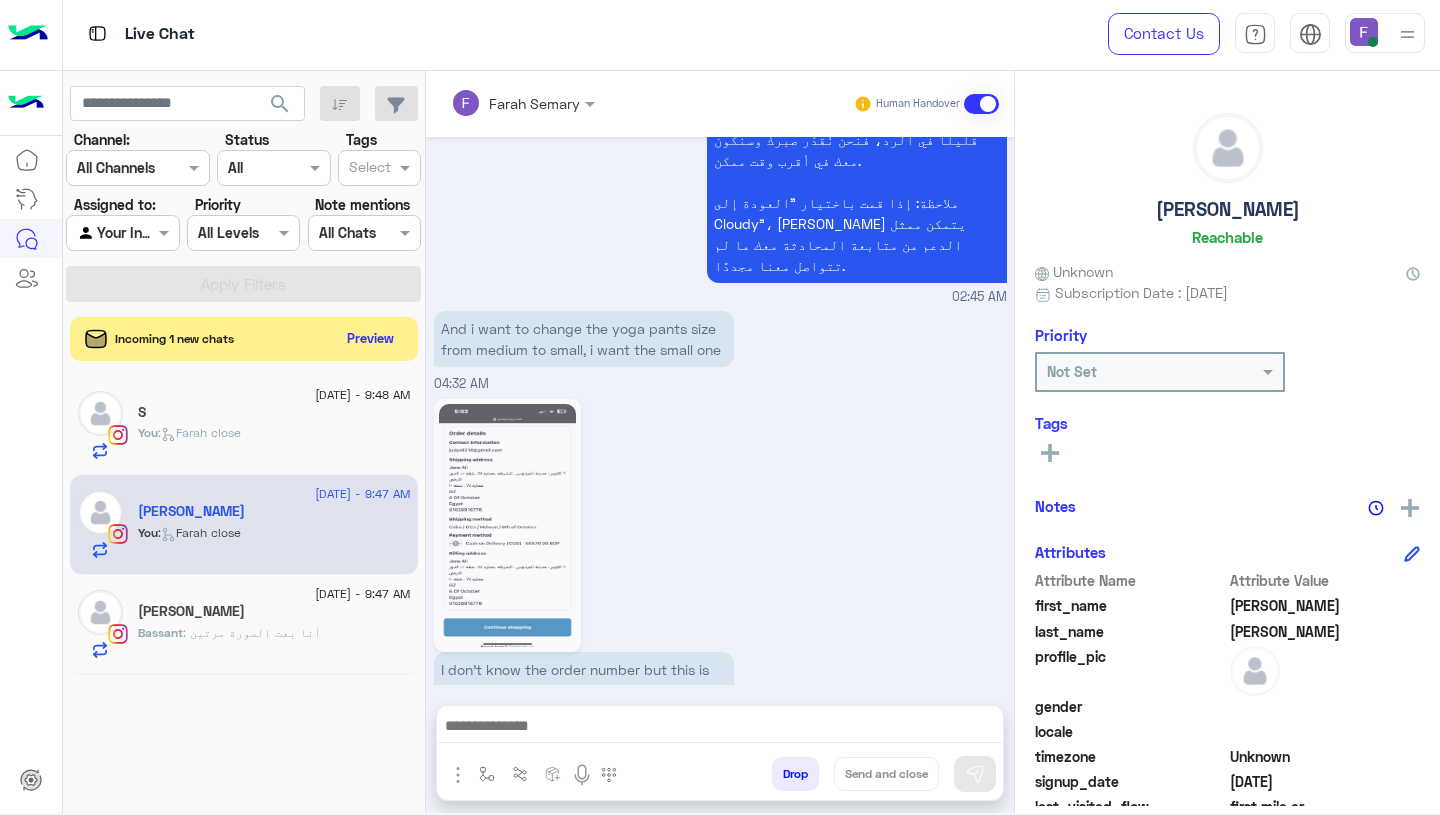 click on "[DATE] - 9:47 AM" 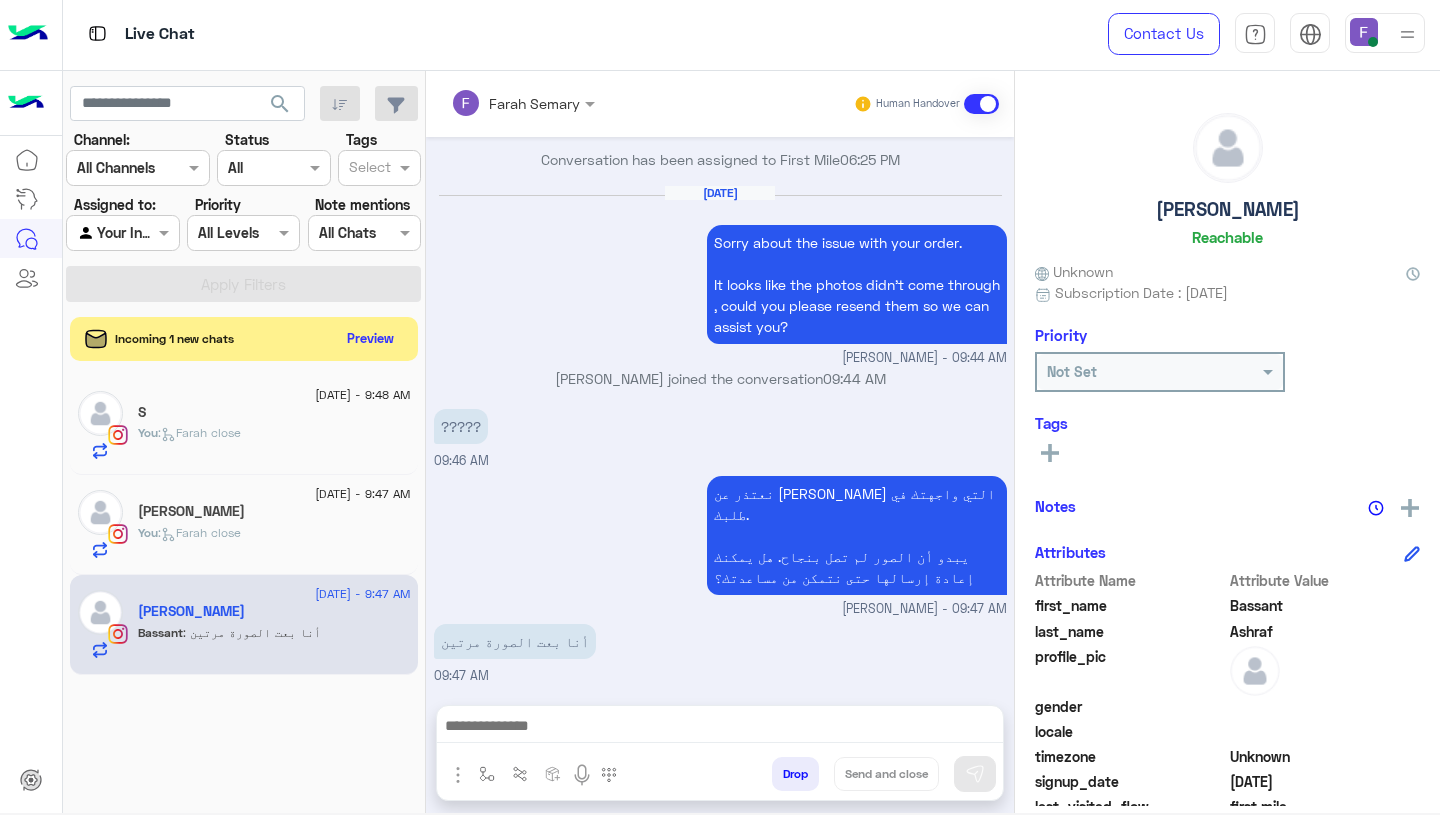 click on "You  :   Farah close" 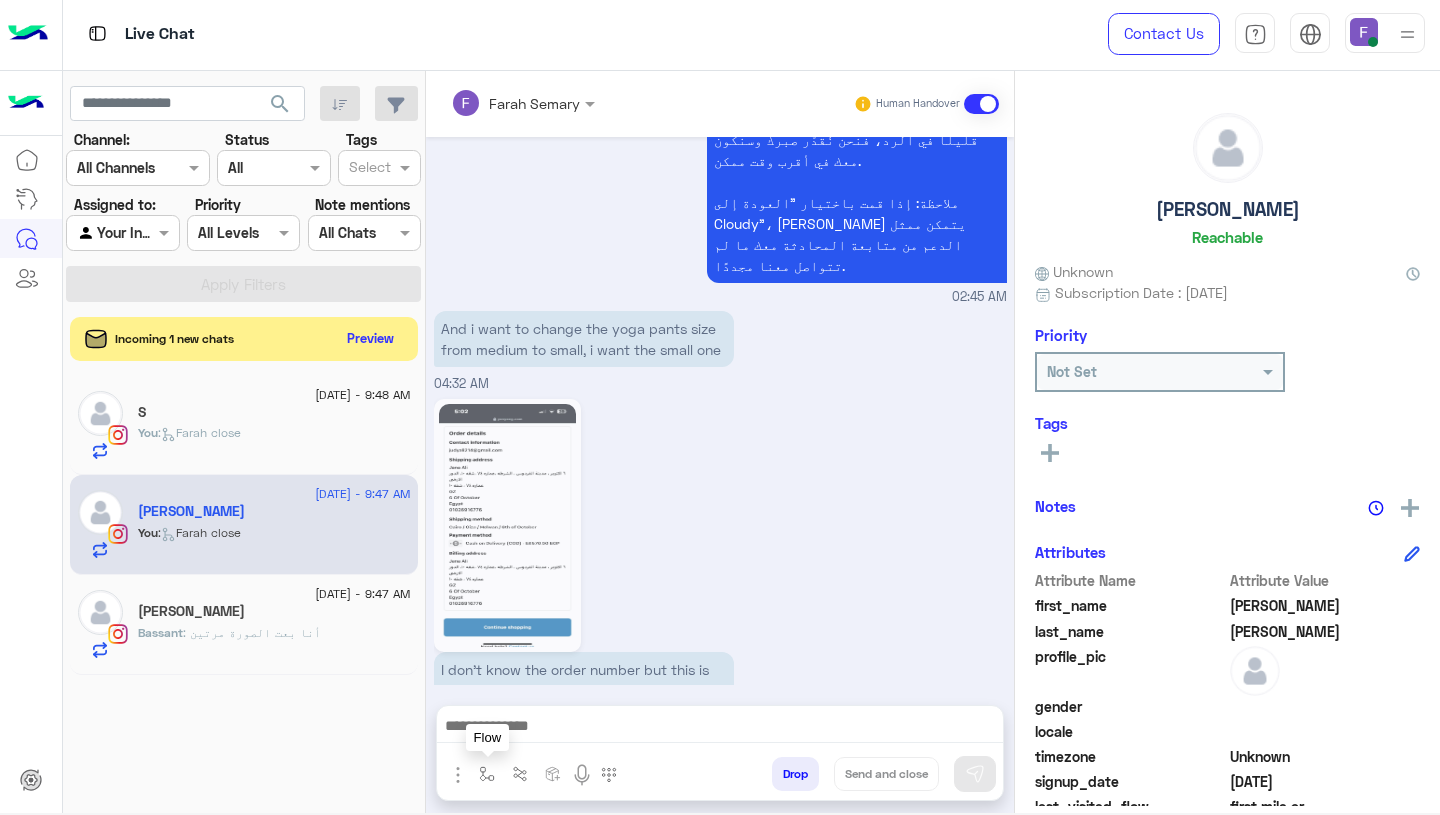 click at bounding box center (487, 774) 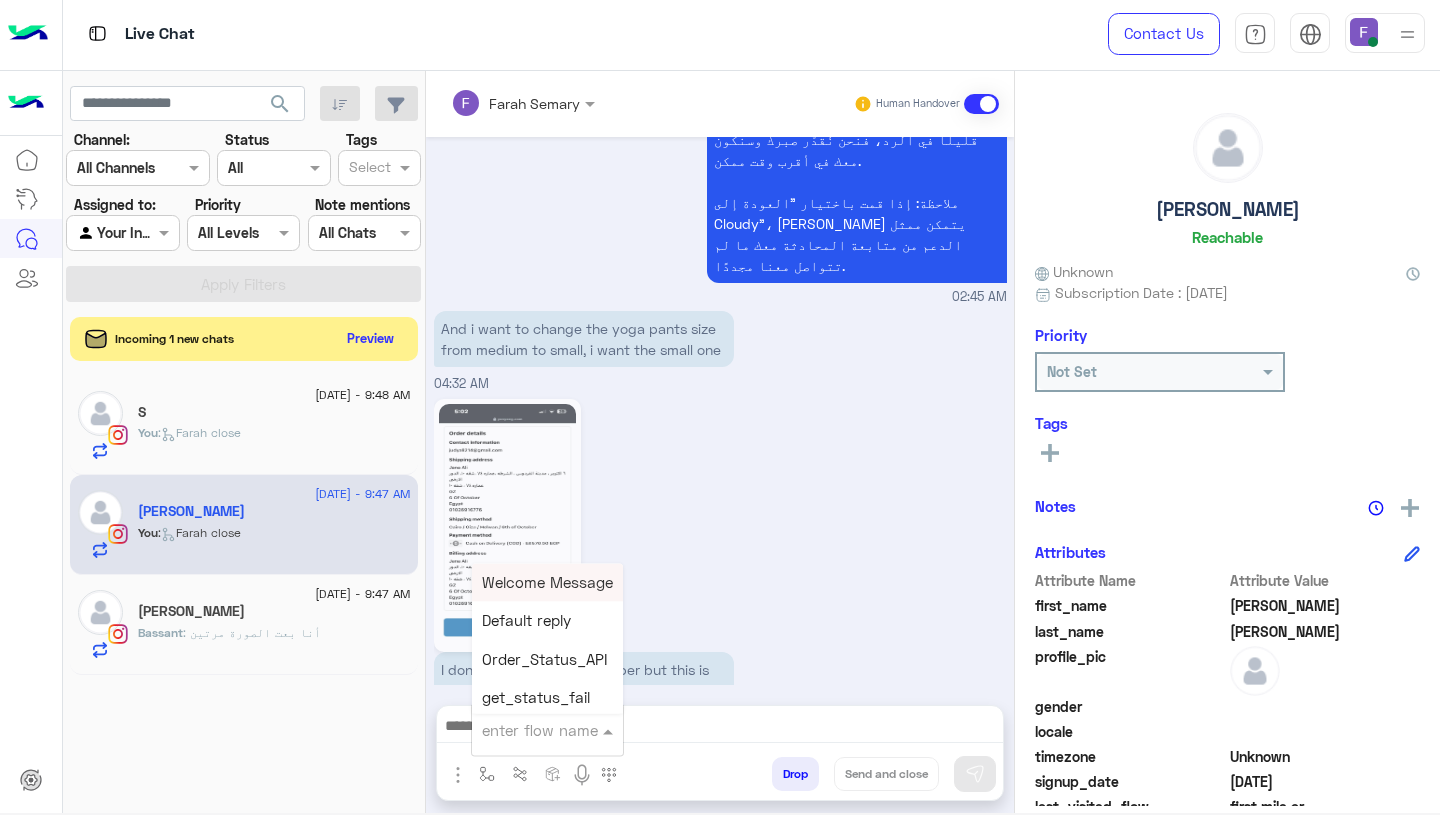 click at bounding box center (523, 730) 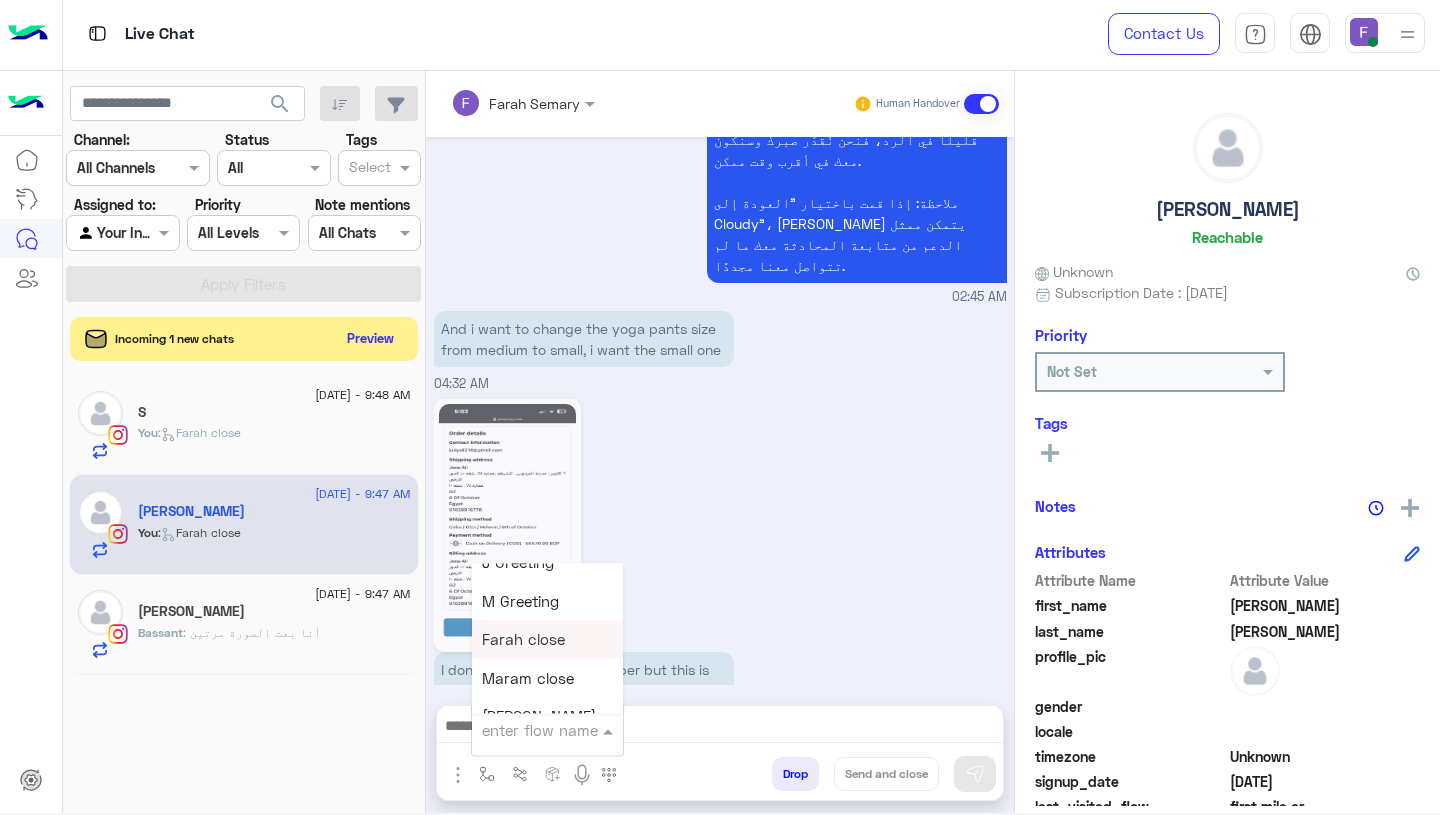 click on "Farah close" at bounding box center (547, 640) 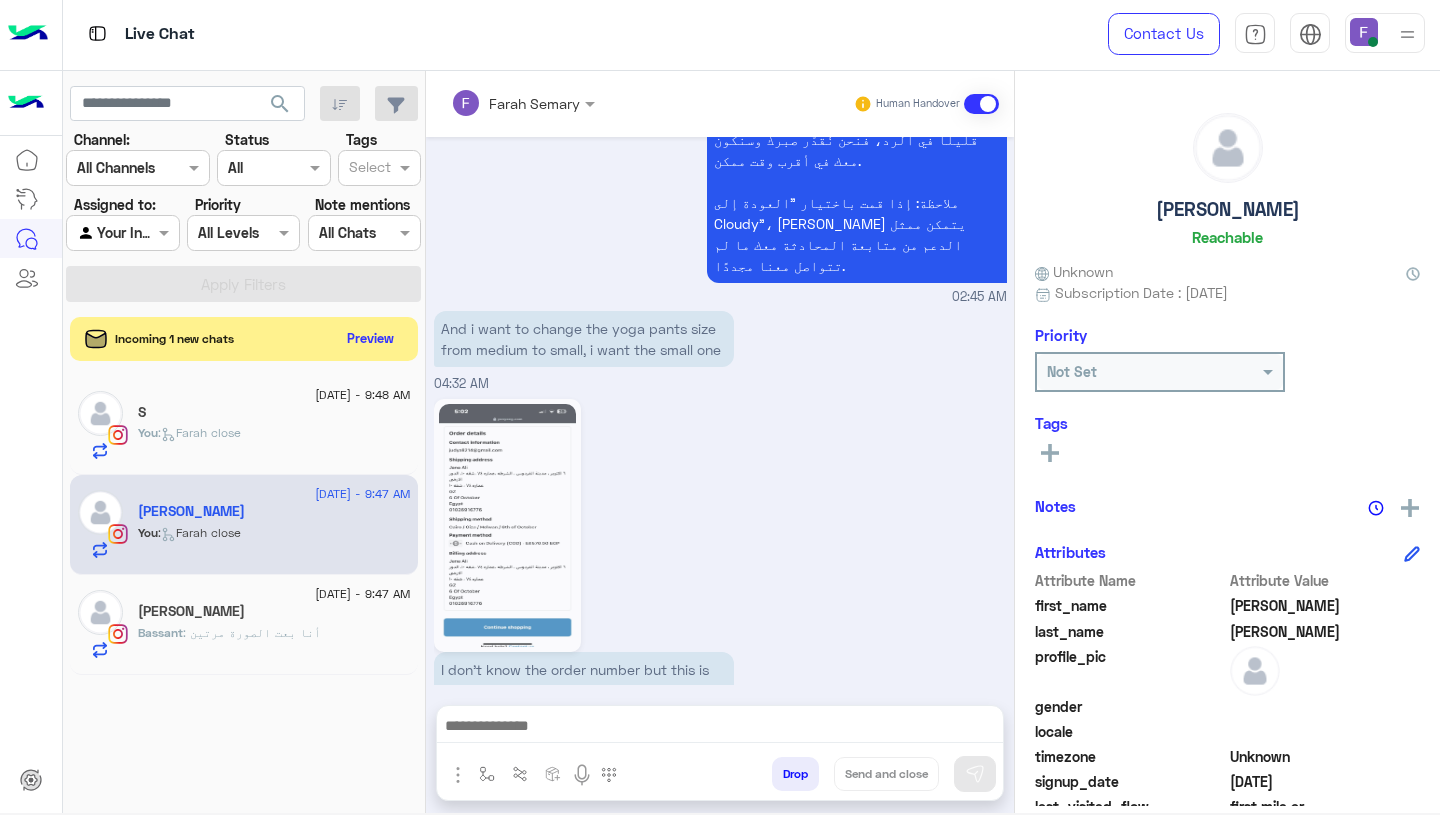 type on "**********" 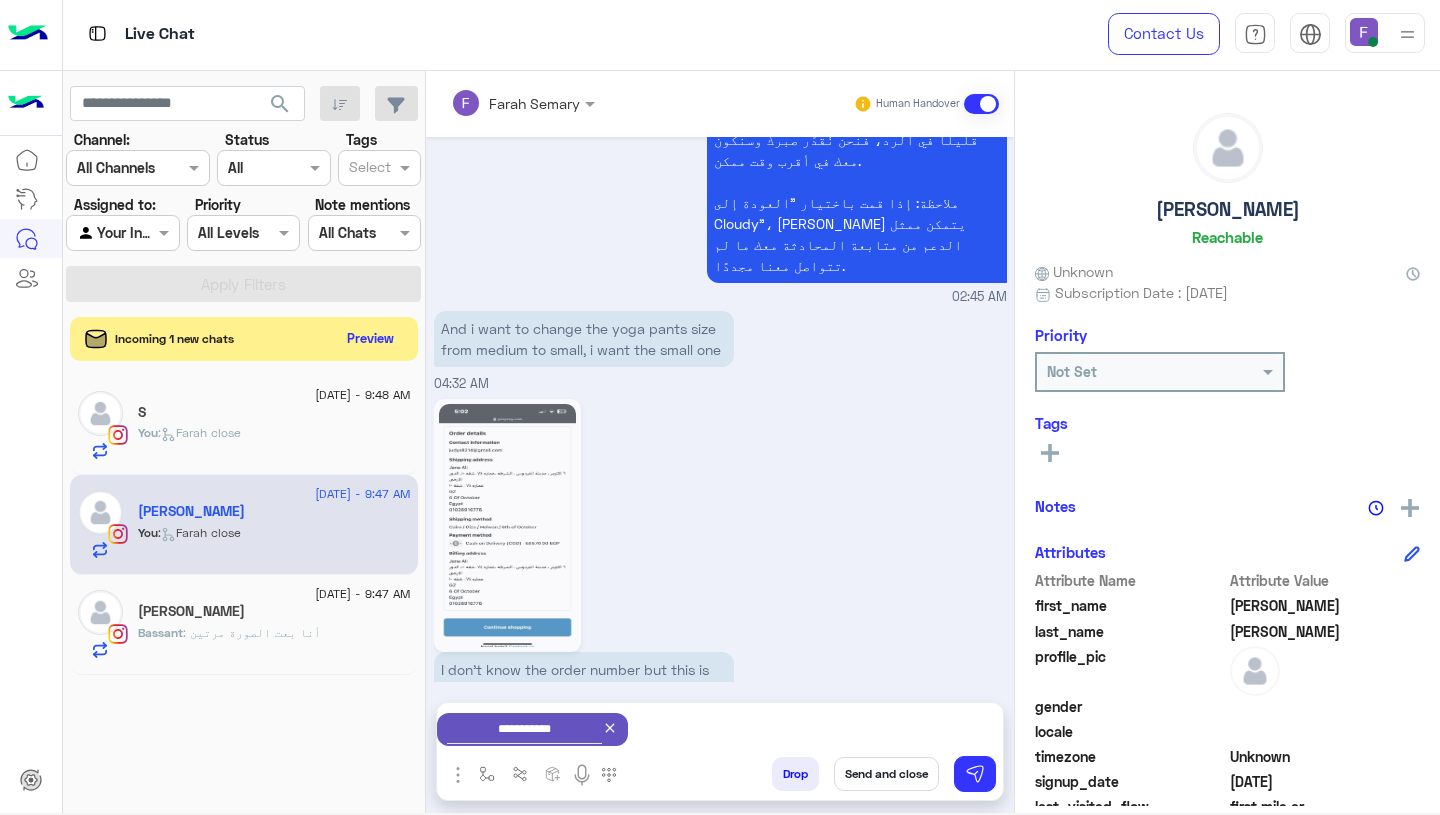 click on "Send and close" at bounding box center [886, 774] 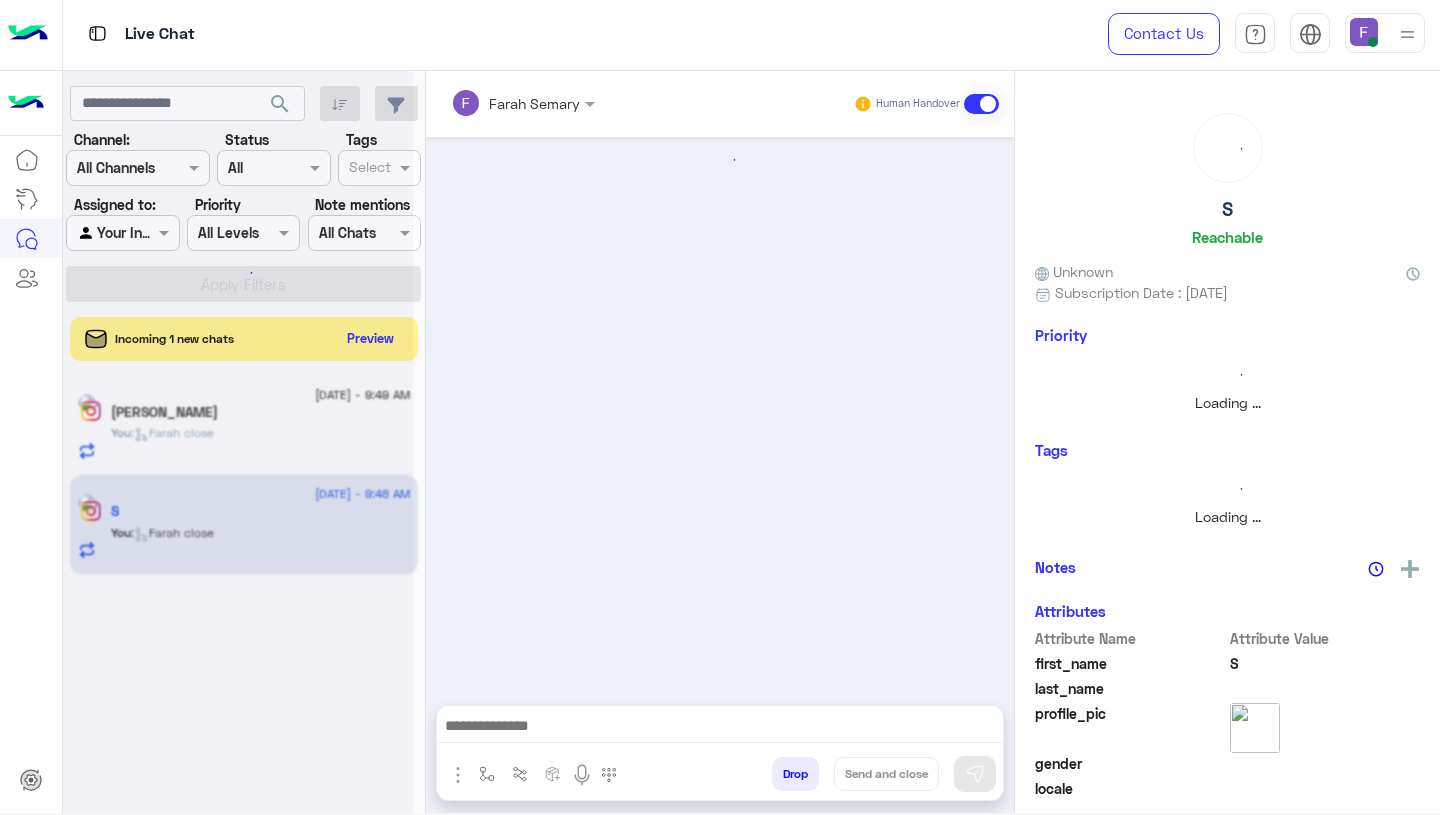 click 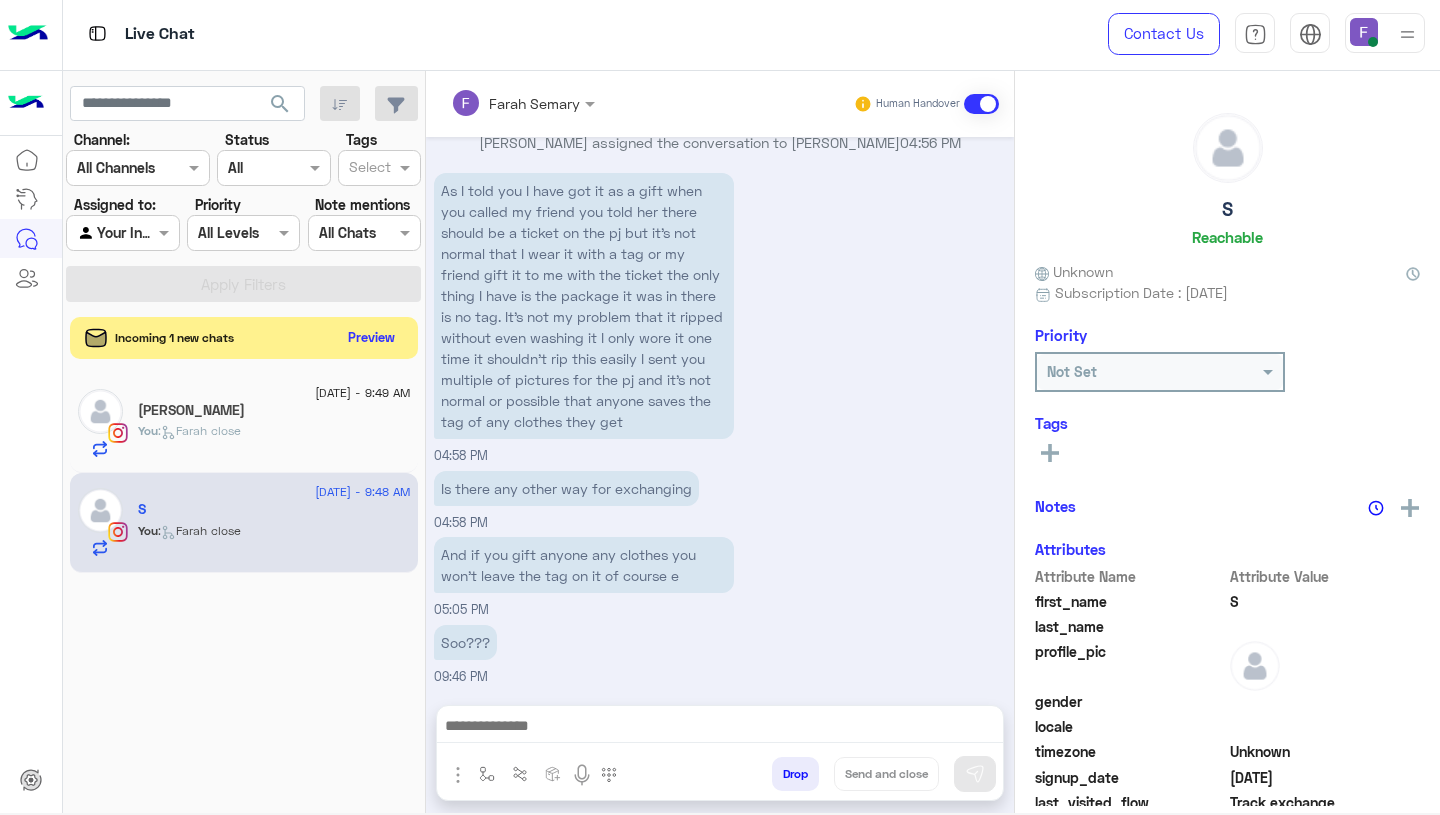 click on "Preview" 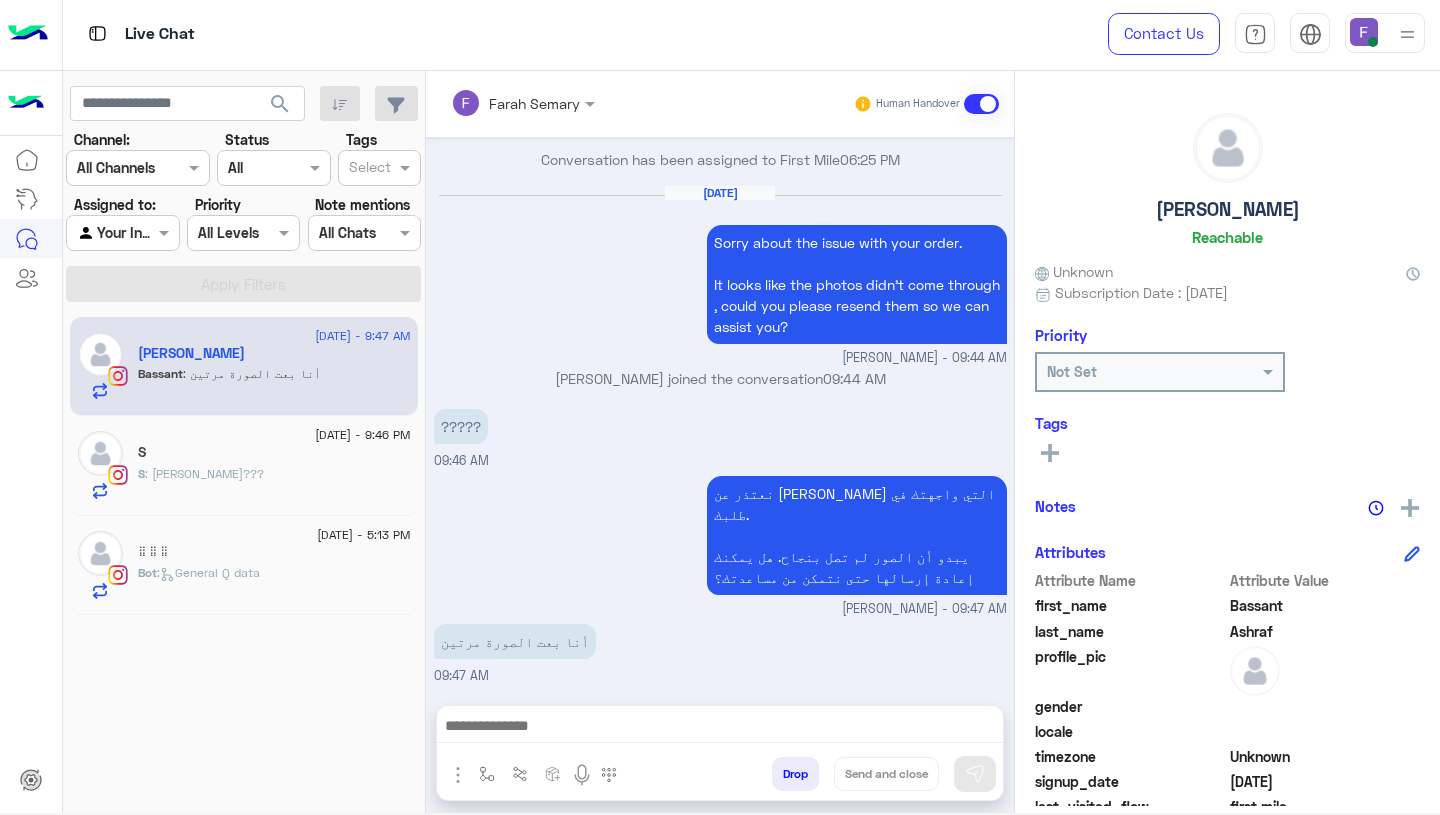 click on "Bot :   General Q data" 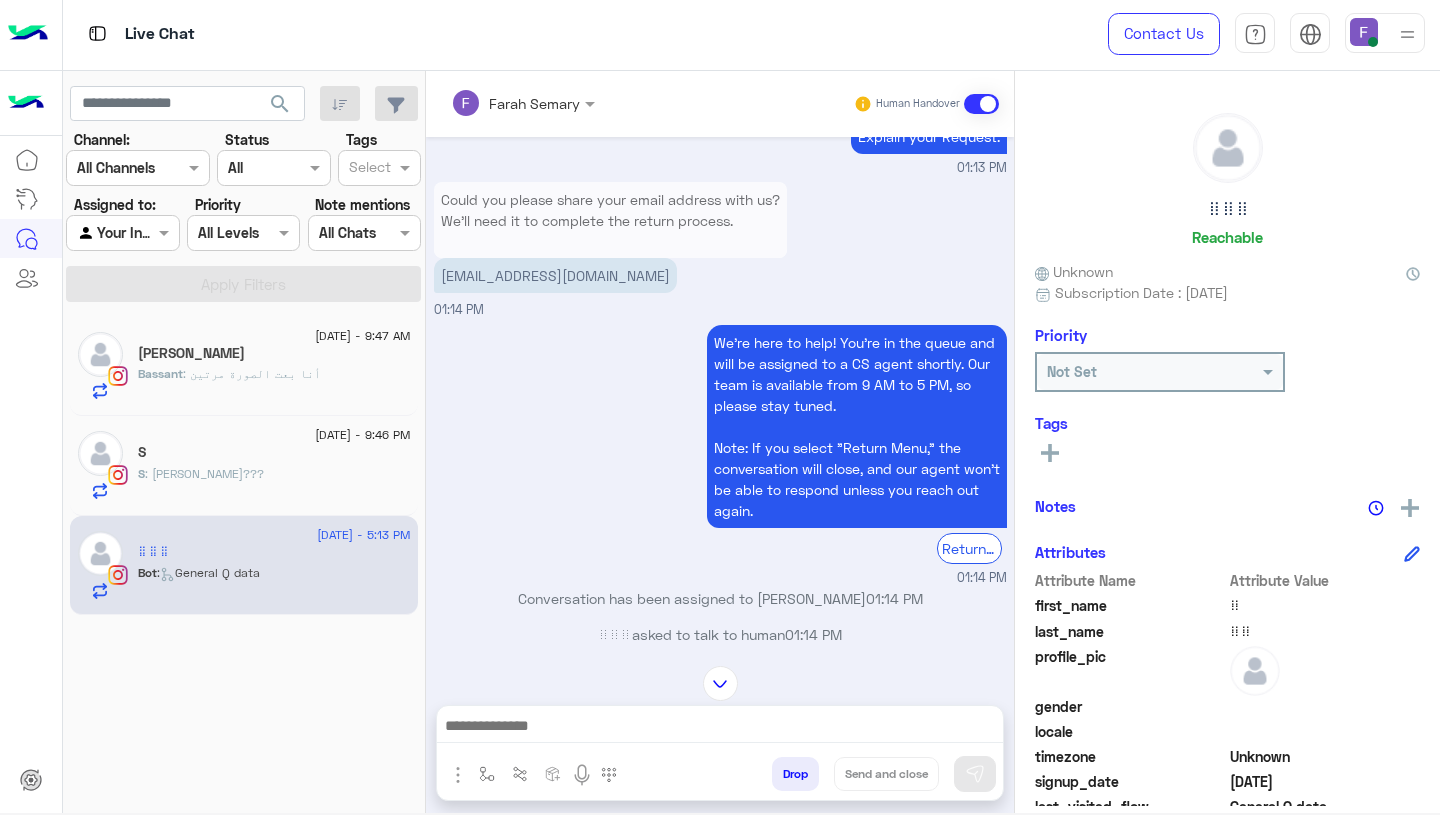 click on "[EMAIL_ADDRESS][DOMAIN_NAME]" at bounding box center (555, 275) 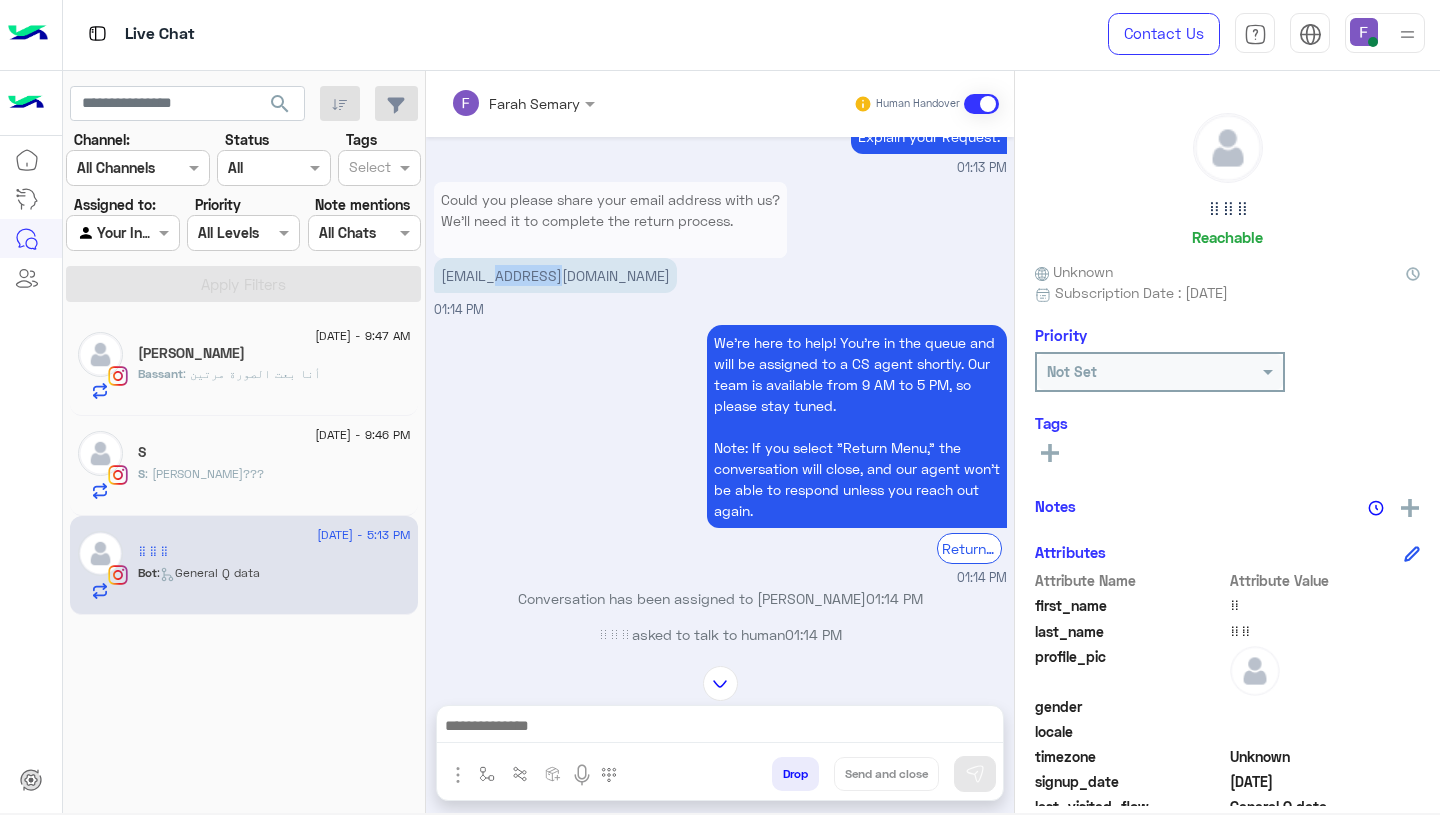 click on "[EMAIL_ADDRESS][DOMAIN_NAME]" at bounding box center [555, 275] 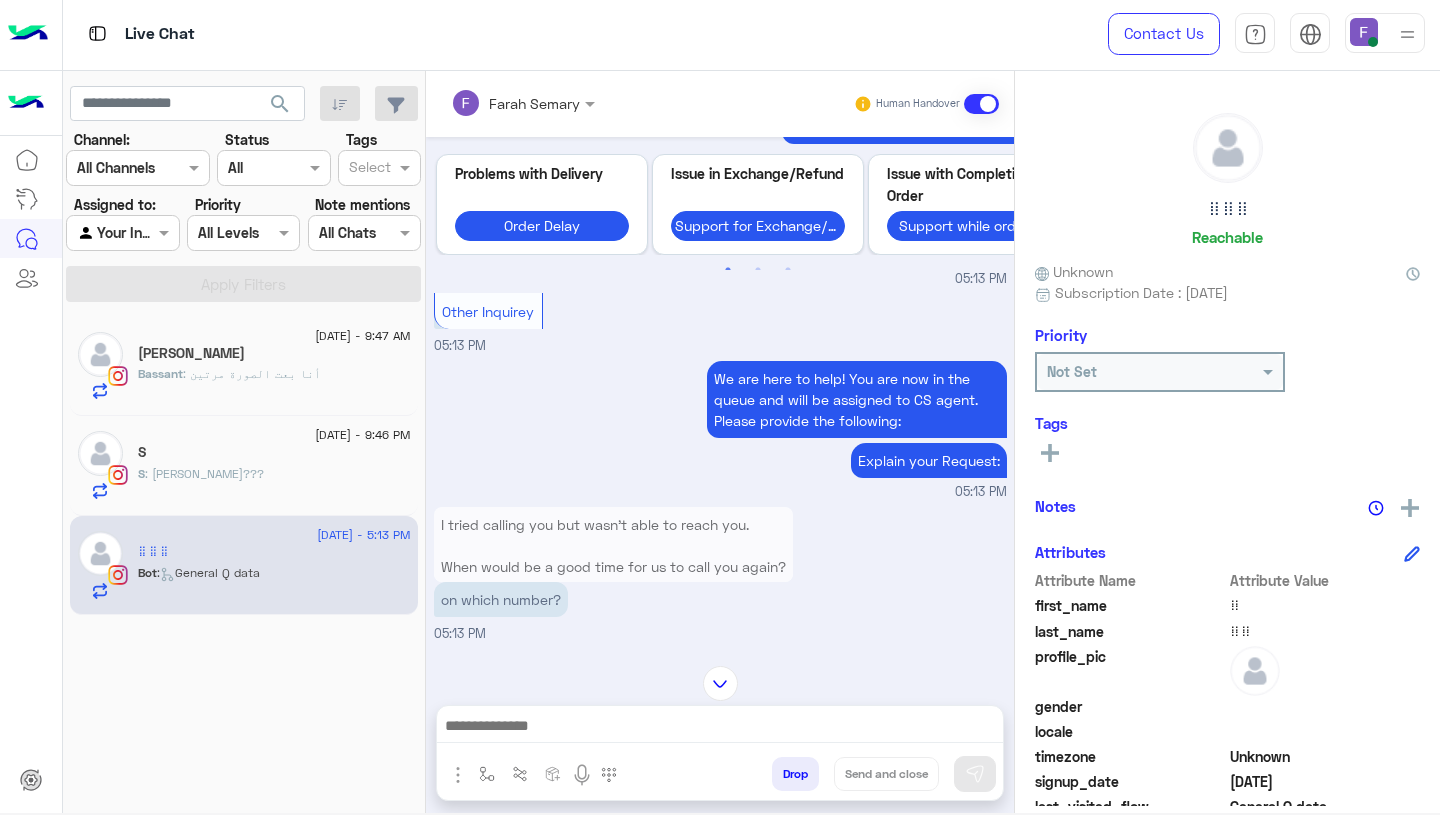 scroll, scrollTop: 6064, scrollLeft: 0, axis: vertical 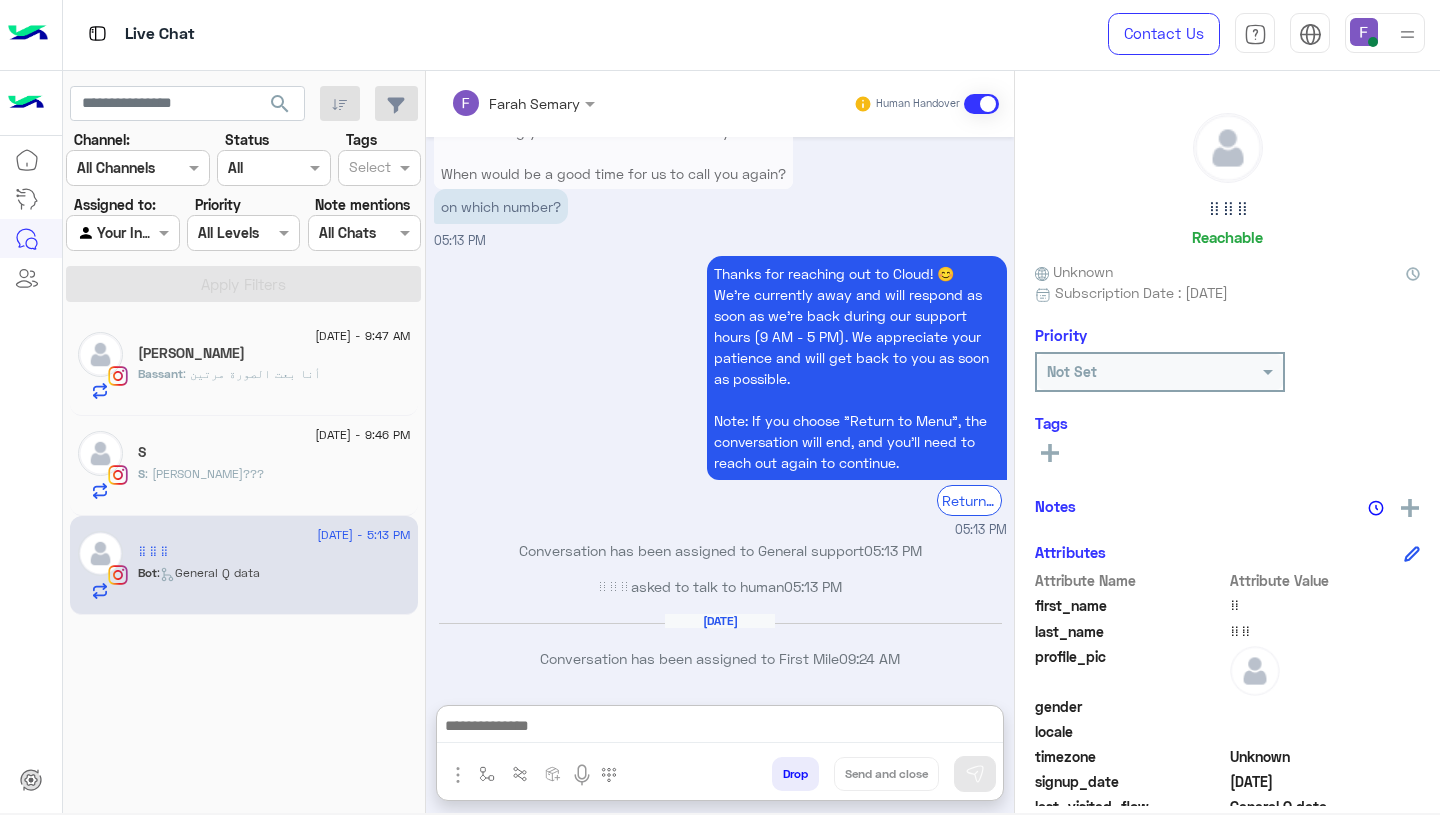 click at bounding box center [720, 728] 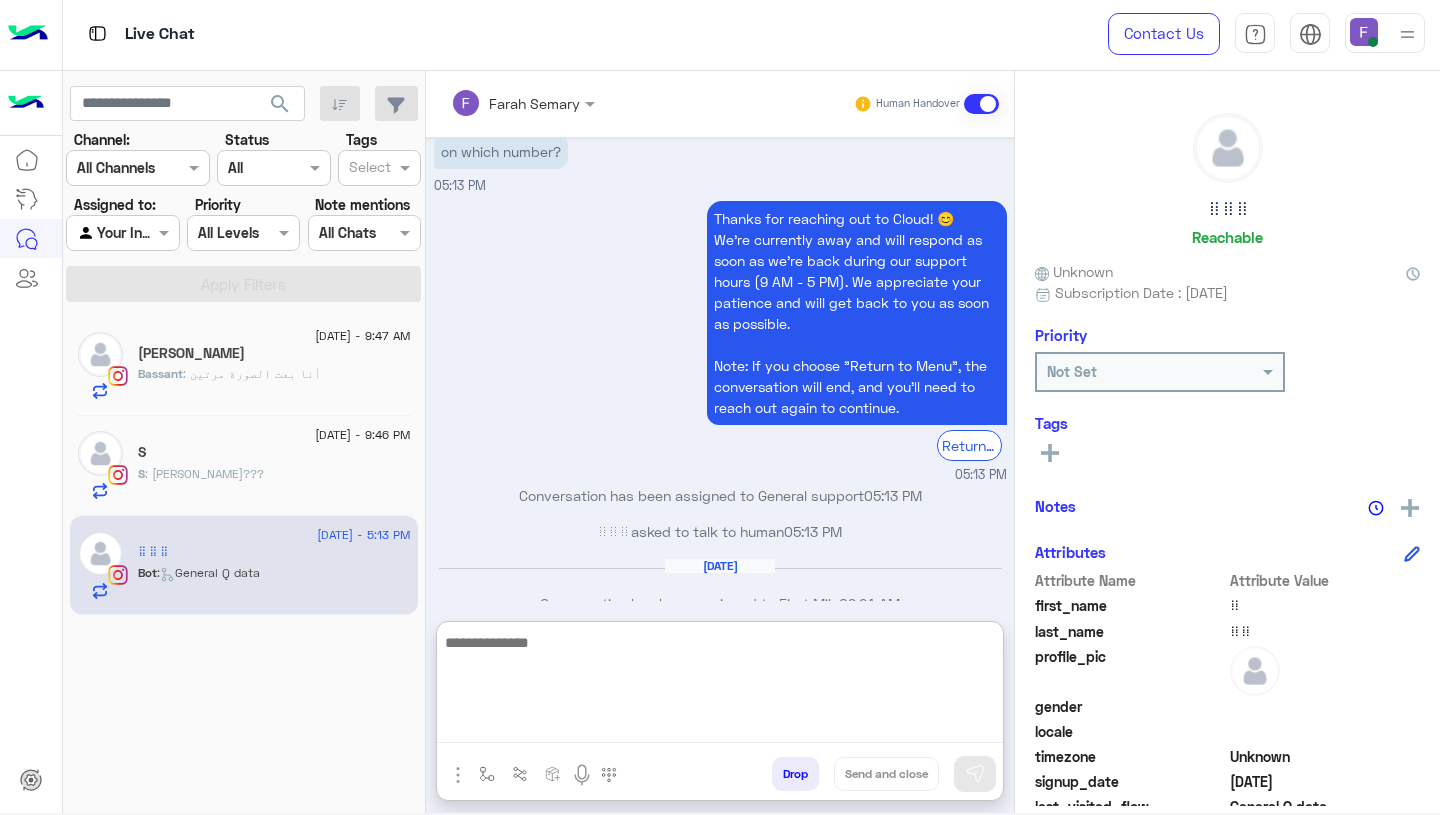 paste on "**********" 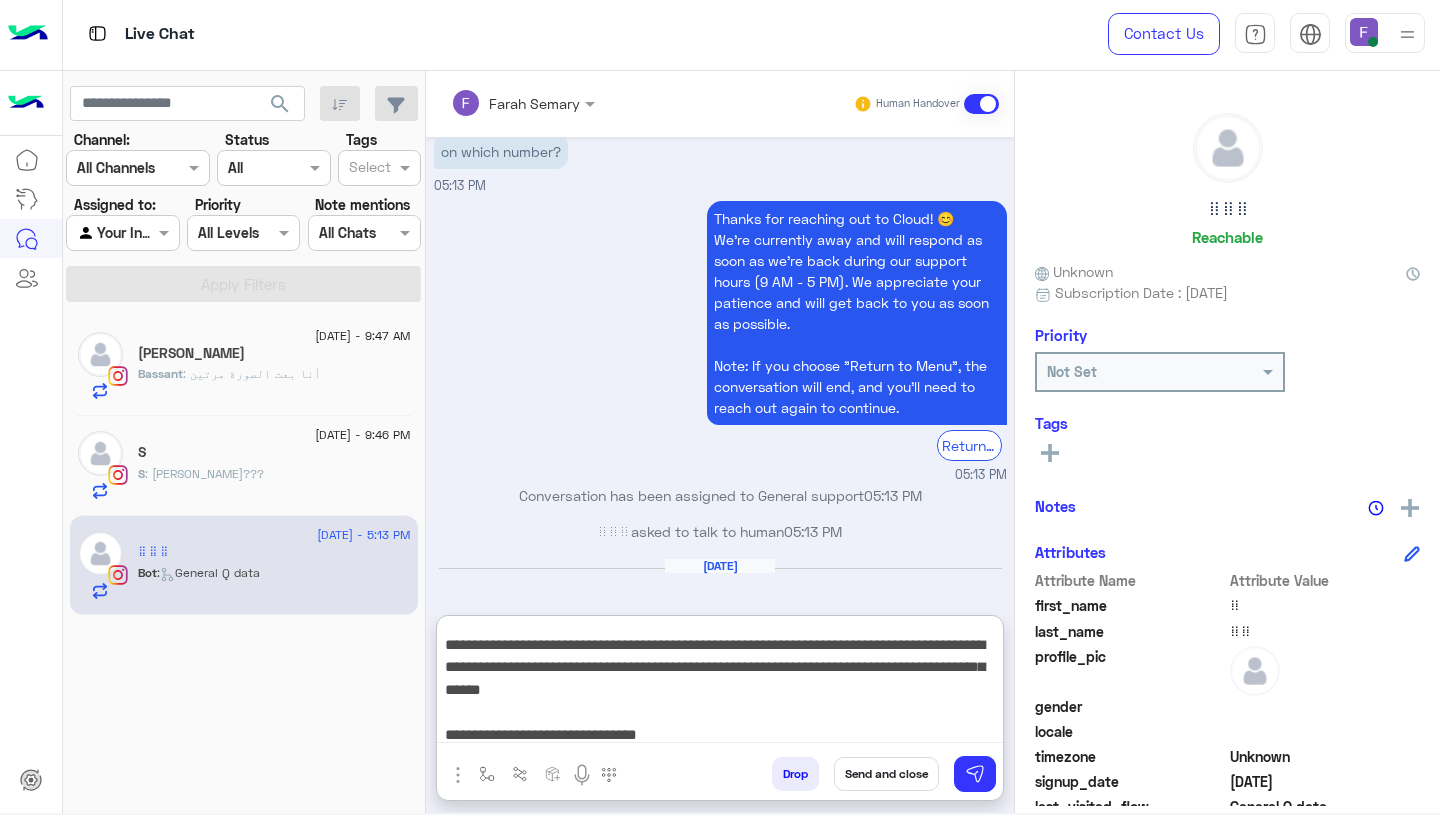 scroll, scrollTop: 62, scrollLeft: 0, axis: vertical 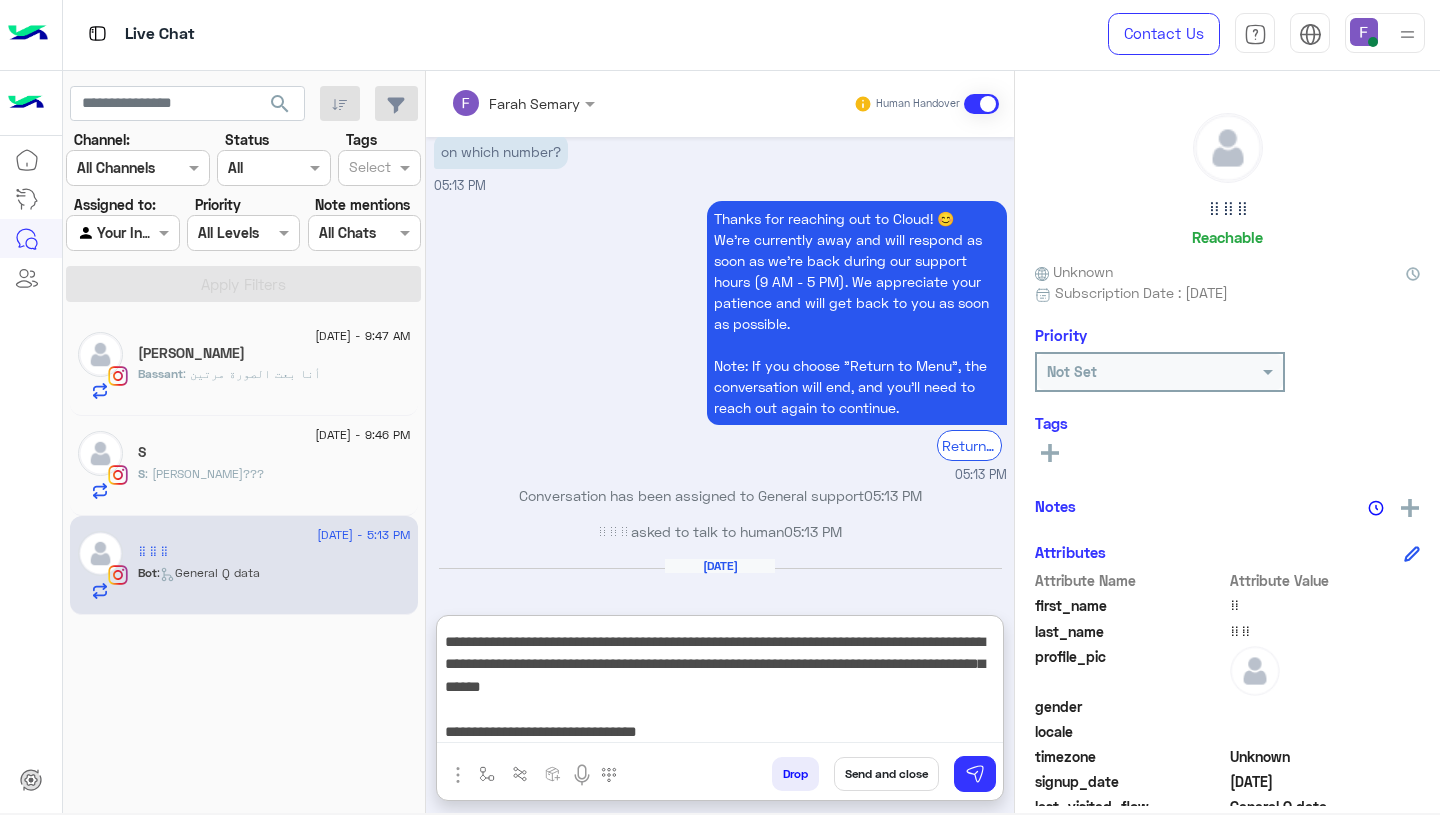 click on "**********" at bounding box center (720, 683) 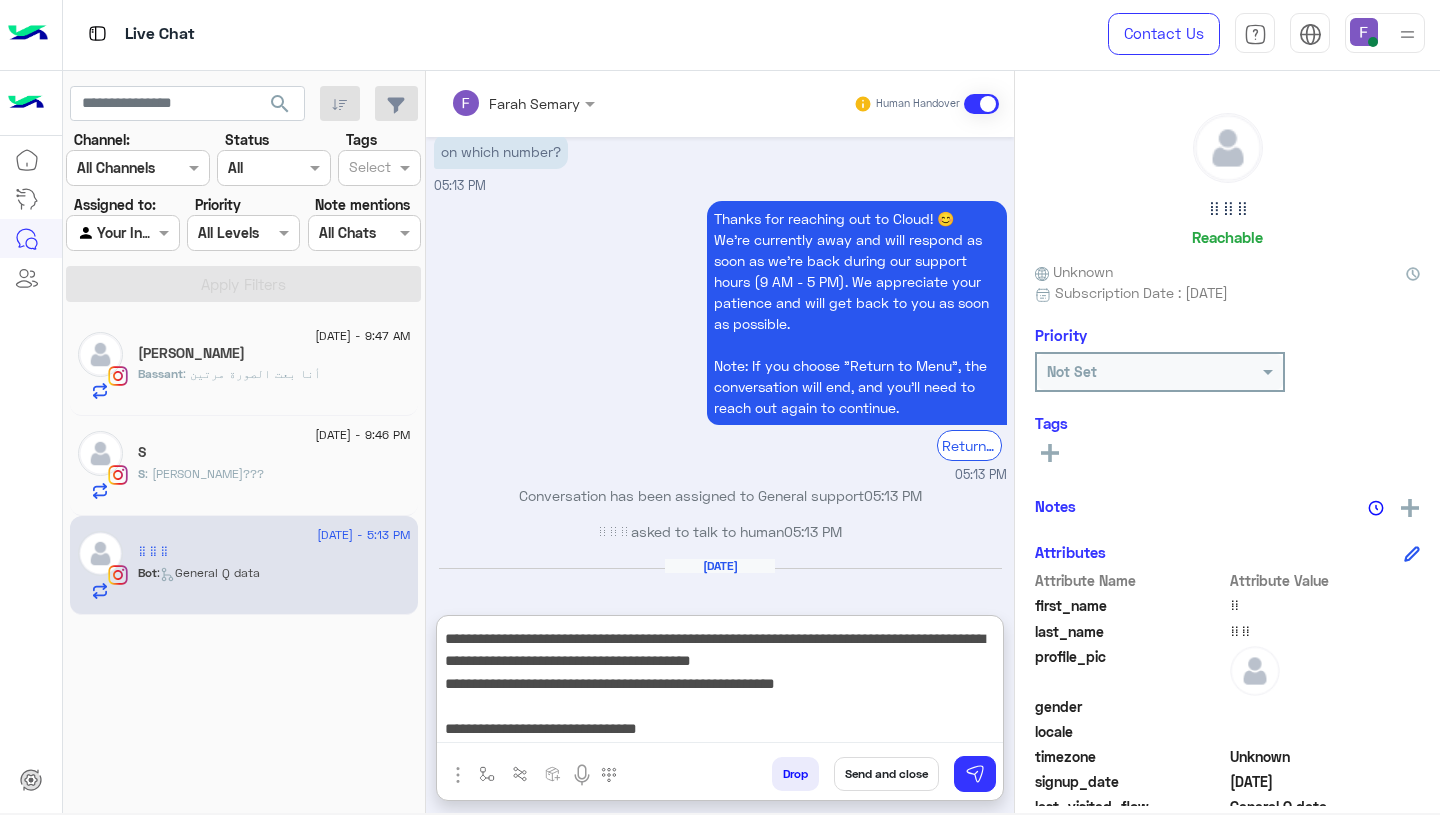 scroll, scrollTop: 77, scrollLeft: 0, axis: vertical 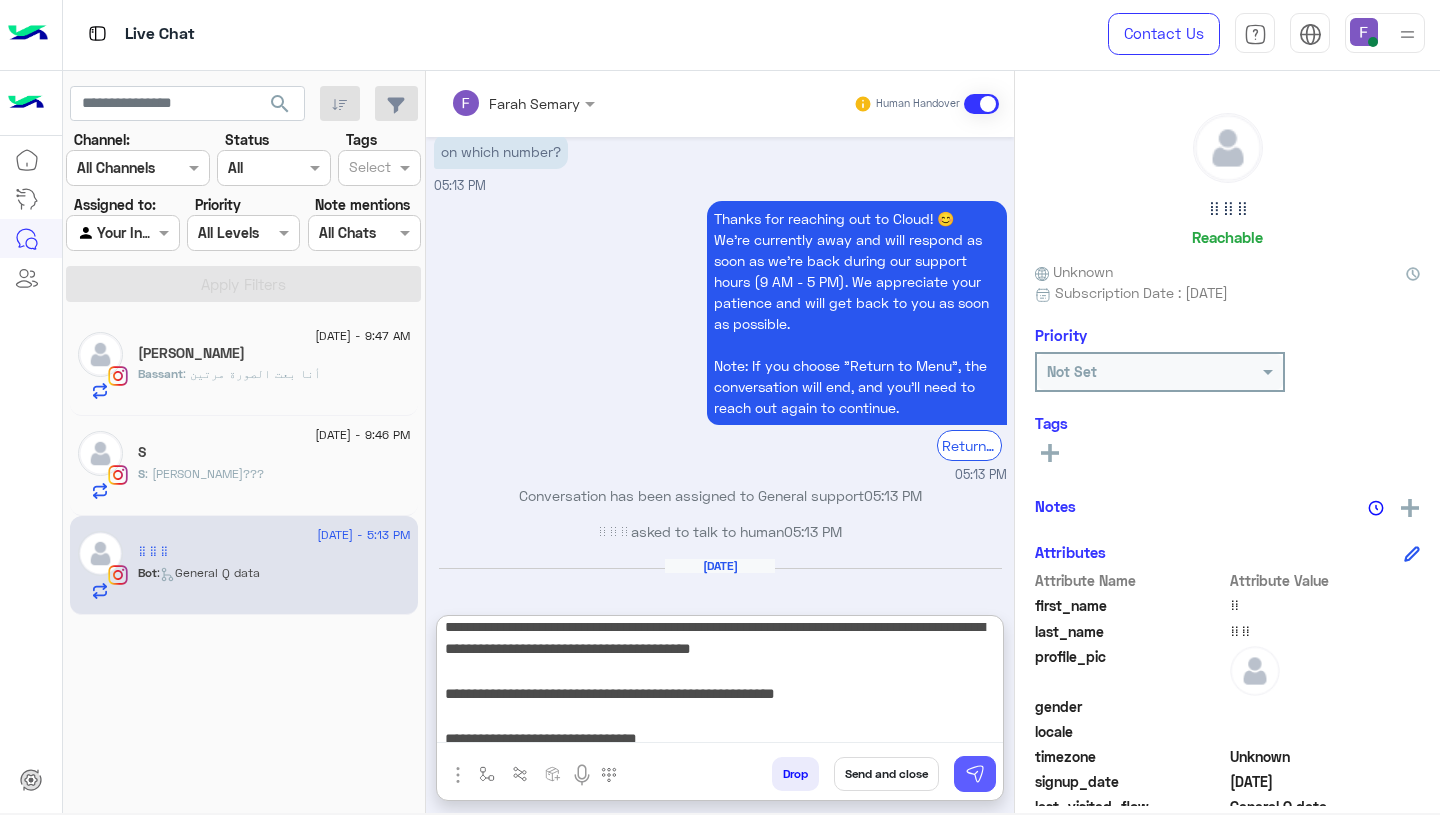 type on "**********" 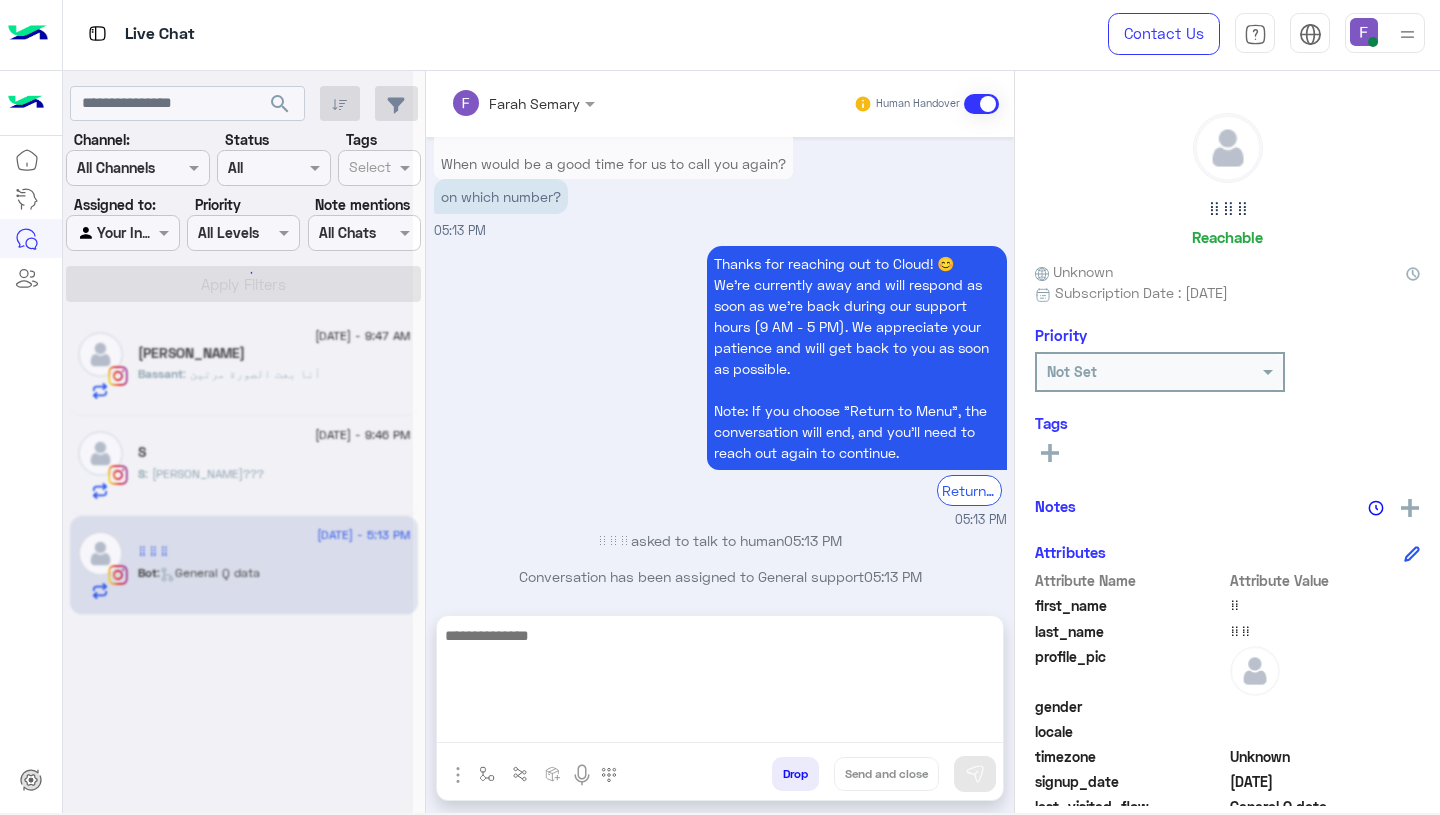scroll, scrollTop: 0, scrollLeft: 0, axis: both 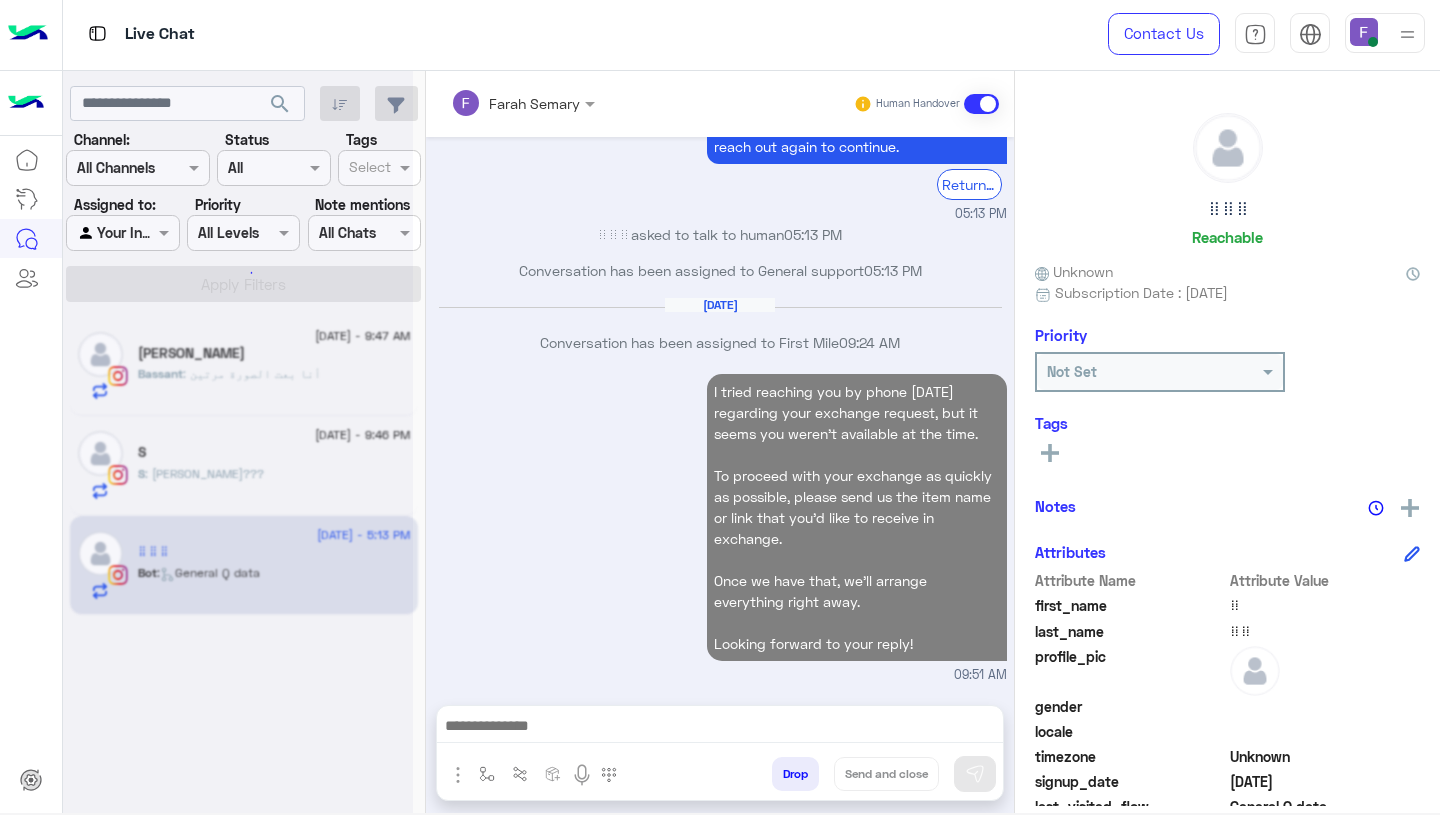 click 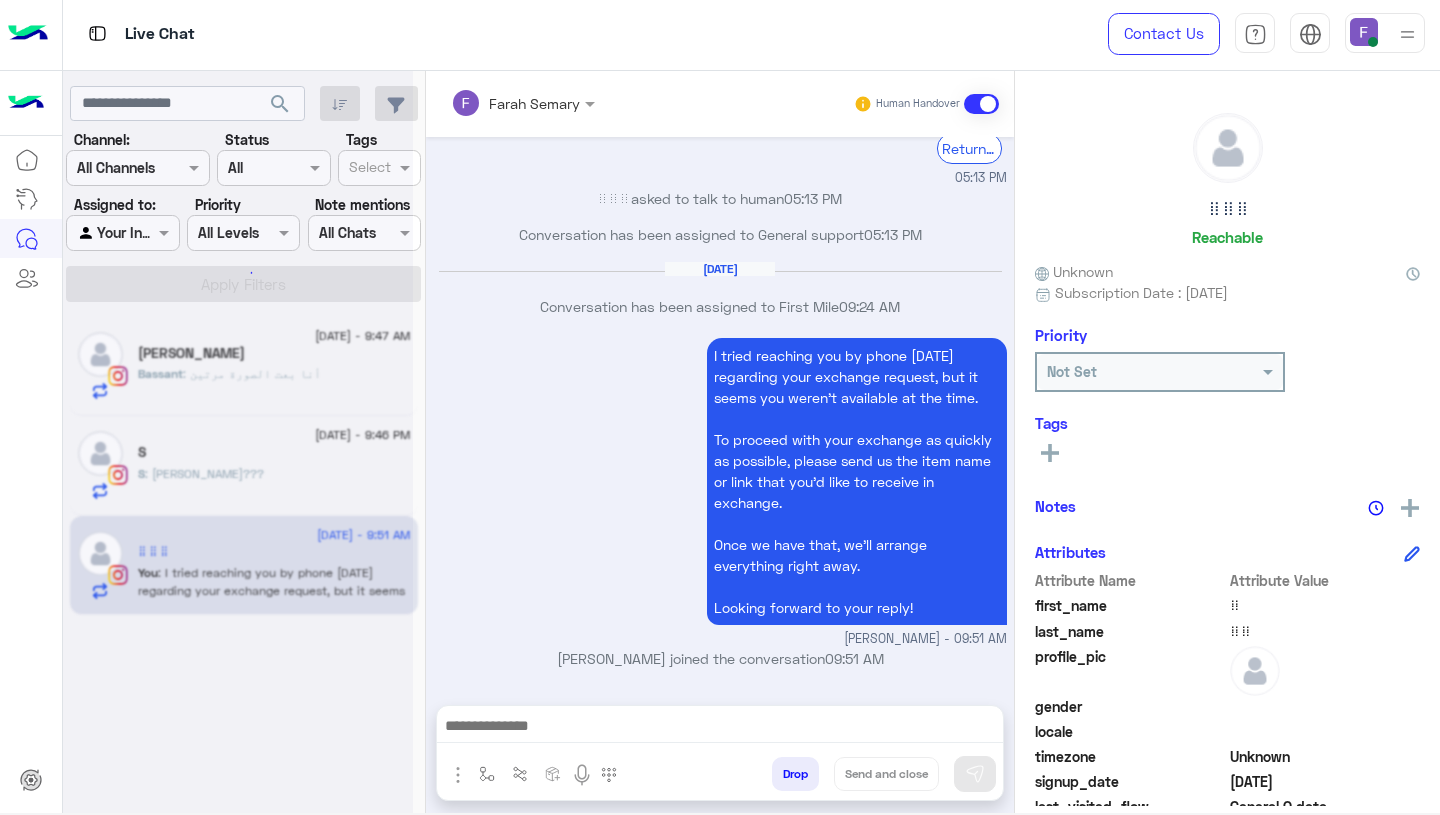 scroll, scrollTop: 6416, scrollLeft: 0, axis: vertical 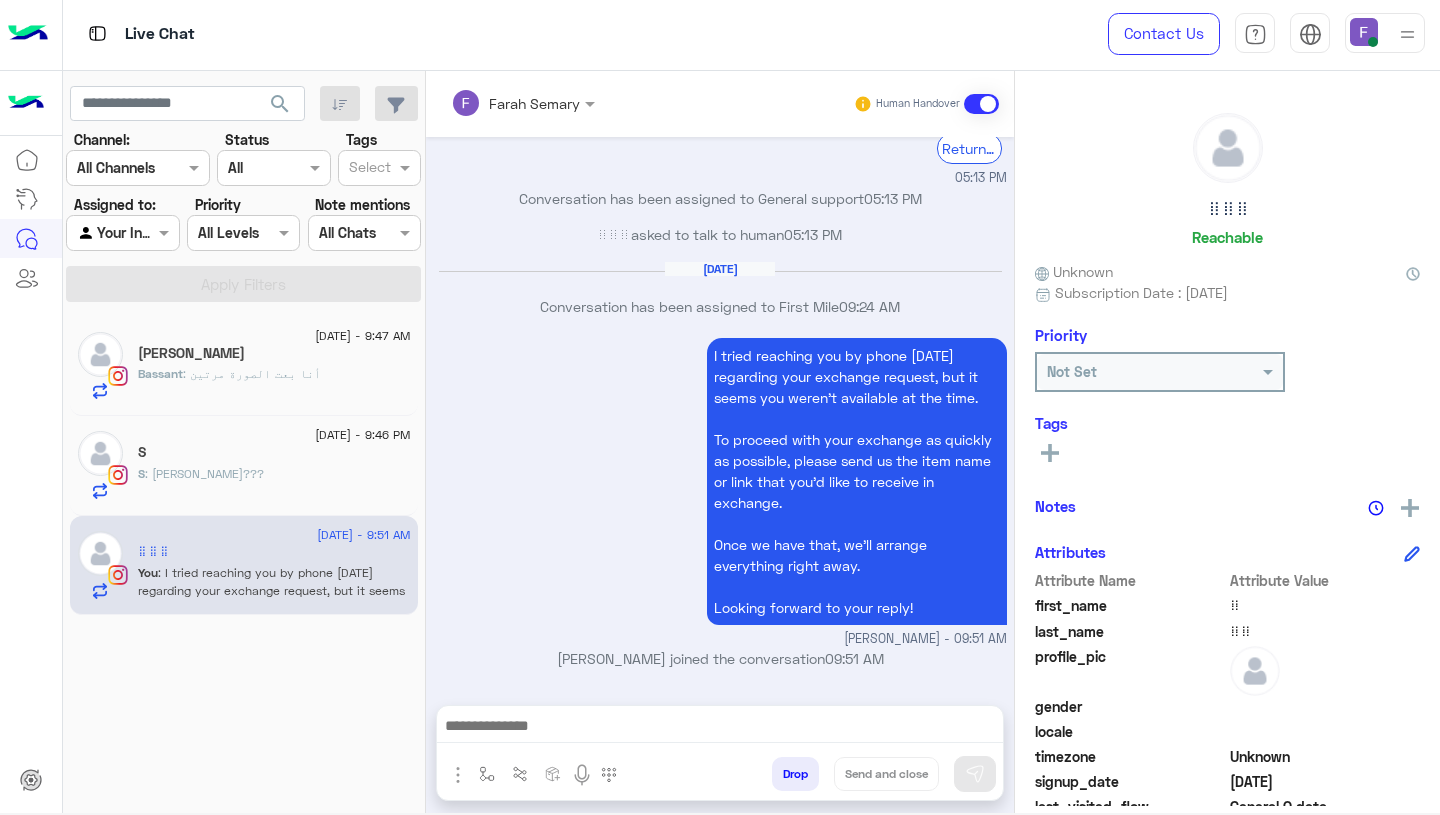 click on "S" 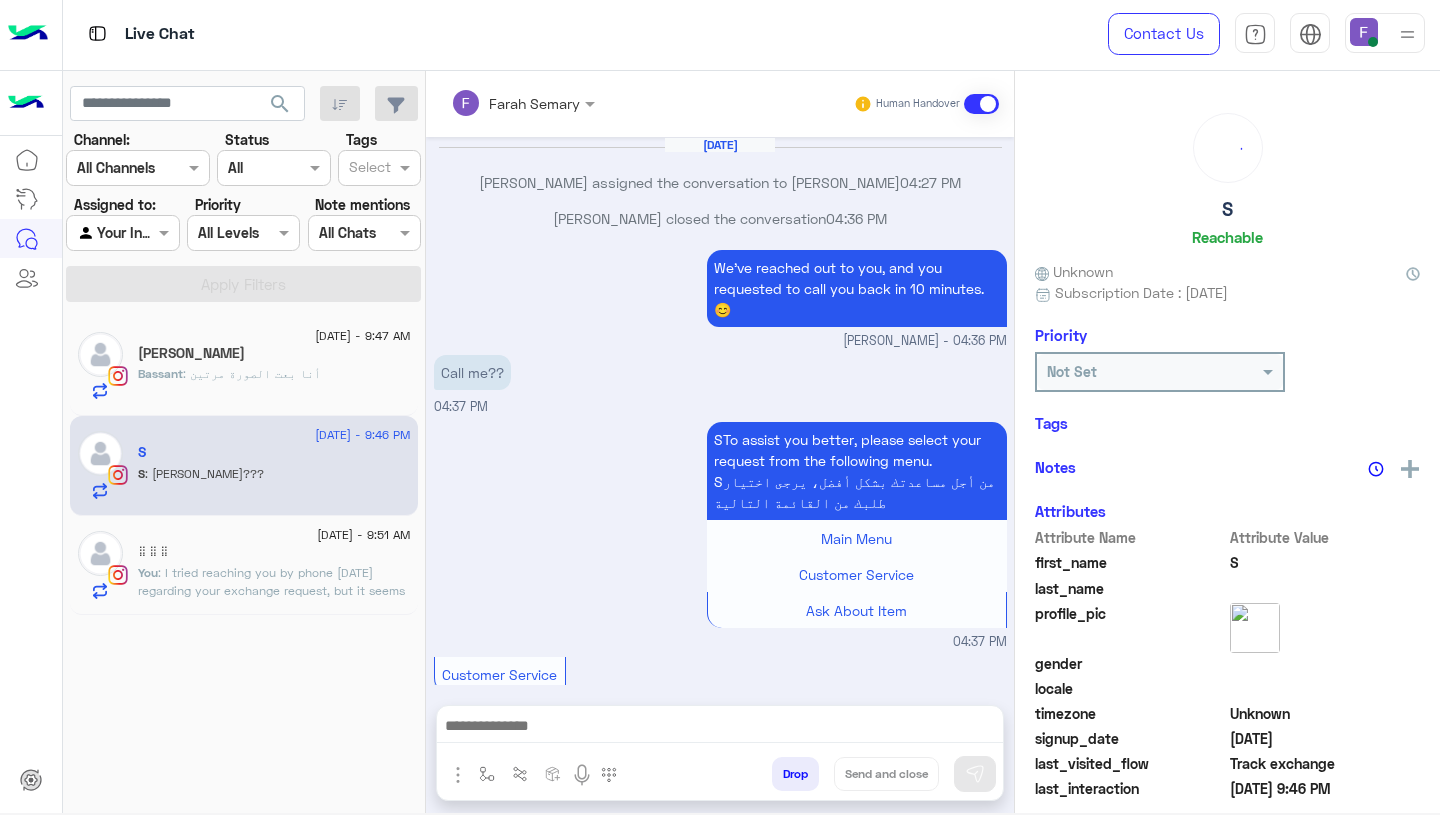 scroll, scrollTop: 1691, scrollLeft: 0, axis: vertical 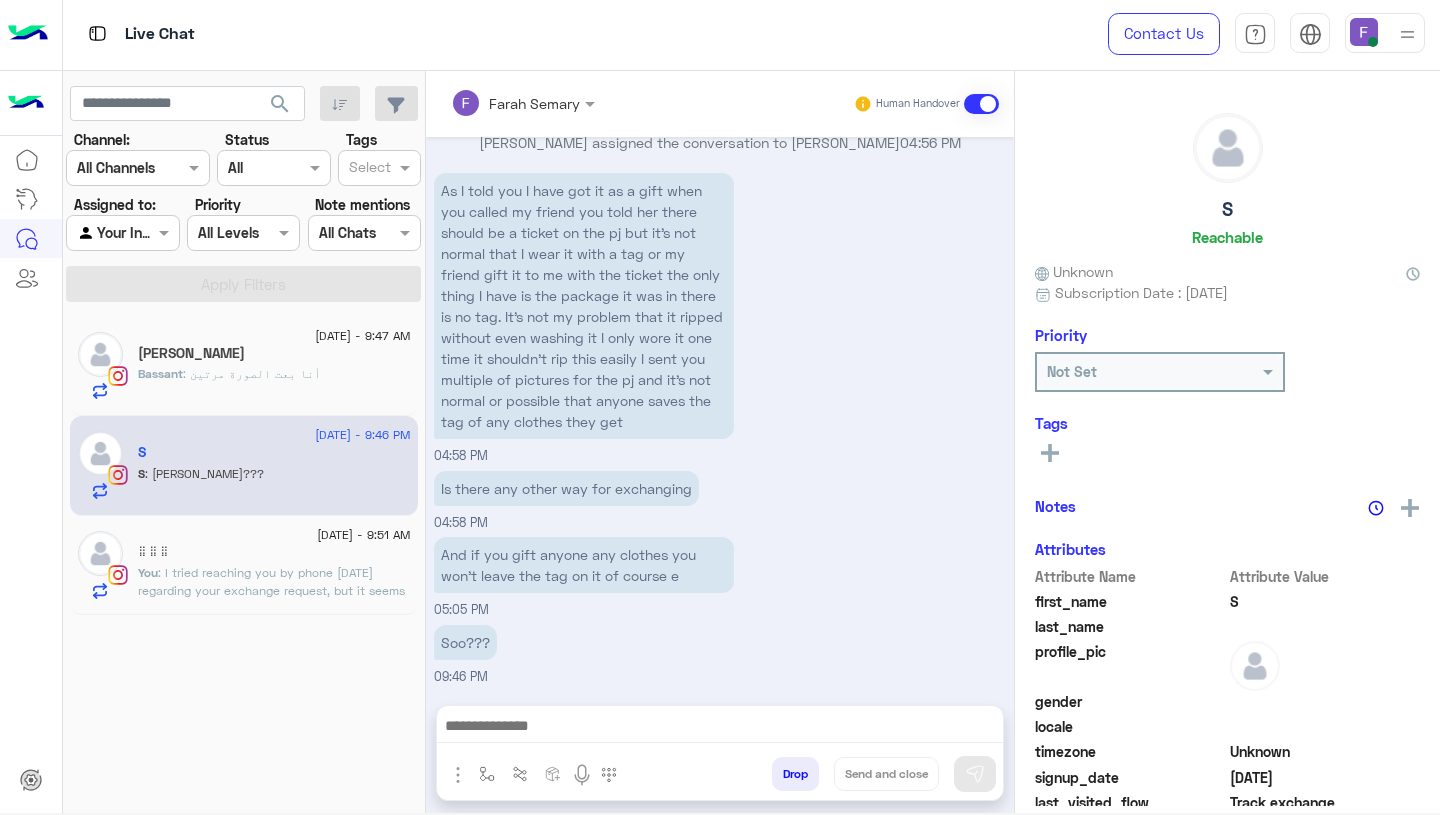 click on "Bassant : أنا بعت الصورة مرتين" 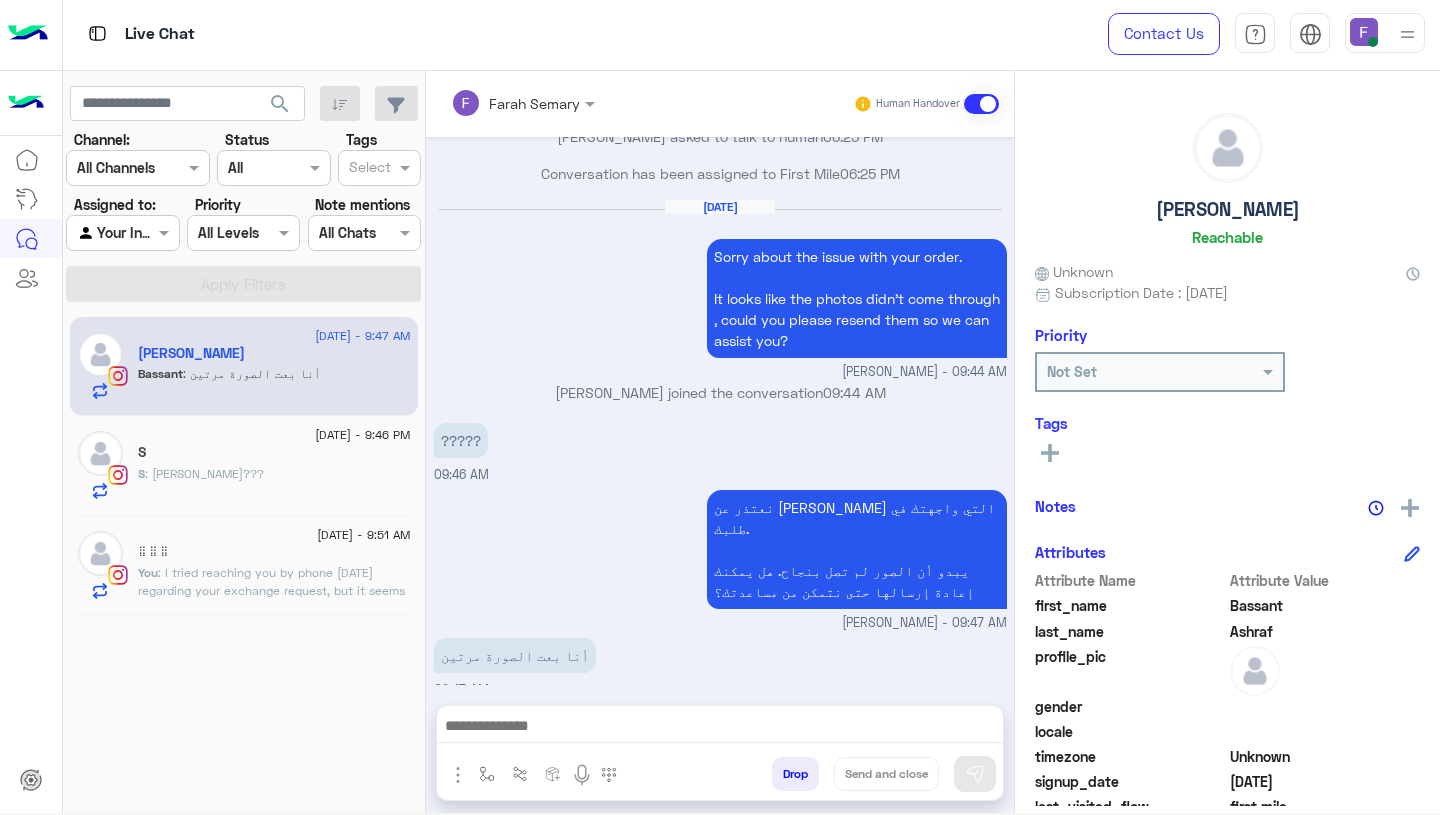 scroll, scrollTop: 1562, scrollLeft: 0, axis: vertical 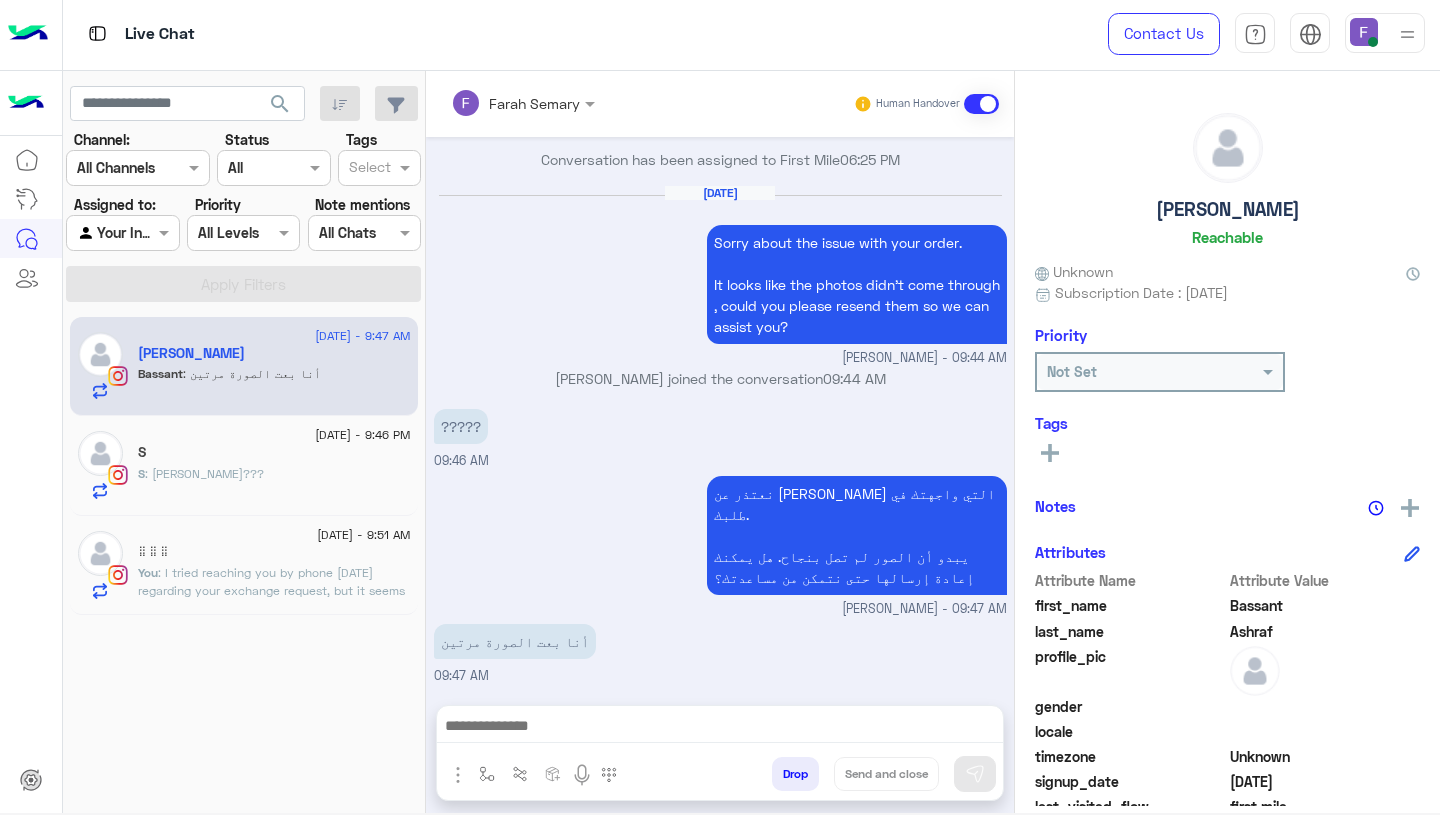 click on "S : [PERSON_NAME]???" 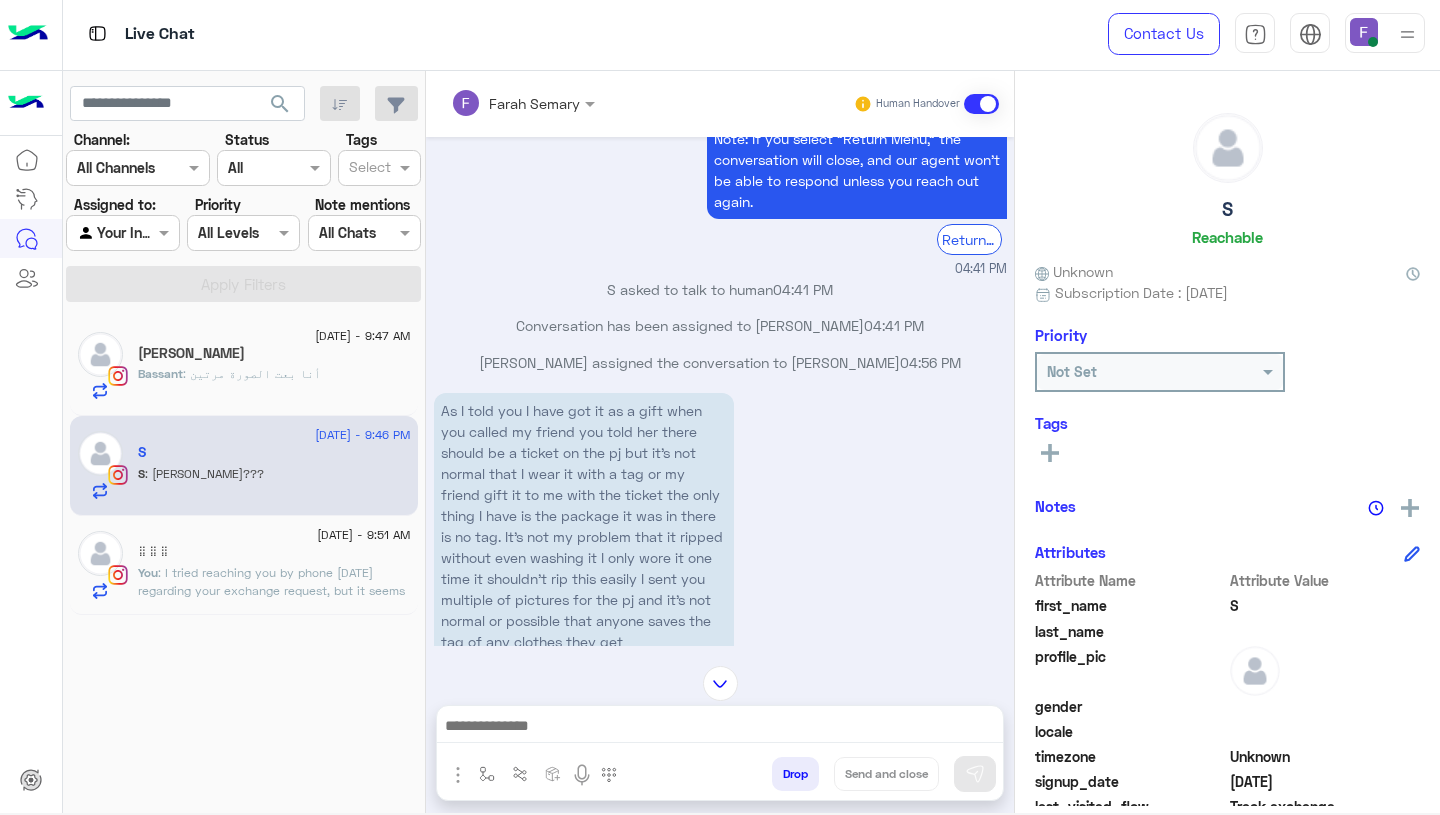 scroll, scrollTop: 1691, scrollLeft: 0, axis: vertical 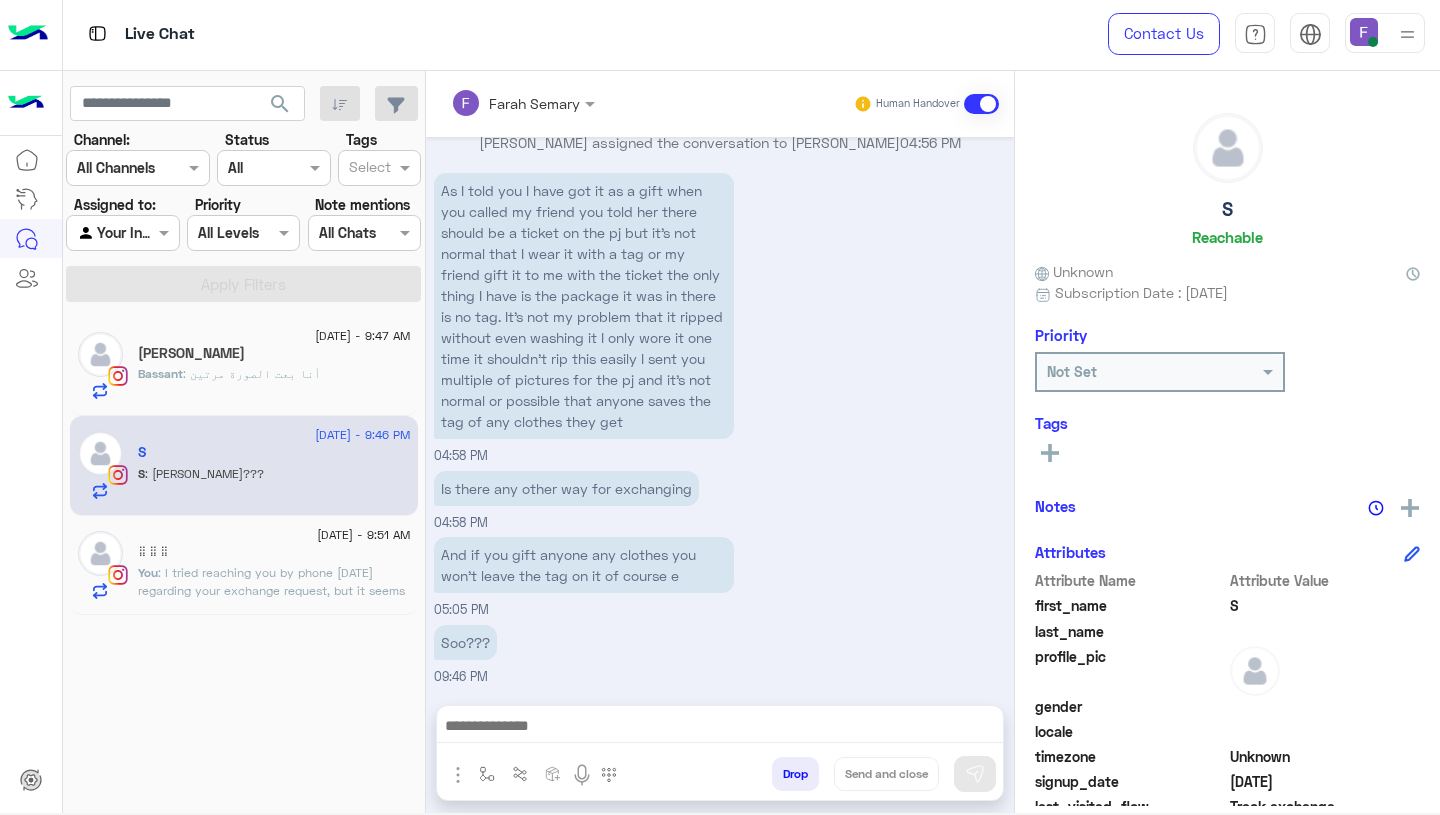 click on "[PERSON_NAME]" 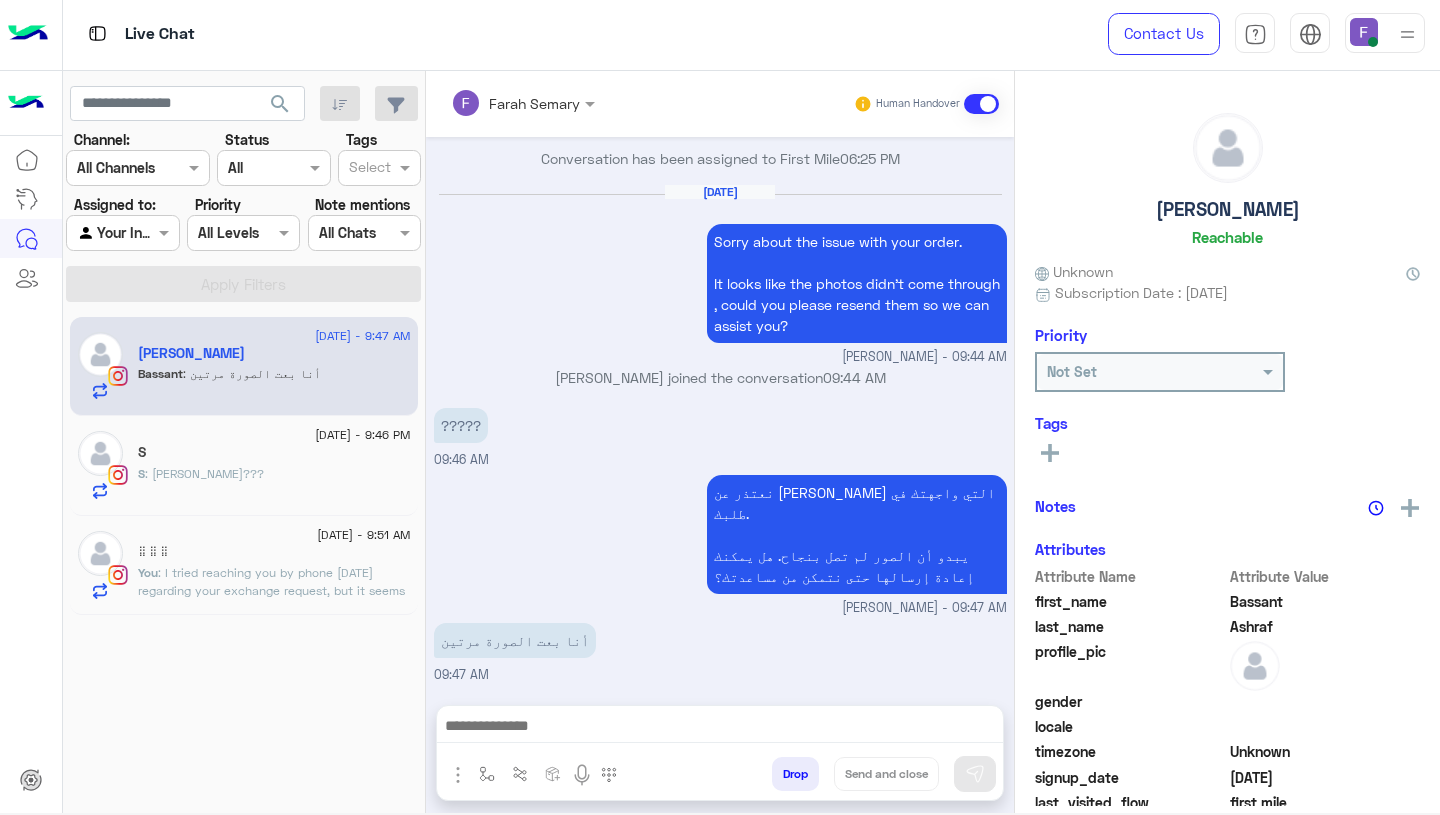 scroll, scrollTop: 1562, scrollLeft: 0, axis: vertical 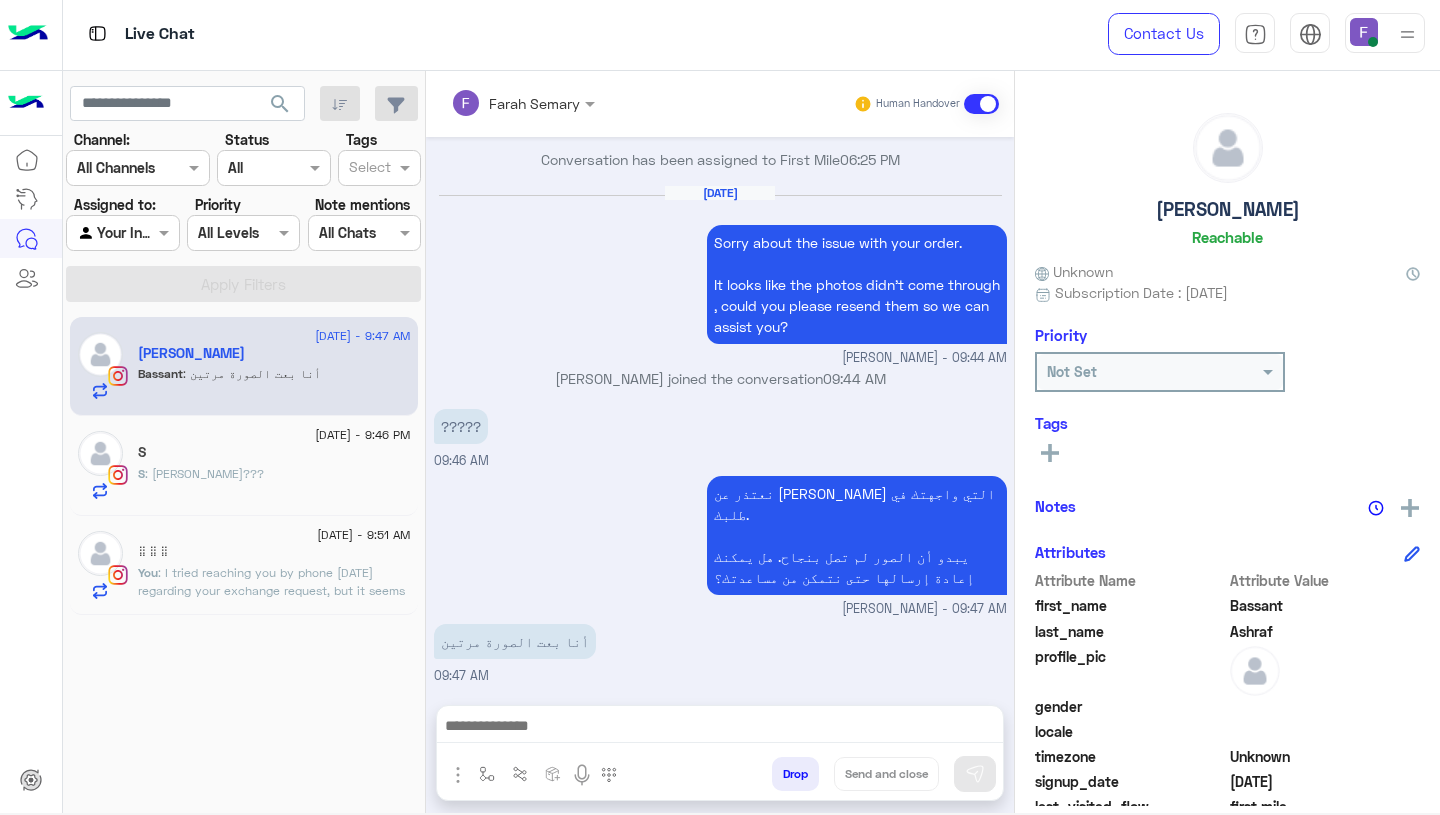 click on ": I tried reaching you by phone [DATE] regarding your exchange request, but it seems you weren’t available at the time.
To proceed with your exchange as quickly as possible, please send us the item name or link that you’d like to receive in exchange.
Once we have that, we’ll arrange everything right away.
Looking forward to your reply!" 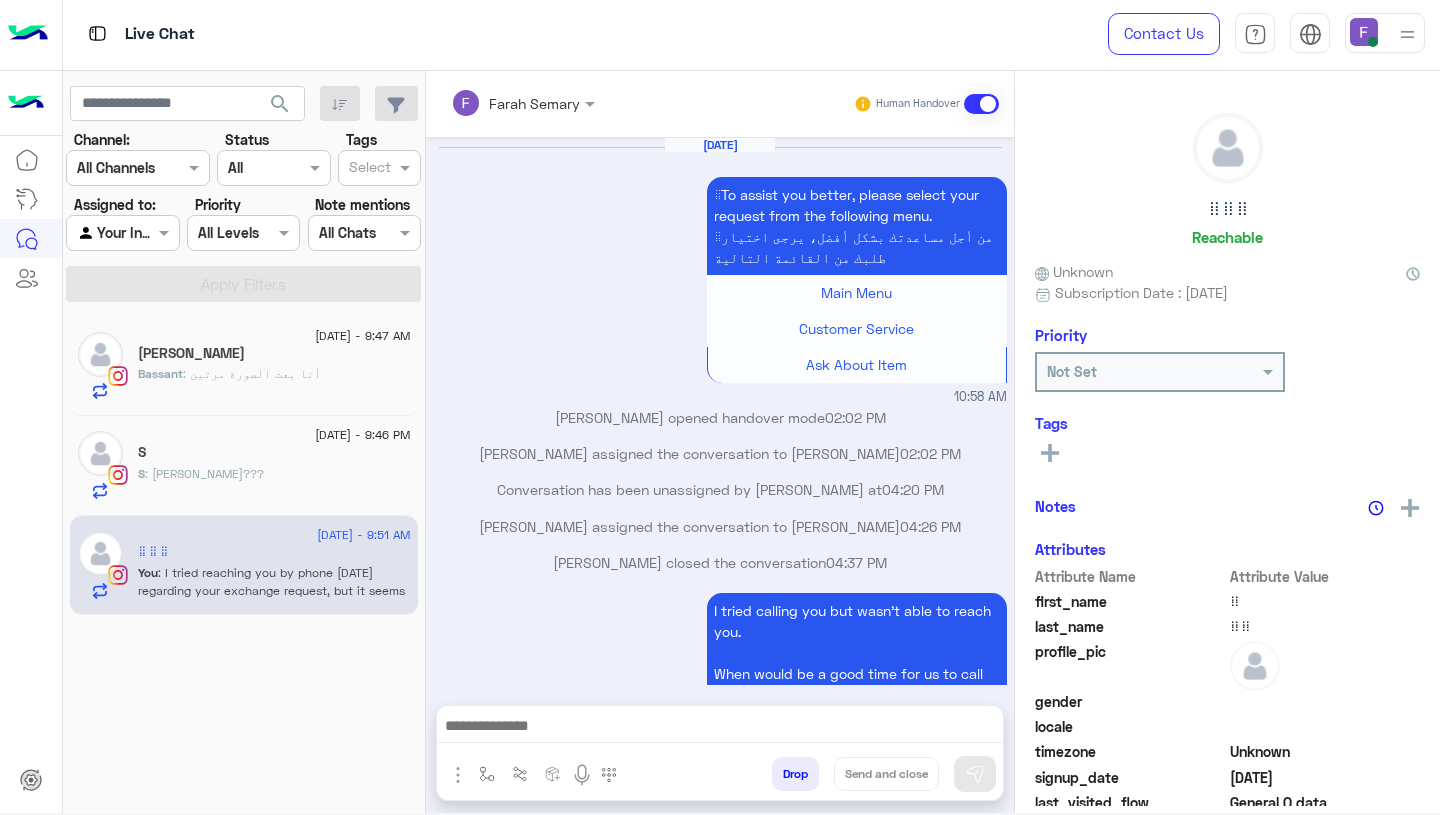 scroll, scrollTop: 1787, scrollLeft: 0, axis: vertical 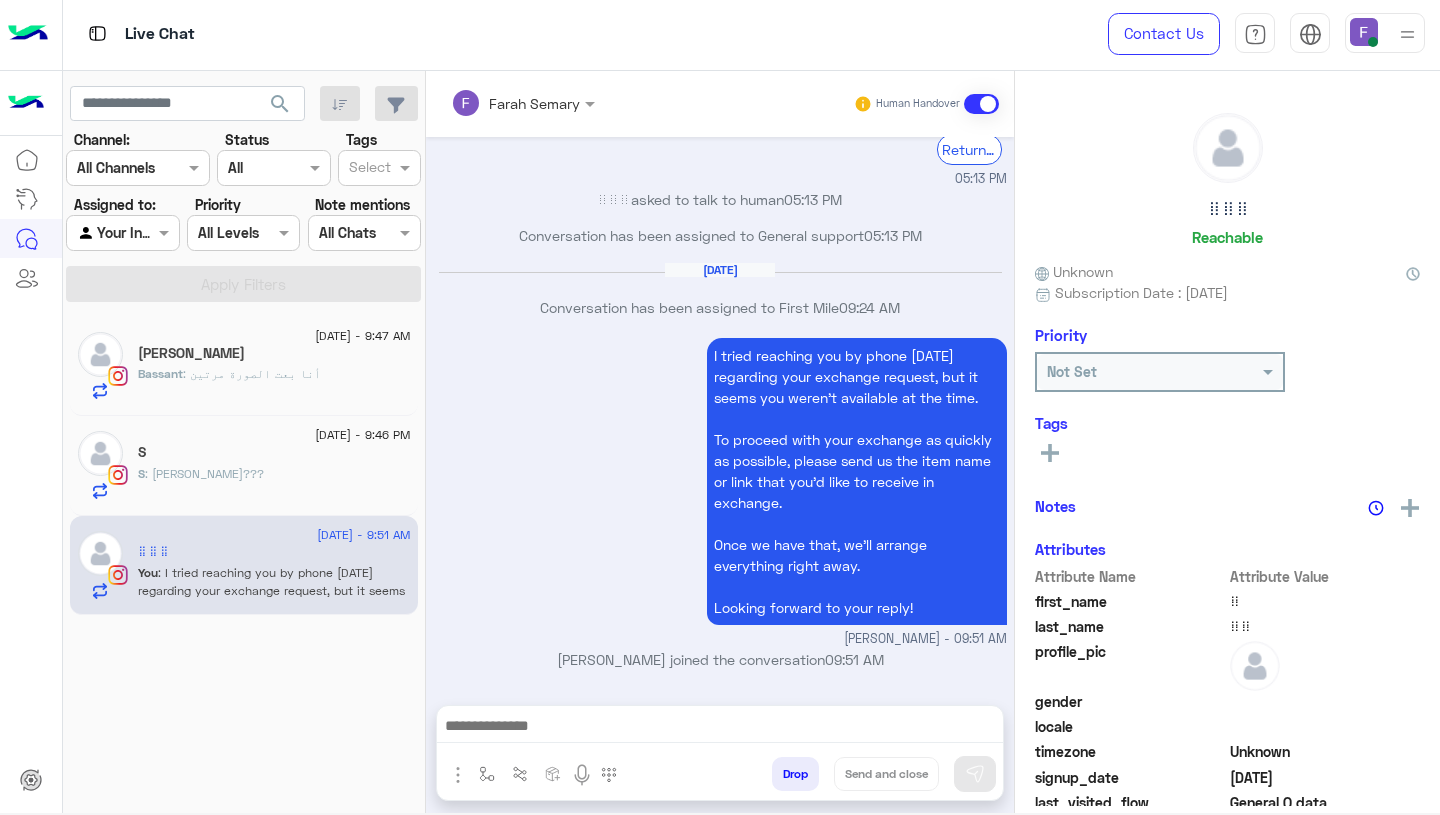 click on "S : [PERSON_NAME]???" 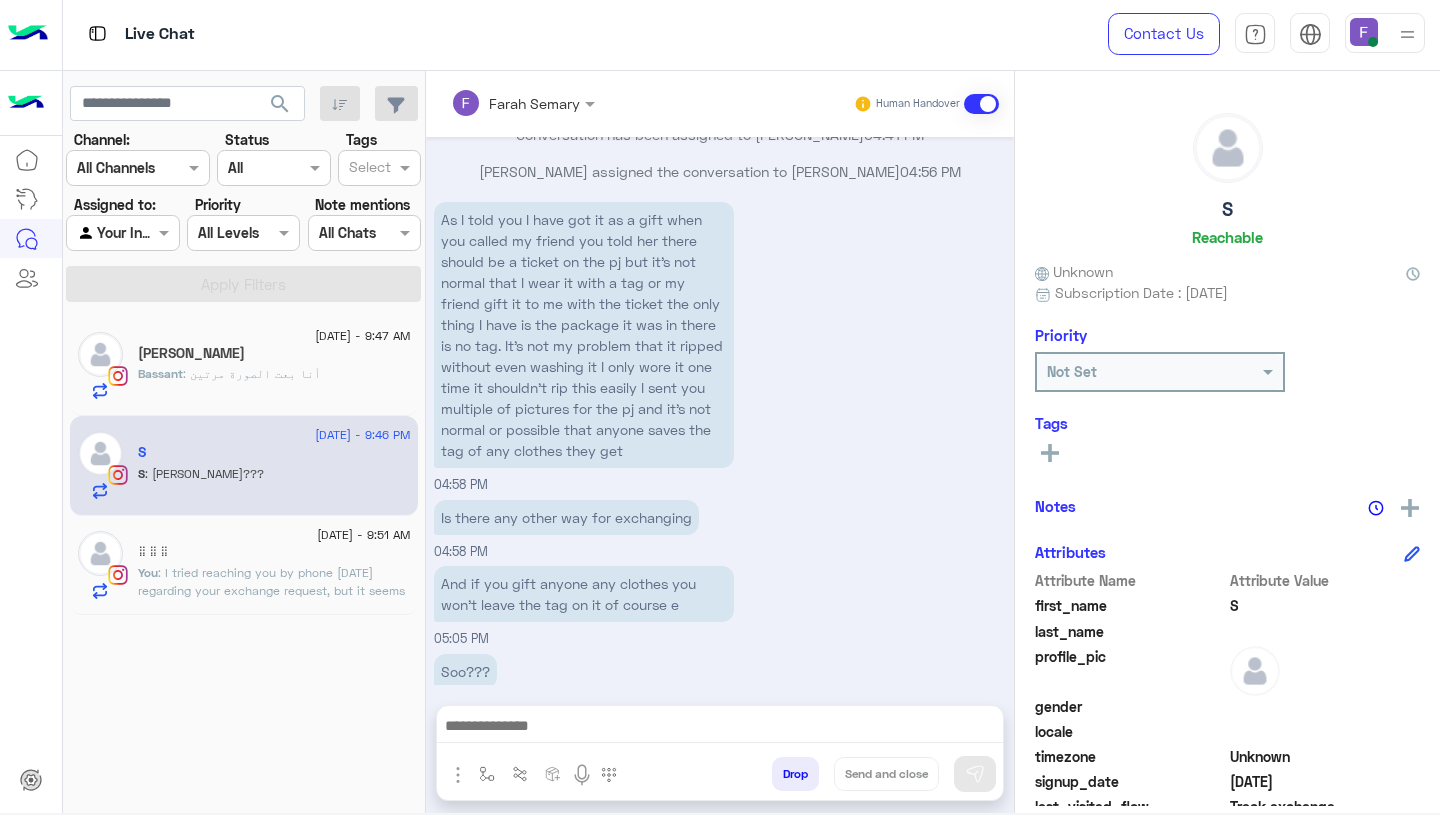 scroll, scrollTop: 1691, scrollLeft: 0, axis: vertical 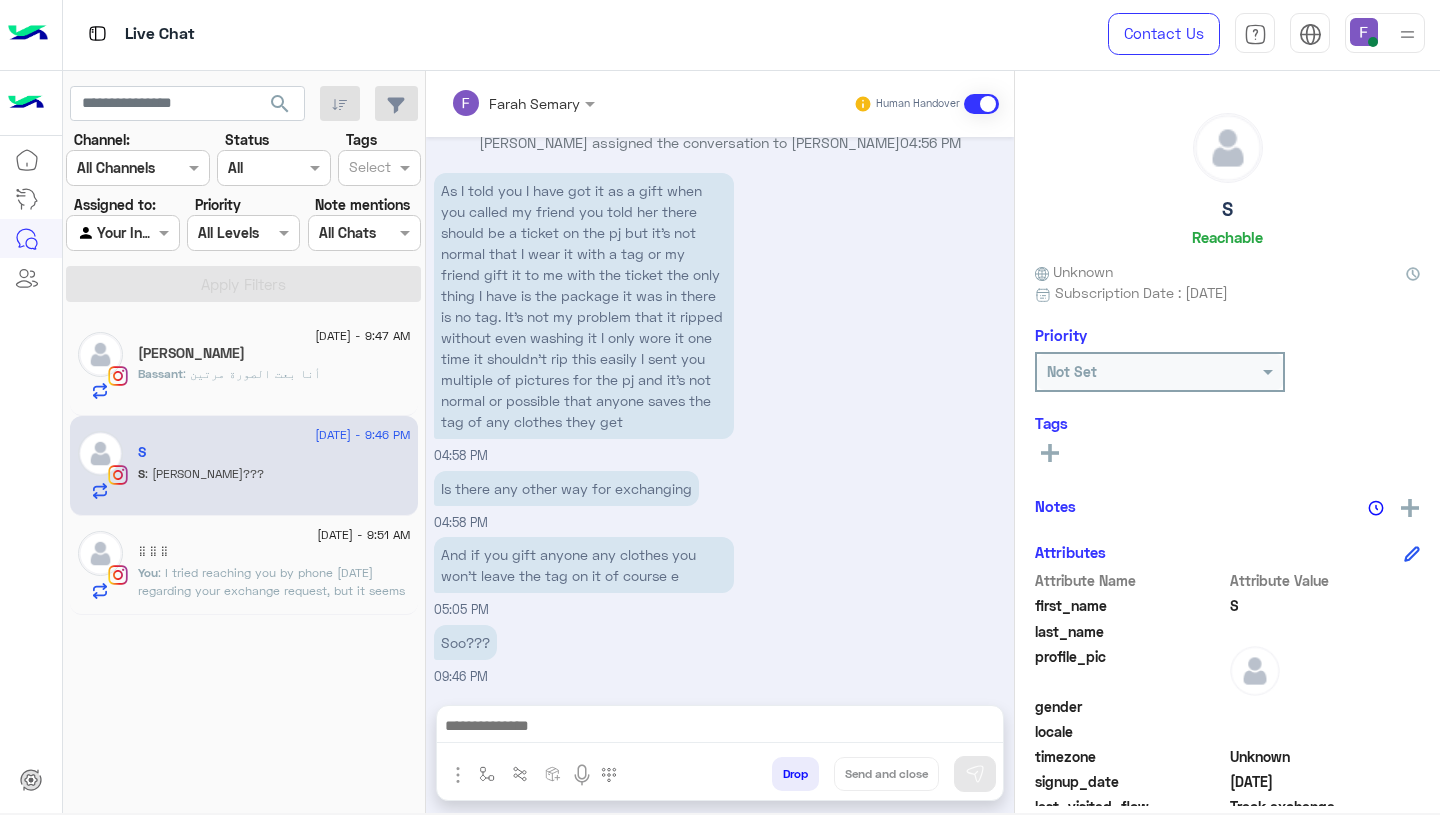 click on "As I told you I have got it as a gift when you called my friend you told her there should be a ticket on the pj but it’s not normal that I wear it with a tag or my friend gift it to me with the ticket the only thing I have is the package it was in there is no tag. It’s not my problem that it ripped without even washing it I only wore it one time it shouldn’t rip this easily I sent you multiple of pictures for the pj and it’s not normal or possible that anyone saves the tag of any clothes they get" at bounding box center [584, 306] 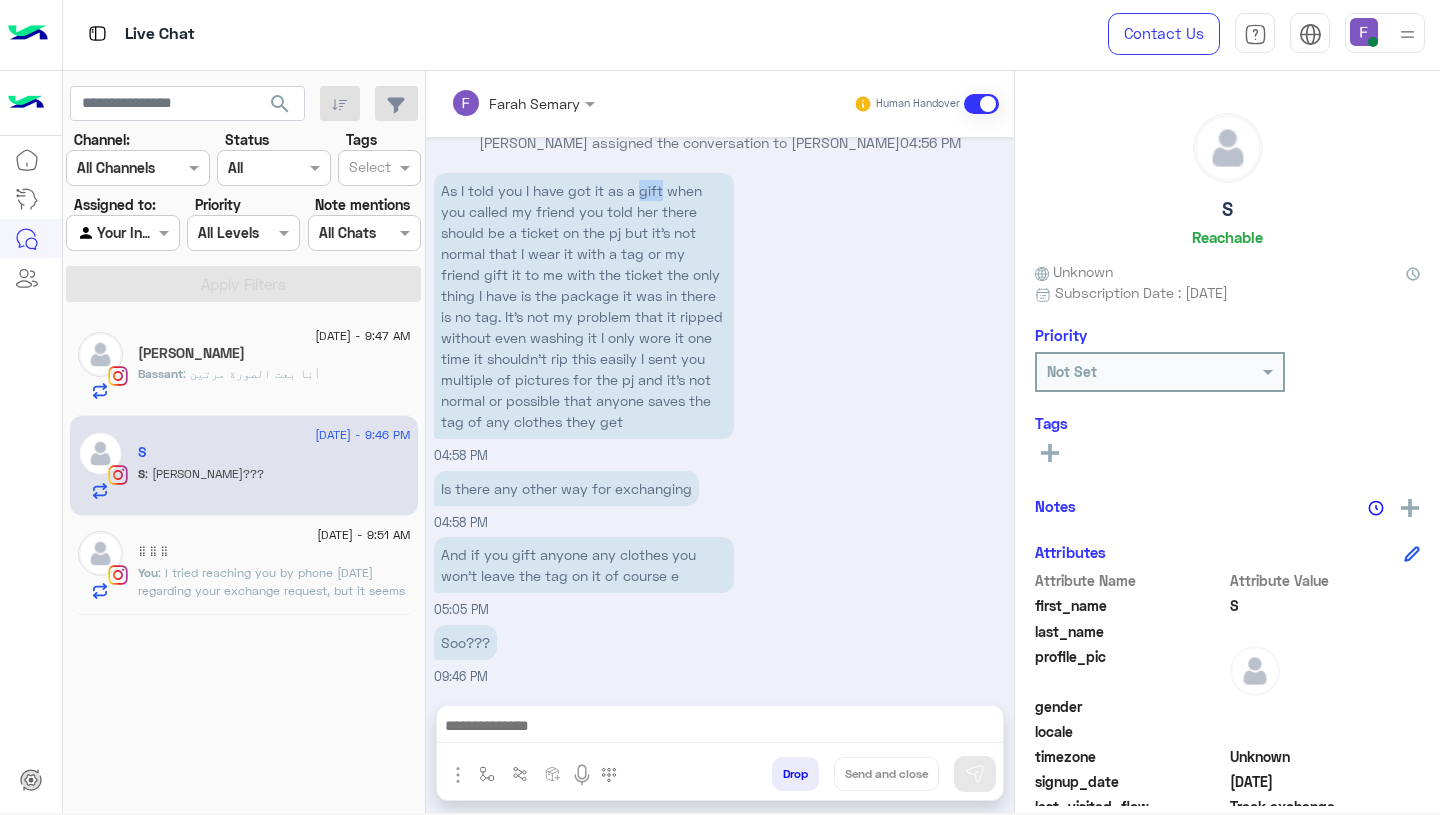 click on "As I told you I have got it as a gift when you called my friend you told her there should be a ticket on the pj but it’s not normal that I wear it with a tag or my friend gift it to me with the ticket the only thing I have is the package it was in there is no tag. It’s not my problem that it ripped without even washing it I only wore it one time it shouldn’t rip this easily I sent you multiple of pictures for the pj and it’s not normal or possible that anyone saves the tag of any clothes they get   04:58 PM" at bounding box center (720, 317) 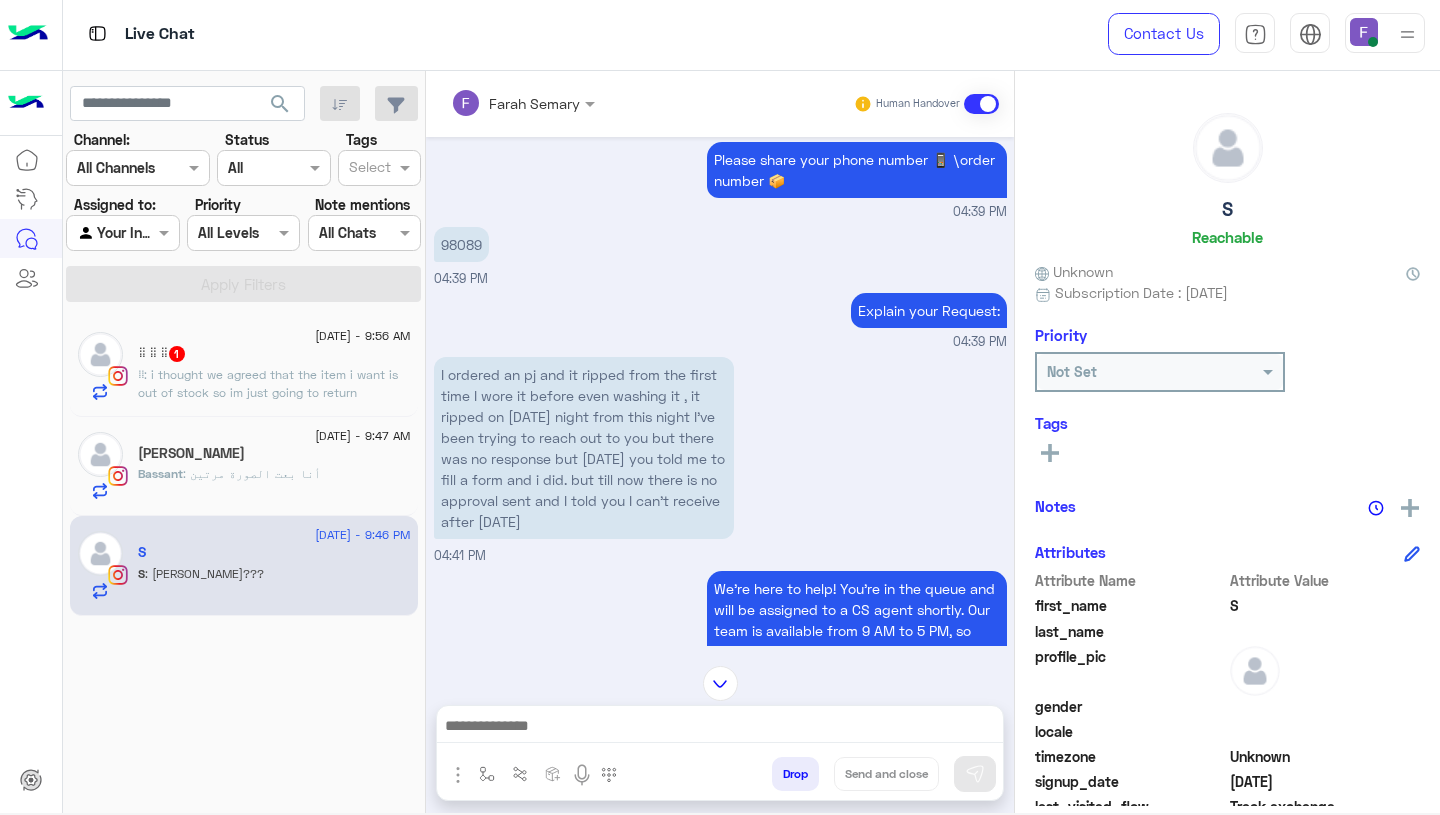 scroll, scrollTop: 909, scrollLeft: 0, axis: vertical 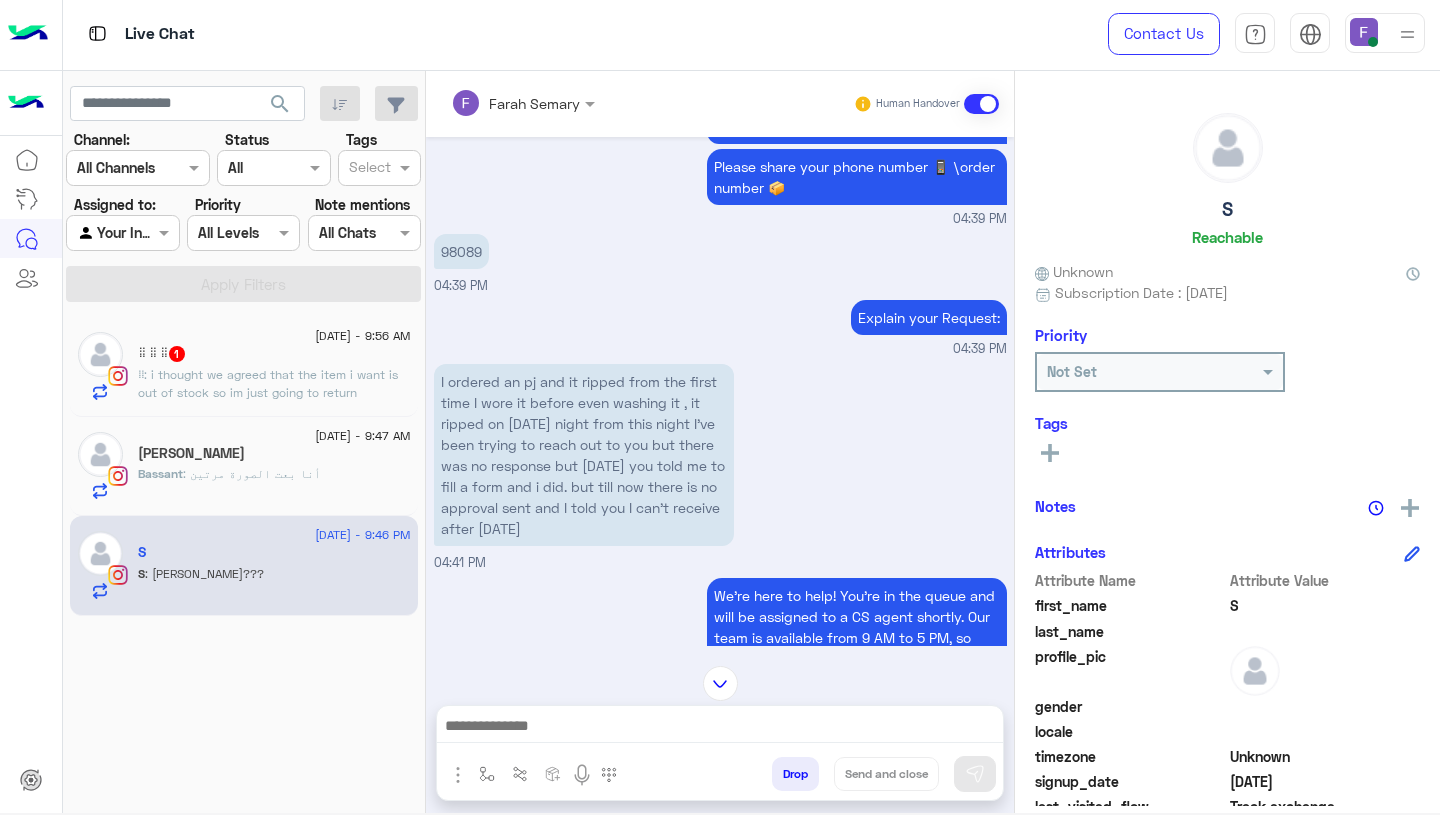 click on "98089" at bounding box center [461, 251] 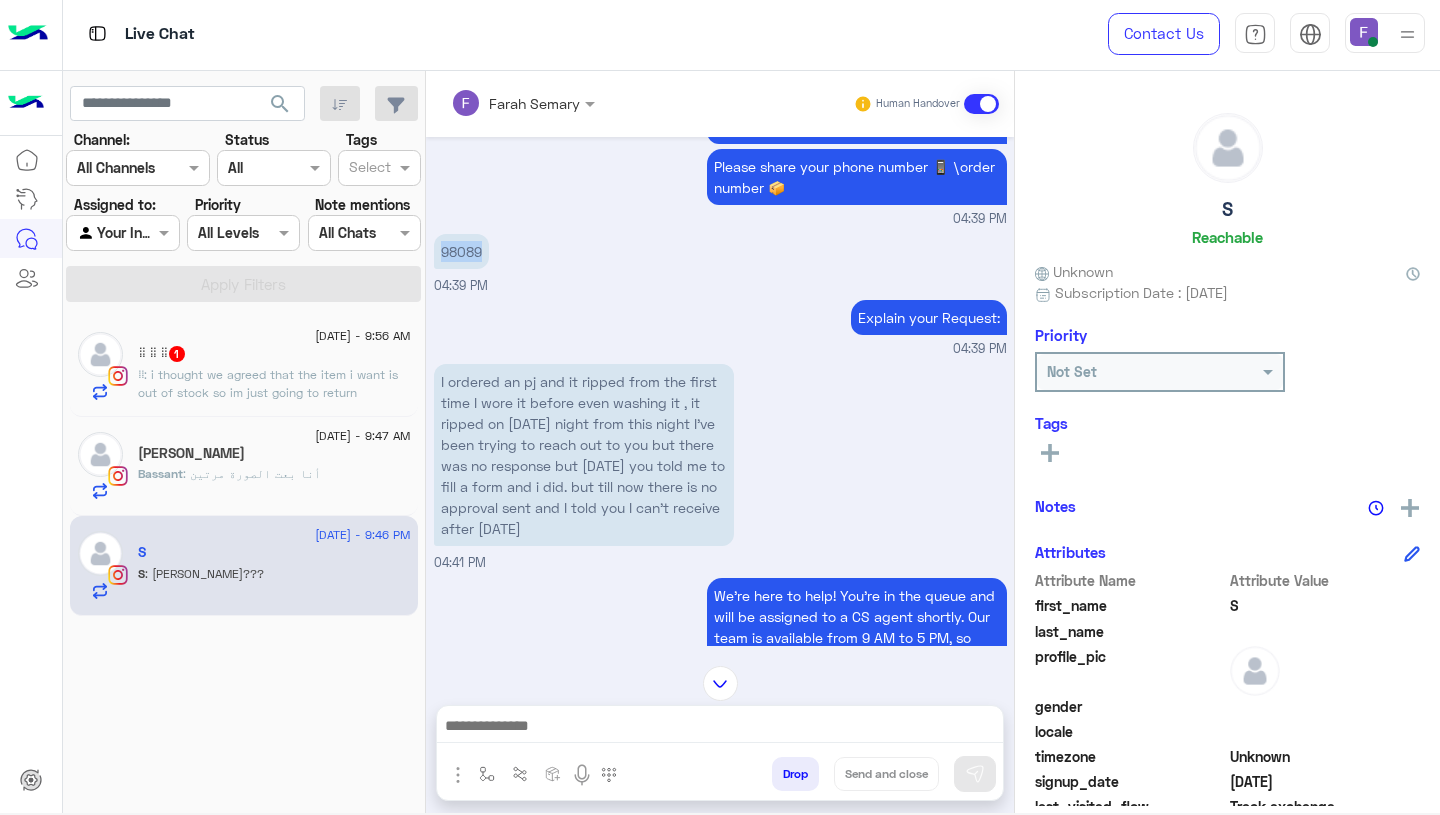click on "98089" at bounding box center [461, 251] 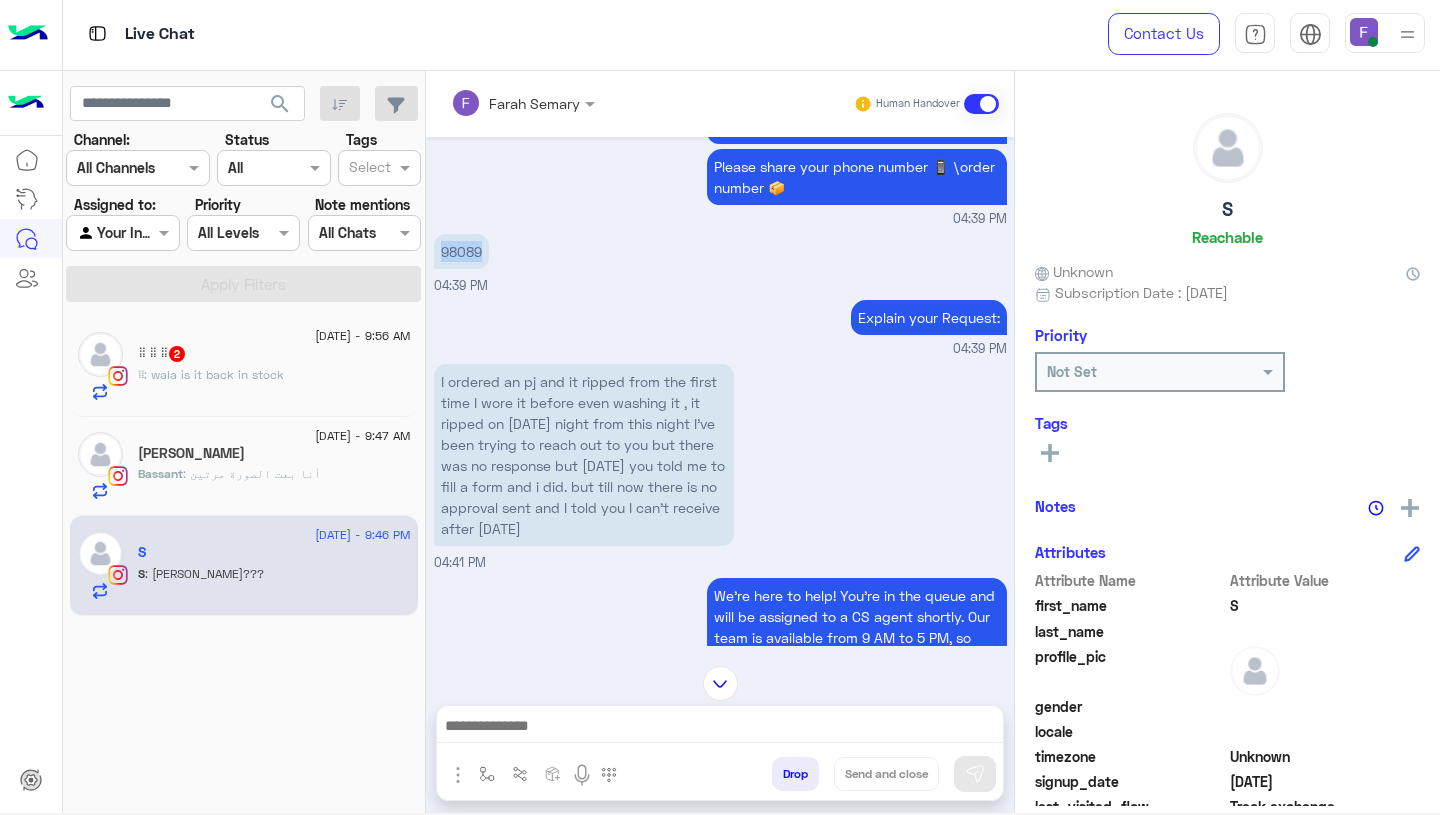 click on "I ordered an pj and it ripped from the first time I wore it before even washing it , it ripped on [DATE] night from this night I’ve been trying to reach out to you but there was no response but [DATE] you told me to fill a form and i did. but till now there is no approval sent and I told you I can’t receive after [DATE]   04:41 PM" at bounding box center (720, 466) 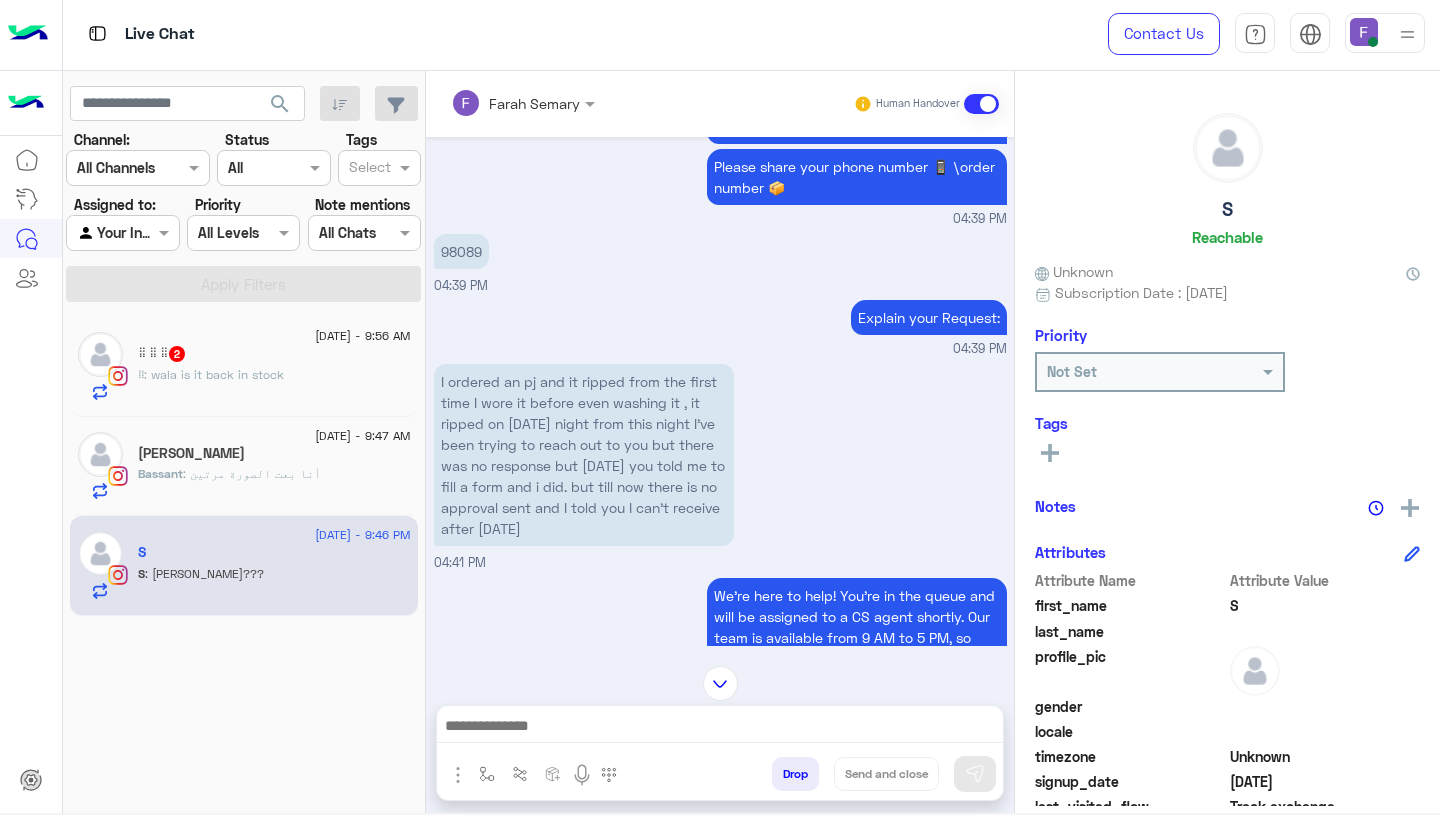 scroll, scrollTop: 1691, scrollLeft: 0, axis: vertical 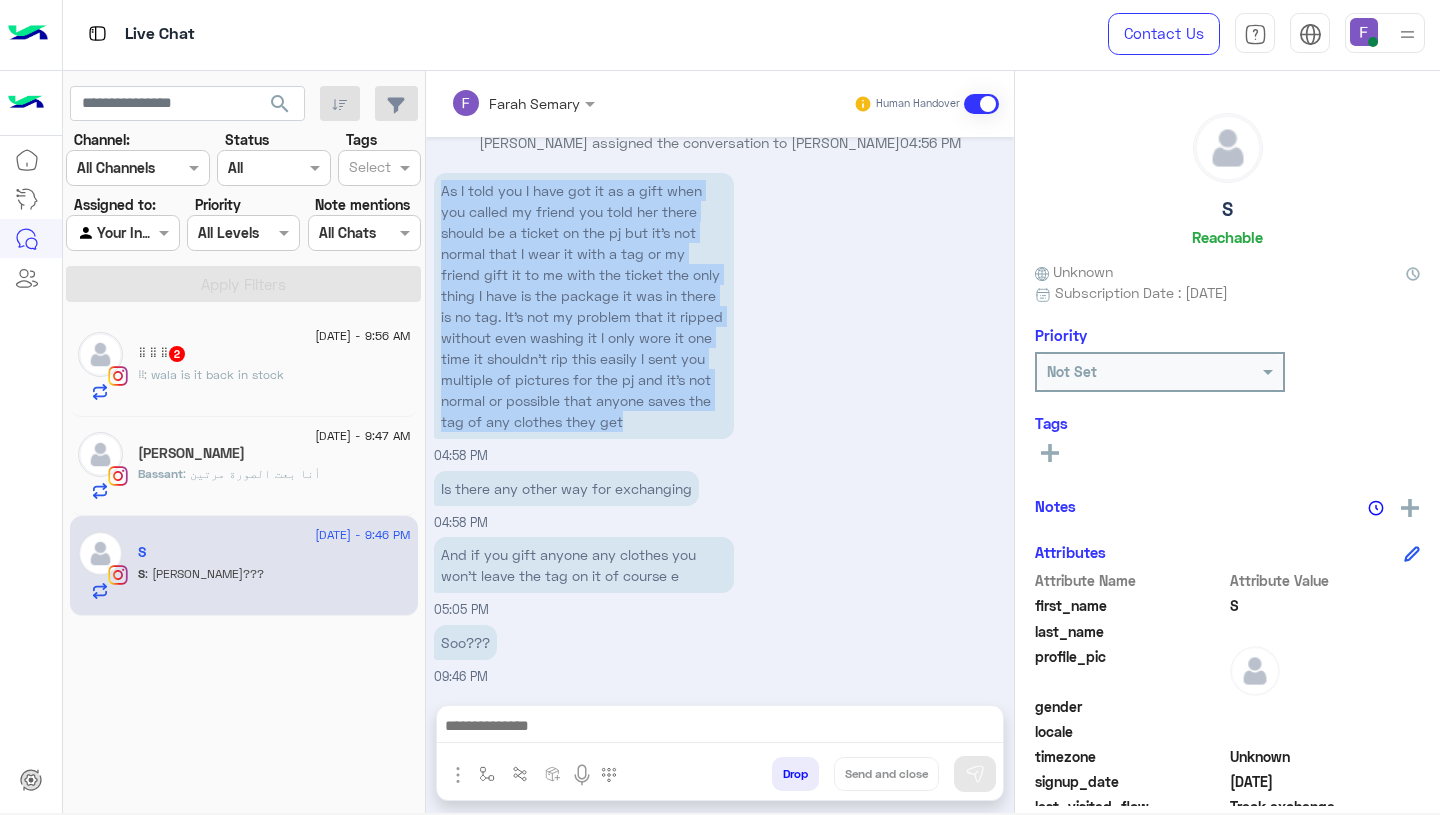 drag, startPoint x: 437, startPoint y: 191, endPoint x: 669, endPoint y: 421, distance: 326.6864 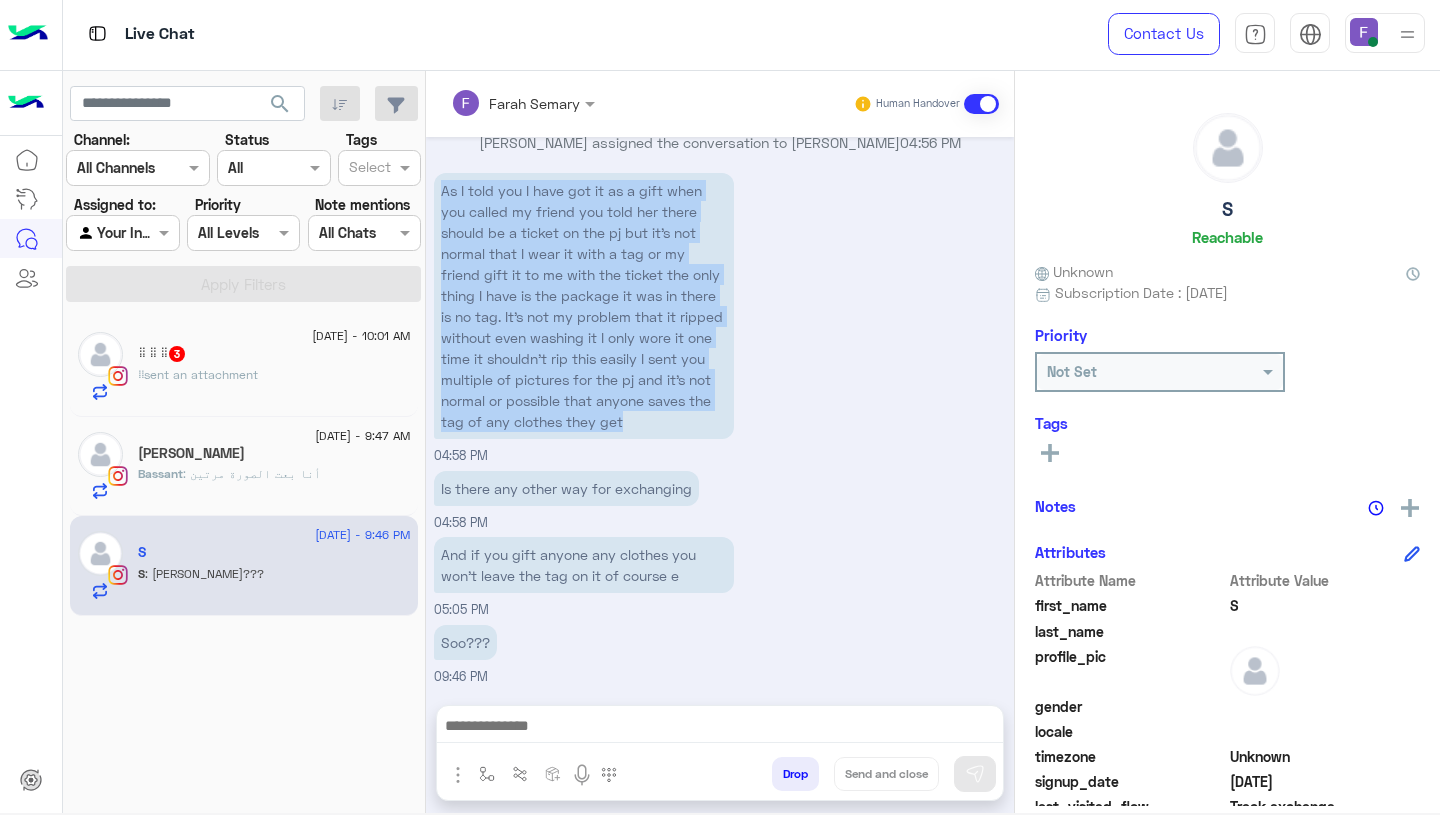 click on "Is there any other way for exchanging   04:58 PM" at bounding box center [720, 499] 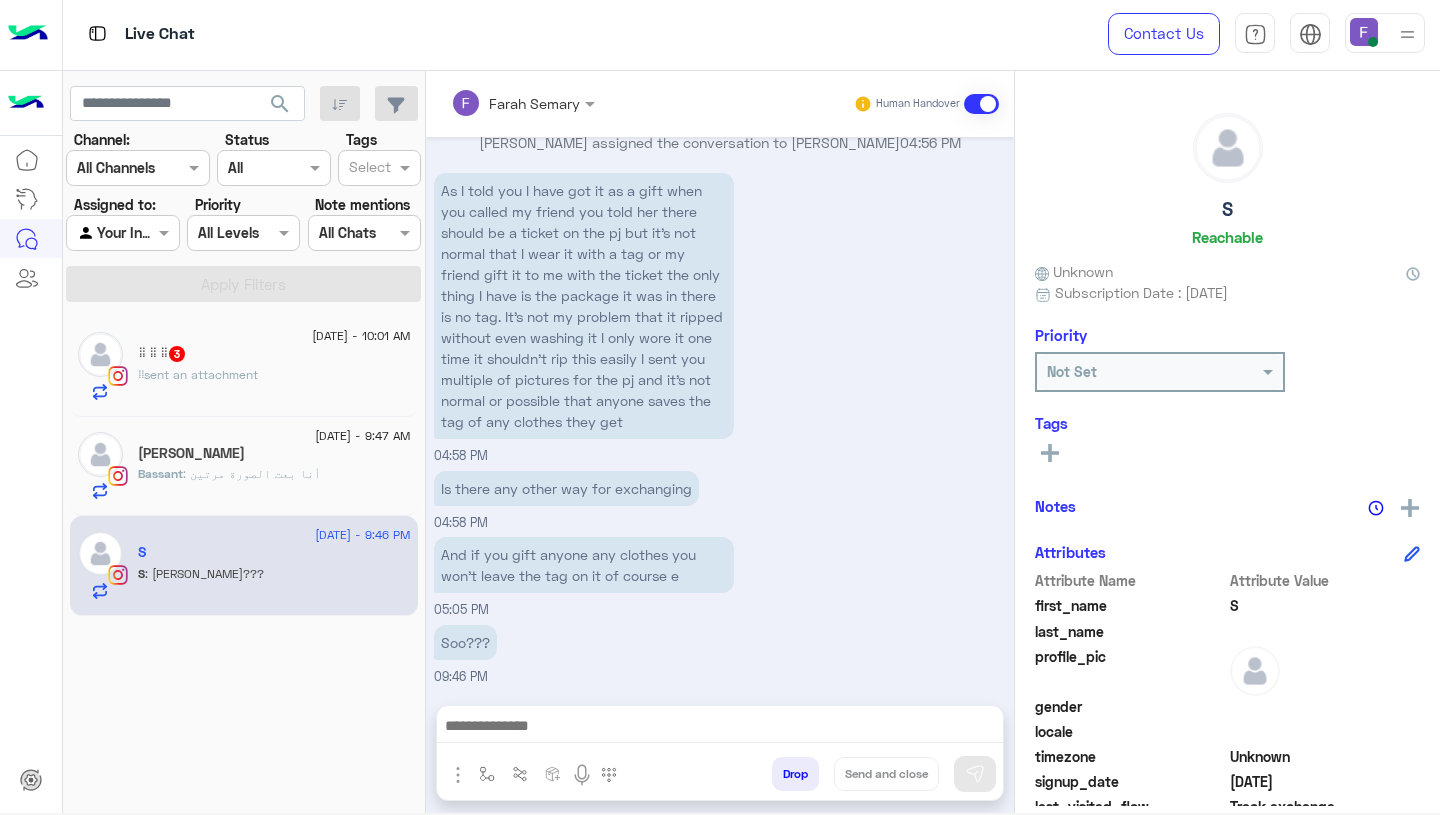 click on "Soo???   09:46 PM" at bounding box center [720, 653] 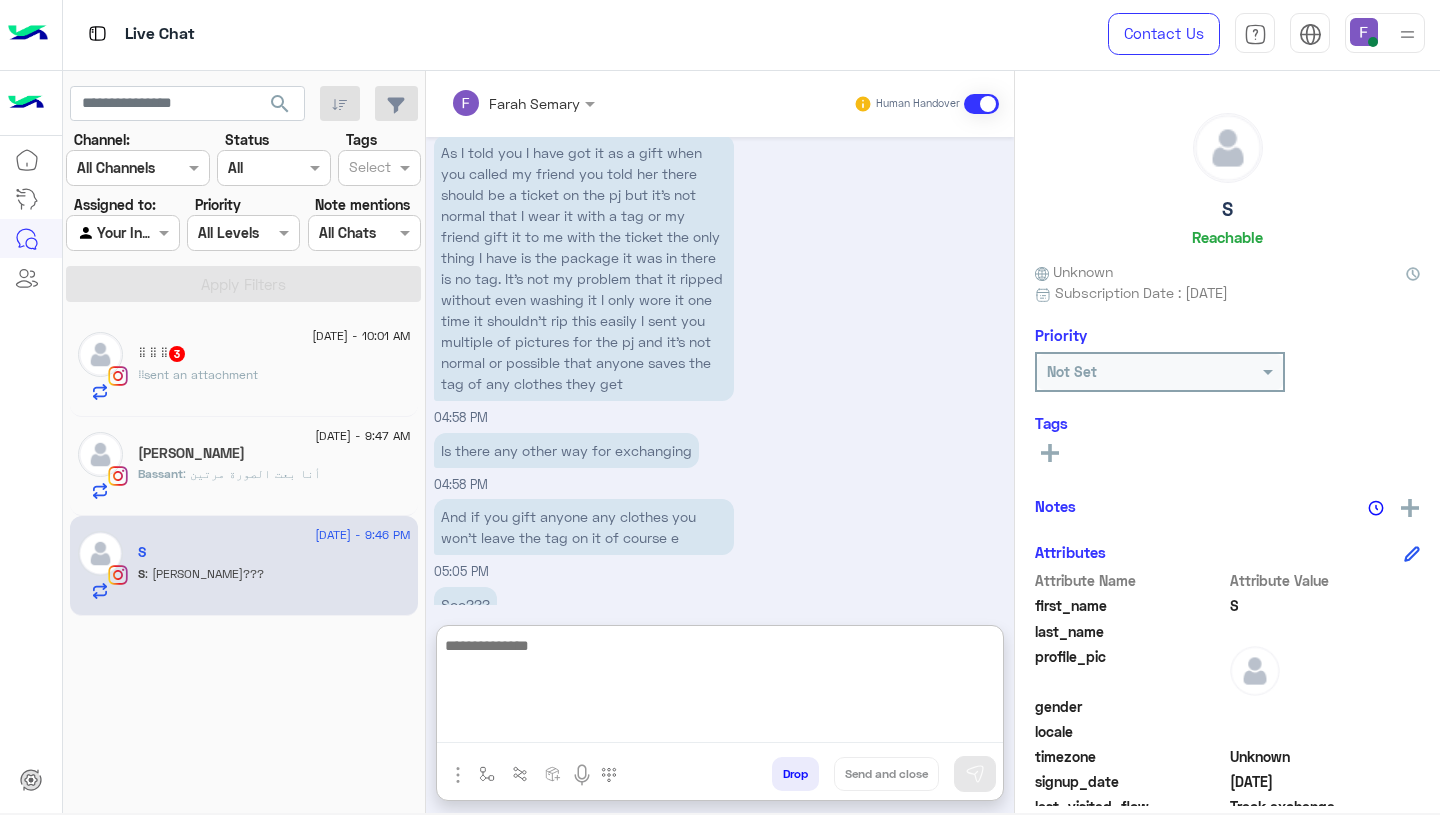 paste on "**********" 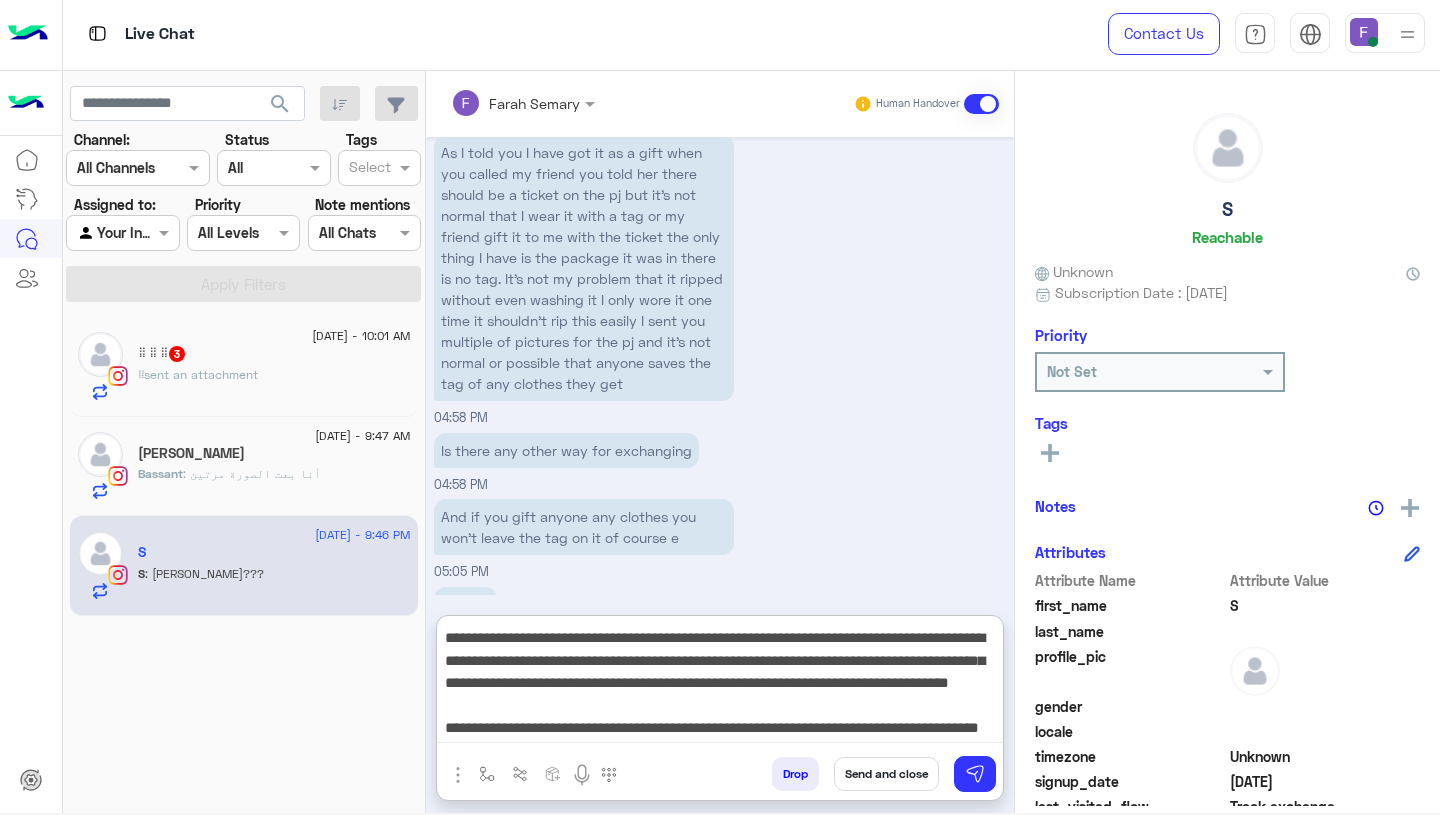 scroll, scrollTop: 0, scrollLeft: 0, axis: both 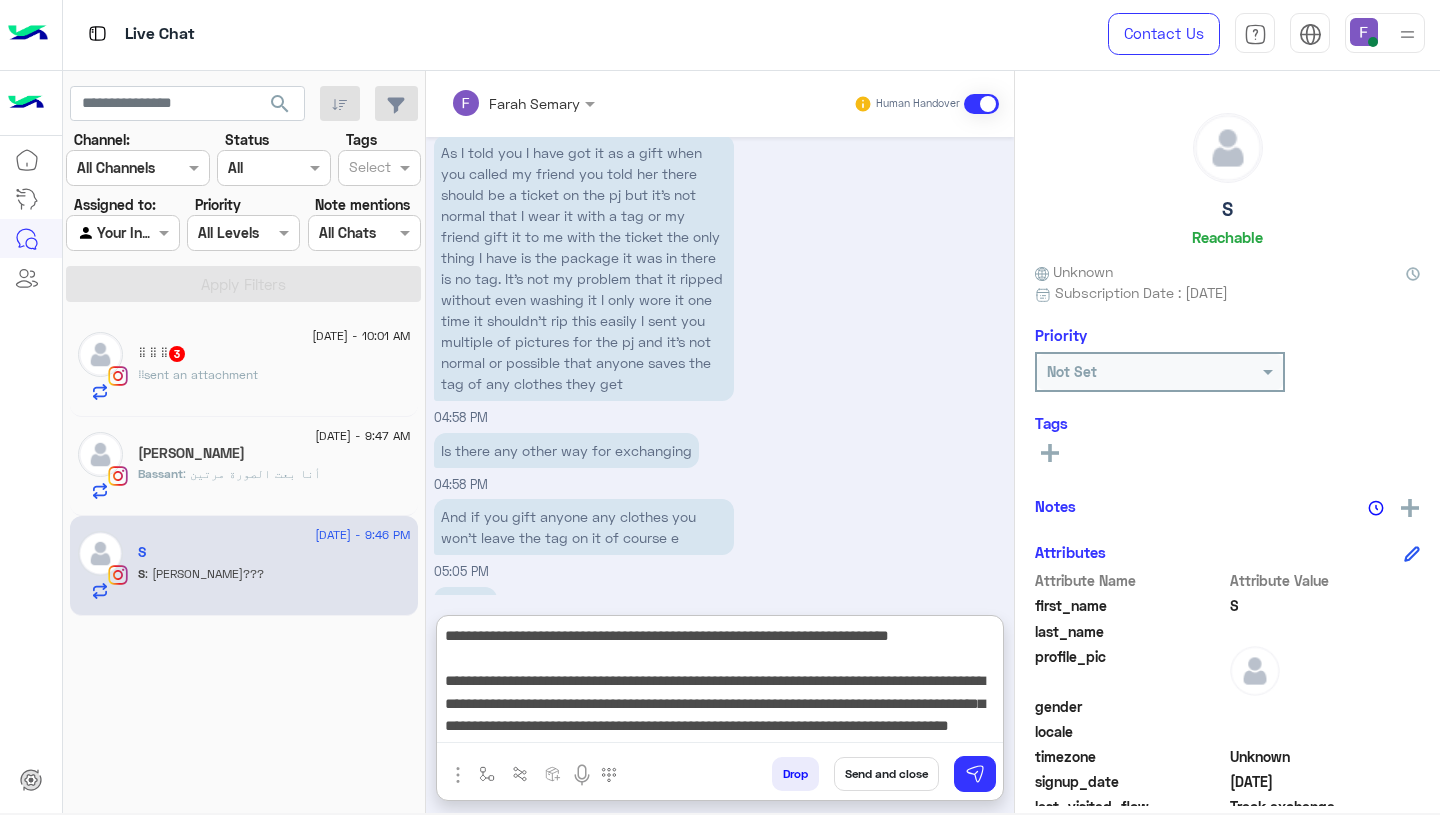 click on "**********" at bounding box center [720, 683] 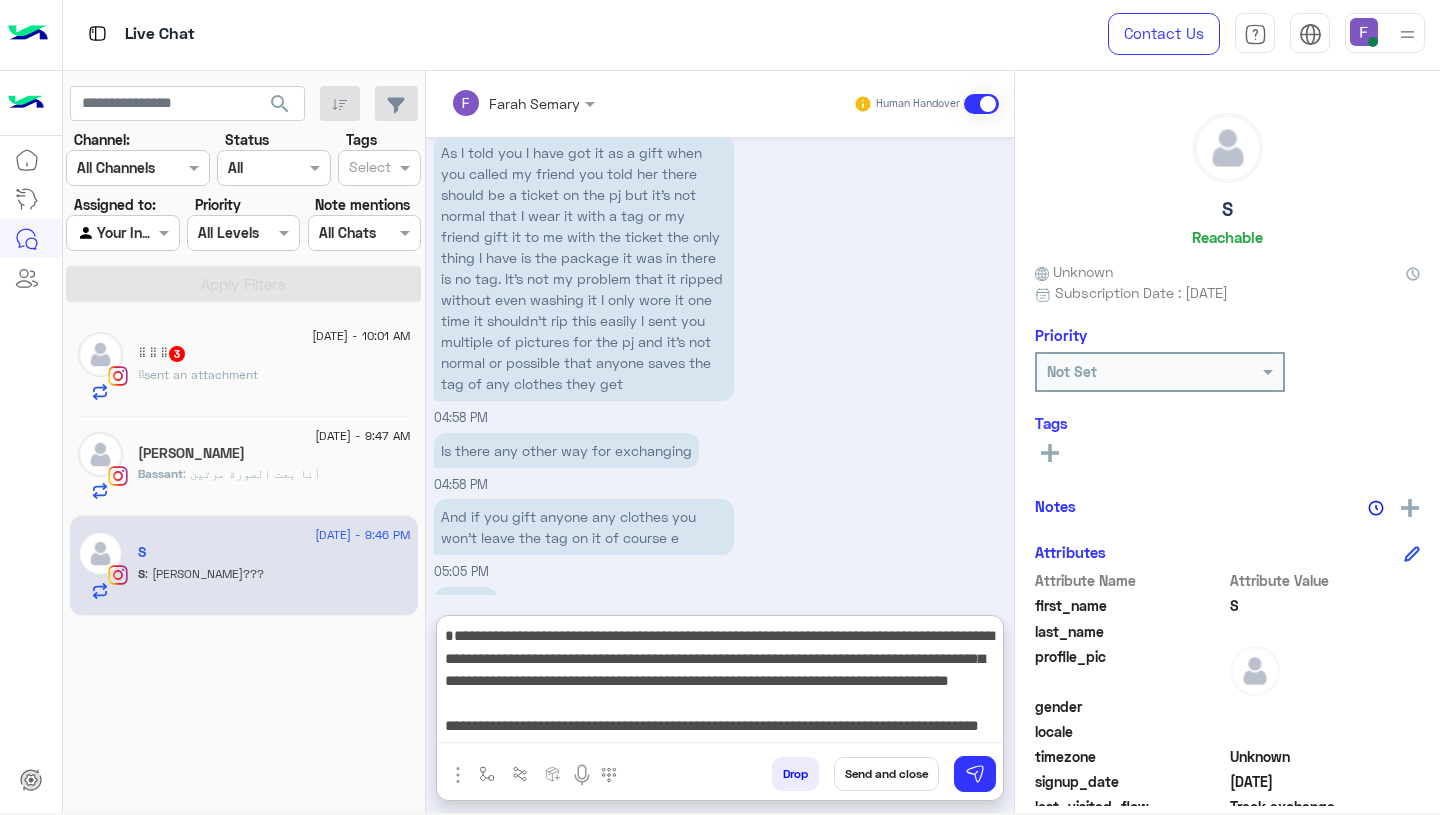 scroll, scrollTop: 28, scrollLeft: 0, axis: vertical 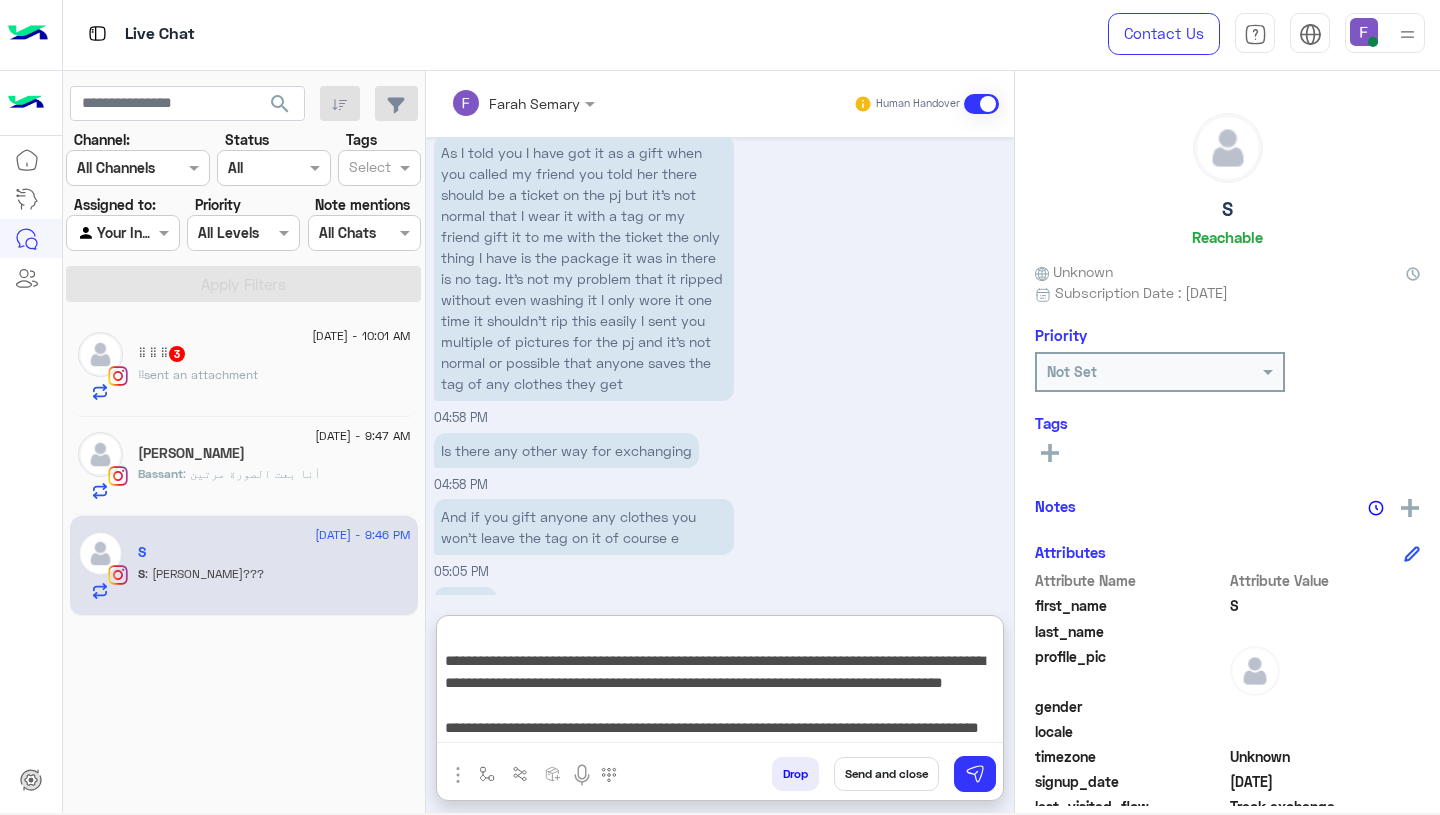 click on "**********" at bounding box center (720, 683) 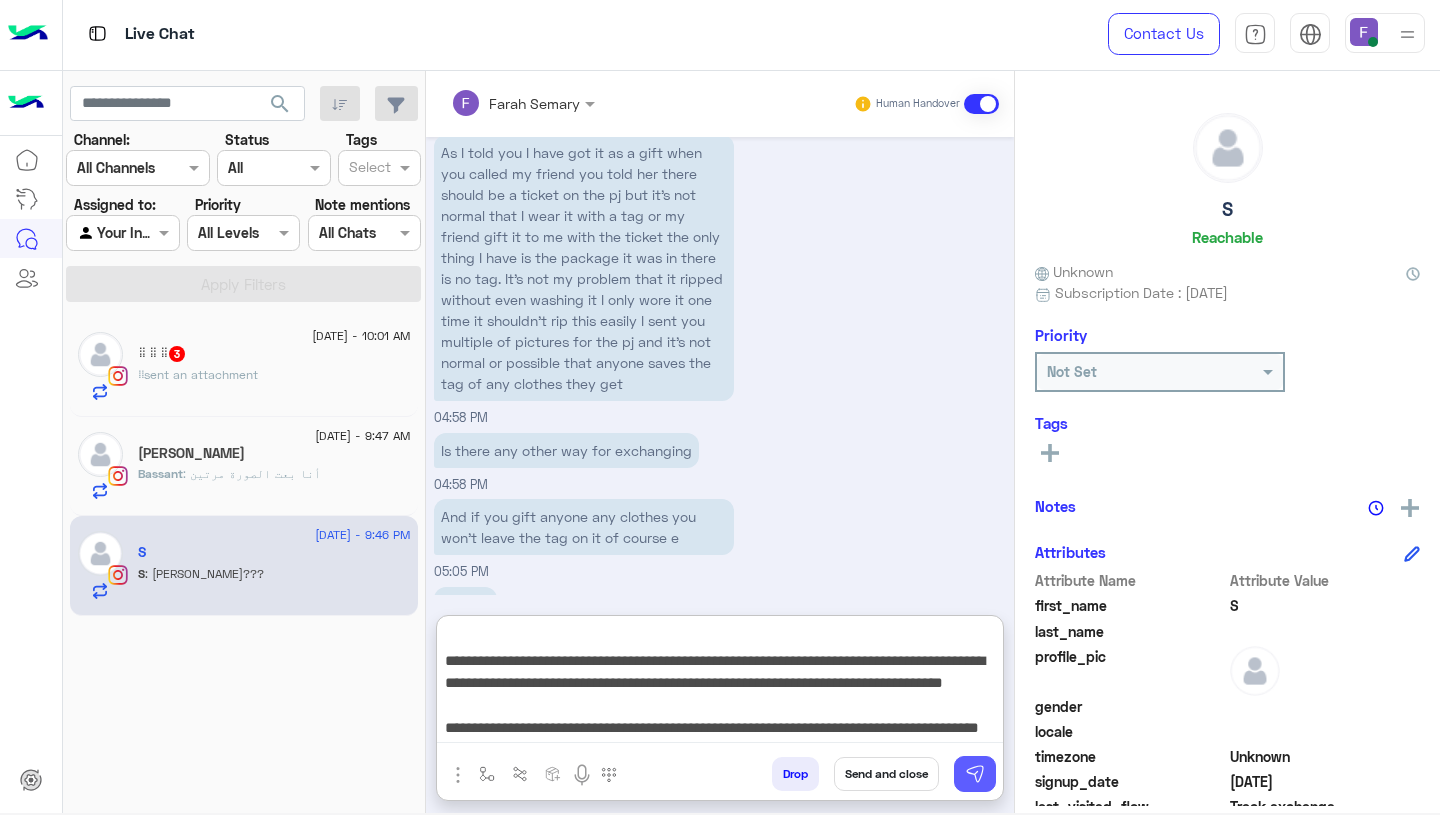 type on "**********" 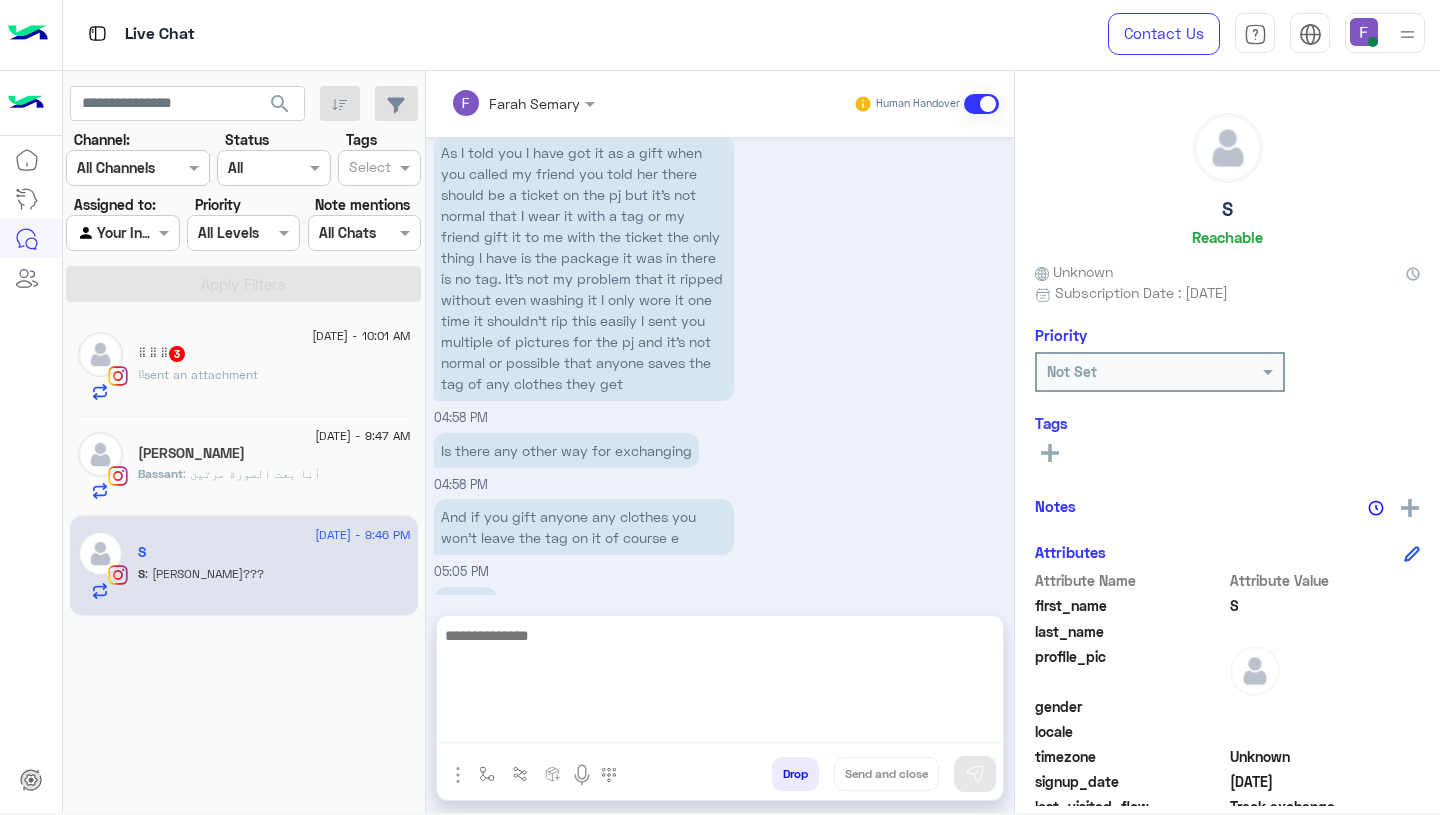 scroll, scrollTop: 0, scrollLeft: 0, axis: both 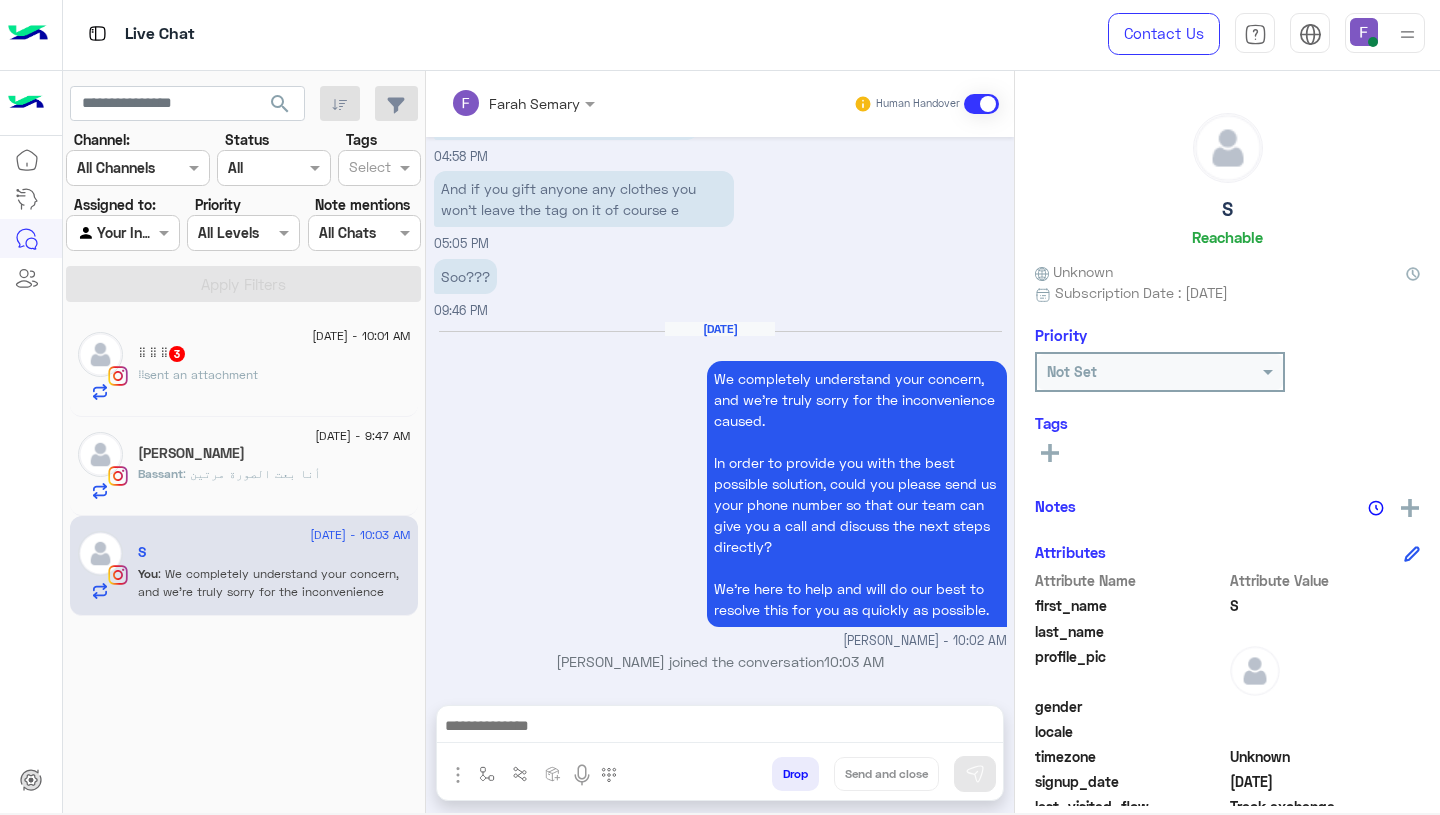 click on "⠀  sent an attachment" 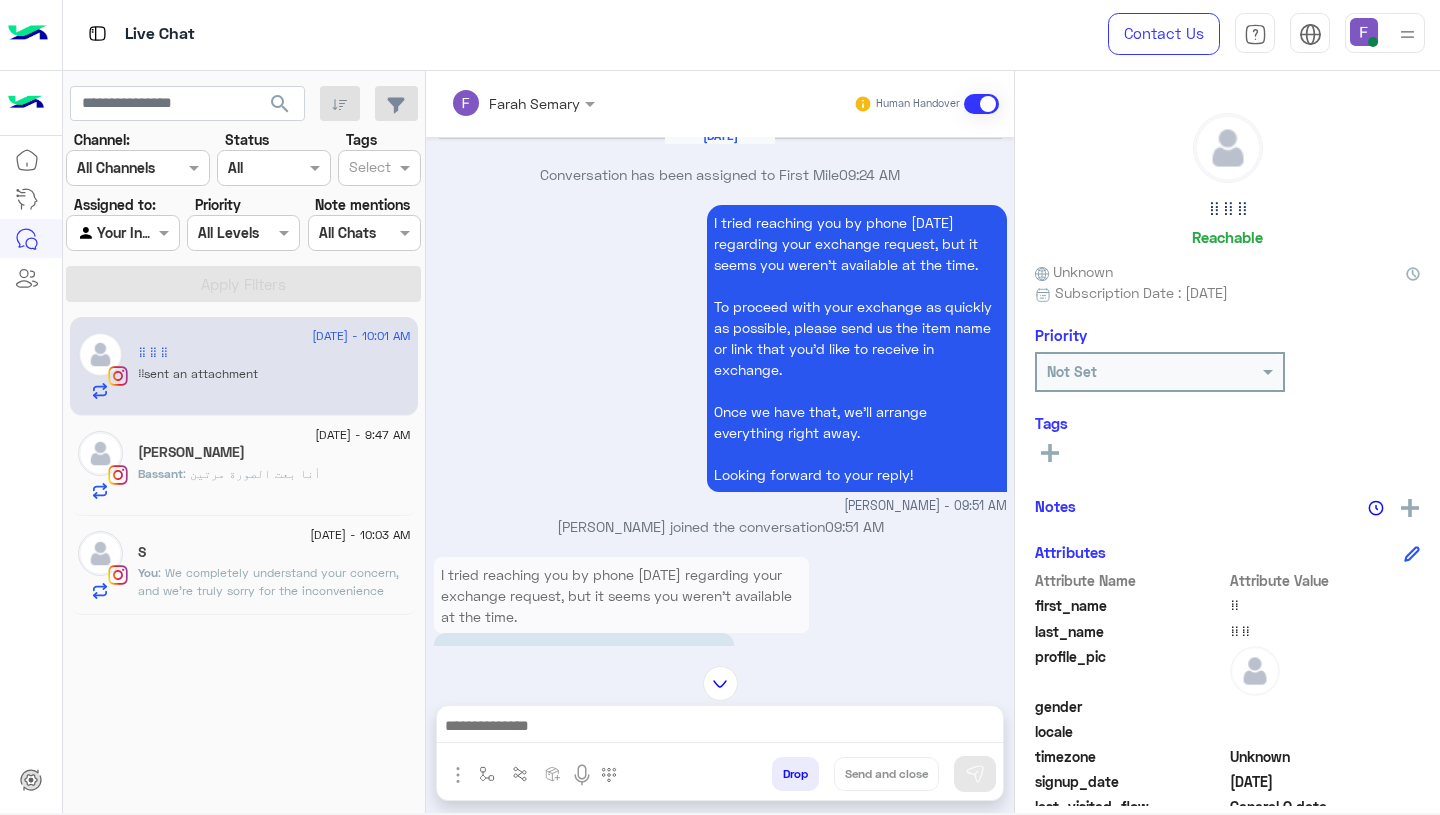 scroll, scrollTop: 1794, scrollLeft: 0, axis: vertical 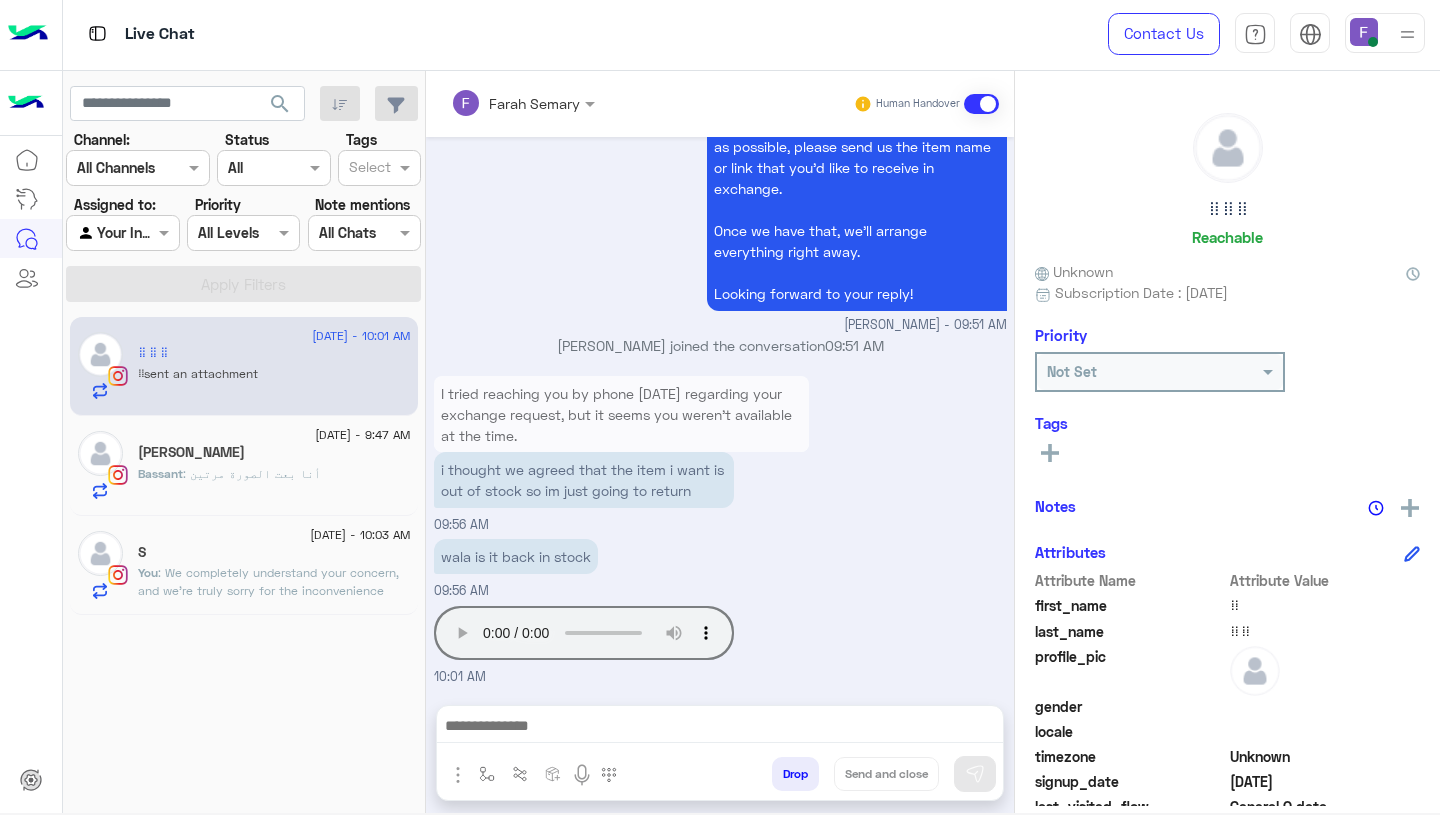 click on "wala is it back in stock   09:56 AM" at bounding box center [720, 567] 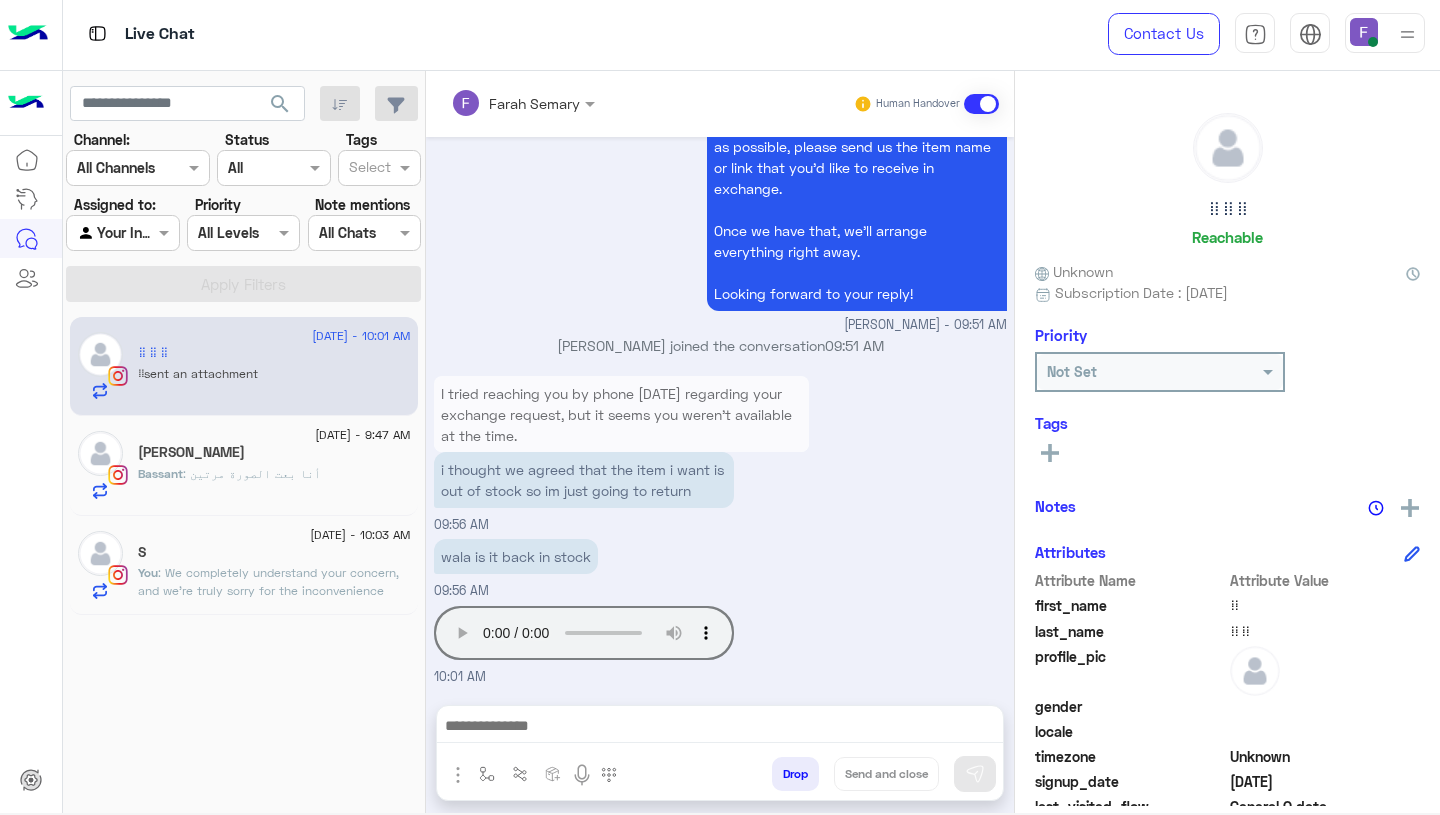 click on "[PERSON_NAME]" 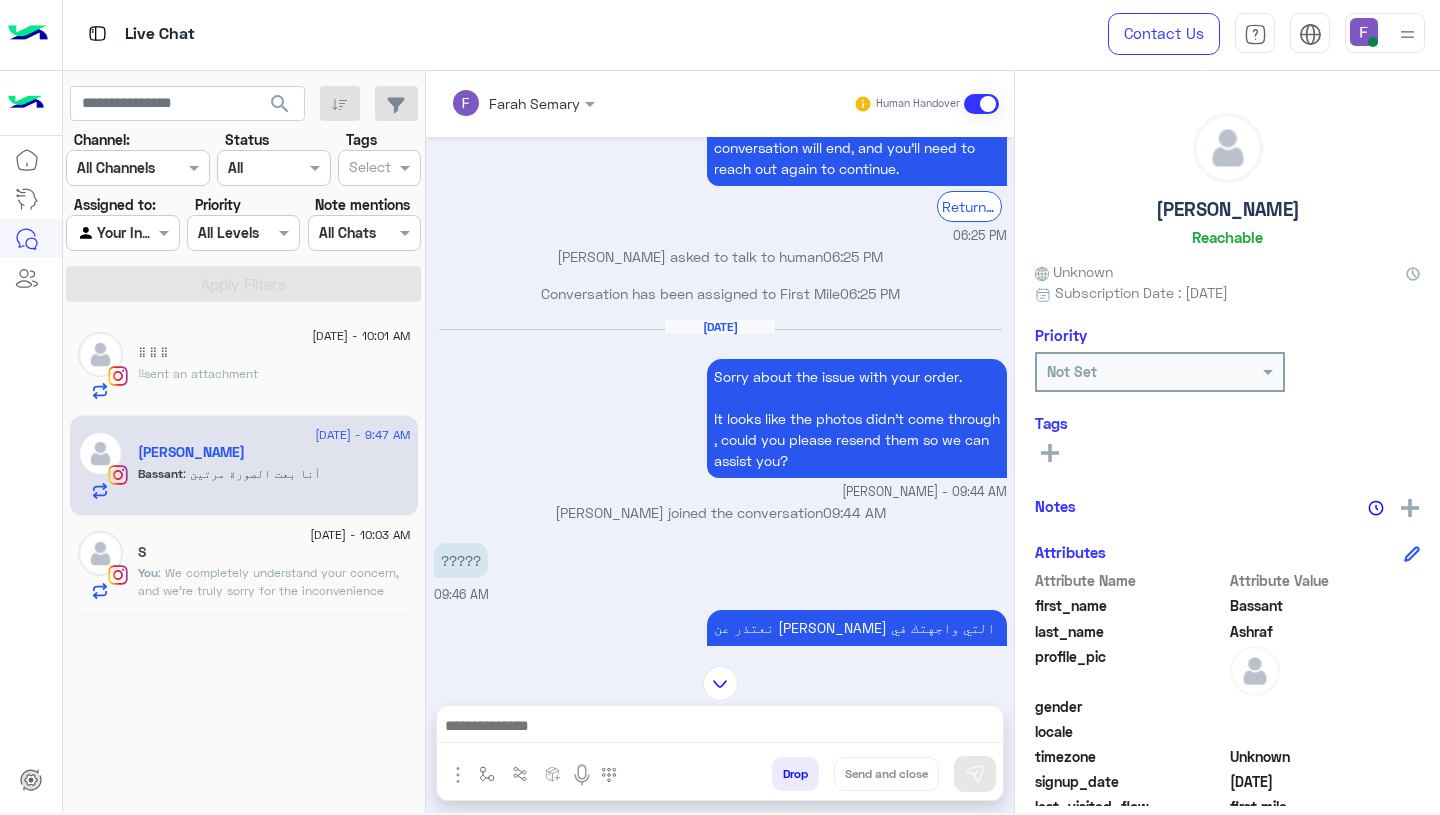 scroll, scrollTop: 1562, scrollLeft: 0, axis: vertical 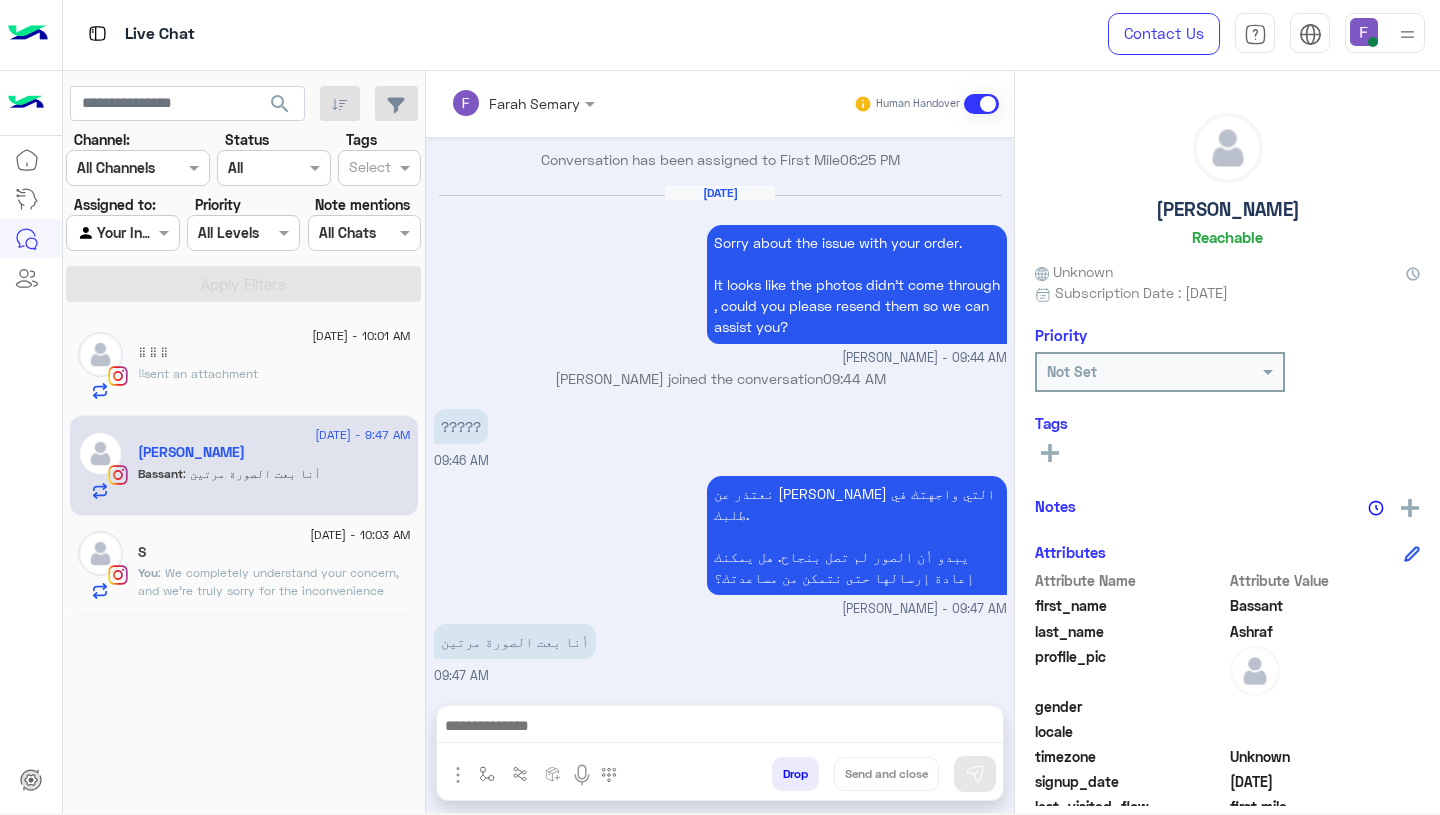 click on ":
We completely understand your concern, and we’re truly sorry for the inconvenience caused.
In order to provide you with the best possible solution, could you please send us your phone number so that our team can give you a call and discuss the next steps directly?
We’re here to help and will do our best to resolve this for you as quickly as possible." 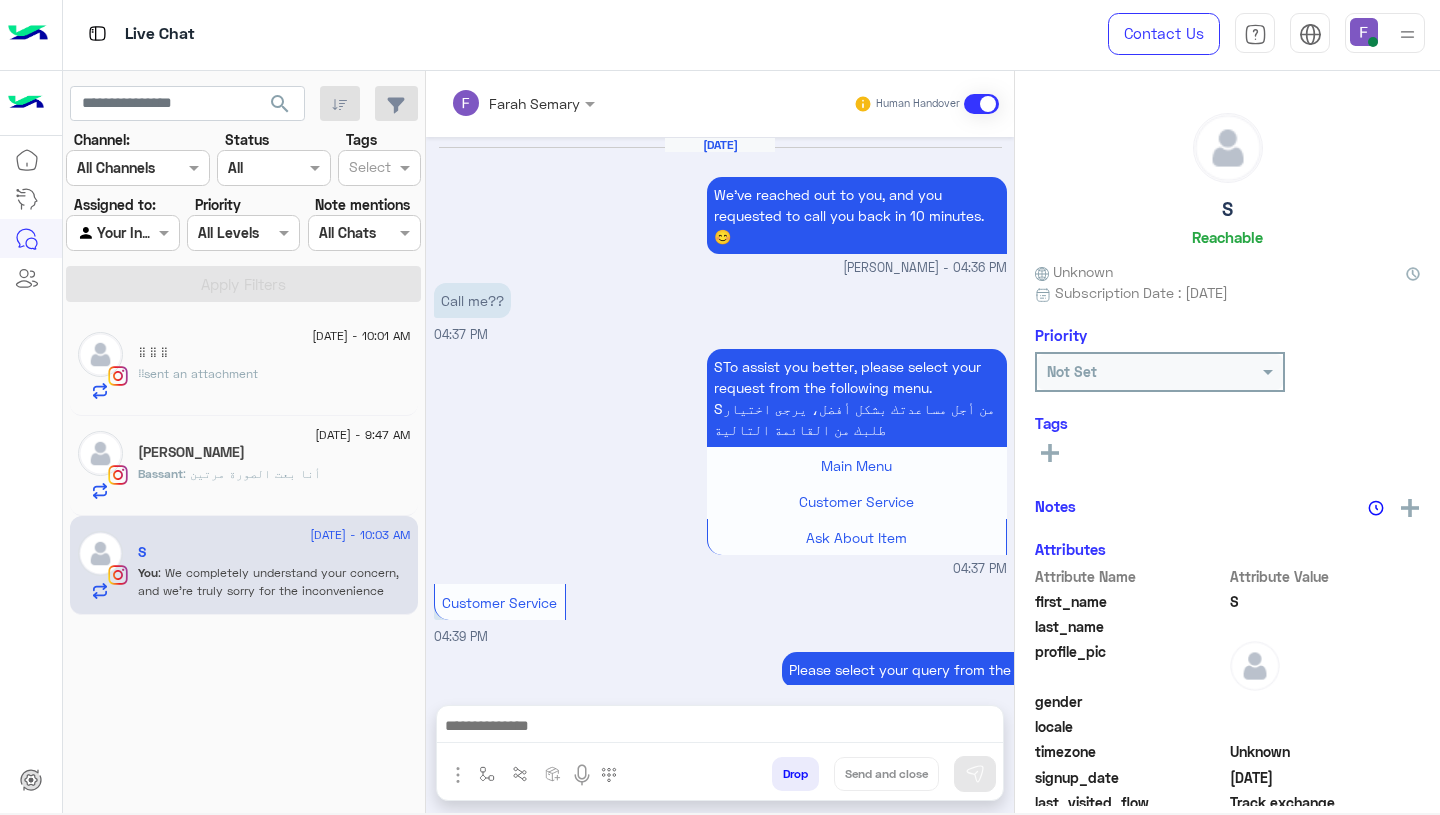 scroll, scrollTop: 1984, scrollLeft: 0, axis: vertical 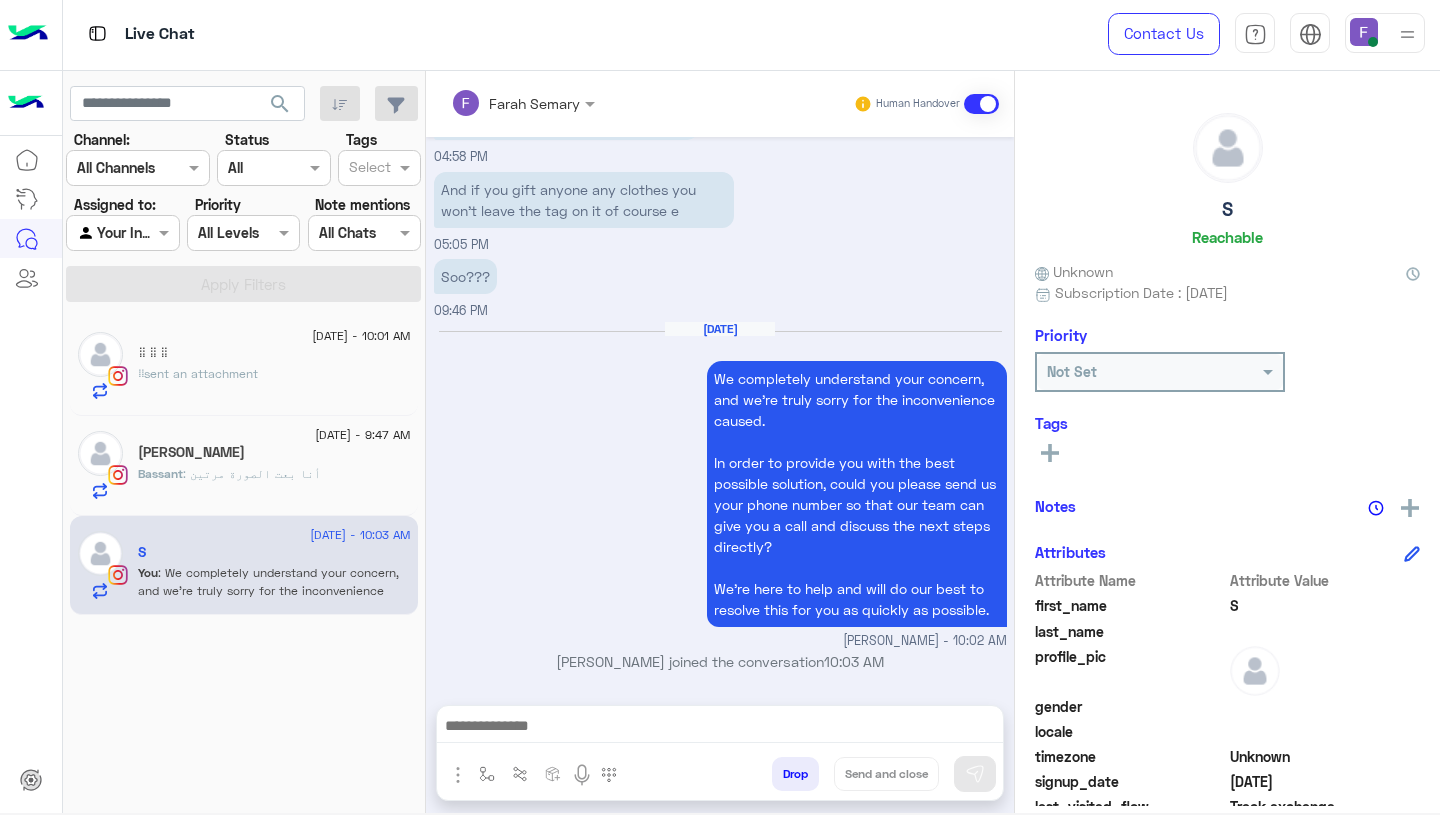 click on "Bassant : أنا بعت الصورة مرتين" 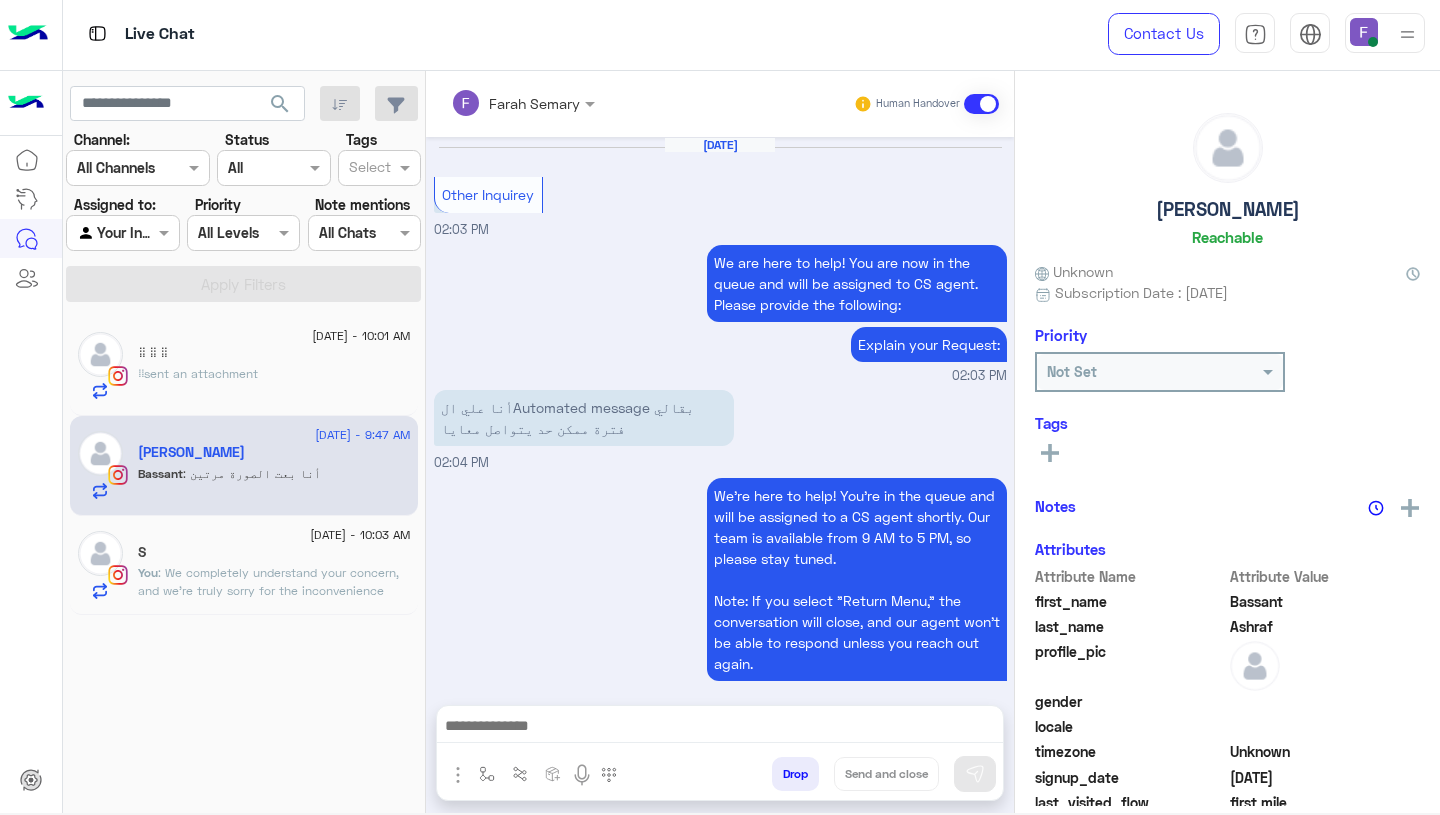 scroll, scrollTop: 1562, scrollLeft: 0, axis: vertical 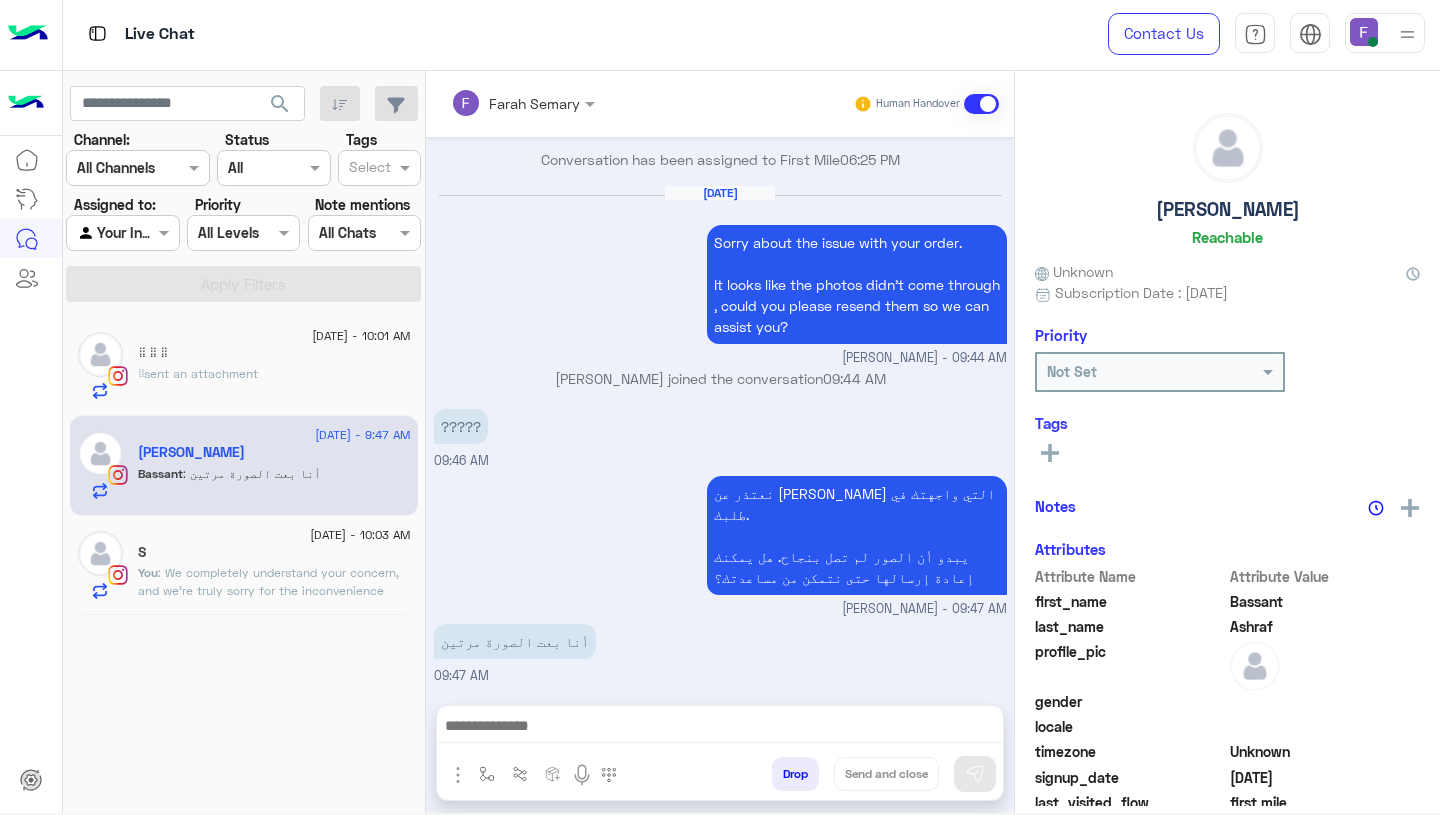 click on "⠀  sent an attachment" 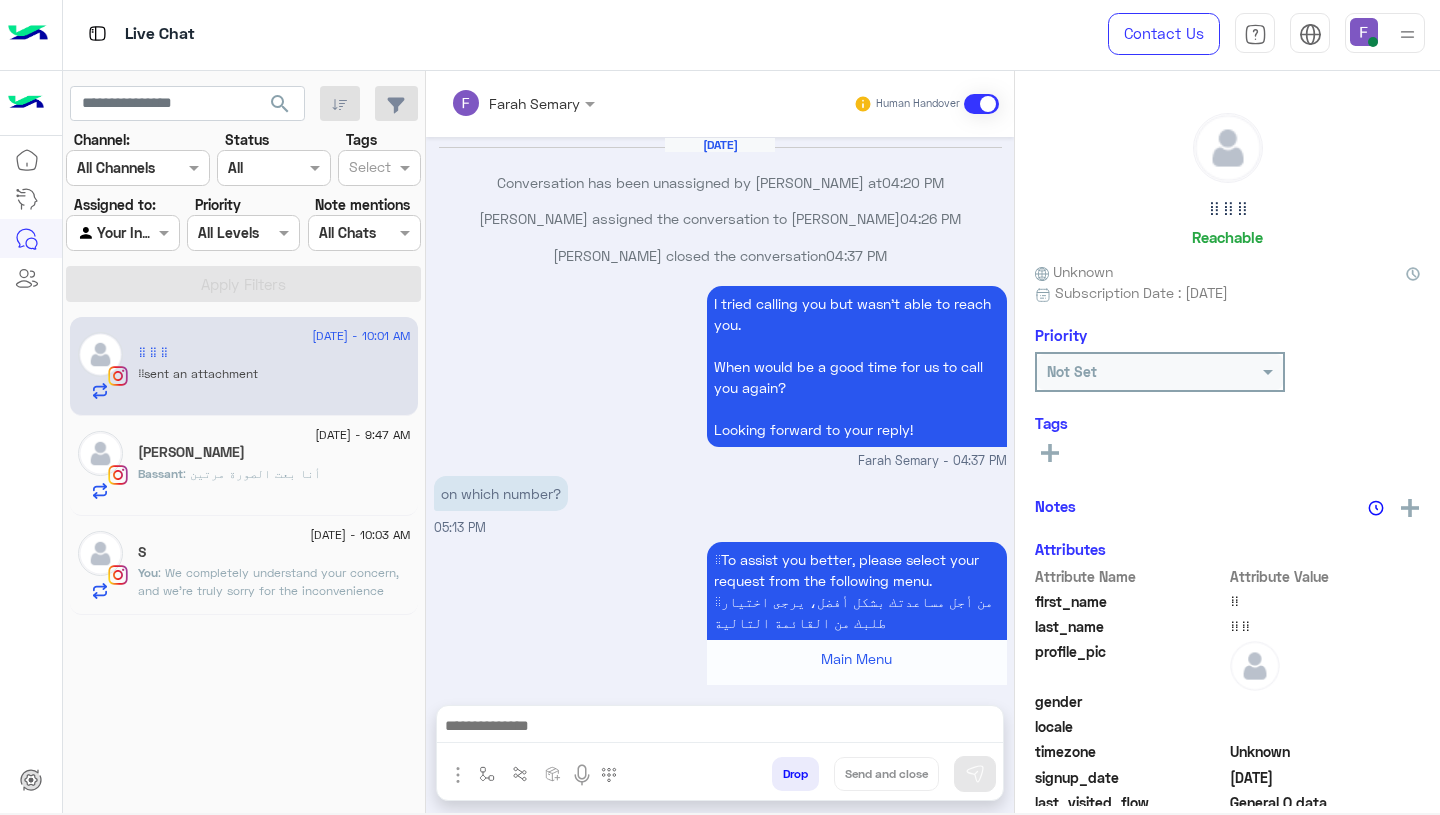 scroll, scrollTop: 1794, scrollLeft: 0, axis: vertical 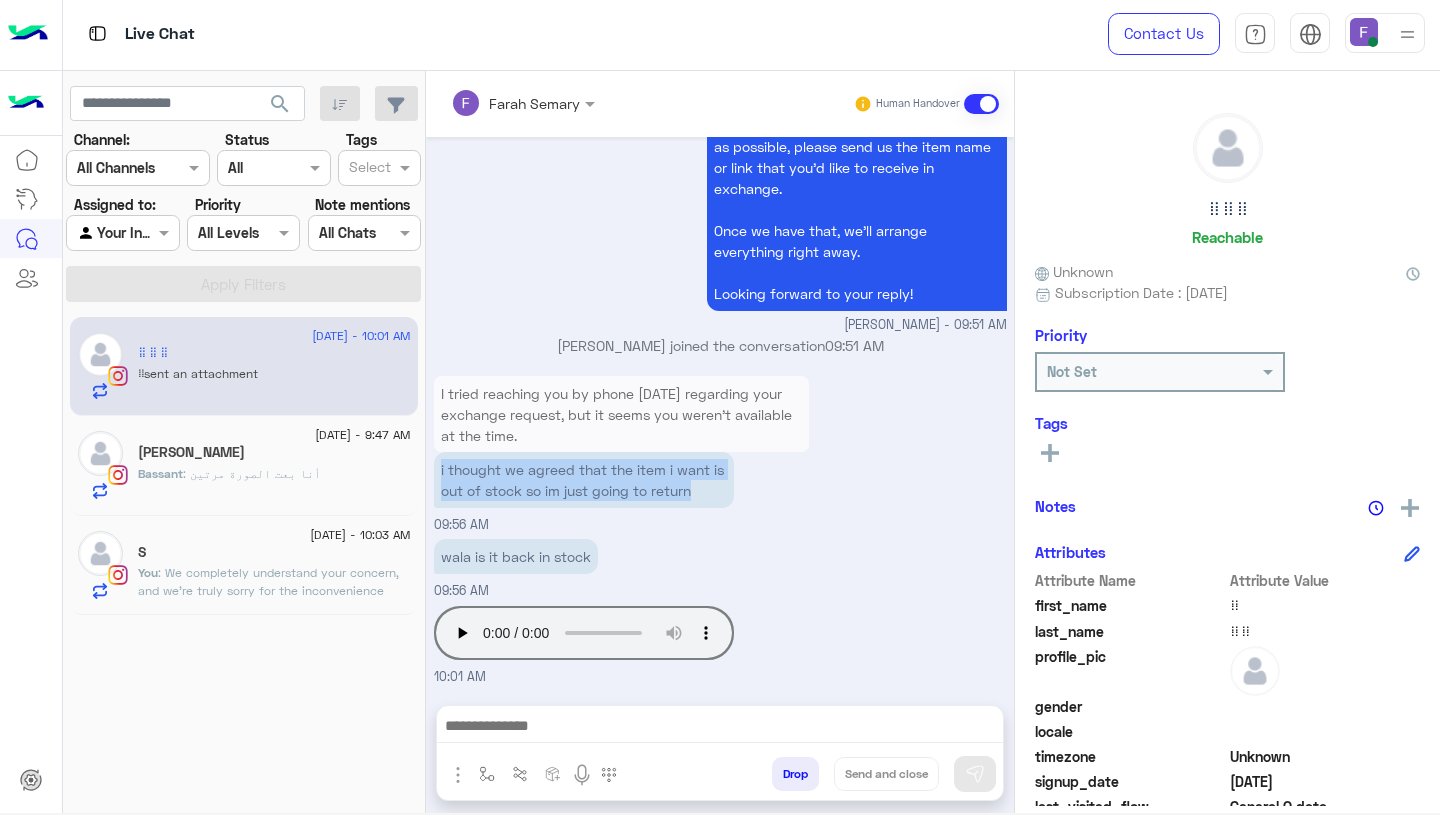 drag, startPoint x: 437, startPoint y: 468, endPoint x: 708, endPoint y: 500, distance: 272.88275 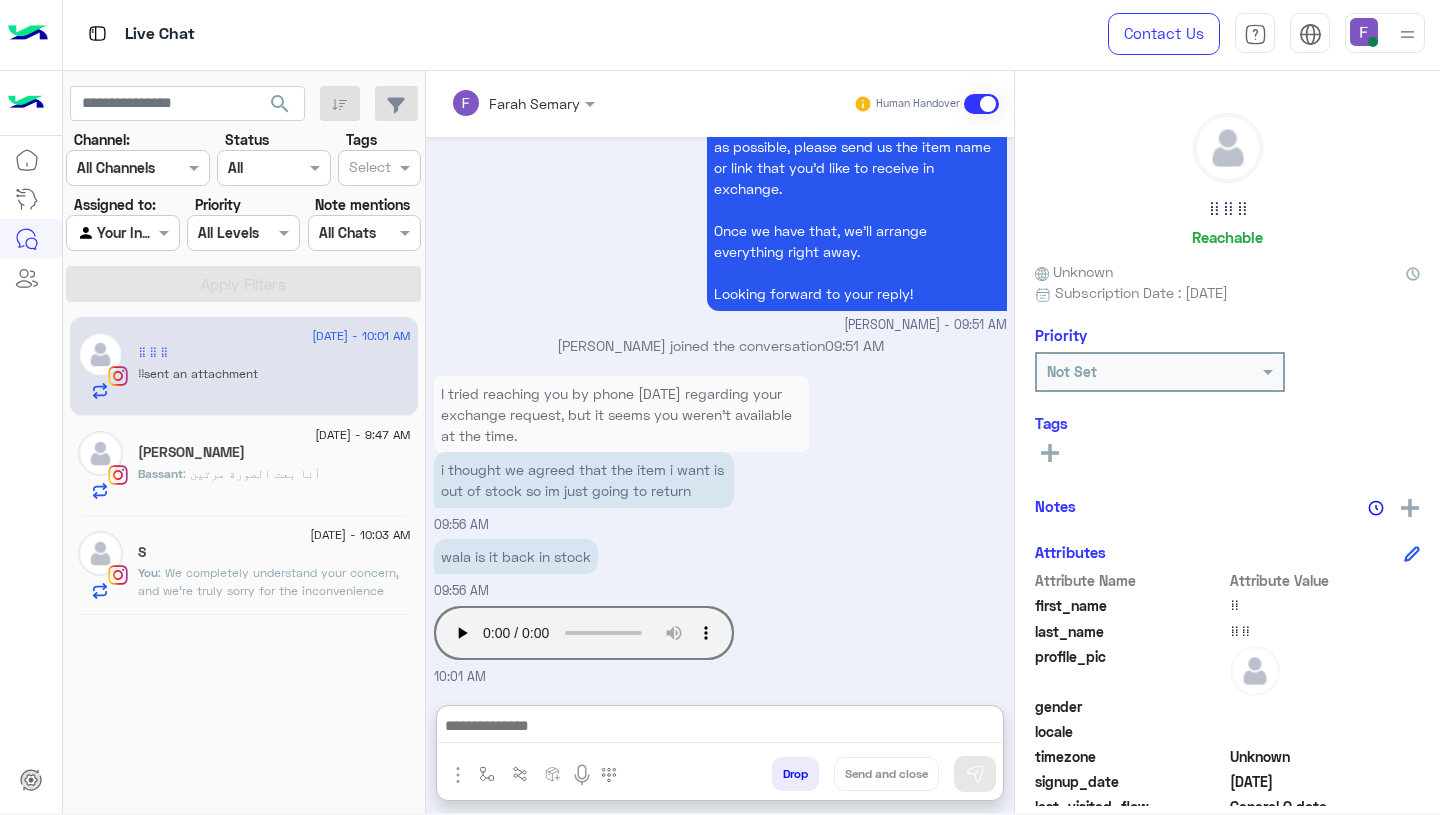 click at bounding box center [720, 728] 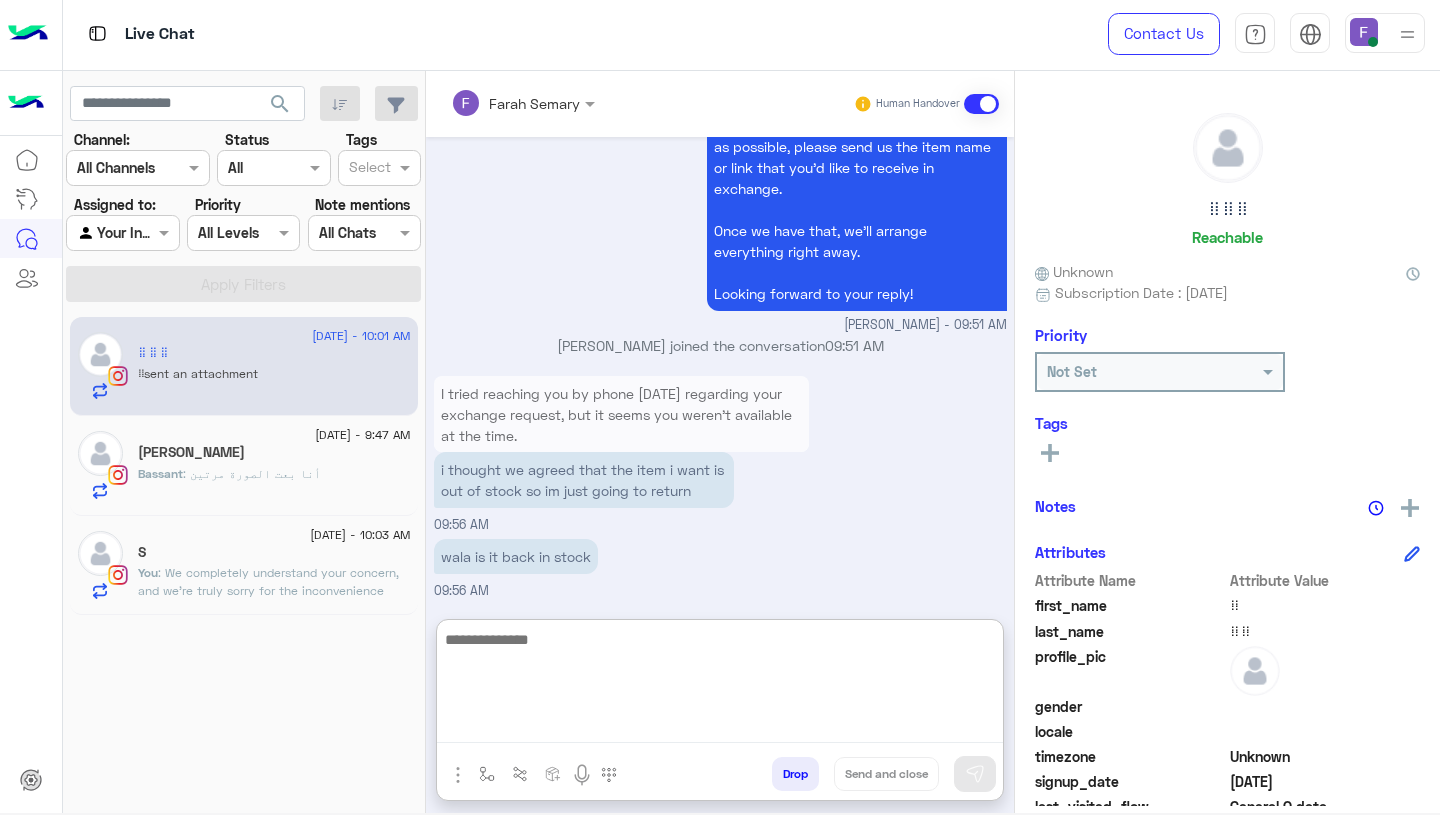 paste on "**********" 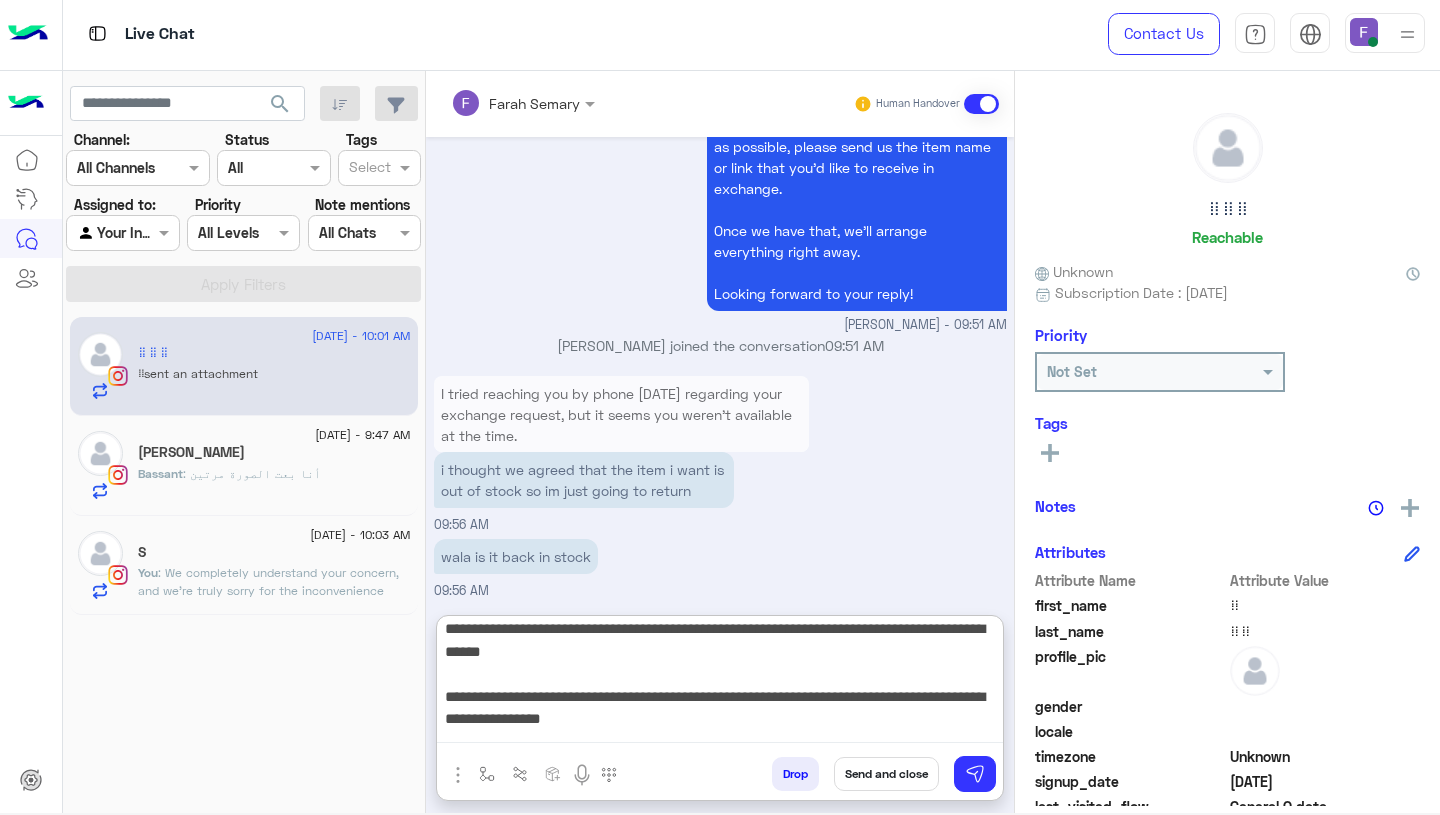 scroll, scrollTop: 0, scrollLeft: 0, axis: both 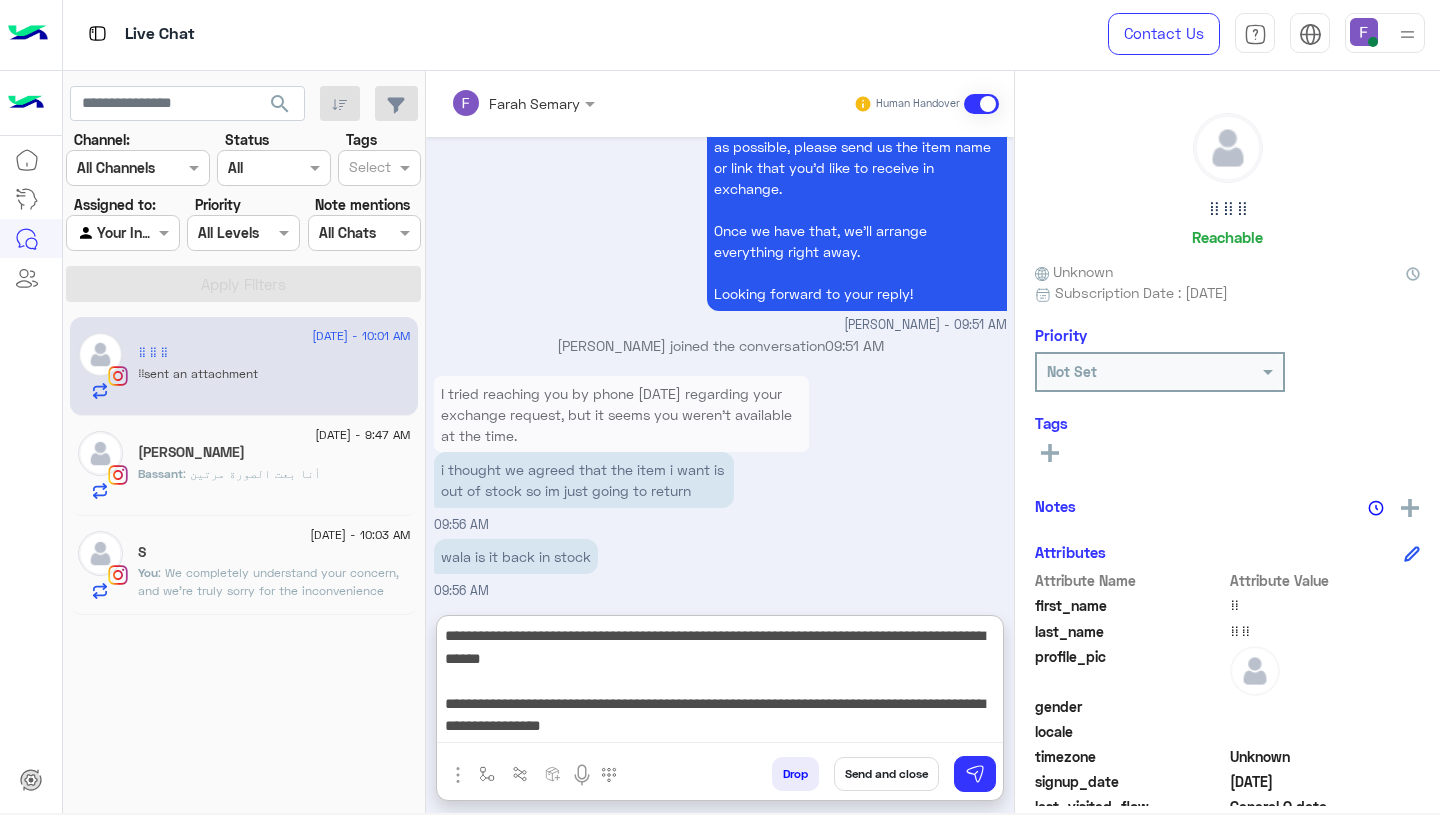 click on "**********" at bounding box center [720, 683] 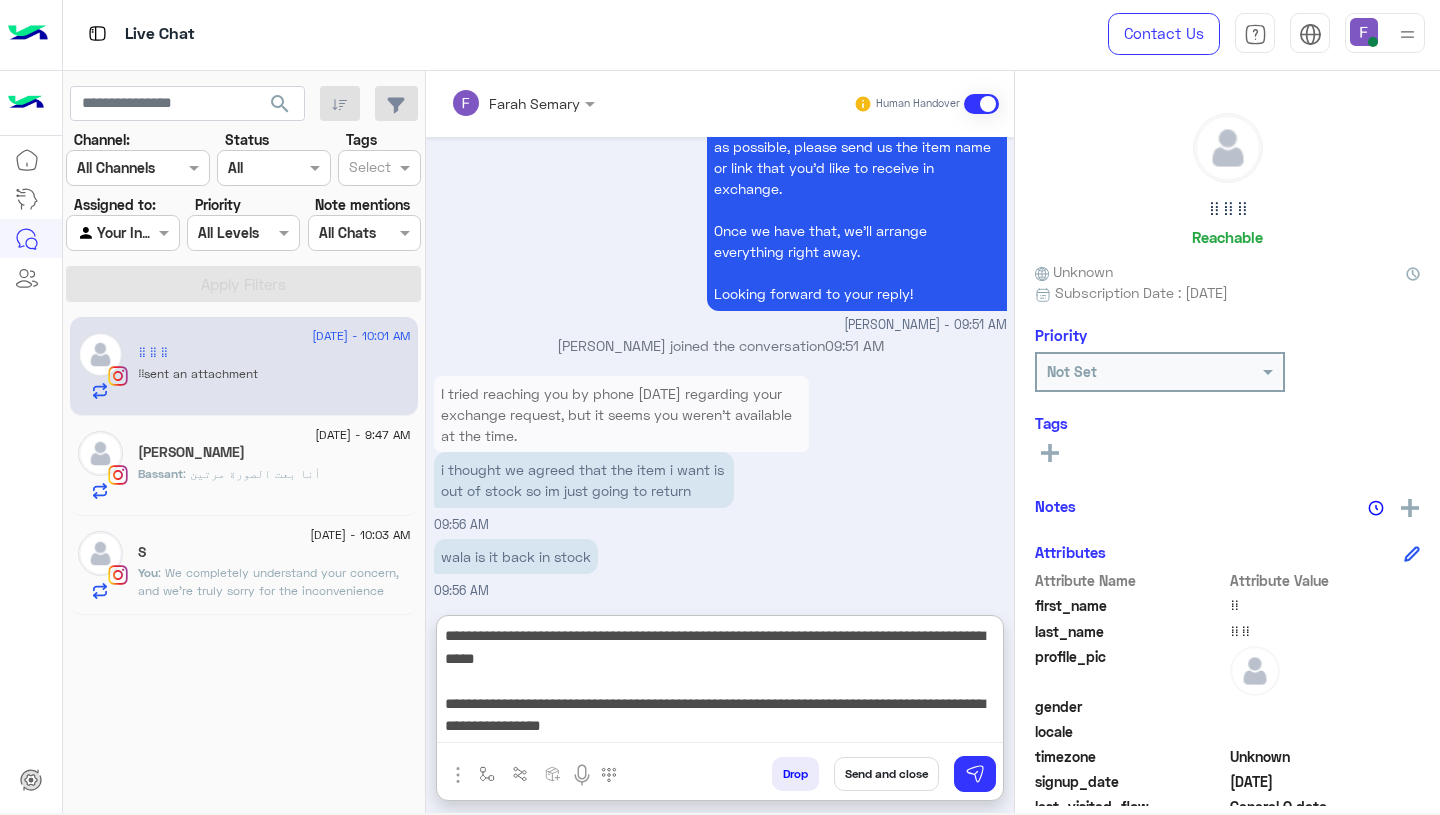 click on "**********" at bounding box center [720, 683] 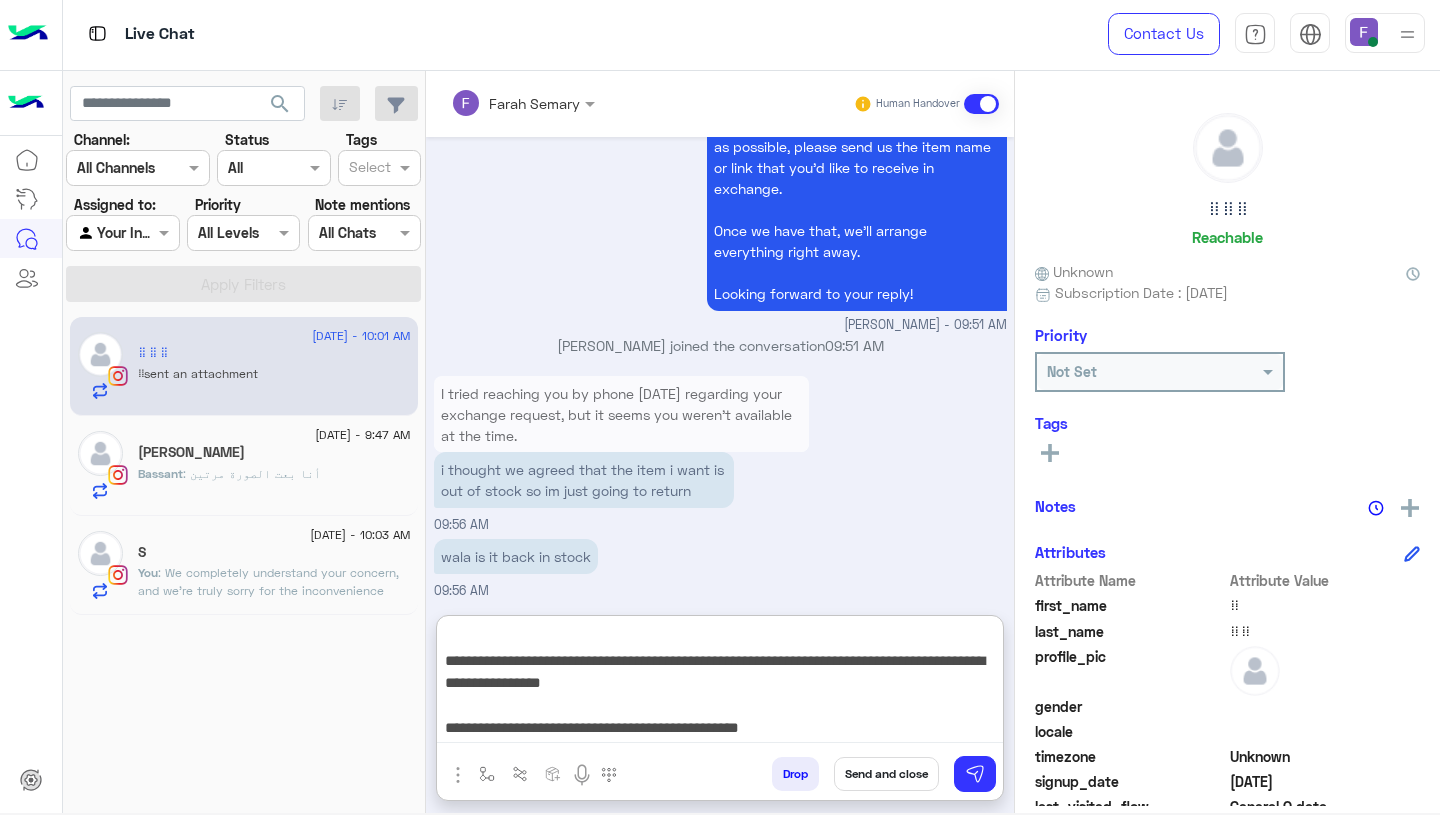 scroll, scrollTop: 87, scrollLeft: 0, axis: vertical 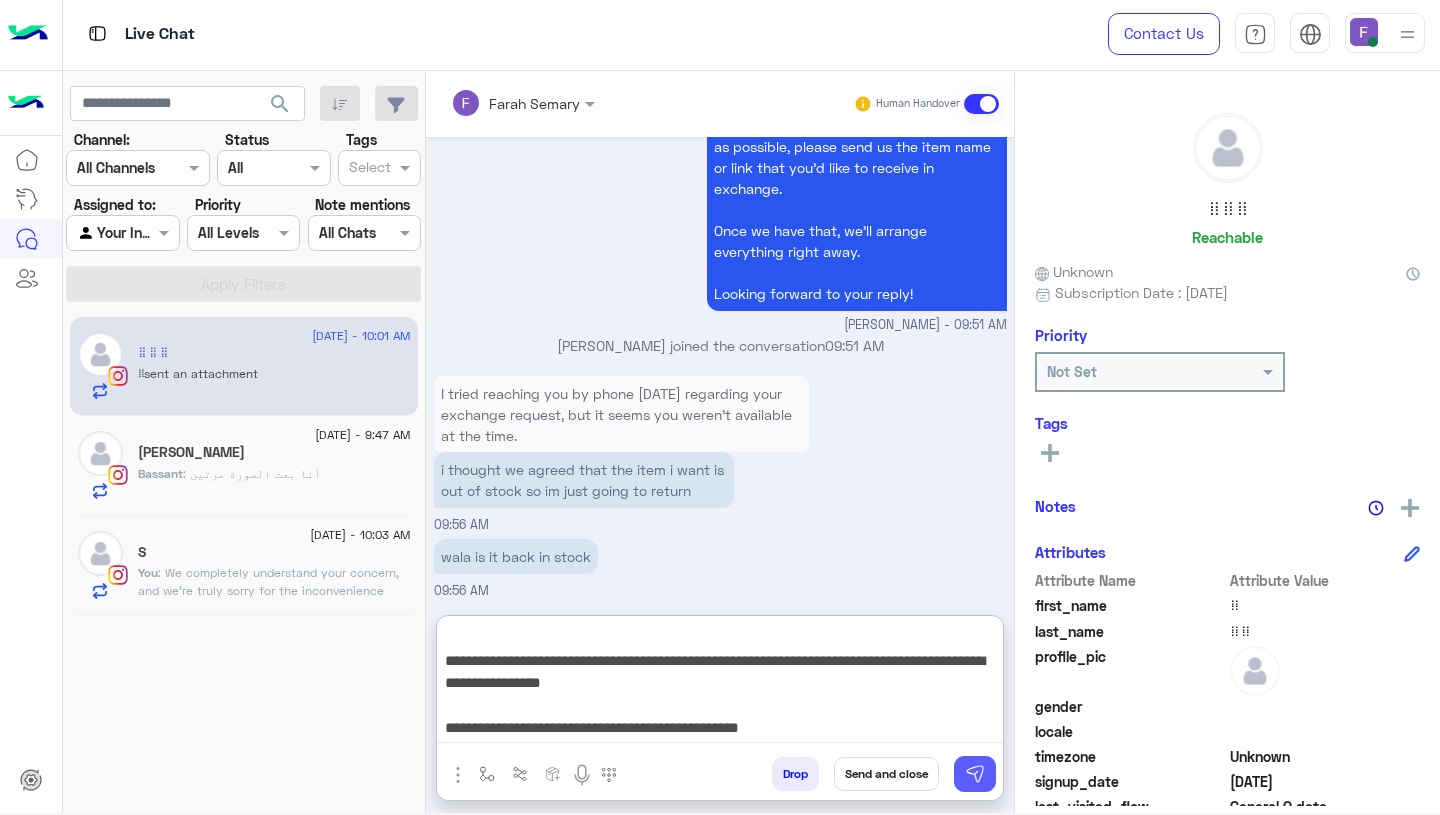 type on "**********" 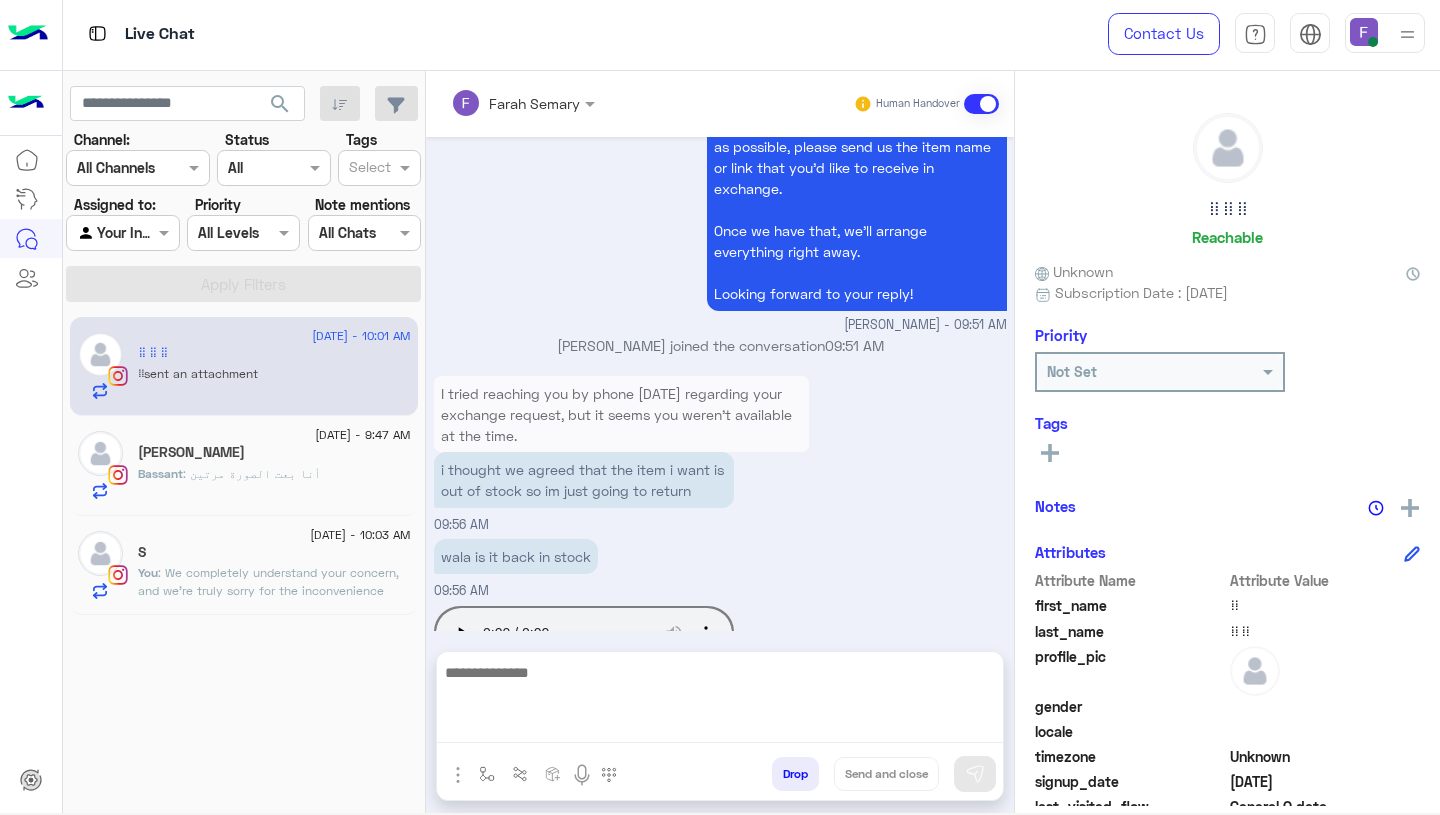 scroll, scrollTop: 0, scrollLeft: 0, axis: both 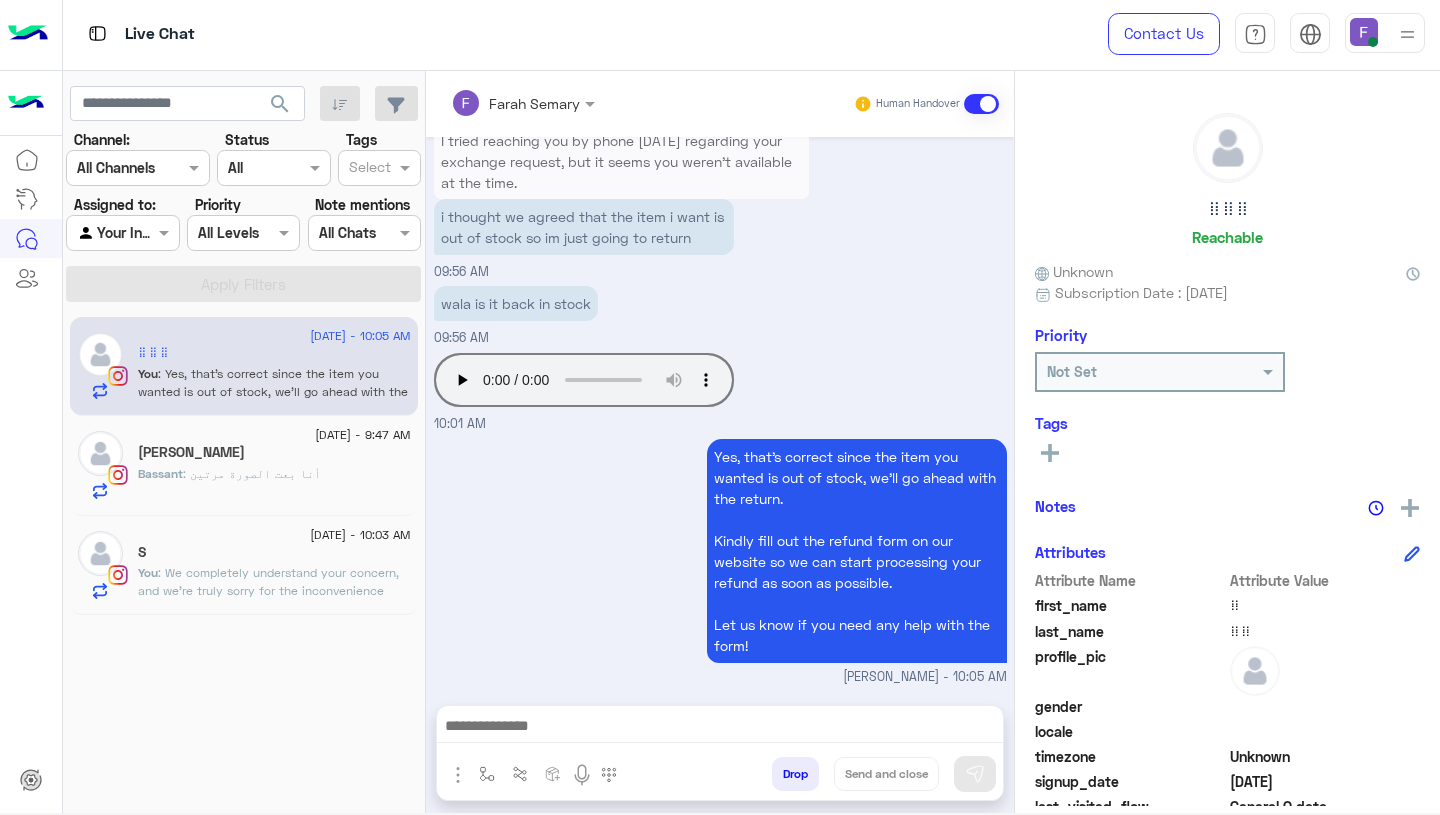 click on "Bassant : أنا بعت الصورة مرتين" 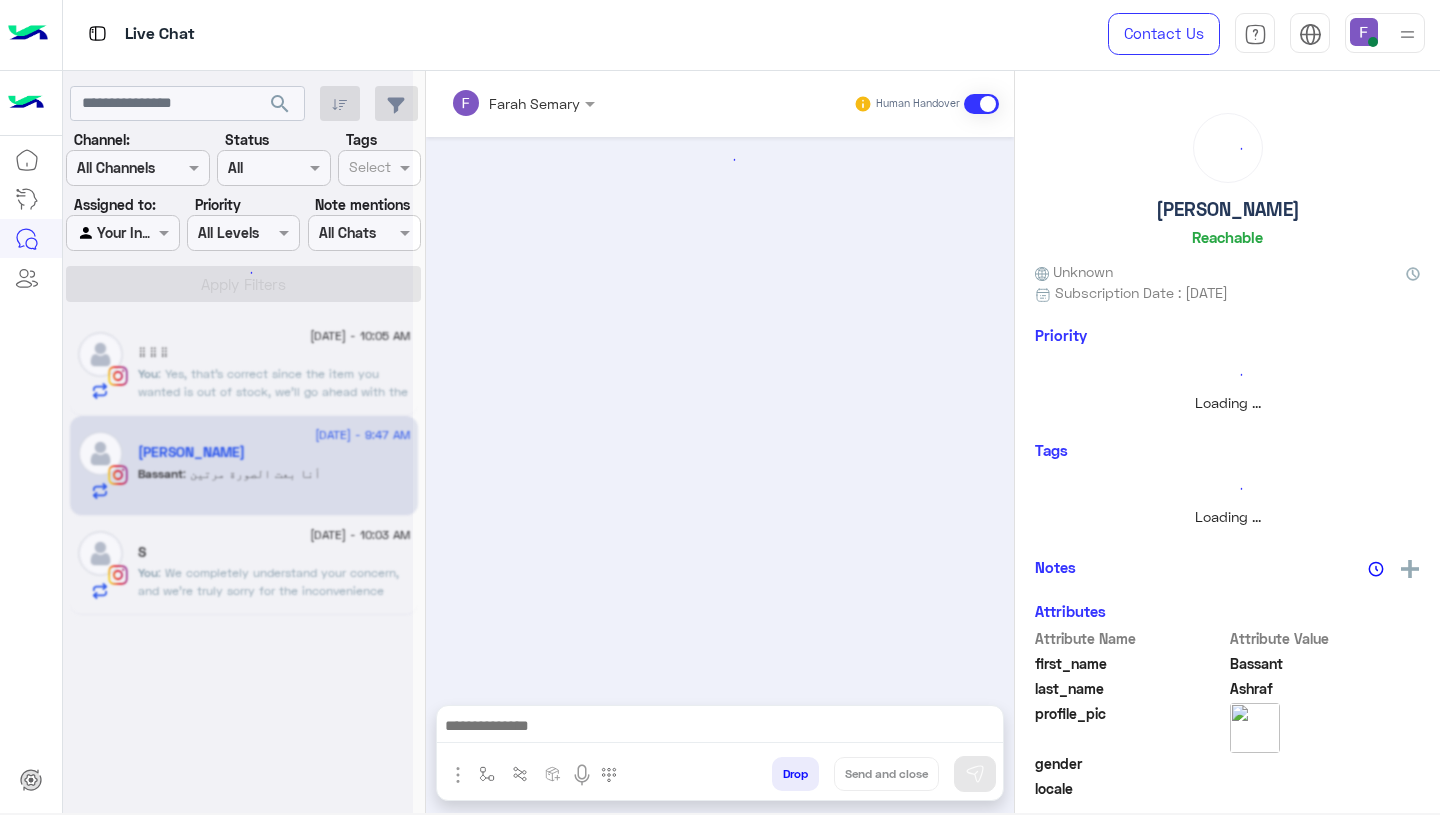 scroll, scrollTop: 1562, scrollLeft: 0, axis: vertical 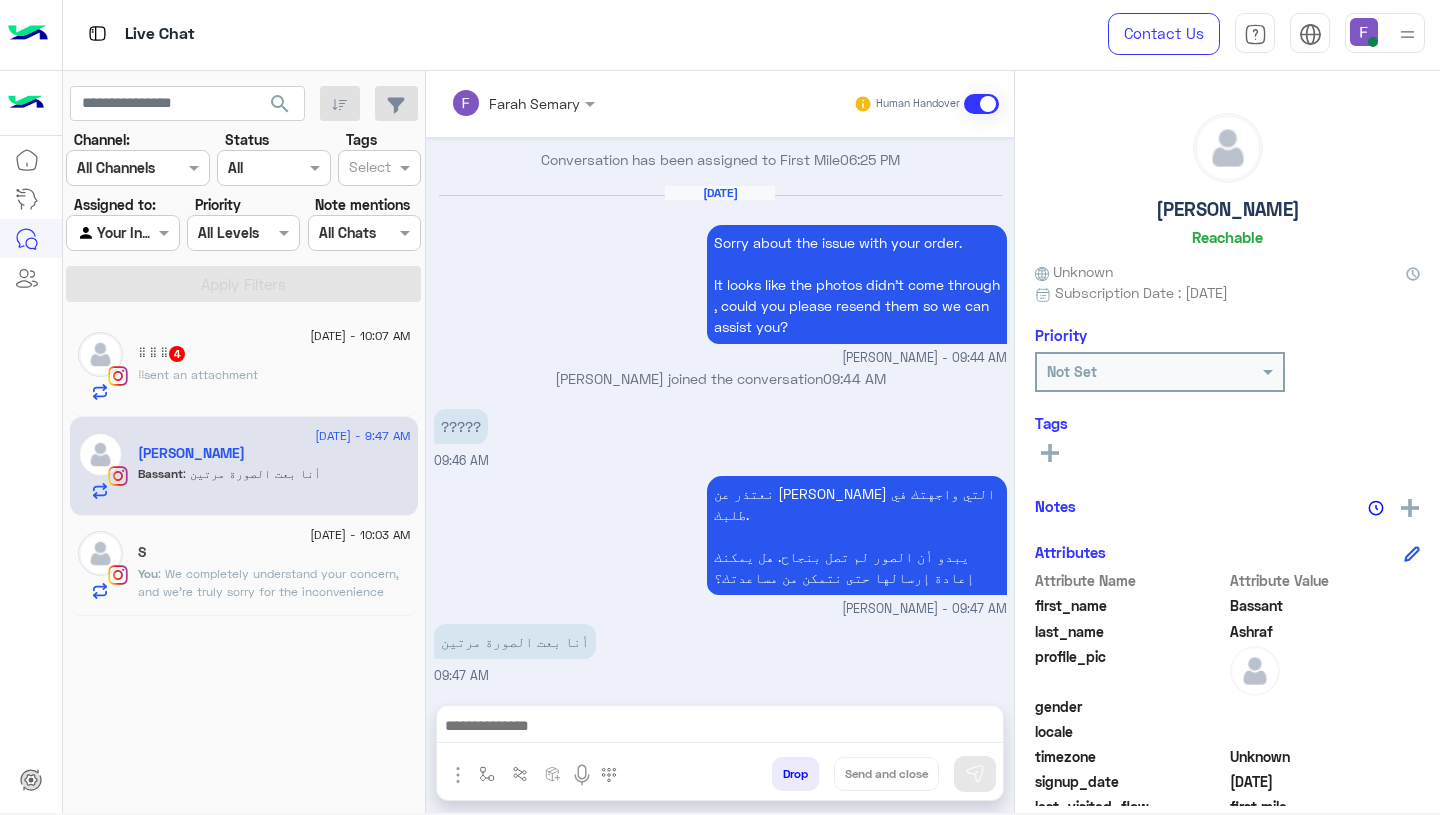click at bounding box center [1364, 32] 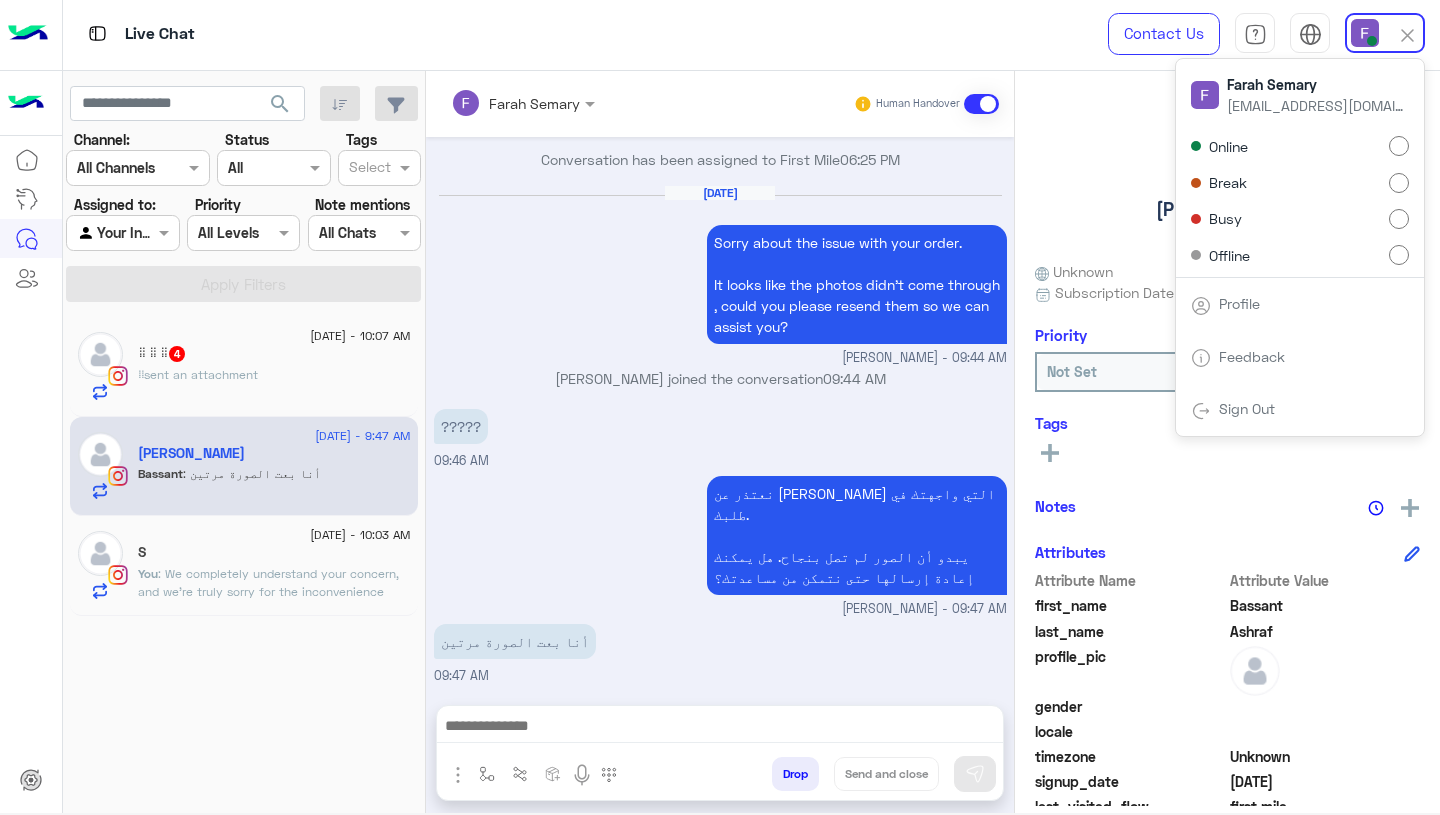 click on "[EMAIL_ADDRESS][DOMAIN_NAME]" at bounding box center (1317, 105) 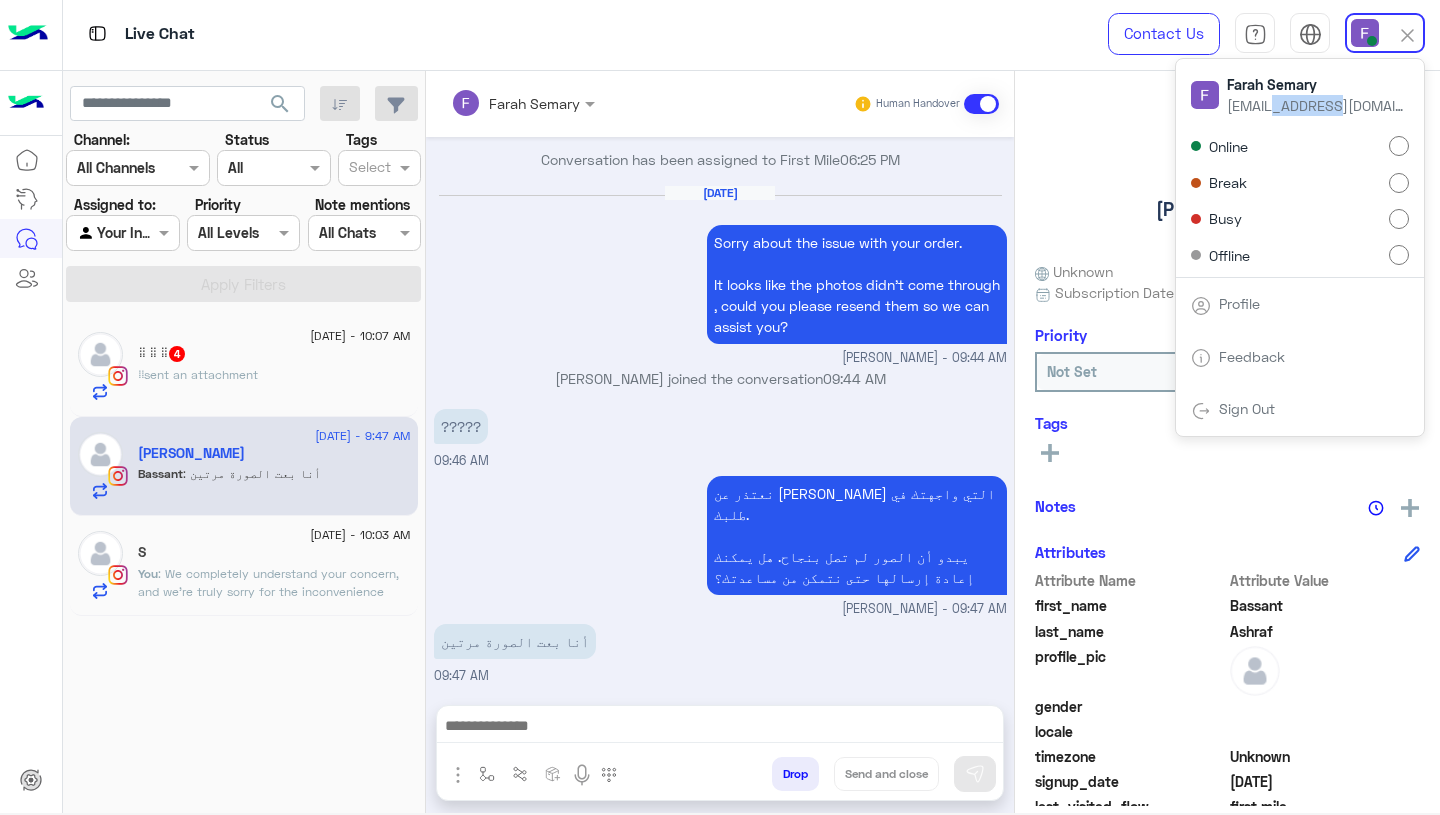click on "[EMAIL_ADDRESS][DOMAIN_NAME]" at bounding box center [1317, 105] 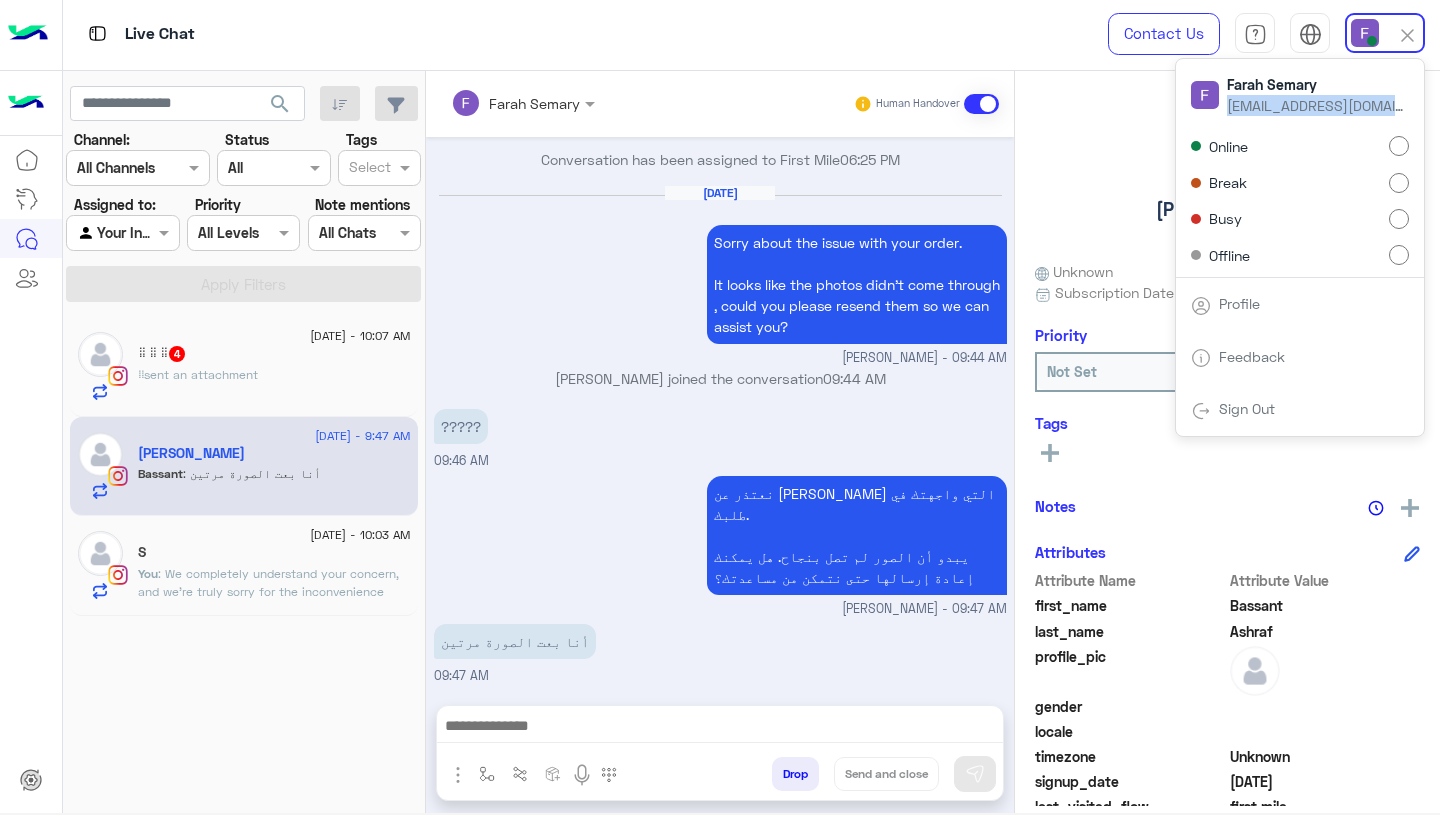 click on "[EMAIL_ADDRESS][DOMAIN_NAME]" at bounding box center (1317, 105) 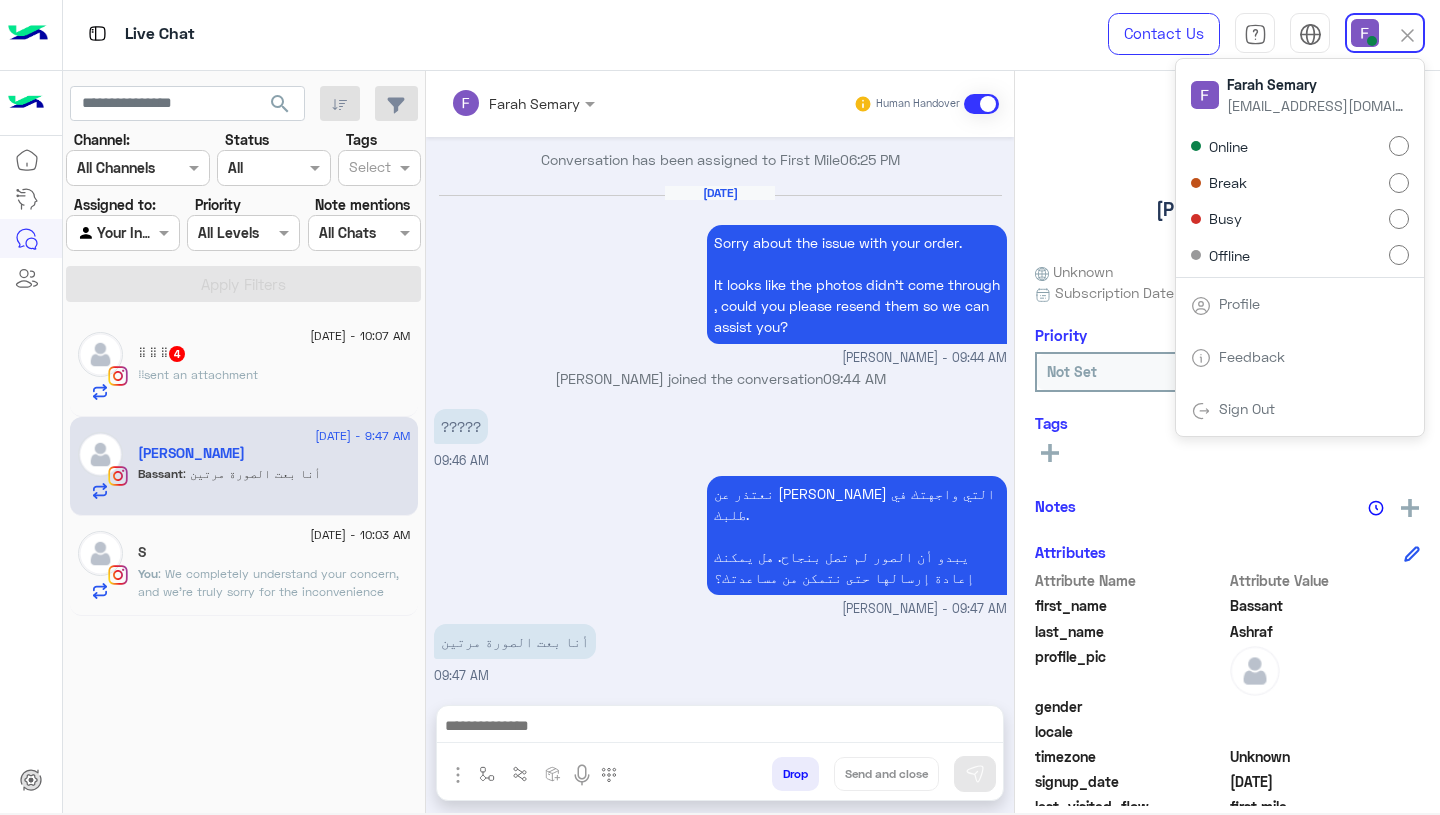 click on "[EMAIL_ADDRESS][DOMAIN_NAME]" at bounding box center (1317, 105) 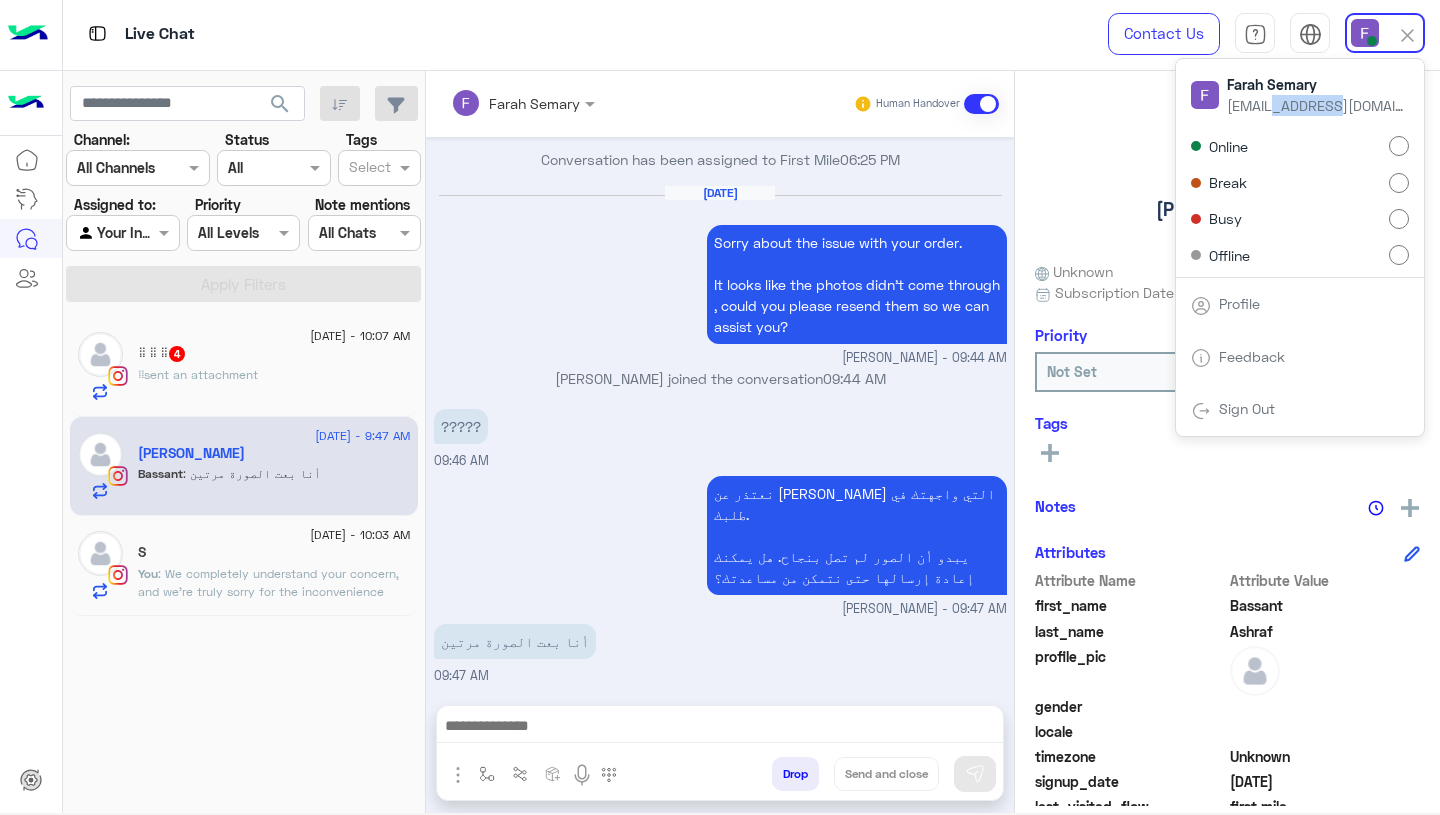 click on "[EMAIL_ADDRESS][DOMAIN_NAME]" at bounding box center [1317, 105] 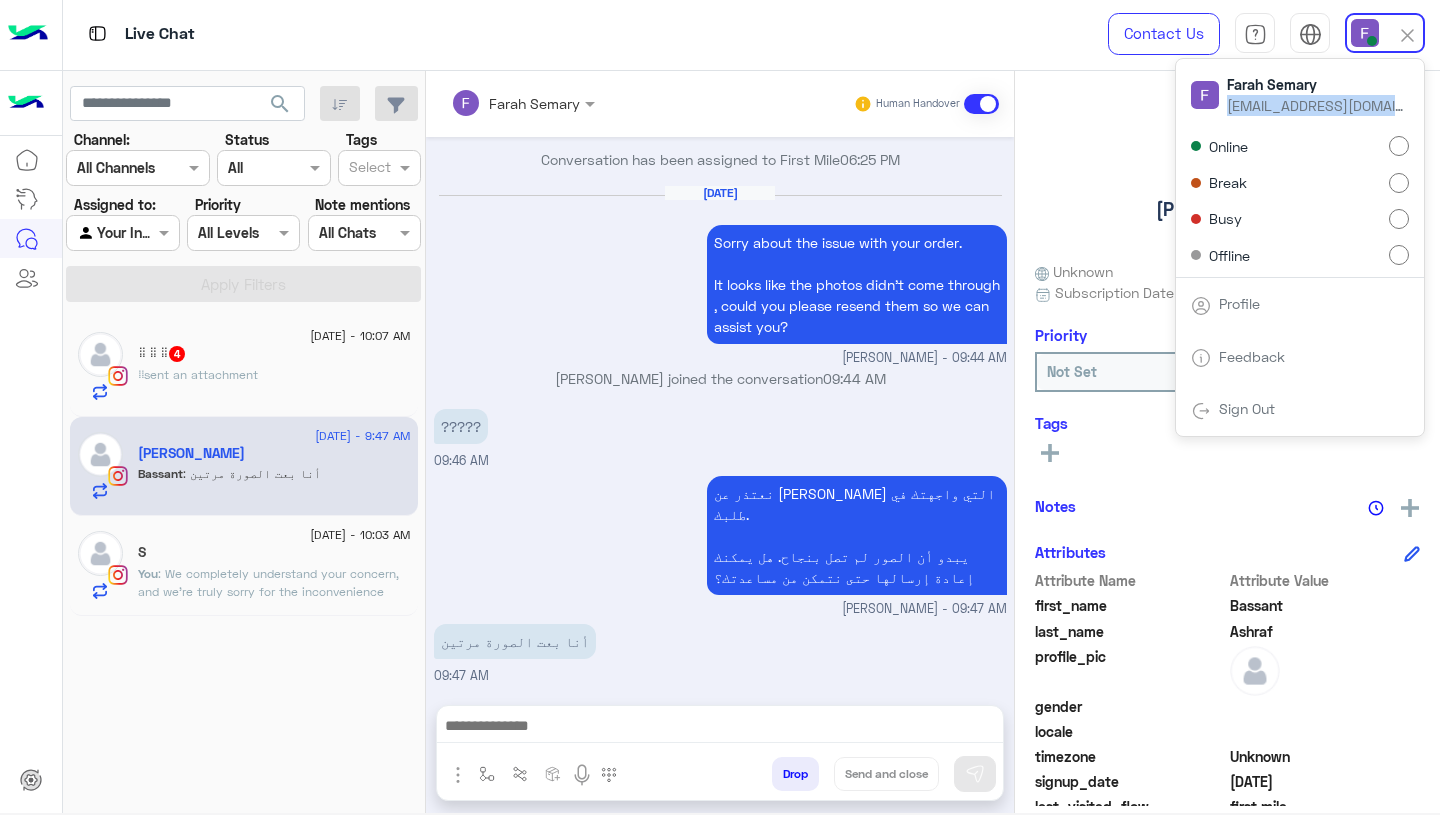 click on "[EMAIL_ADDRESS][DOMAIN_NAME]" at bounding box center (1317, 105) 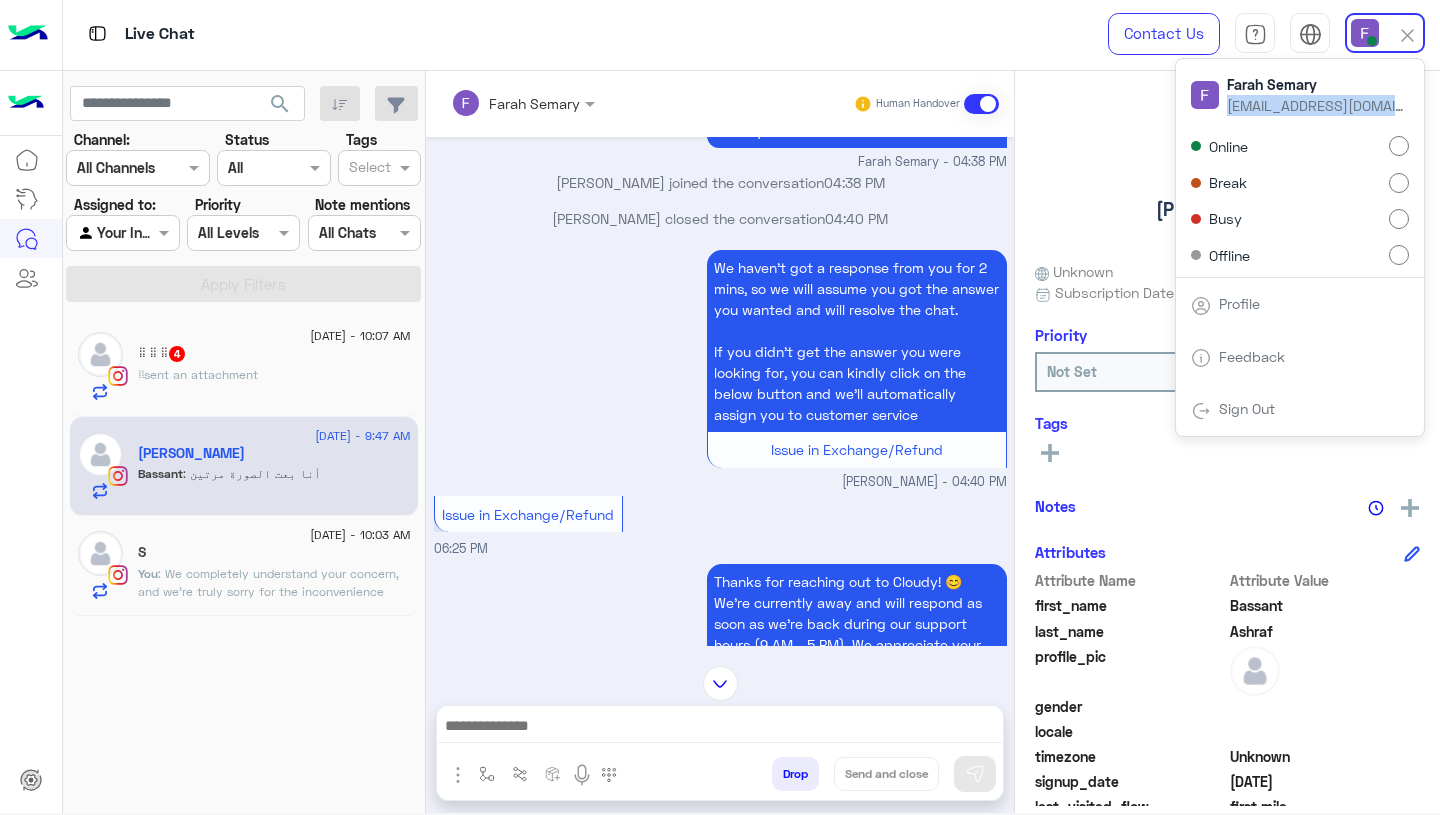 click on "We haven't got a response from you for 2 mins, so we will assume you got the answer you wanted and will resolve the chat.        If you didn’t get the answer you were looking for, you can kindly click on the below button and we’ll automatically assign you to customer service  Issue in Exchange/Refund   [PERSON_NAME] -  04:40 PM" at bounding box center [720, 368] 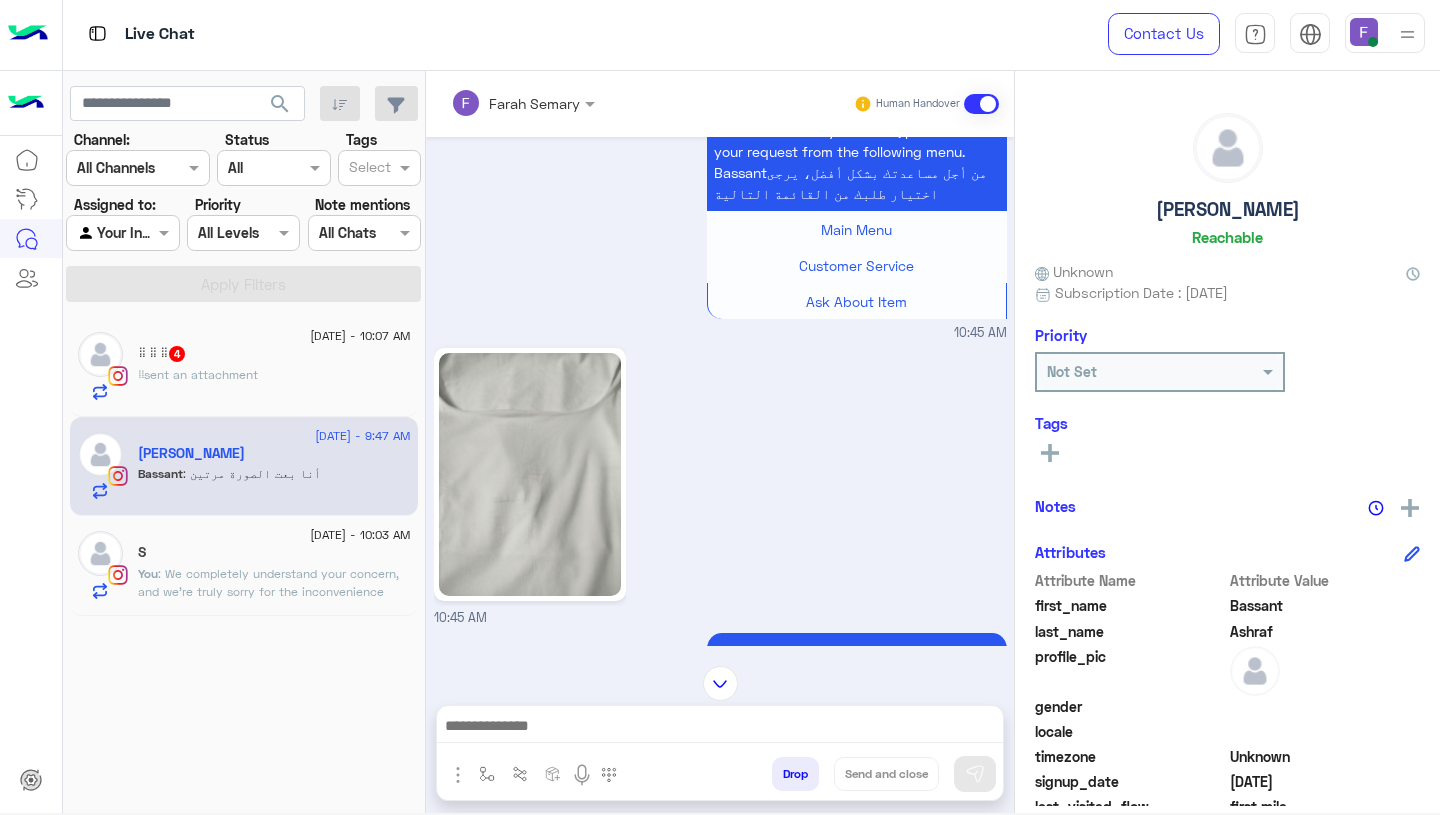 scroll, scrollTop: 1111, scrollLeft: 0, axis: vertical 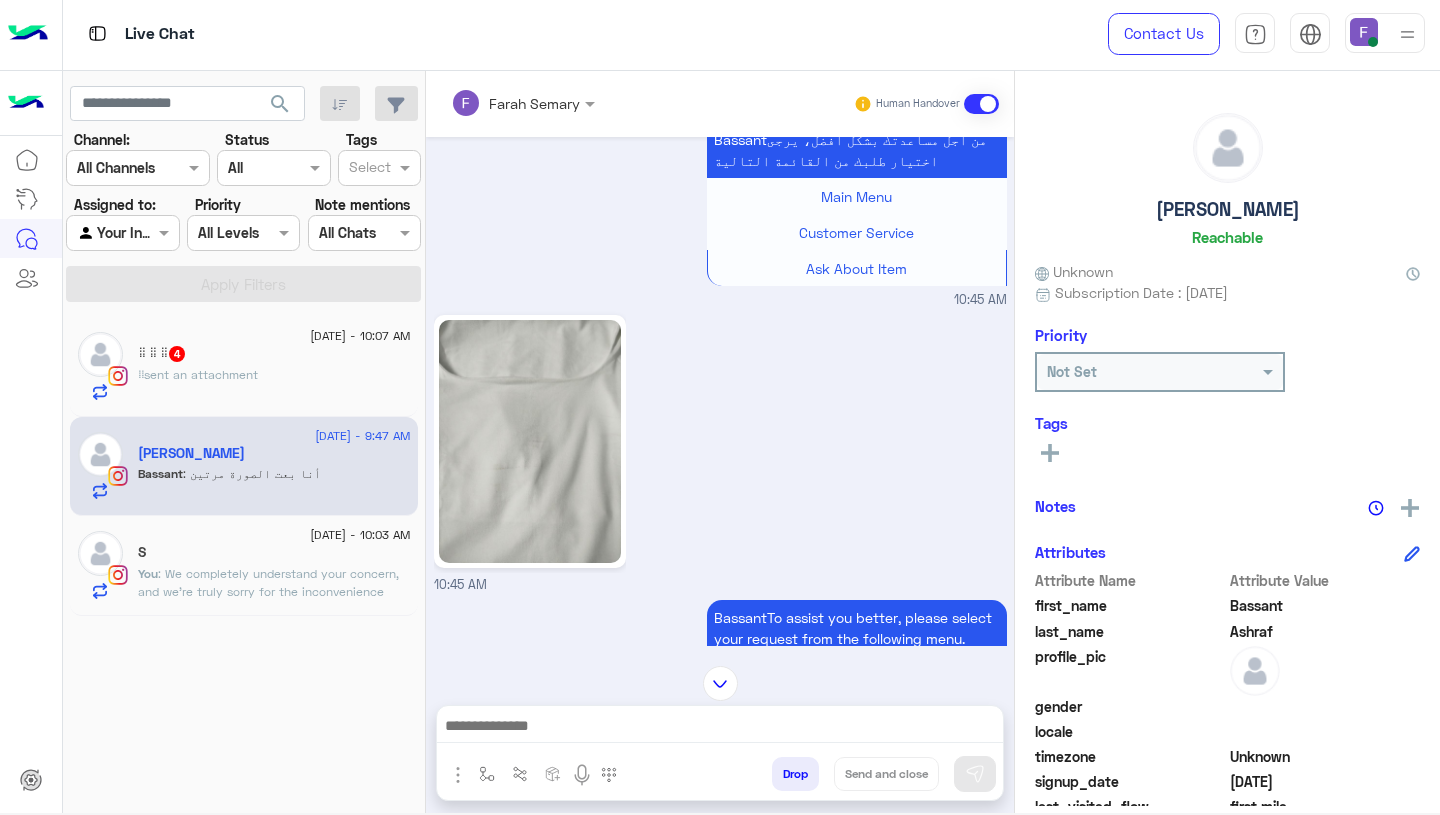 click 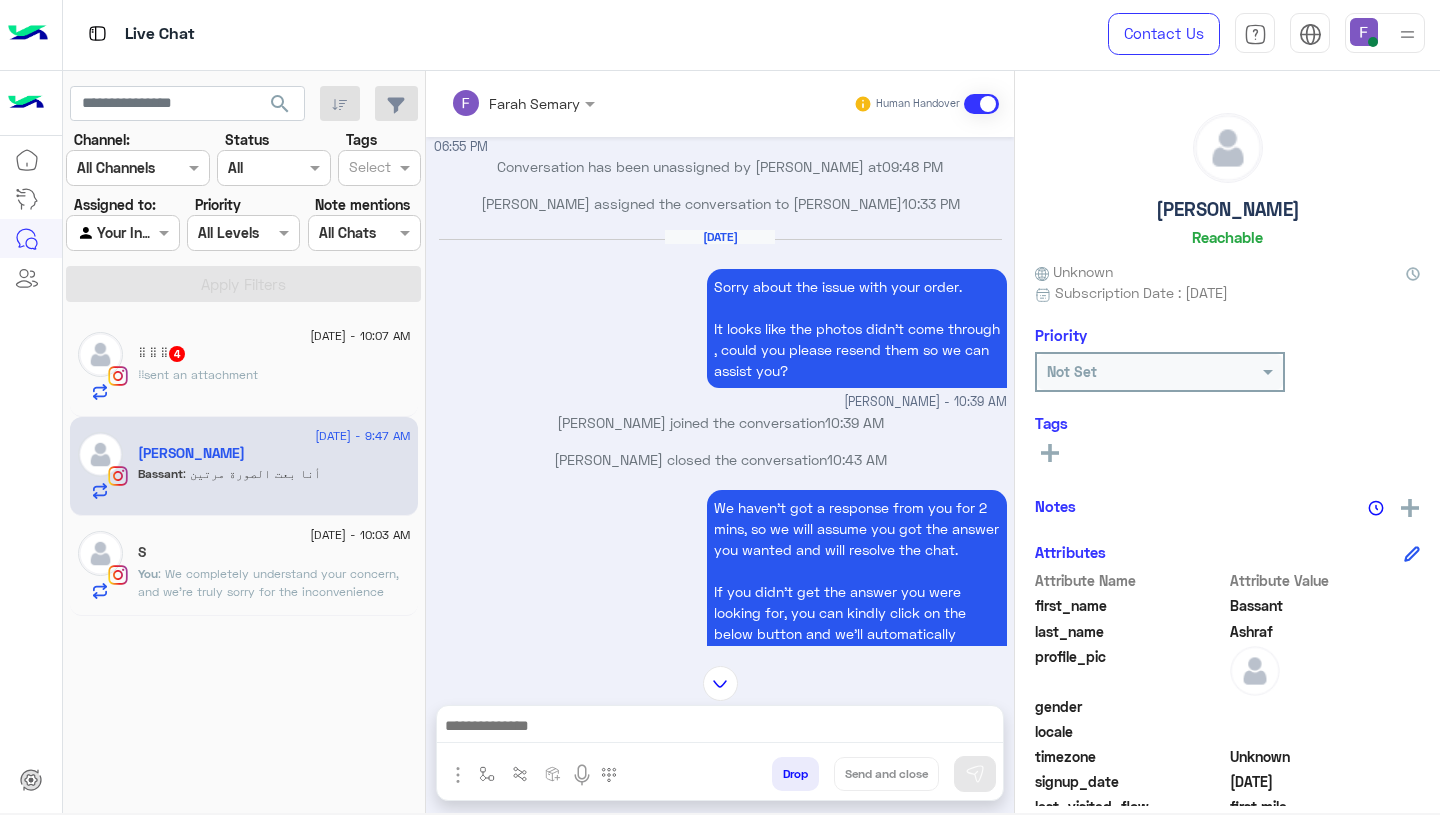 scroll, scrollTop: 0, scrollLeft: 0, axis: both 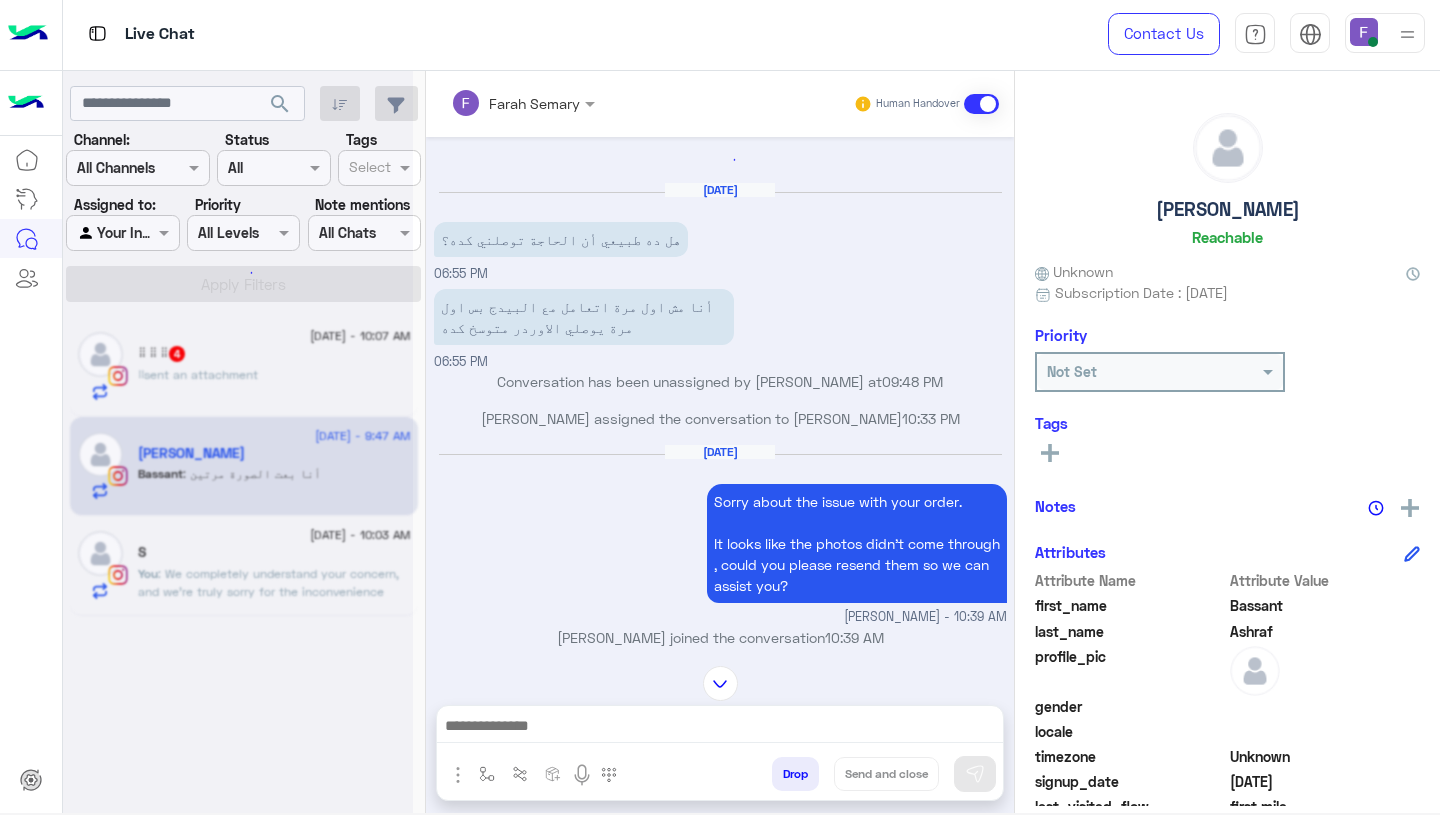 click on "⠀  sent an attachment" 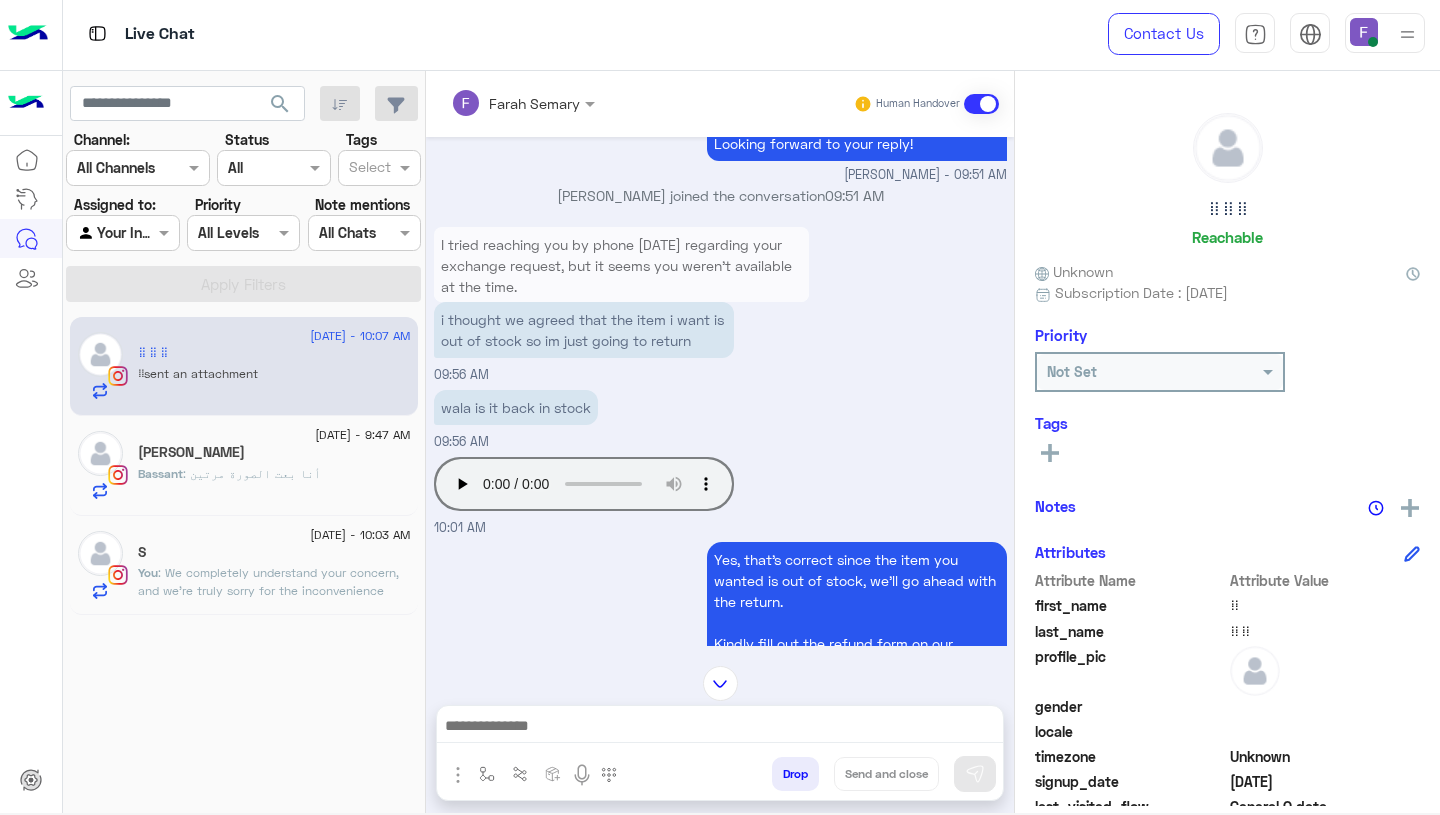scroll, scrollTop: 1548, scrollLeft: 0, axis: vertical 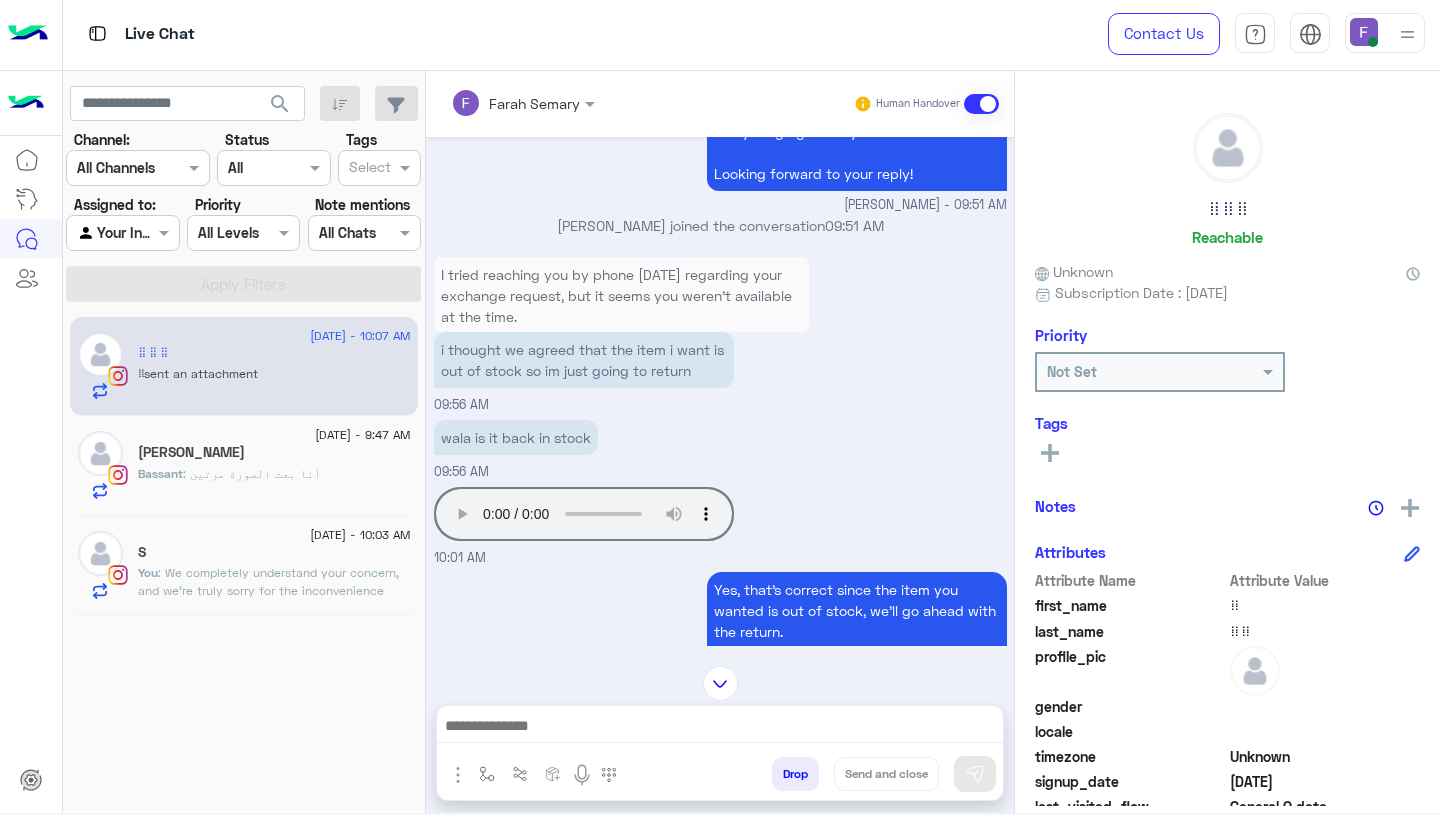 click on "[DATE] - 9:47 AM  Bassant [PERSON_NAME] : أنا بعت الصورة مرتين" 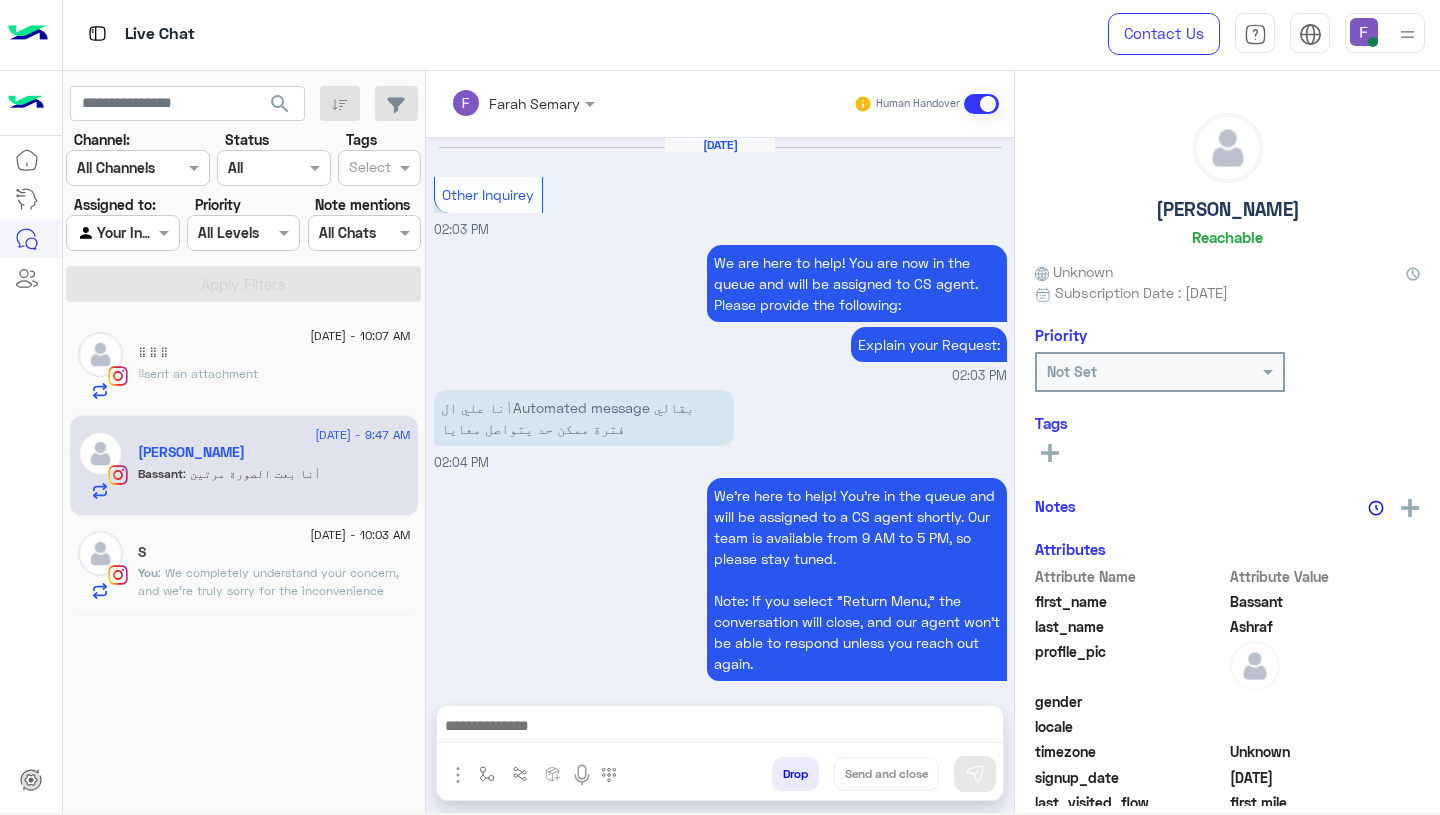scroll, scrollTop: 1562, scrollLeft: 0, axis: vertical 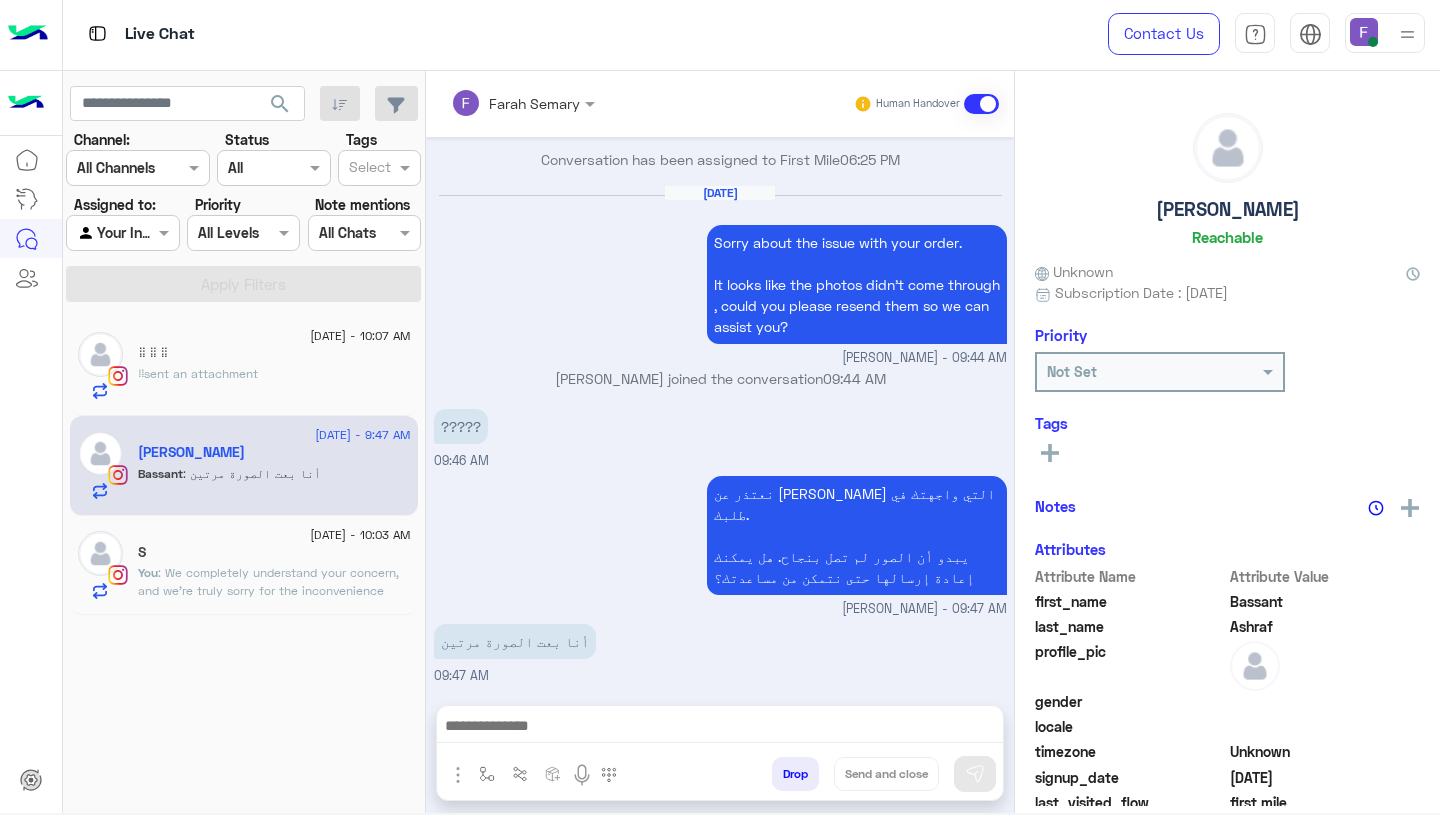 click on "⠀ ⠀ ⠀" 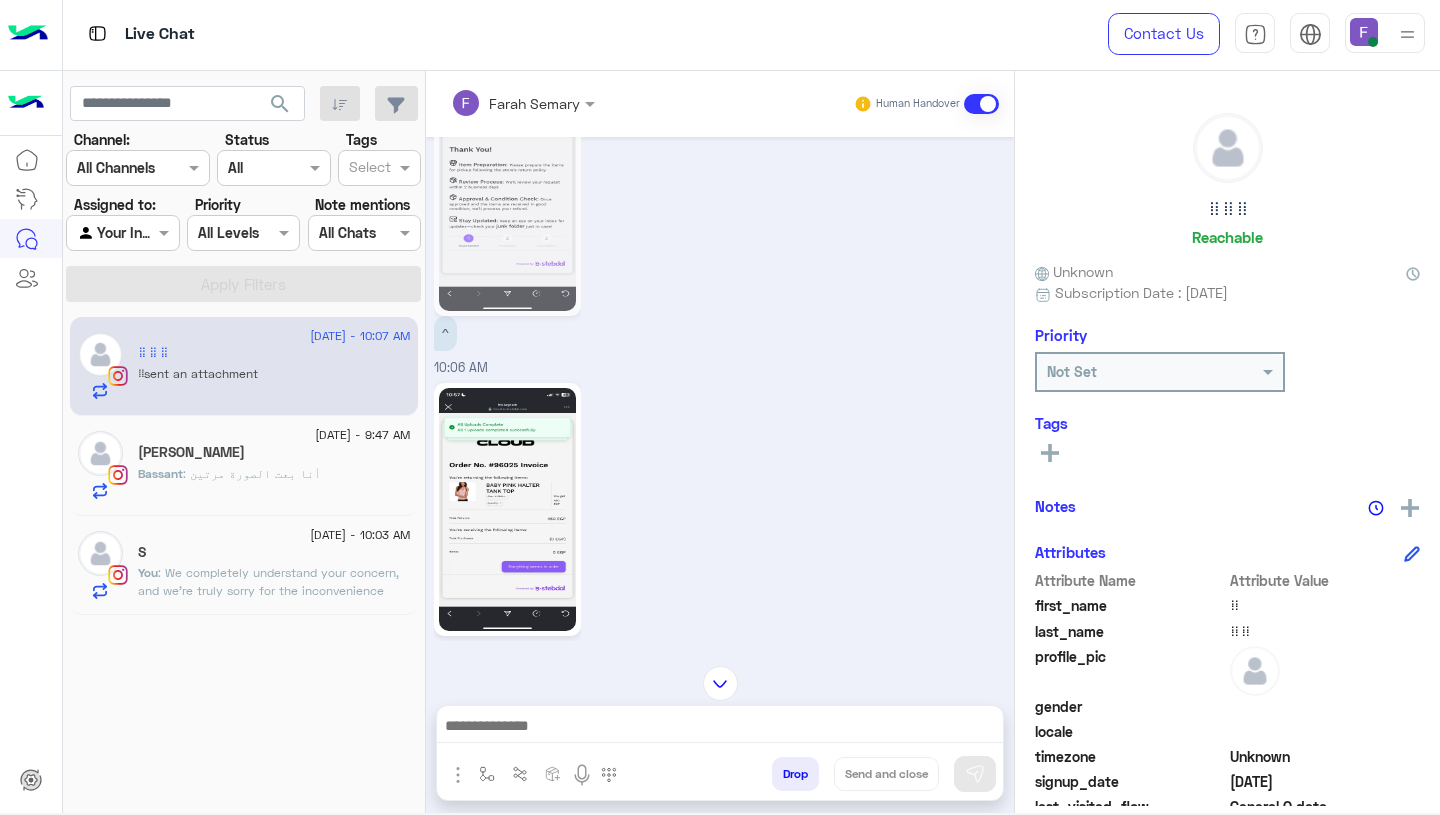 scroll, scrollTop: 2712, scrollLeft: 0, axis: vertical 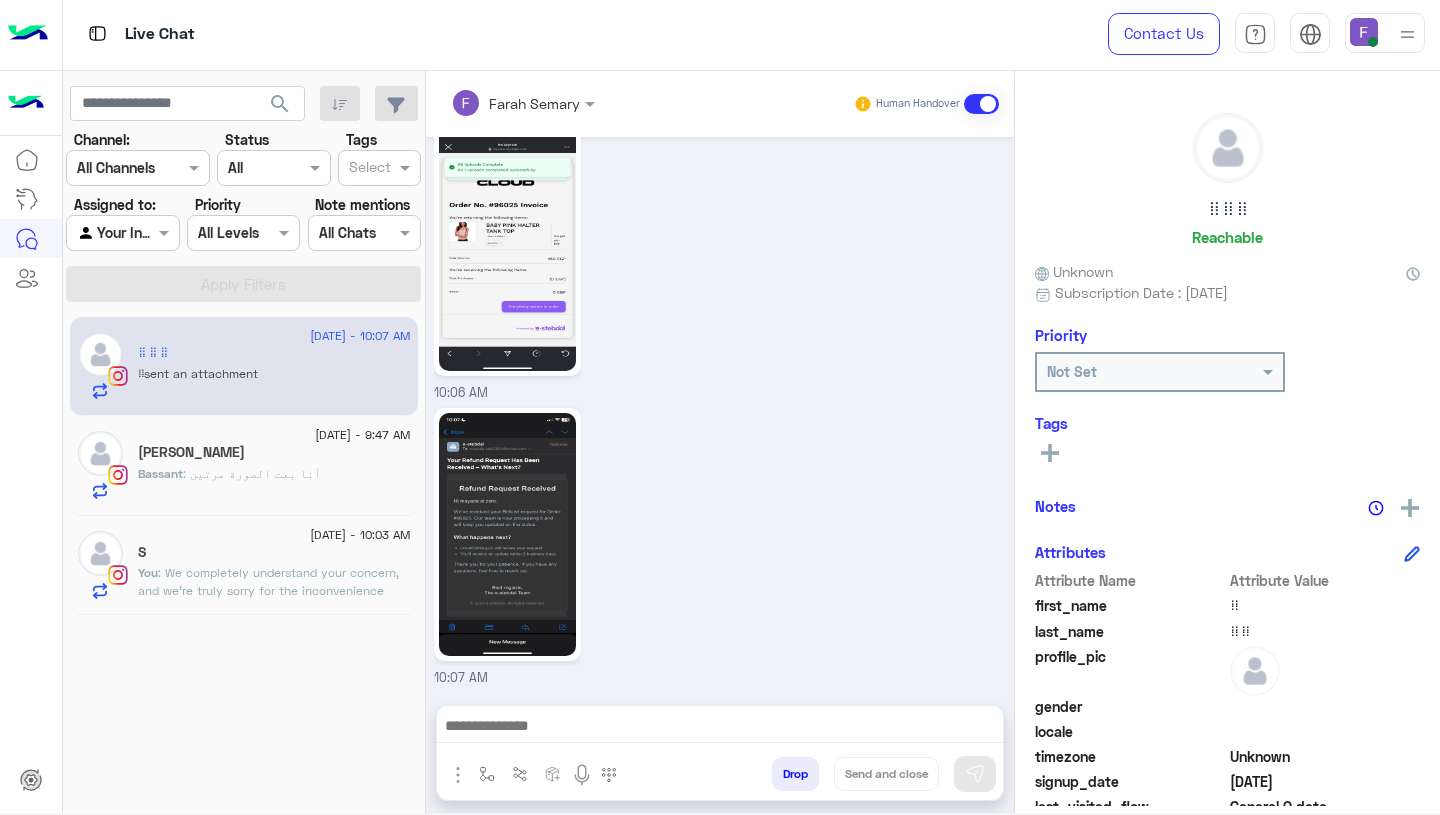 click on "10:07 AM" at bounding box center (720, 545) 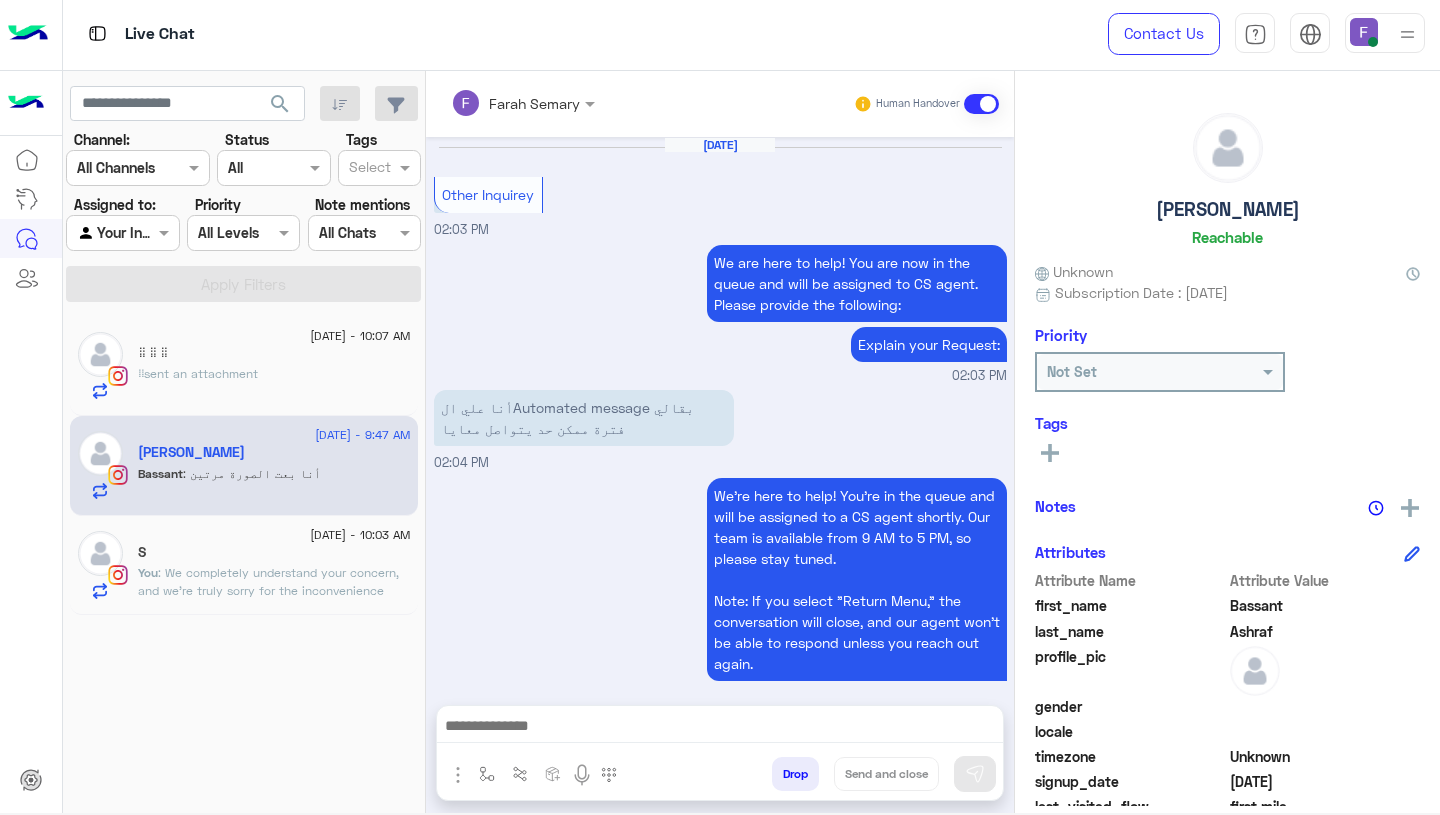 scroll, scrollTop: 1562, scrollLeft: 0, axis: vertical 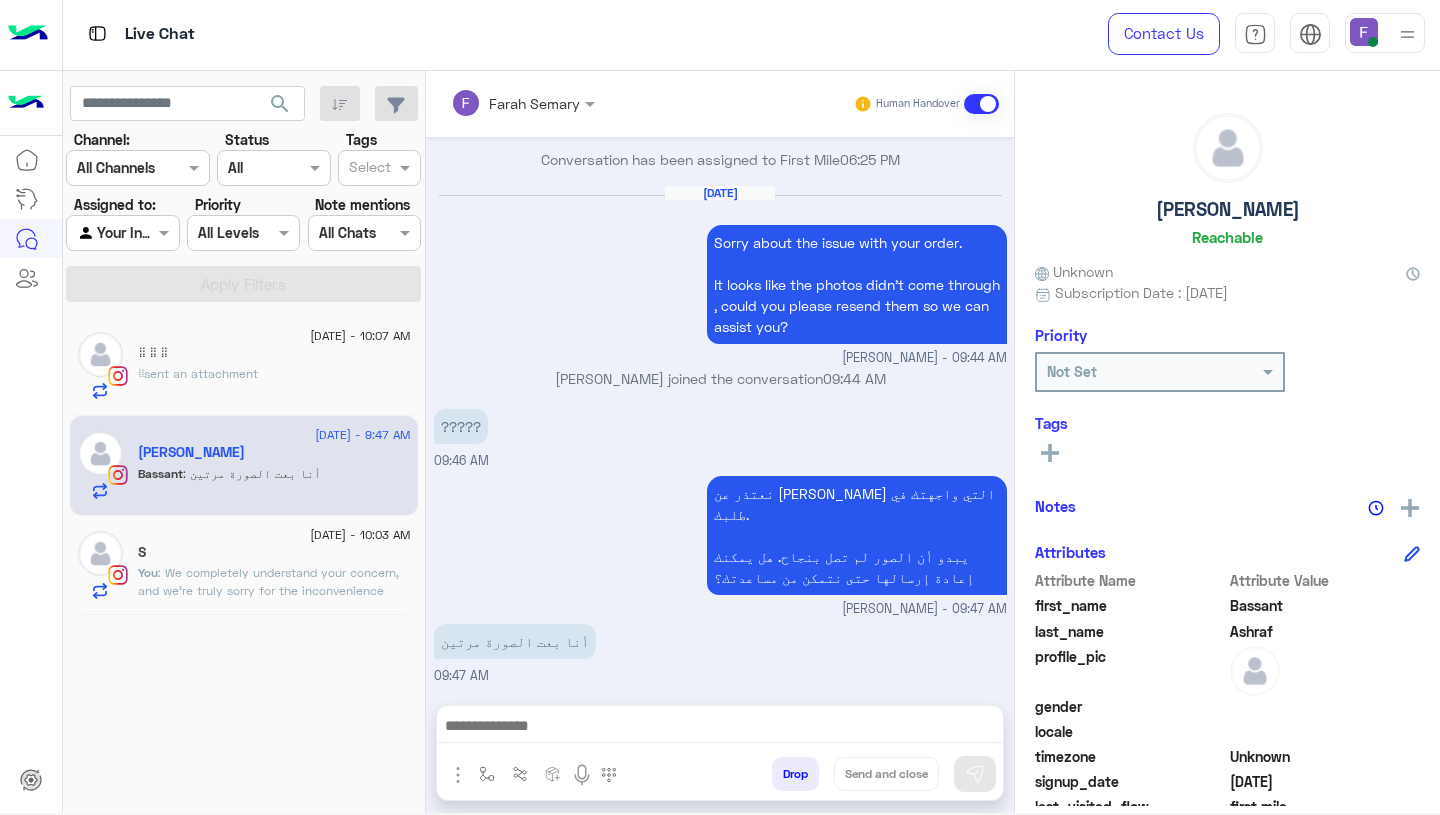 click on "?????   09:46 AM" at bounding box center [720, 437] 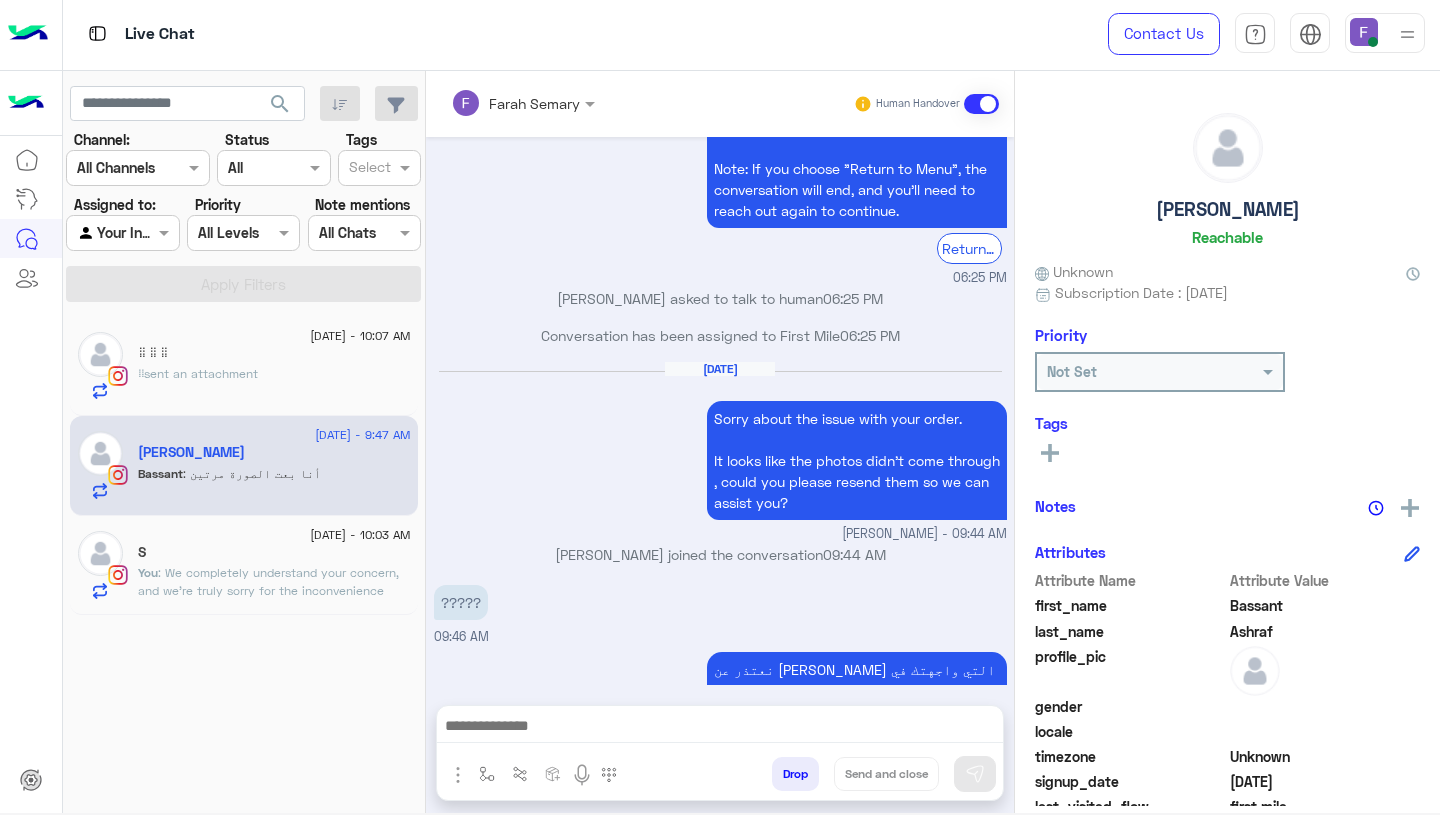 scroll, scrollTop: 1510, scrollLeft: 0, axis: vertical 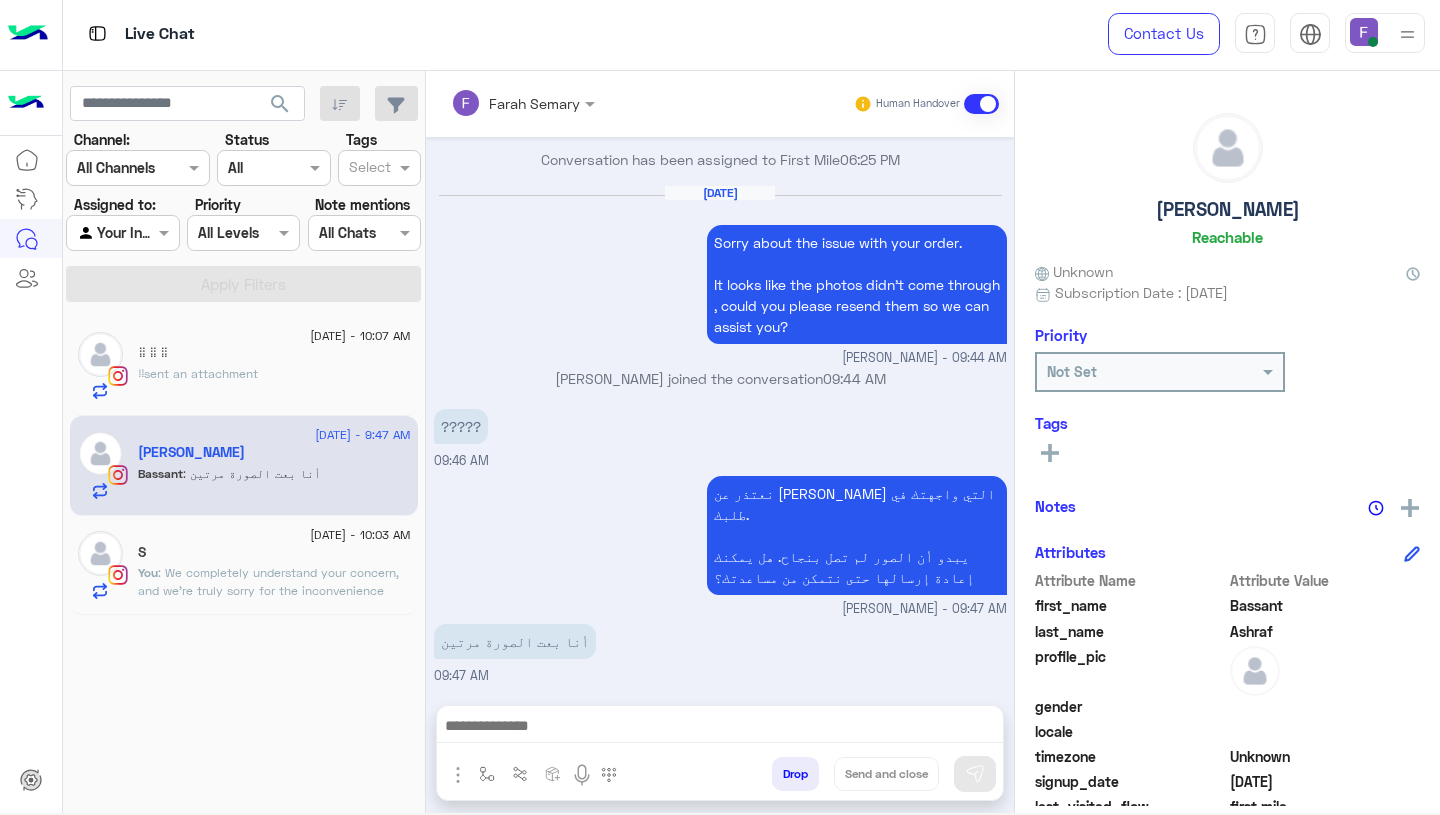 click on "You  :
We completely understand your concern, and we’re truly sorry for the inconvenience caused.
In order to provide you with the best possible solution, could you please send us your phone number so that our team can give you a call and discuss the next steps directly?
We’re here to help and will do our best to resolve this for you as quickly as possible." 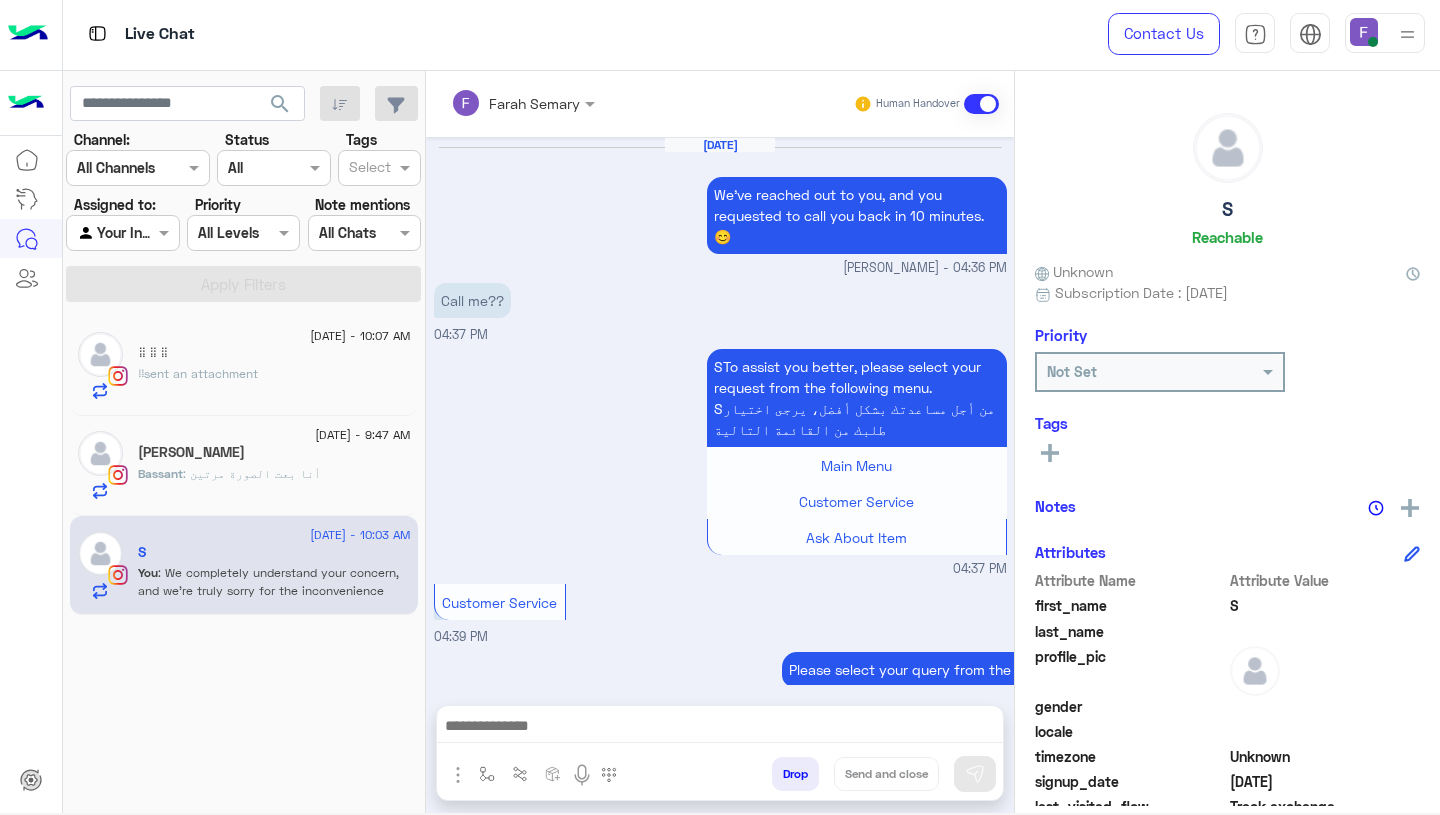 scroll, scrollTop: 1984, scrollLeft: 0, axis: vertical 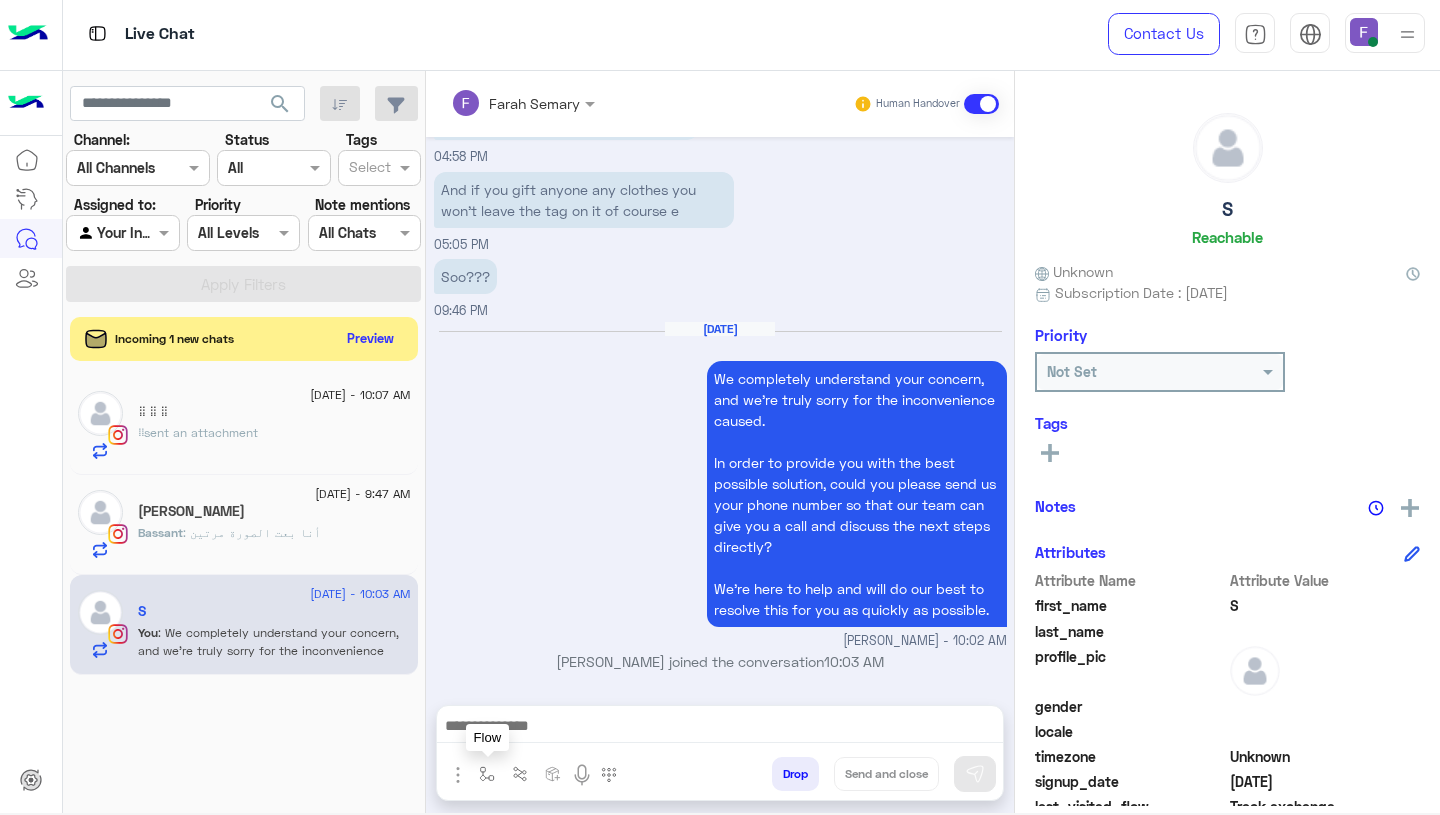 click at bounding box center [487, 774] 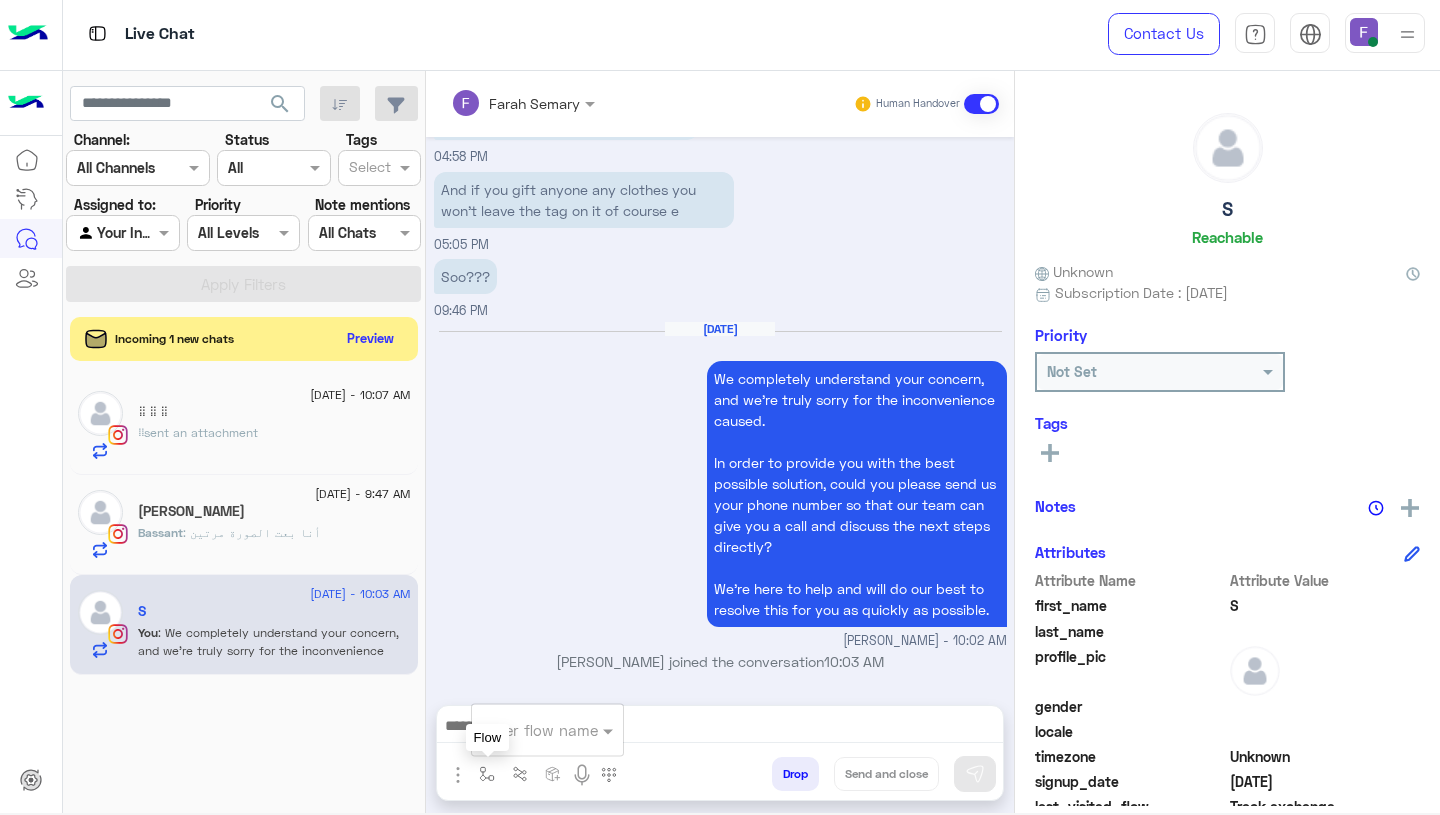 click at bounding box center (523, 730) 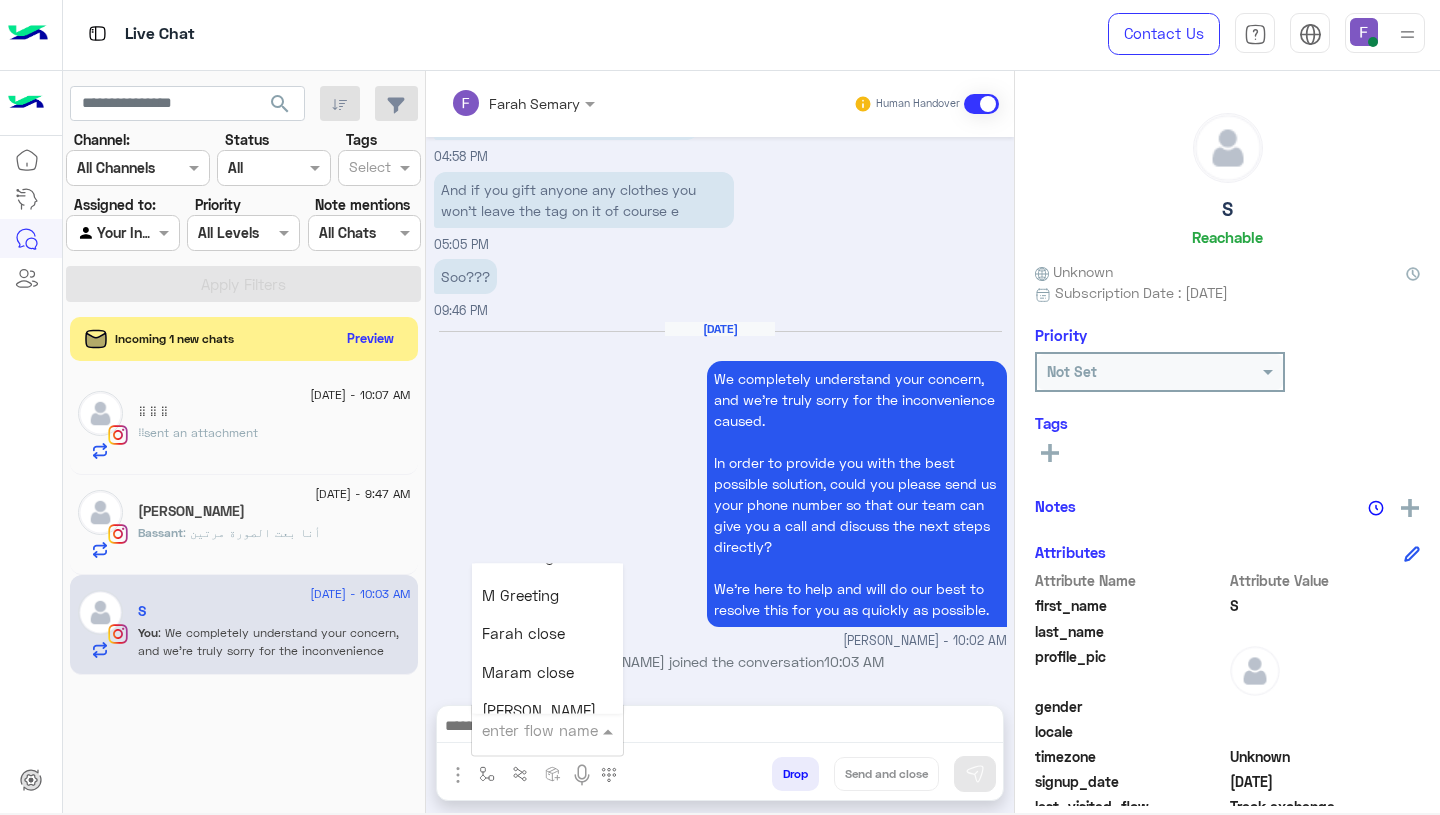 scroll, scrollTop: 2369, scrollLeft: 0, axis: vertical 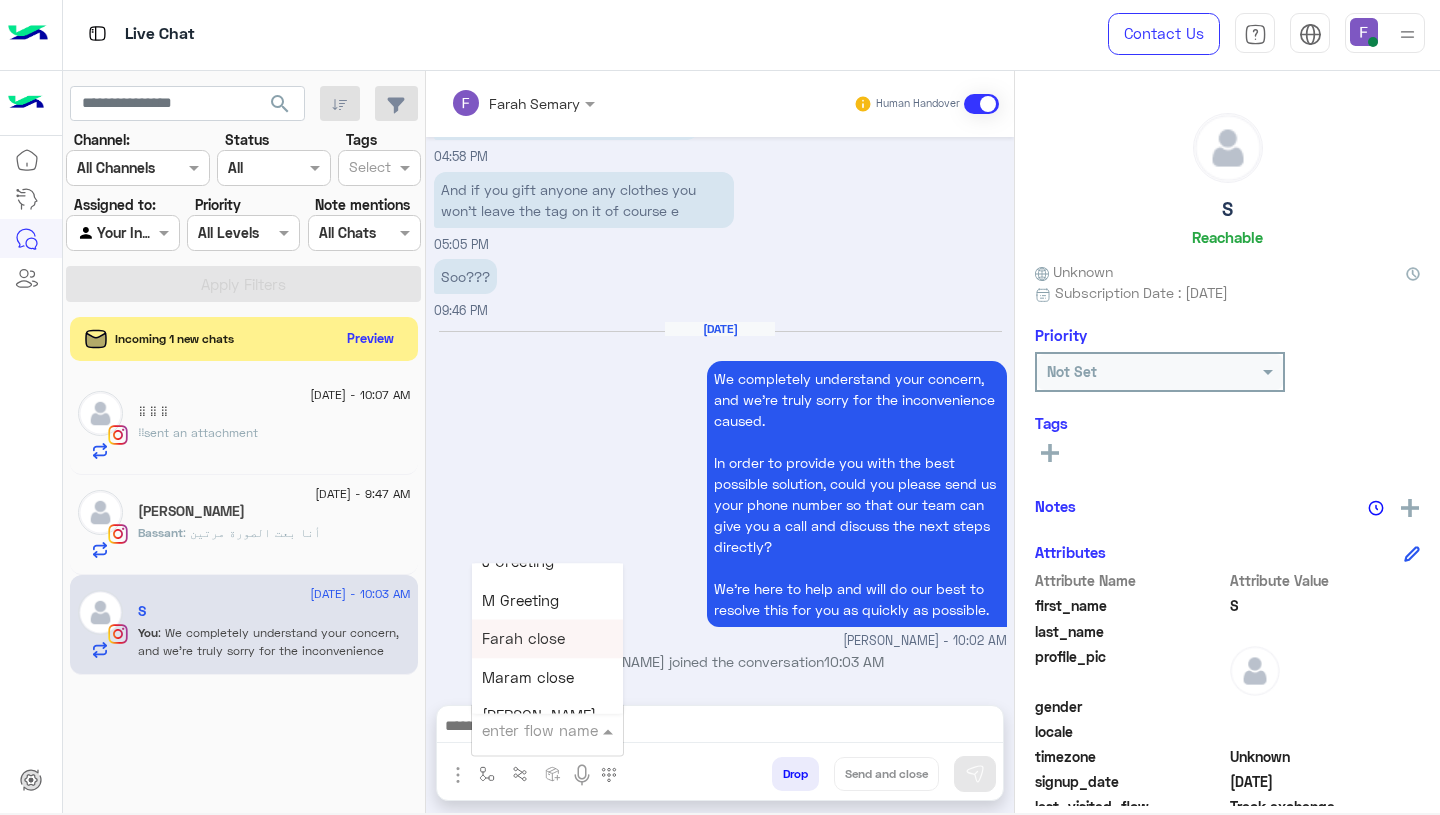 click on "Farah close" at bounding box center [523, 639] 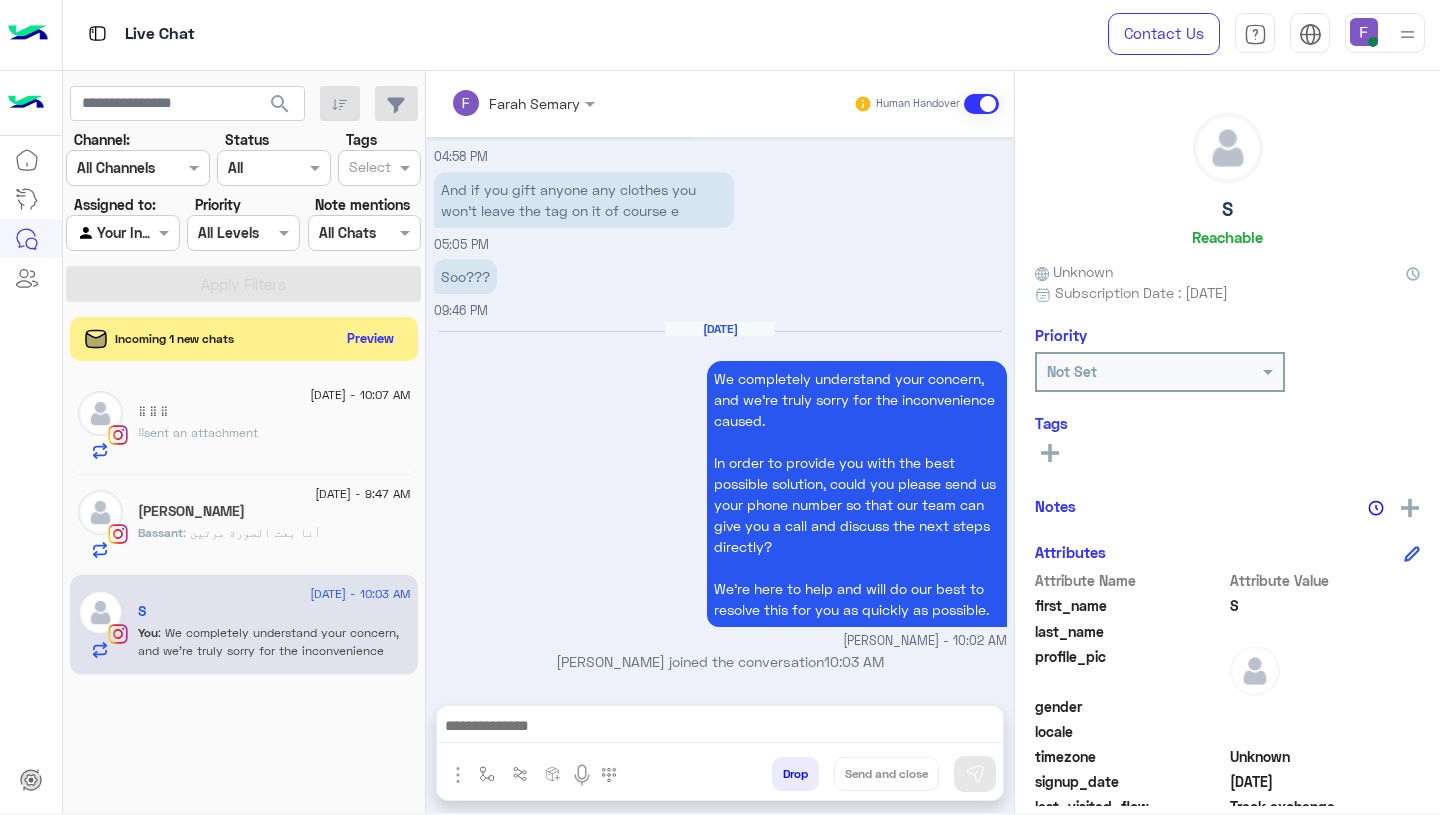 type on "**********" 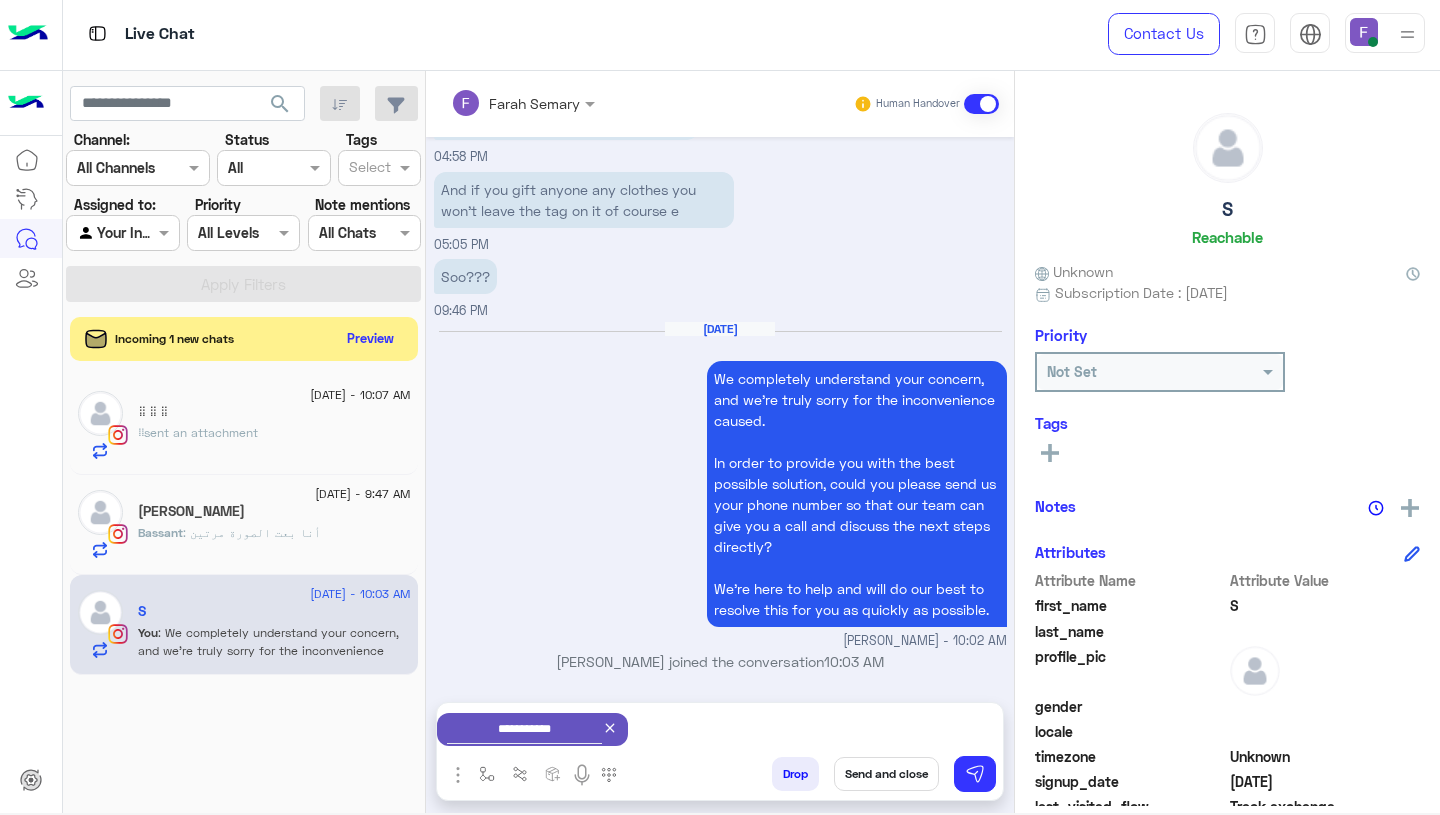 click on "Send and close" at bounding box center (886, 774) 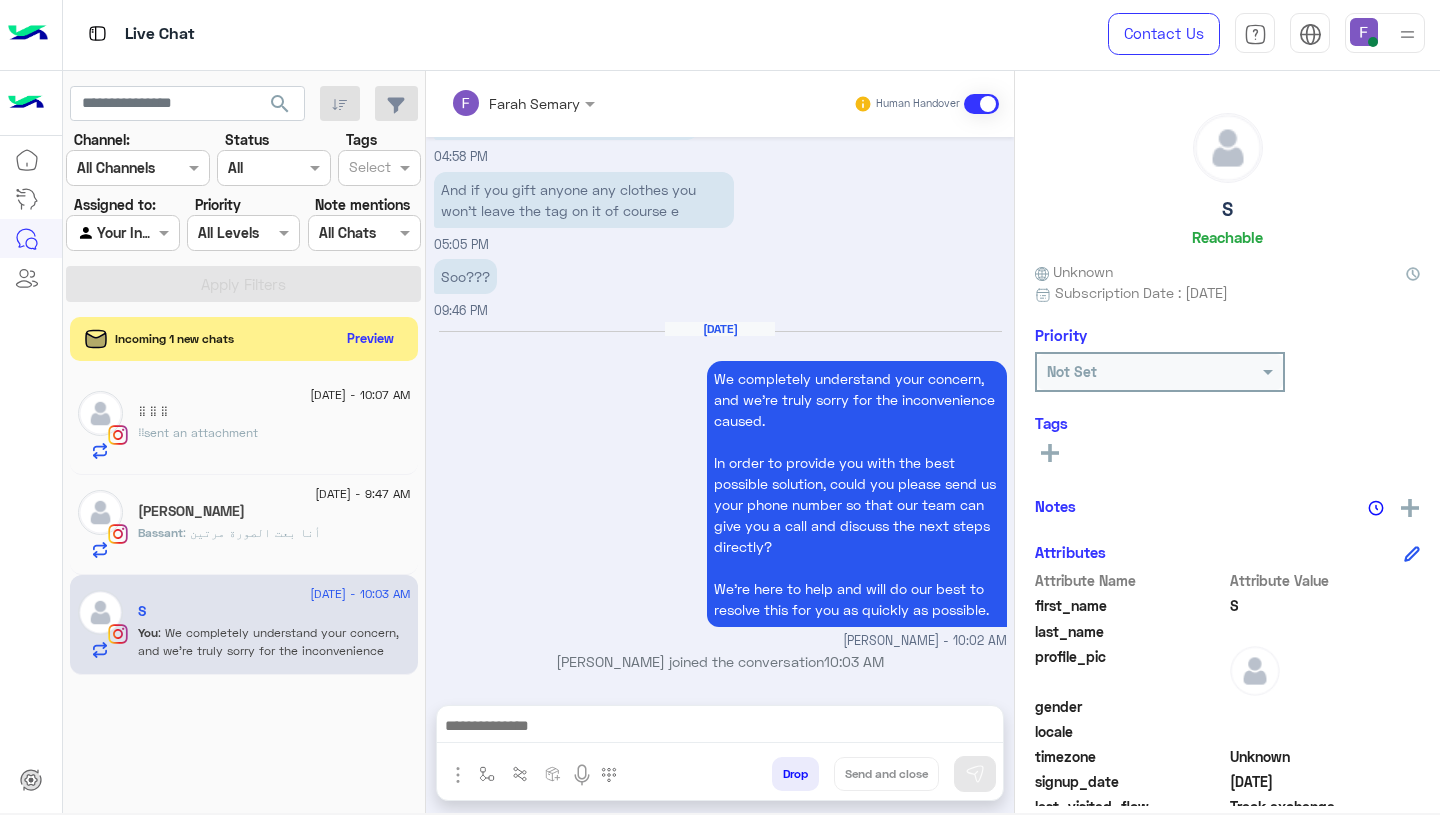 scroll, scrollTop: 2021, scrollLeft: 0, axis: vertical 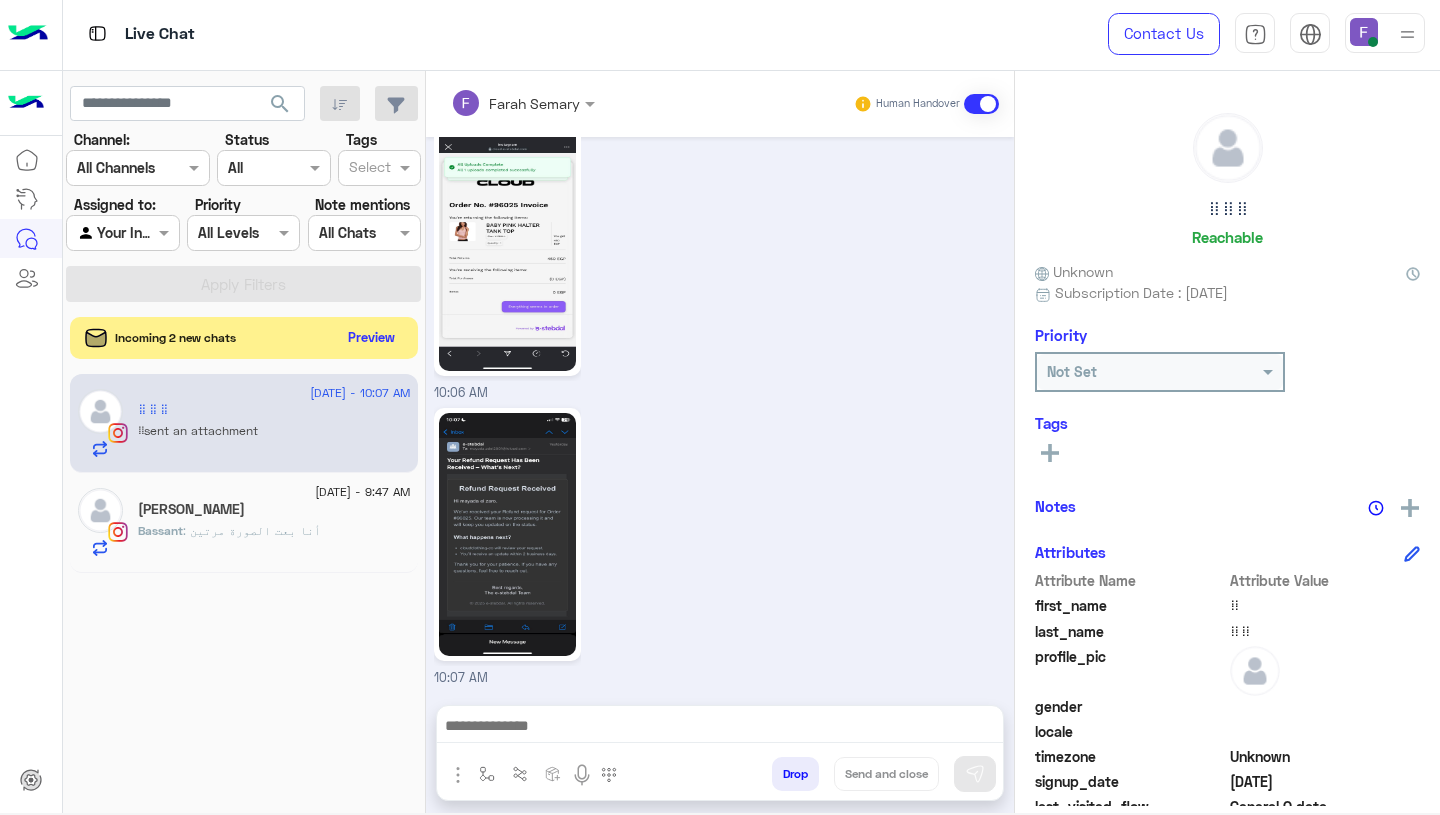click on "Preview" 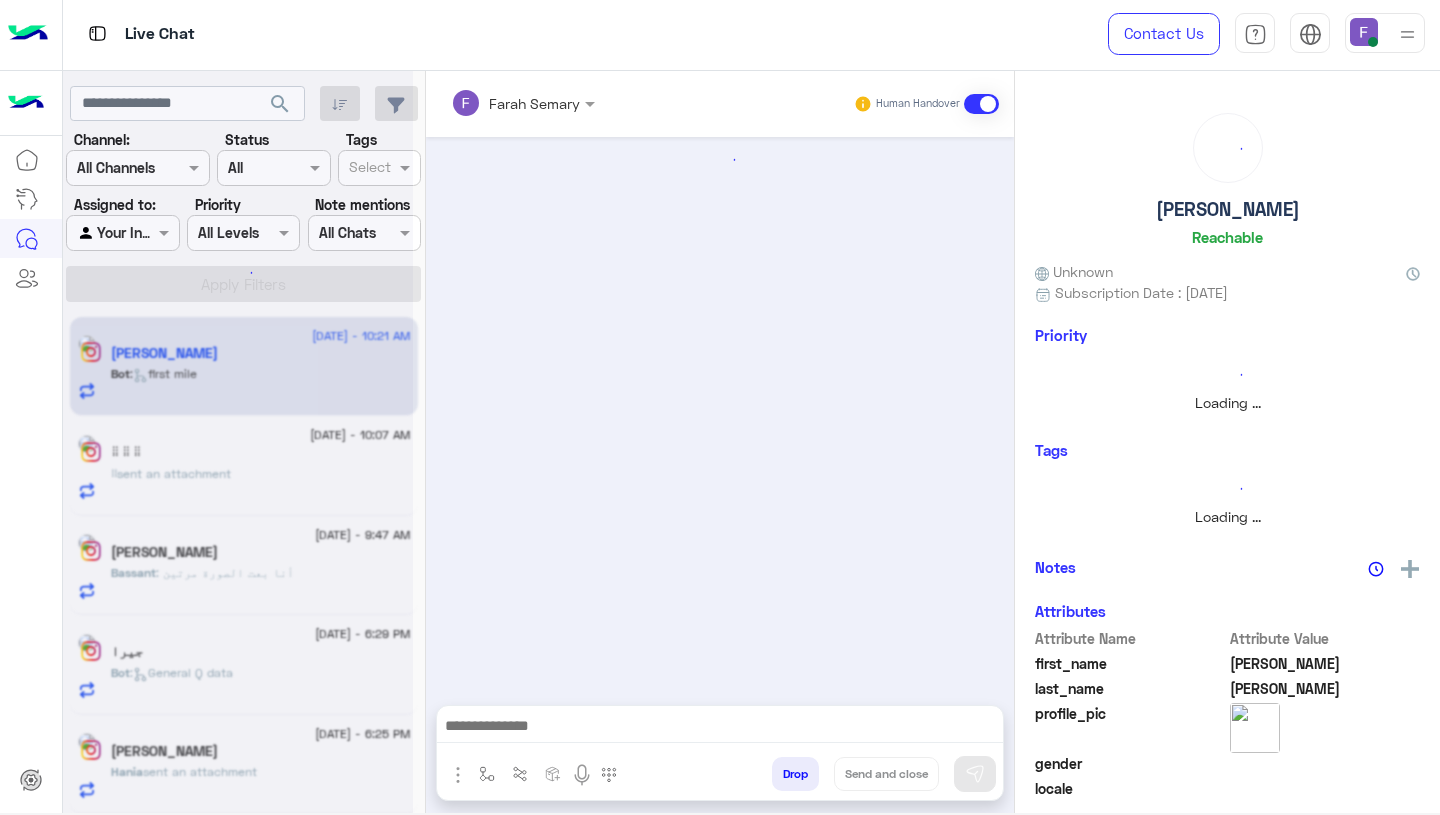 scroll, scrollTop: 2308, scrollLeft: 0, axis: vertical 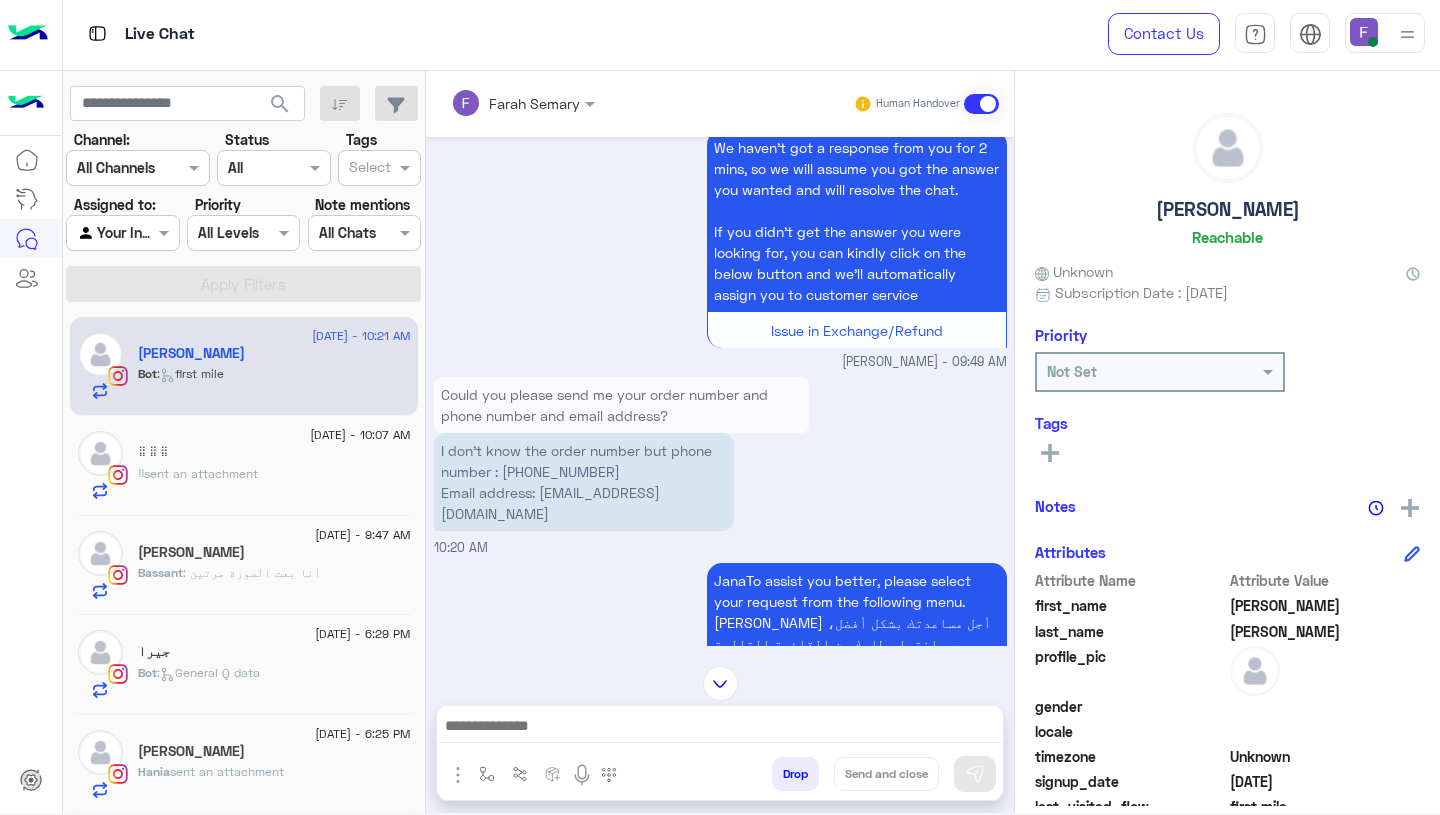 click on "⠀  sent an attachment" 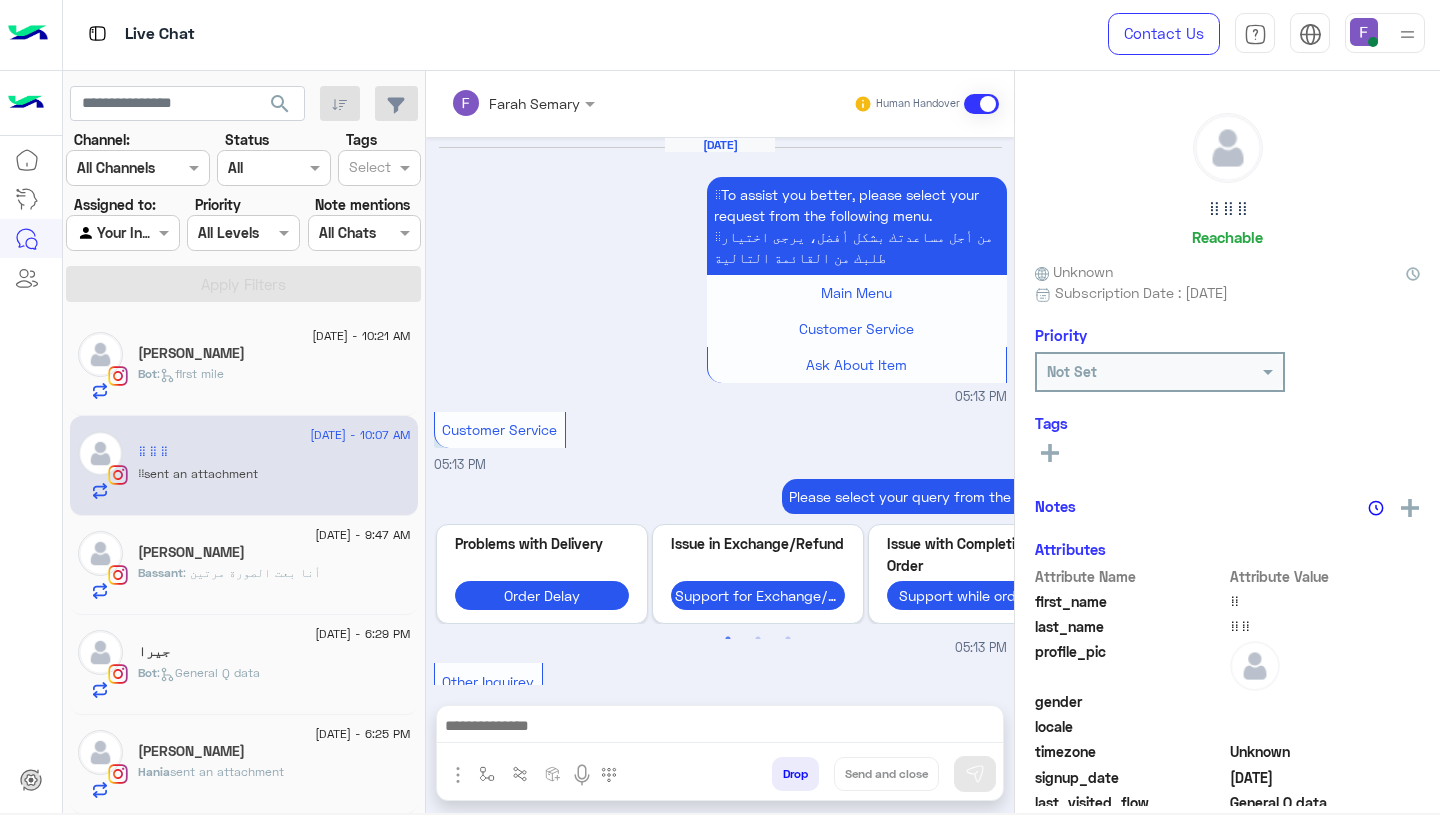 scroll, scrollTop: 2712, scrollLeft: 0, axis: vertical 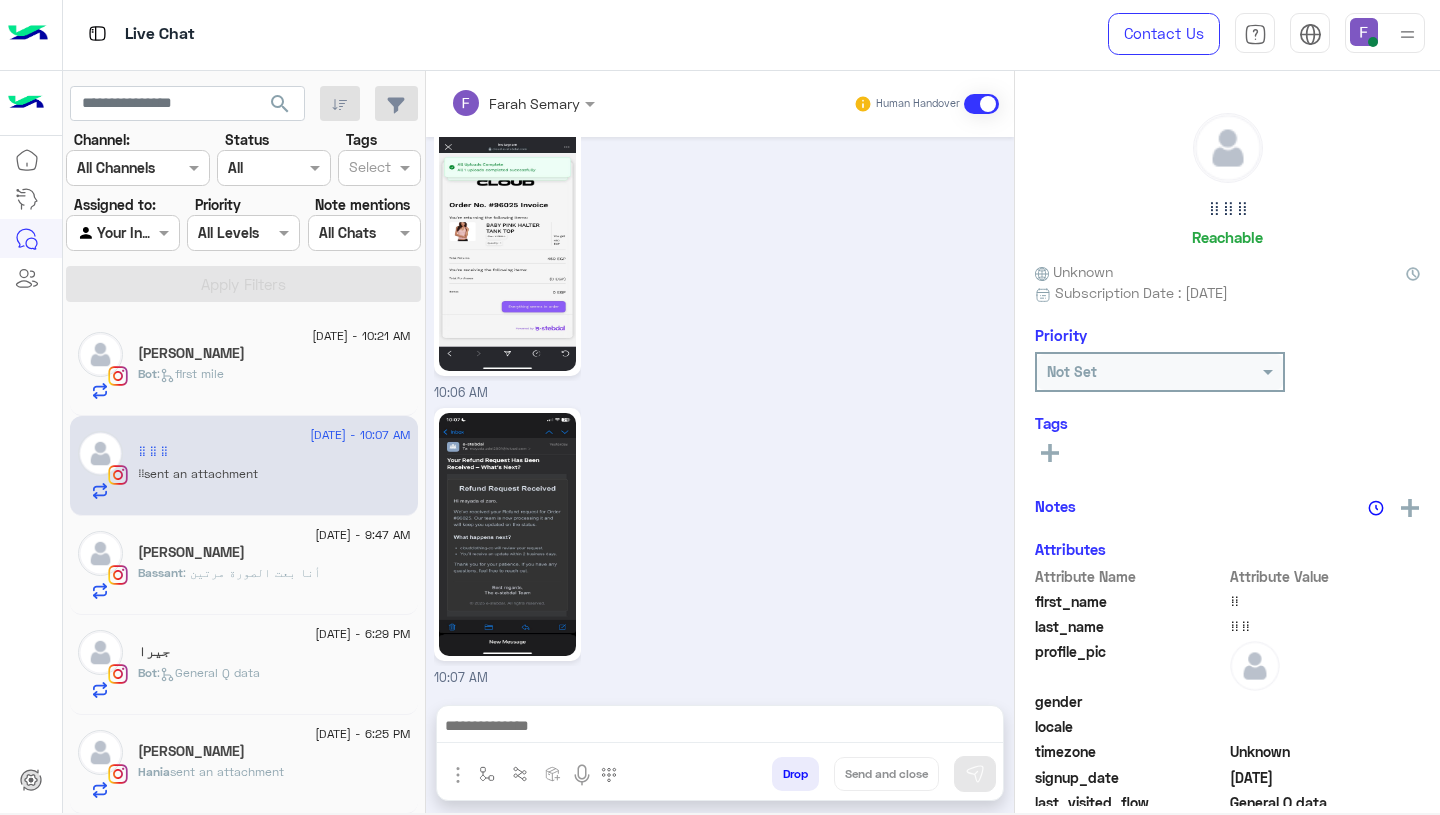 click on "Bassant : أنا بعت الصورة مرتين" 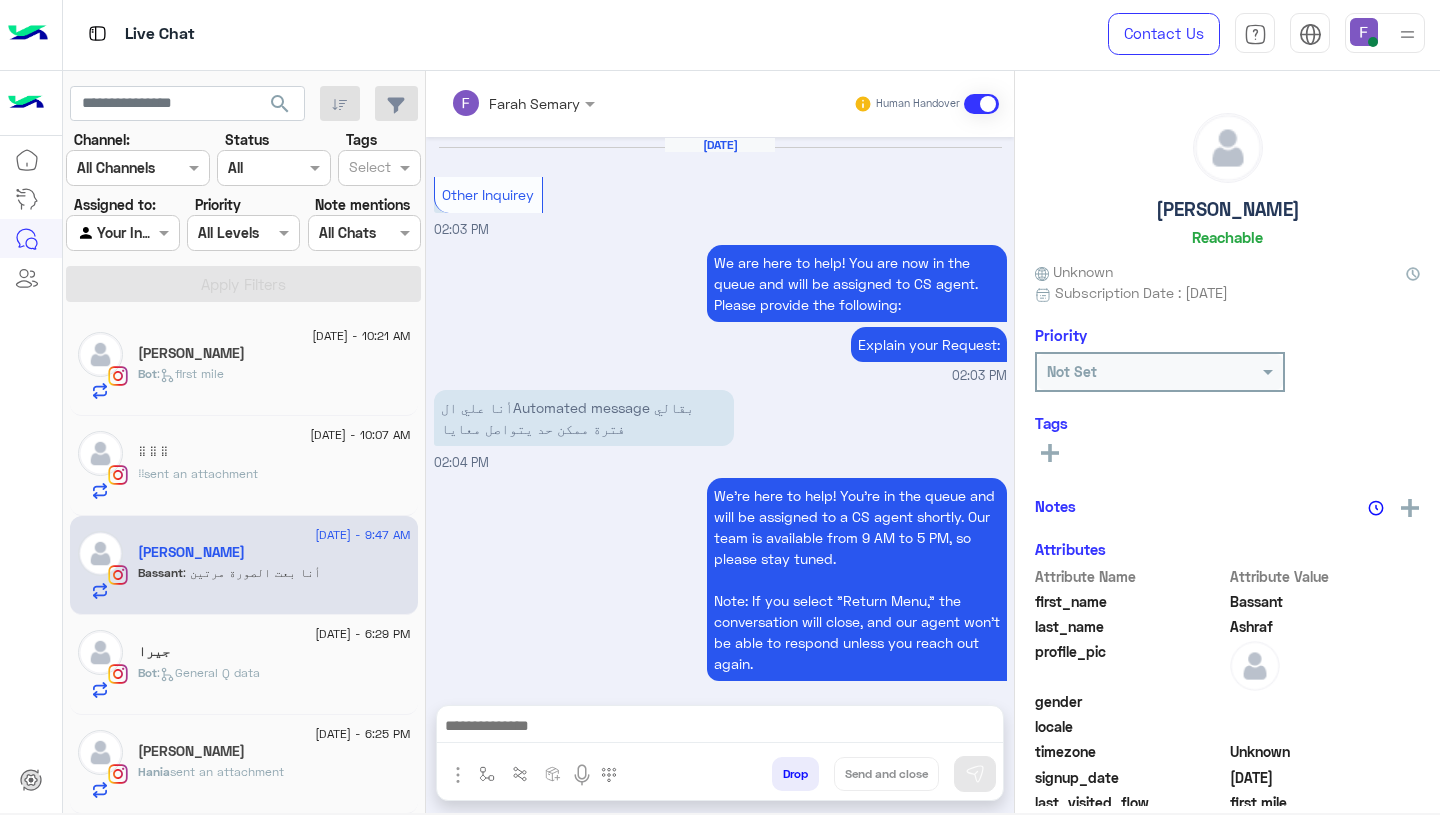 scroll, scrollTop: 1562, scrollLeft: 0, axis: vertical 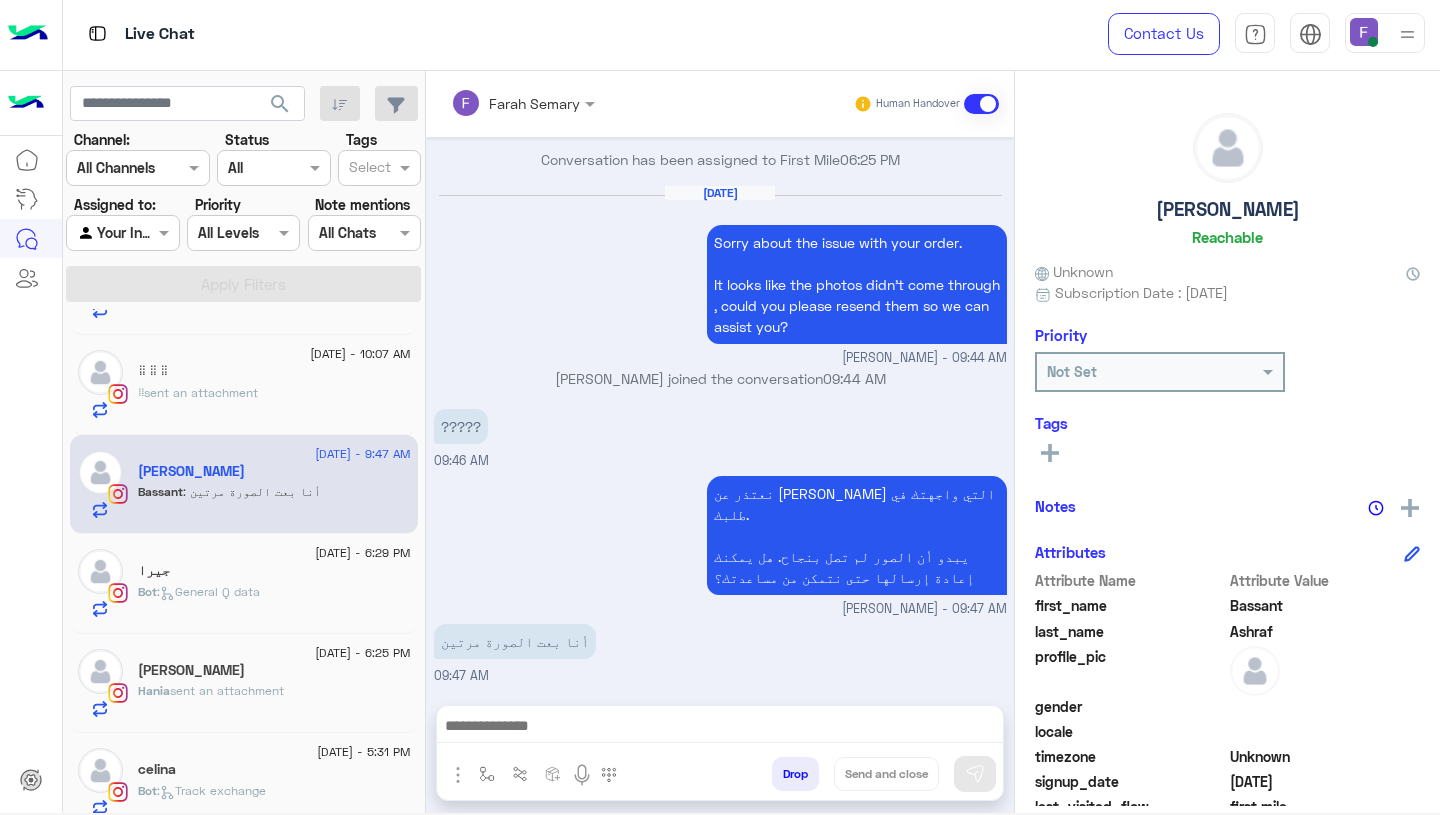 click on "جيرا" 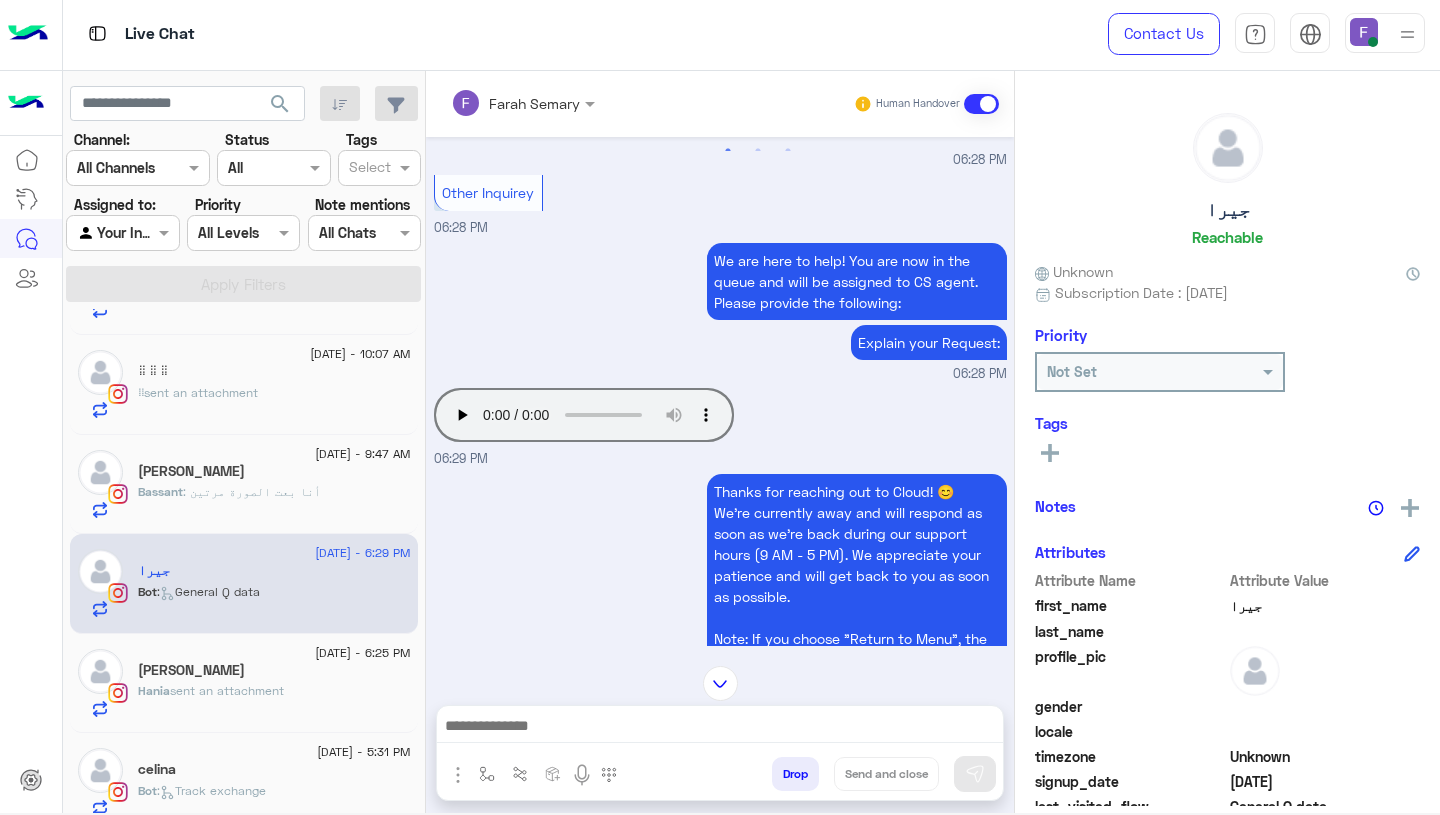 scroll, scrollTop: 5744, scrollLeft: 0, axis: vertical 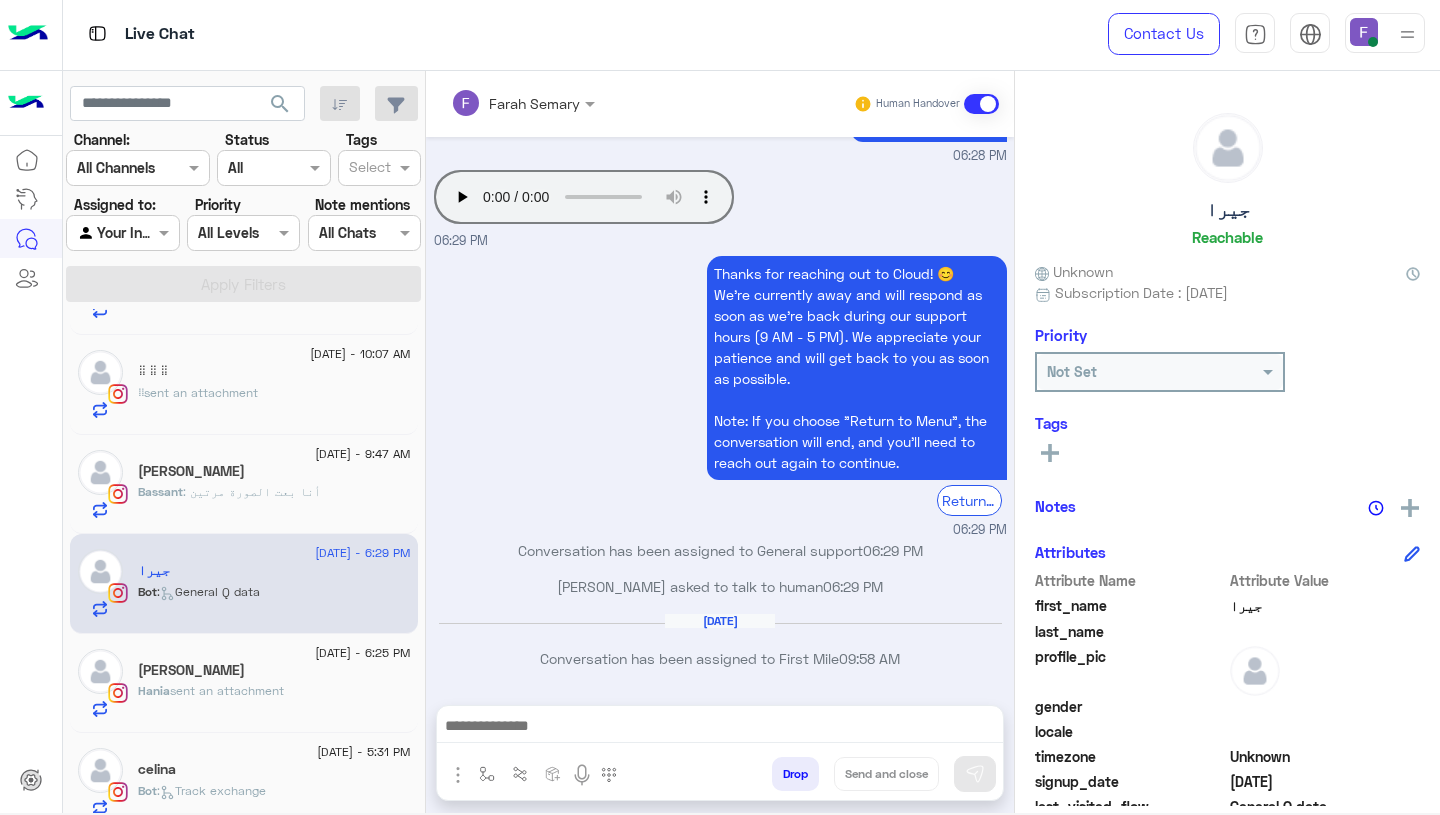 click at bounding box center [720, 728] 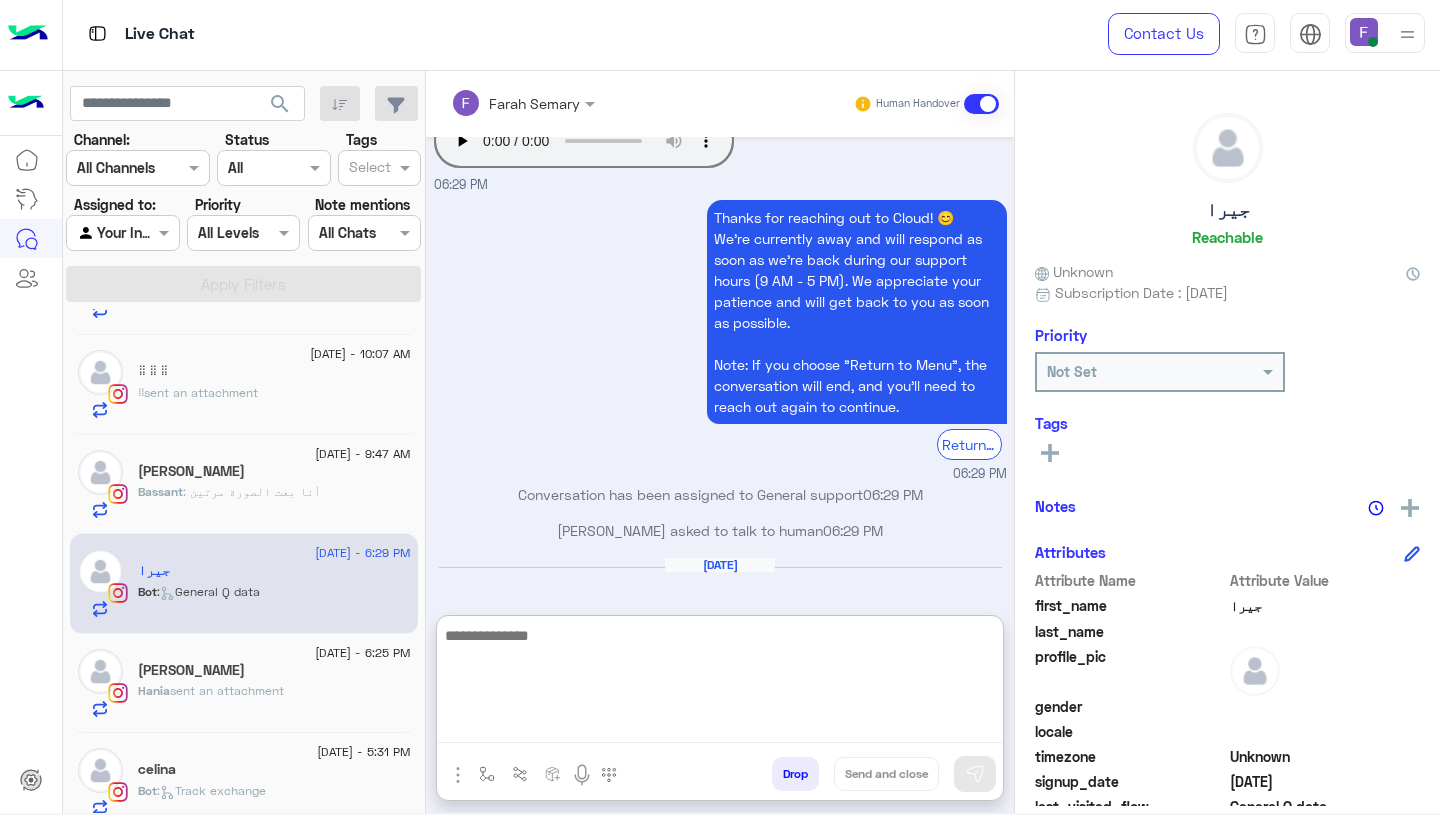 paste on "**********" 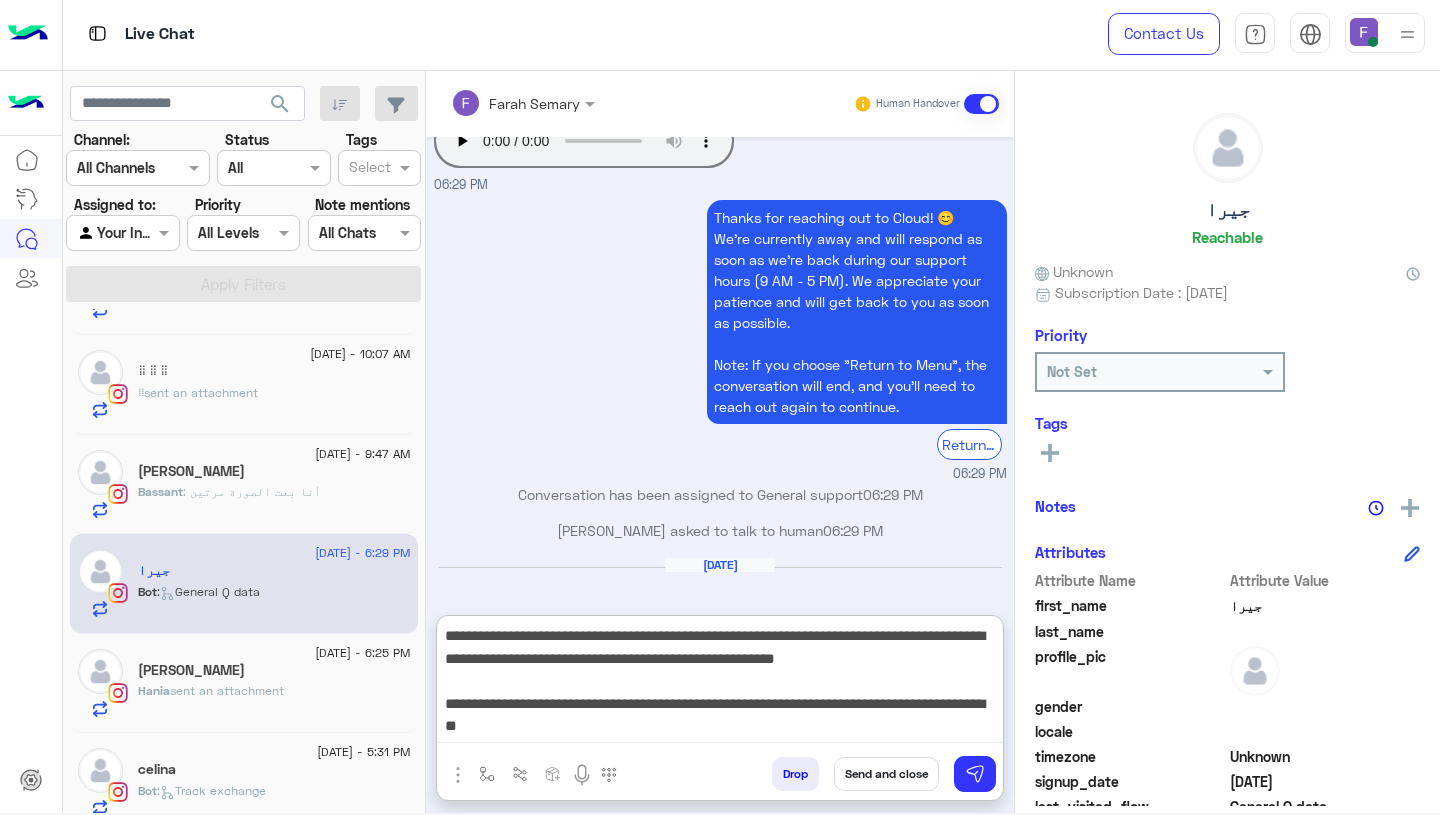 scroll, scrollTop: 65, scrollLeft: 0, axis: vertical 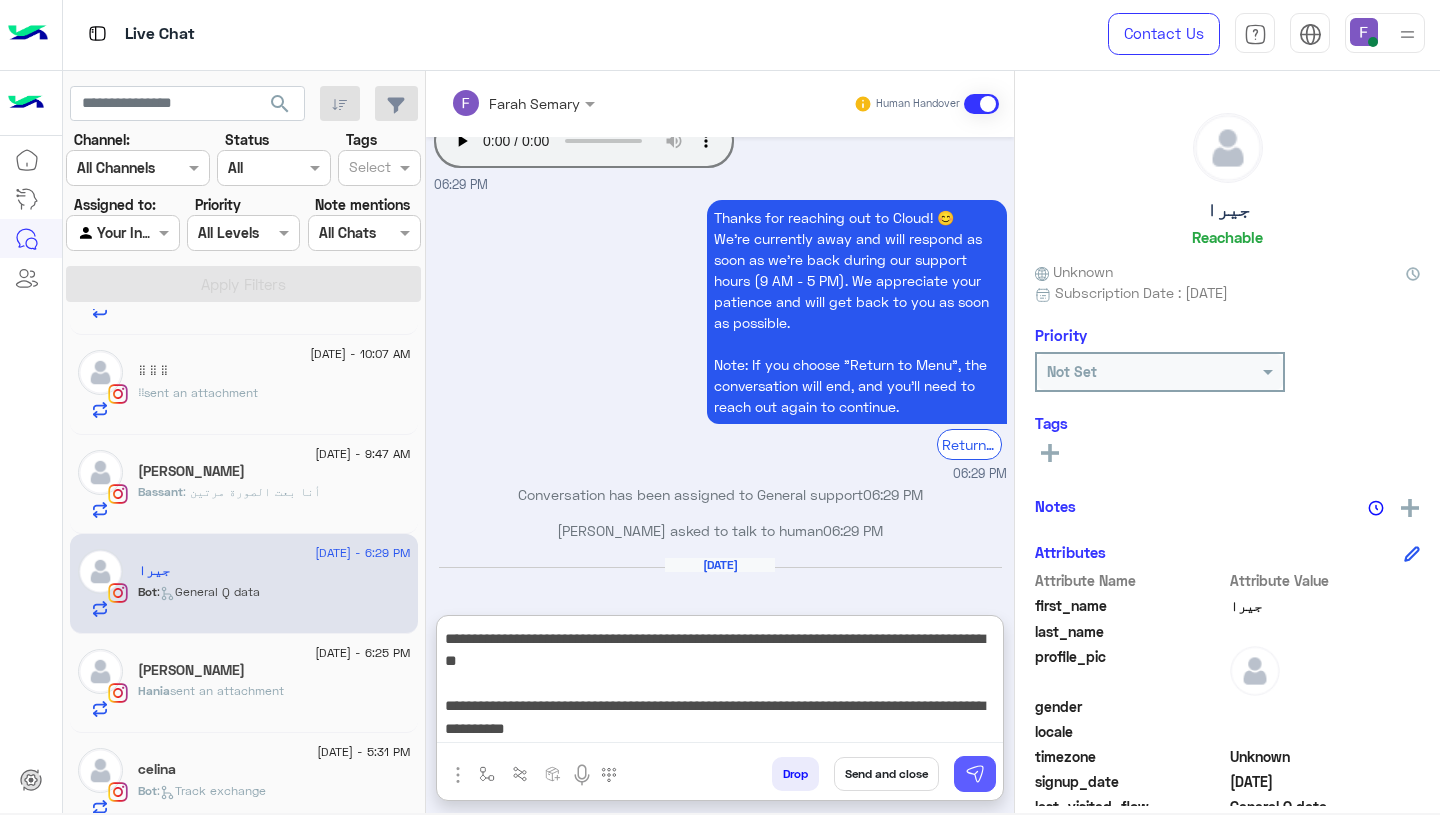 type on "**********" 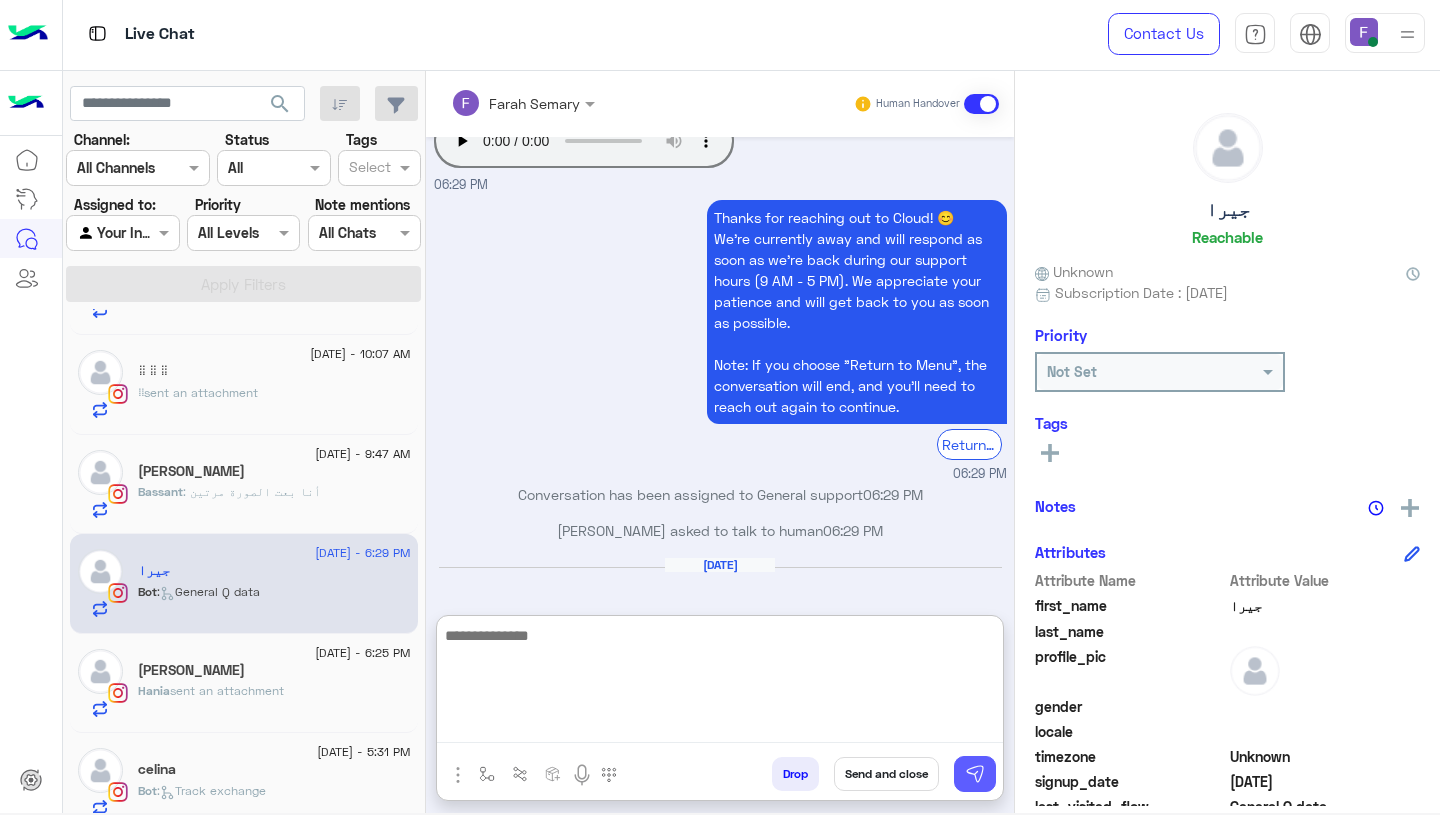 scroll, scrollTop: 0, scrollLeft: 0, axis: both 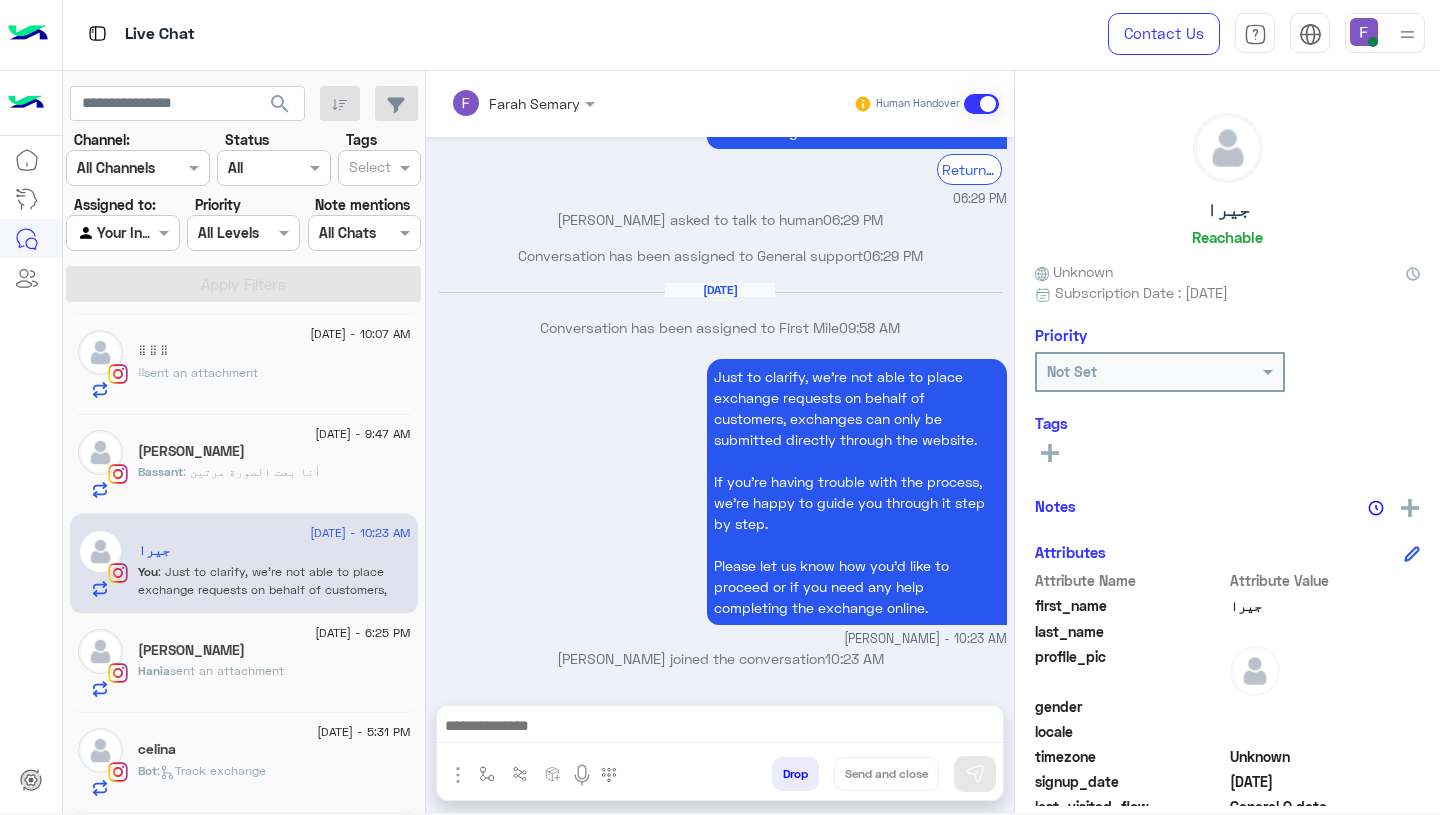 click on ":   Track exchange" 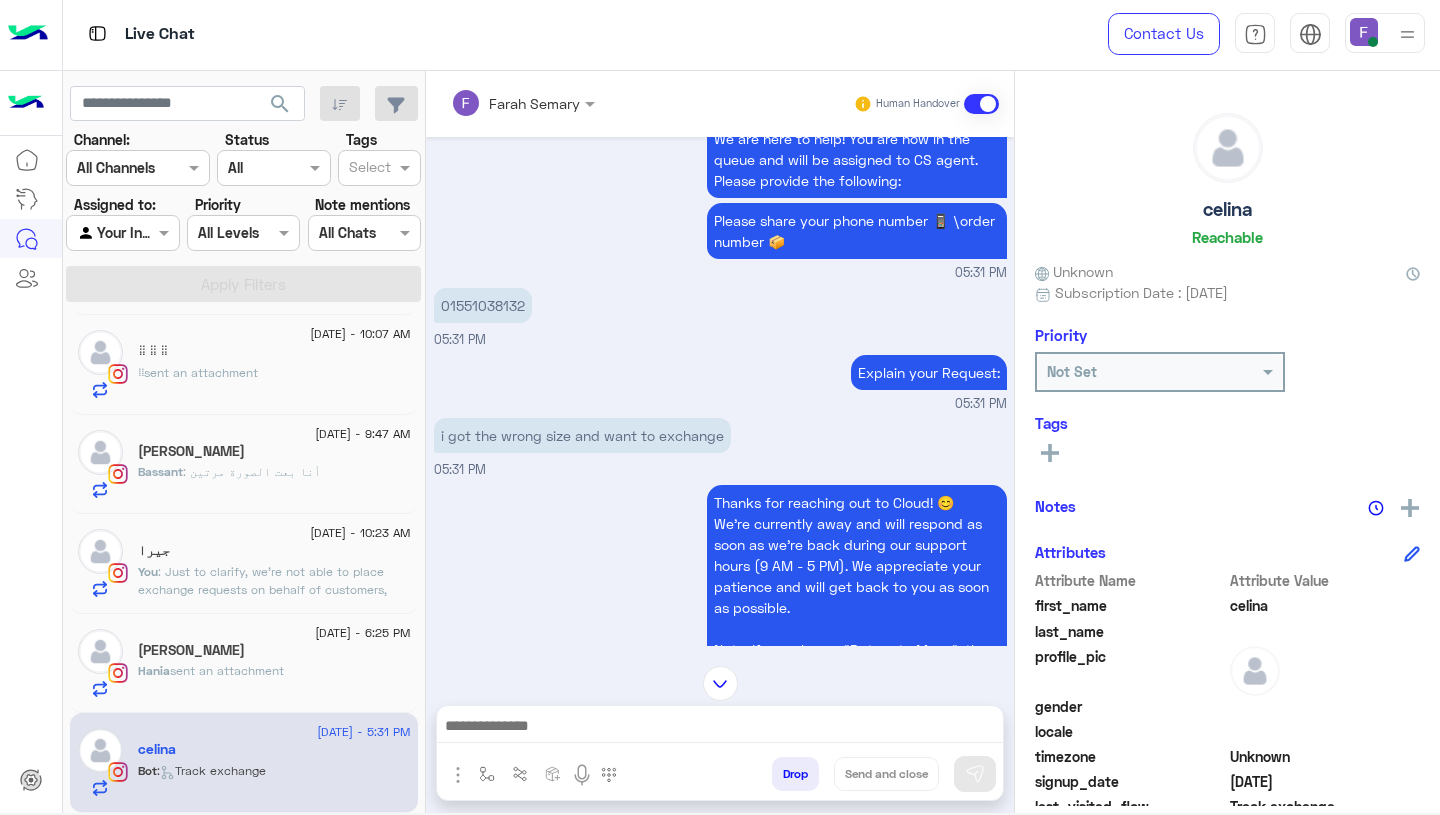 scroll, scrollTop: 1277, scrollLeft: 0, axis: vertical 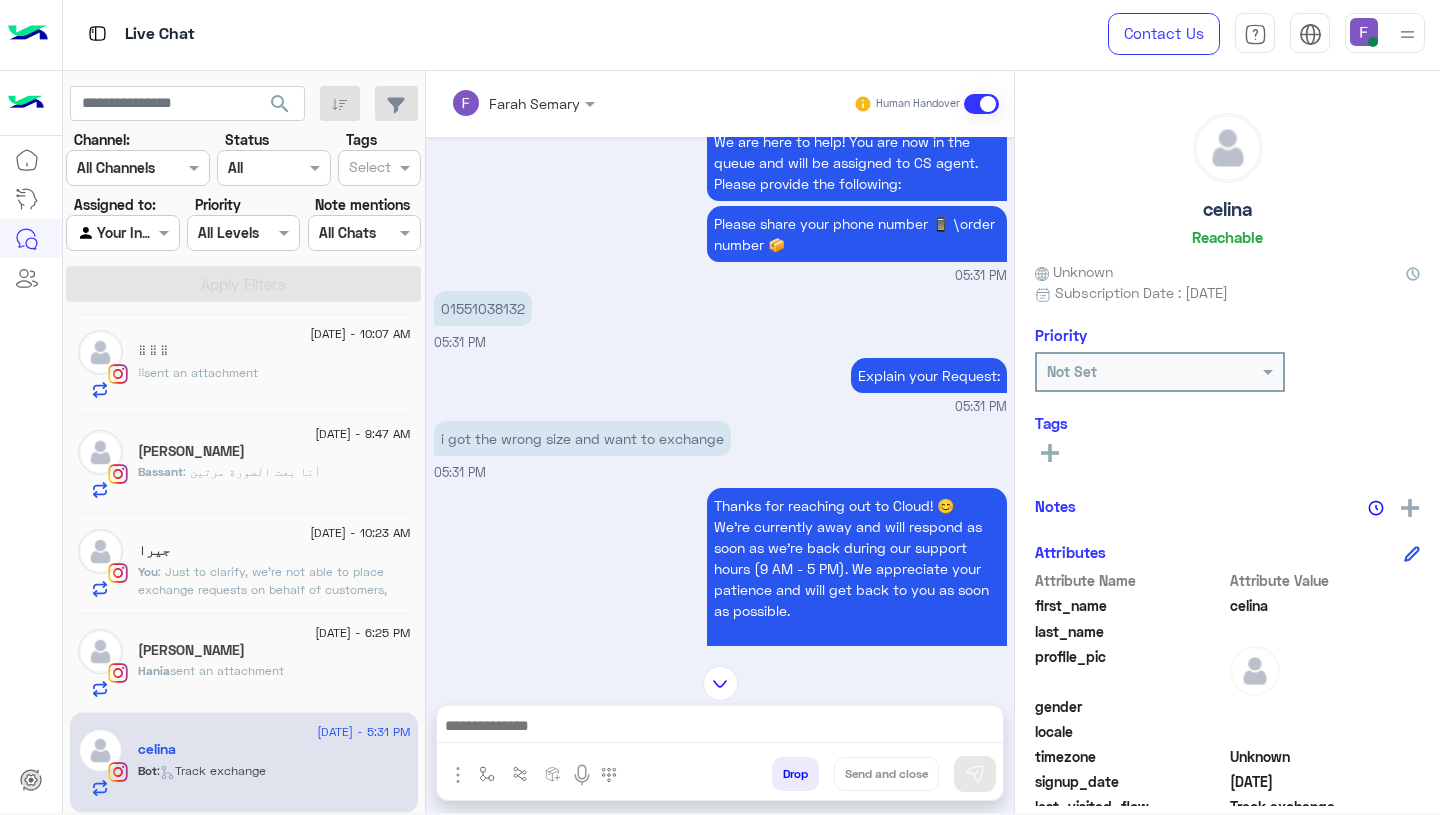 click on "i got the wrong size and want to exchange" at bounding box center (582, 438) 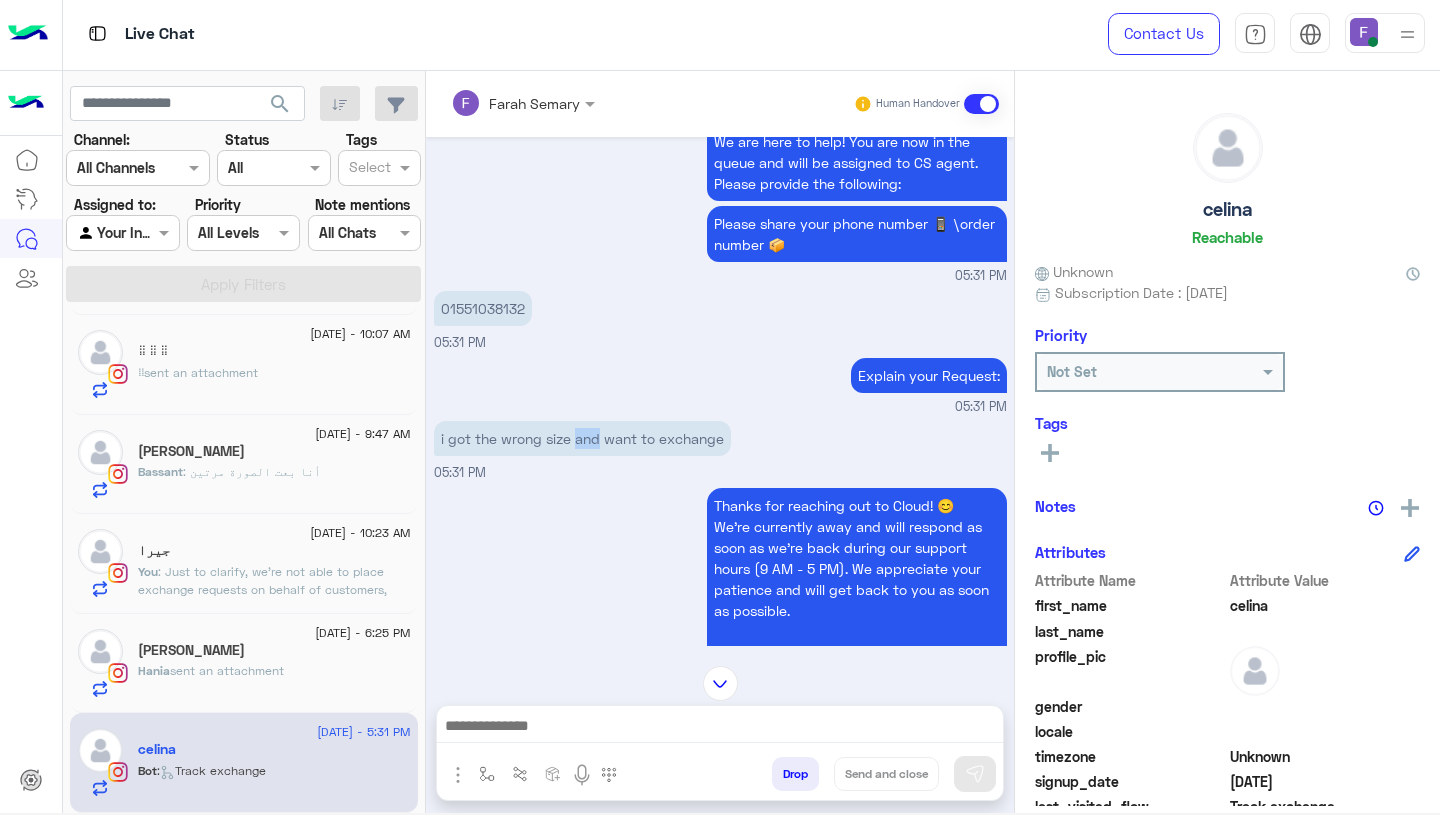 click on "i got the wrong size and want to exchange" at bounding box center [582, 438] 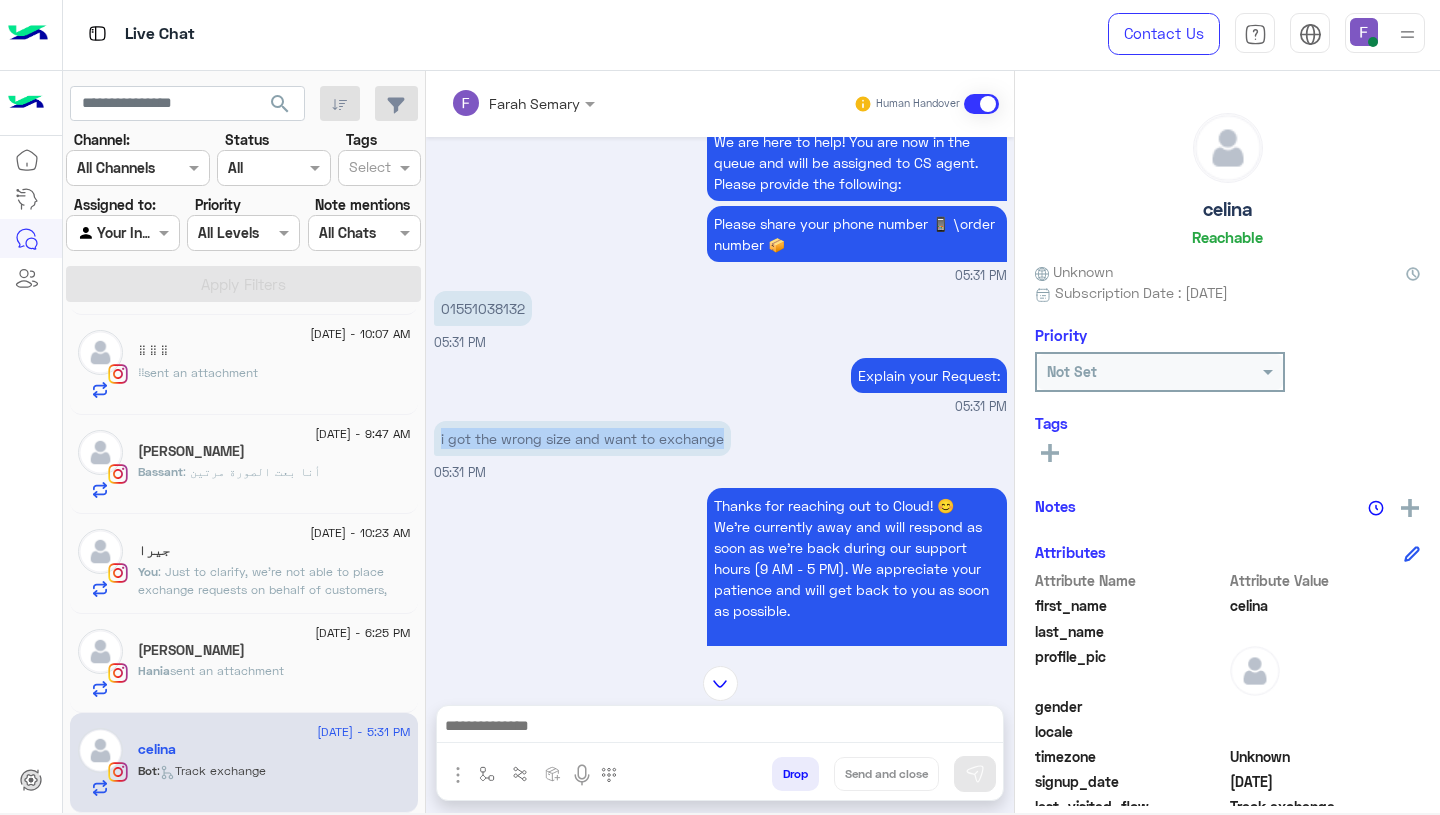 click at bounding box center (720, 728) 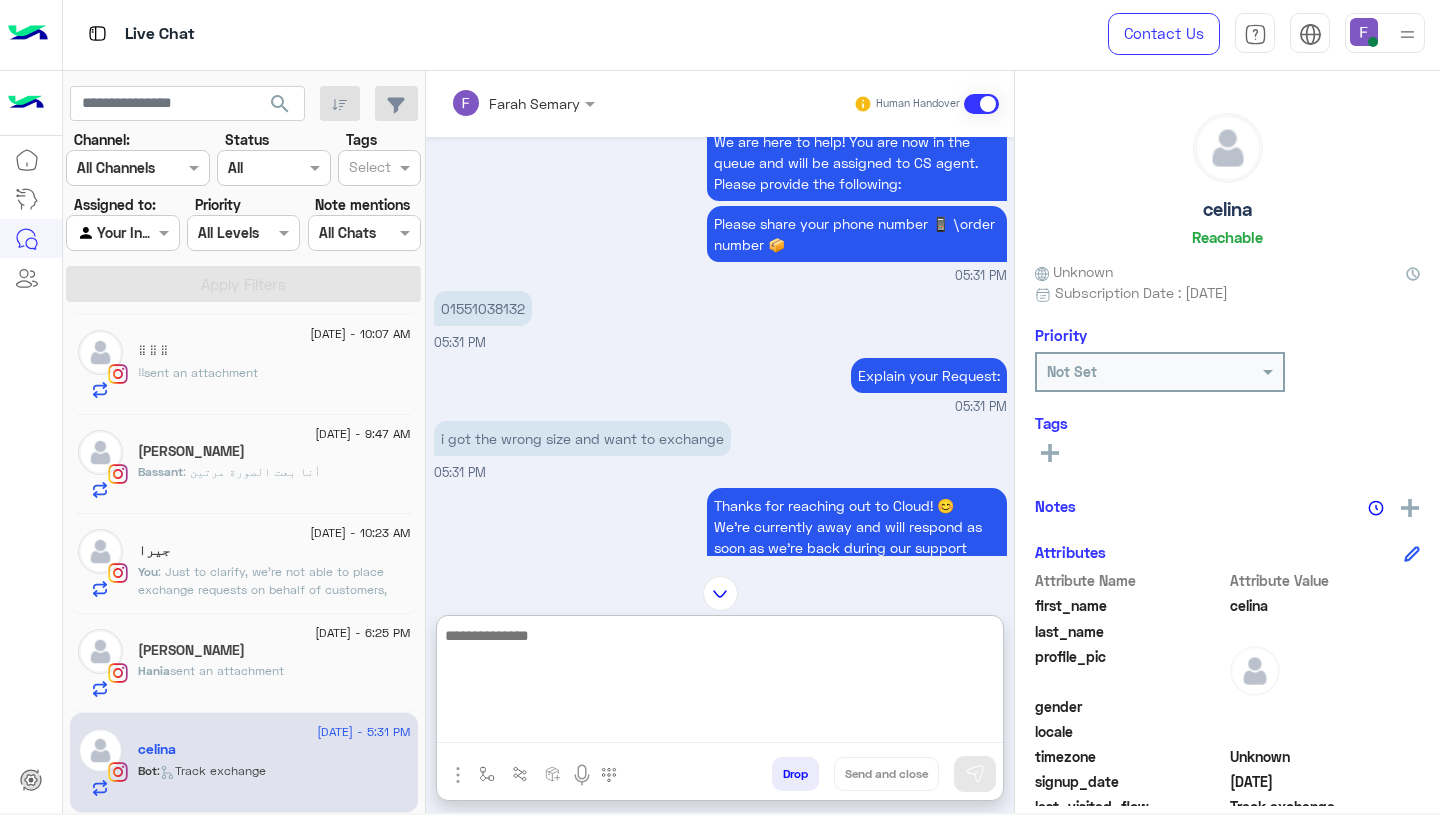 paste on "**********" 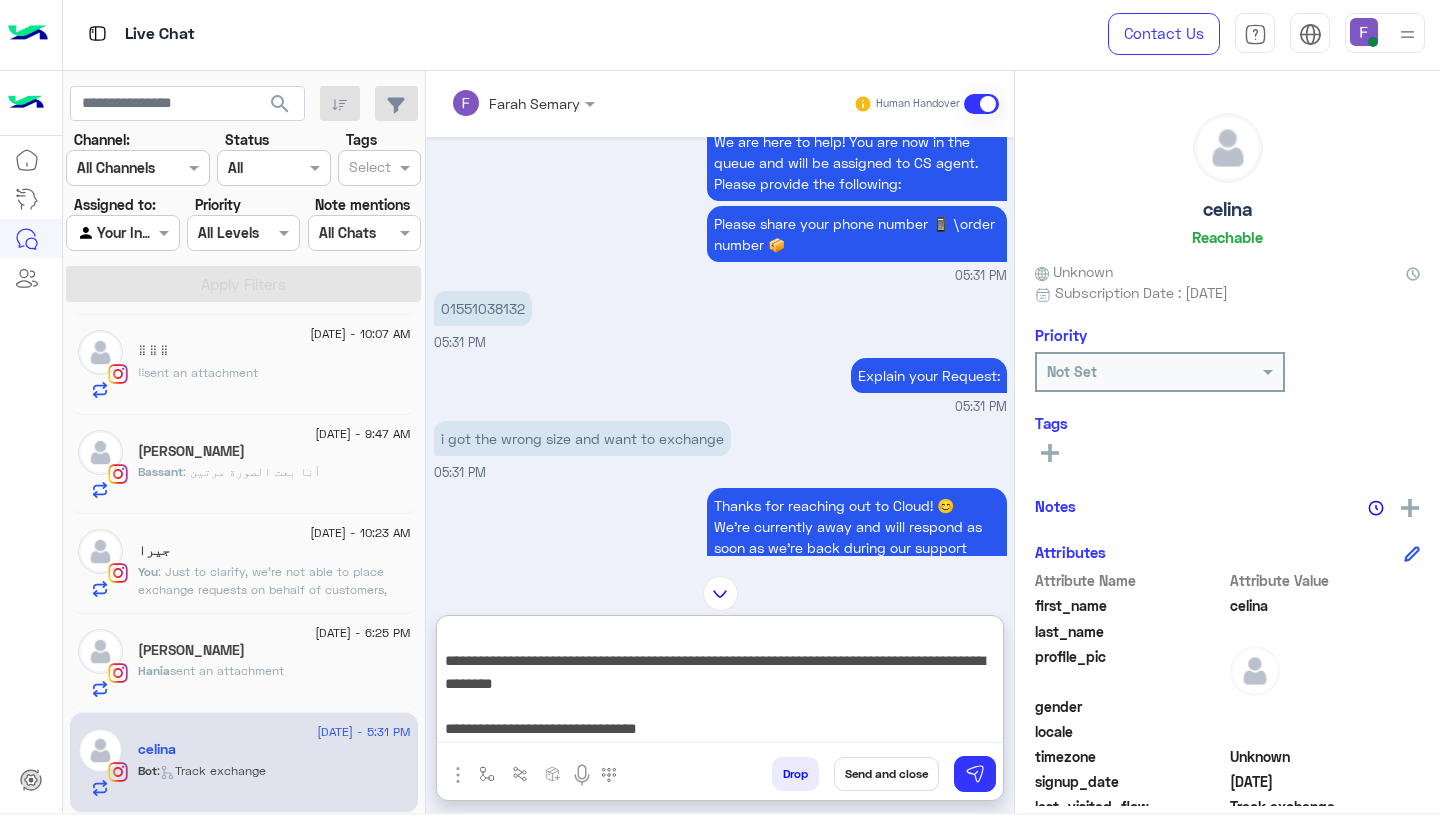 scroll, scrollTop: 161, scrollLeft: 0, axis: vertical 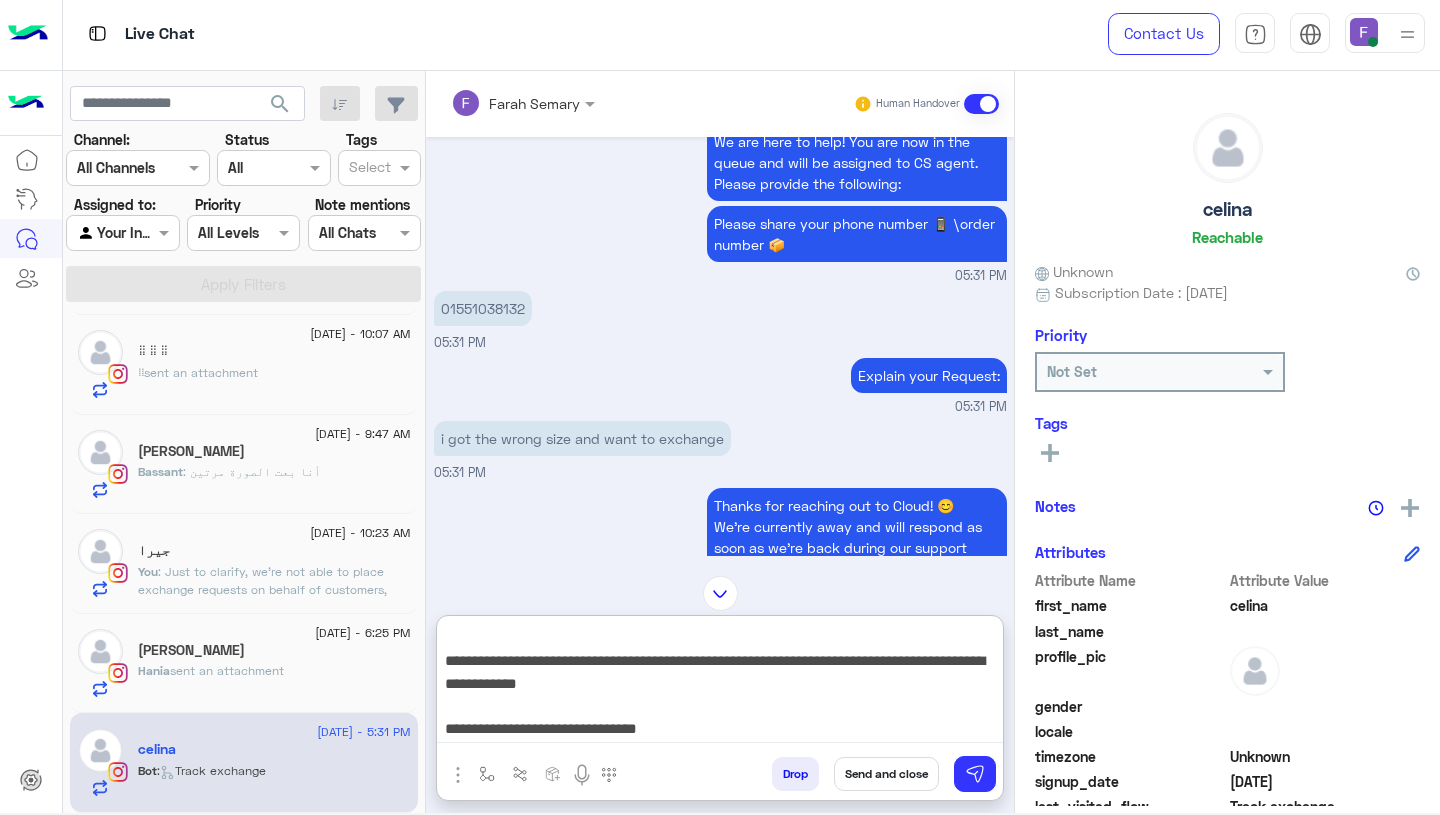 type on "**********" 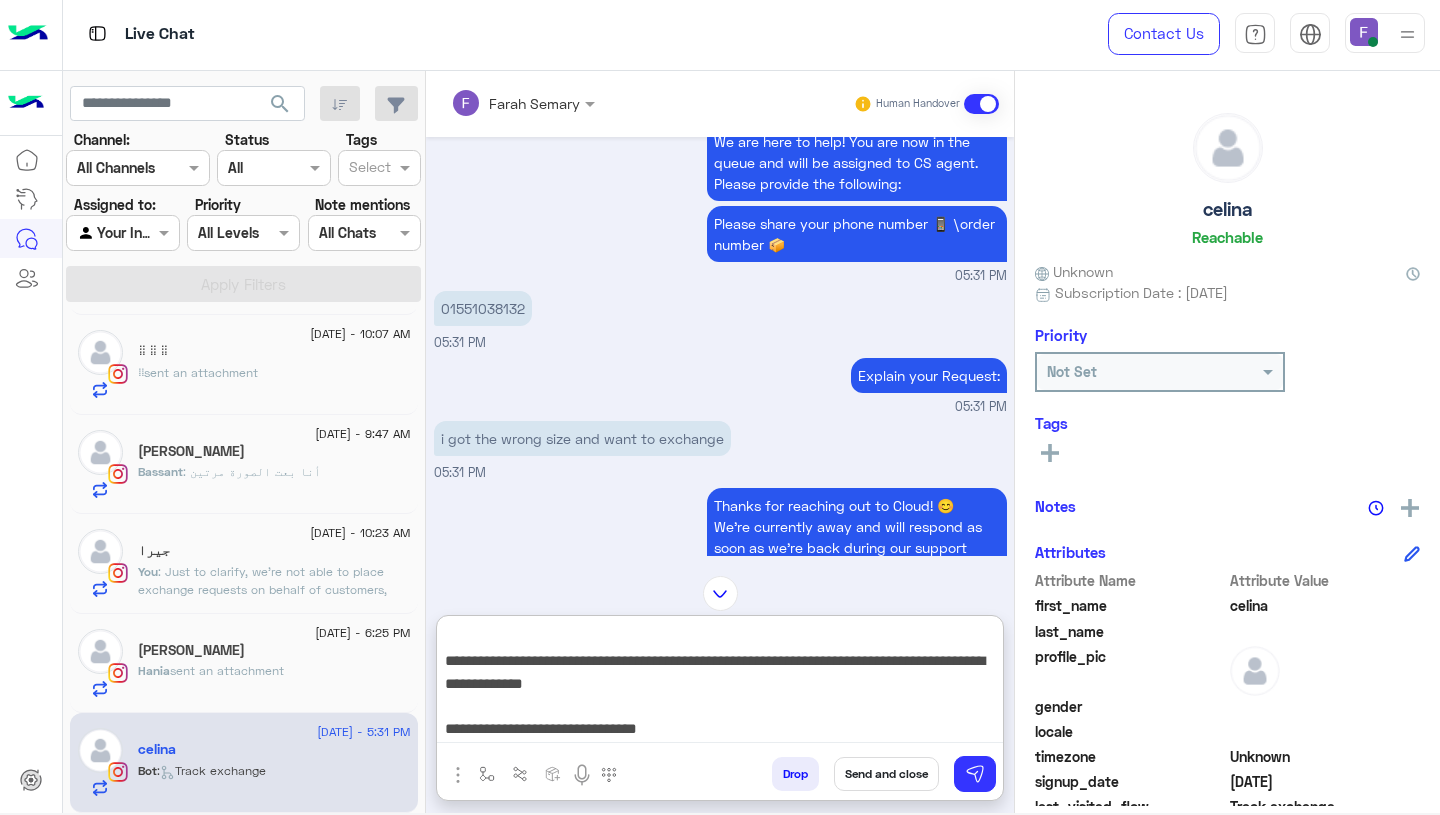 scroll, scrollTop: 200, scrollLeft: 0, axis: vertical 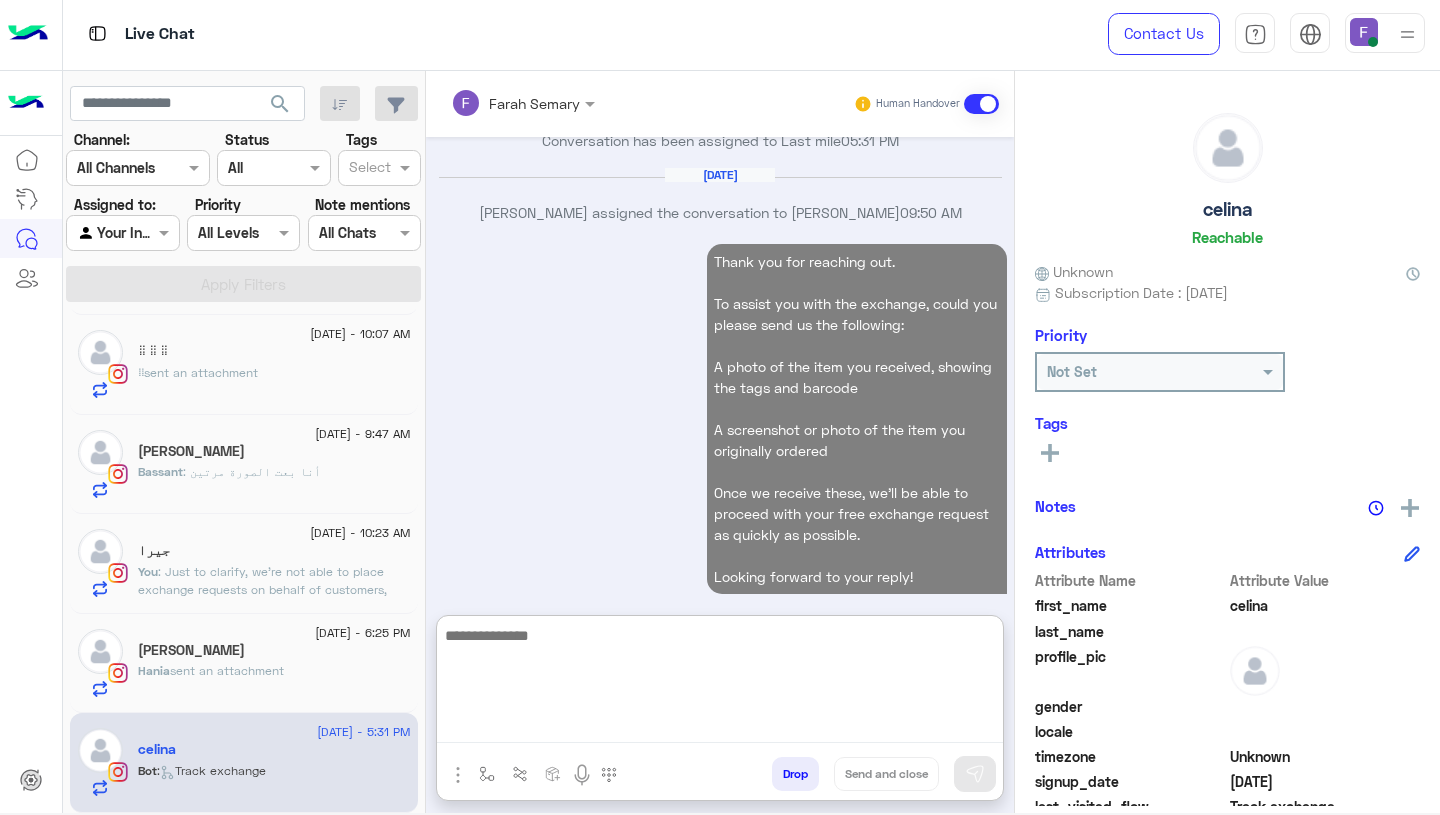 click on "sent an attachment" 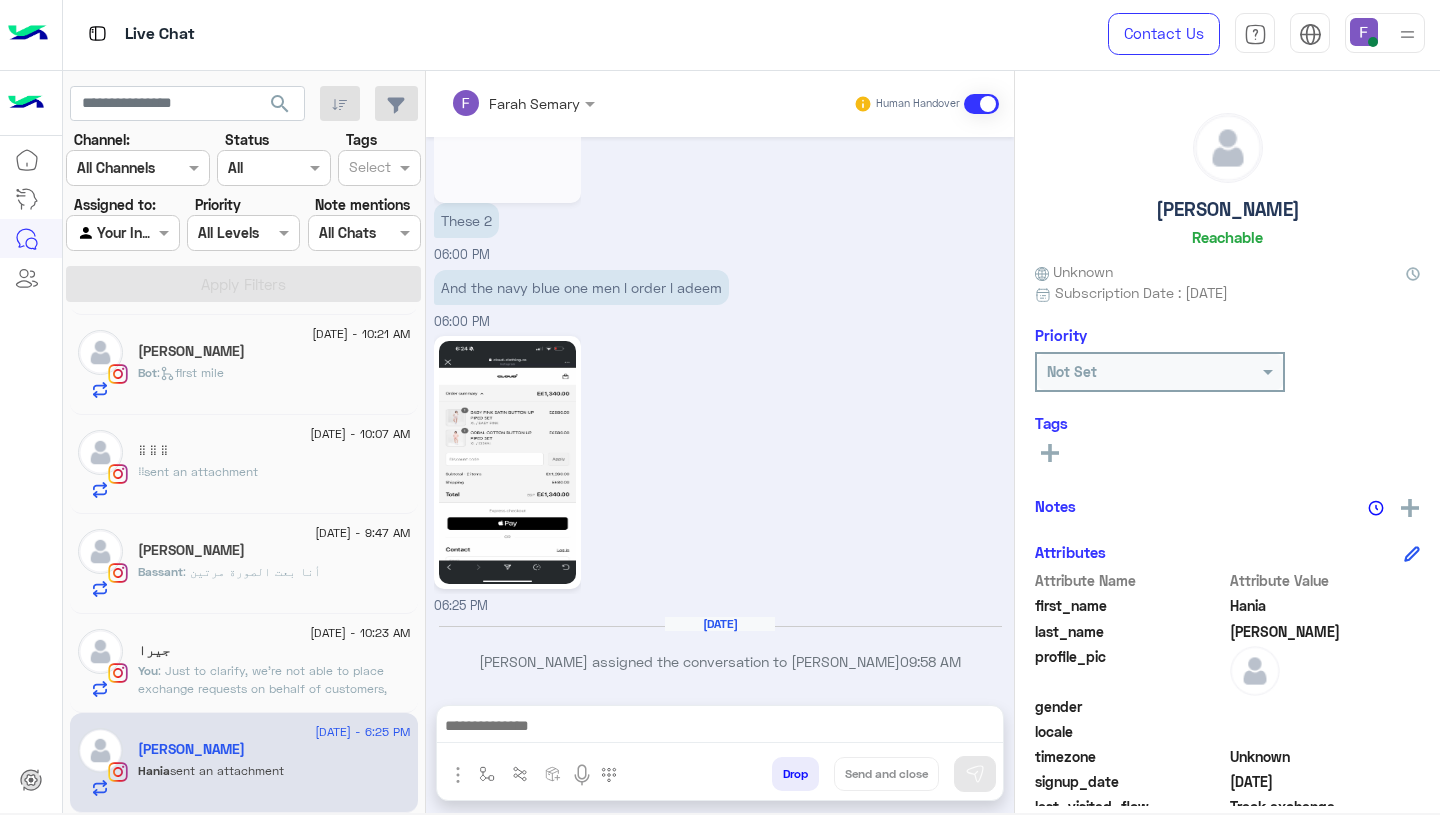 scroll, scrollTop: 2483, scrollLeft: 0, axis: vertical 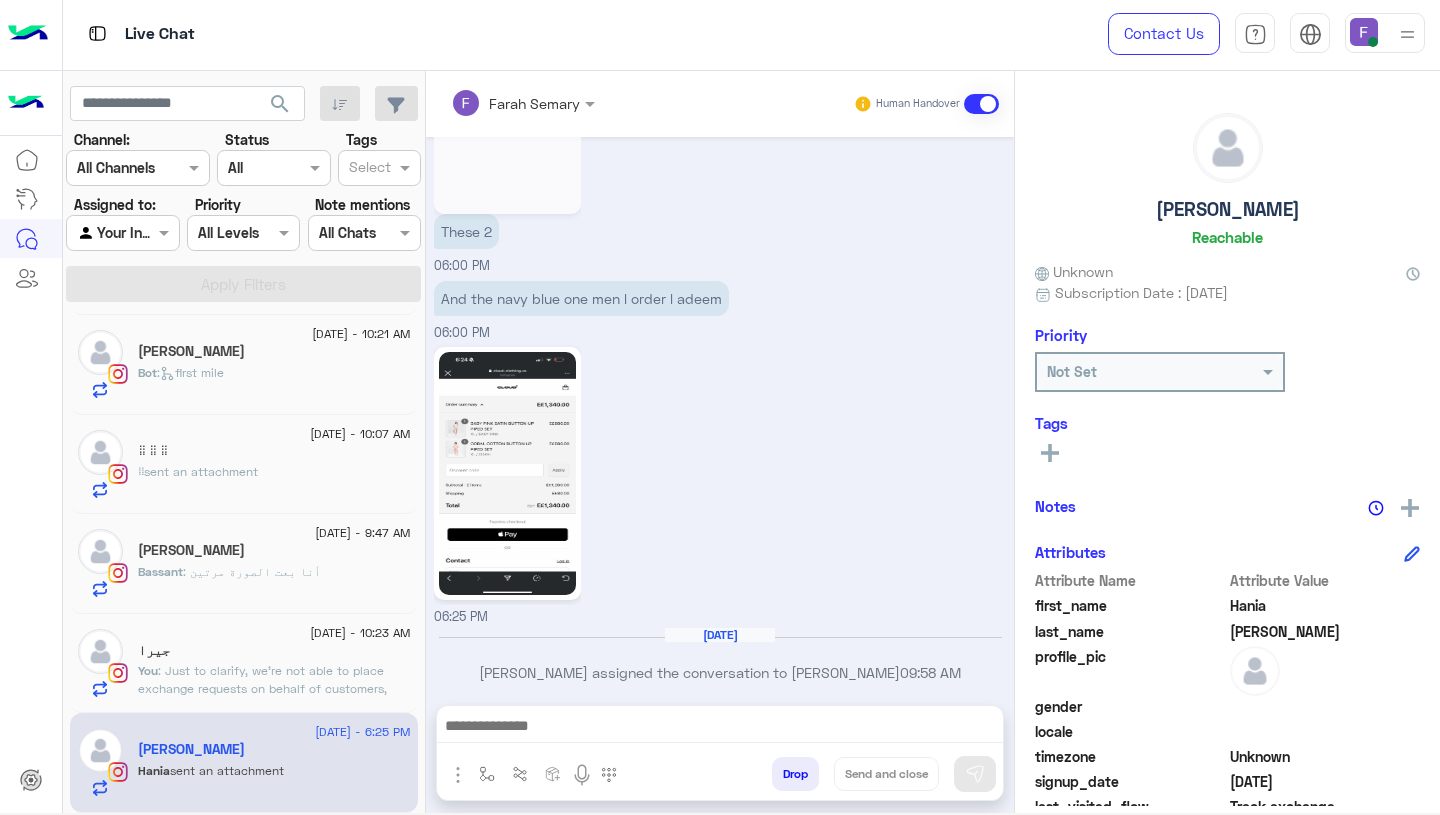 click 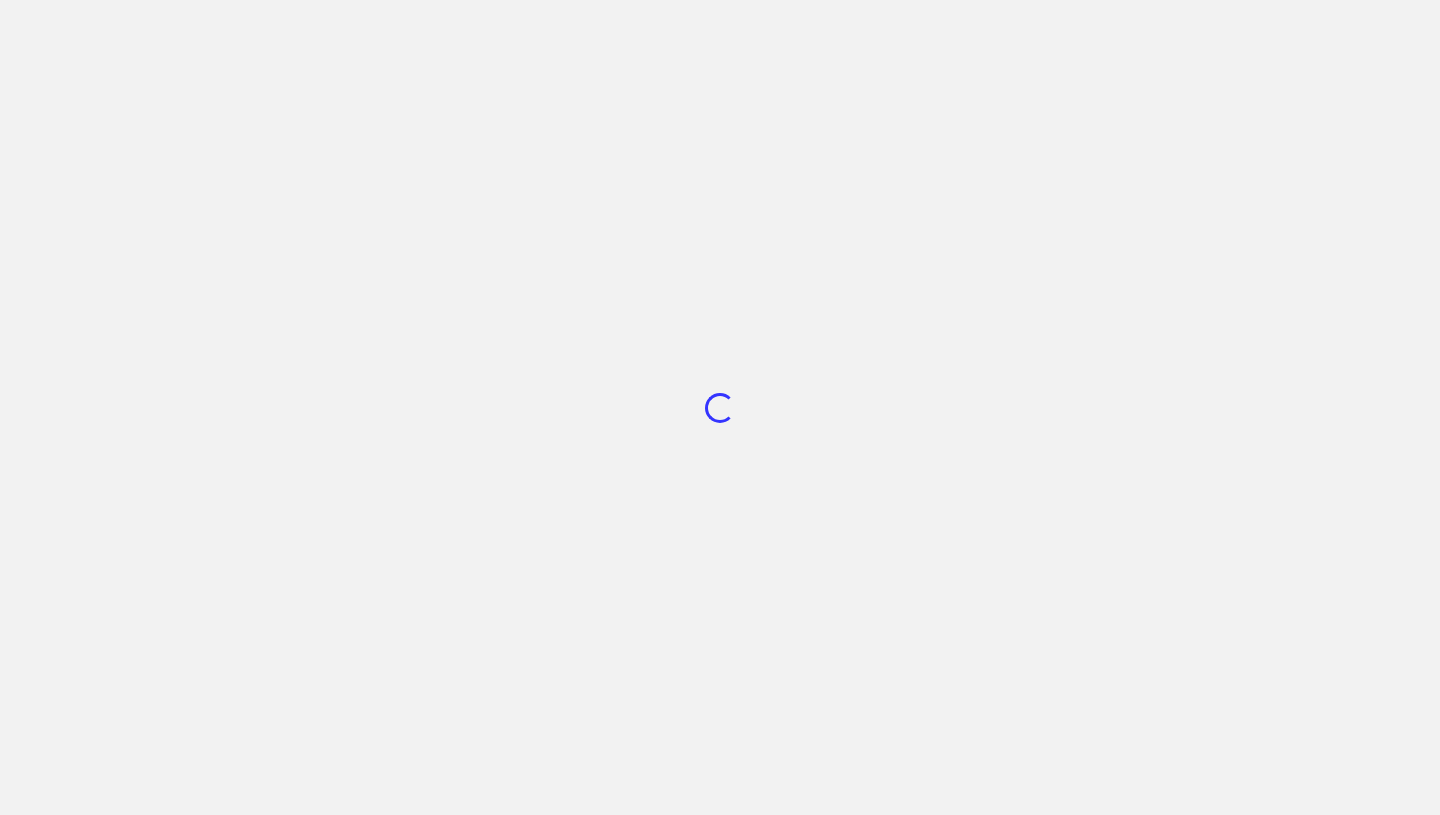 scroll, scrollTop: 0, scrollLeft: 0, axis: both 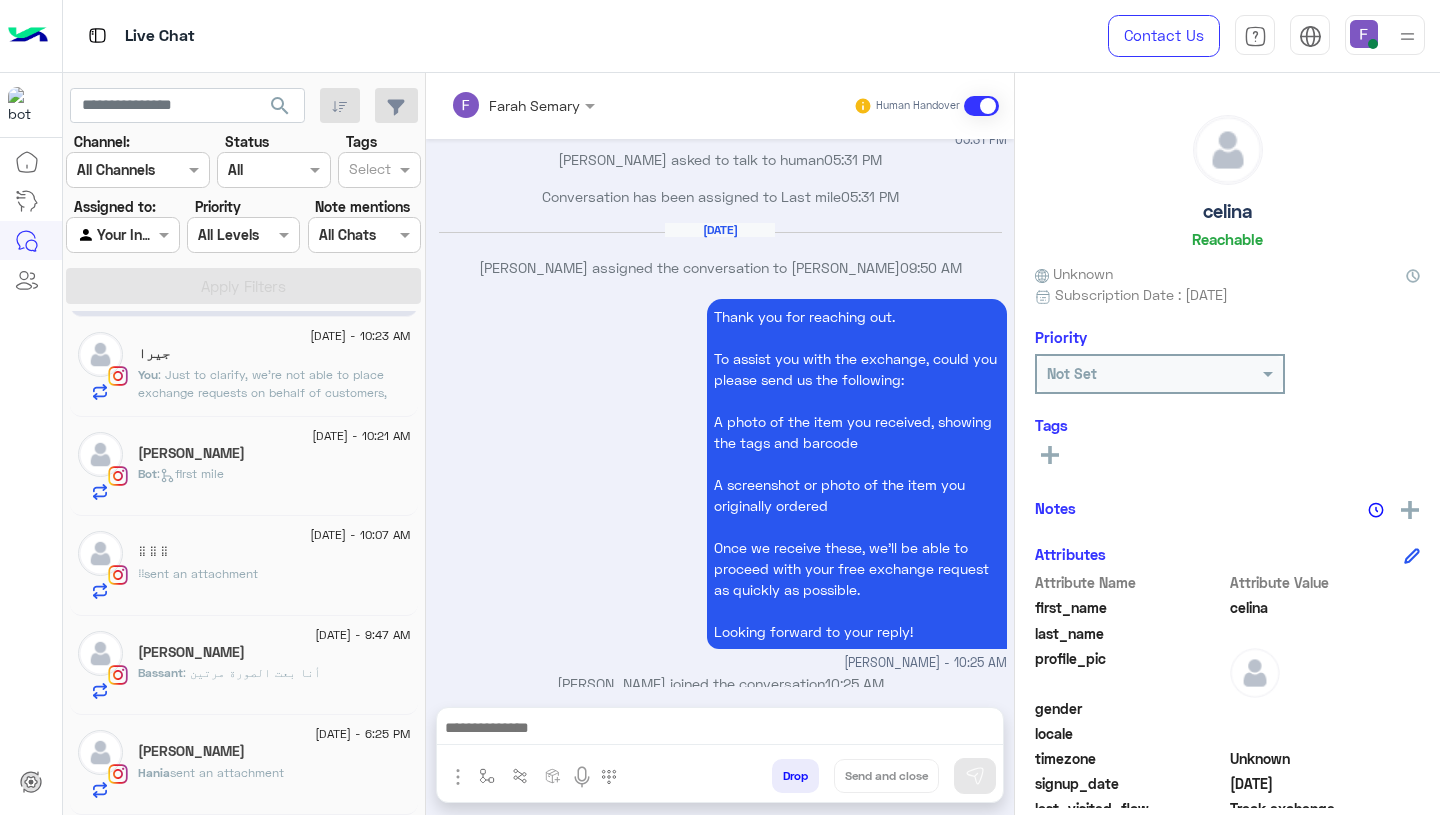 click on "[DATE] - 6:25 PM" 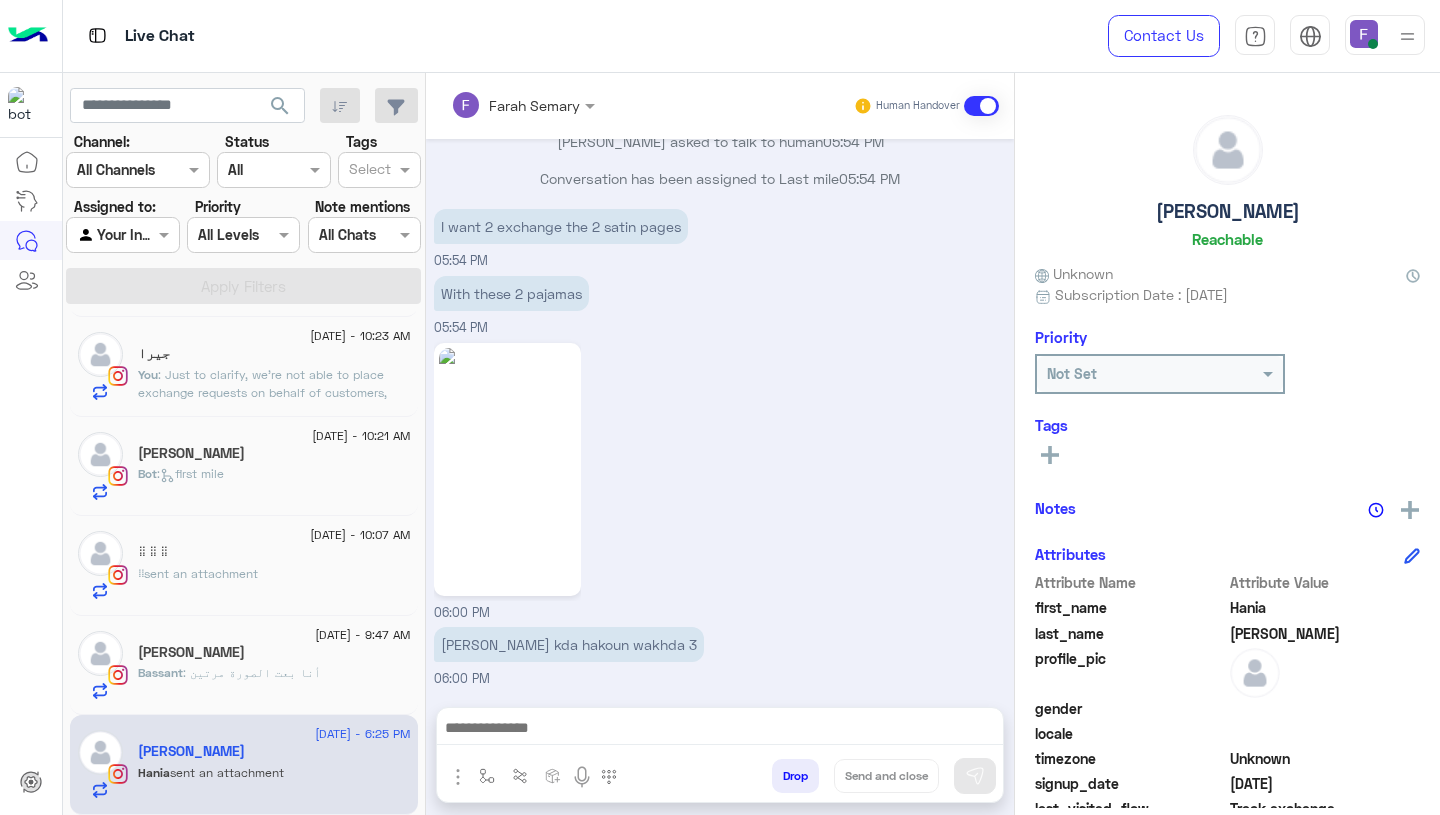 scroll, scrollTop: 2494, scrollLeft: 0, axis: vertical 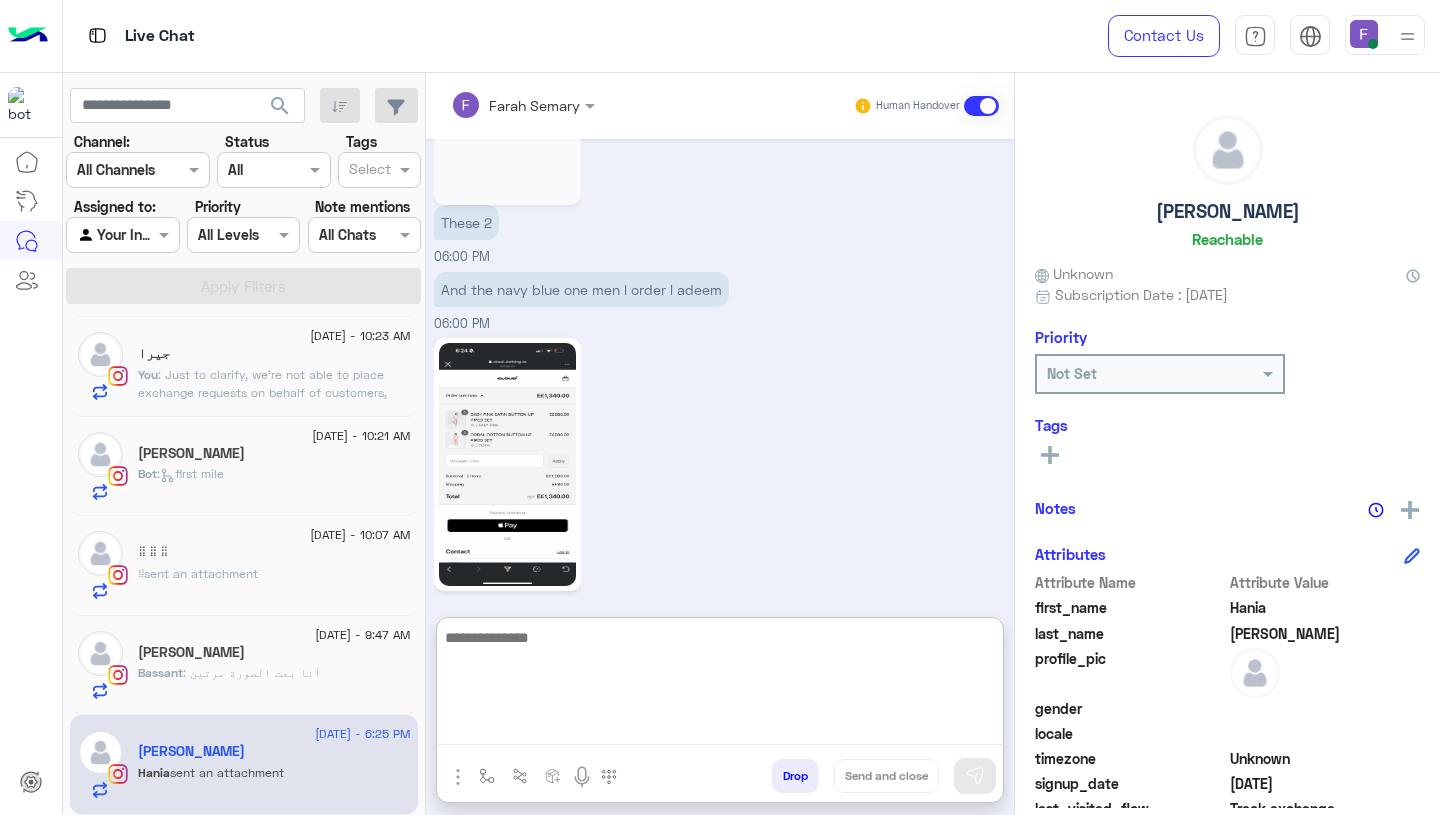 click at bounding box center (720, 685) 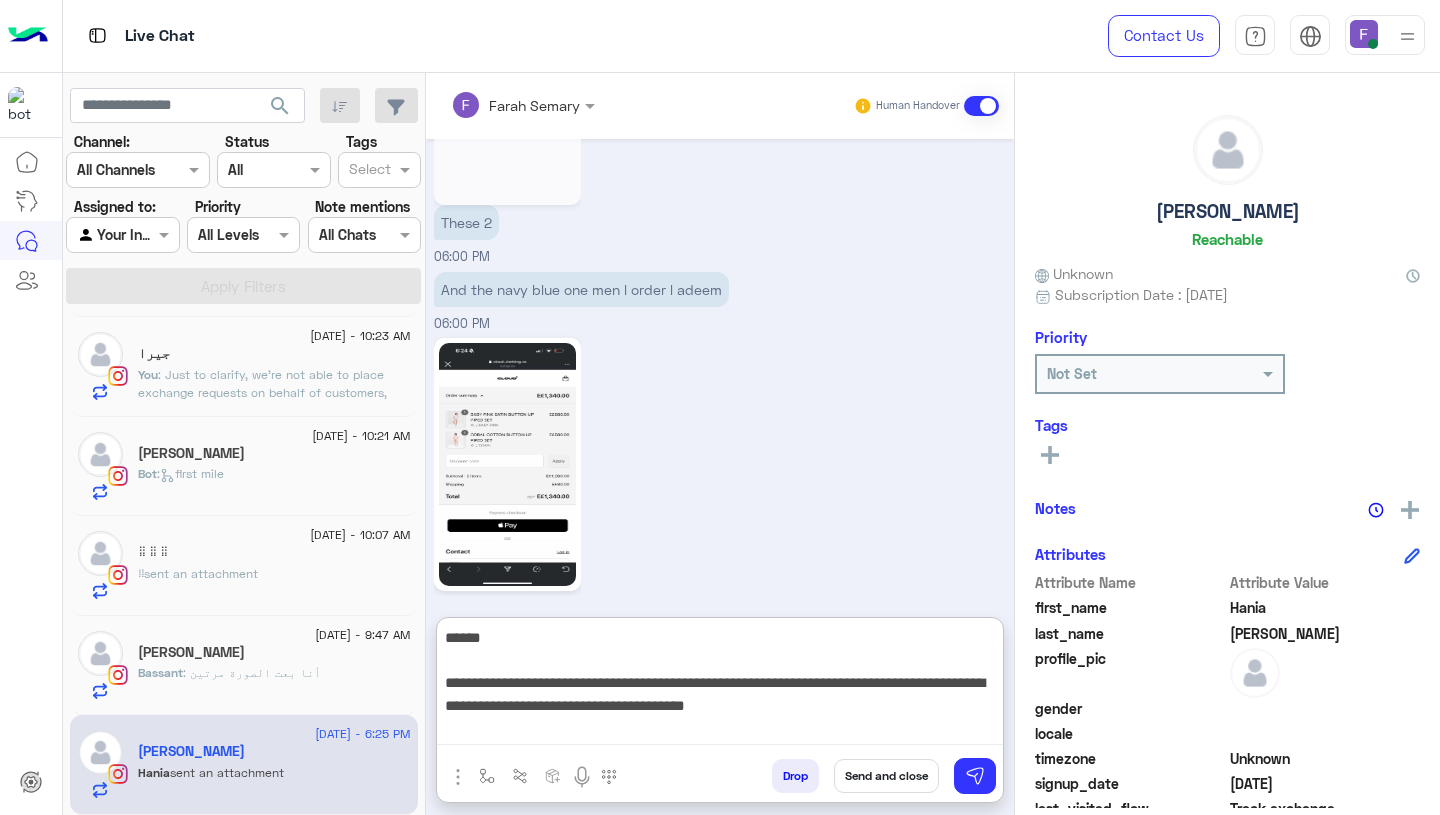 scroll, scrollTop: 308, scrollLeft: 0, axis: vertical 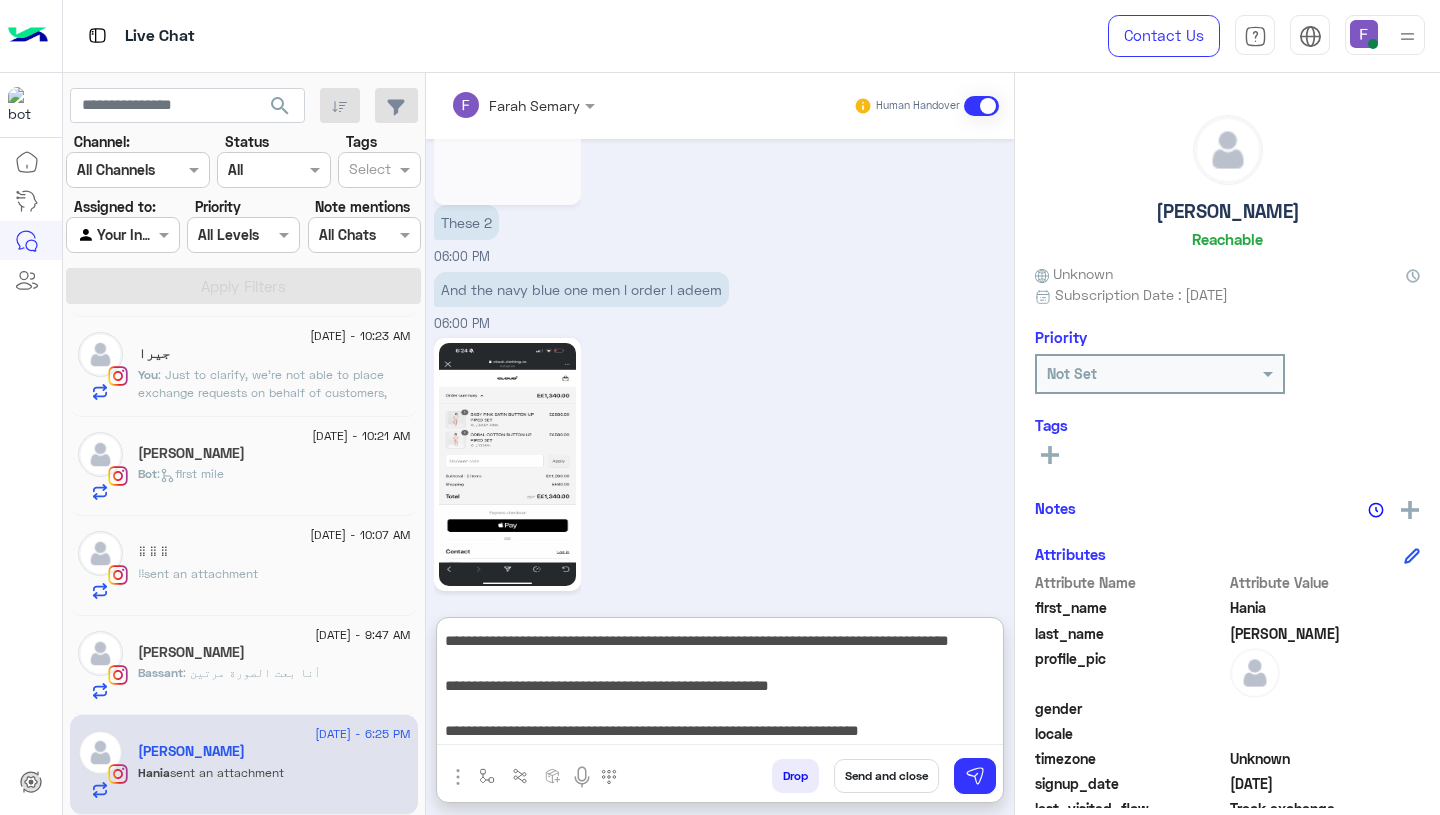 type on "**********" 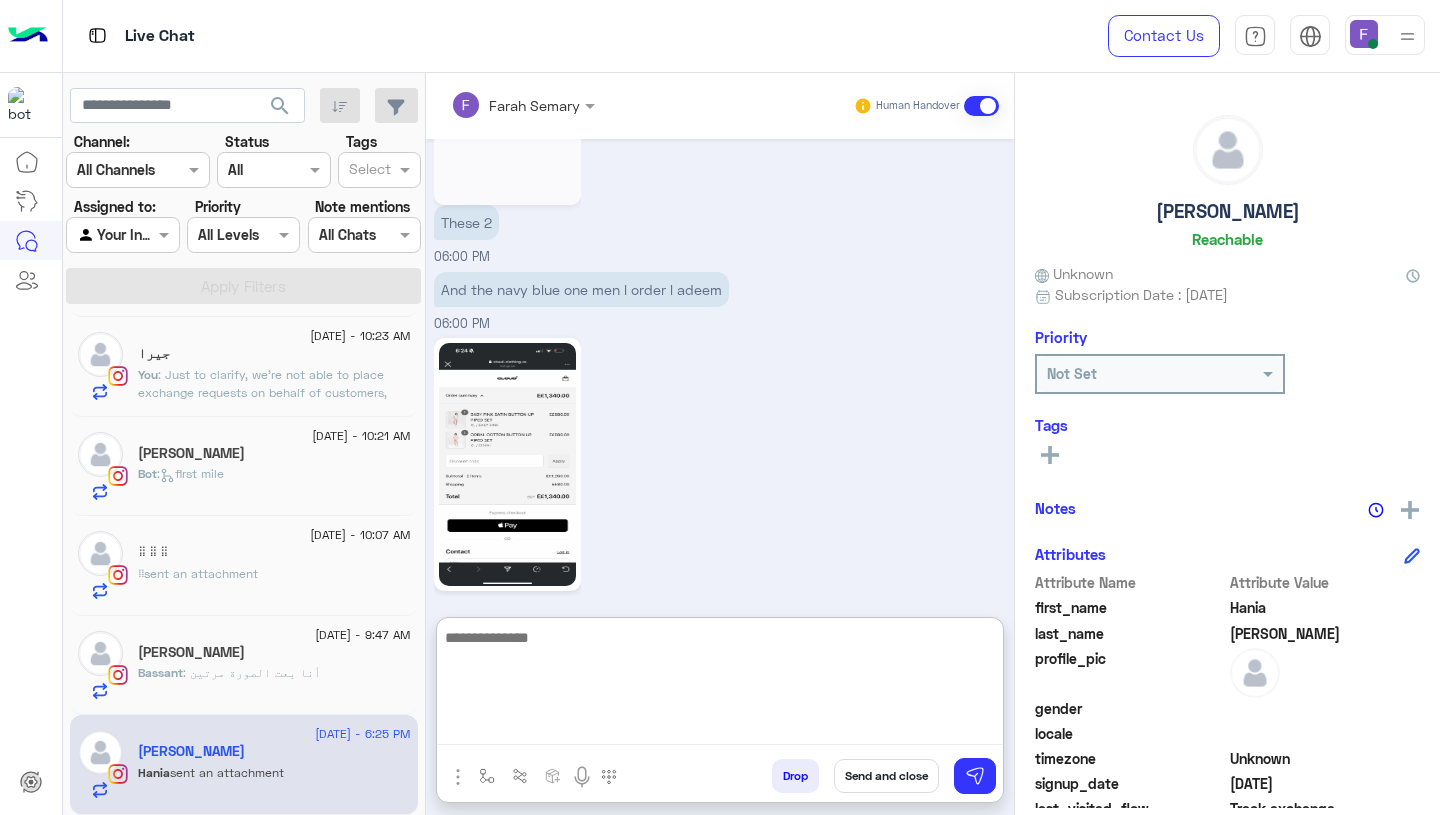 scroll, scrollTop: 0, scrollLeft: 0, axis: both 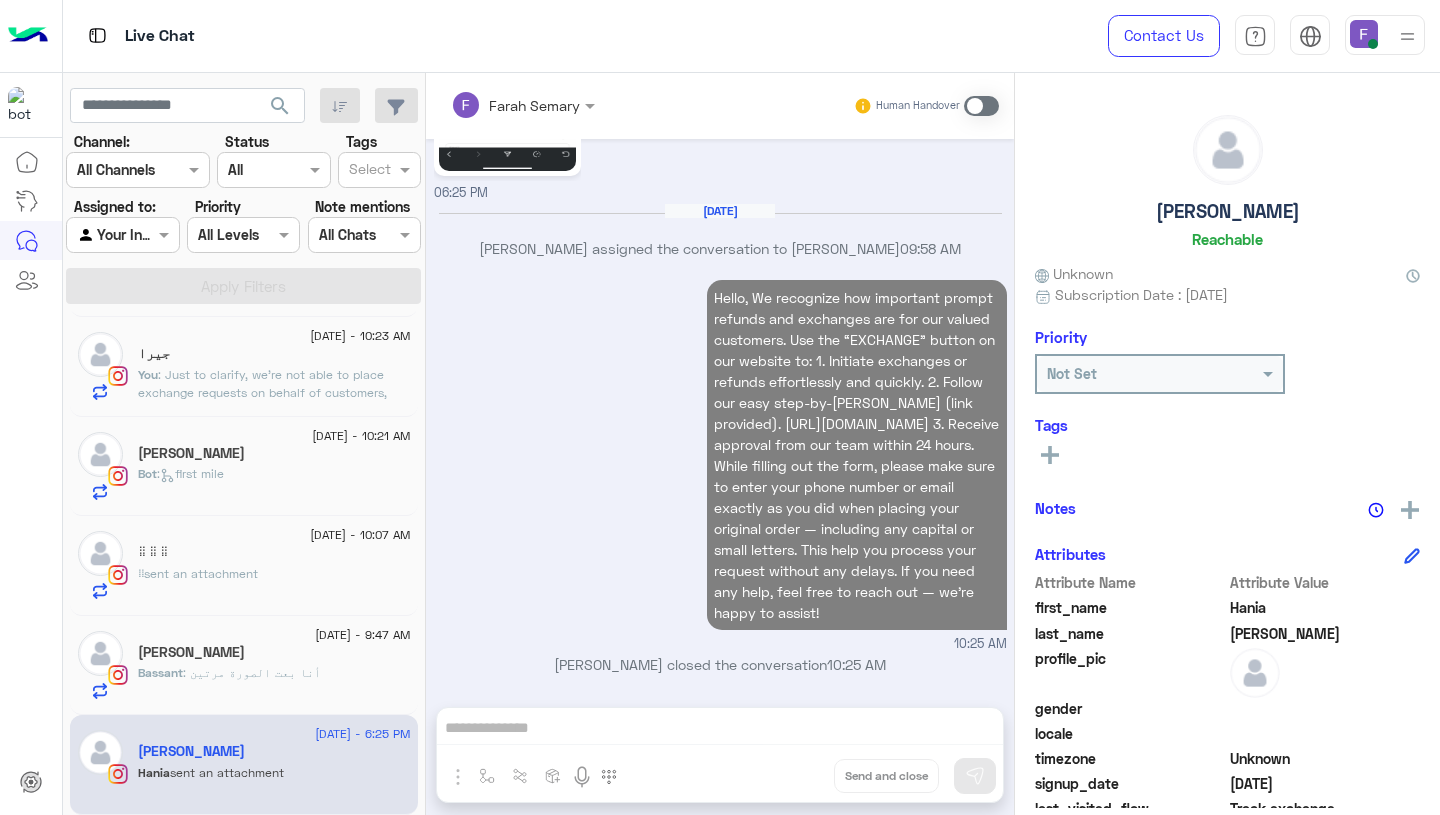 click on "Bassant : أنا بعت الصورة مرتين" 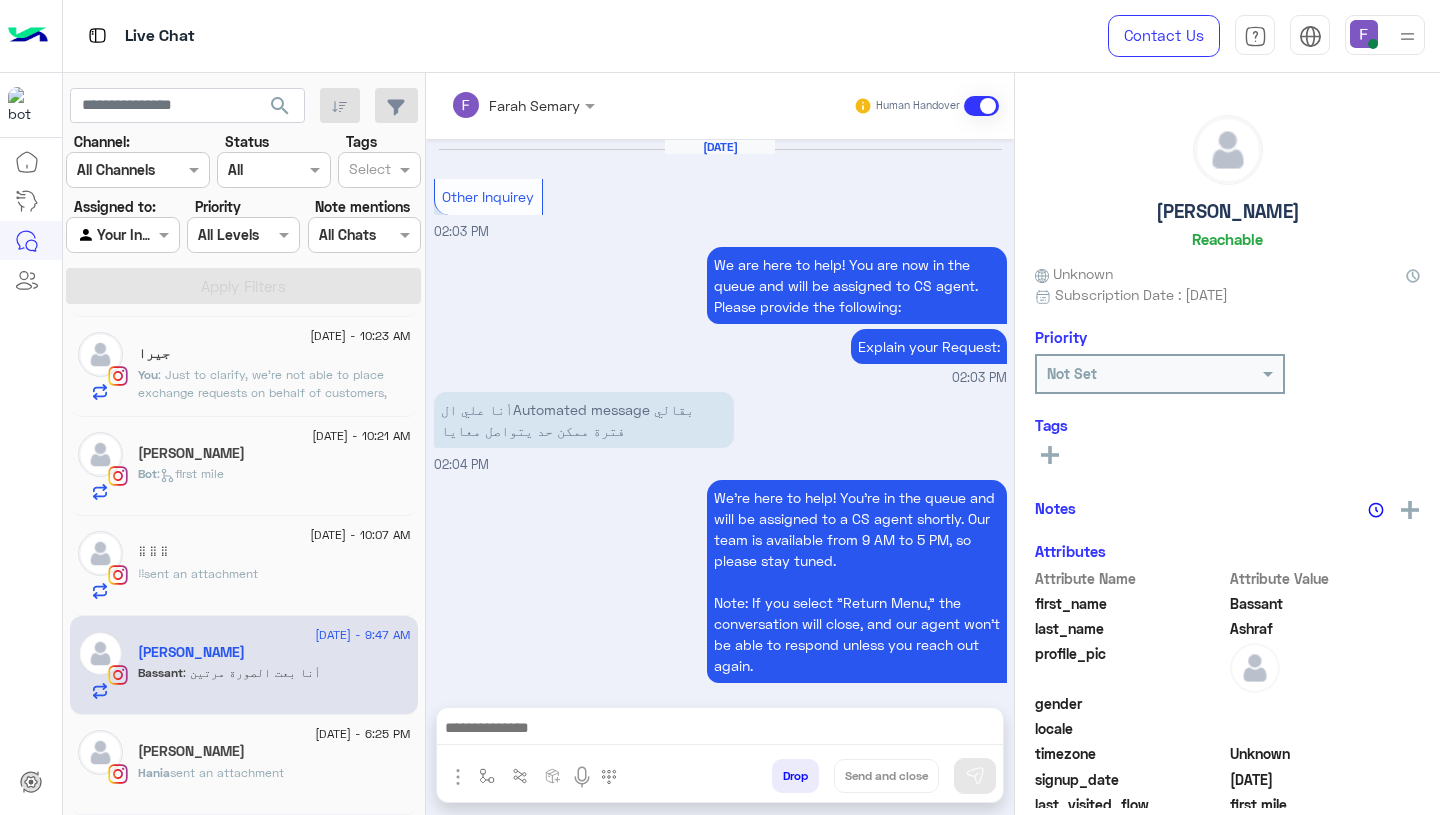 scroll, scrollTop: 1562, scrollLeft: 0, axis: vertical 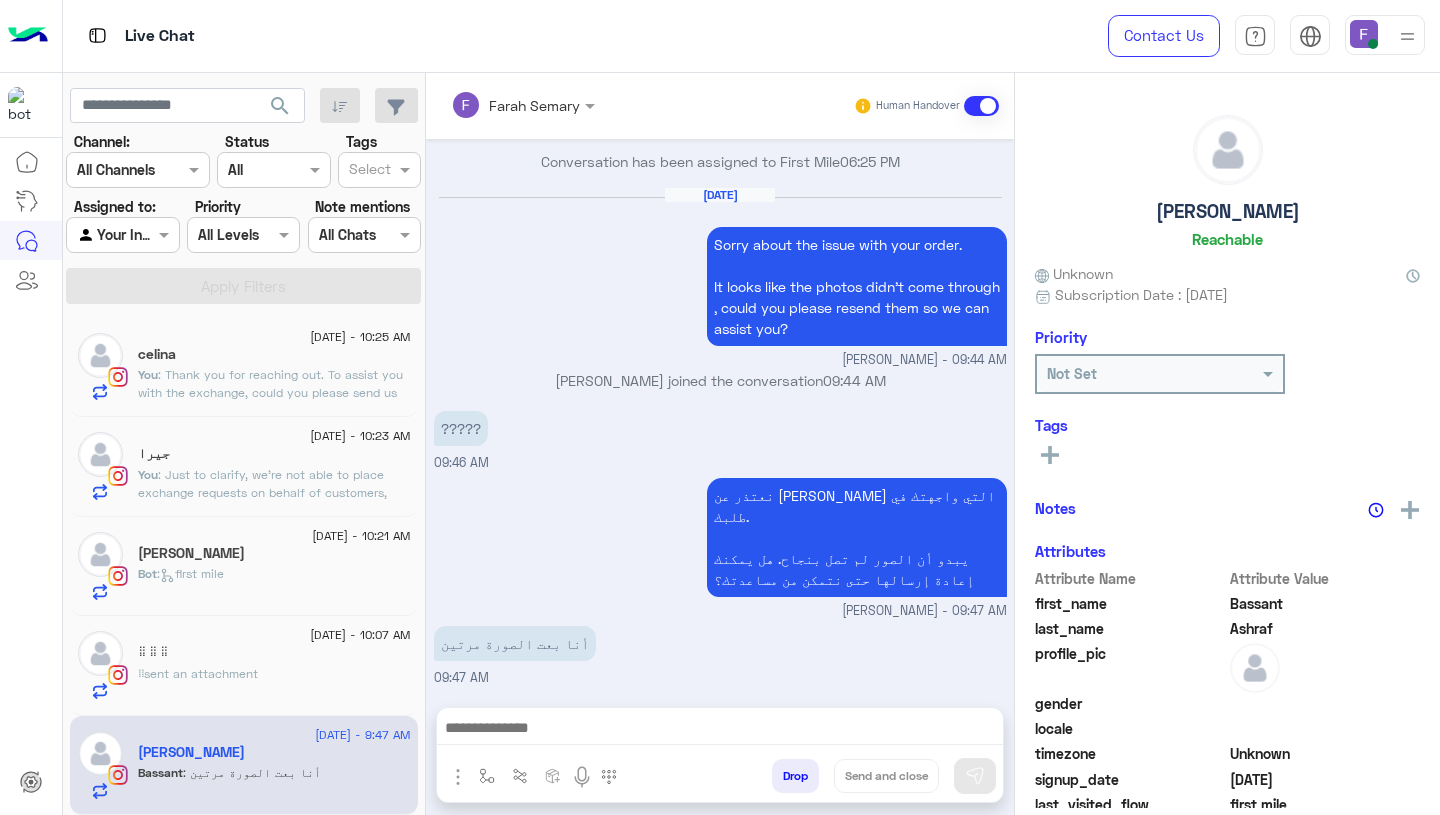 click on "⠀  sent an attachment" 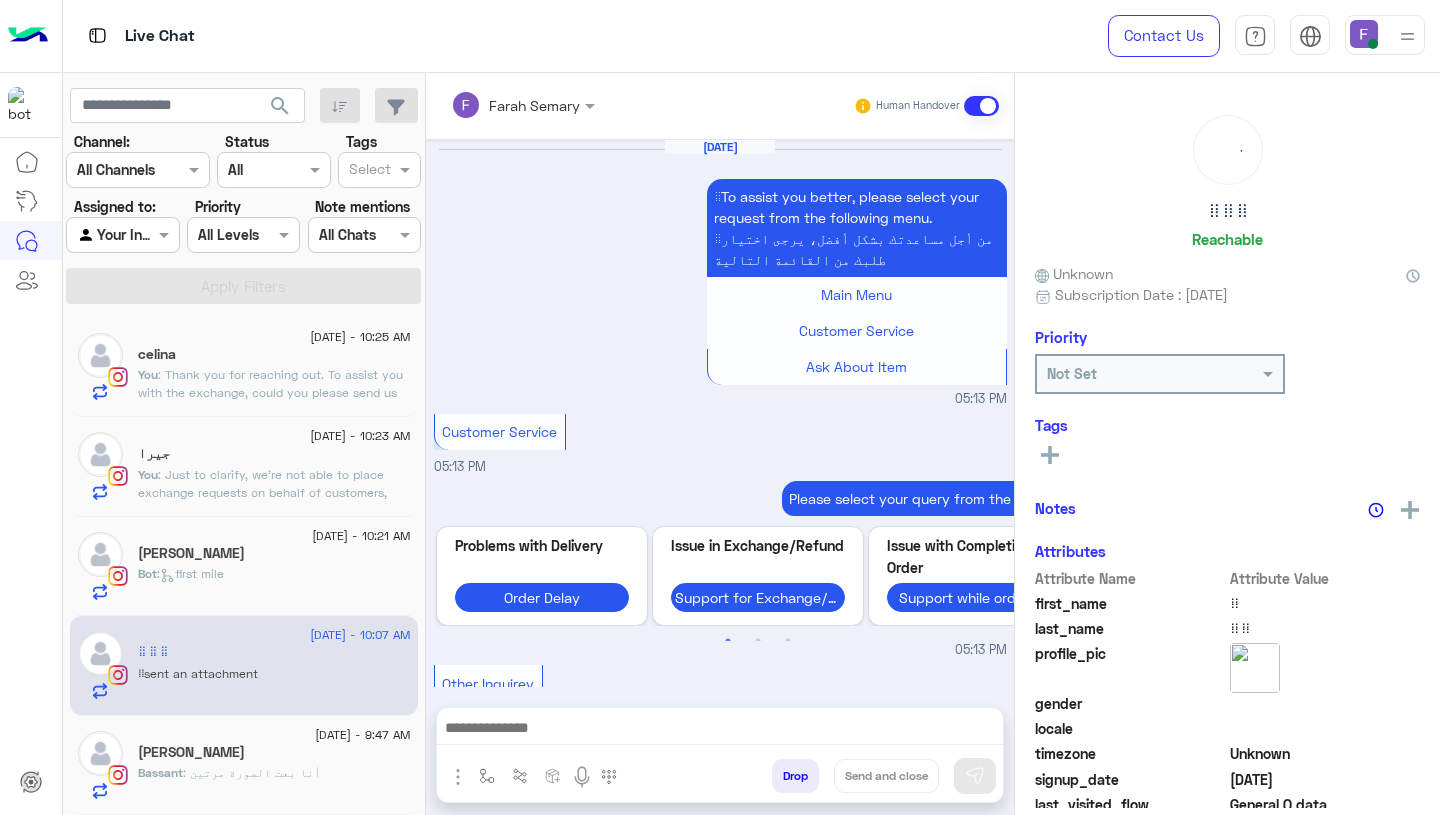 scroll, scrollTop: 2712, scrollLeft: 0, axis: vertical 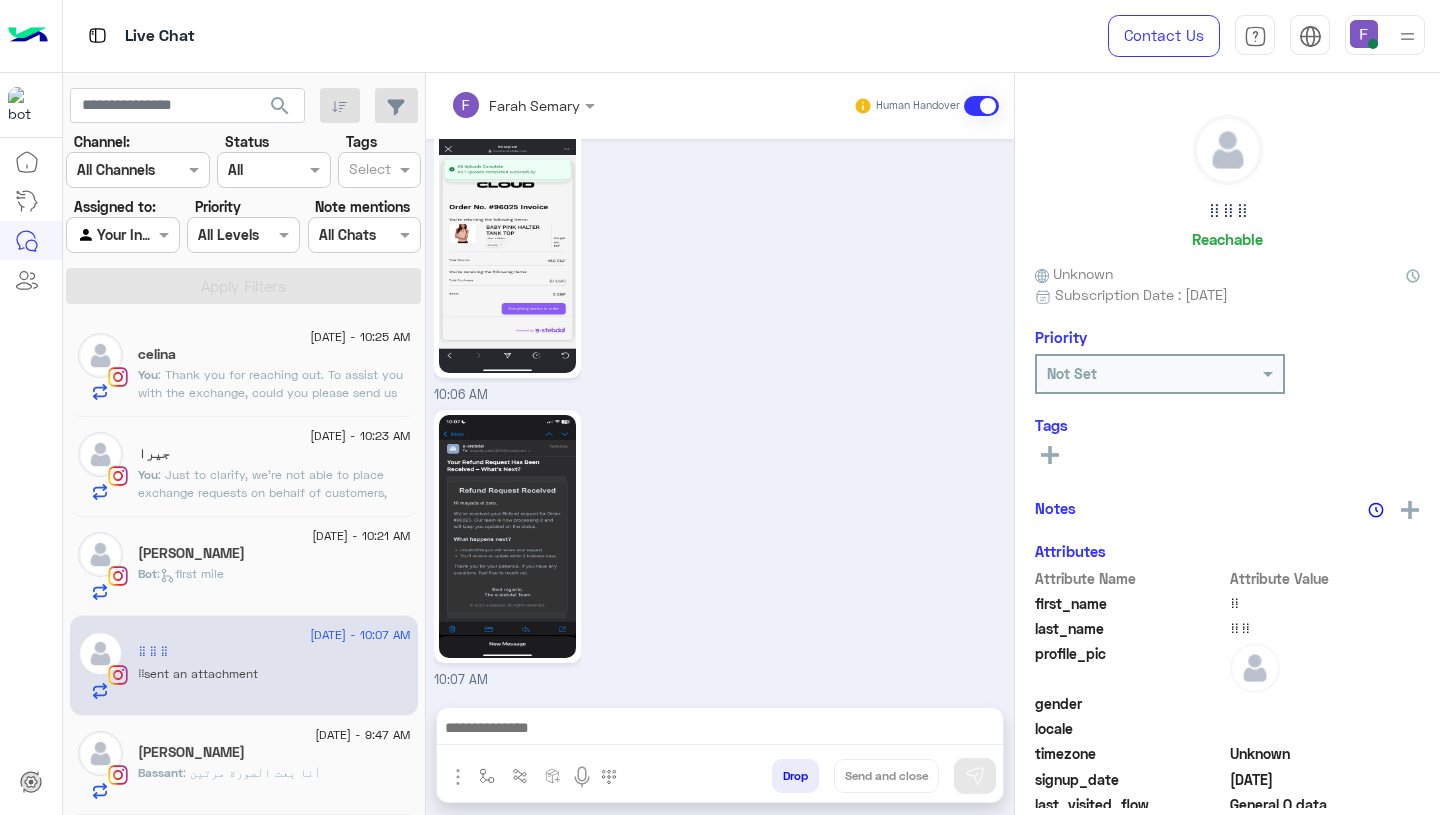 click on "Bot :   first mile" 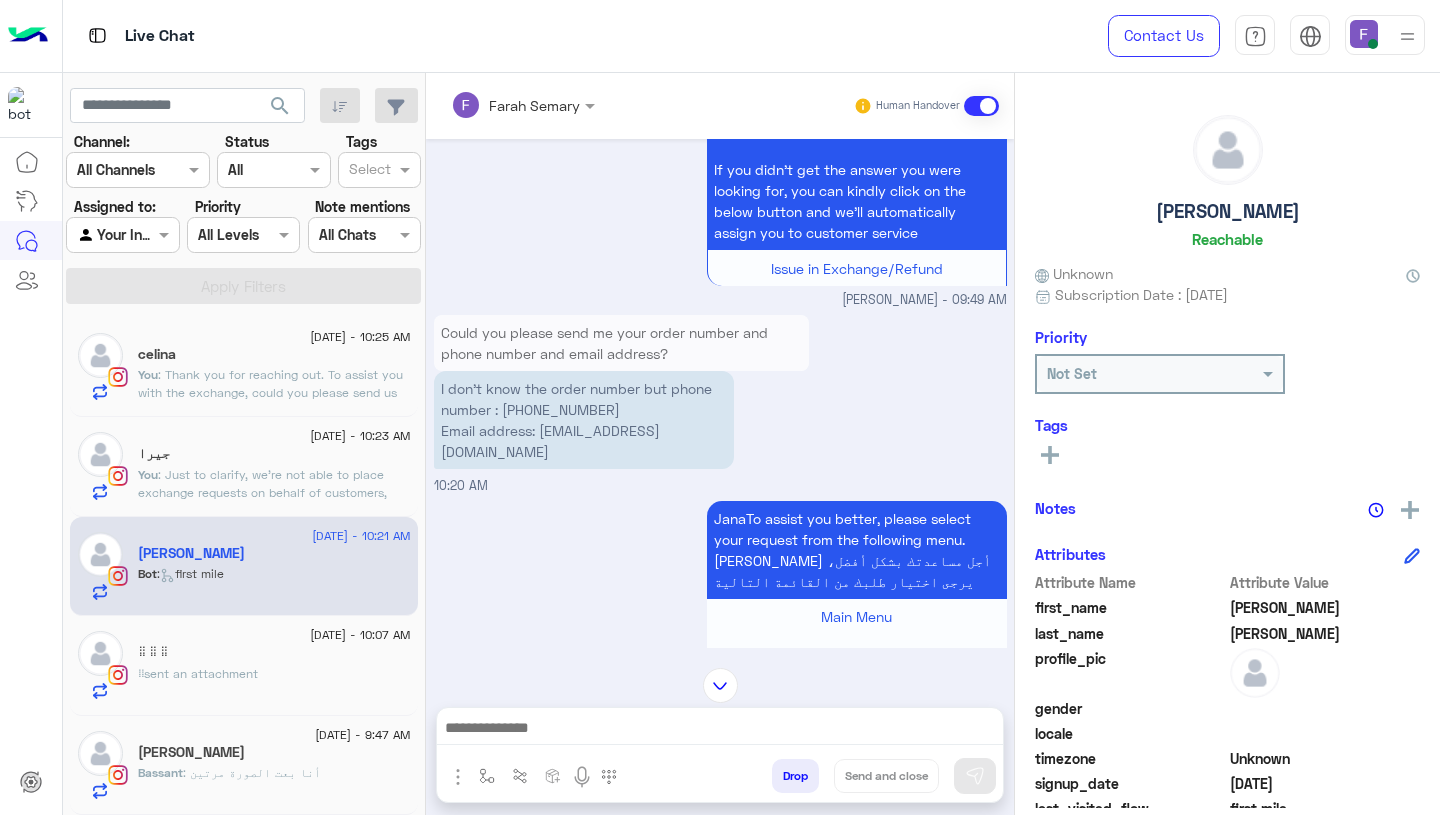 scroll, scrollTop: 1874, scrollLeft: 0, axis: vertical 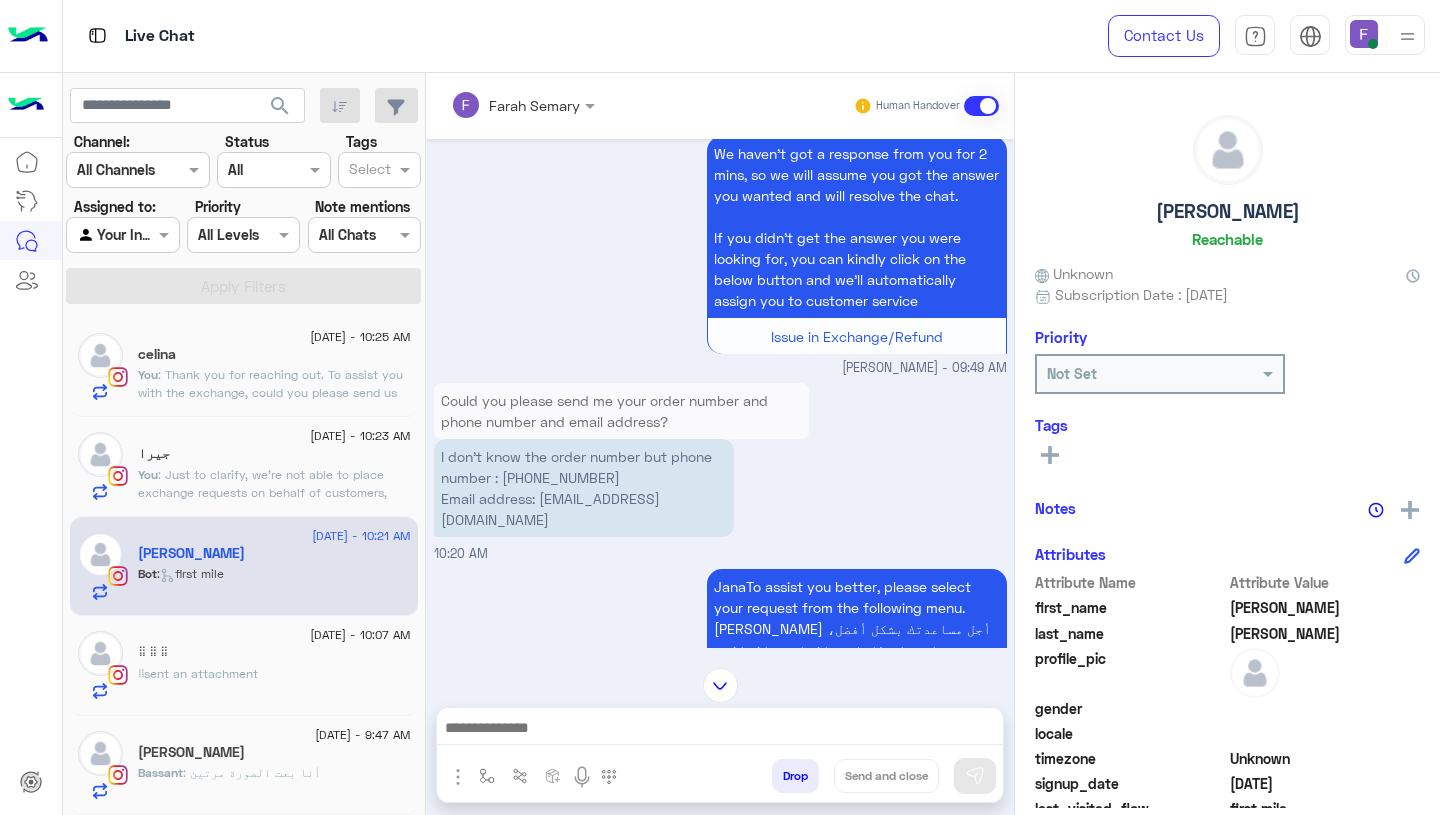 click on "I don’t know the order number but phone number : 01026916776 Email address: janjonaalixx214@gmail.com" at bounding box center (584, 488) 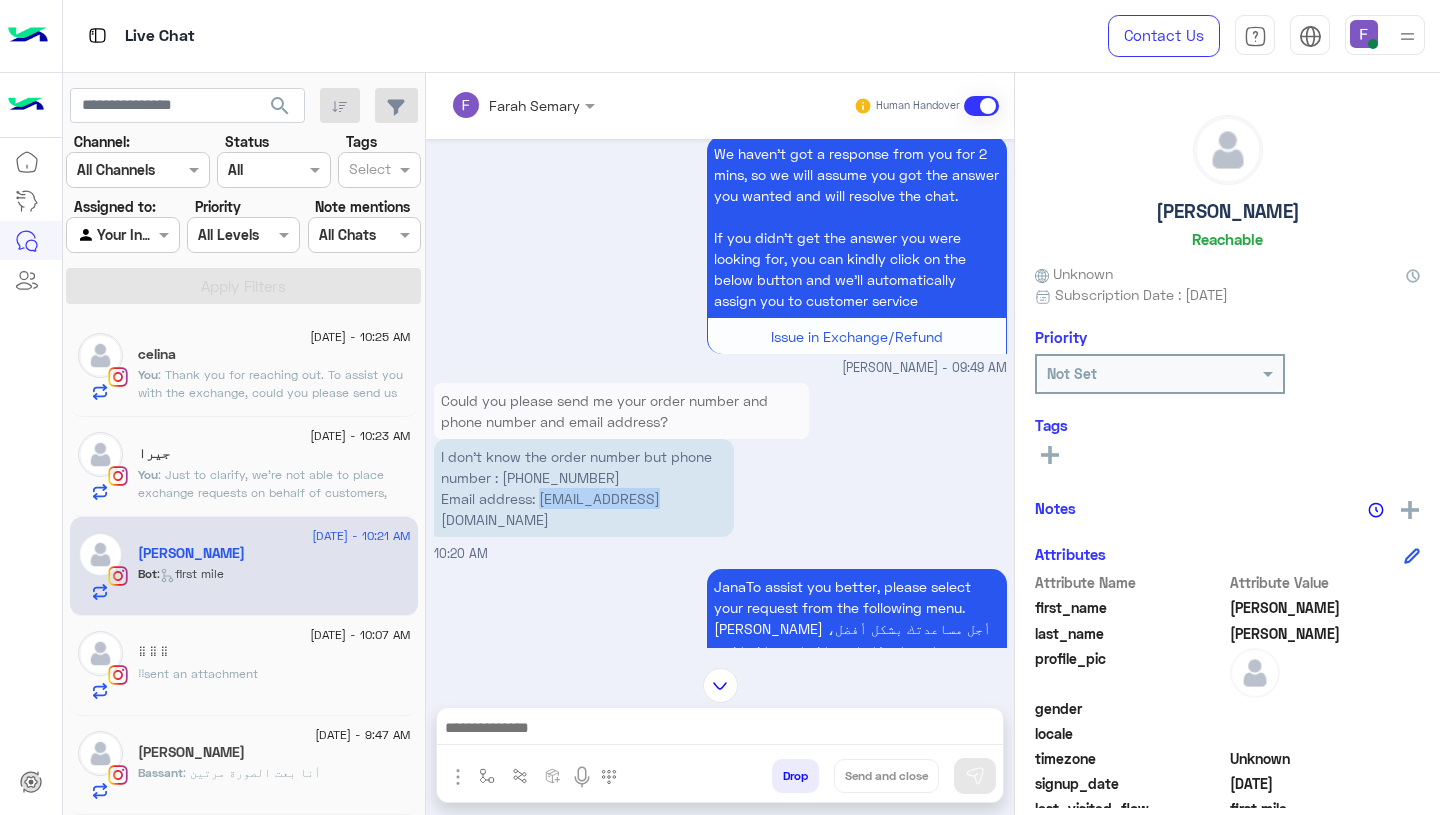 click on "I don’t know the order number but phone number : 01026916776 Email address: janjonaalixx214@gmail.com" at bounding box center (584, 488) 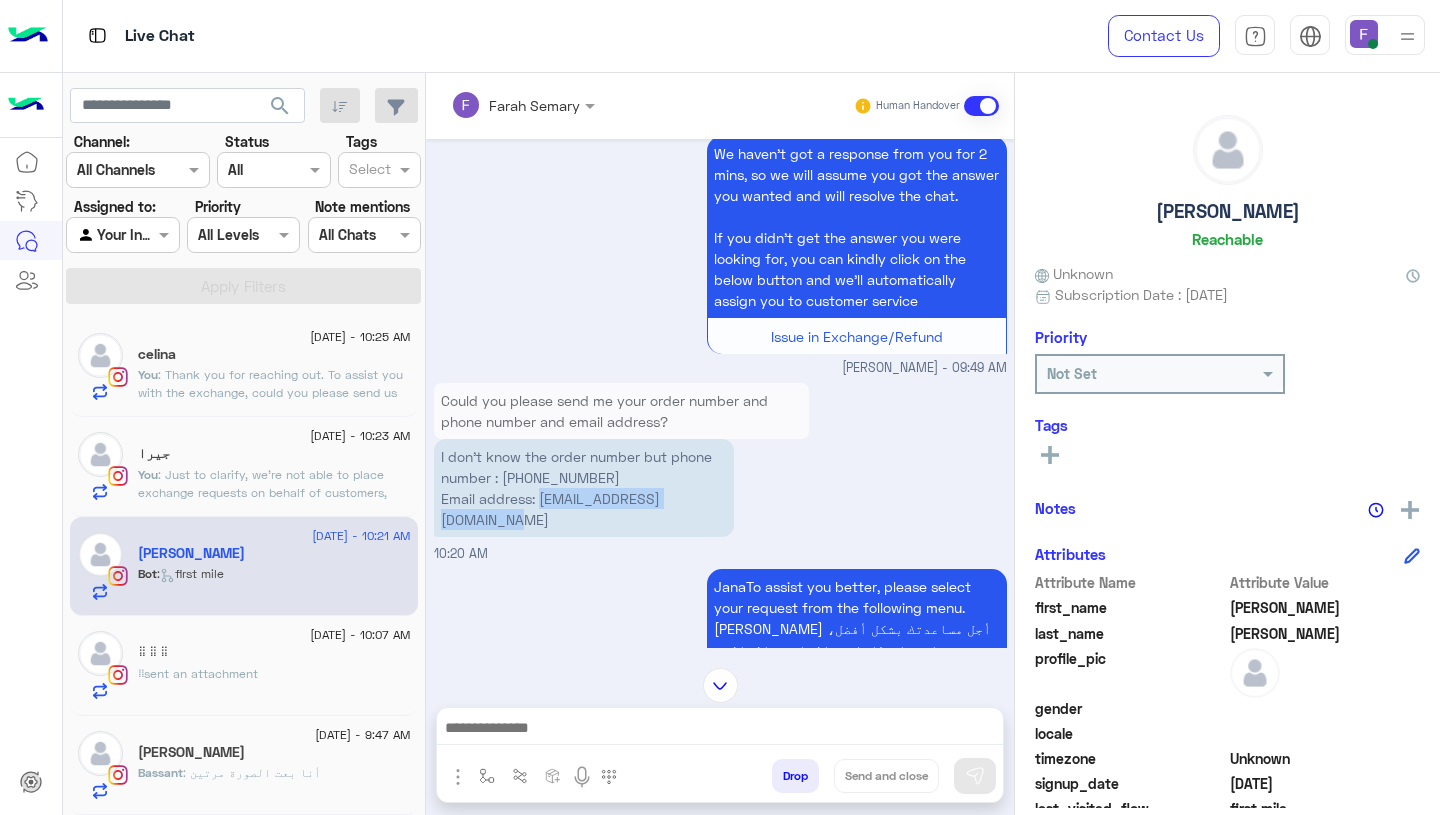drag, startPoint x: 538, startPoint y: 439, endPoint x: 751, endPoint y: 436, distance: 213.02112 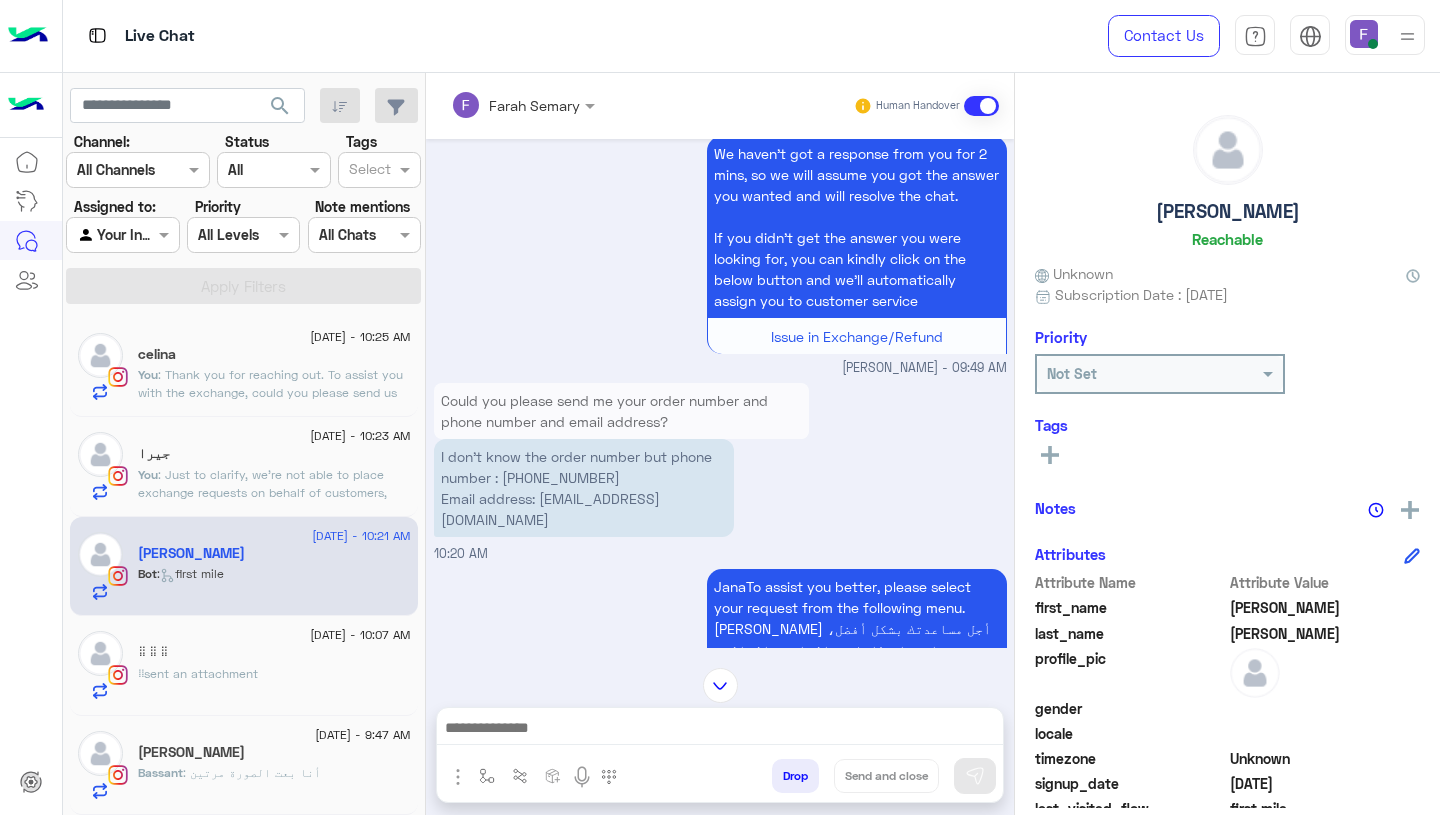 click on "JanaTo assist you better, please select your request from the following menu. Janaمن أجل مساعدتك بشكل أفضل، يرجى اختيار طلبك من القائمة التالية  Main Menu   Customer Service   Ask About Item     10:20 AM" at bounding box center [720, 681] 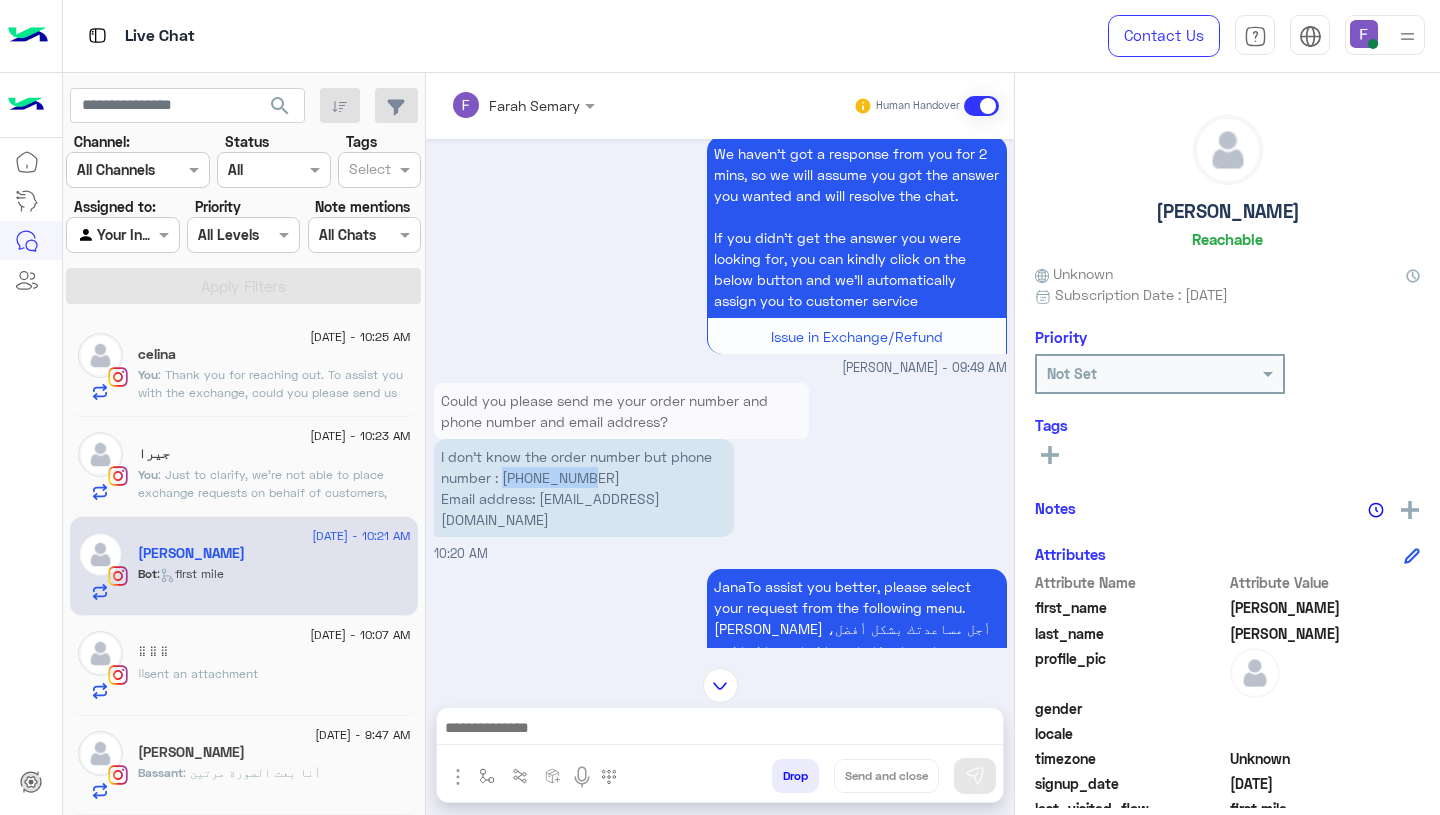 click on "I don’t know the order number but phone number : 01026916776 Email address: janjonaalixx214@gmail.com" at bounding box center [584, 488] 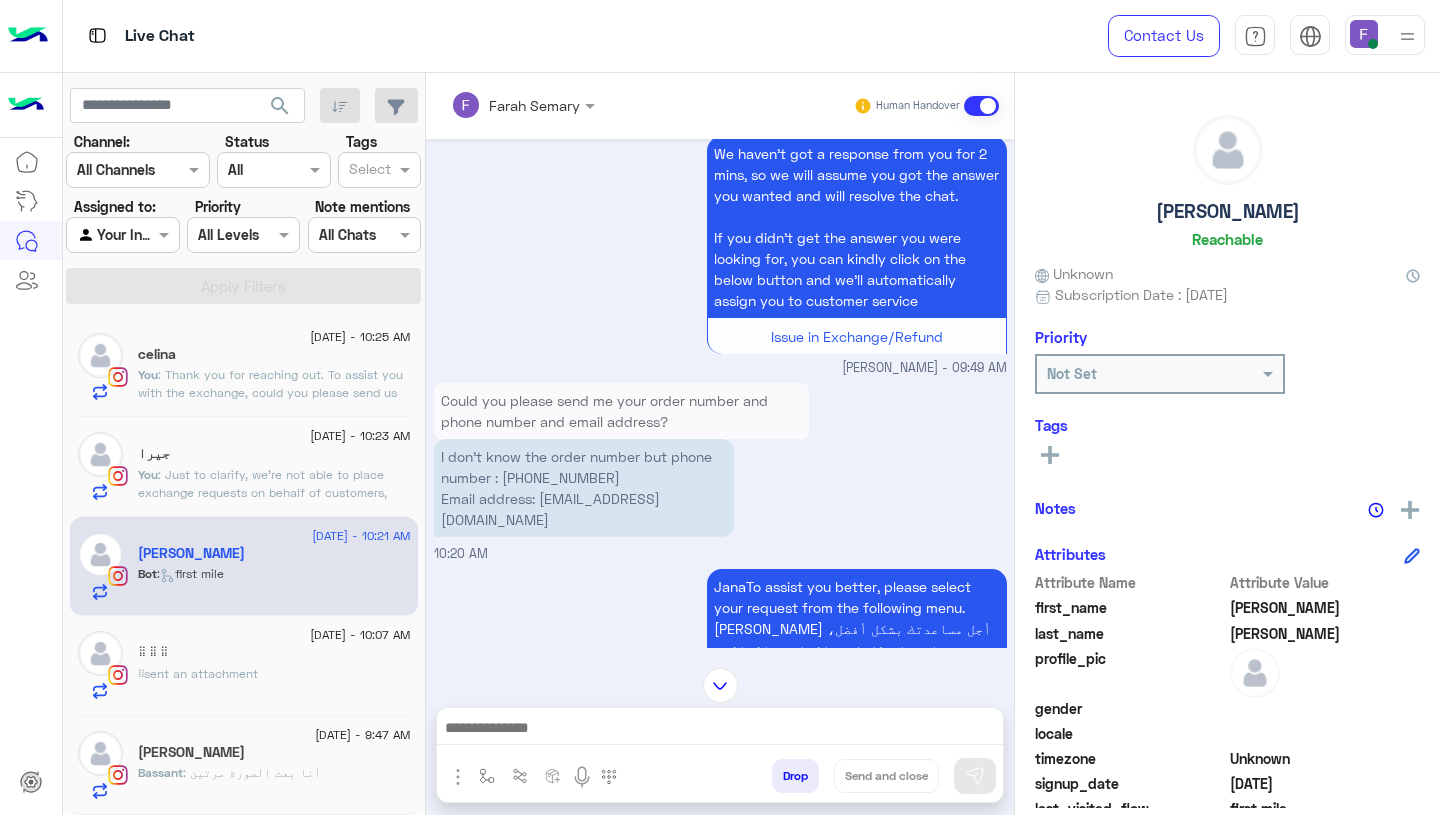 click at bounding box center (720, 730) 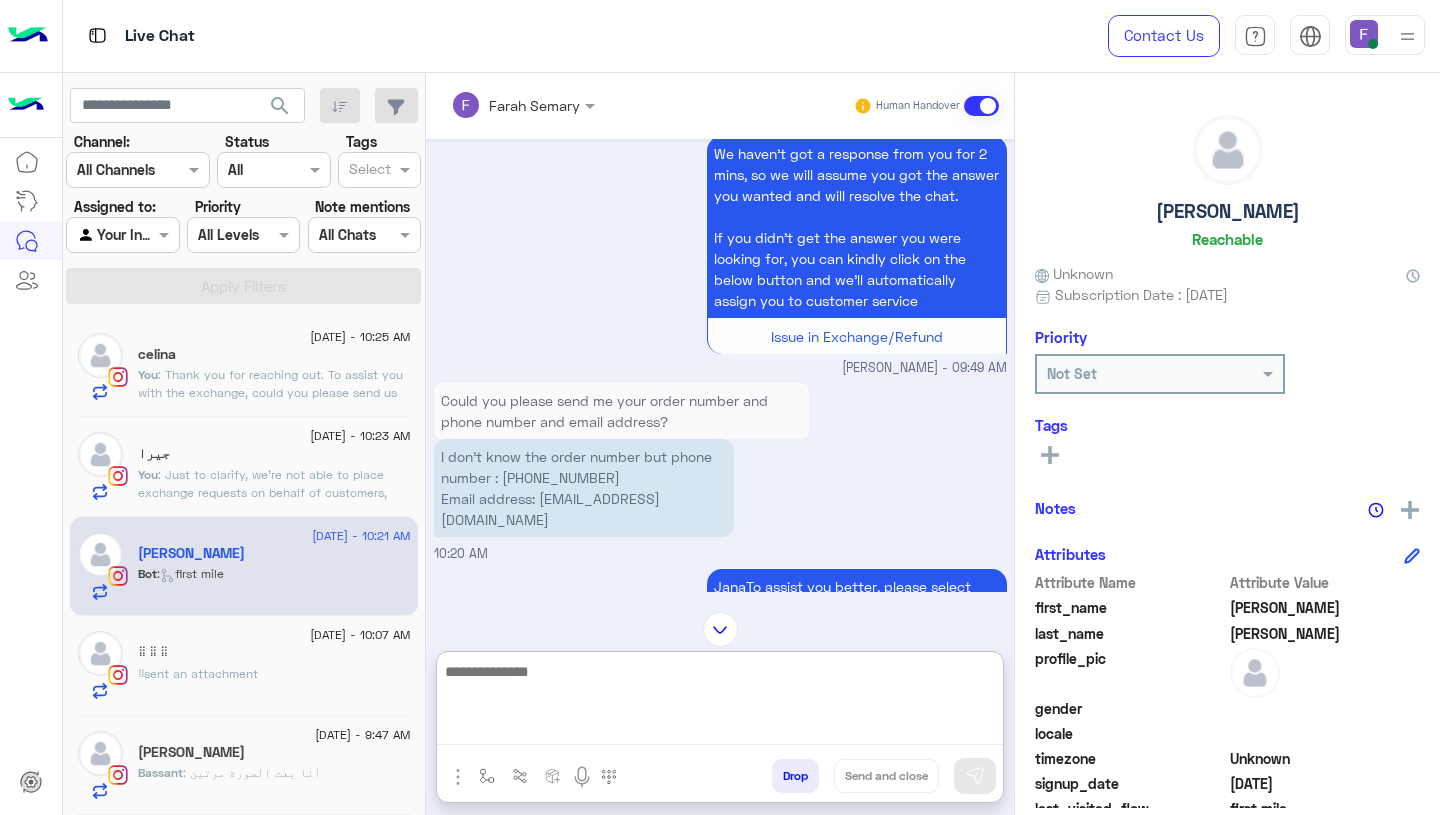 paste on "**********" 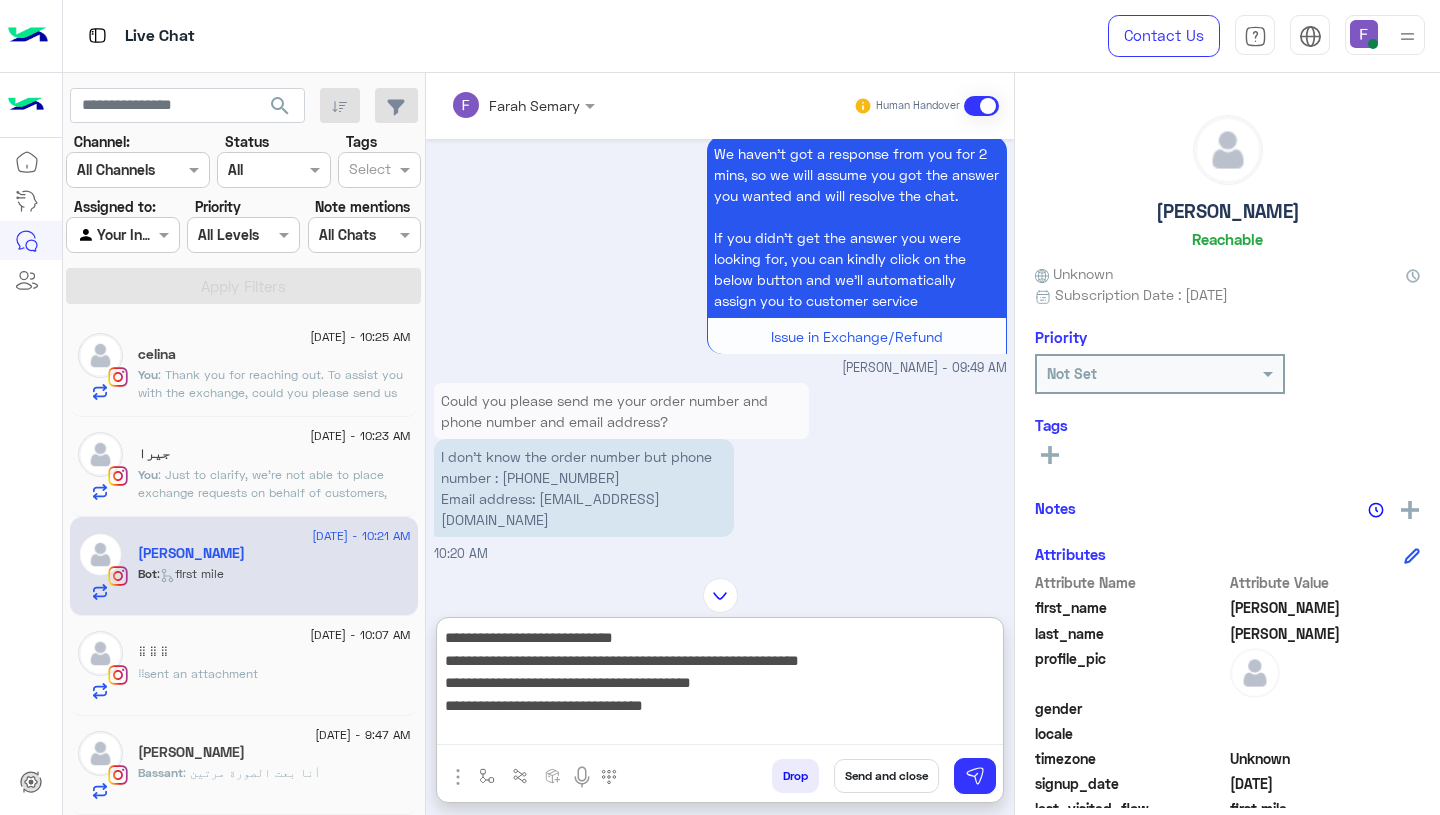 click on "**********" at bounding box center (720, 685) 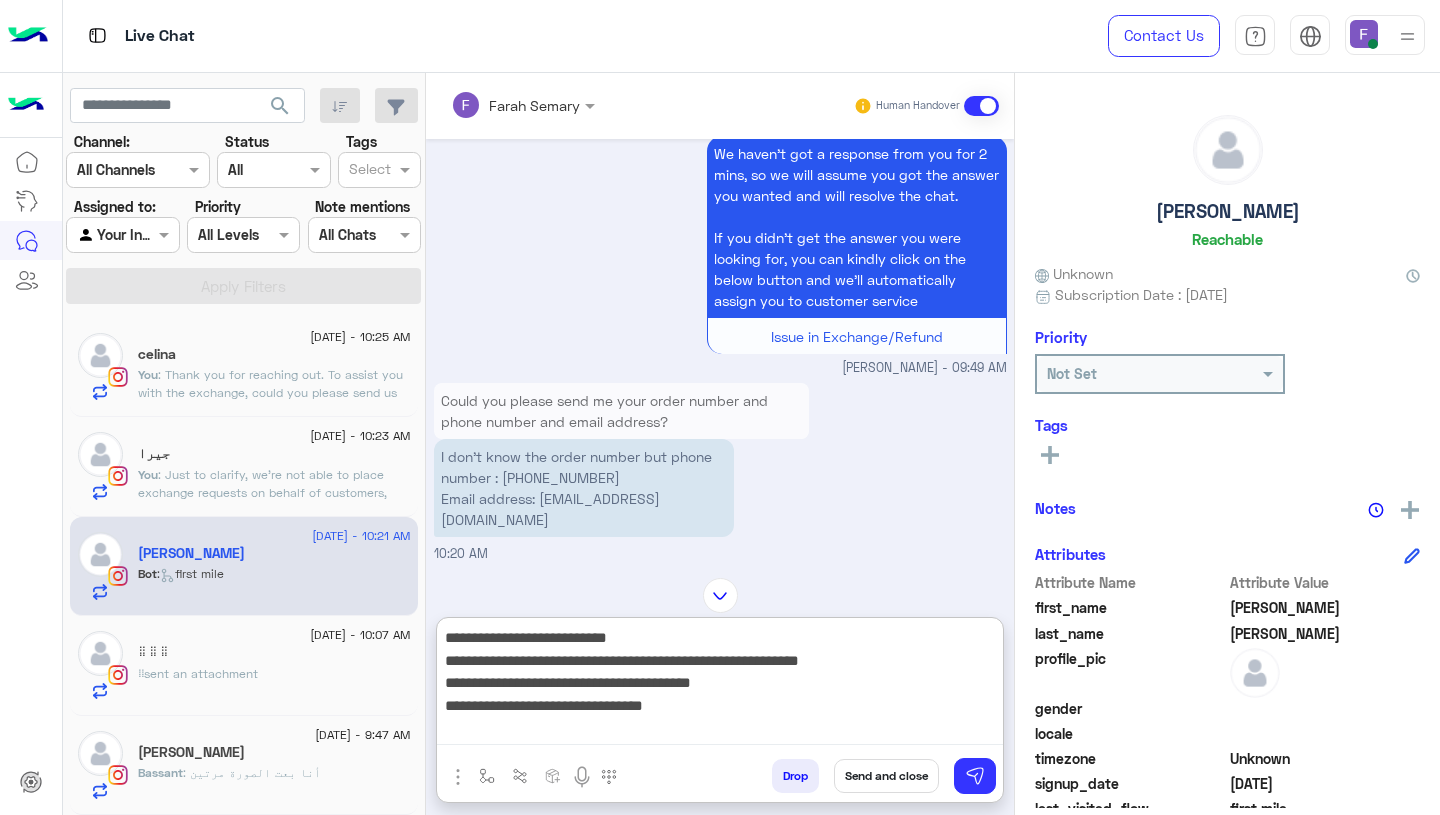 paste on "******" 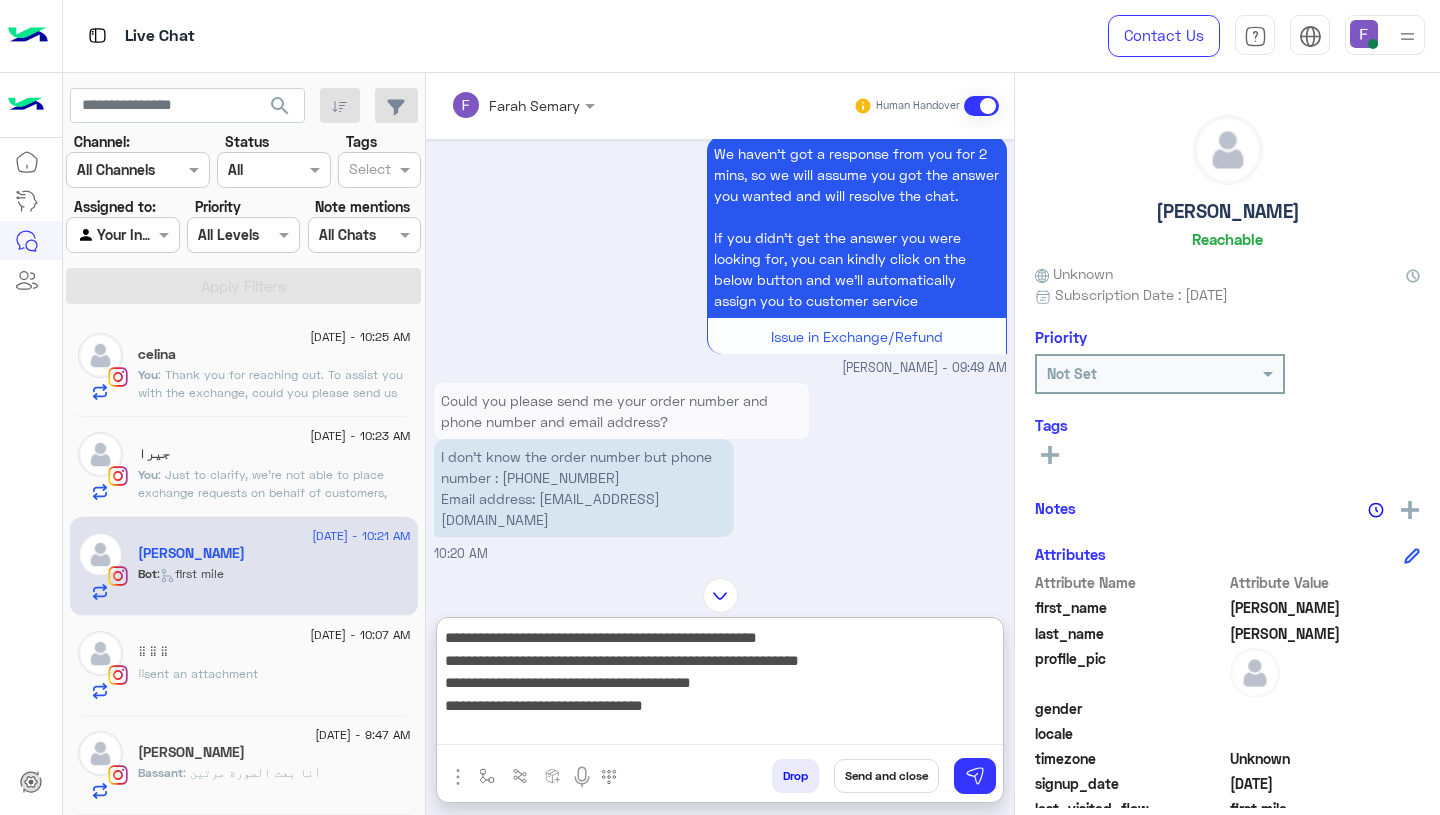 paste on "**********" 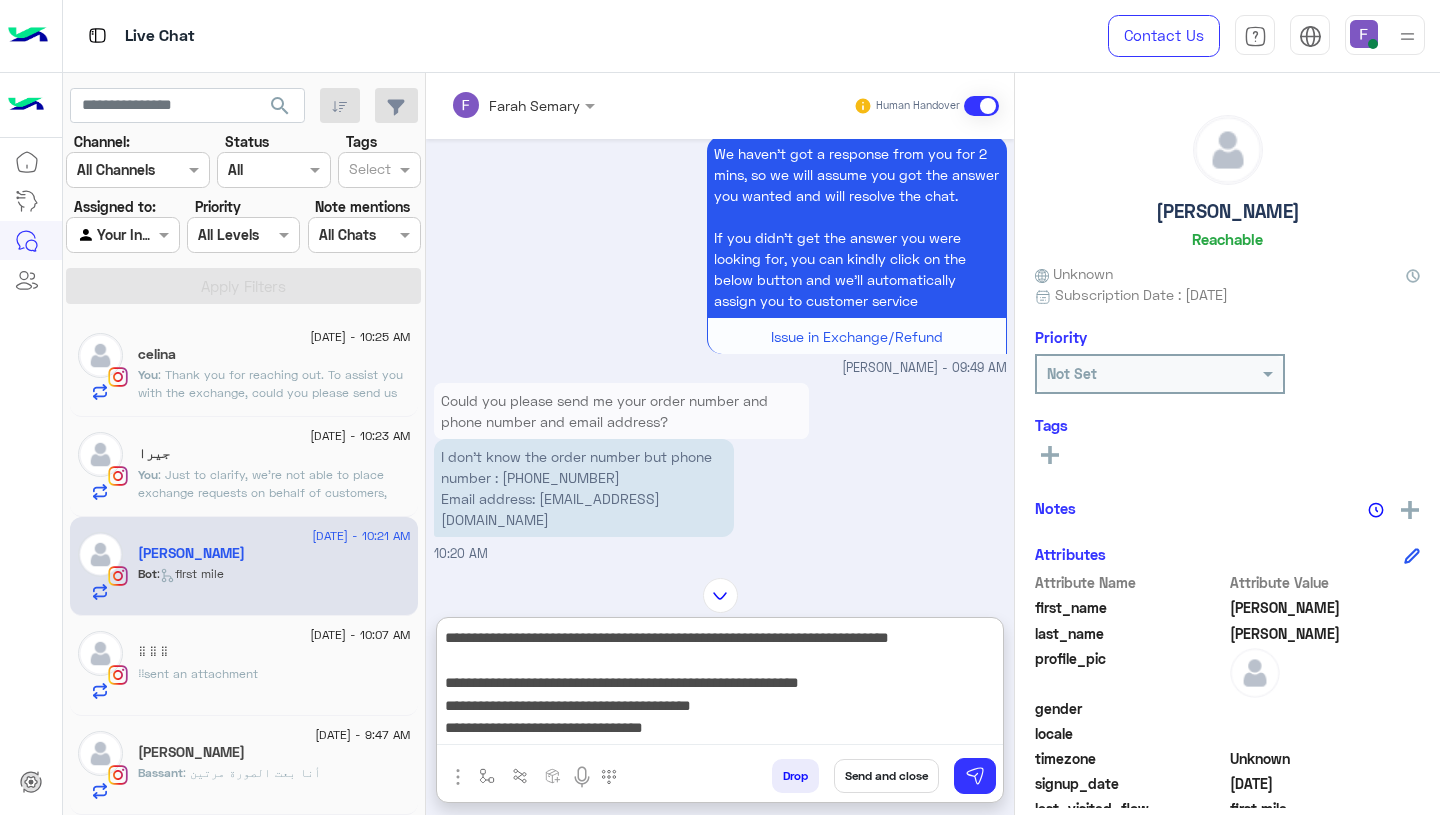 type on "**********" 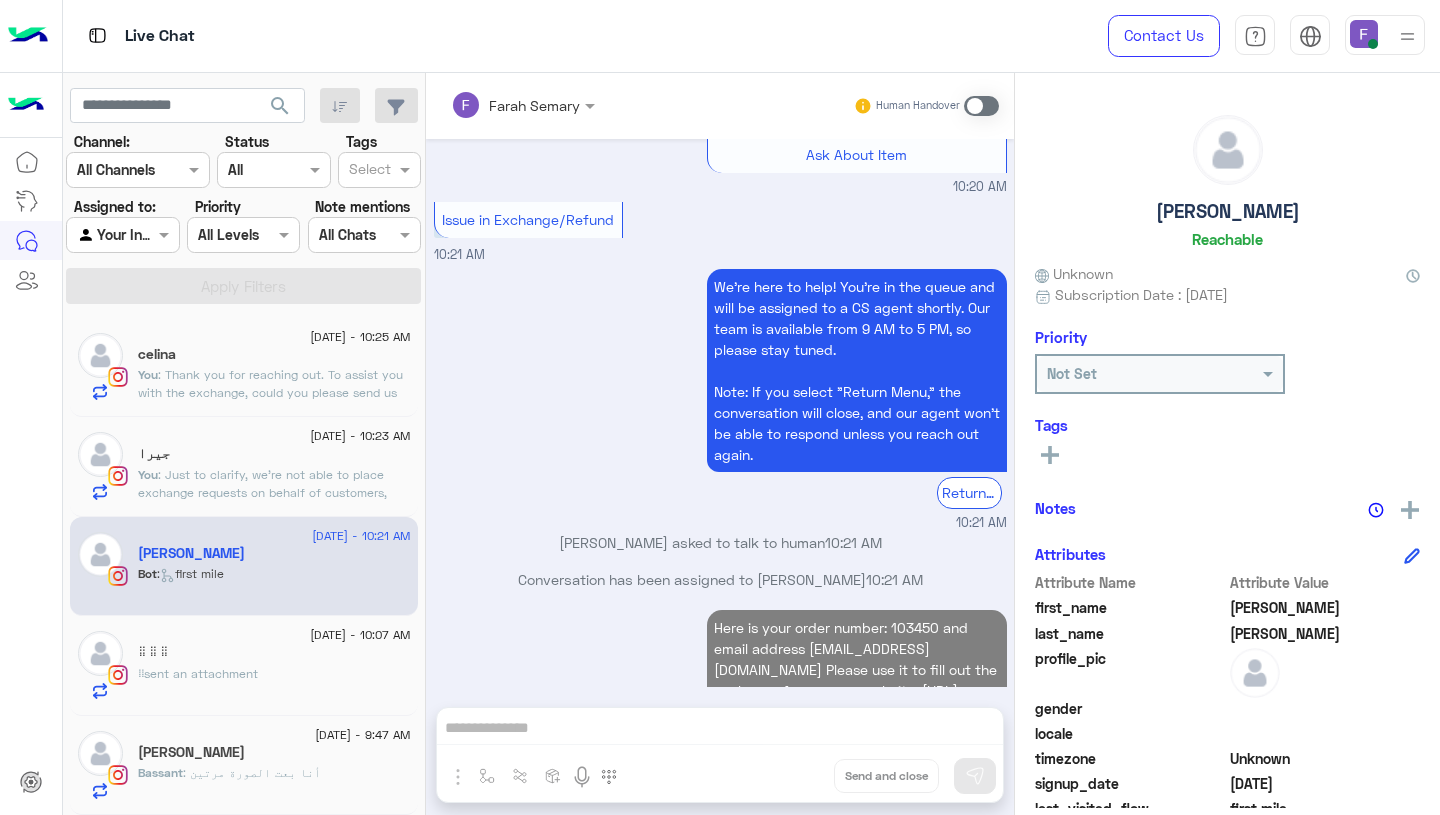 scroll, scrollTop: 2513, scrollLeft: 0, axis: vertical 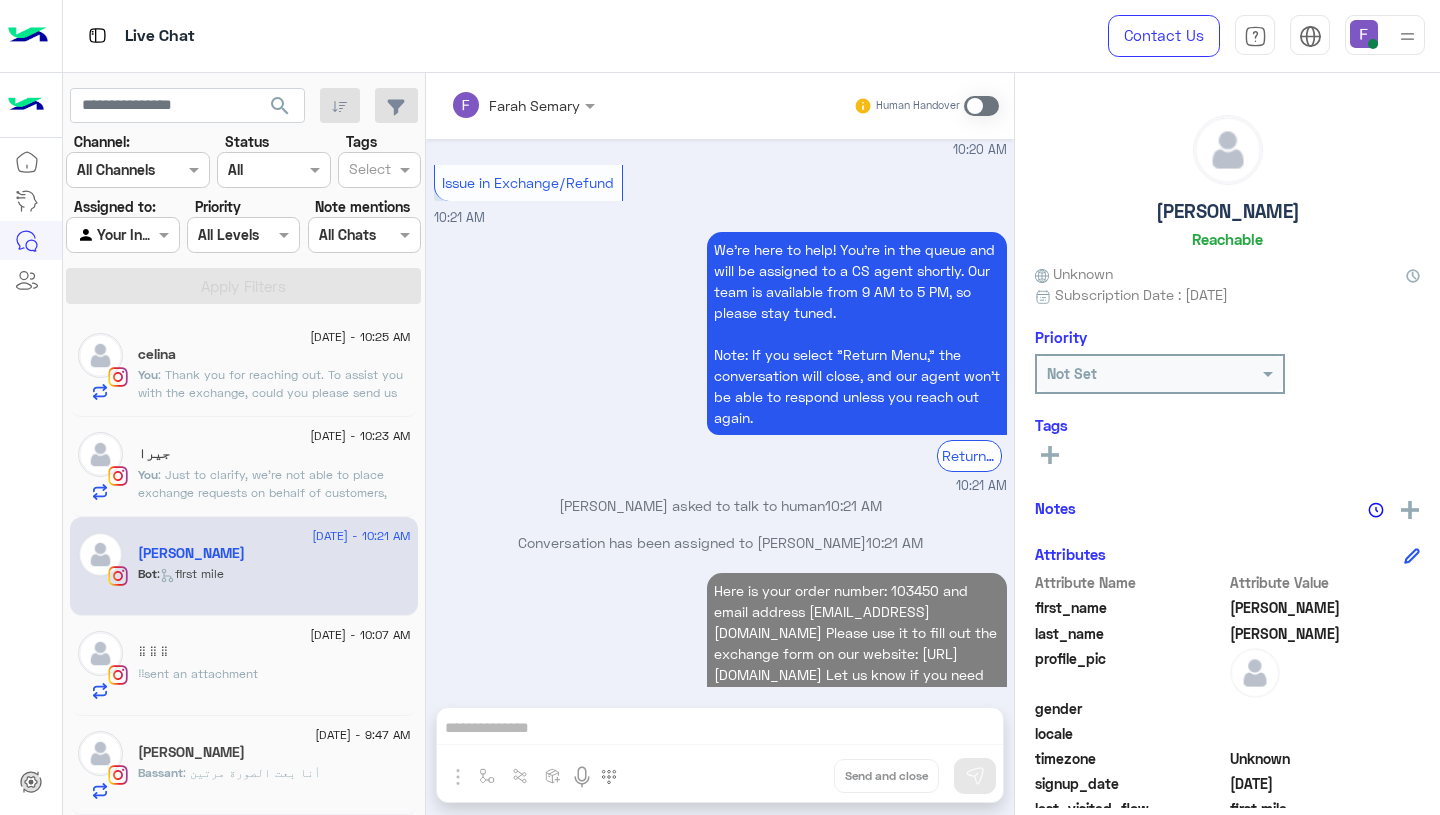 click on ": Just to clarify, we’re not able to place exchange requests on behalf of customers, exchanges can only be submitted directly through the website.
If you're having trouble with the process, we’re happy to guide you through it step by step.
Please let us know how you’d like to proceed or if you need any help completing the exchange online." 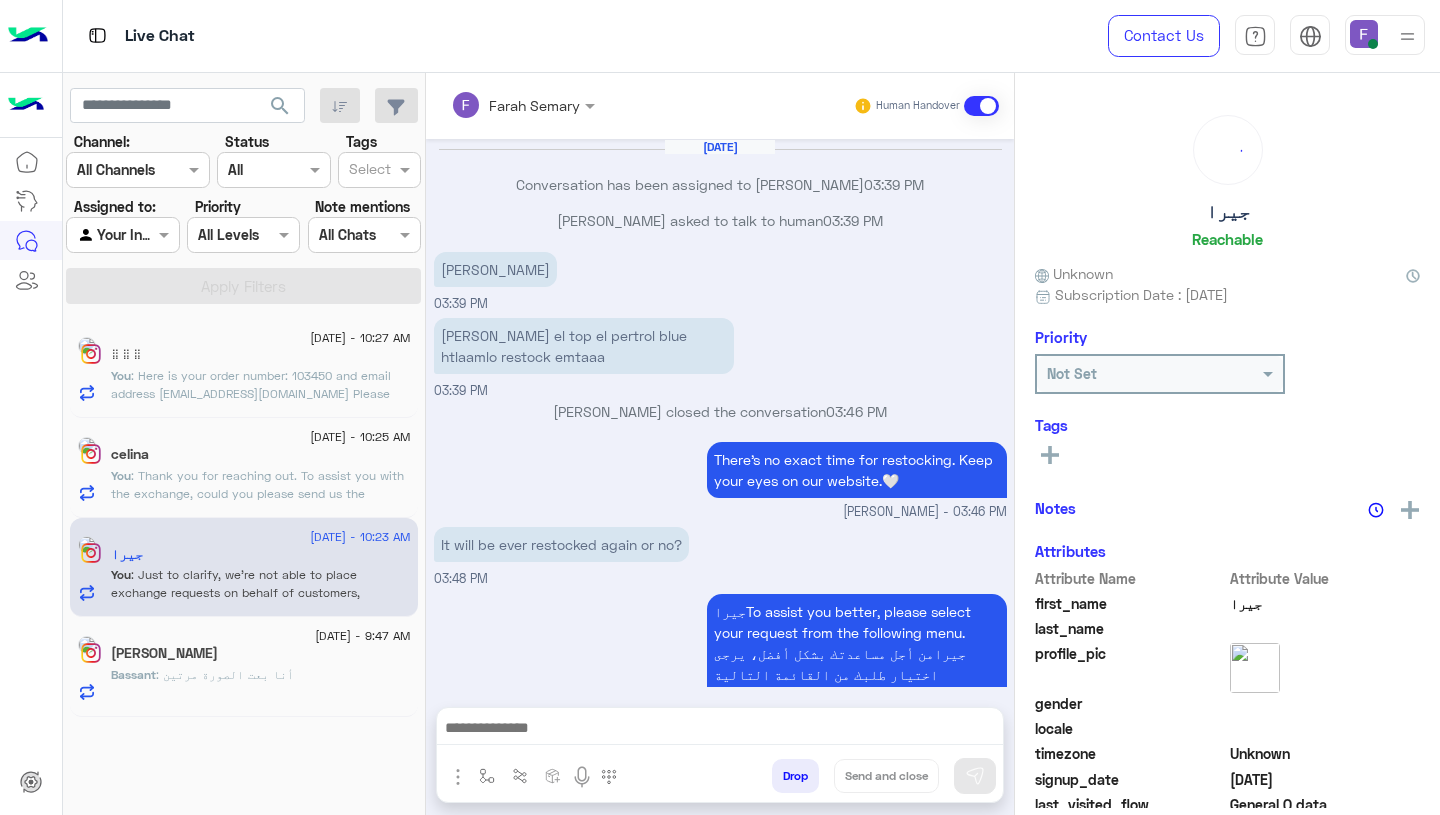 scroll, scrollTop: 1487, scrollLeft: 0, axis: vertical 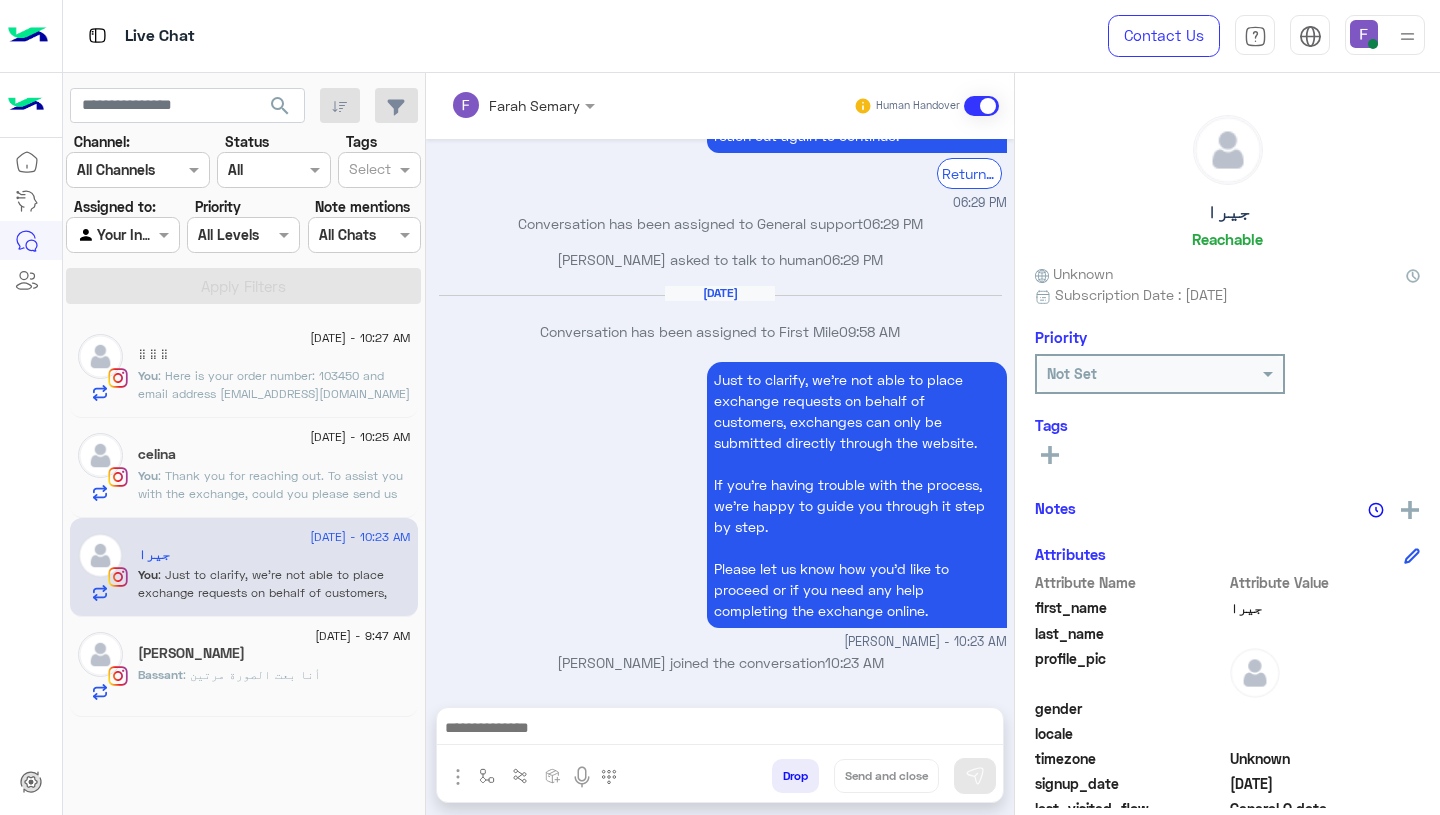 click on "celina" 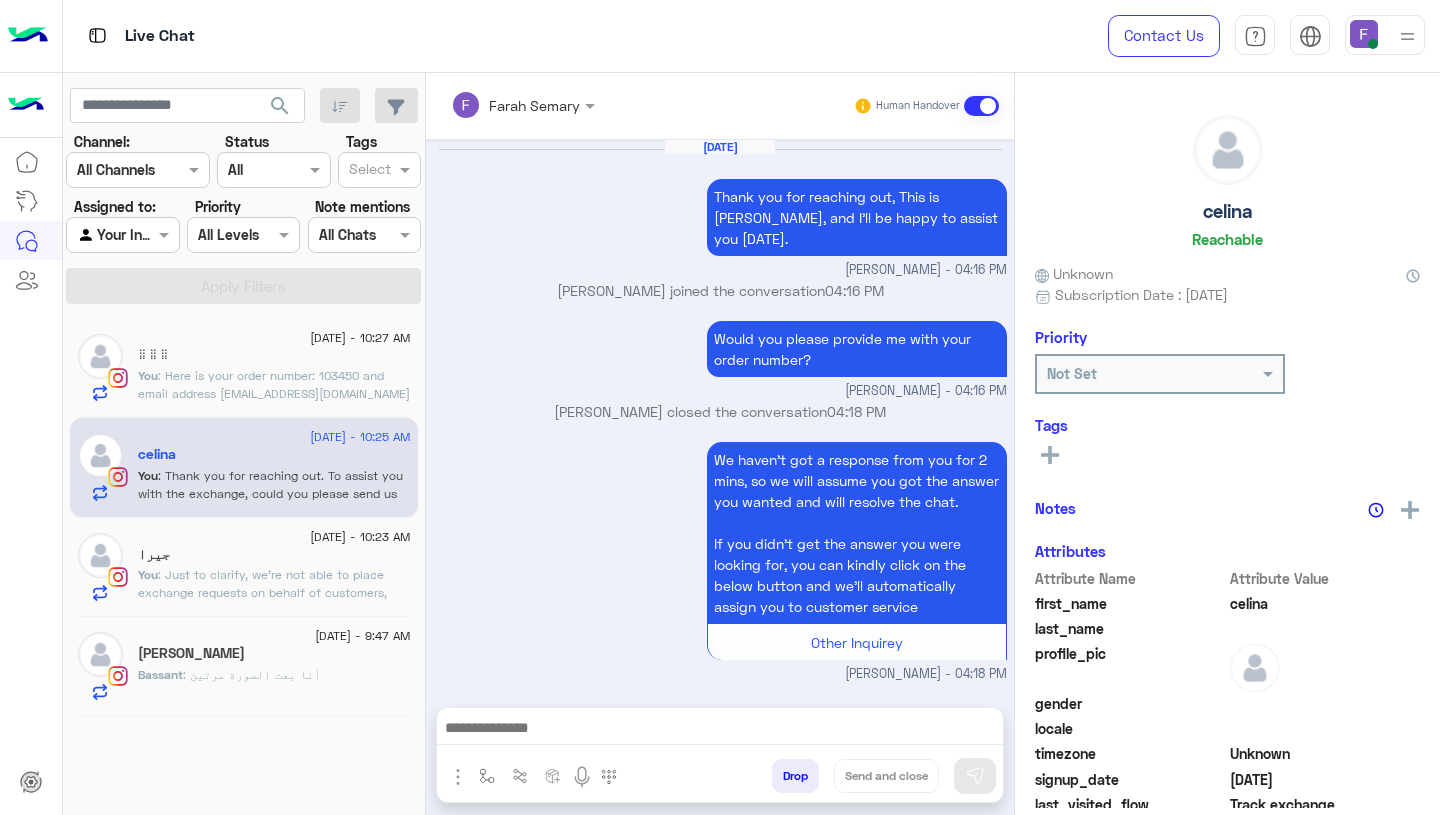 scroll, scrollTop: 1829, scrollLeft: 0, axis: vertical 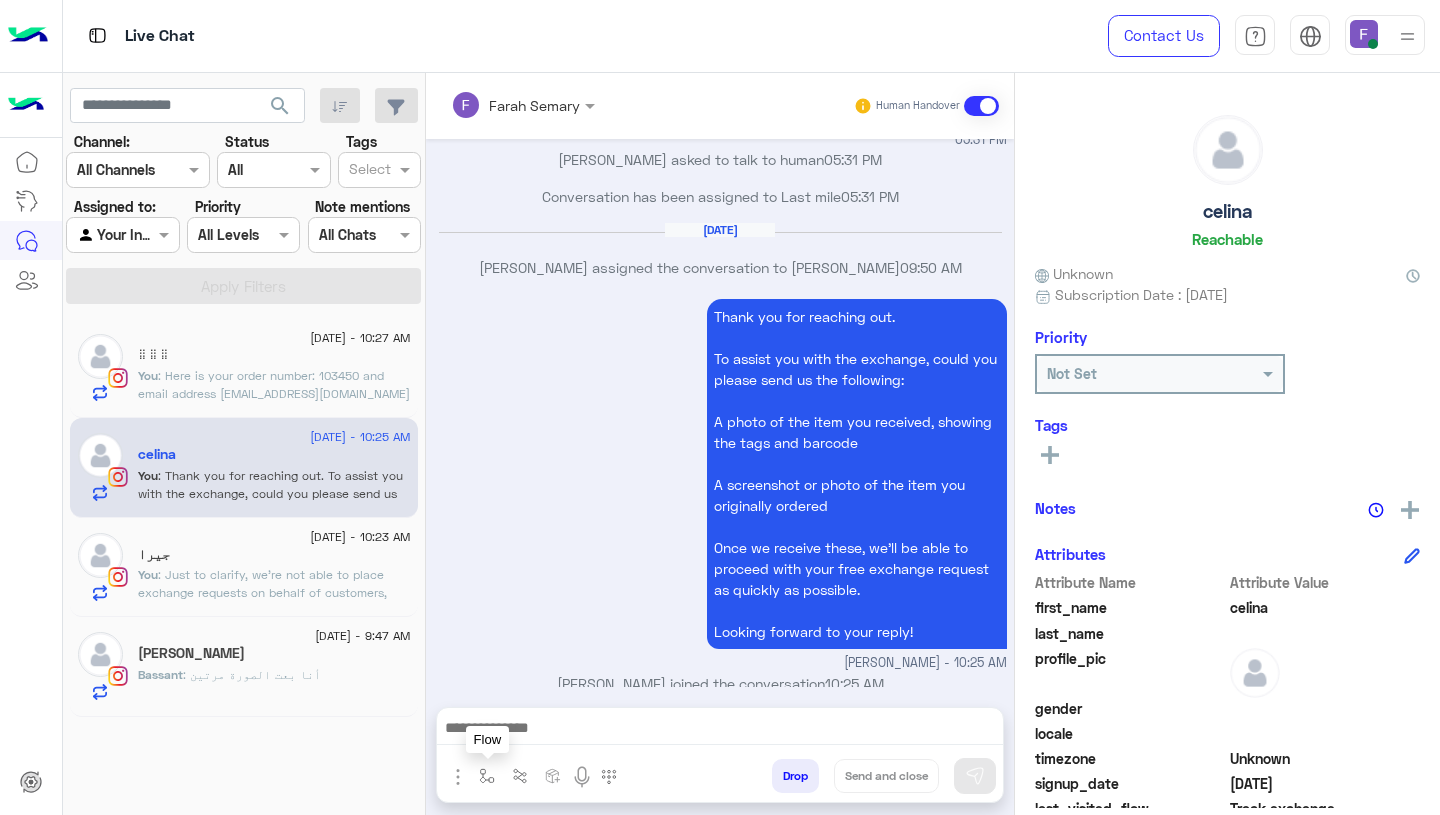 click at bounding box center [487, 776] 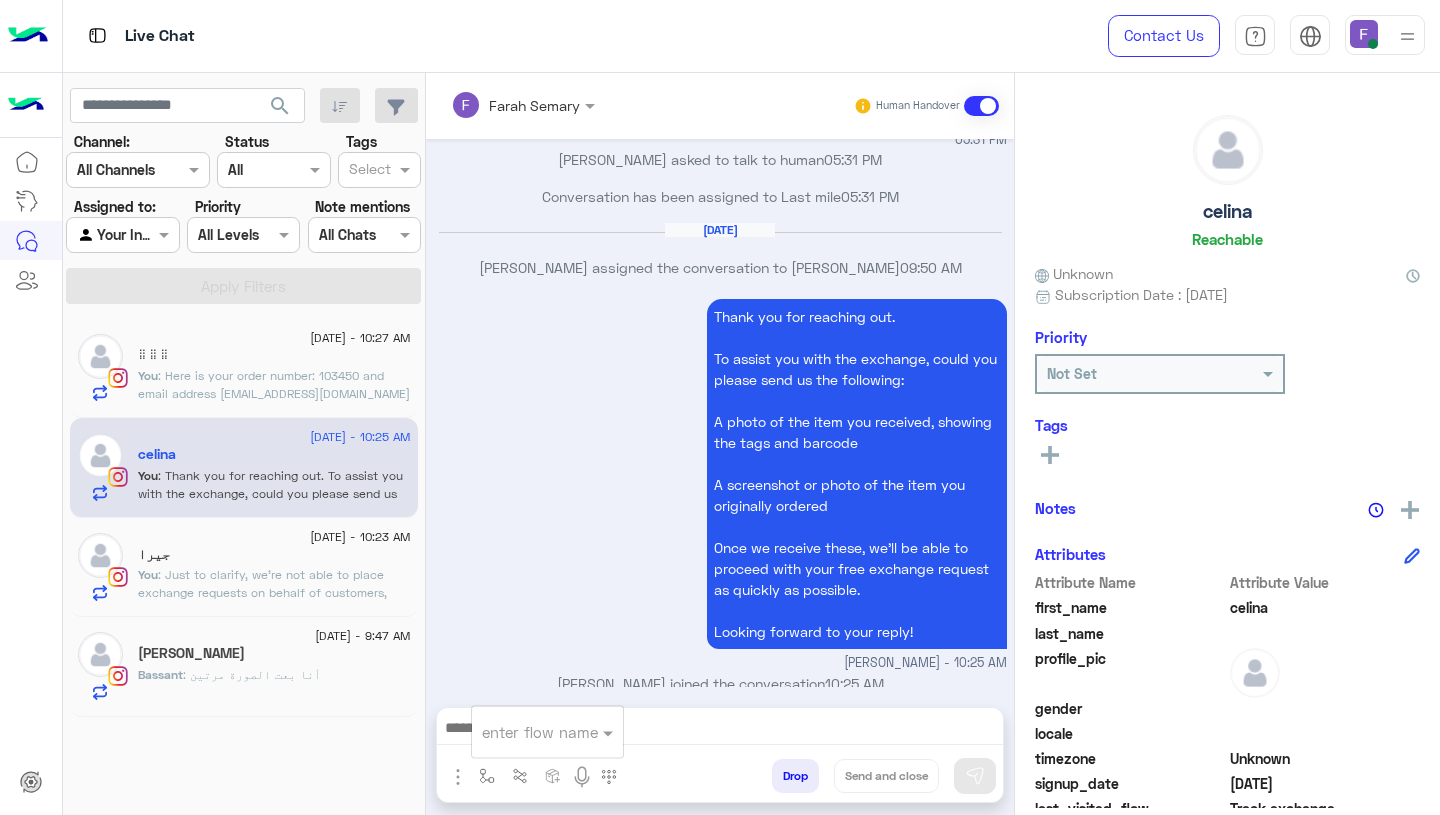 click on "enter flow name" at bounding box center [547, 732] 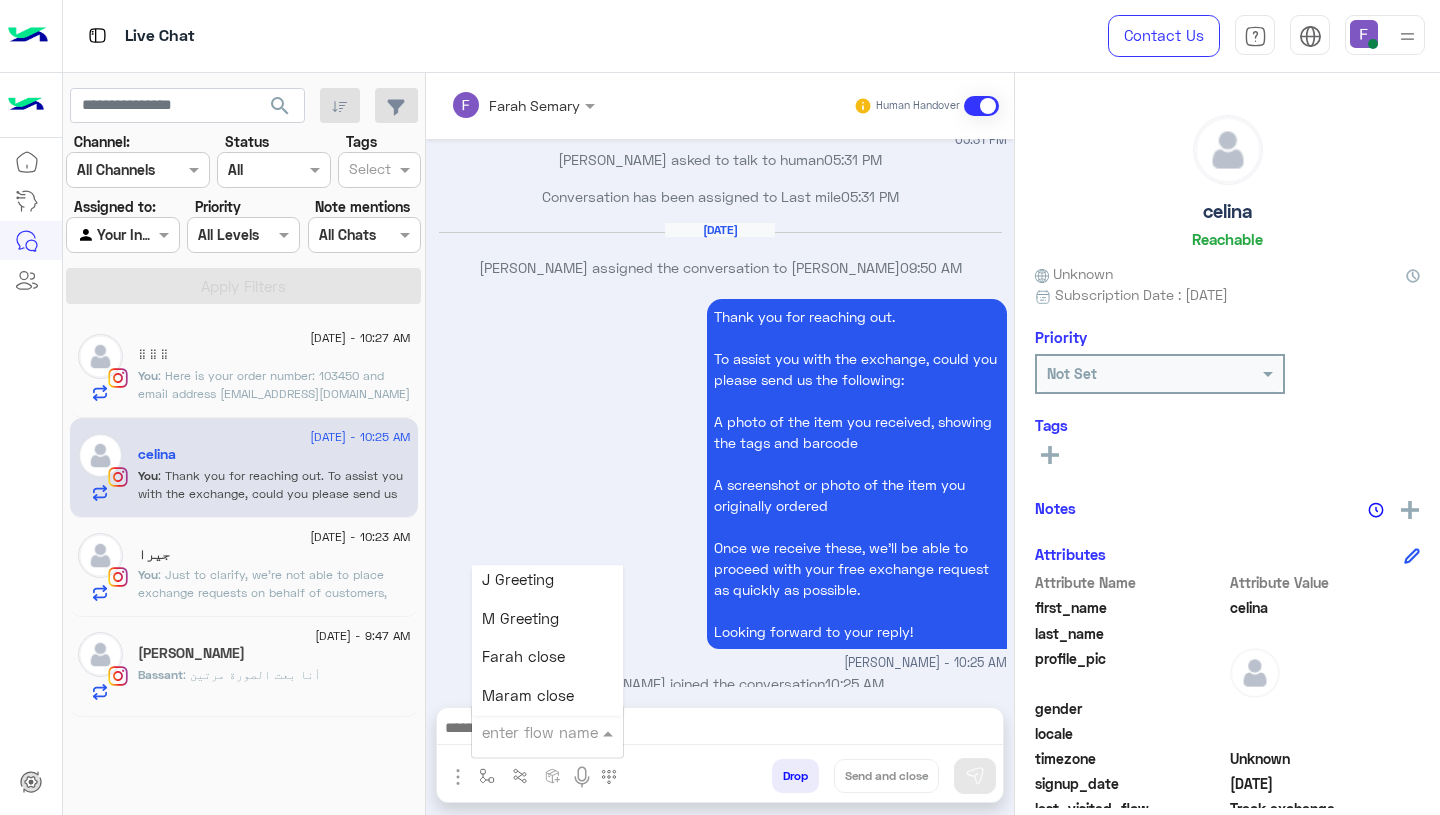 scroll, scrollTop: 2359, scrollLeft: 0, axis: vertical 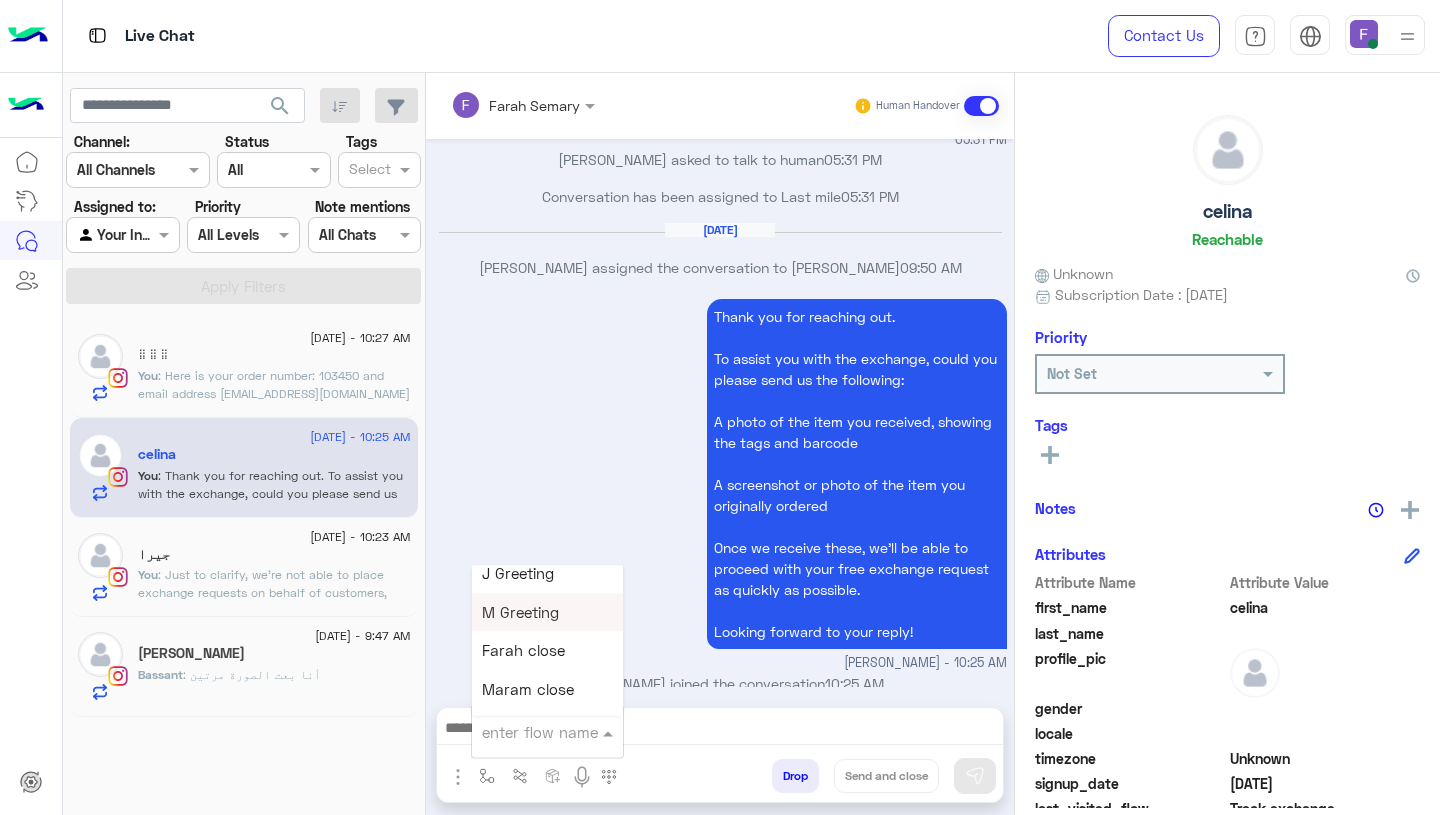 click on "M Greeting" at bounding box center (547, 612) 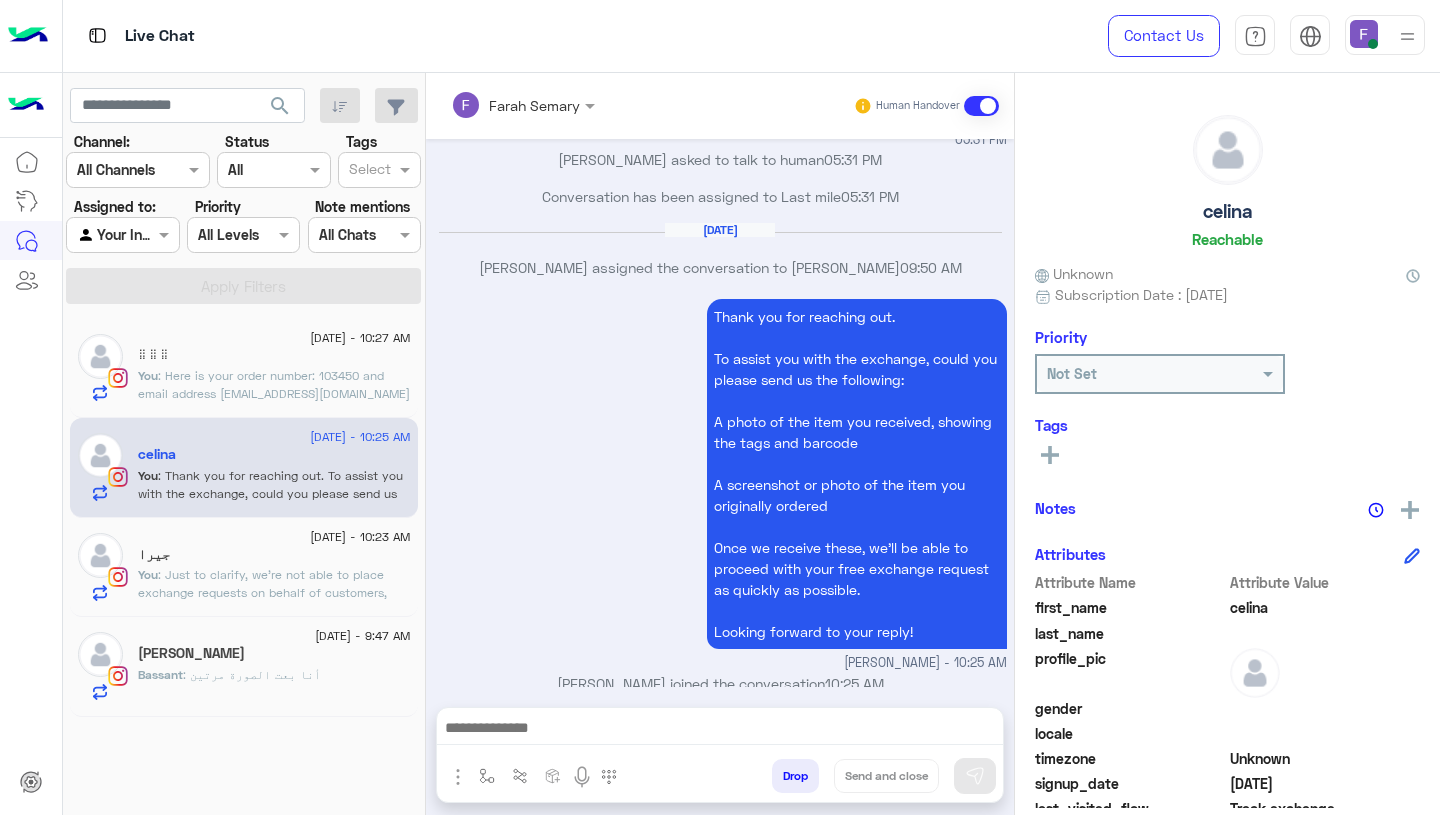 type on "**********" 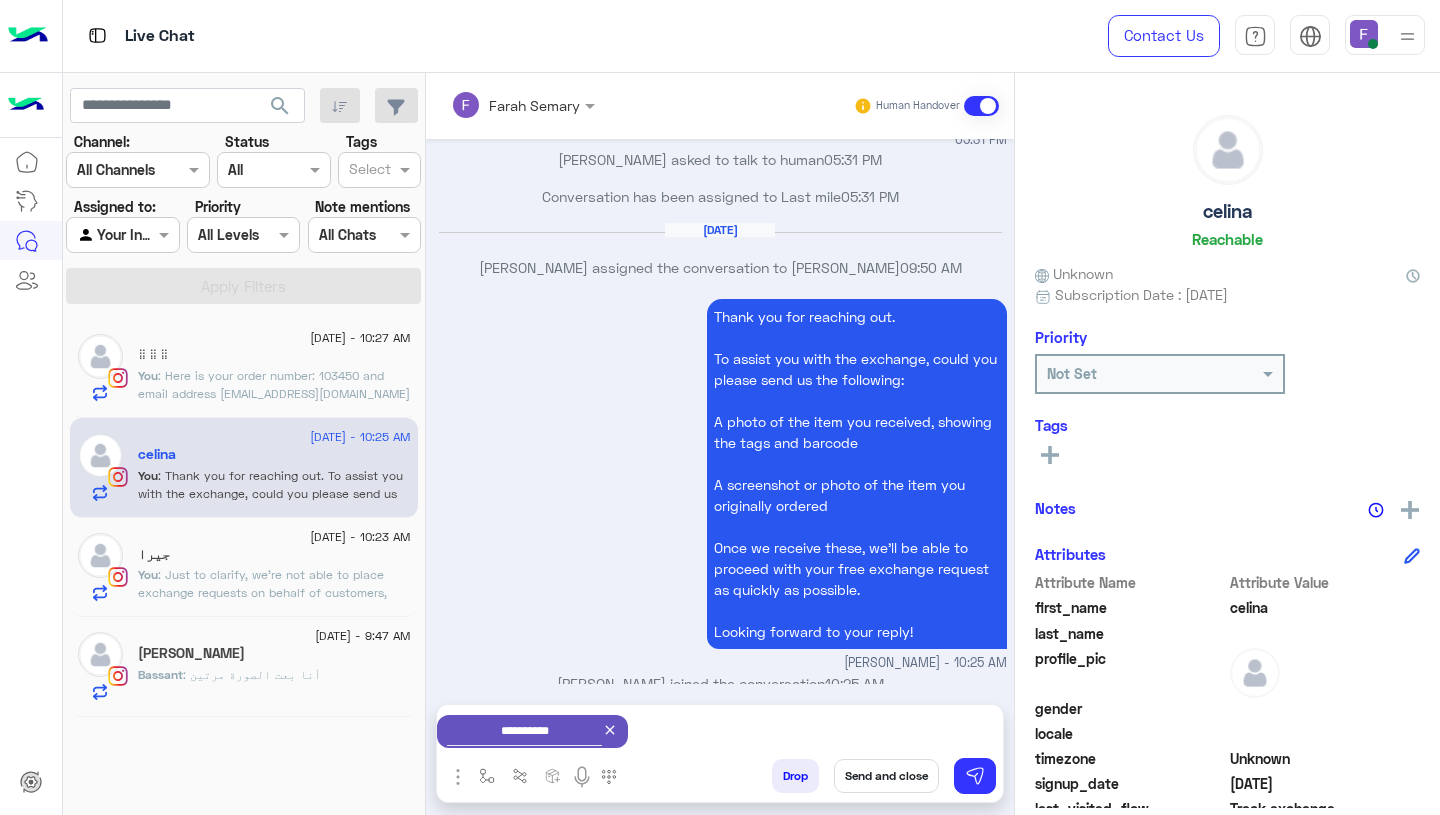 click 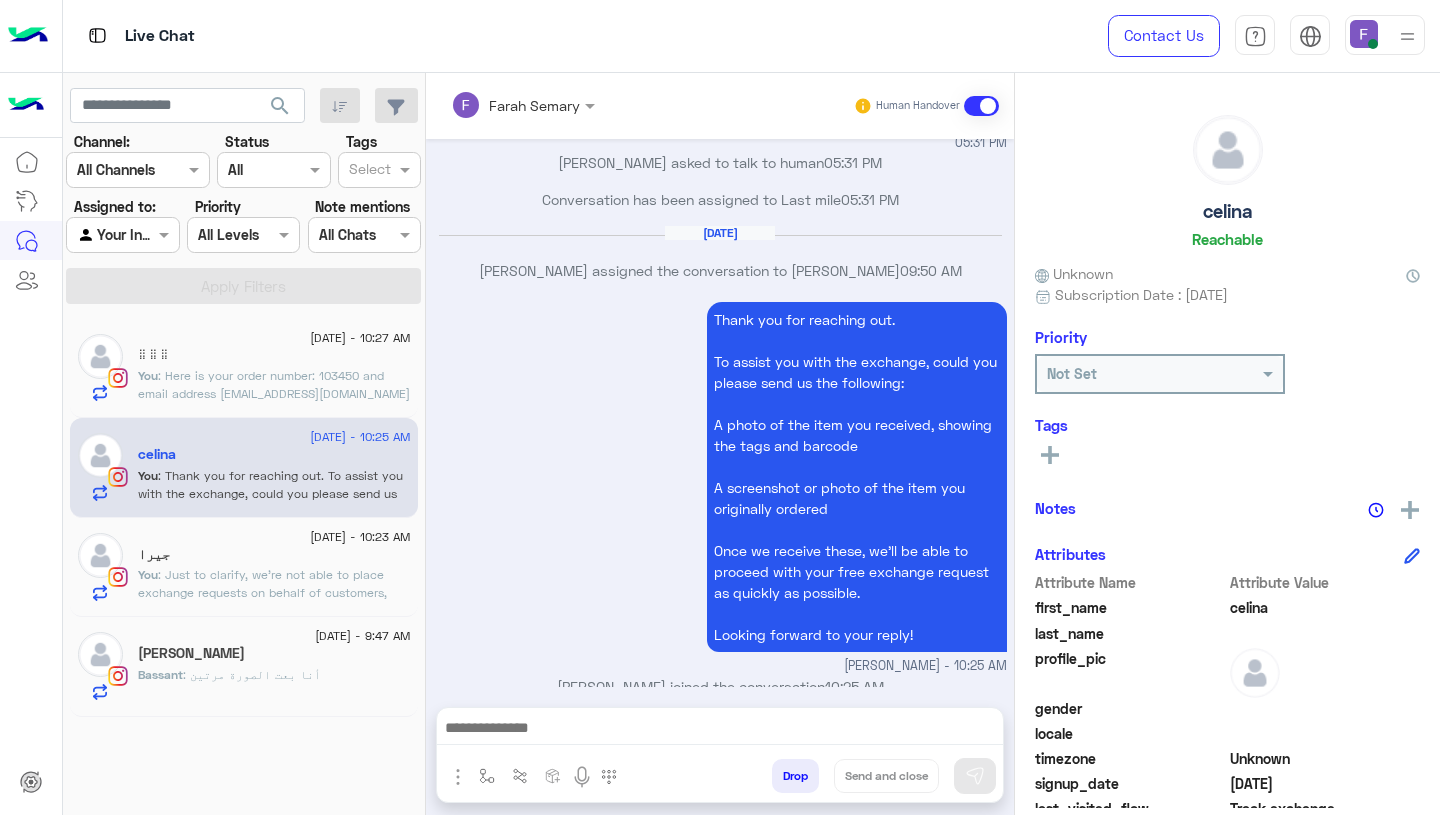 scroll, scrollTop: 1829, scrollLeft: 0, axis: vertical 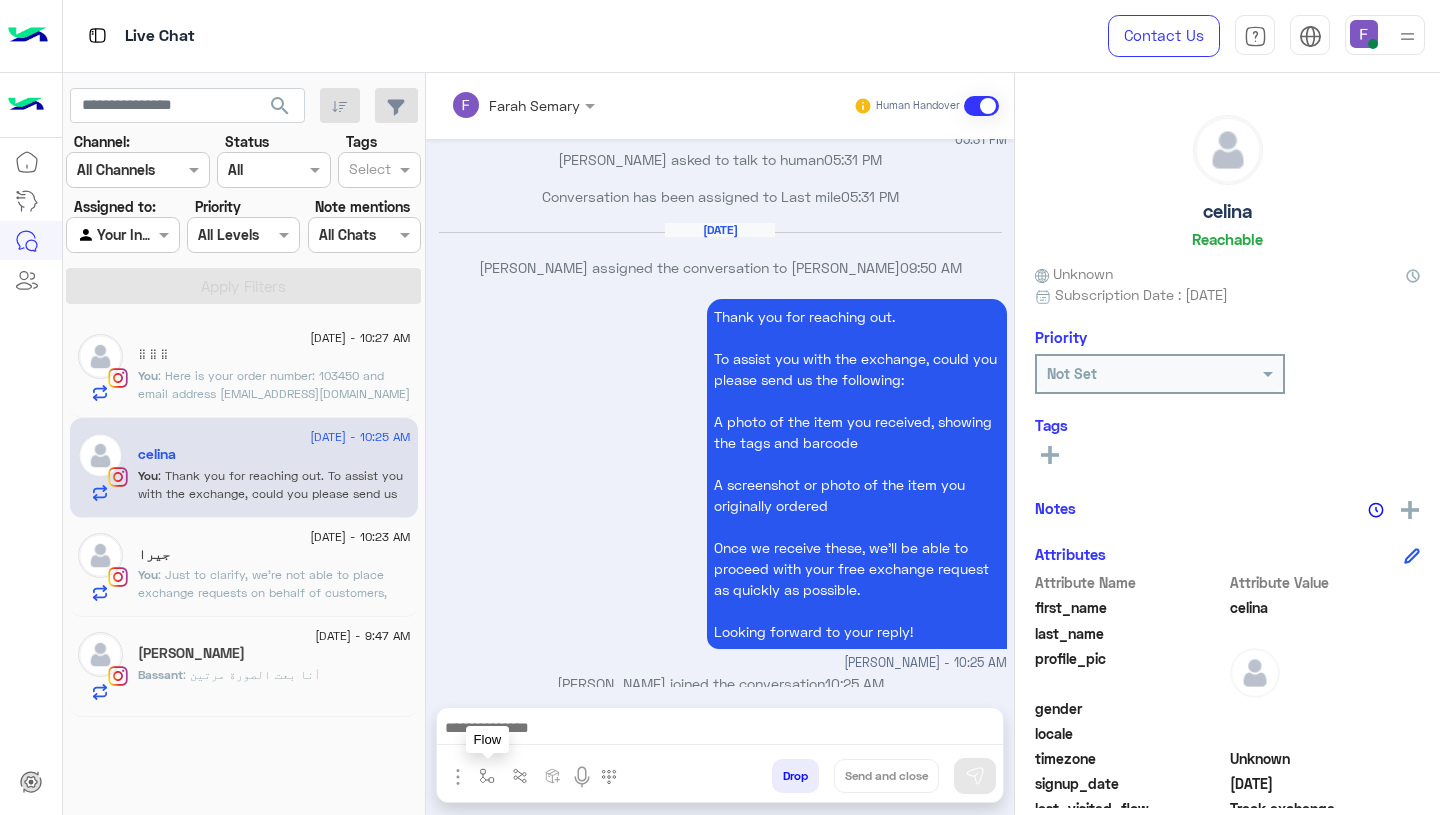 click at bounding box center (487, 776) 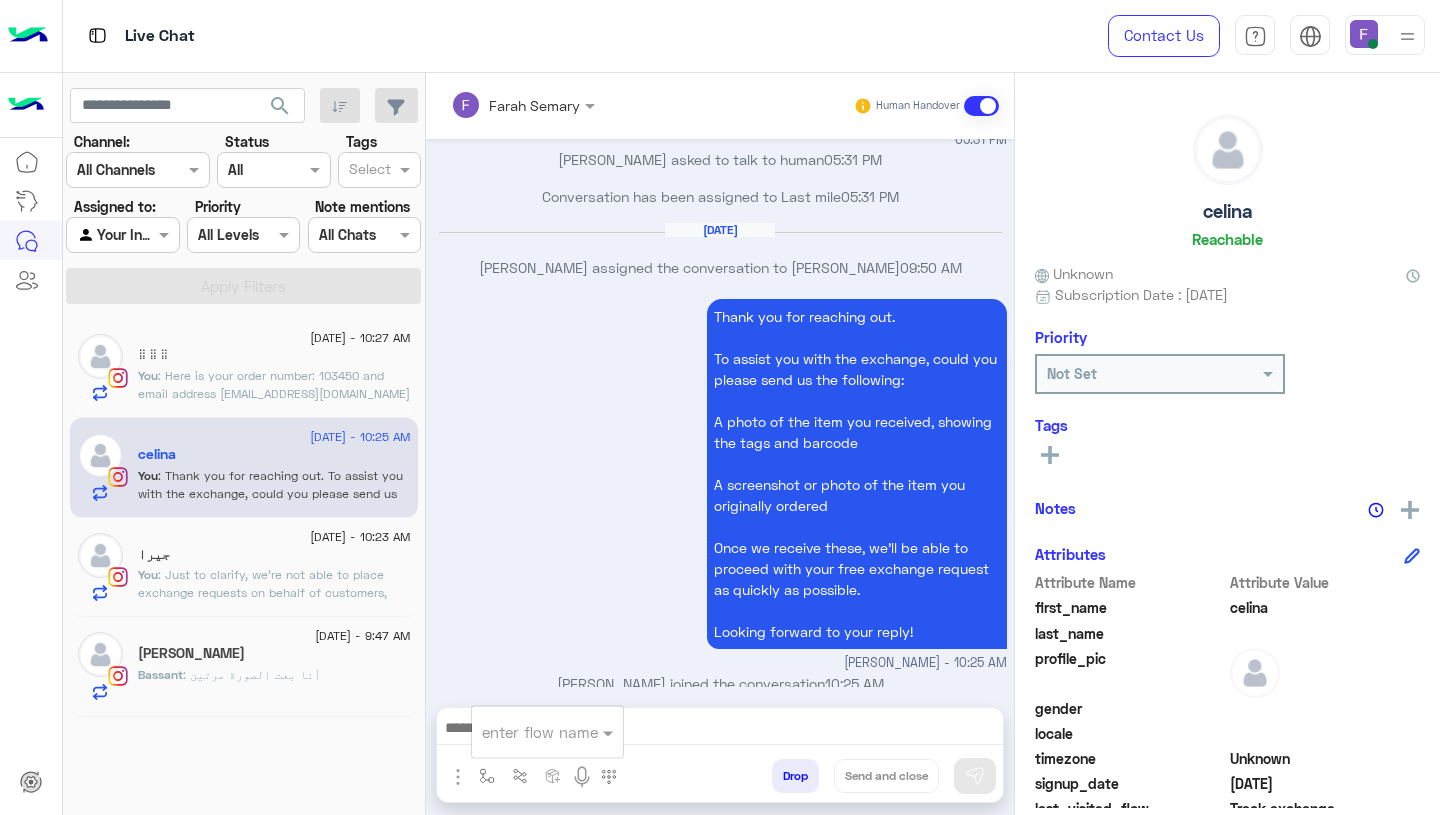click at bounding box center [523, 732] 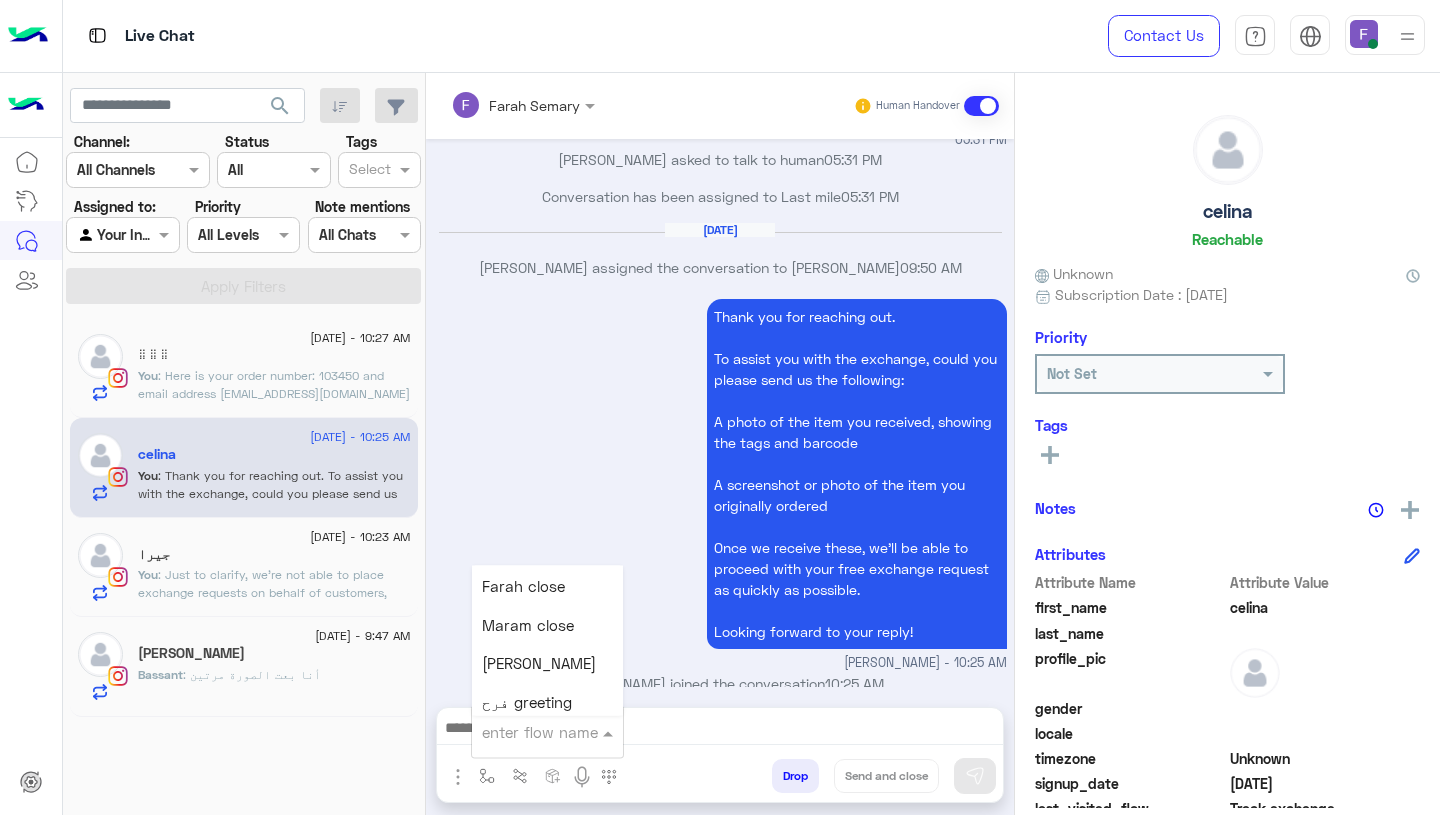 scroll, scrollTop: 2418, scrollLeft: 0, axis: vertical 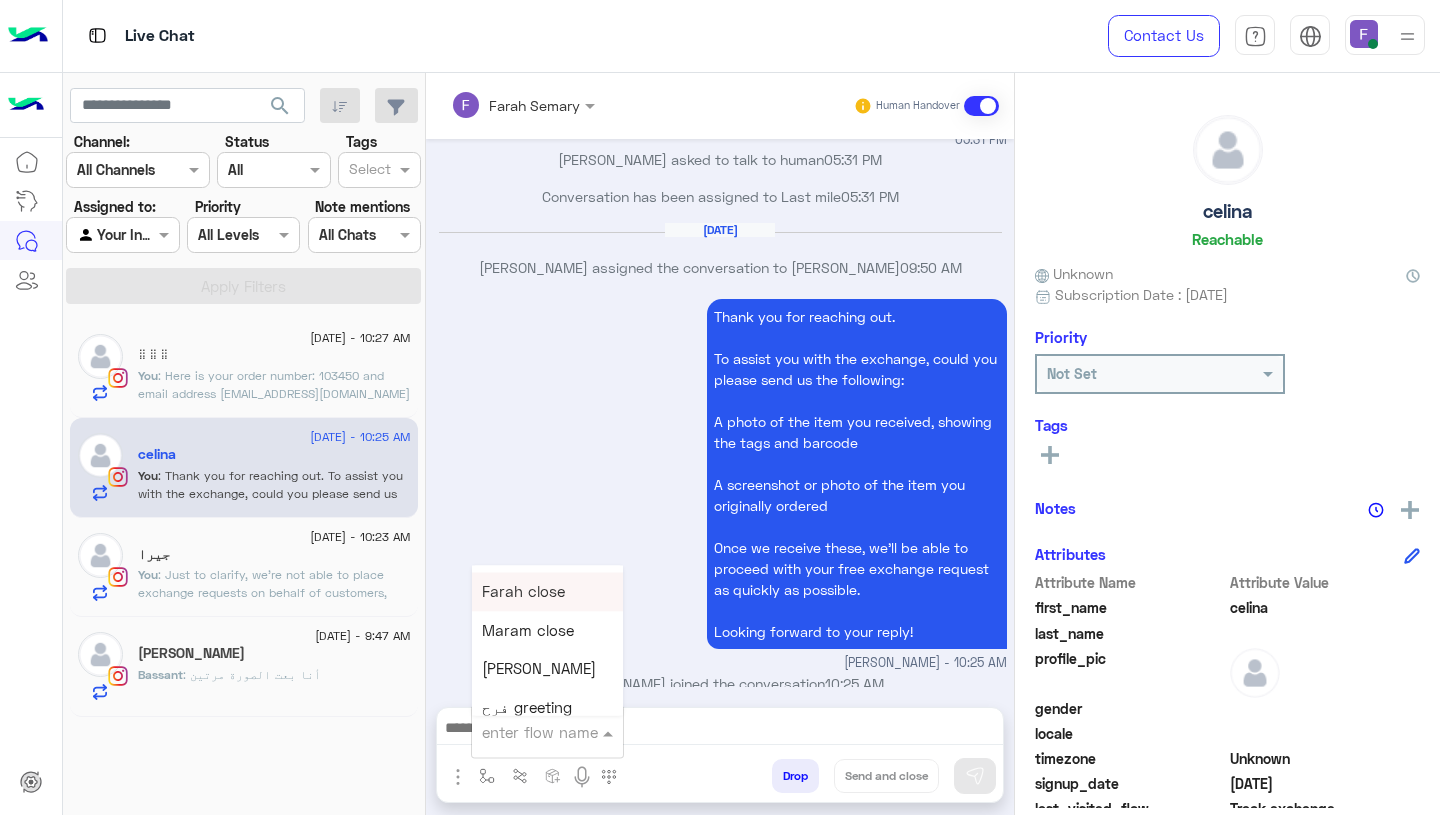 click on "Farah close" at bounding box center (547, 592) 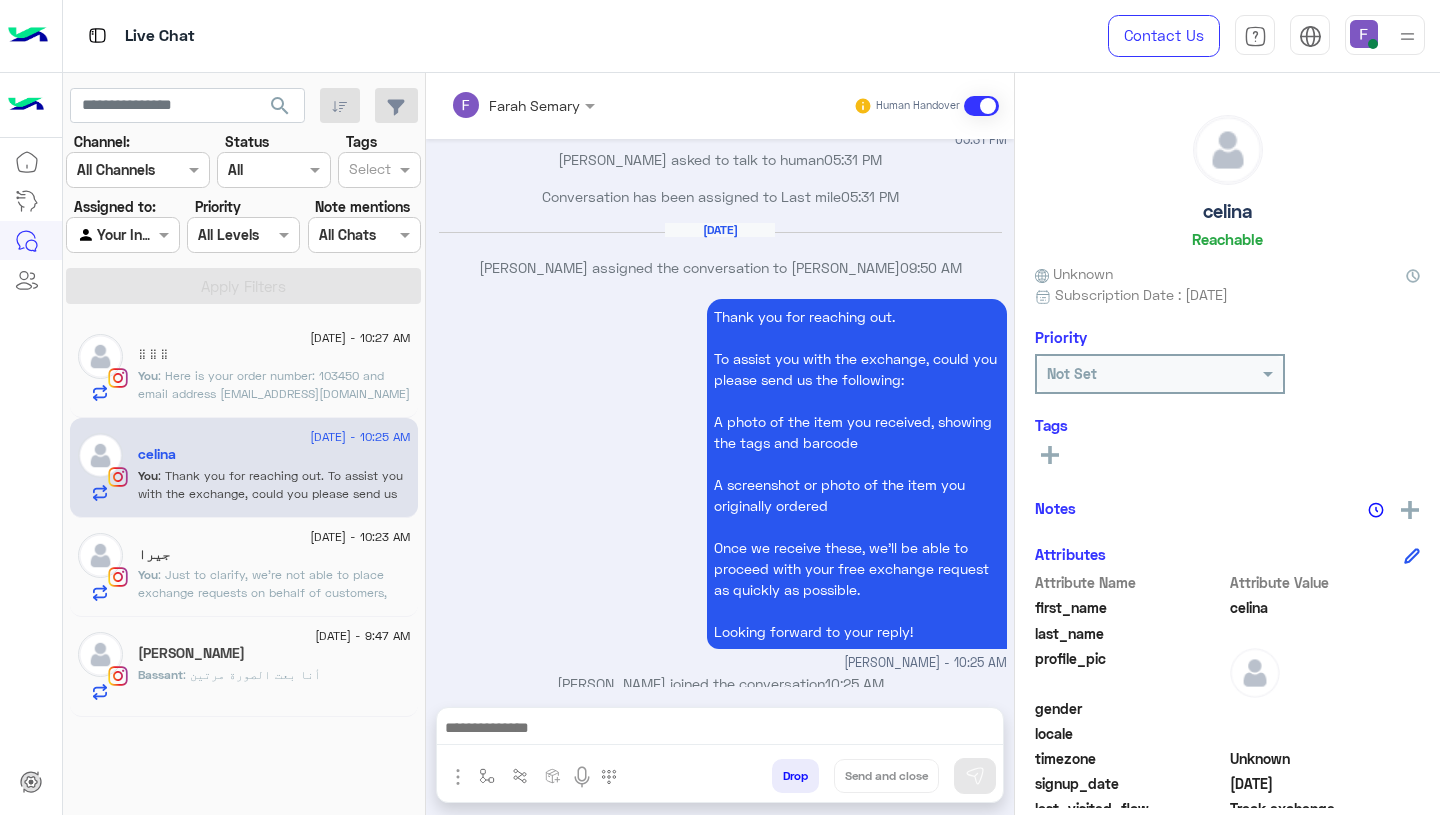 type on "**********" 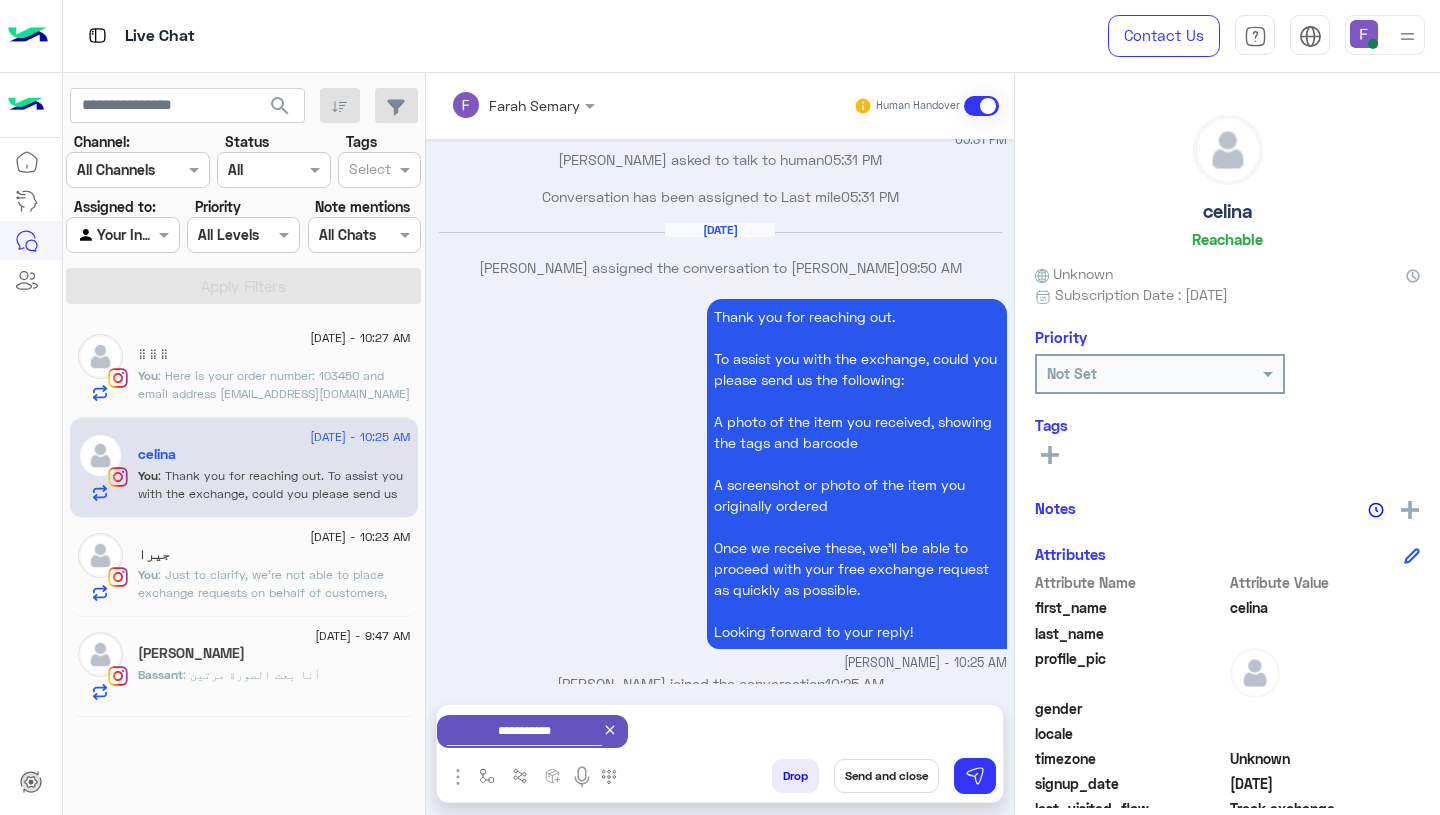 click on "Send and close" at bounding box center [886, 776] 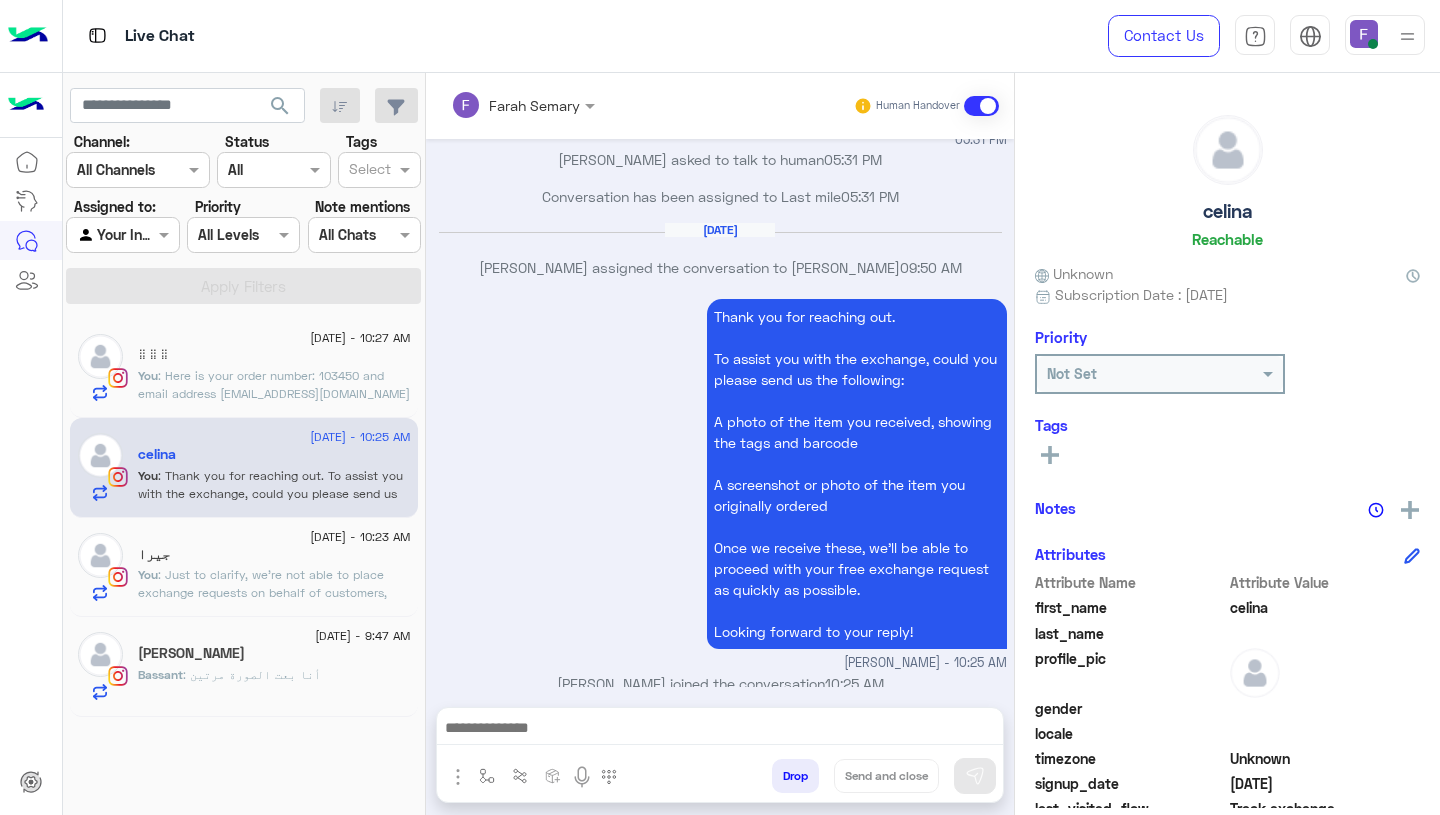 scroll, scrollTop: 1865, scrollLeft: 0, axis: vertical 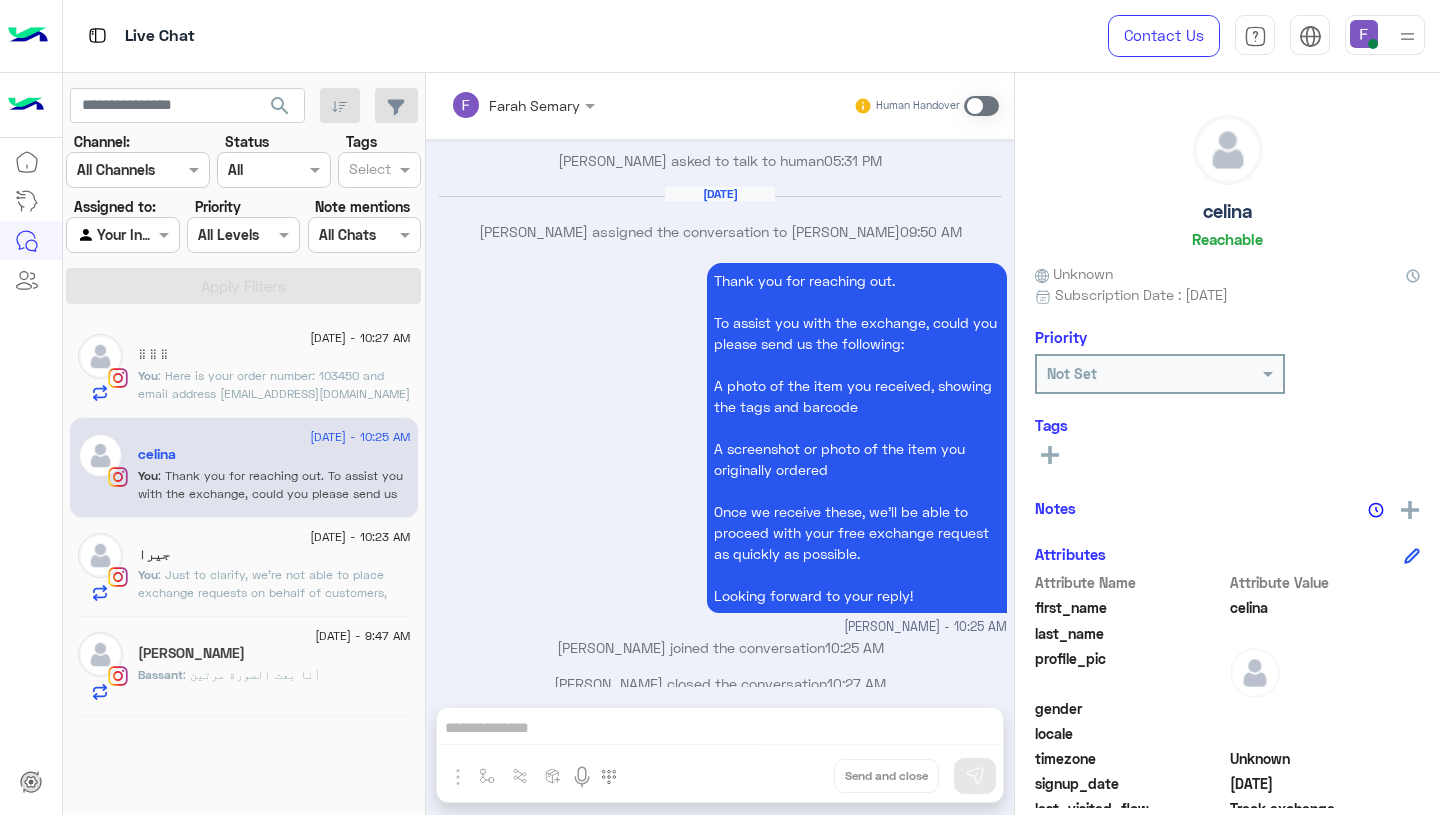 click on "You  : Just to clarify, we’re not able to place exchange requests on behalf of customers, exchanges can only be submitted directly through the website.
If you're having trouble with the process, we’re happy to guide you through it step by step.
Please let us know how you’d like to proceed or if you need any help completing the exchange online." 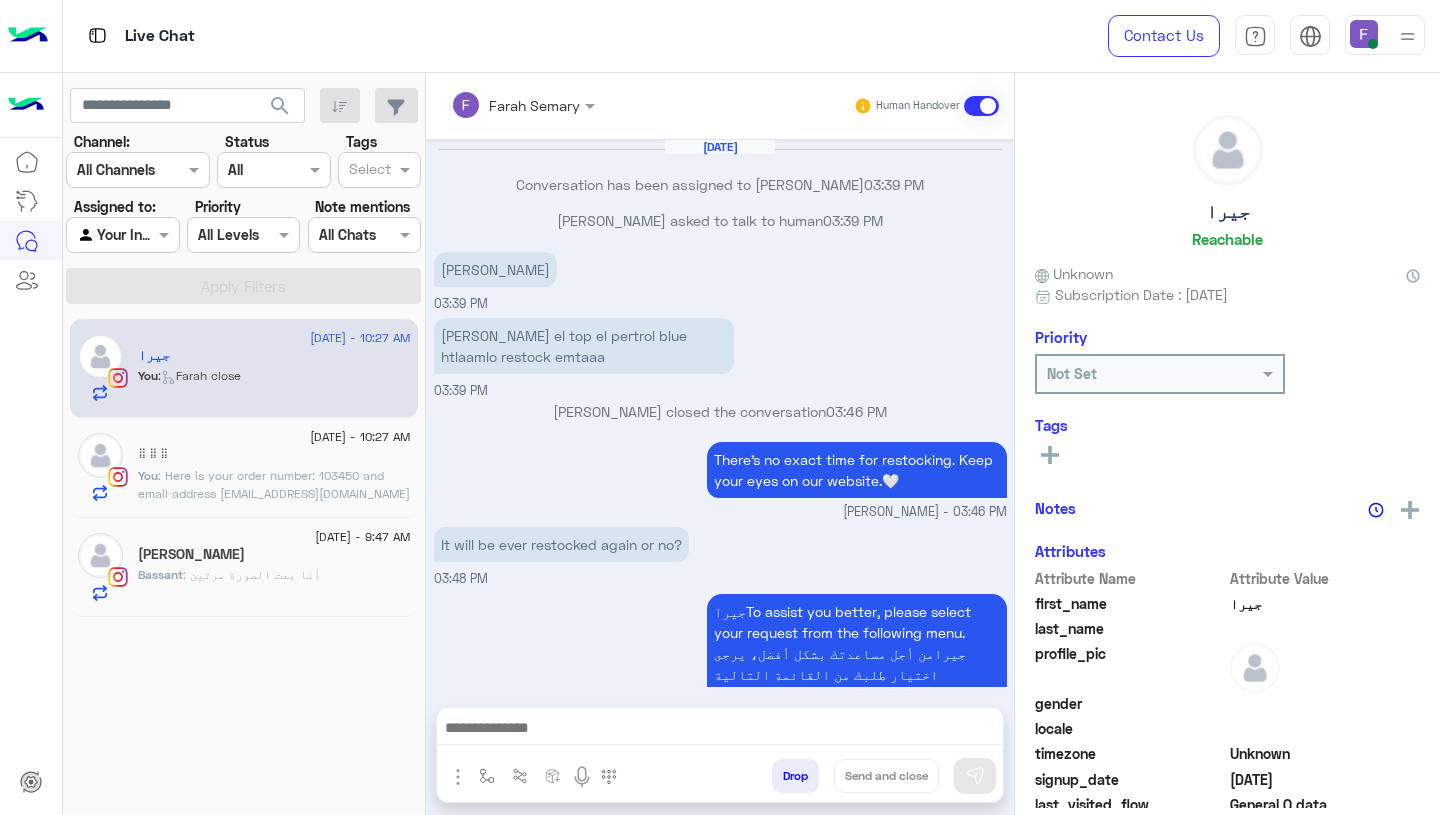 scroll, scrollTop: 1487, scrollLeft: 0, axis: vertical 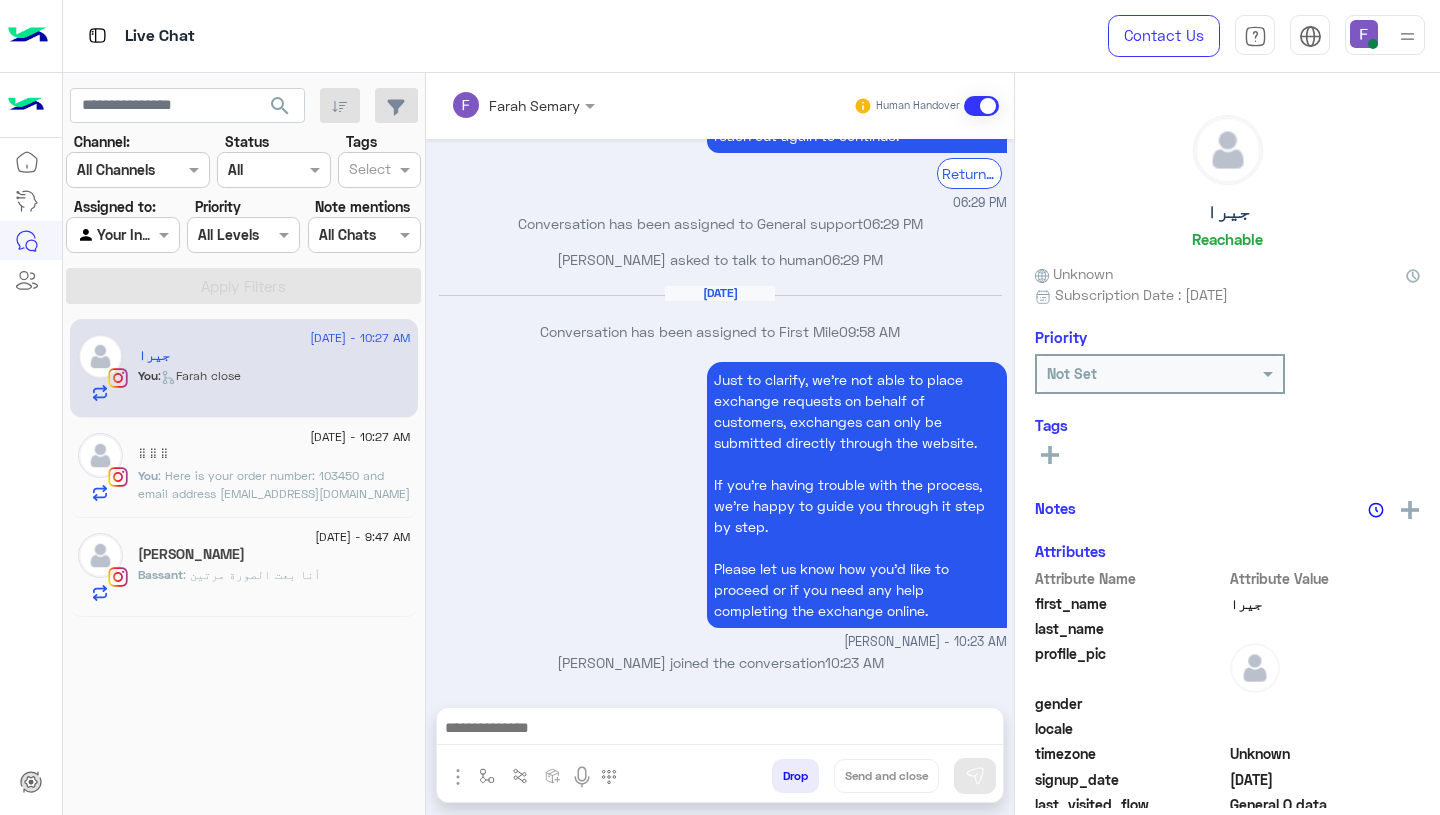 click on ": Here is your order number: 103450 and email address janjonaalixx@gmail.com
Please use it to fill out the exchange form on our website:
https://cloudclothing-co.returnsdrive.com
Let us know if you need any help!" 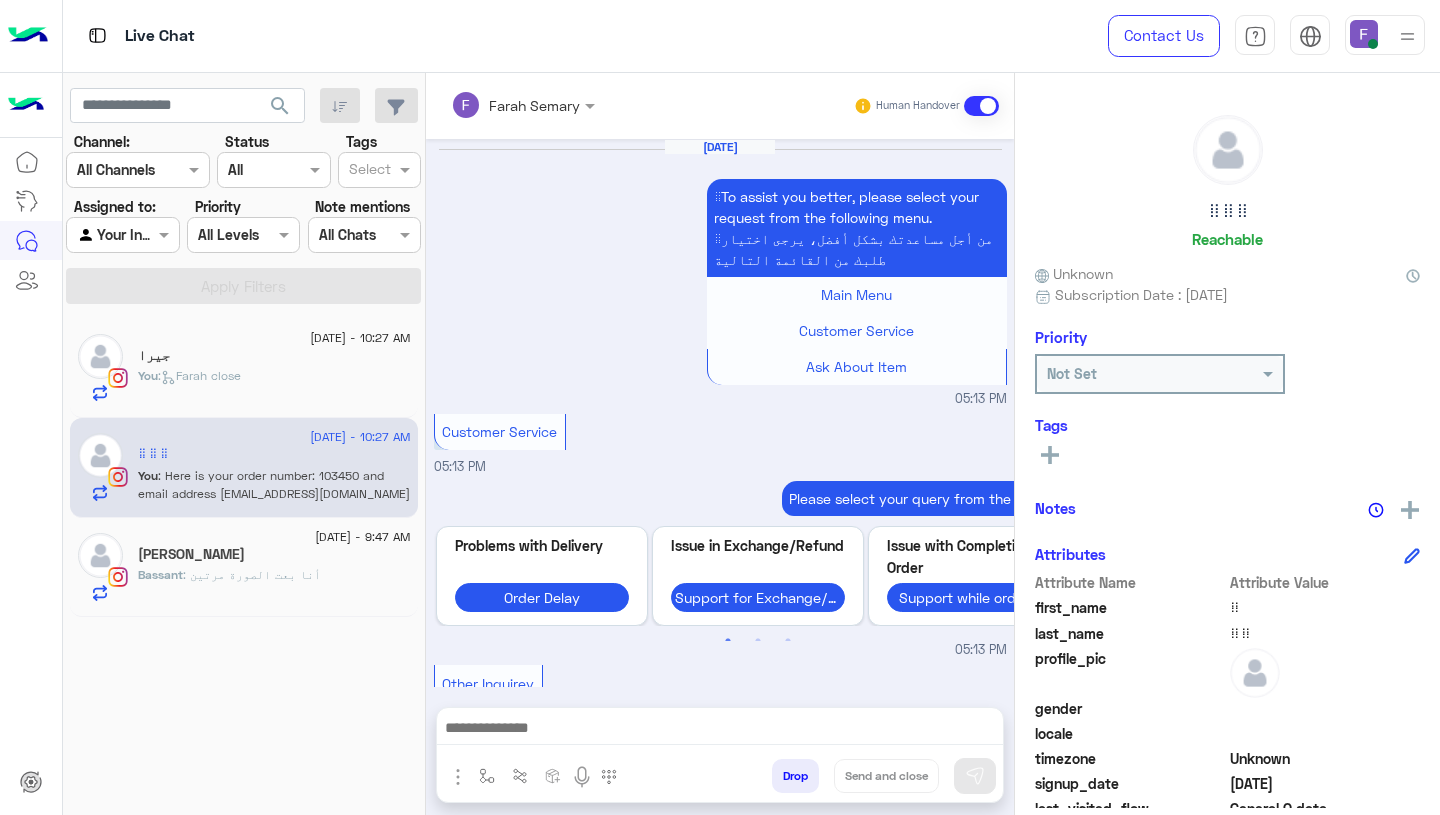 scroll, scrollTop: 2712, scrollLeft: 0, axis: vertical 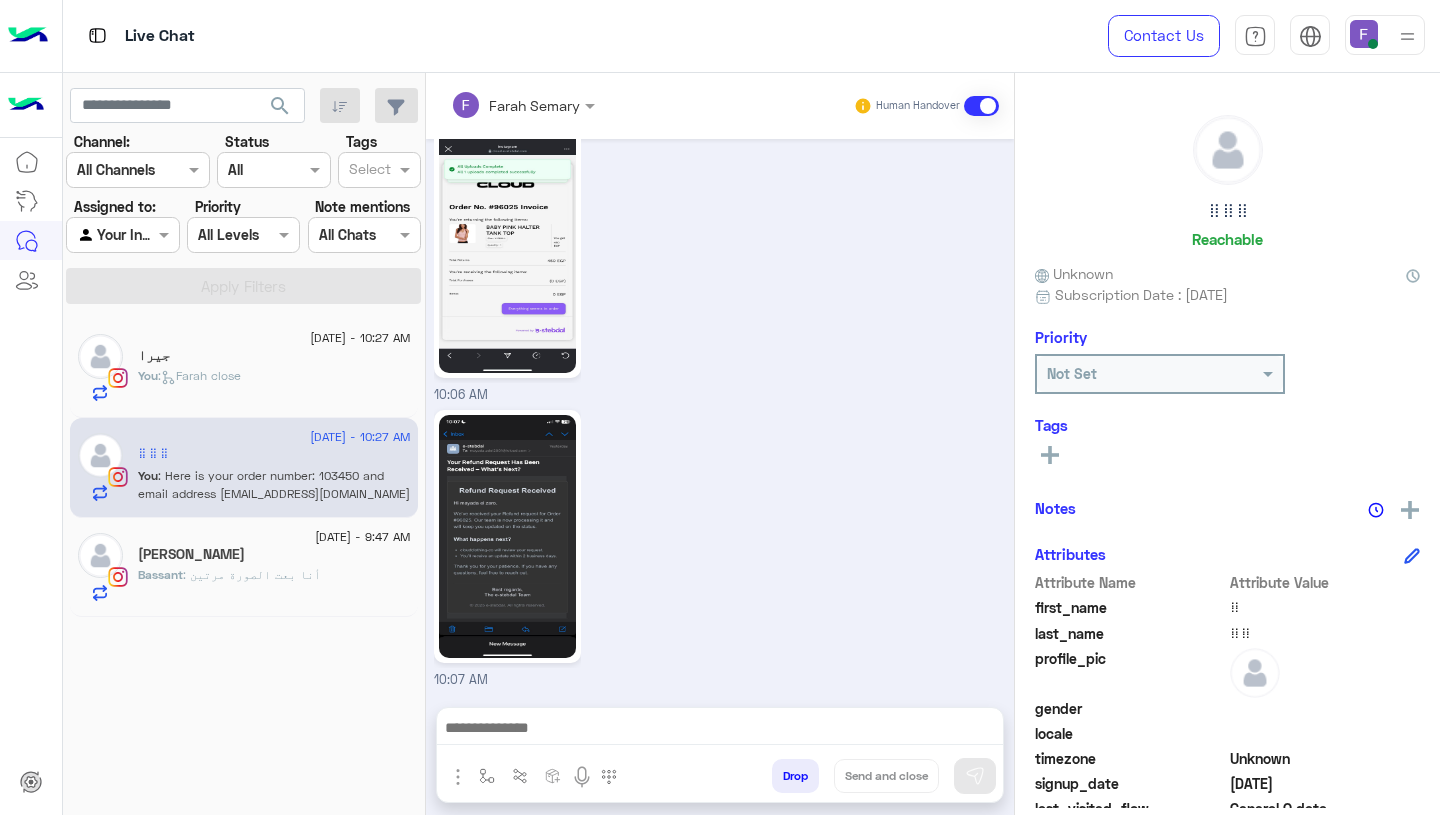 click on "You  :   Farah close" 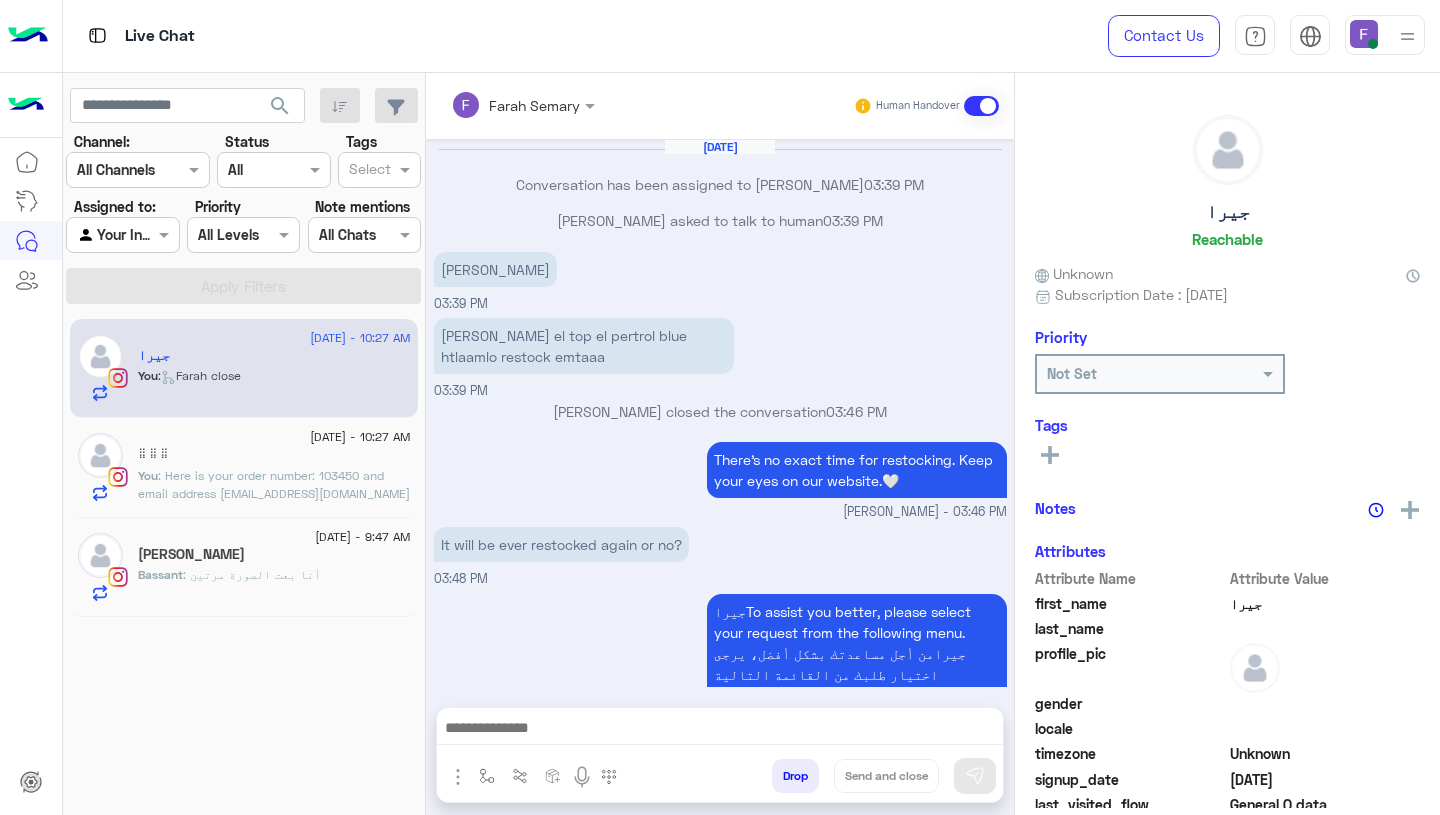 scroll, scrollTop: 1487, scrollLeft: 0, axis: vertical 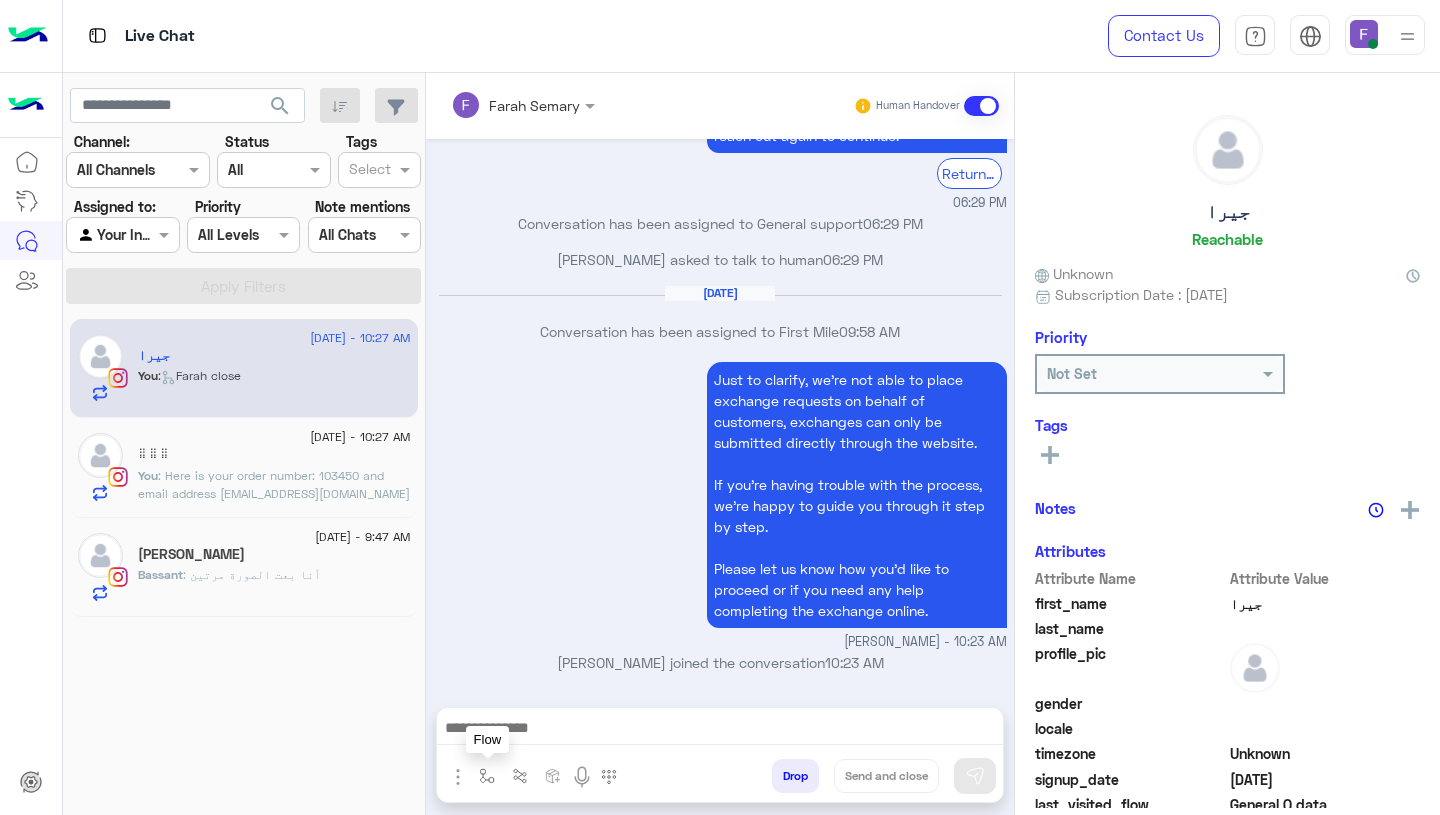 click at bounding box center [487, 776] 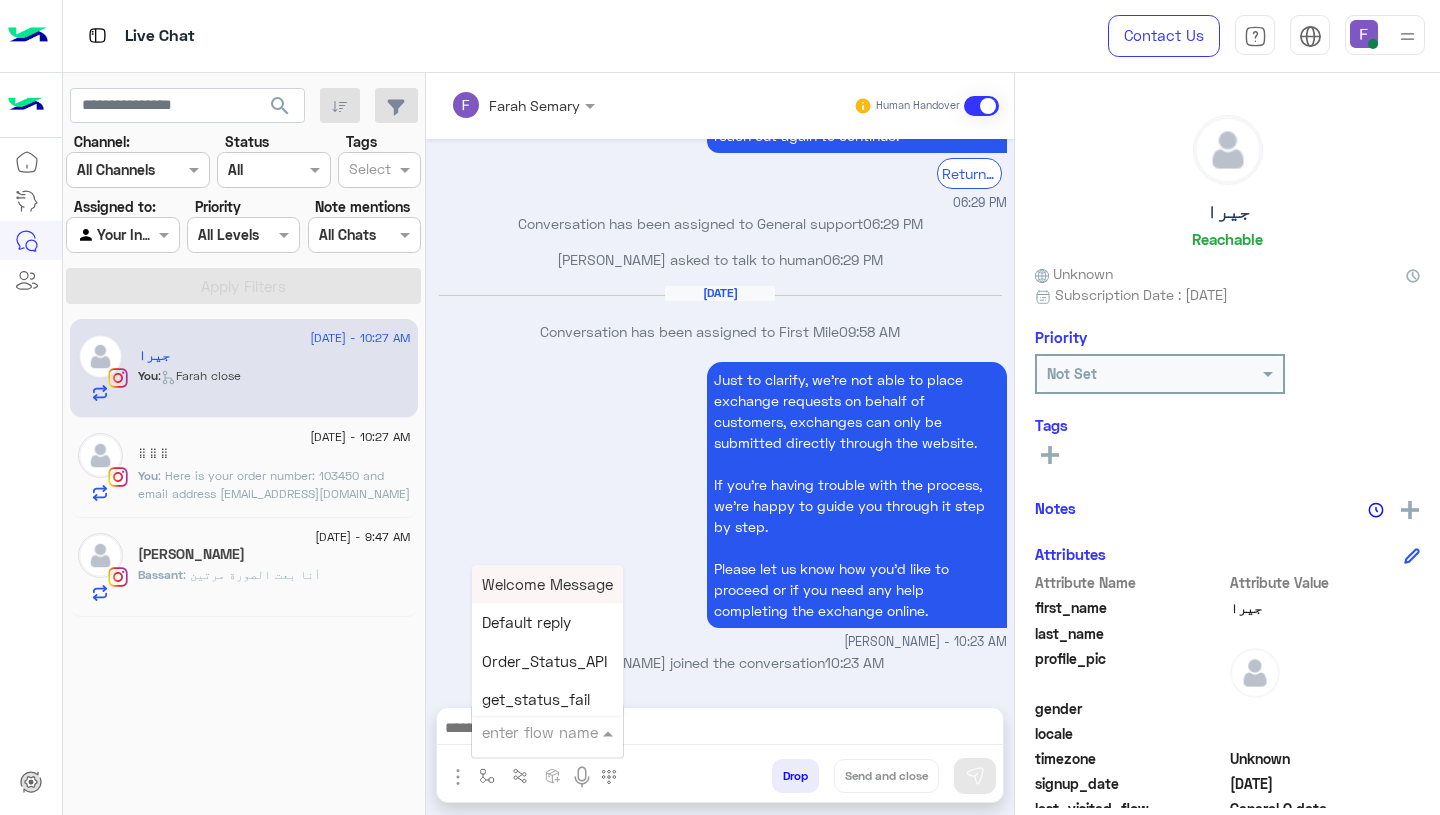 click at bounding box center (523, 732) 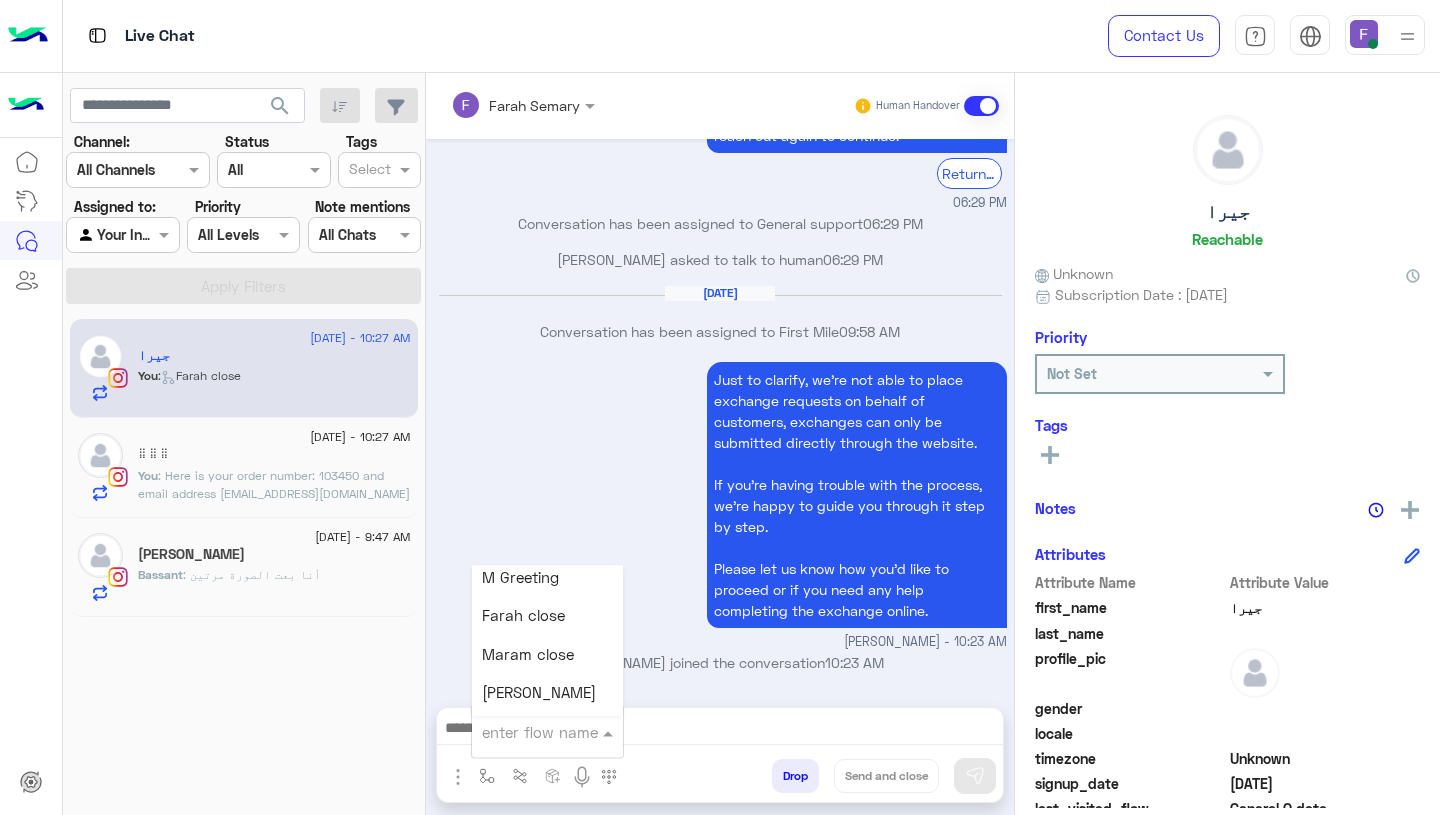 scroll, scrollTop: 2392, scrollLeft: 0, axis: vertical 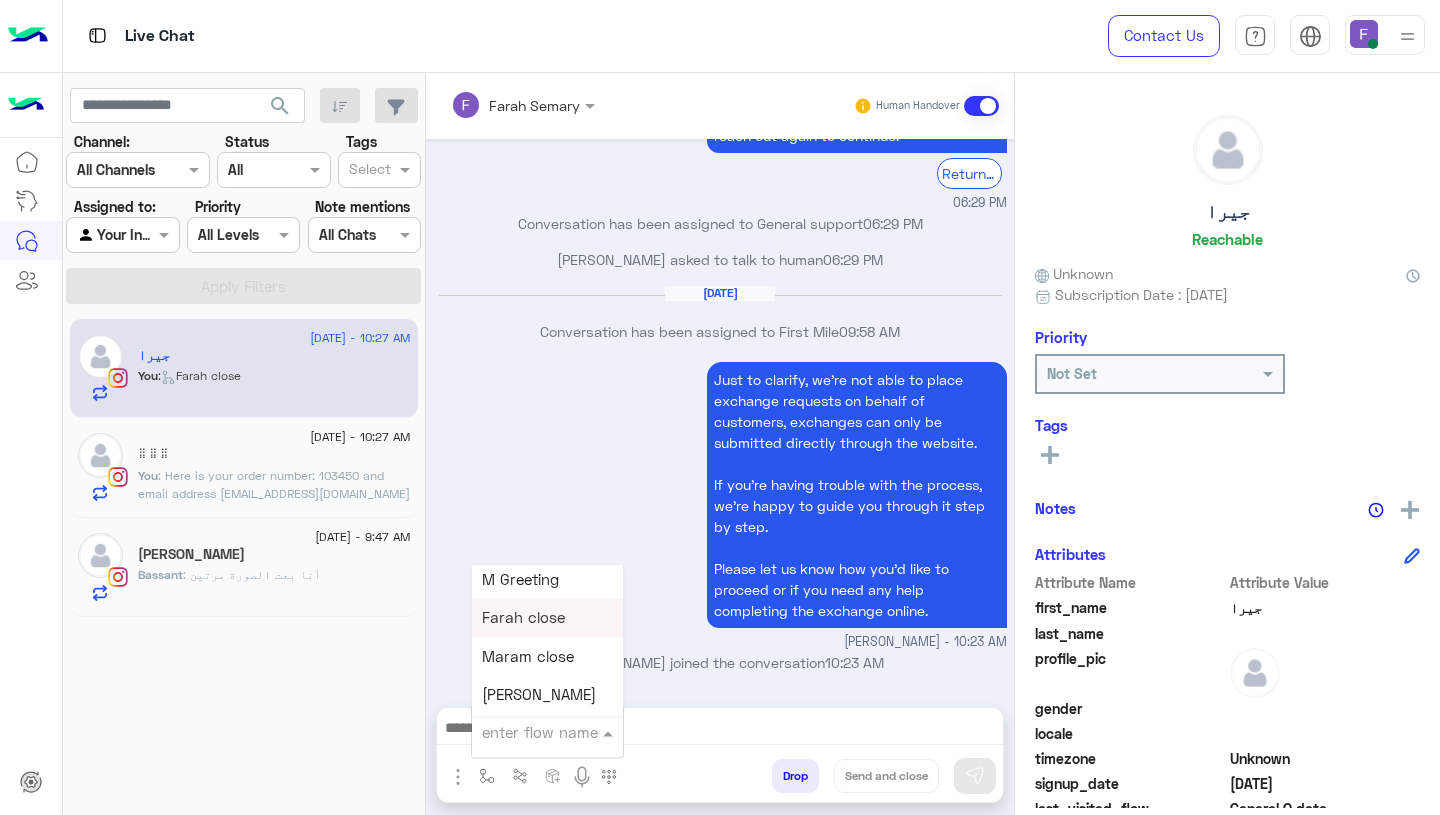 click on "Farah close" at bounding box center (523, 618) 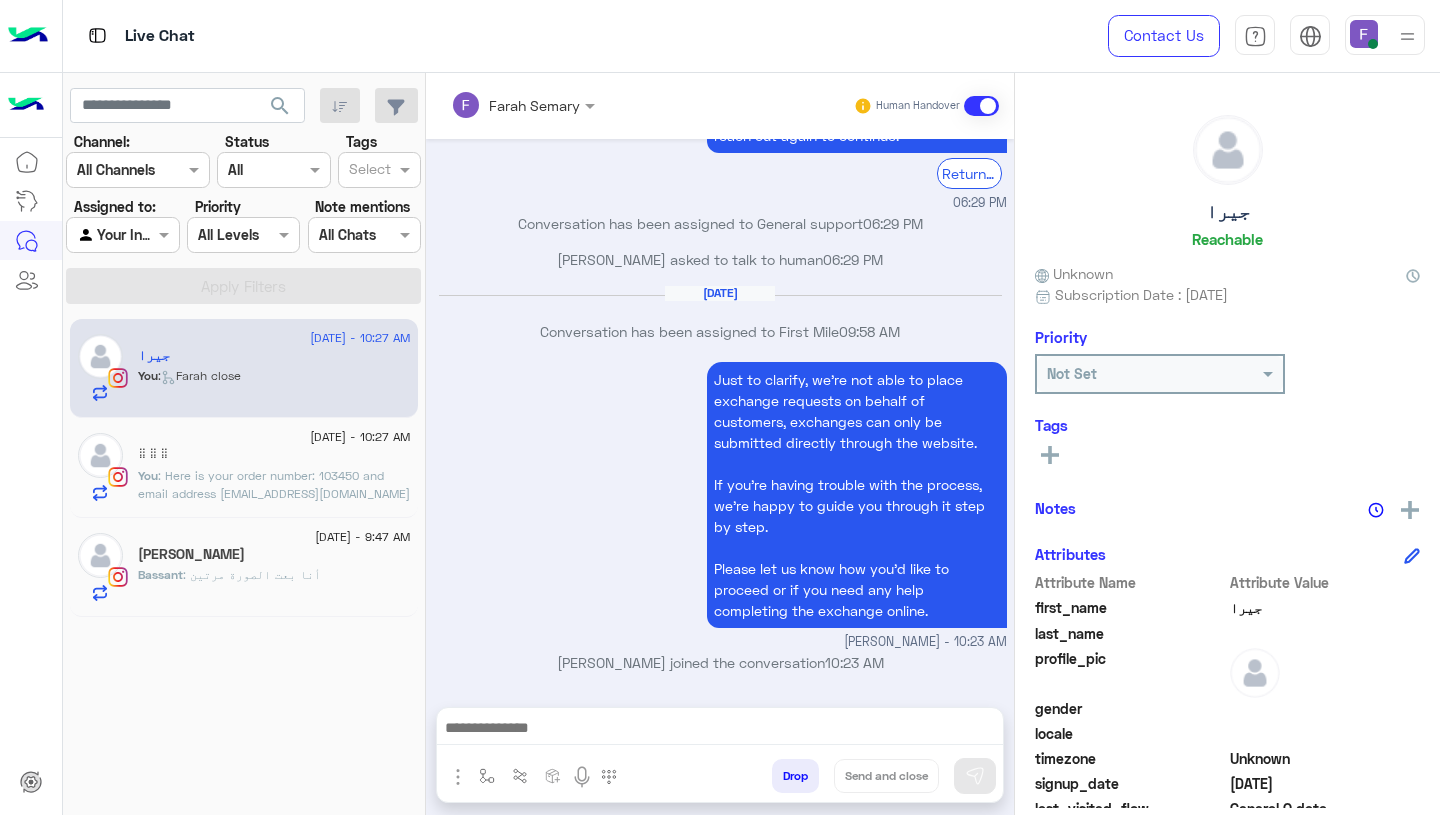 type on "**********" 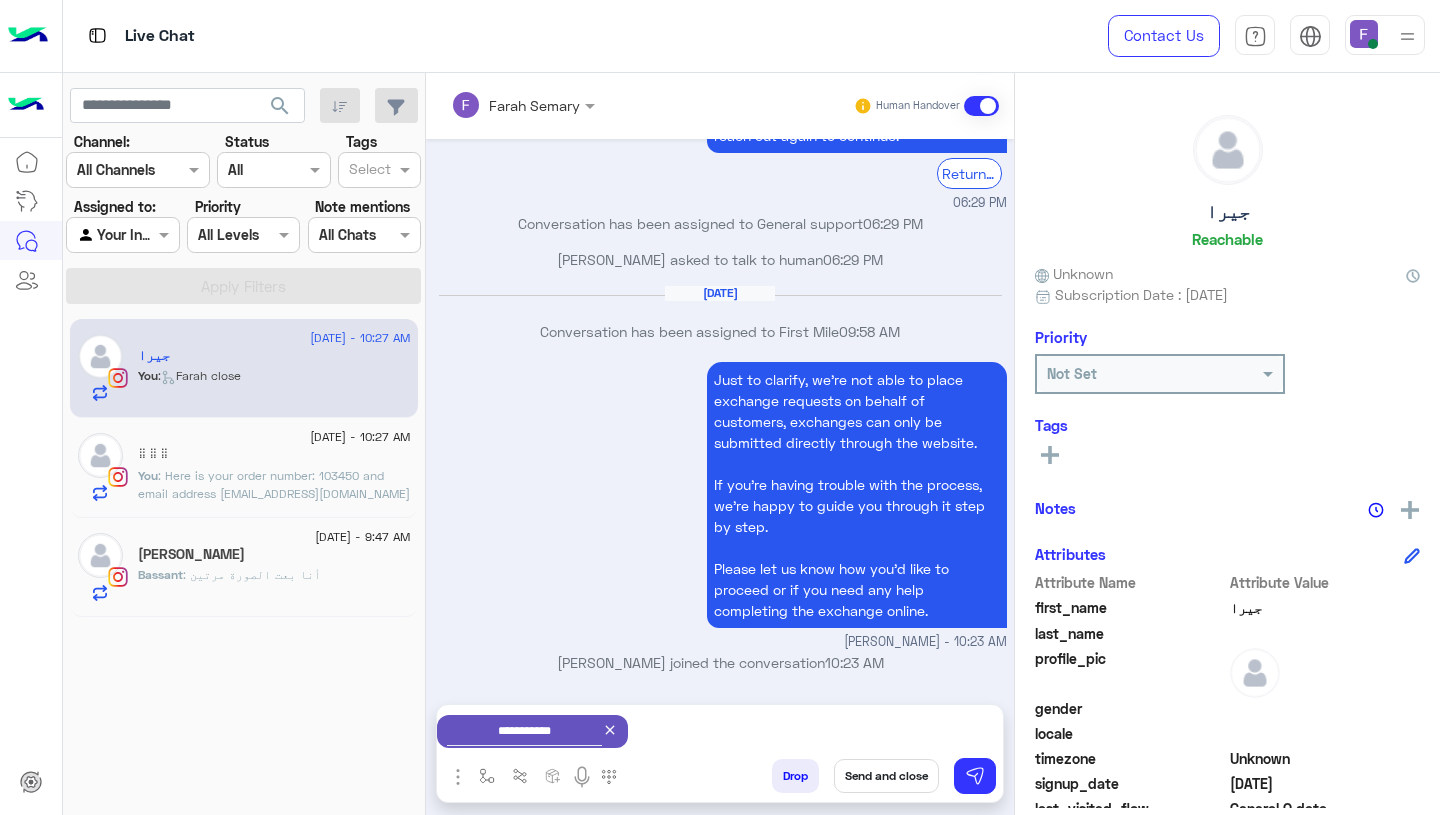 click on "Send and close" at bounding box center [886, 776] 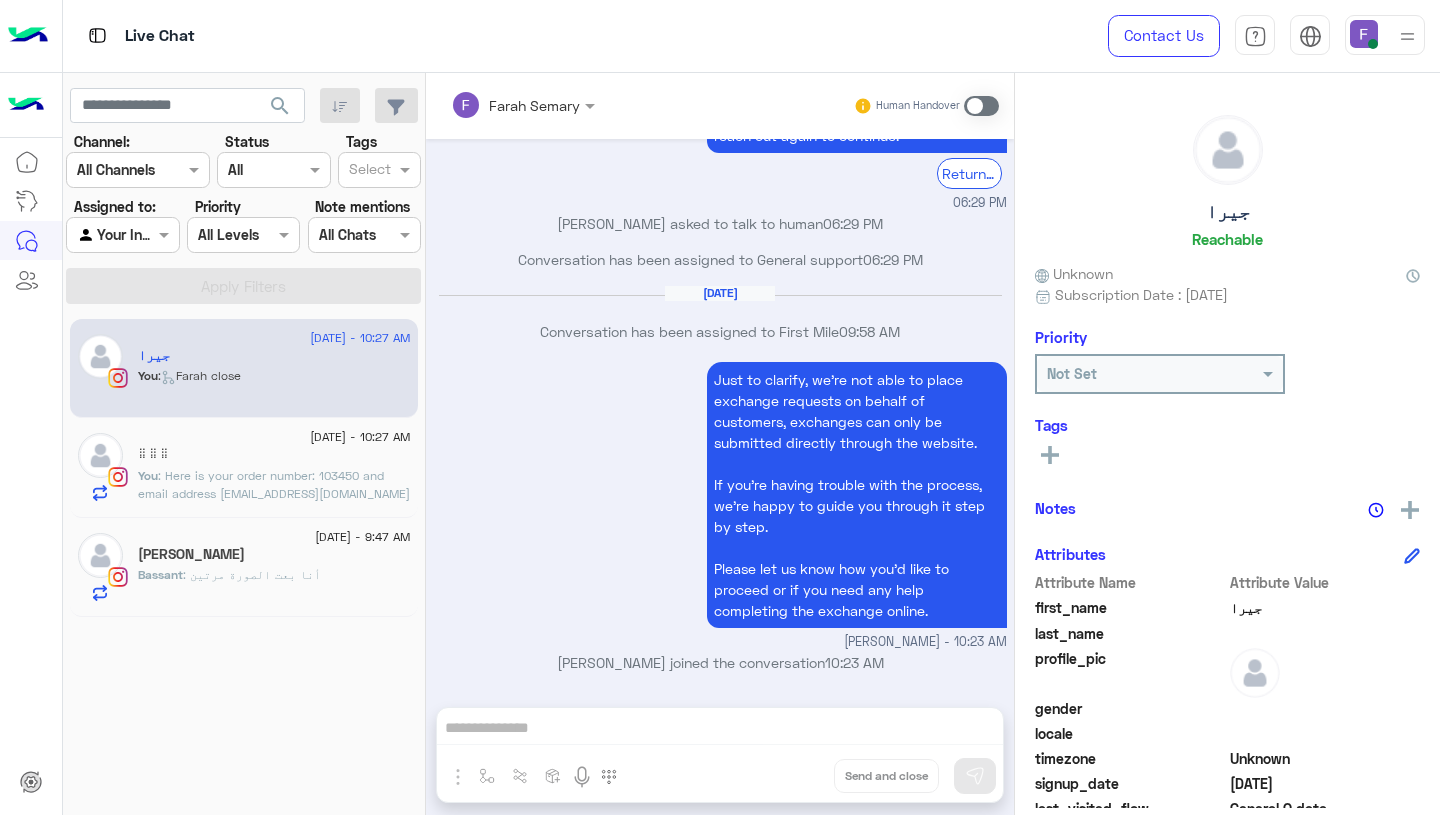 scroll, scrollTop: 1523, scrollLeft: 0, axis: vertical 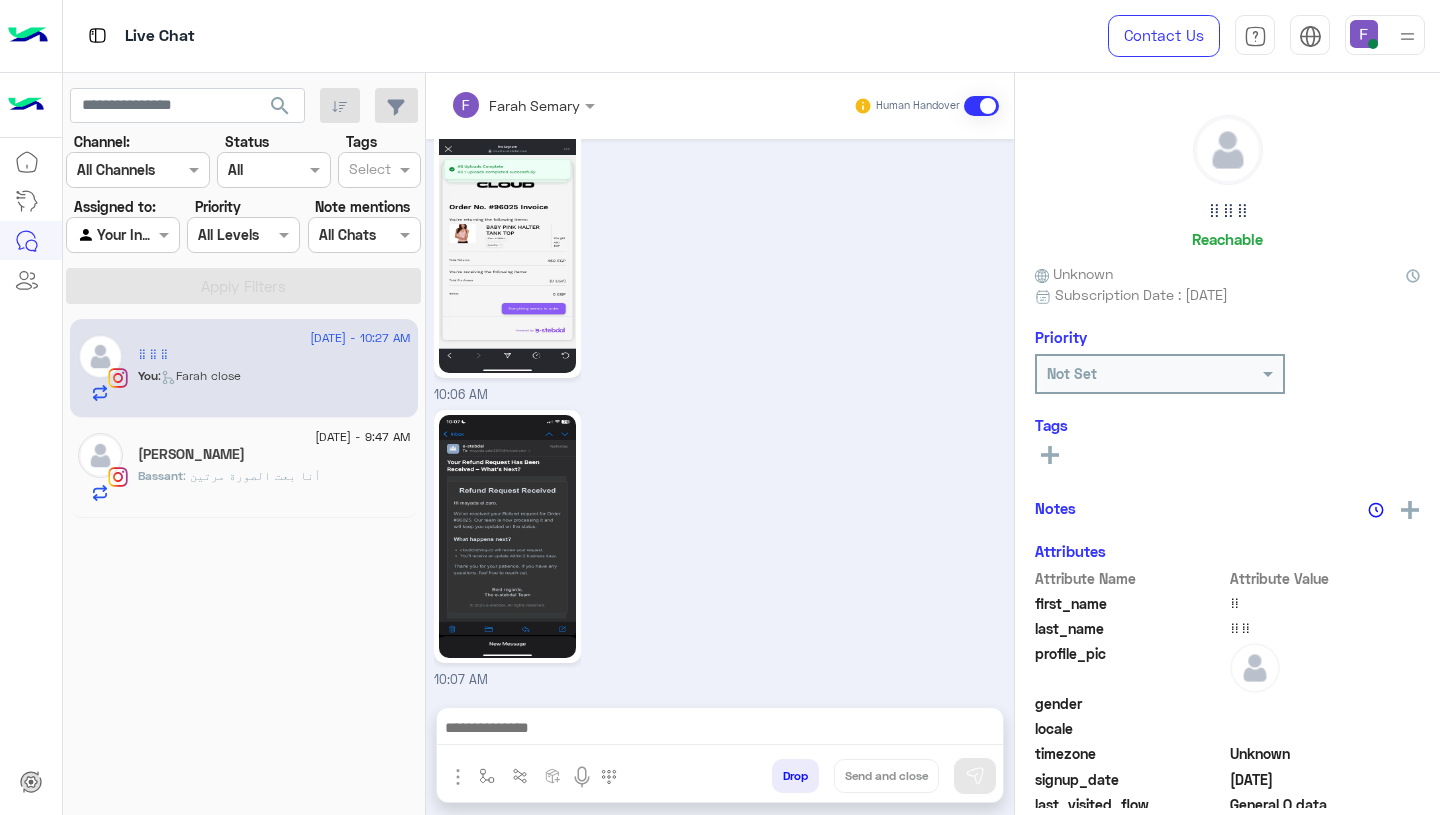 click on "[PERSON_NAME]" 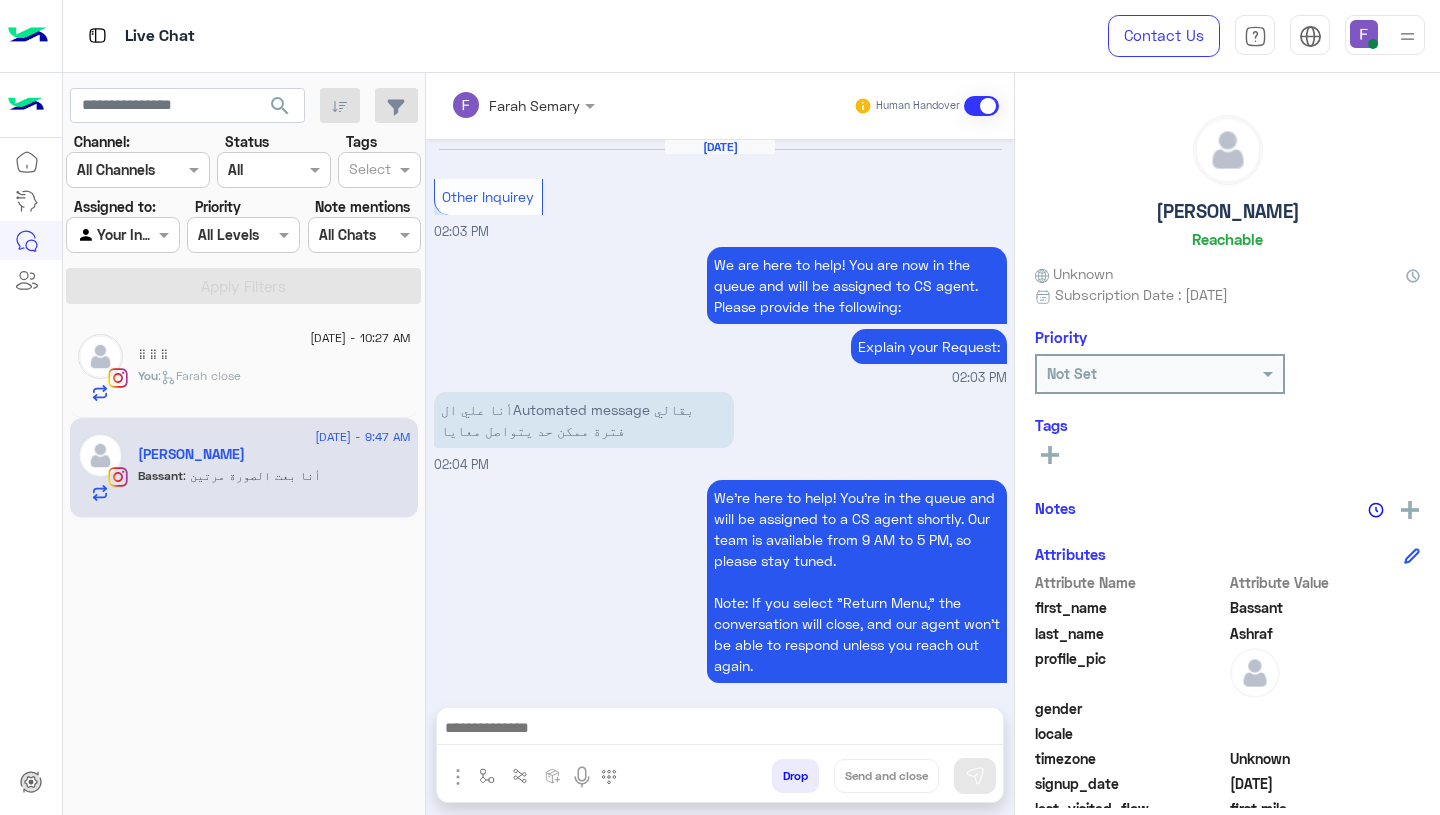 scroll, scrollTop: 1562, scrollLeft: 0, axis: vertical 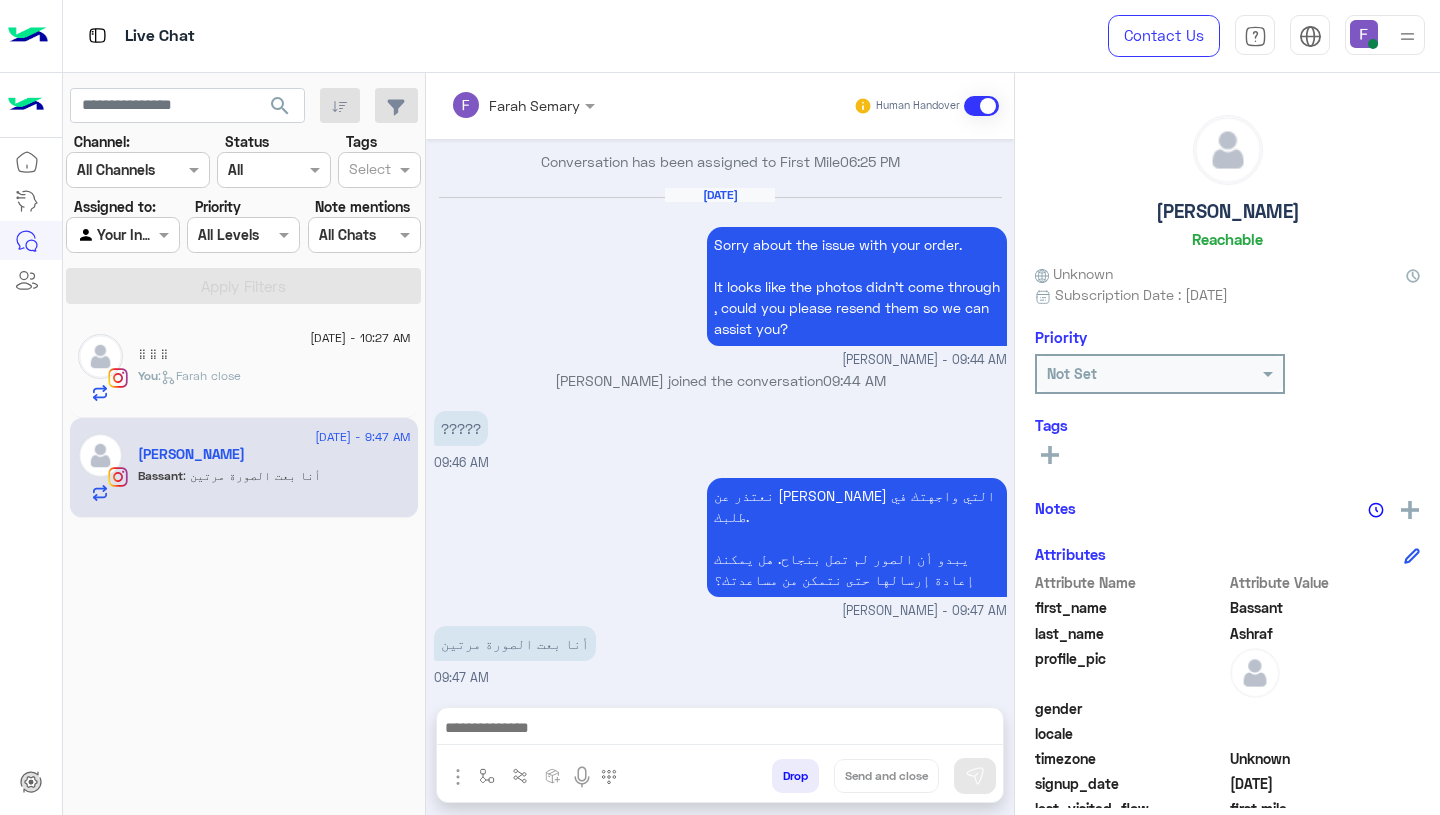 click on "1 July - 10:27 AM  ⠀ ⠀ ⠀   You  :   Farah close" 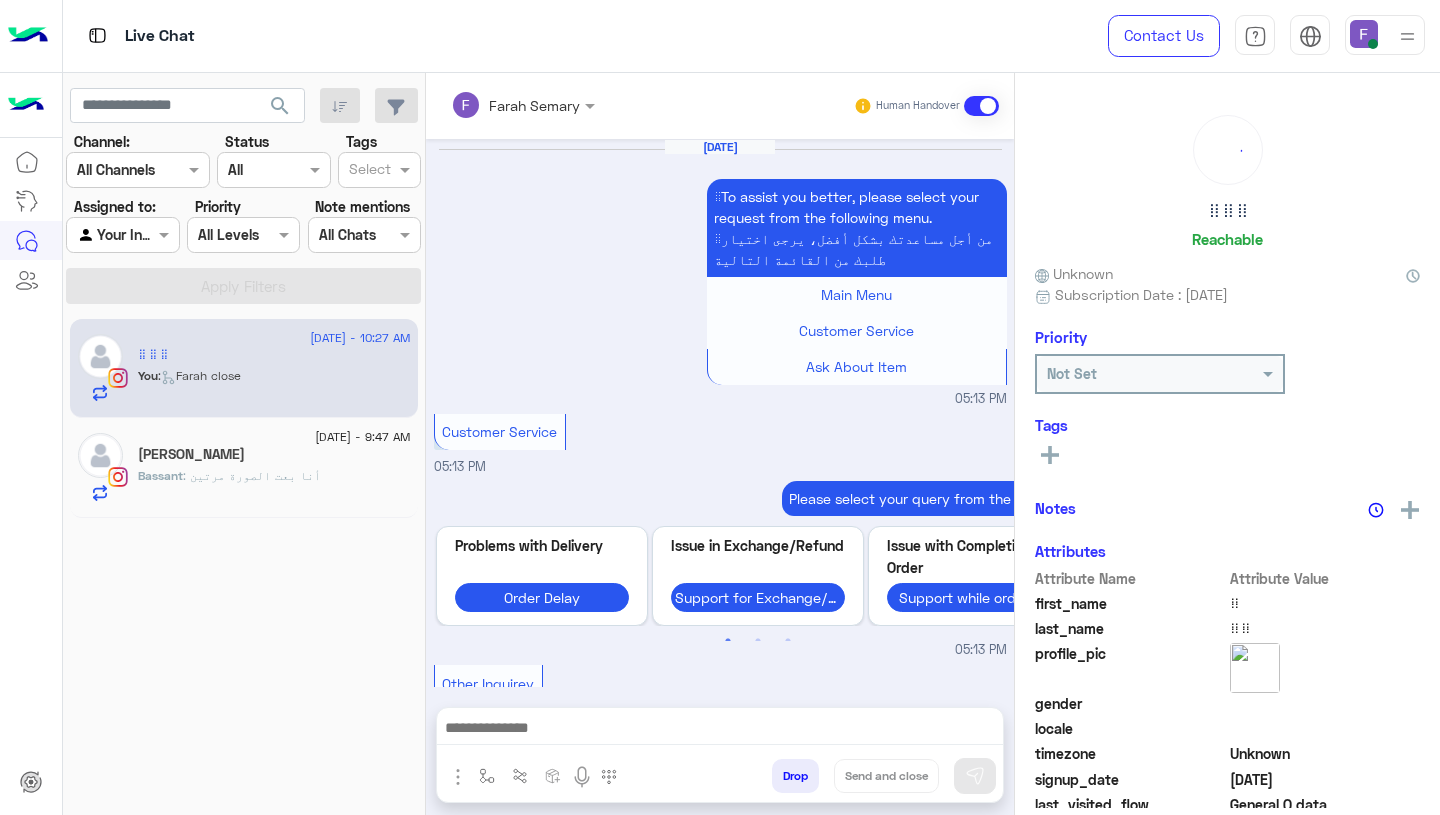 scroll, scrollTop: 2712, scrollLeft: 0, axis: vertical 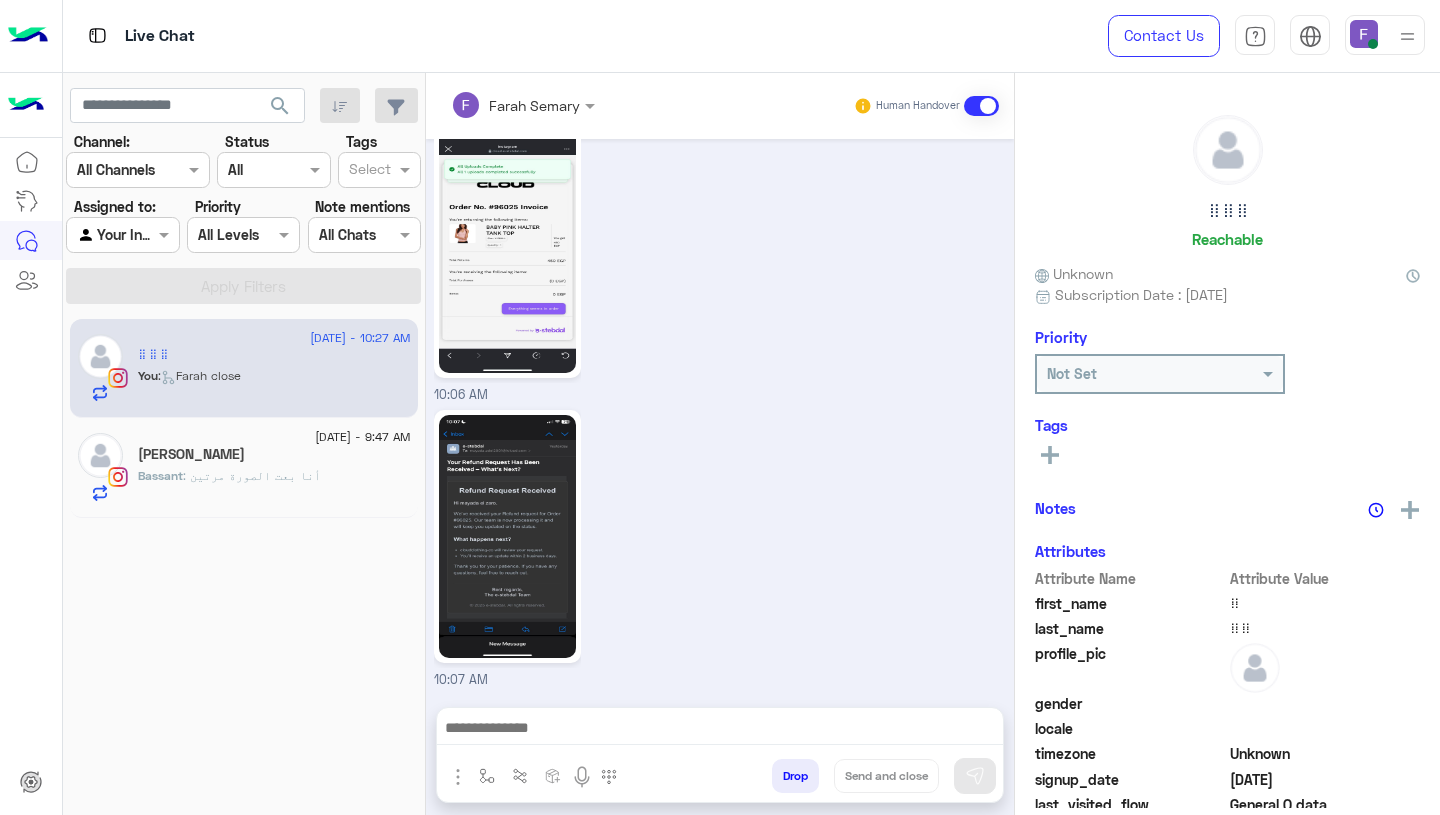 click on "Bassant : أنا بعت الصورة مرتين" 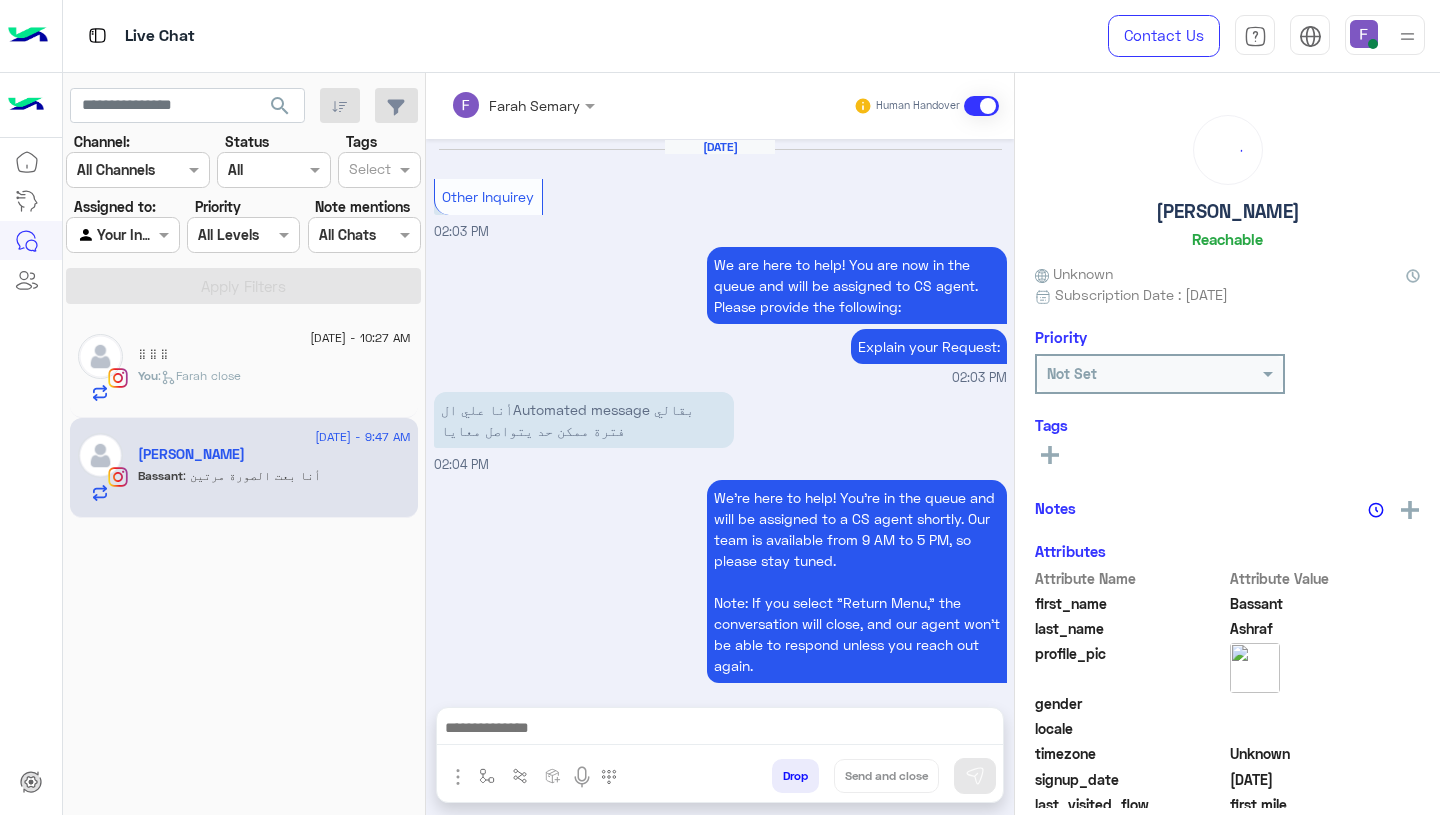 scroll, scrollTop: 1562, scrollLeft: 0, axis: vertical 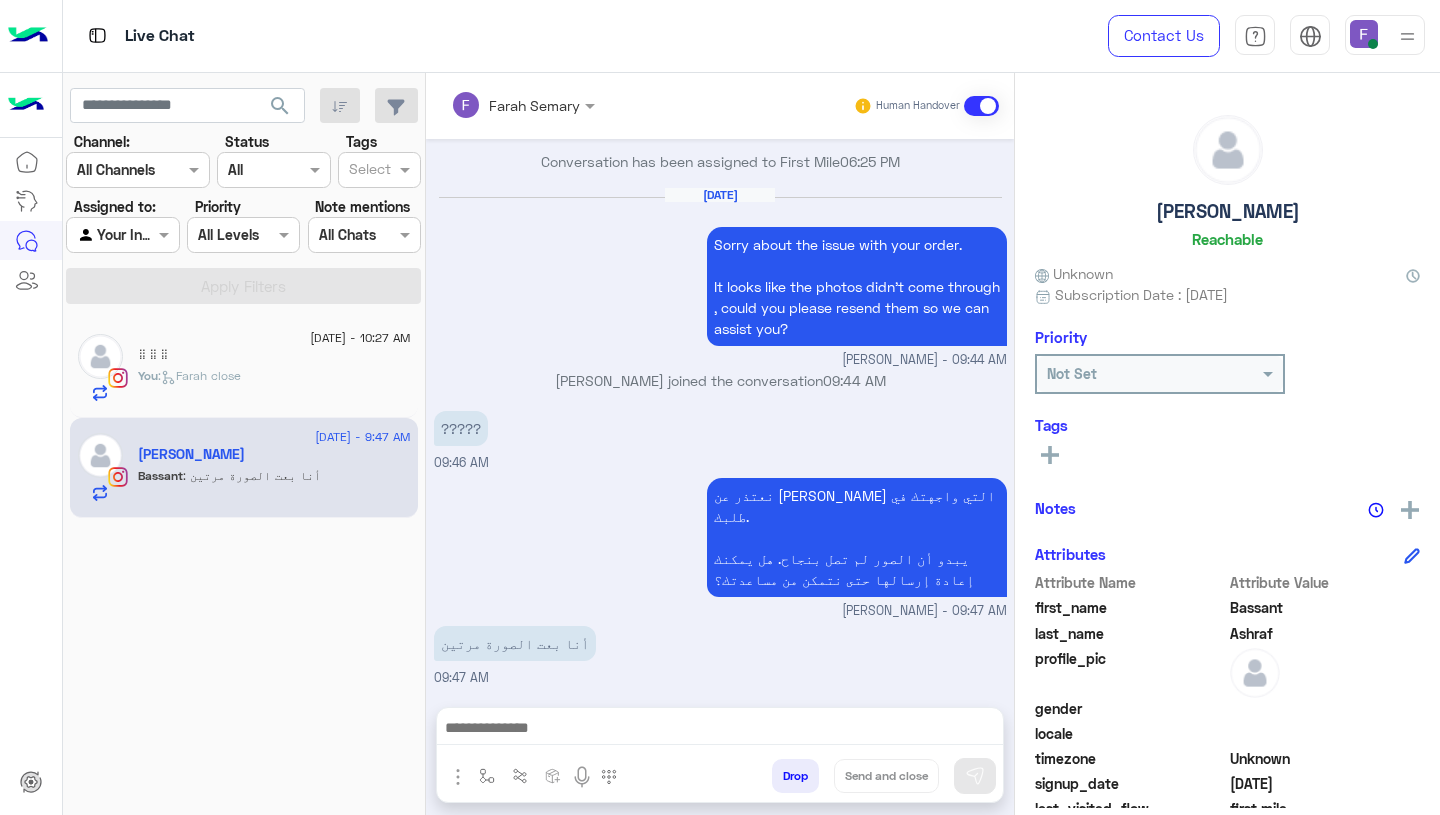 click on "?????   09:46 AM" at bounding box center (720, 439) 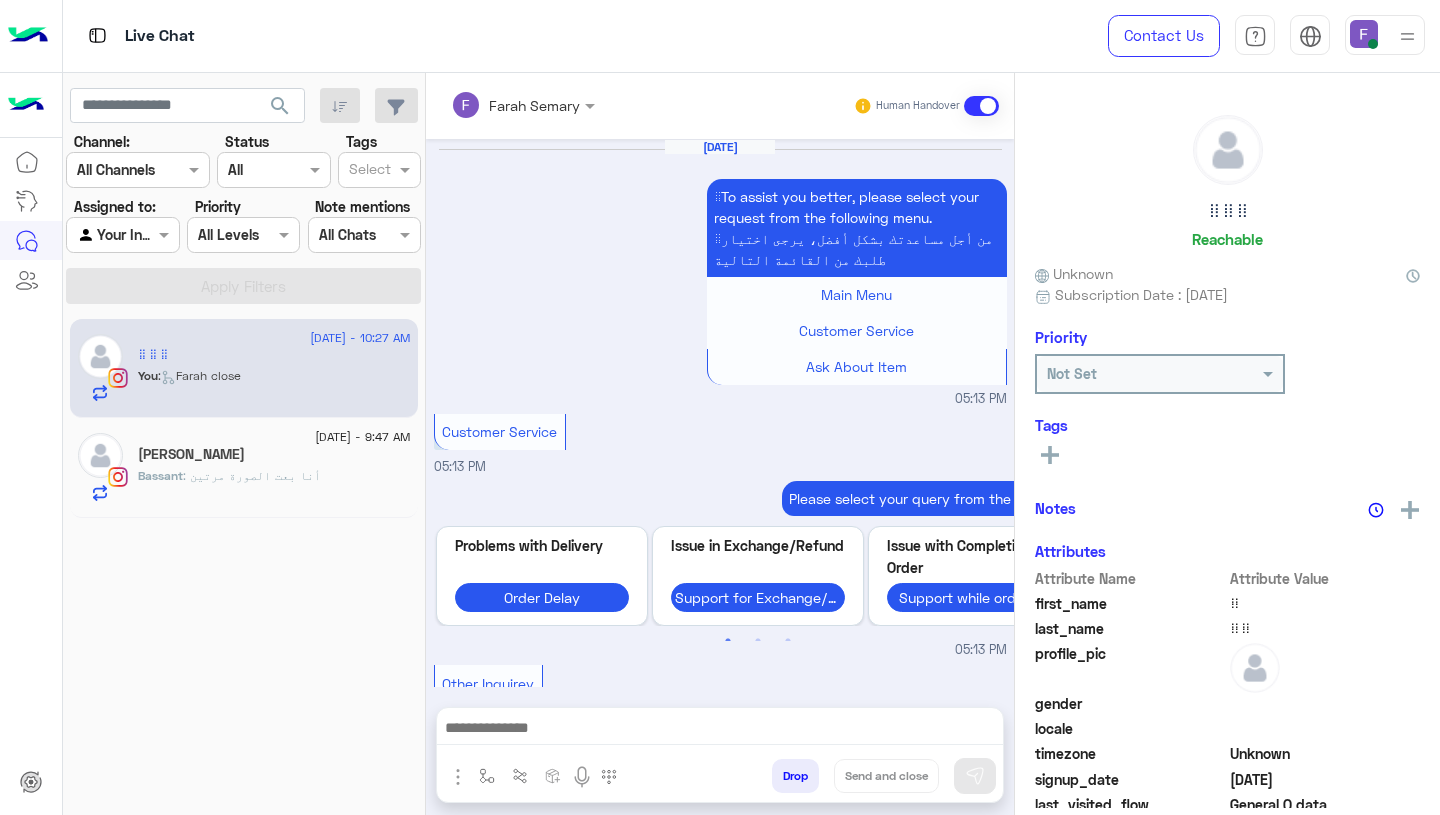 scroll, scrollTop: 2712, scrollLeft: 0, axis: vertical 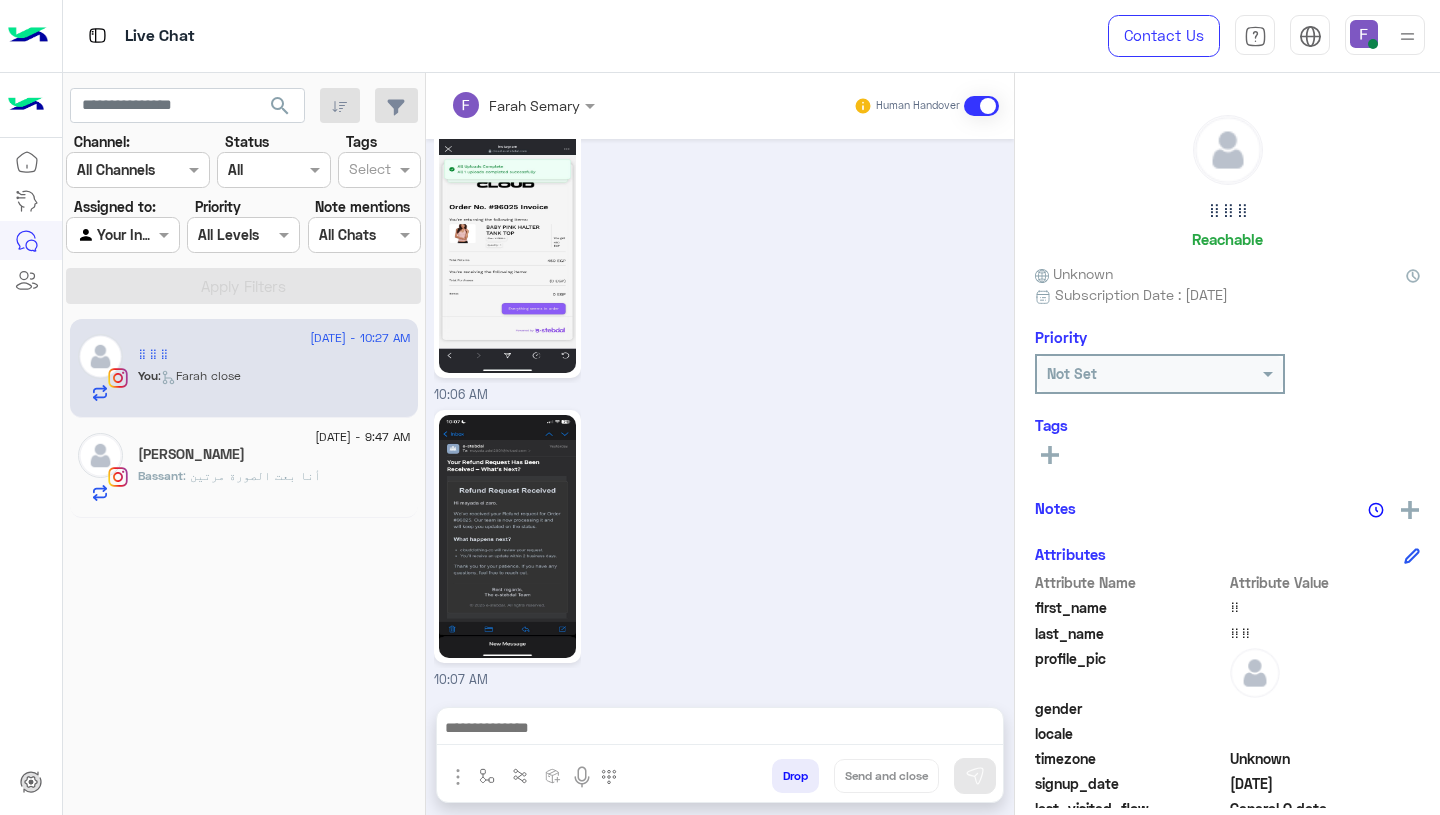 click on "Bassant : أنا بعت الصورة مرتين" 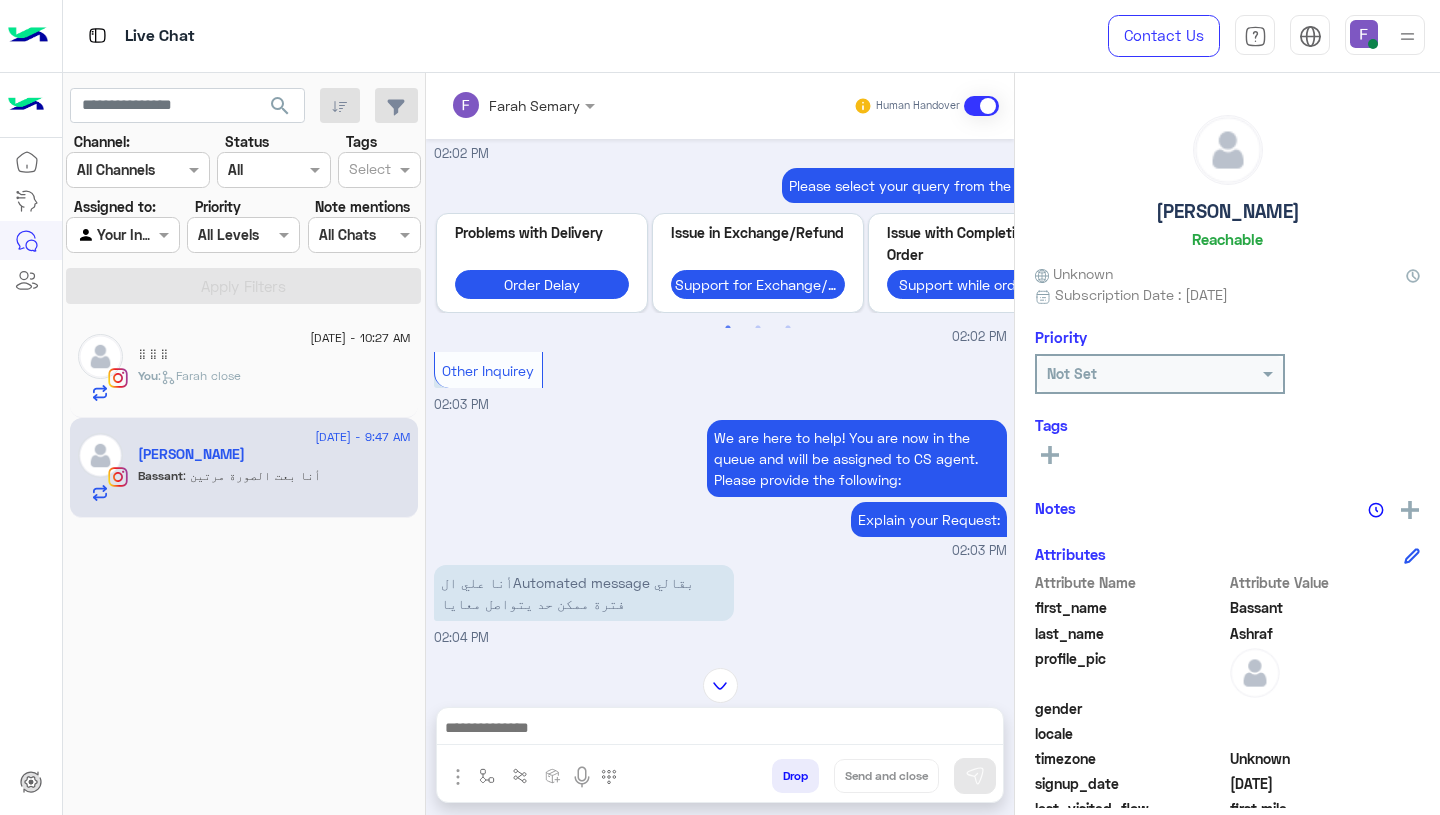 scroll, scrollTop: 5255, scrollLeft: 0, axis: vertical 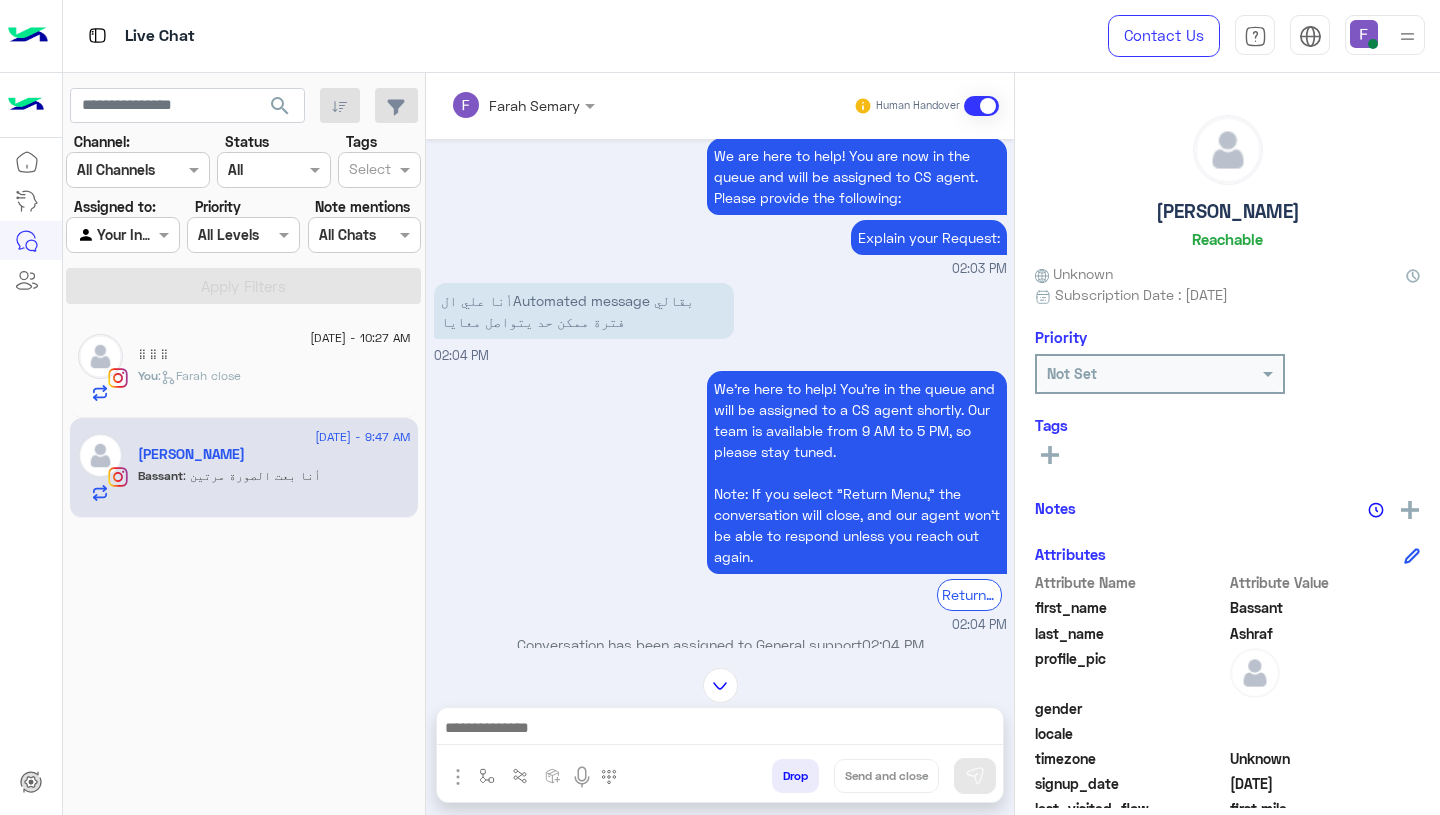click on "You  :   Farah close" 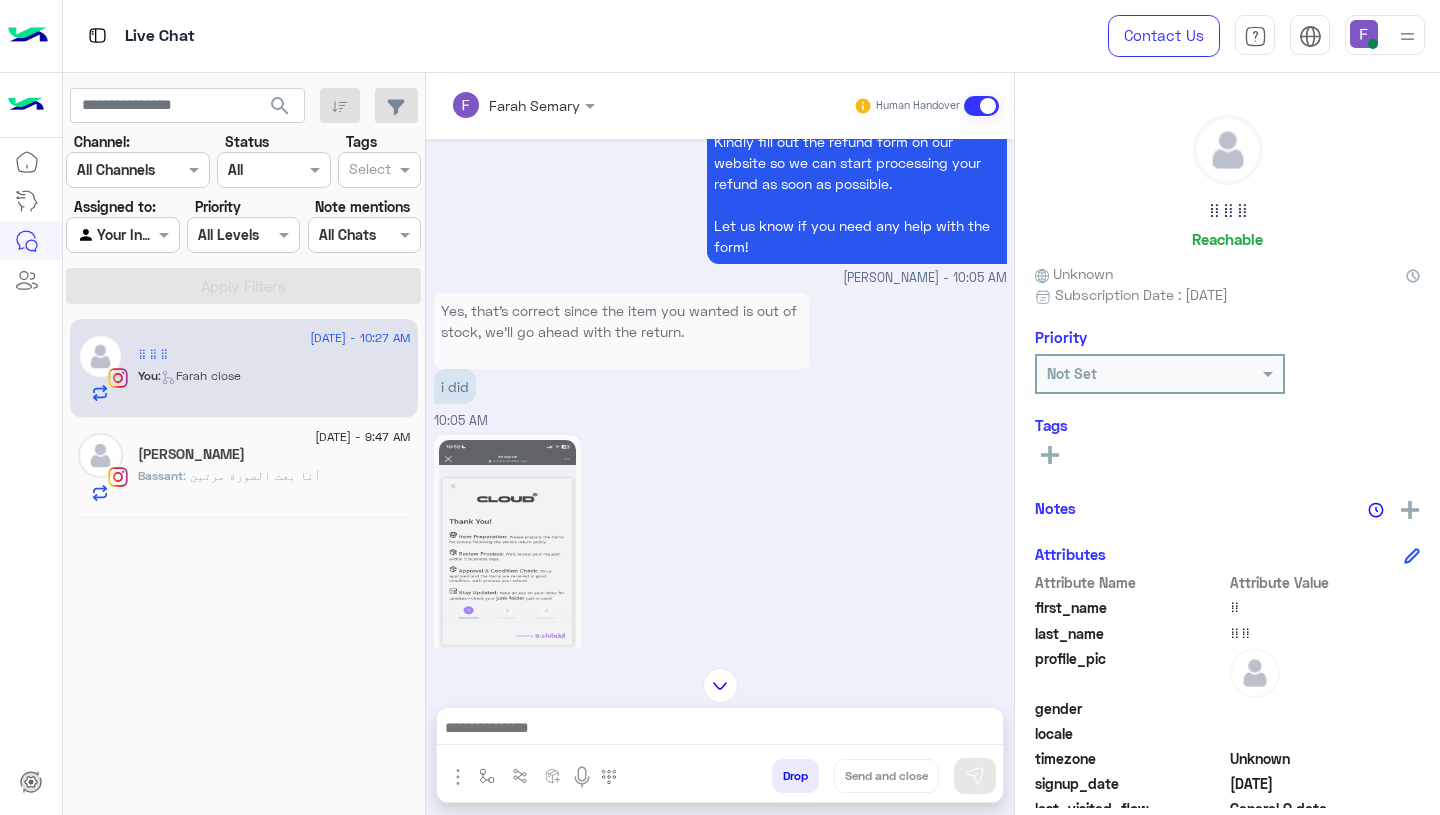 scroll, scrollTop: 2078, scrollLeft: 0, axis: vertical 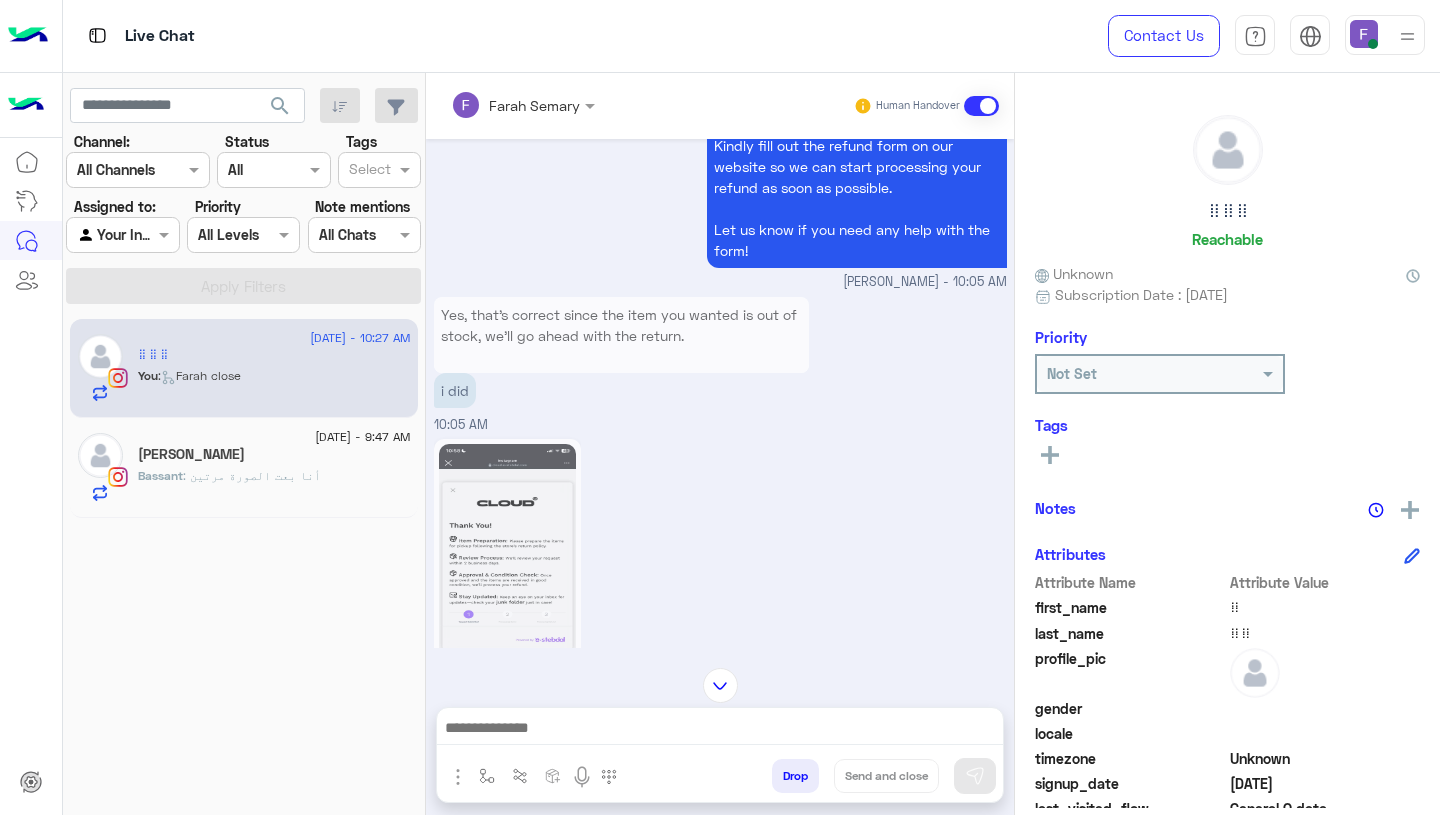 click on "i did" at bounding box center [621, 390] 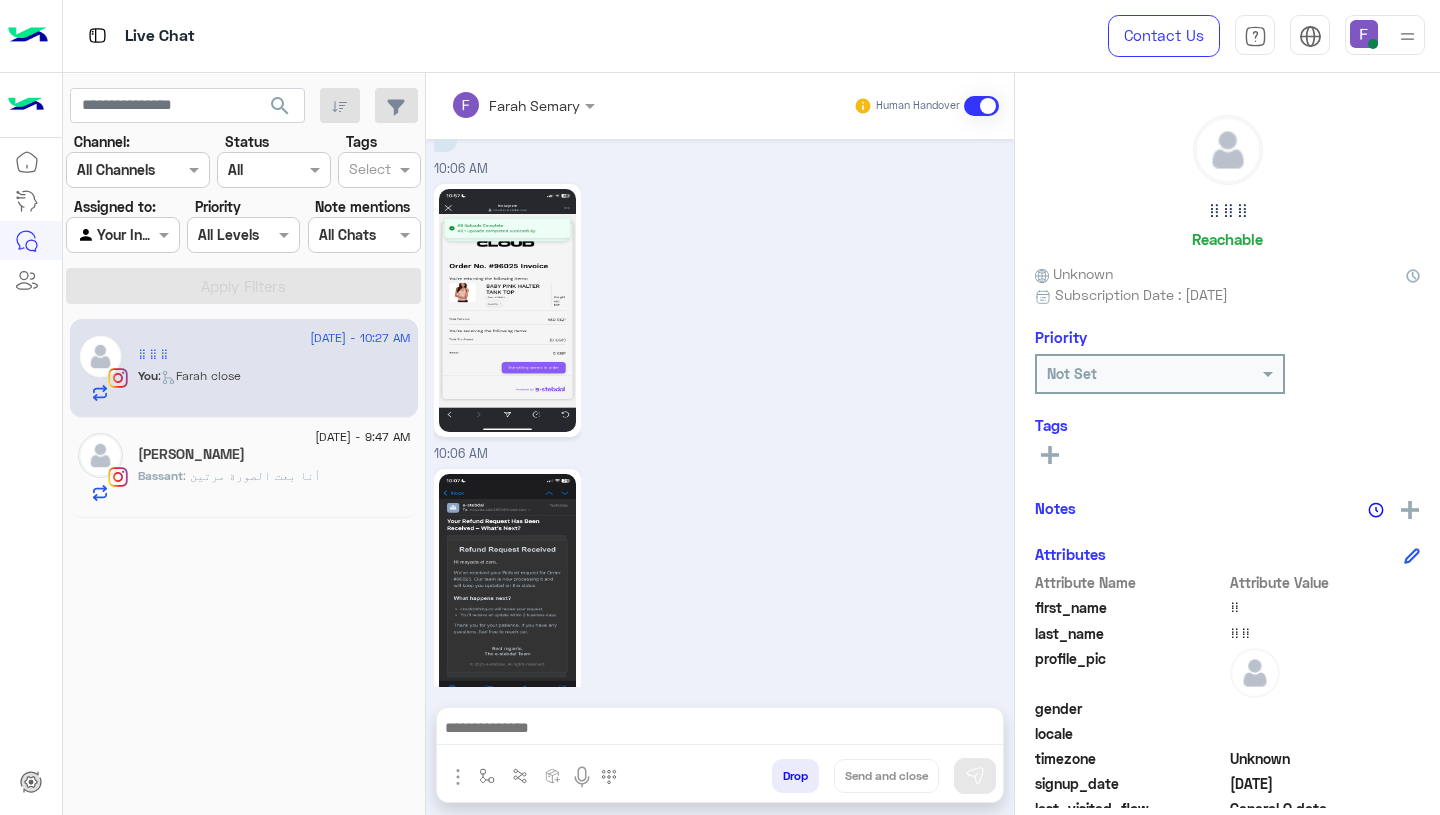 scroll, scrollTop: 2712, scrollLeft: 0, axis: vertical 